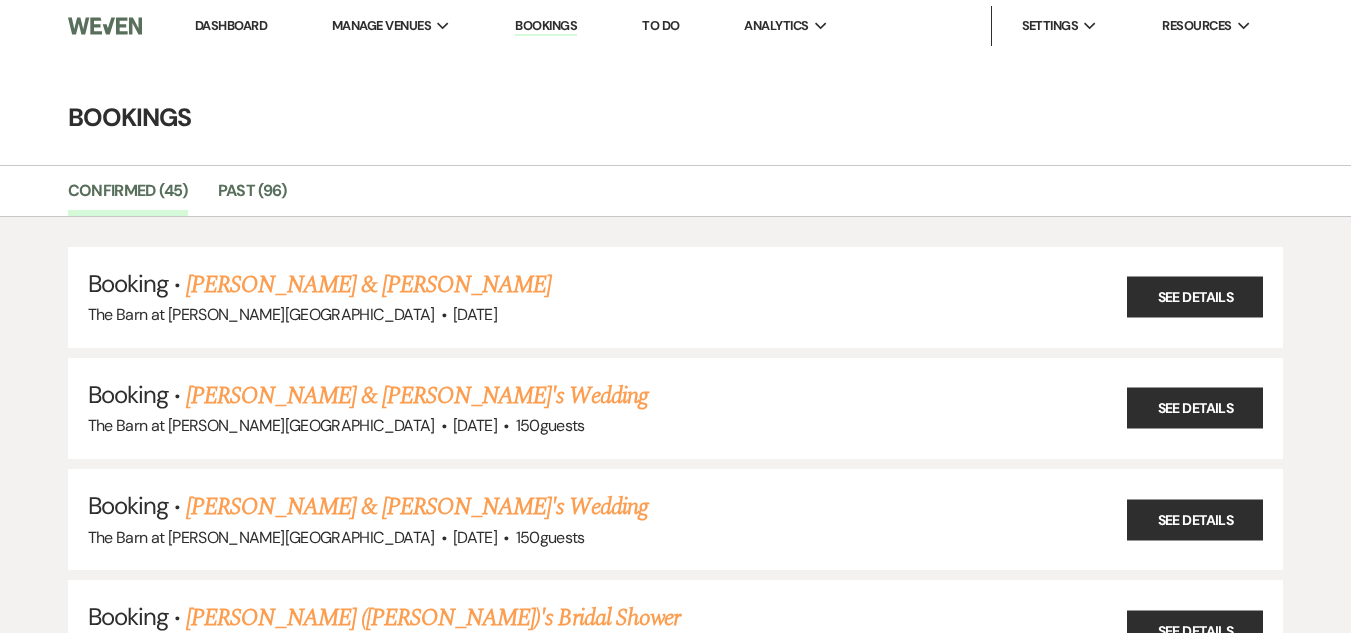 scroll, scrollTop: 1247, scrollLeft: 0, axis: vertical 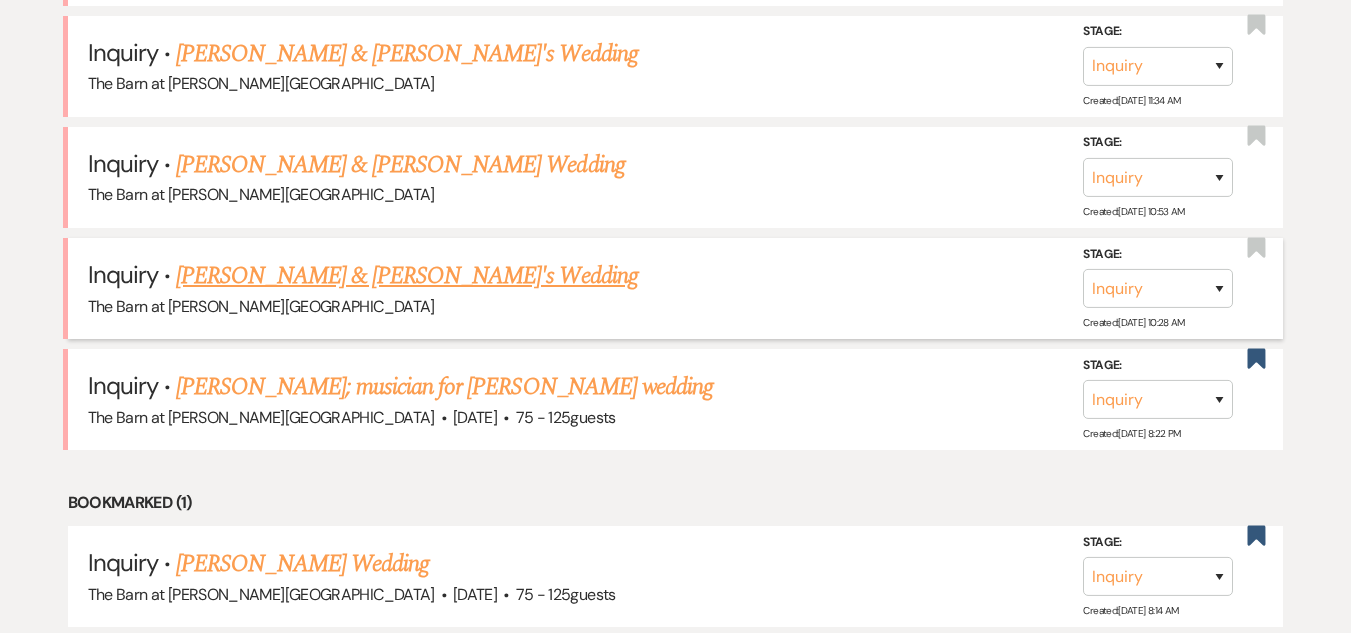 click on "[PERSON_NAME] & [PERSON_NAME]'s Wedding" at bounding box center [407, 276] 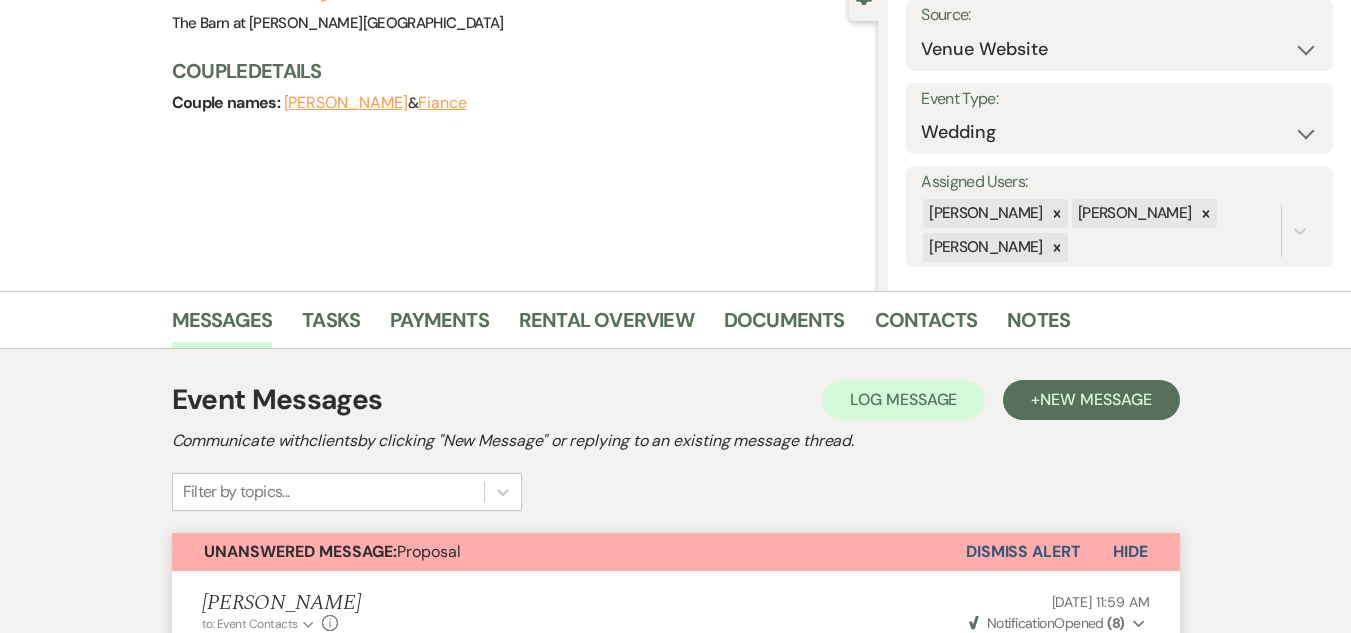 scroll, scrollTop: 10, scrollLeft: 0, axis: vertical 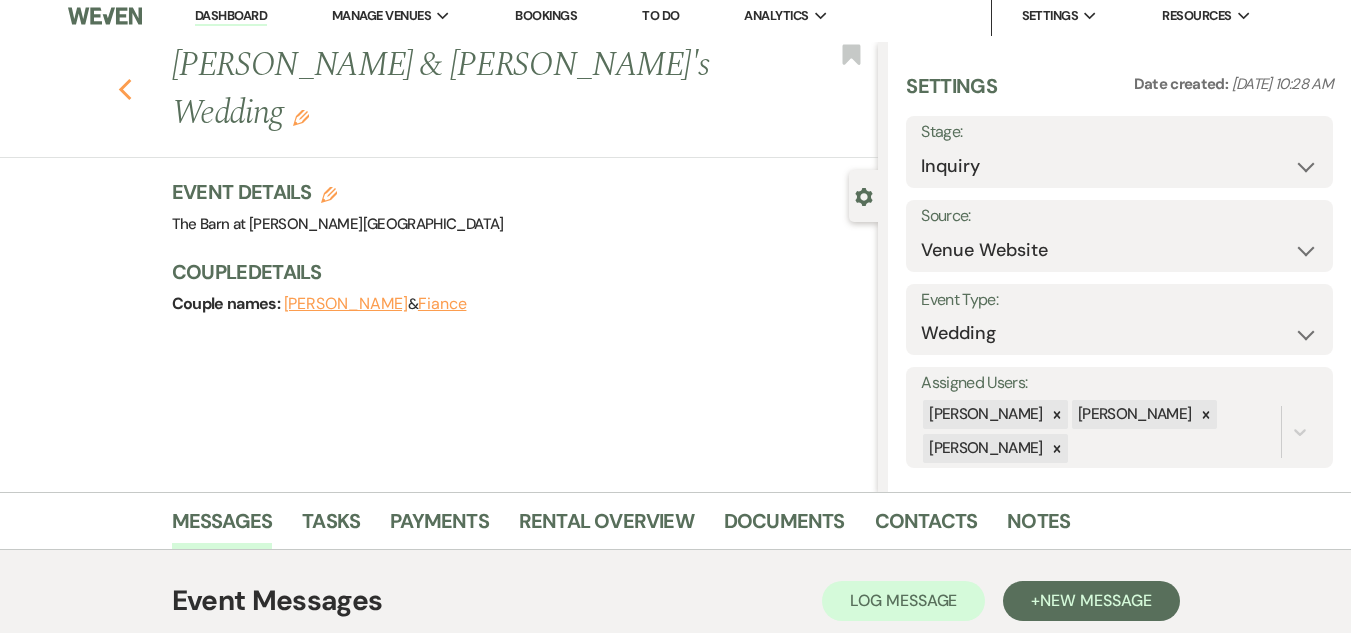 click on "Previous" 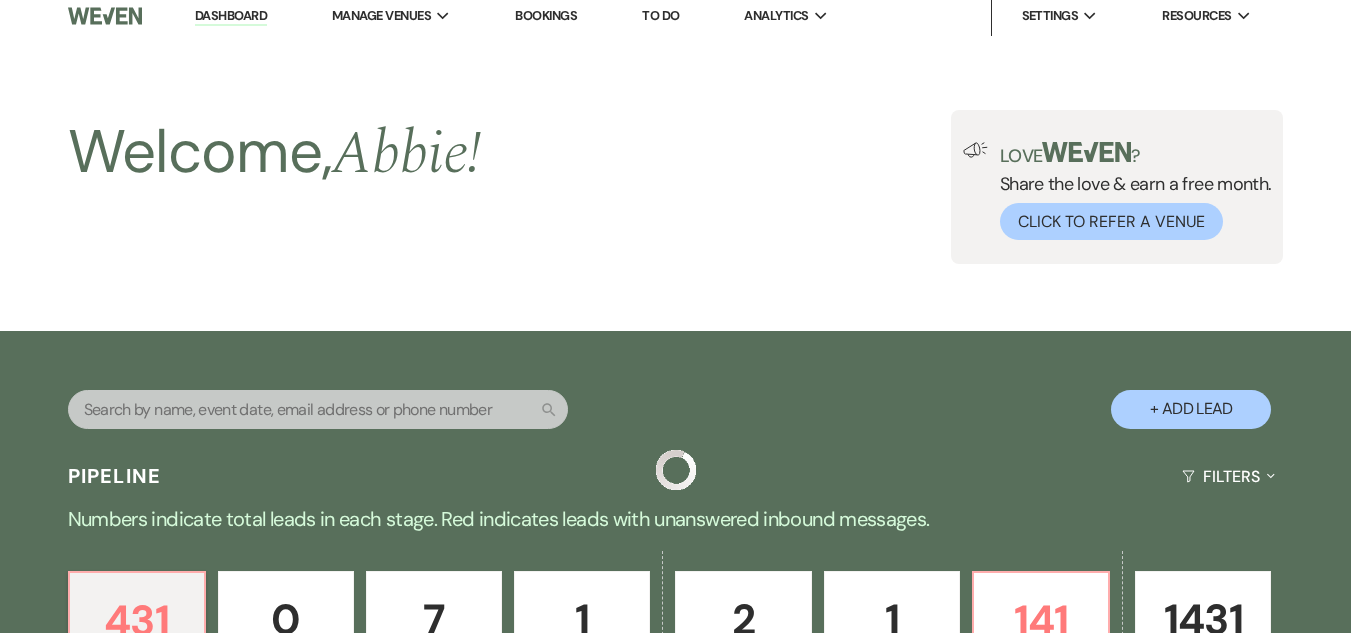 scroll, scrollTop: 1100, scrollLeft: 0, axis: vertical 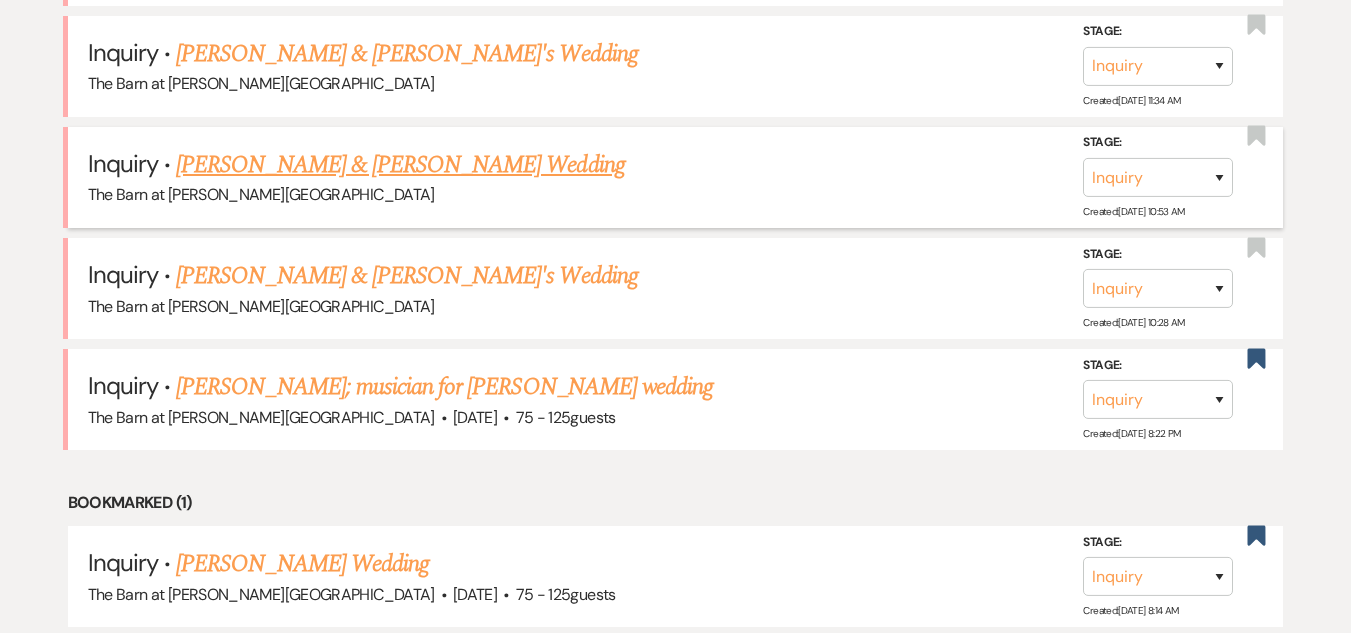 click on "[PERSON_NAME] & [PERSON_NAME] Wedding" at bounding box center (400, 165) 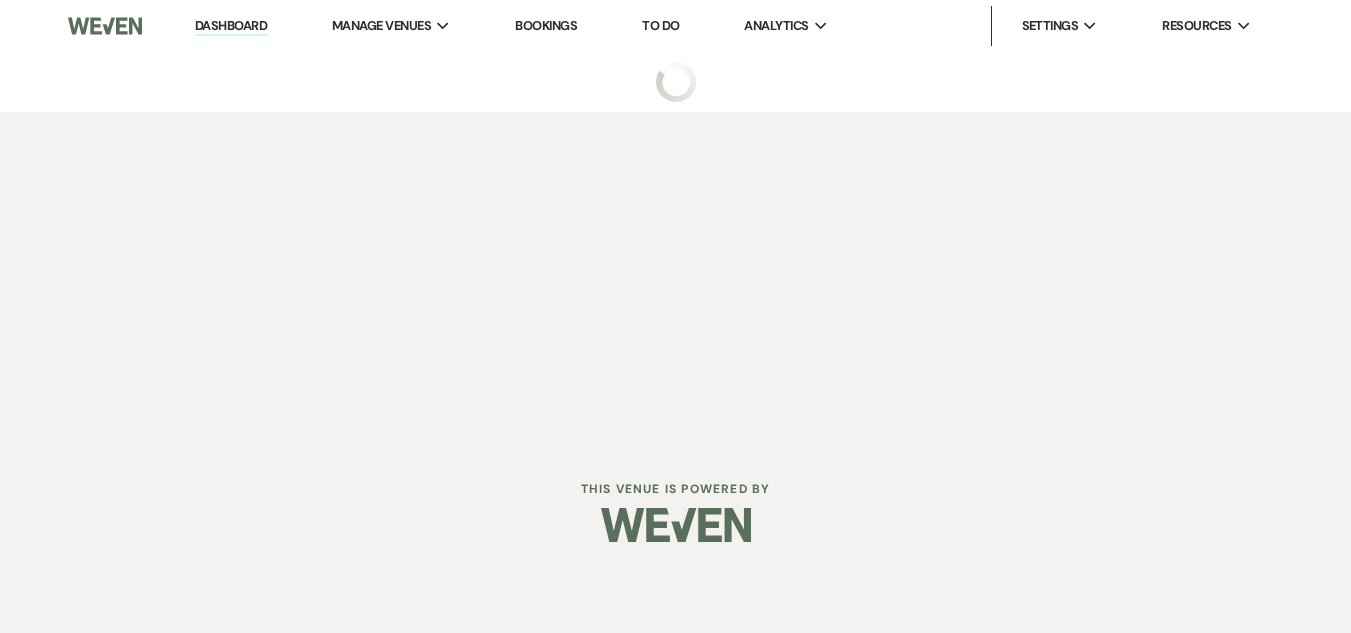 scroll, scrollTop: 0, scrollLeft: 0, axis: both 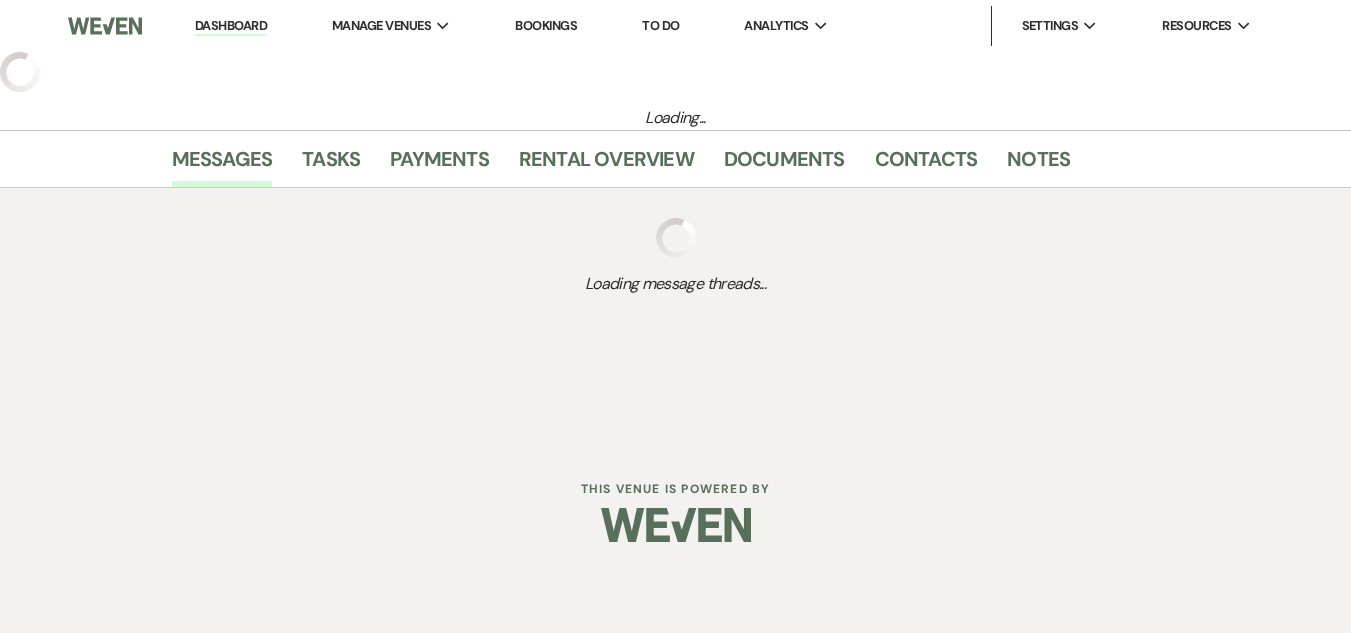 select on "2" 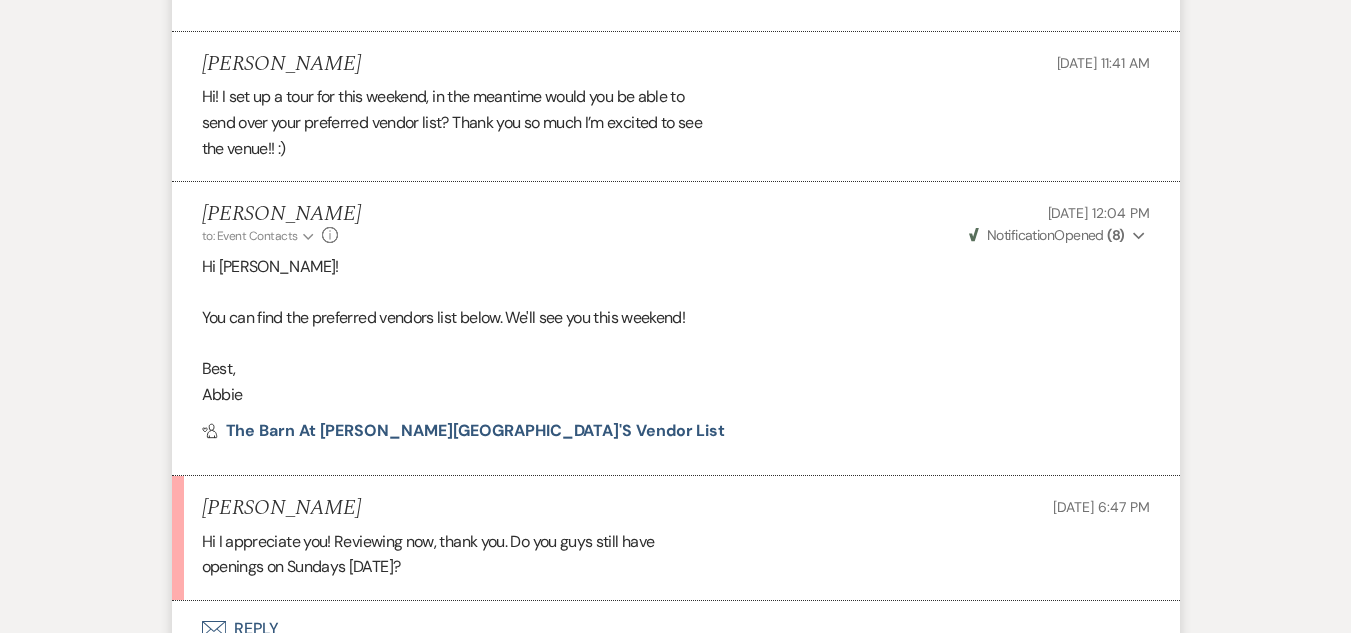 scroll, scrollTop: 1700, scrollLeft: 0, axis: vertical 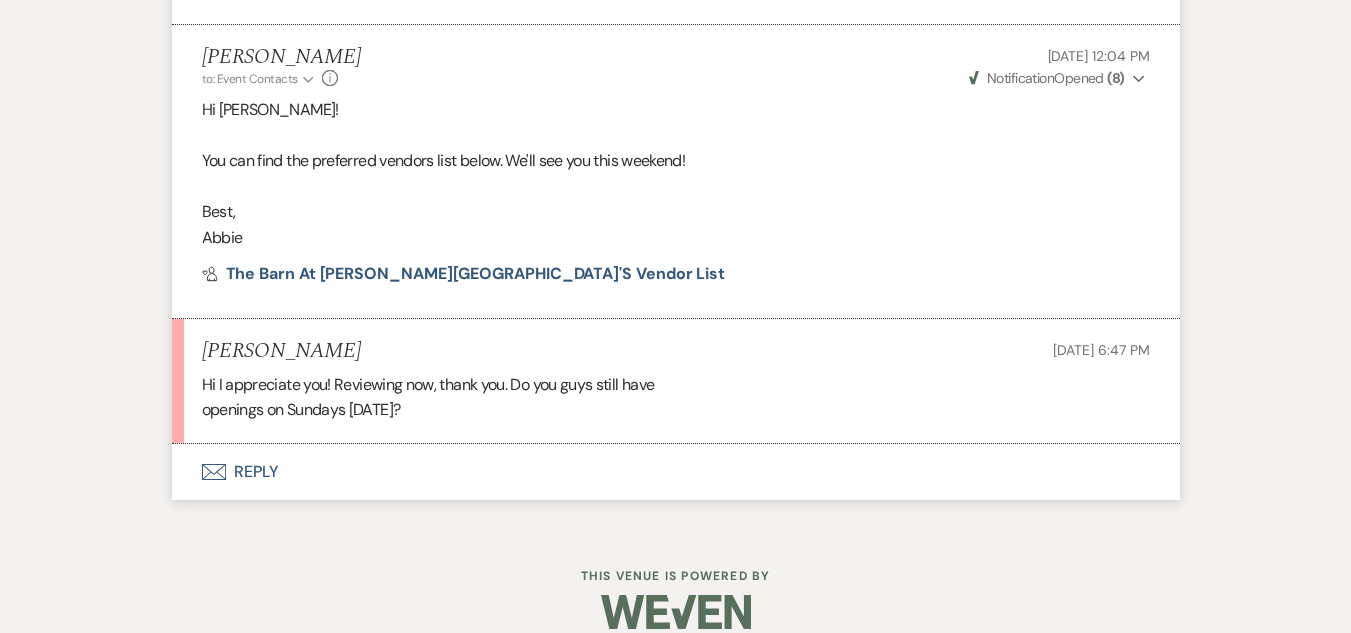 click on "Envelope Reply" at bounding box center [676, 472] 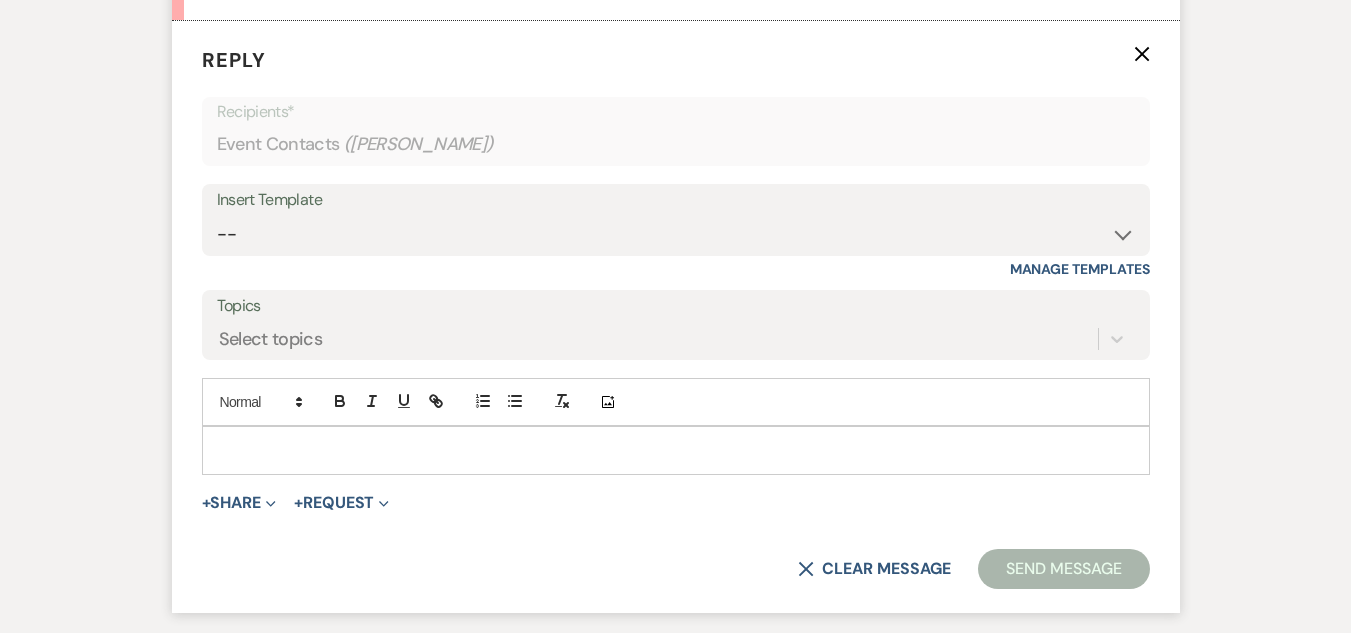 scroll, scrollTop: 2124, scrollLeft: 0, axis: vertical 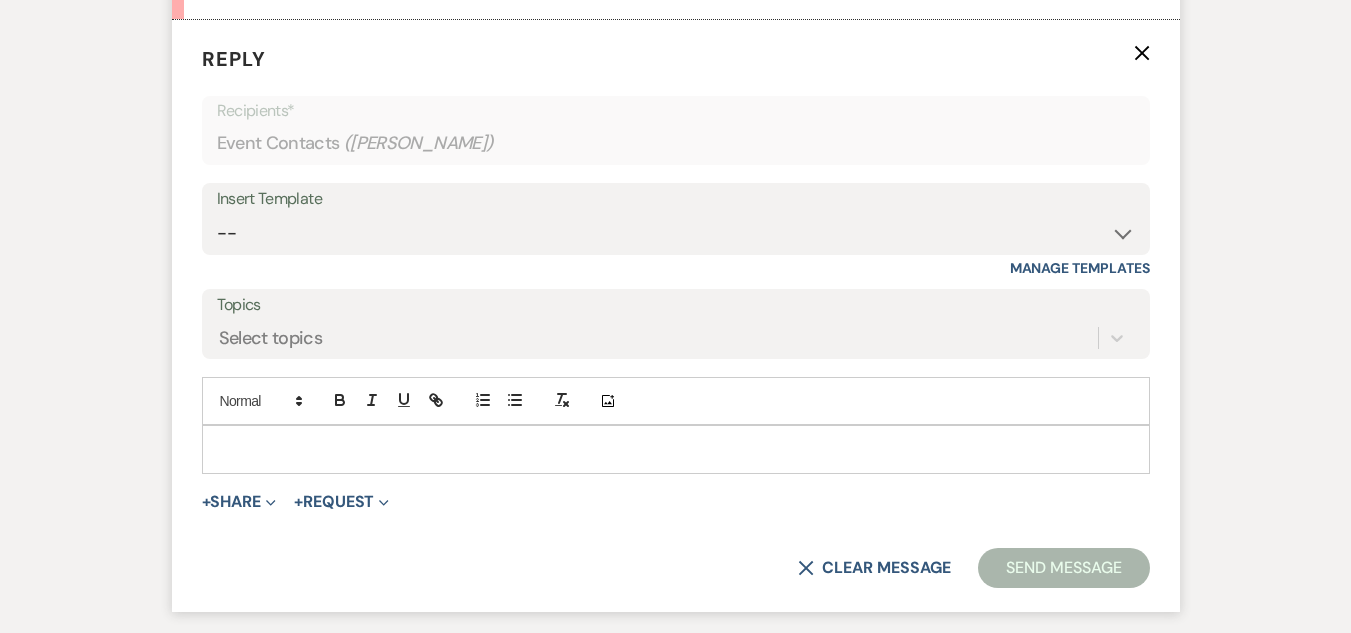 click at bounding box center [676, 449] 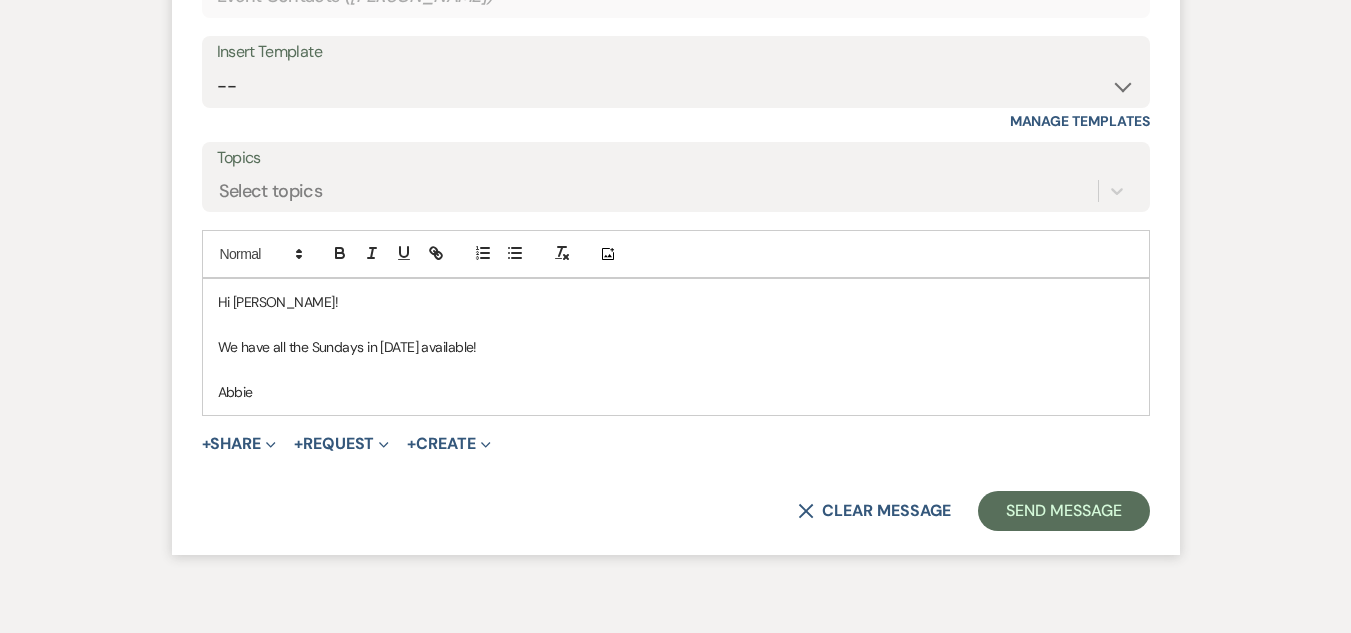 scroll, scrollTop: 2375, scrollLeft: 0, axis: vertical 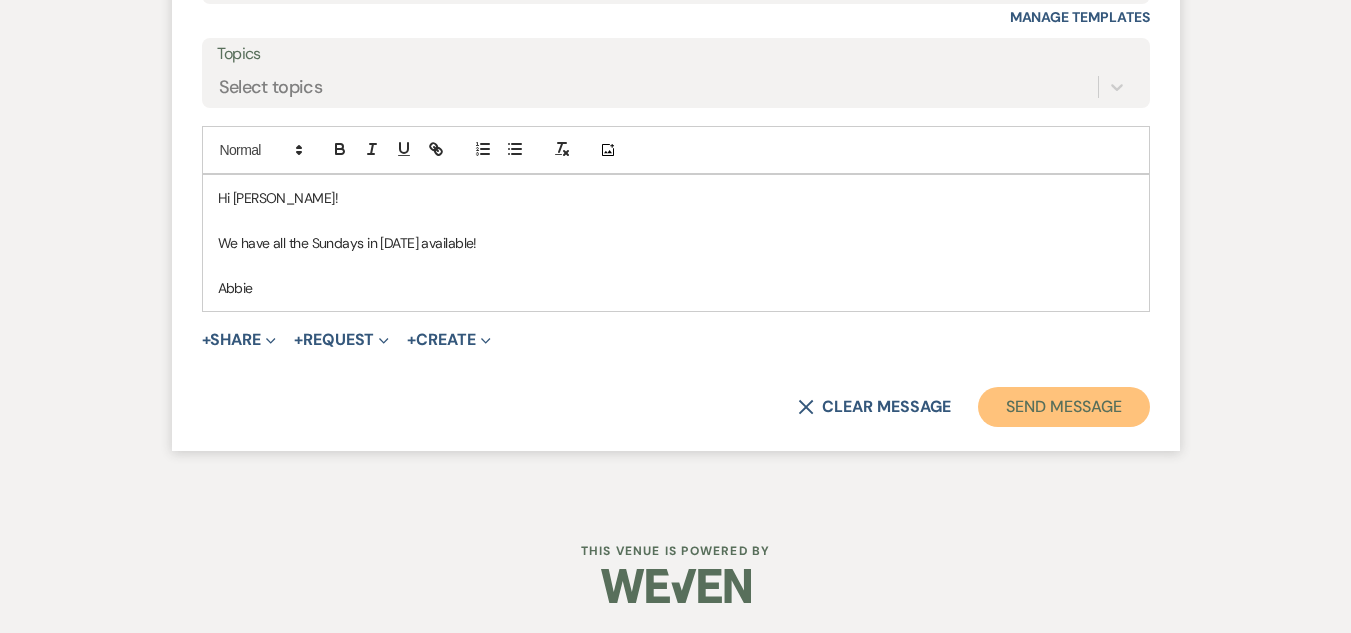 click on "Send Message" at bounding box center [1063, 407] 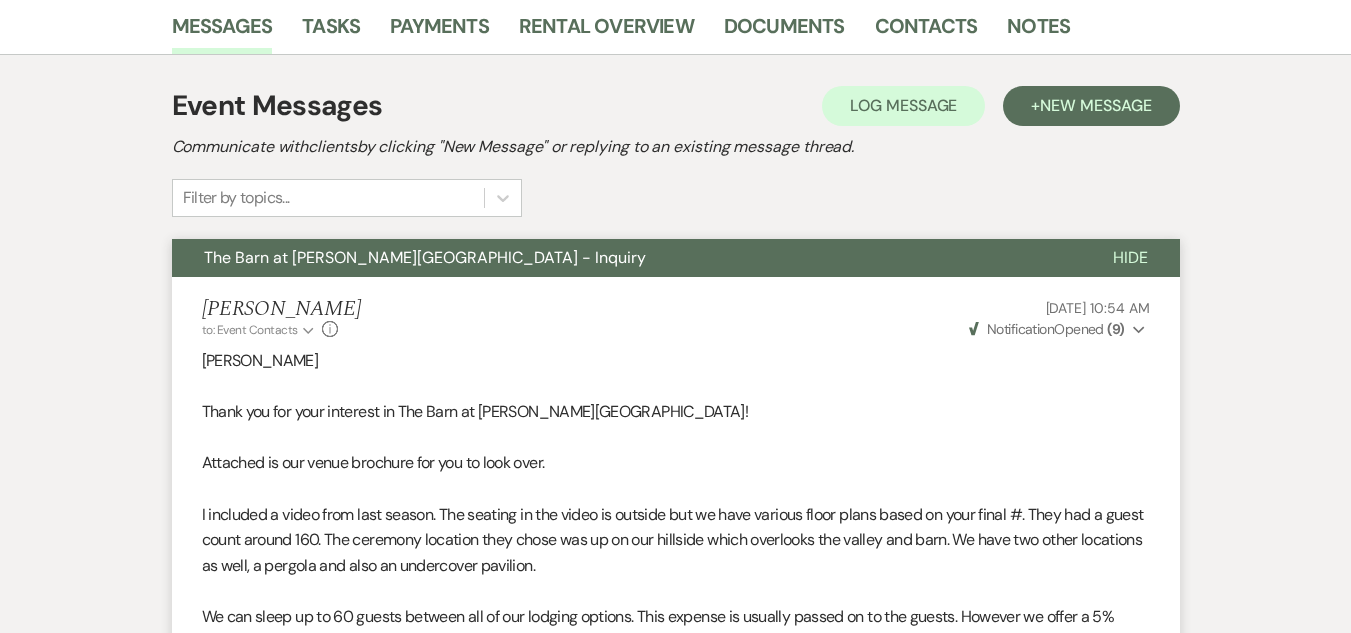 scroll, scrollTop: 0, scrollLeft: 0, axis: both 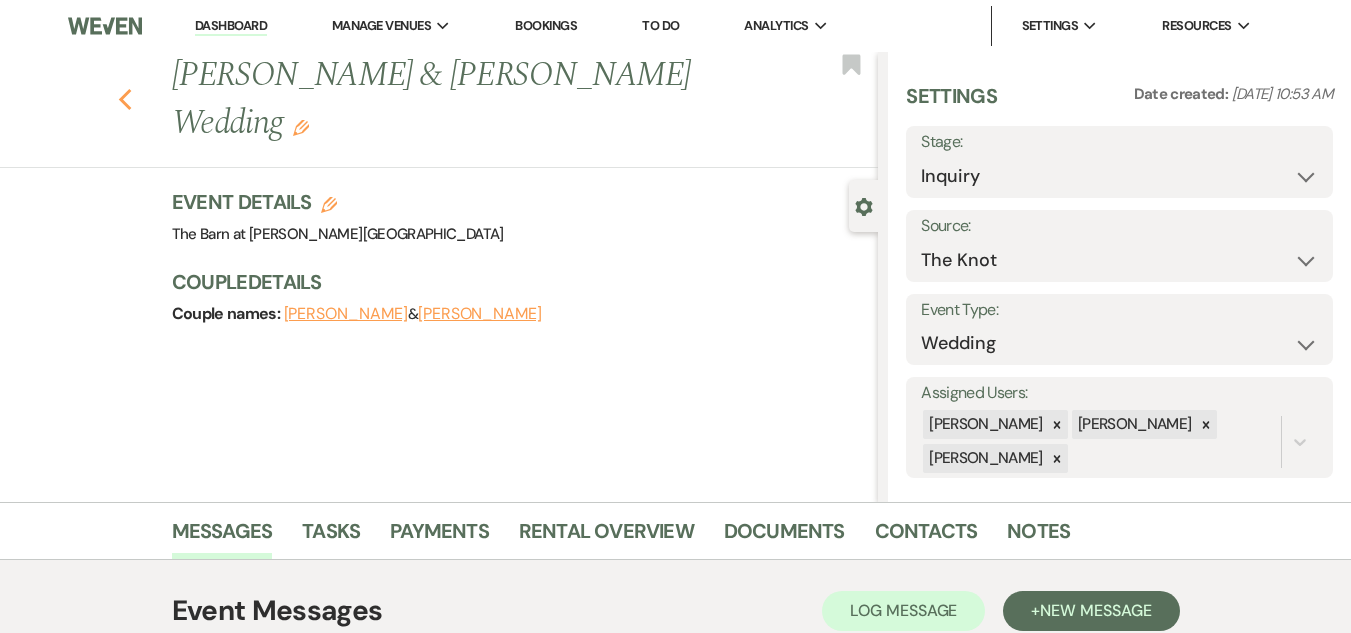 click 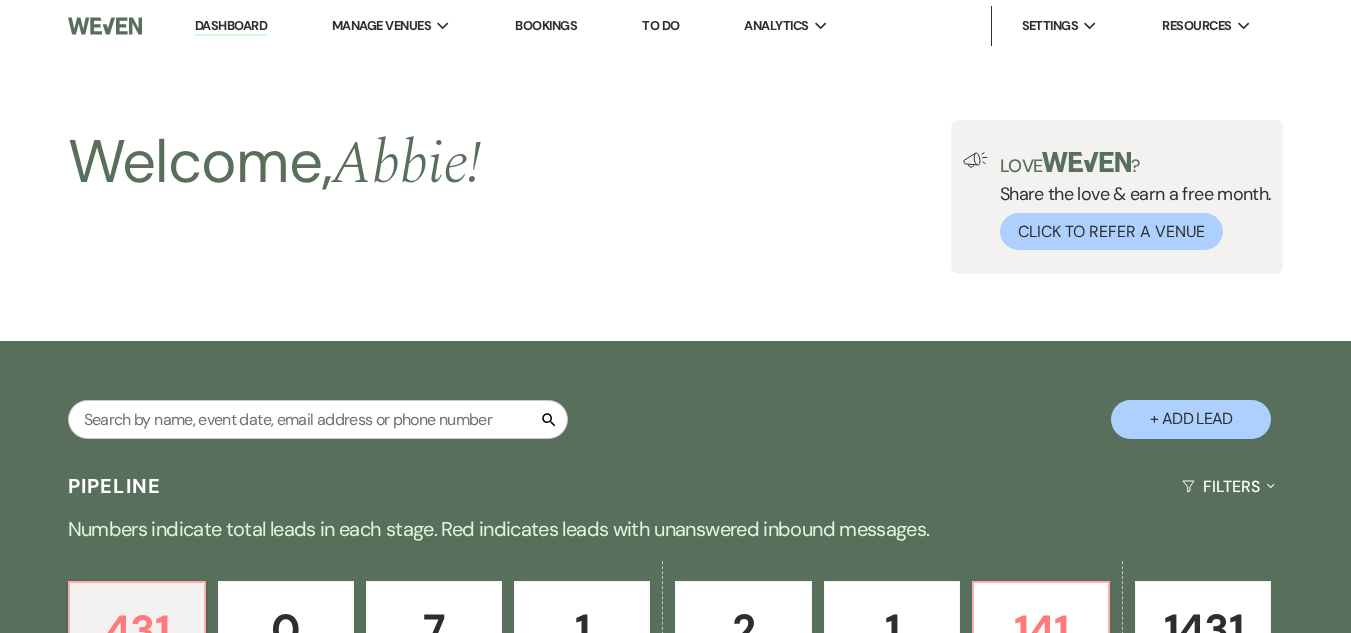 scroll, scrollTop: 1100, scrollLeft: 0, axis: vertical 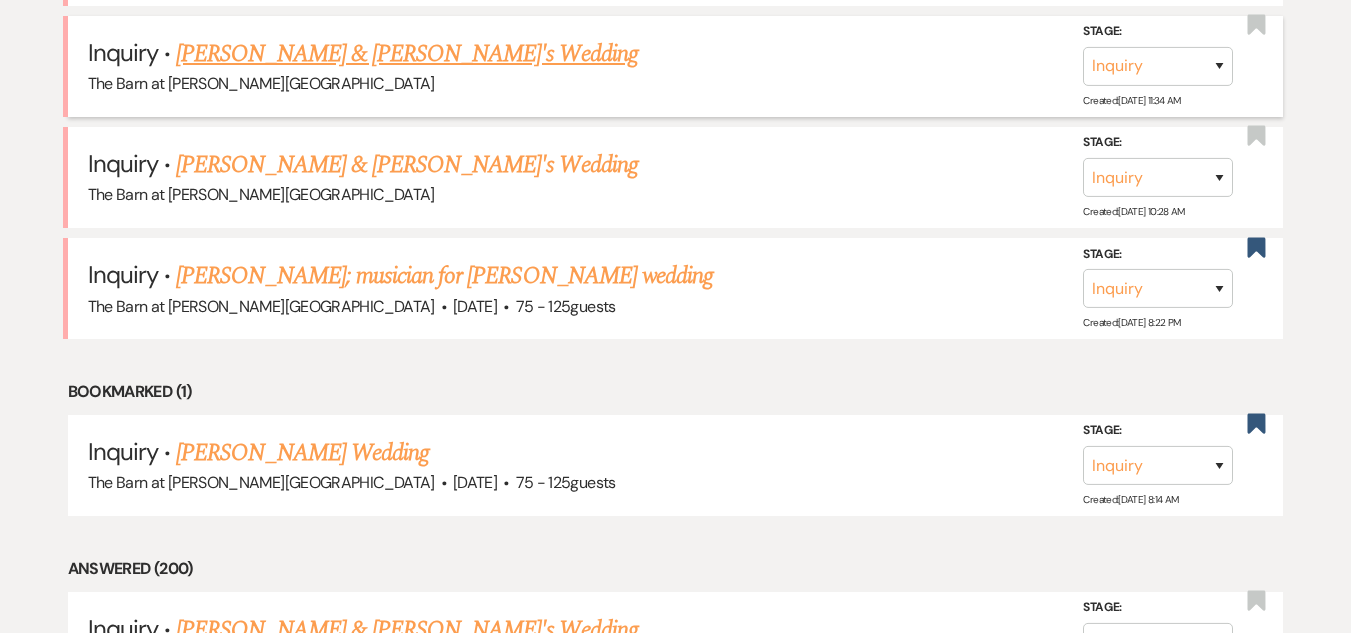 click on "[PERSON_NAME] & [PERSON_NAME]'s Wedding" at bounding box center (407, 54) 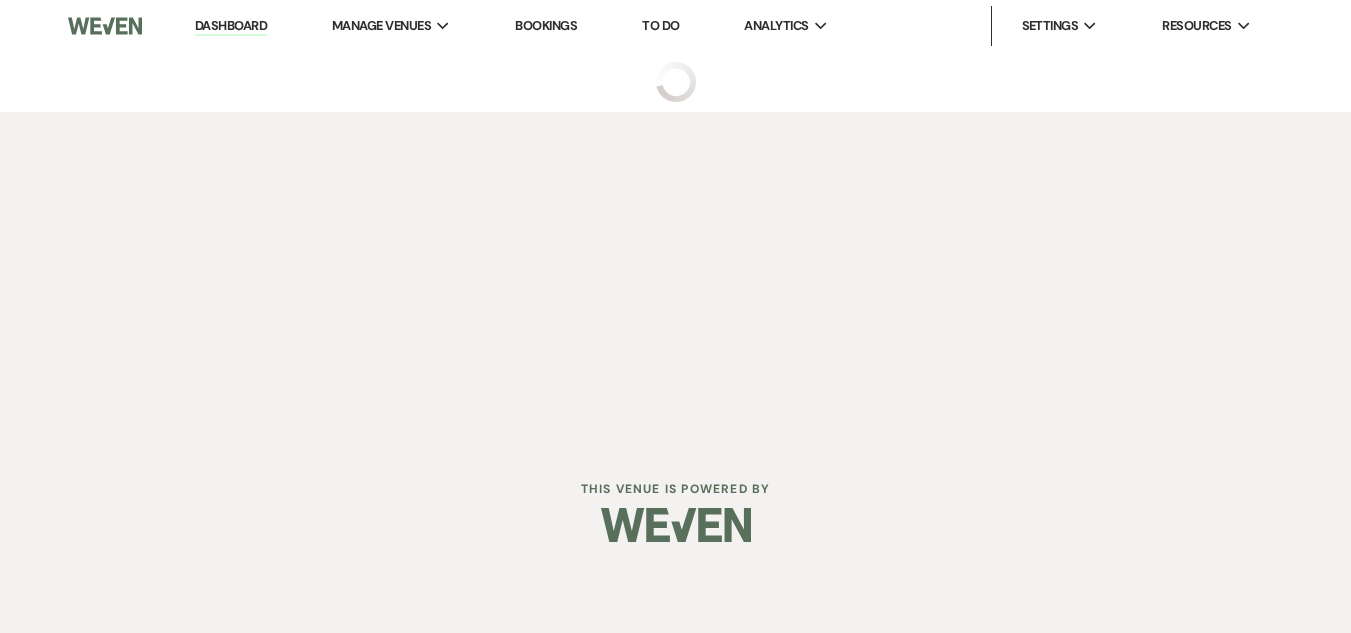 scroll, scrollTop: 0, scrollLeft: 0, axis: both 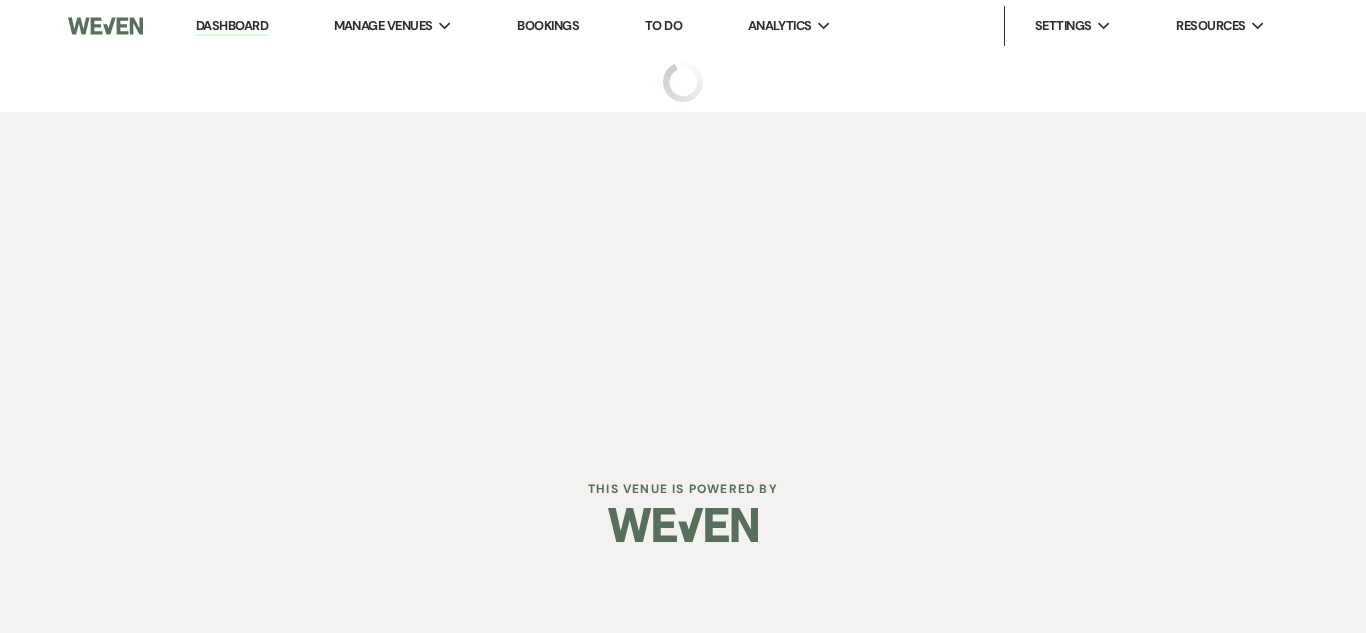 select on "5" 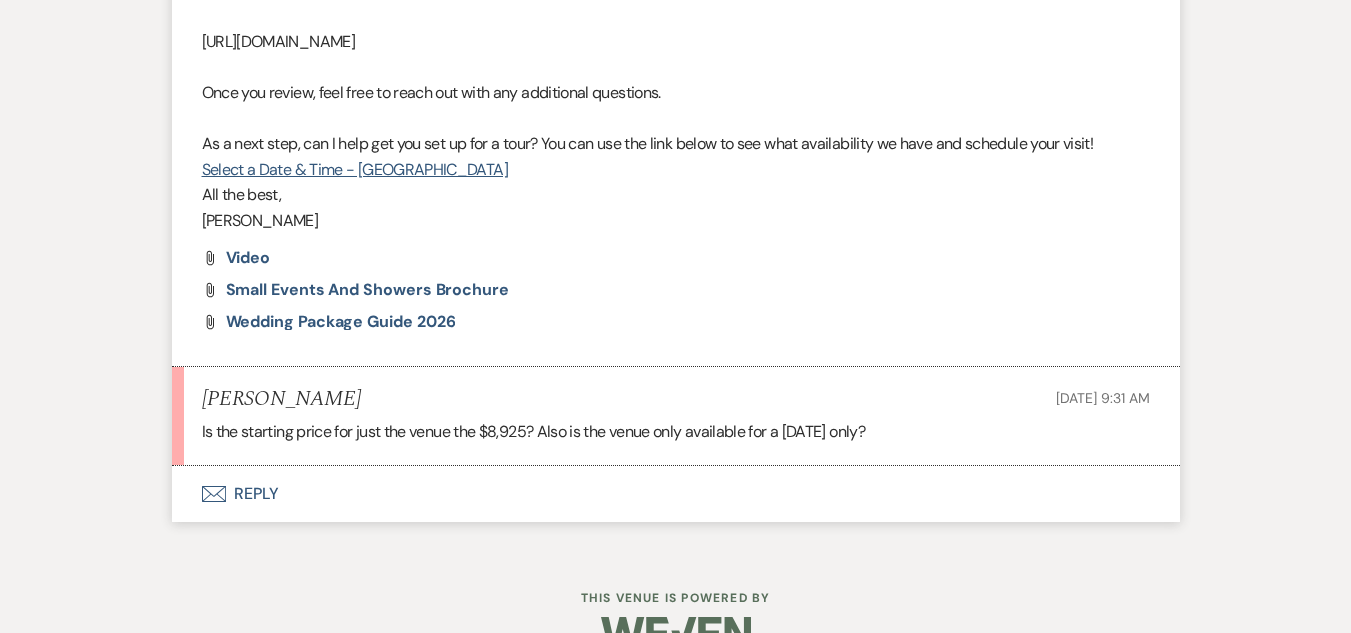 scroll, scrollTop: 1256, scrollLeft: 0, axis: vertical 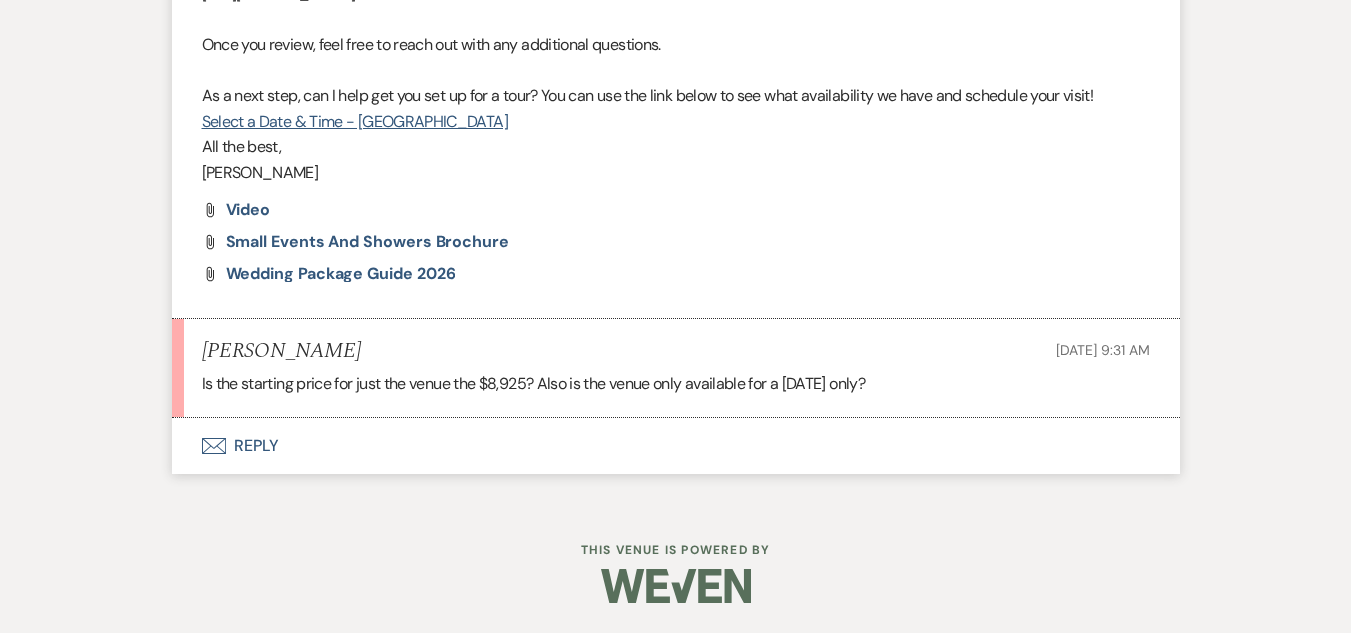 click on "Envelope Reply" at bounding box center (676, 446) 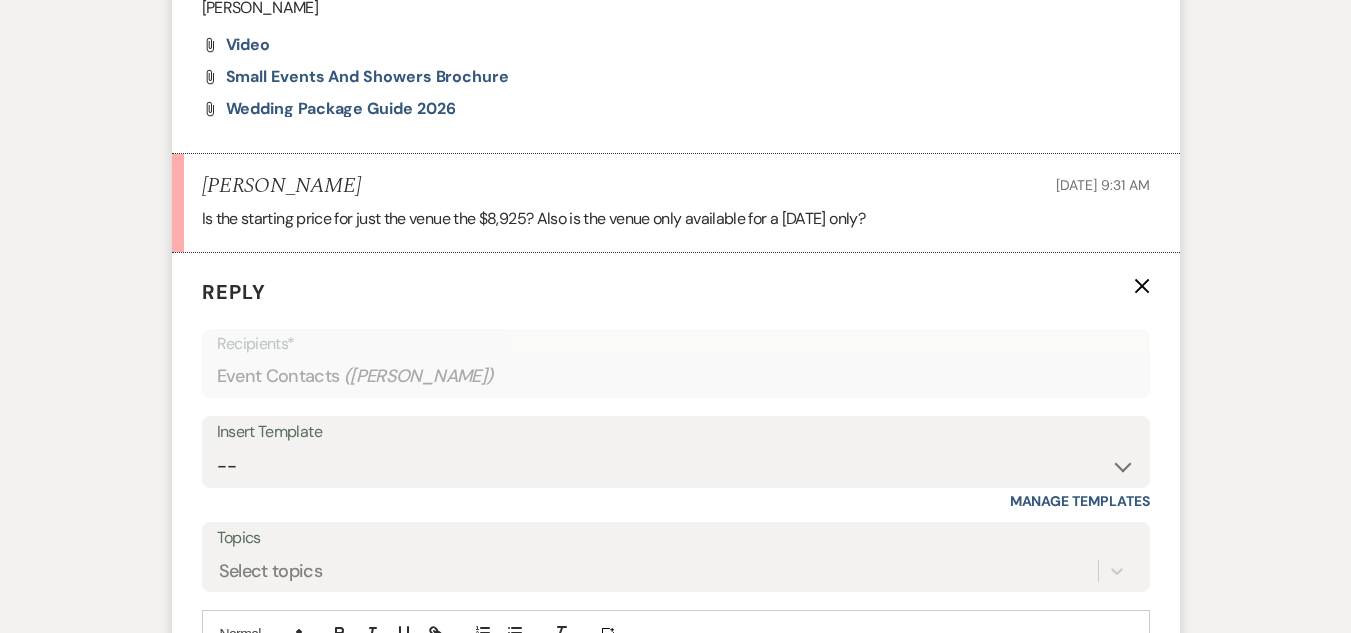 scroll, scrollTop: 1654, scrollLeft: 0, axis: vertical 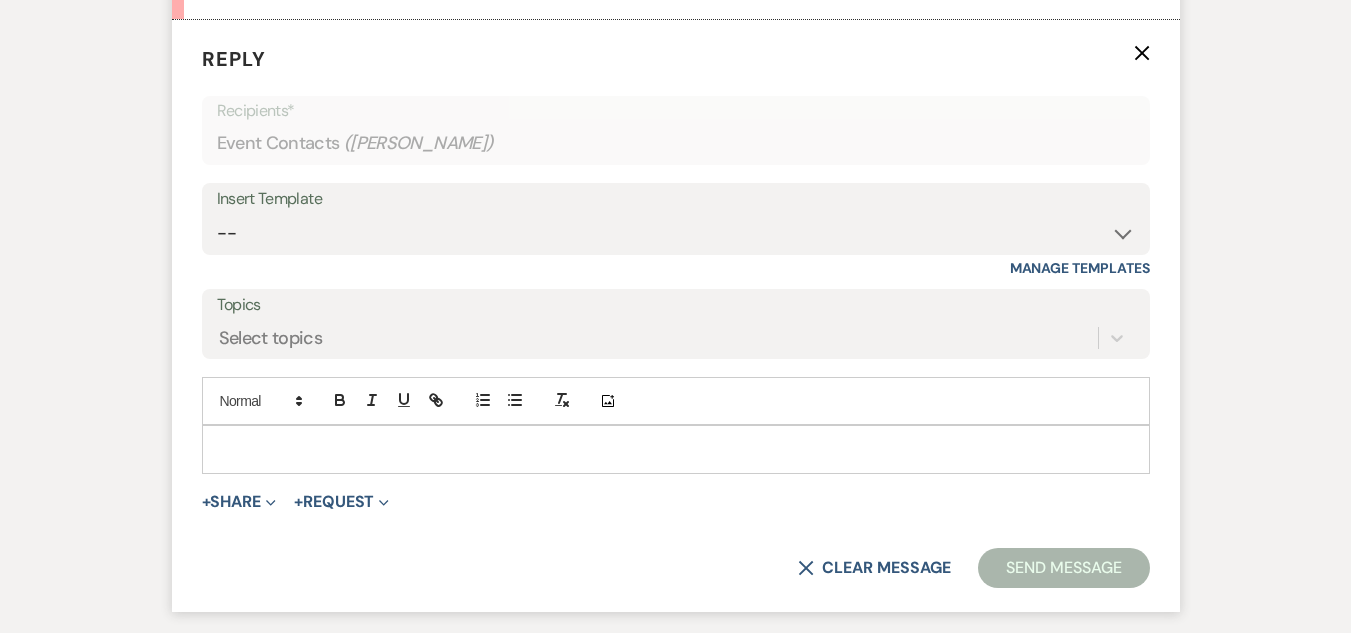 click at bounding box center (676, 449) 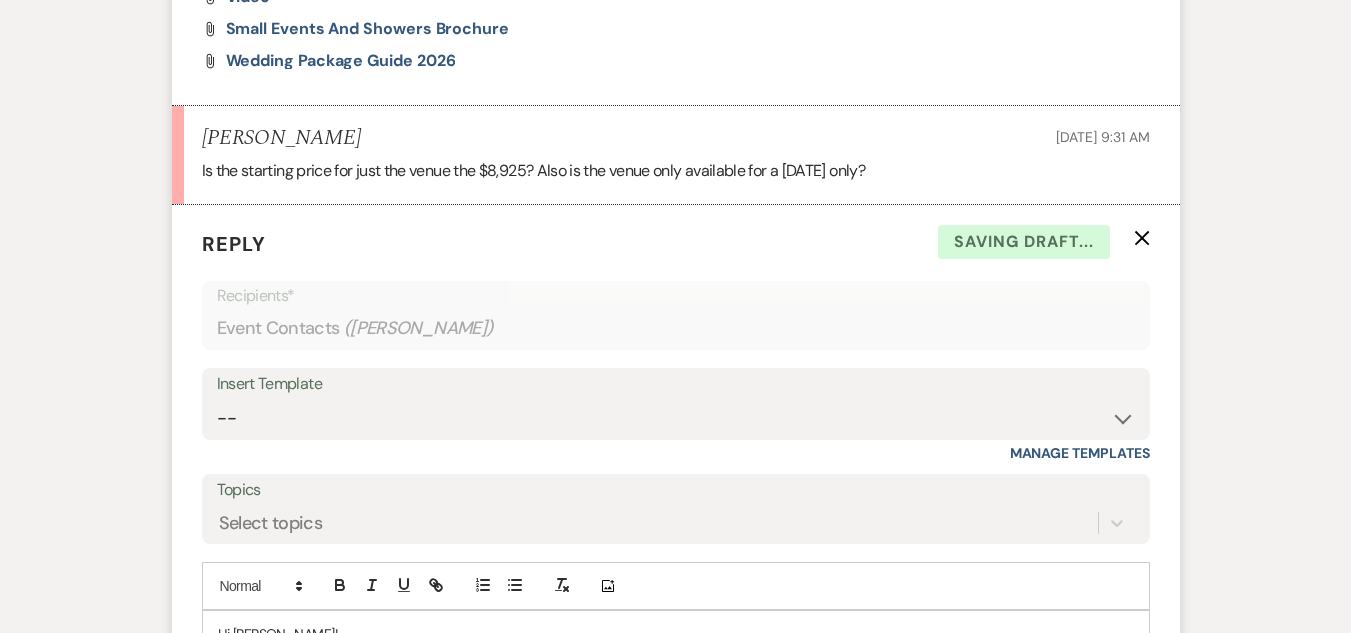scroll, scrollTop: 1454, scrollLeft: 0, axis: vertical 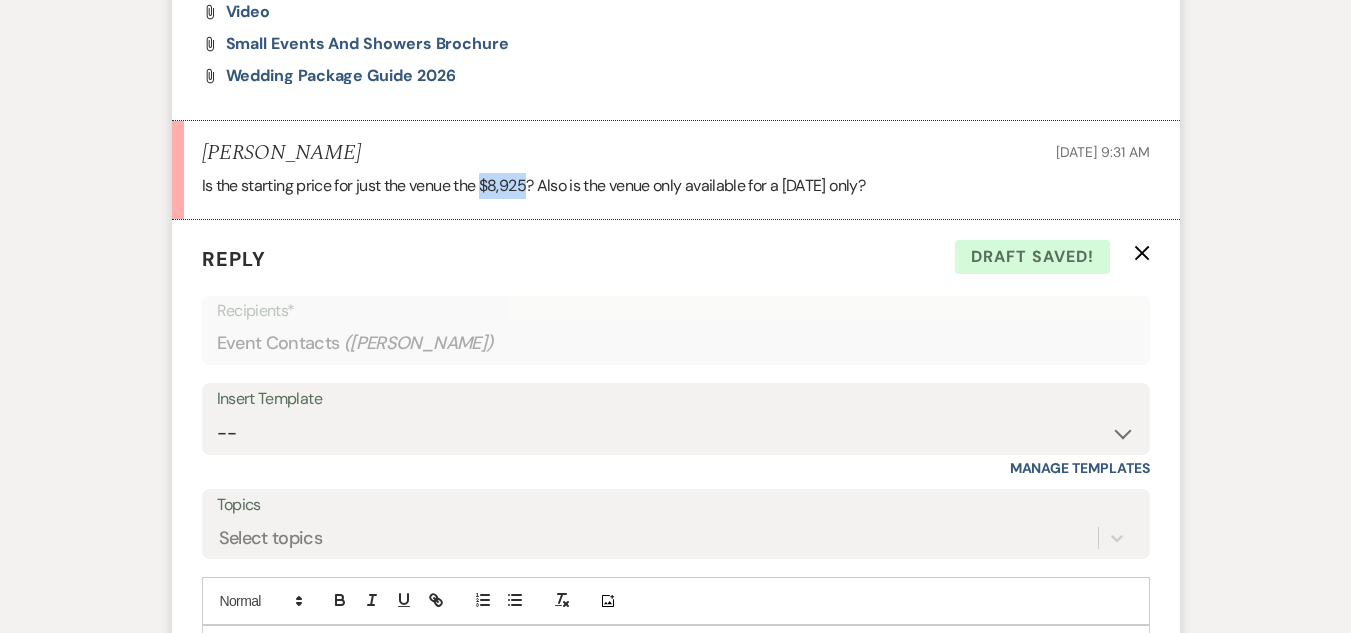 drag, startPoint x: 483, startPoint y: 186, endPoint x: 524, endPoint y: 185, distance: 41.01219 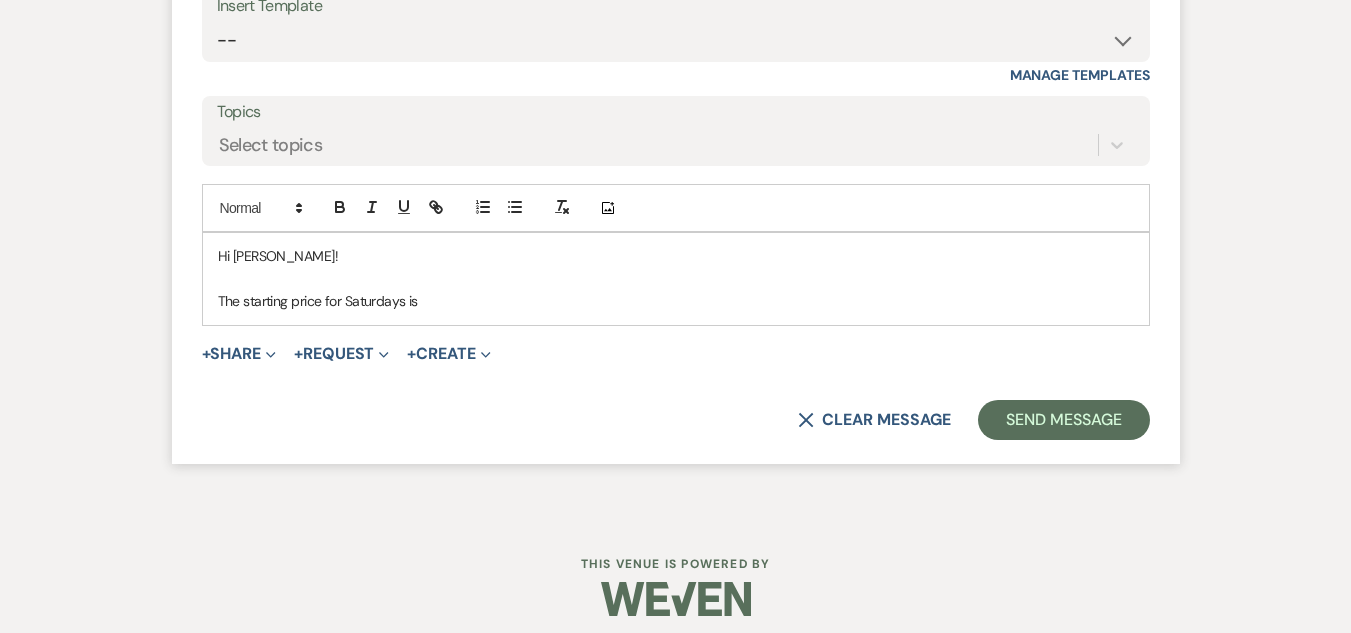 scroll, scrollTop: 1854, scrollLeft: 0, axis: vertical 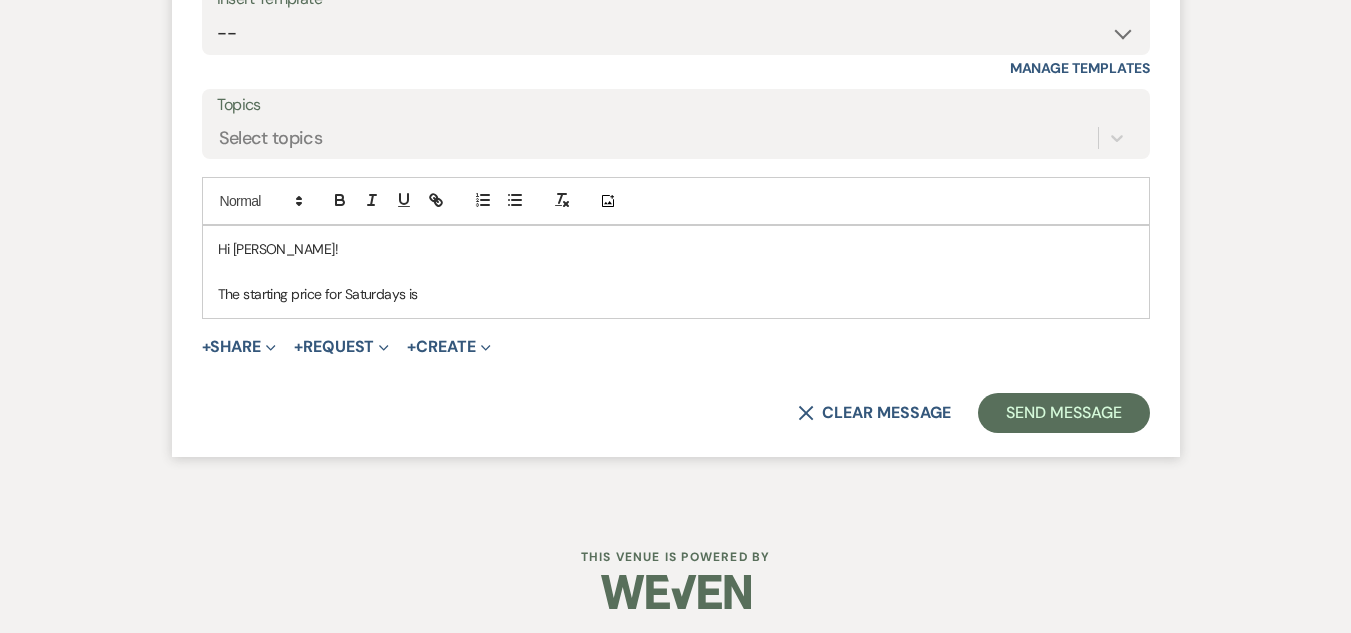 click on "The starting price for Saturdays is" at bounding box center [676, 294] 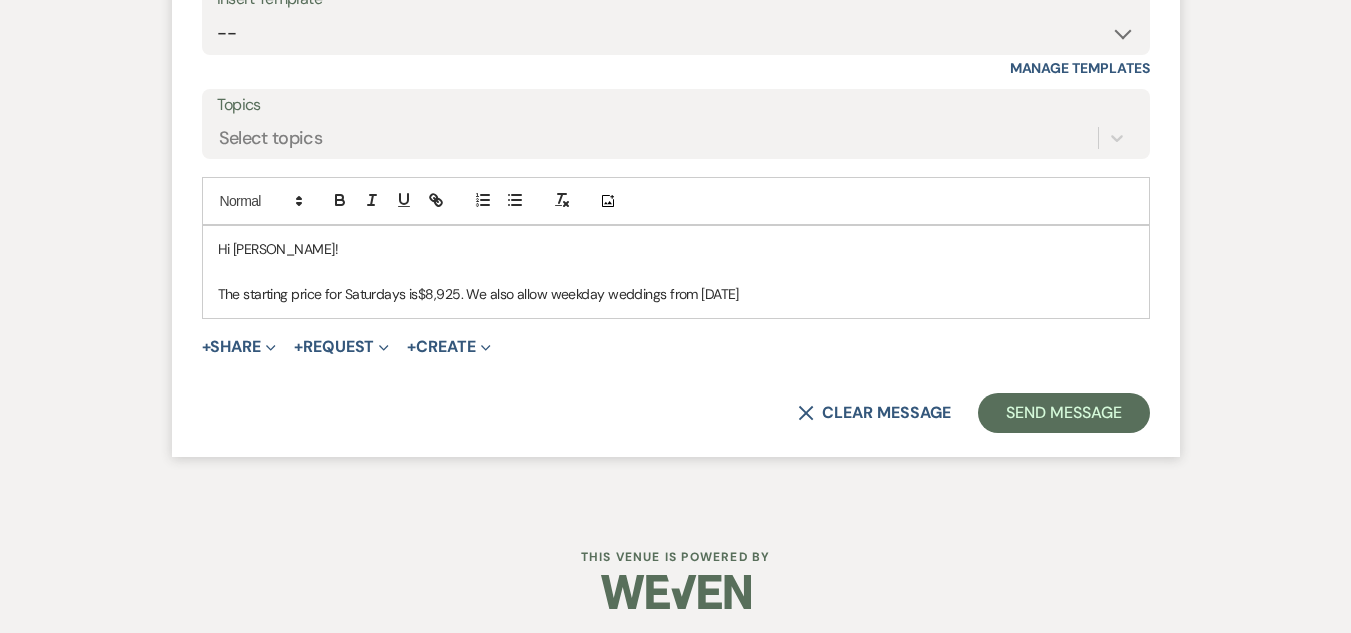 click on "$8,925. We also allow weekday weddings from [DATE]" at bounding box center [578, 294] 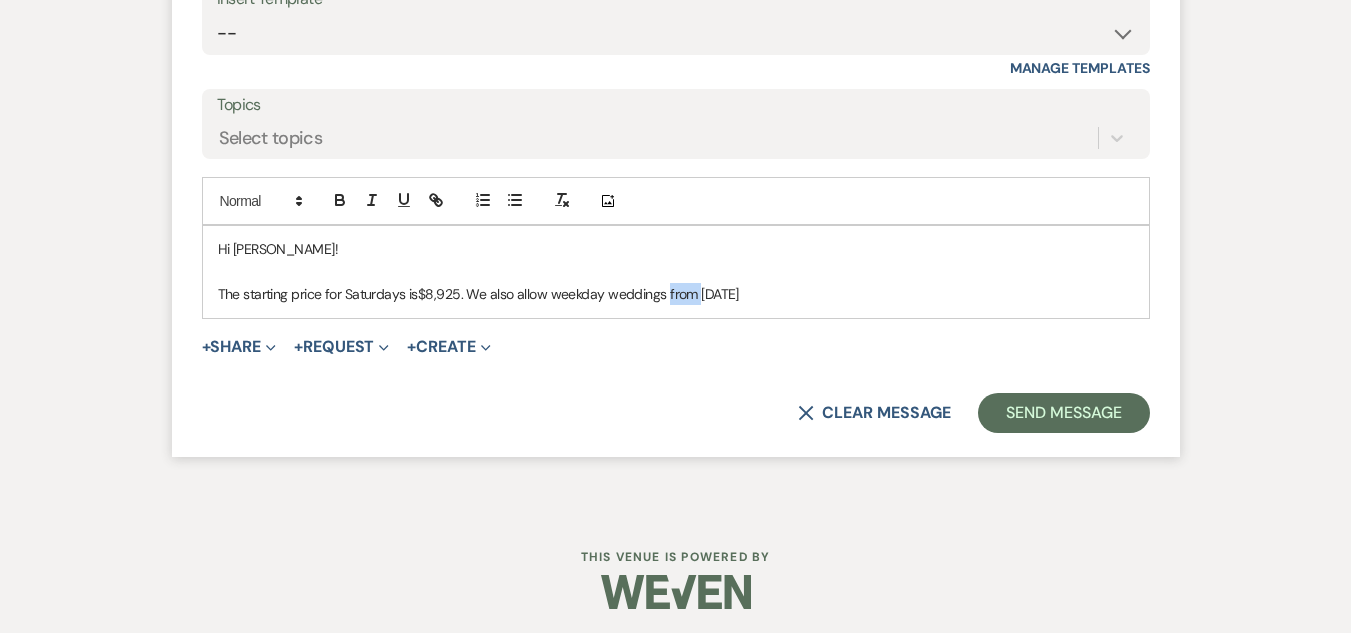drag, startPoint x: 692, startPoint y: 286, endPoint x: 675, endPoint y: 290, distance: 17.464249 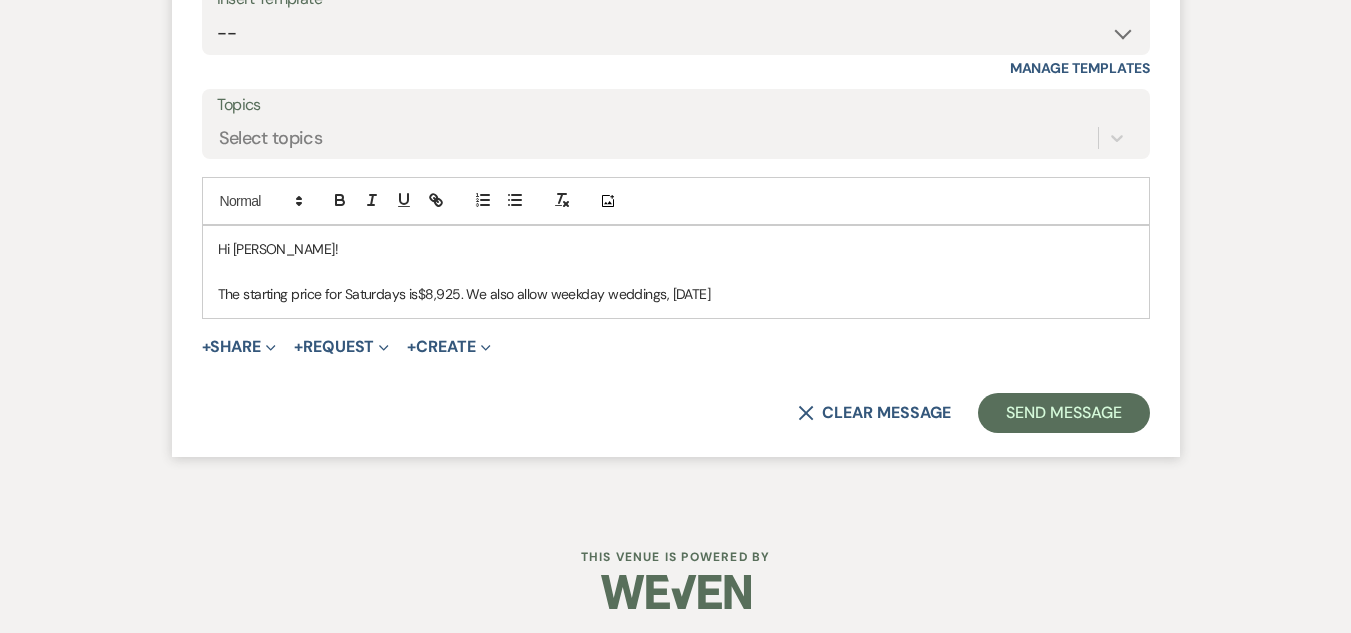 click on "The starting price for Saturdays is  $8,925. We also allow weekday weddings, [DATE]" at bounding box center (676, 294) 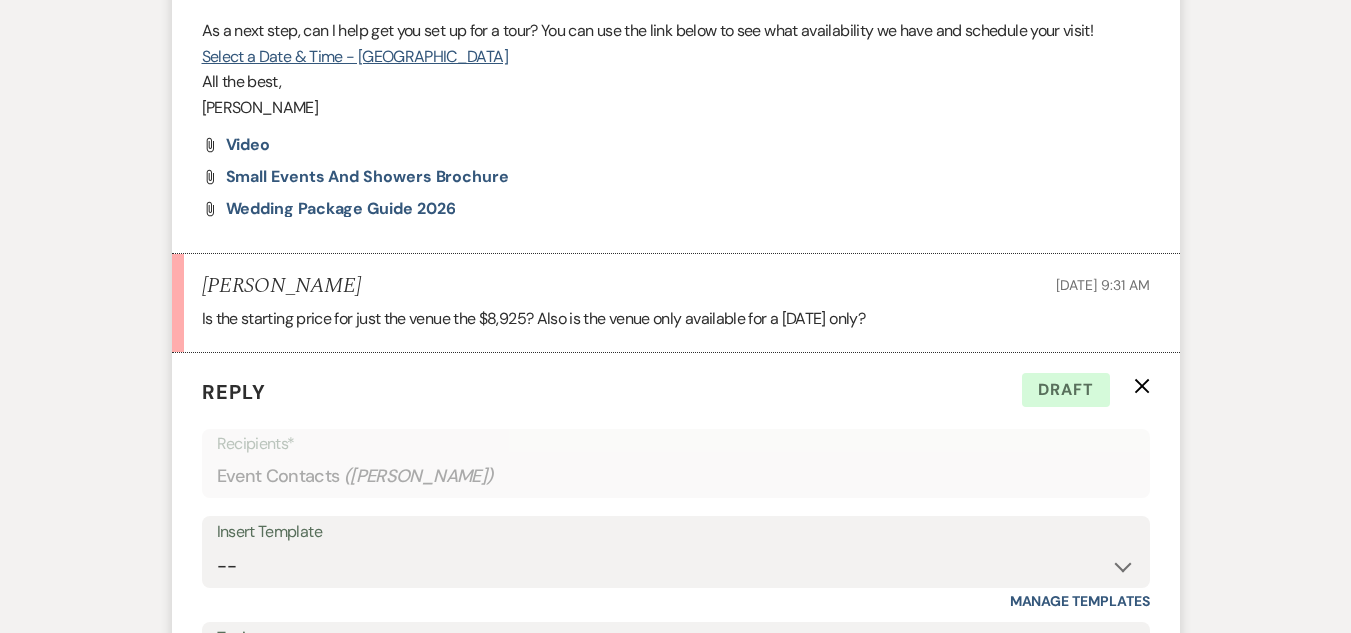 scroll, scrollTop: 1354, scrollLeft: 0, axis: vertical 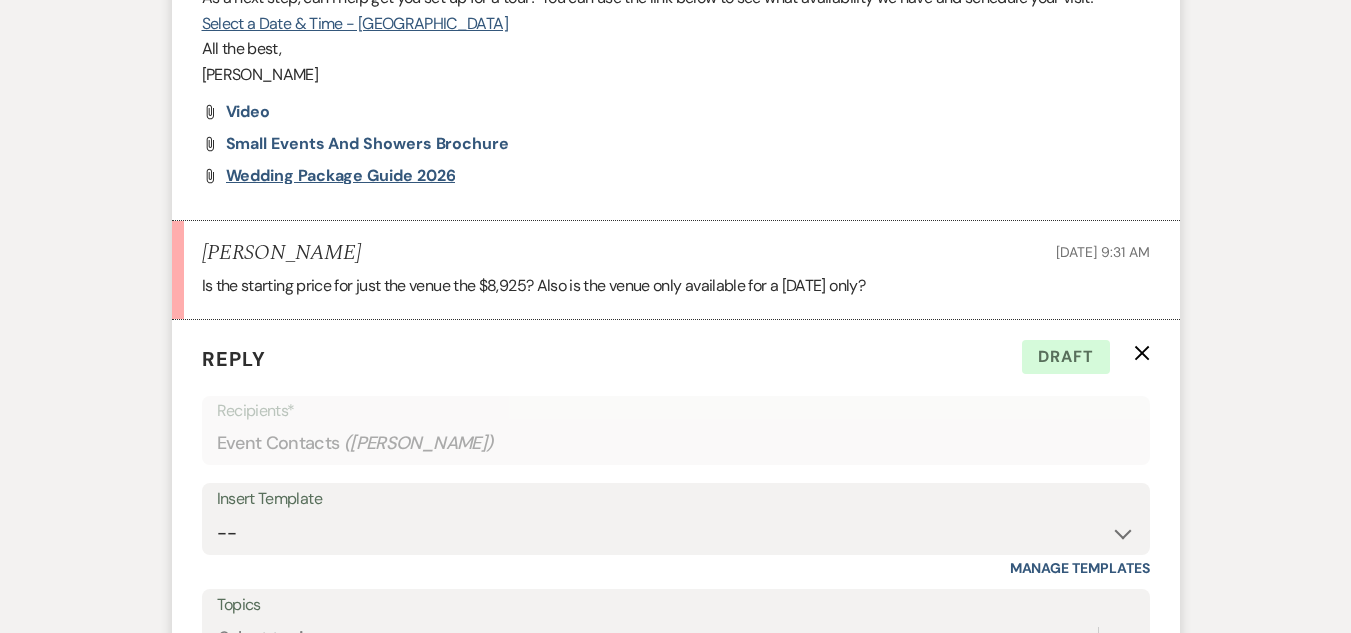 click on "Wedding Package Guide 2026" at bounding box center (341, 175) 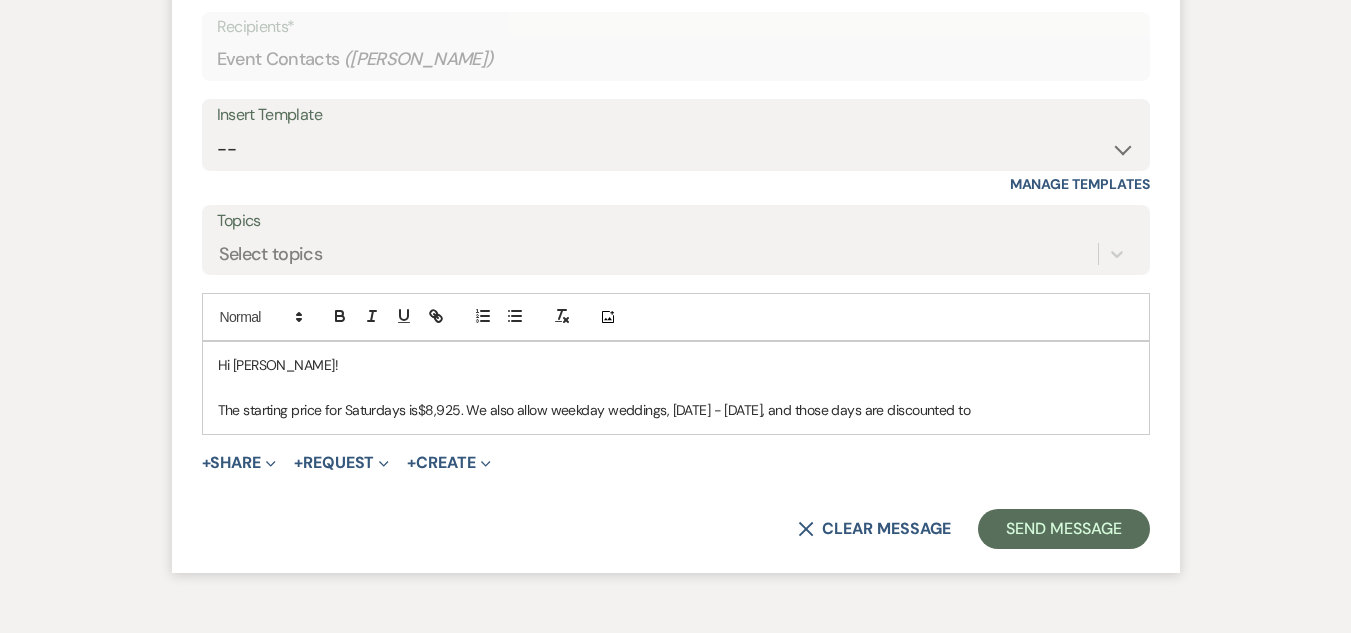 scroll, scrollTop: 1754, scrollLeft: 0, axis: vertical 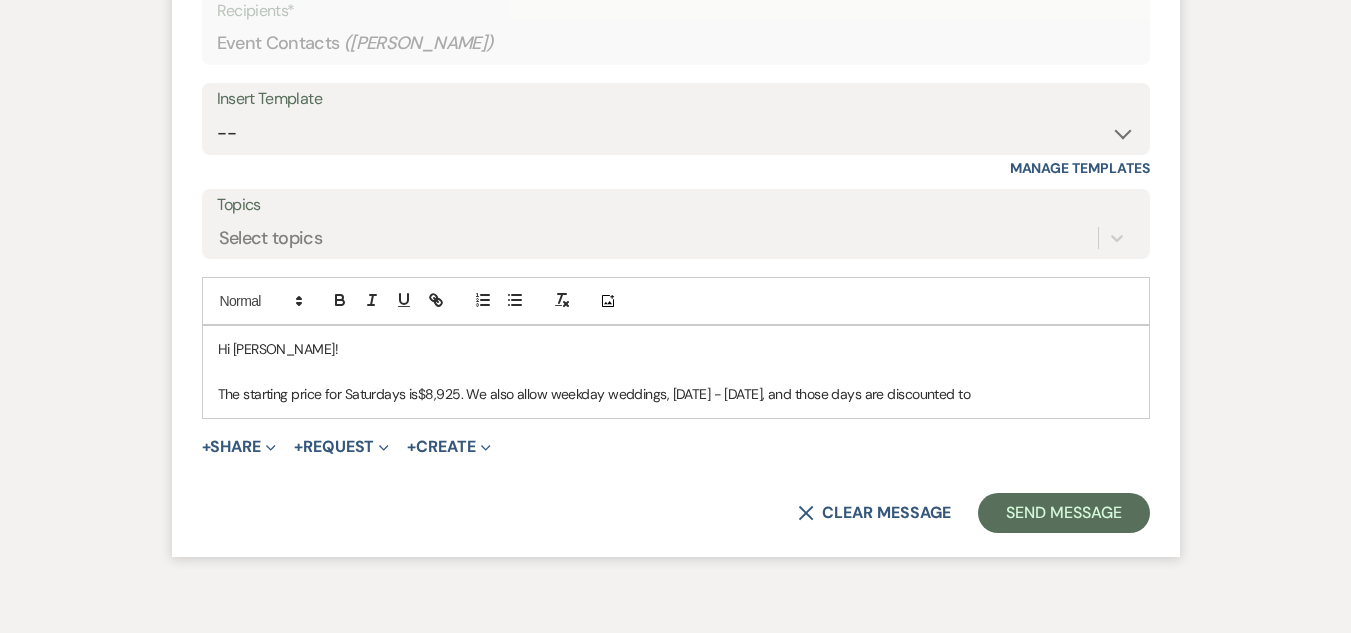 click on "The starting price for Saturdays is  $8,925. We also allow weekday weddings, [DATE] - [DATE], and those days are discounted to" at bounding box center (676, 394) 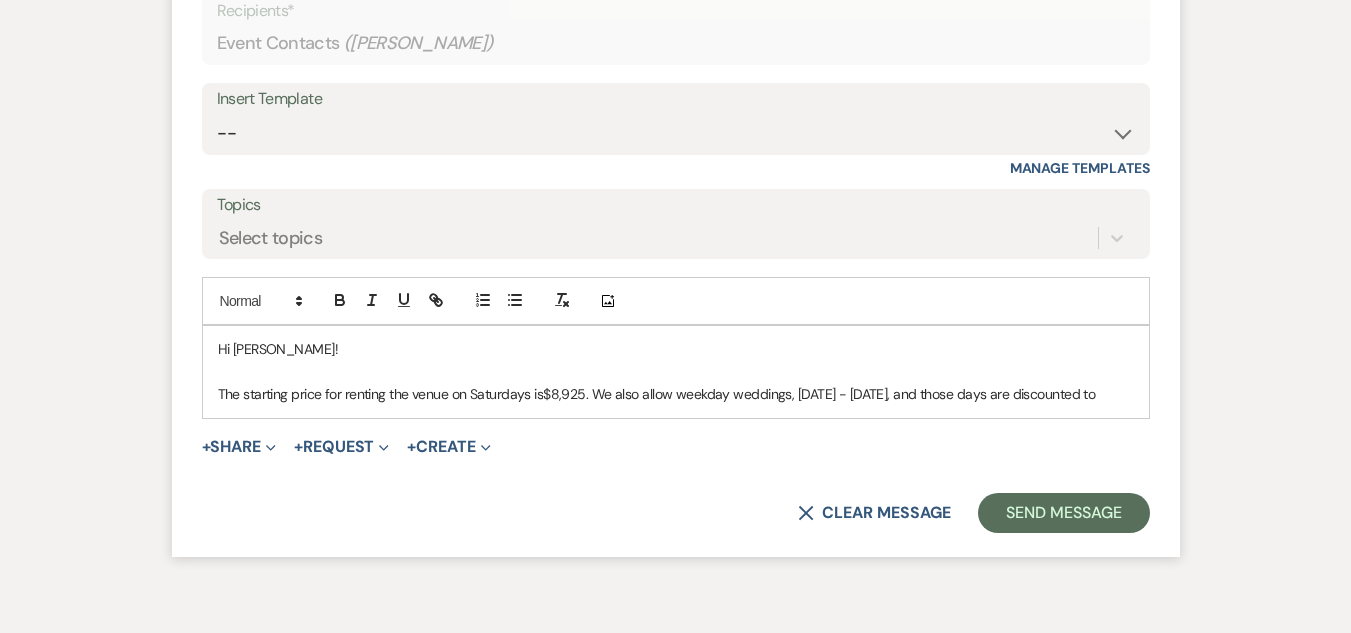 click on "$8,925. We also allow weekday weddings, [DATE] - [DATE], and those days are discounted to" at bounding box center (819, 394) 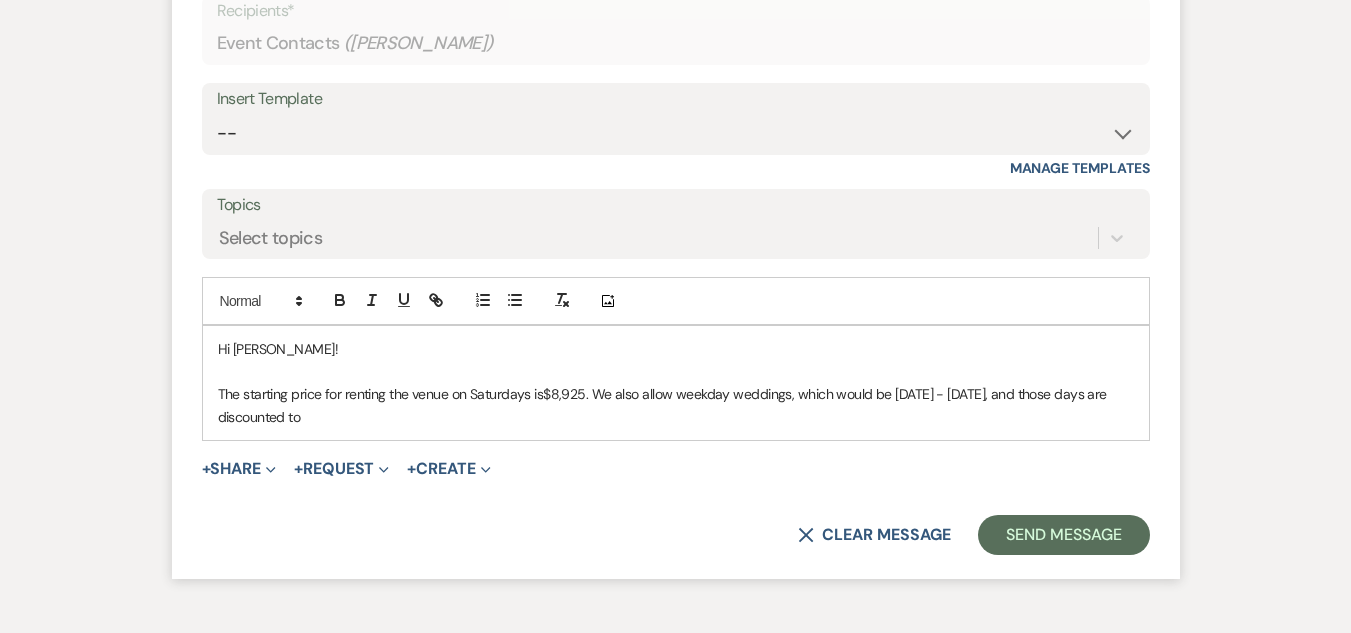 click on "The starting price for renting the venue on Saturdays is  $8,925. We also allow weekday weddings, which would be [DATE] - [DATE], and those days are discounted to" at bounding box center (676, 405) 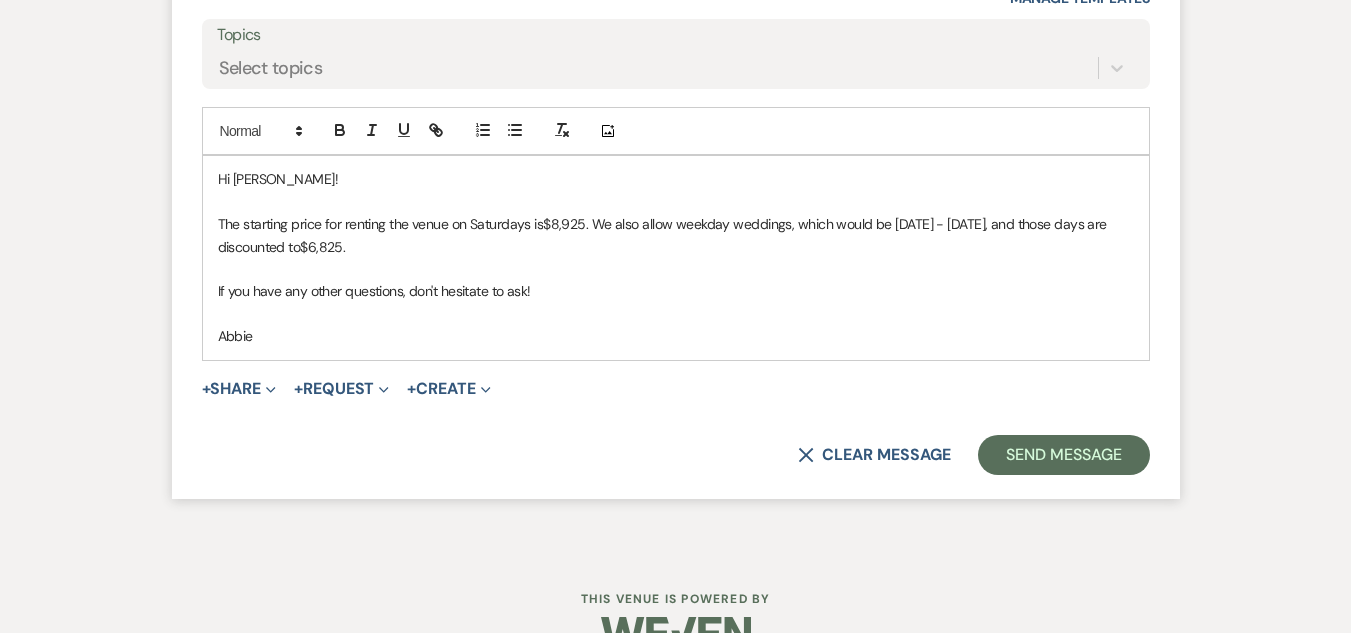 scroll, scrollTop: 1954, scrollLeft: 0, axis: vertical 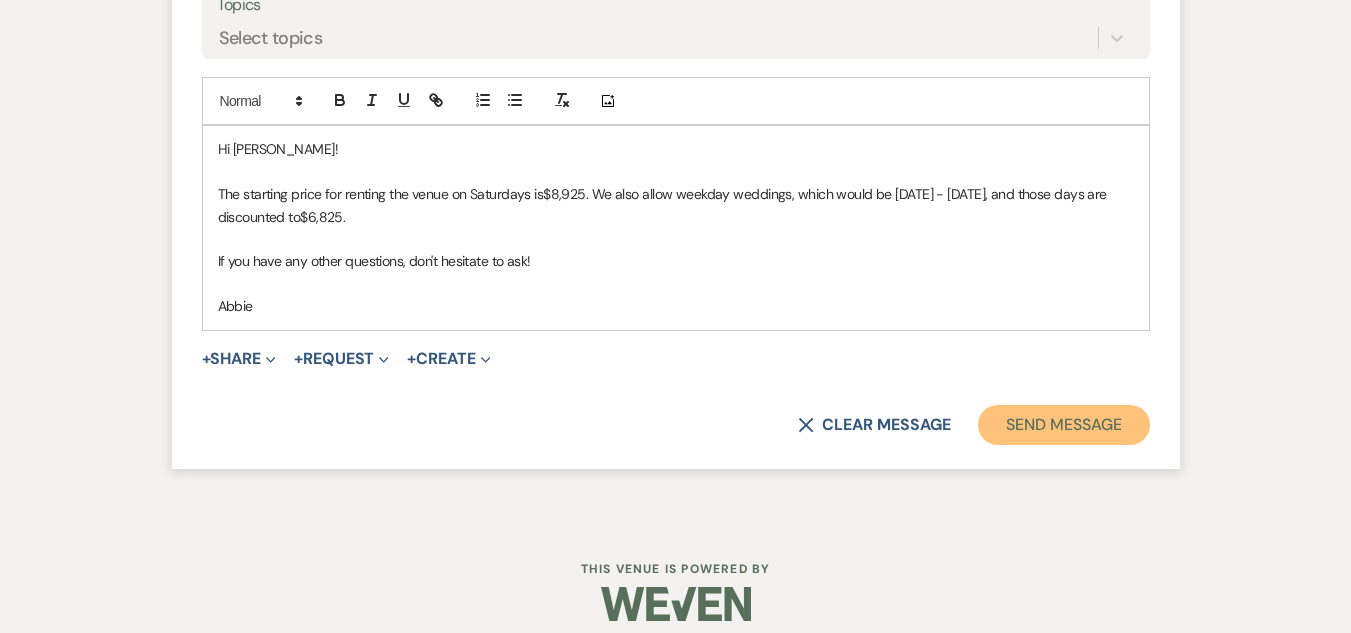 click on "Send Message" at bounding box center (1063, 425) 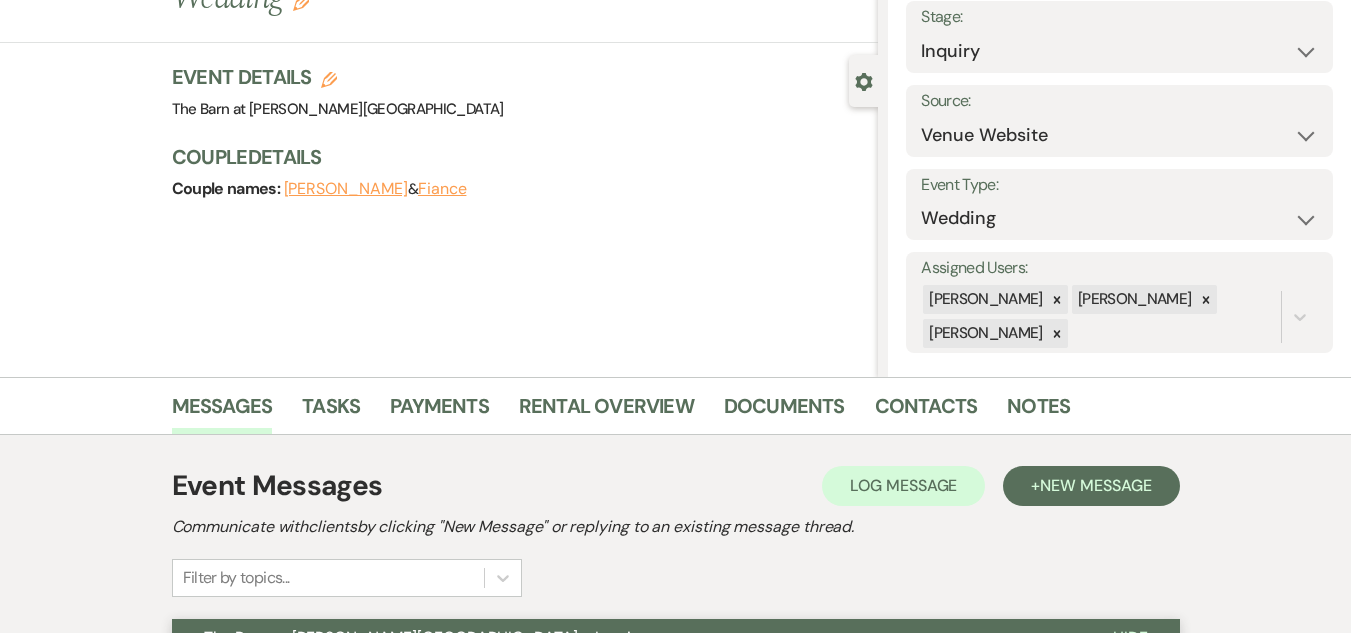 scroll, scrollTop: 0, scrollLeft: 0, axis: both 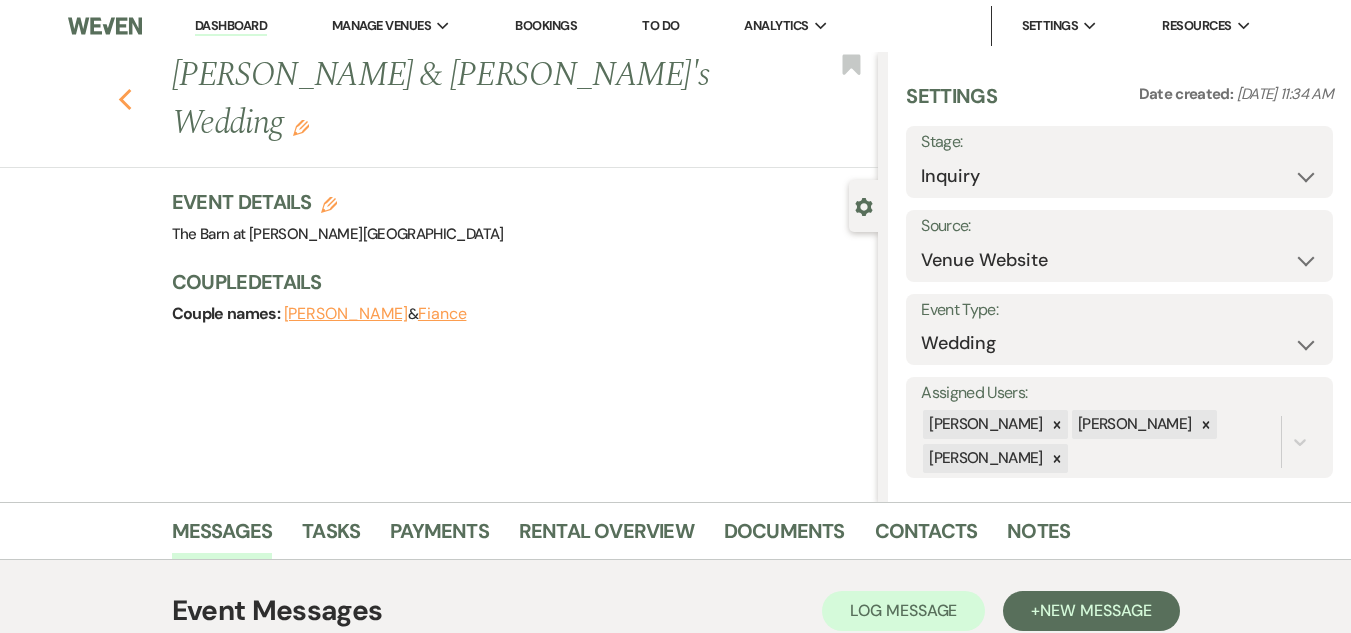 click on "Previous" 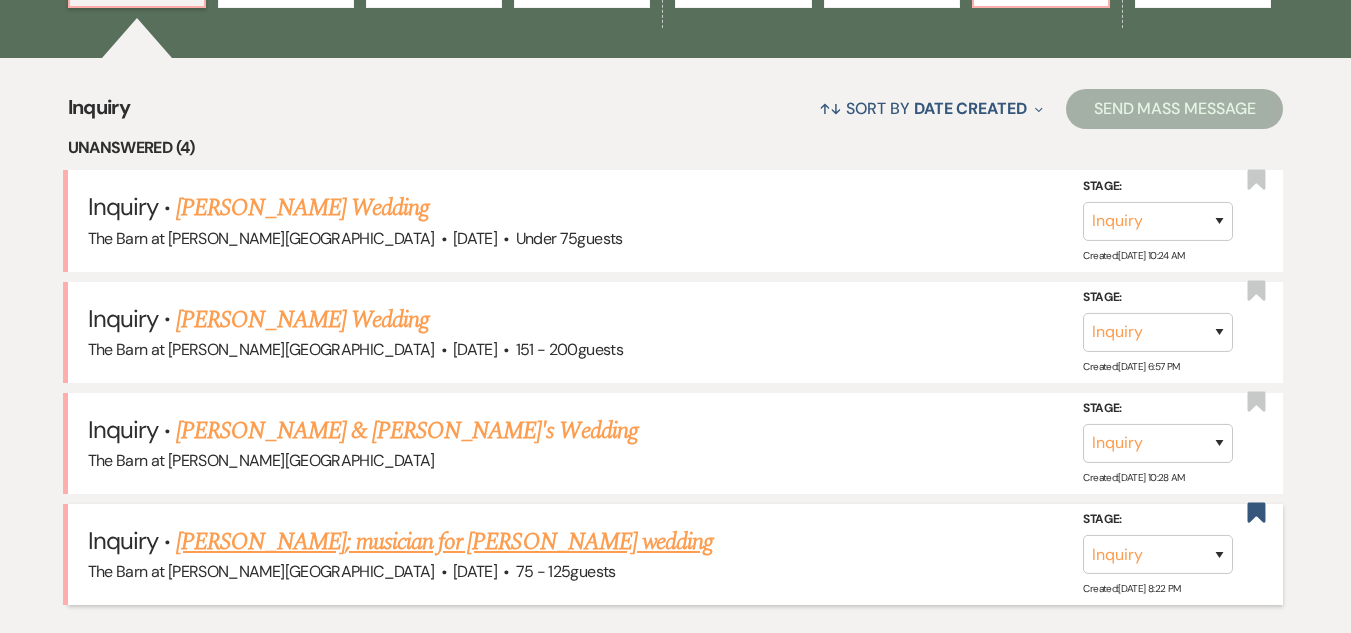 scroll, scrollTop: 700, scrollLeft: 0, axis: vertical 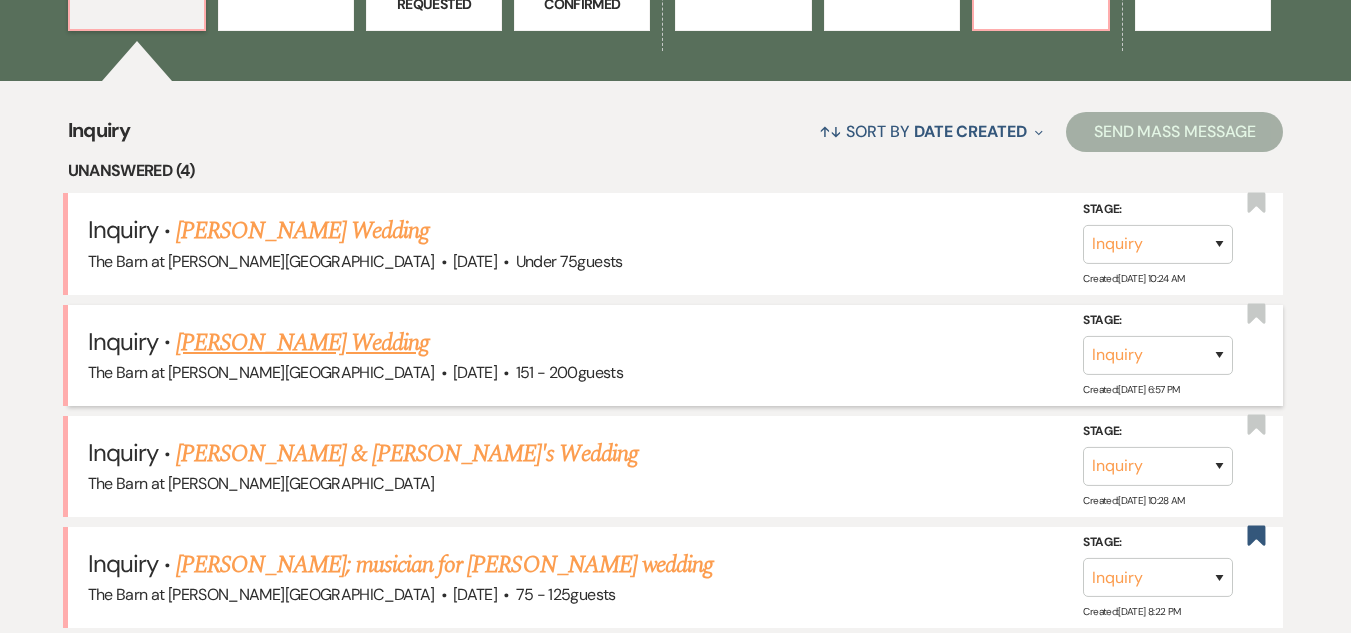 click on "[PERSON_NAME] Wedding" at bounding box center (302, 343) 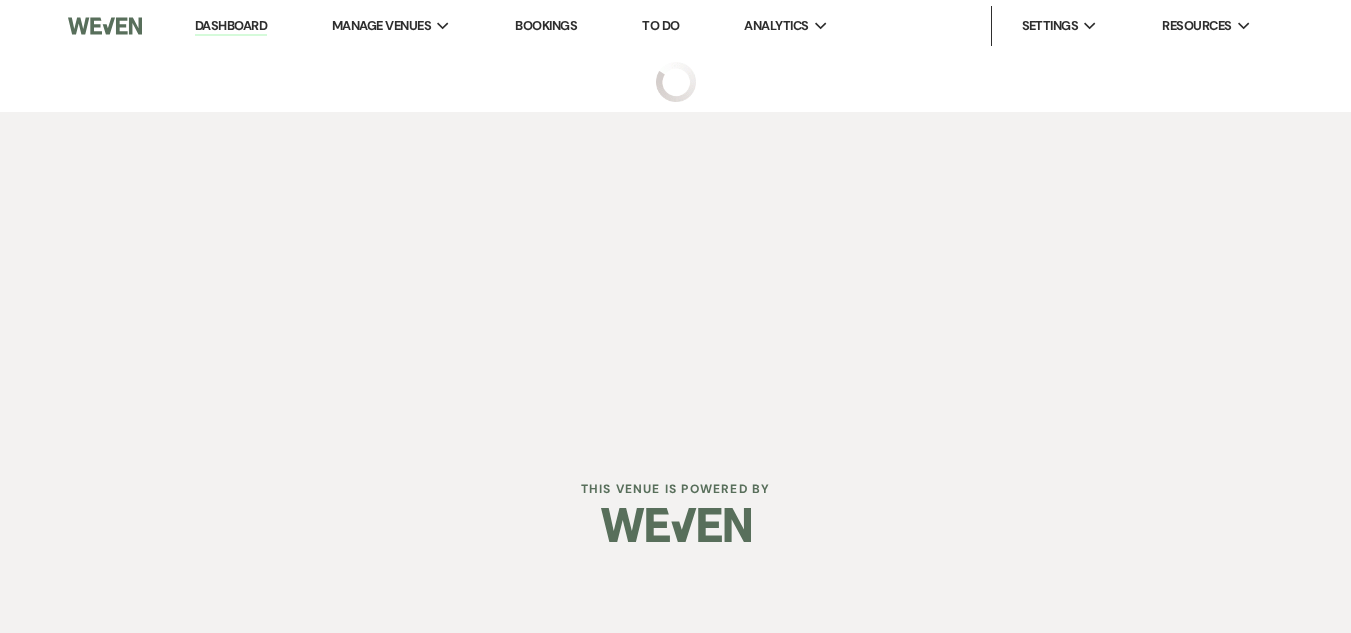 scroll, scrollTop: 0, scrollLeft: 0, axis: both 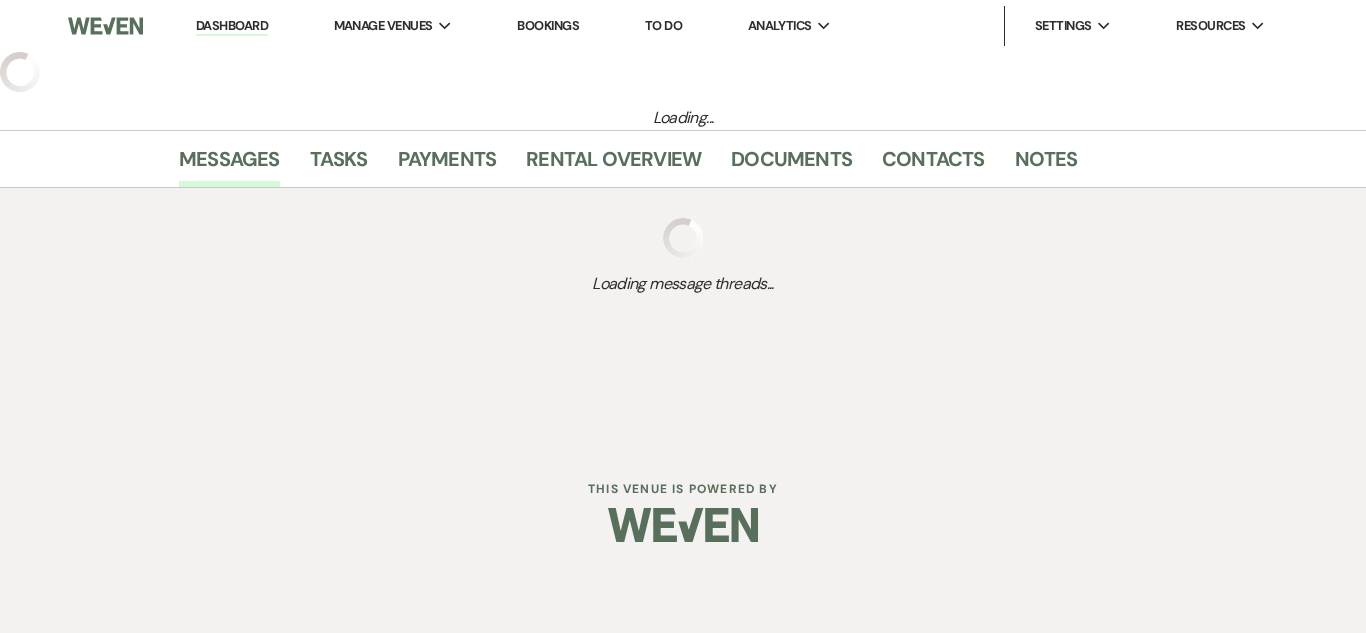 select on "2" 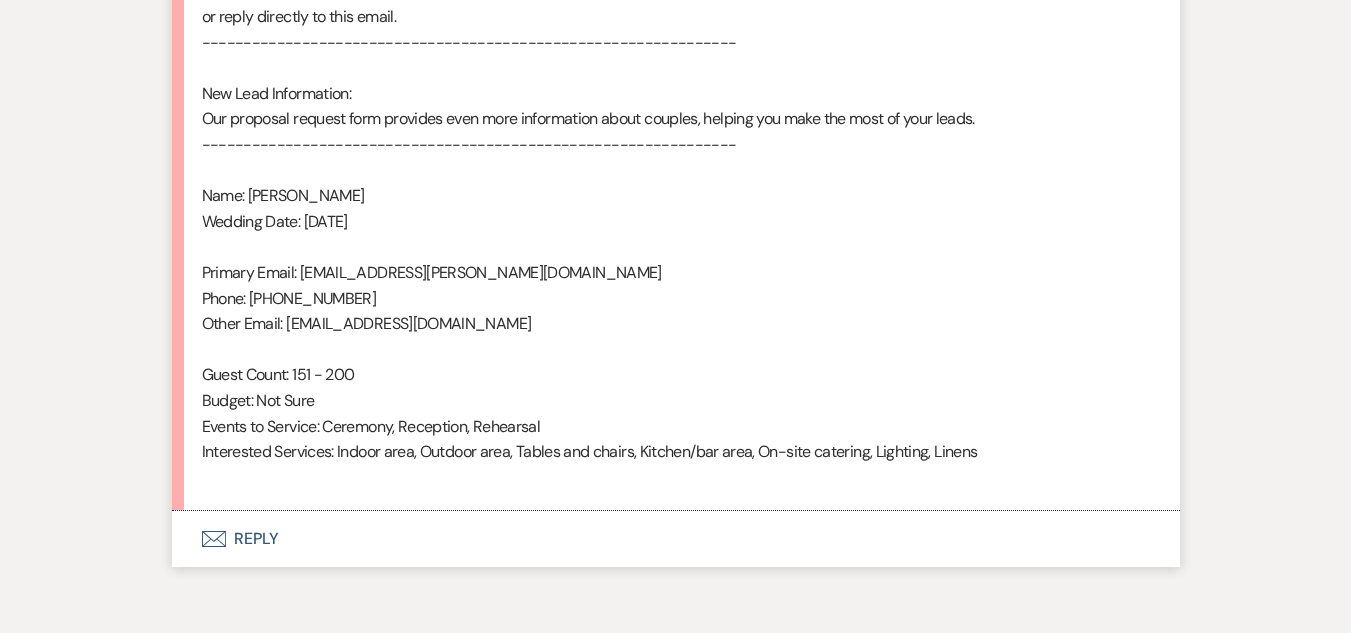 scroll, scrollTop: 1300, scrollLeft: 0, axis: vertical 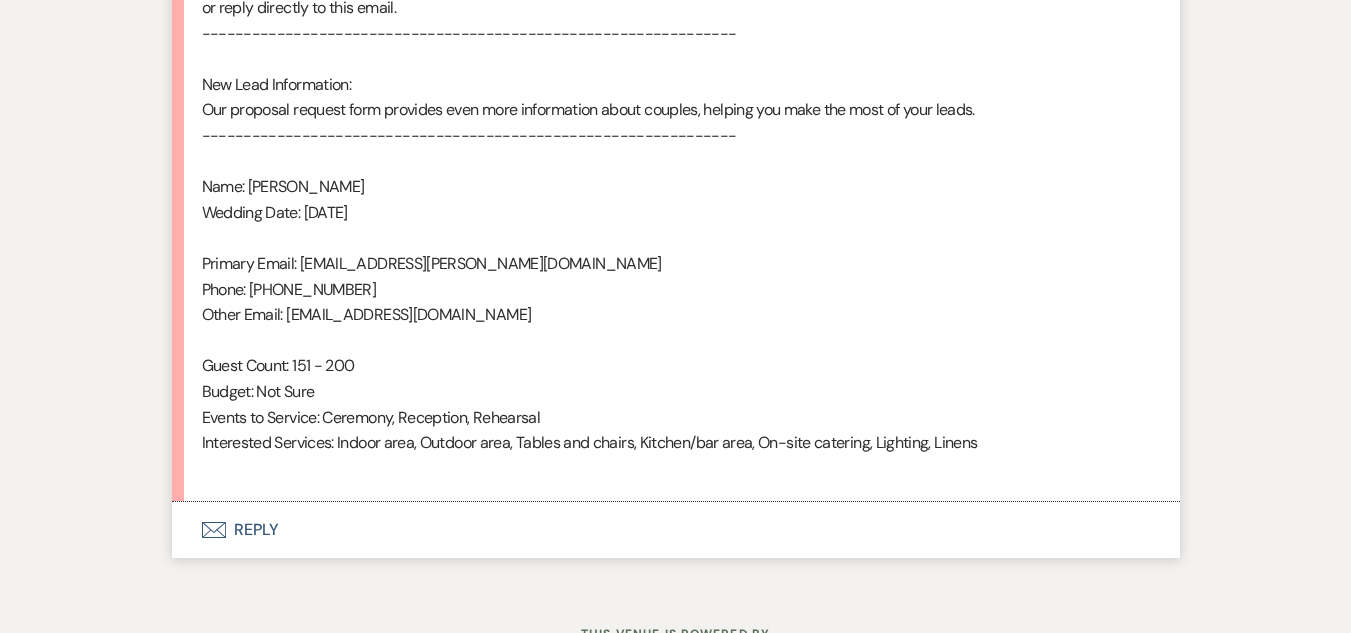 click on "Envelope Reply" at bounding box center (676, 530) 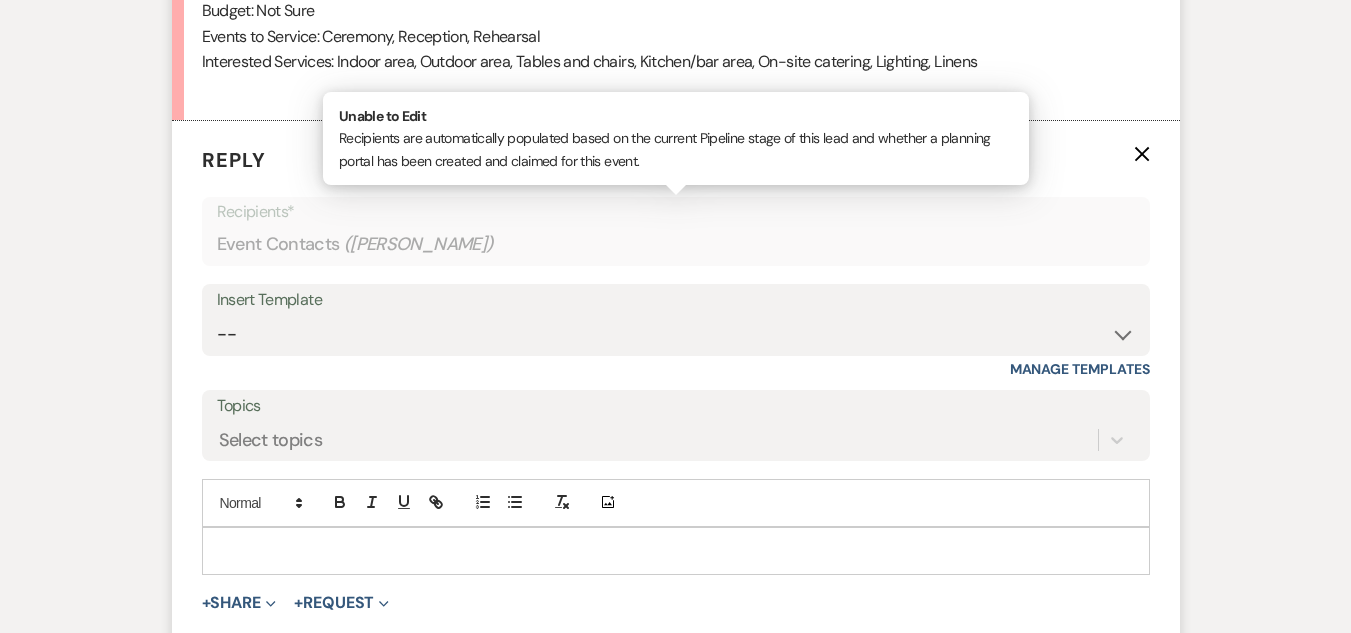scroll, scrollTop: 1782, scrollLeft: 0, axis: vertical 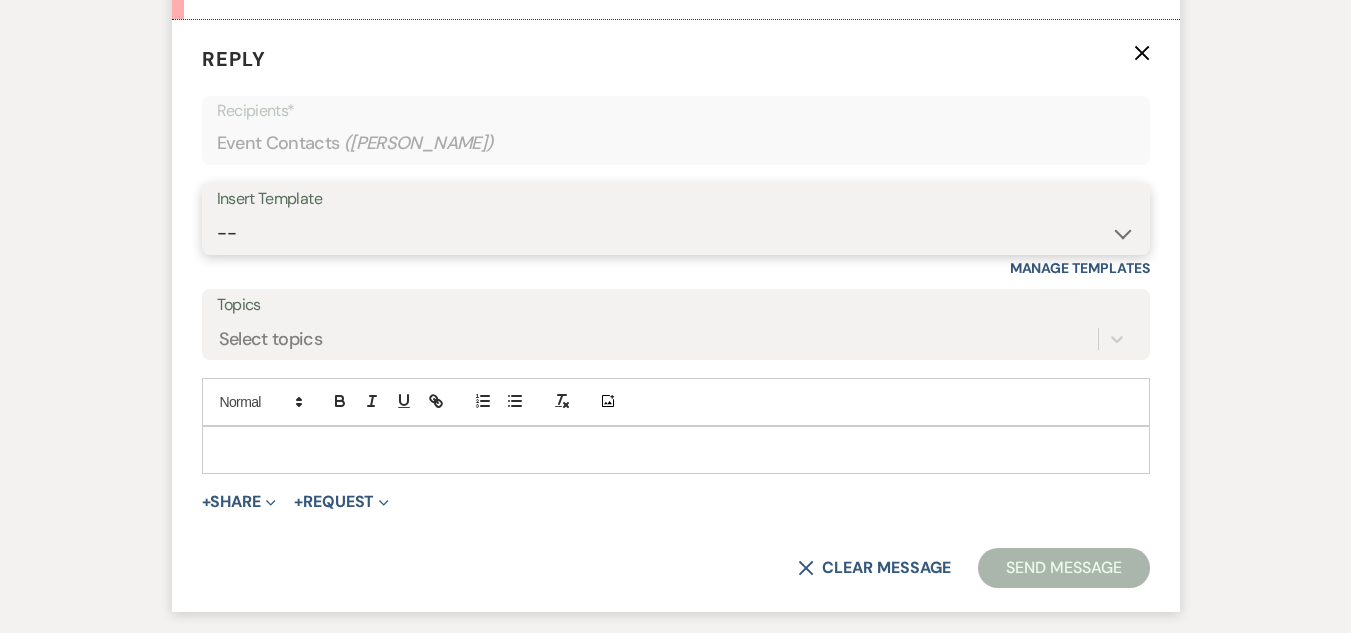 click on "-- Weven Planning Portal Introduction (Booked Events) Welcome Email Offboarding Email Event Insurance - Follow up  Venue Contract and Documents to Sign The Barn at [PERSON_NAME][GEOGRAPHIC_DATA] - Event Manager Deposit Info  The Barn at [PERSON_NAME][GEOGRAPHIC_DATA] - Inquiry 2026 Lodging Arrangement Form - 2026 newest Lodging Arrangement Form - 2025/2026  The Barn at [PERSON_NAME][GEOGRAPHIC_DATA] - Inquiry 2027 Add-on & Rental Promotion" at bounding box center (676, 233) 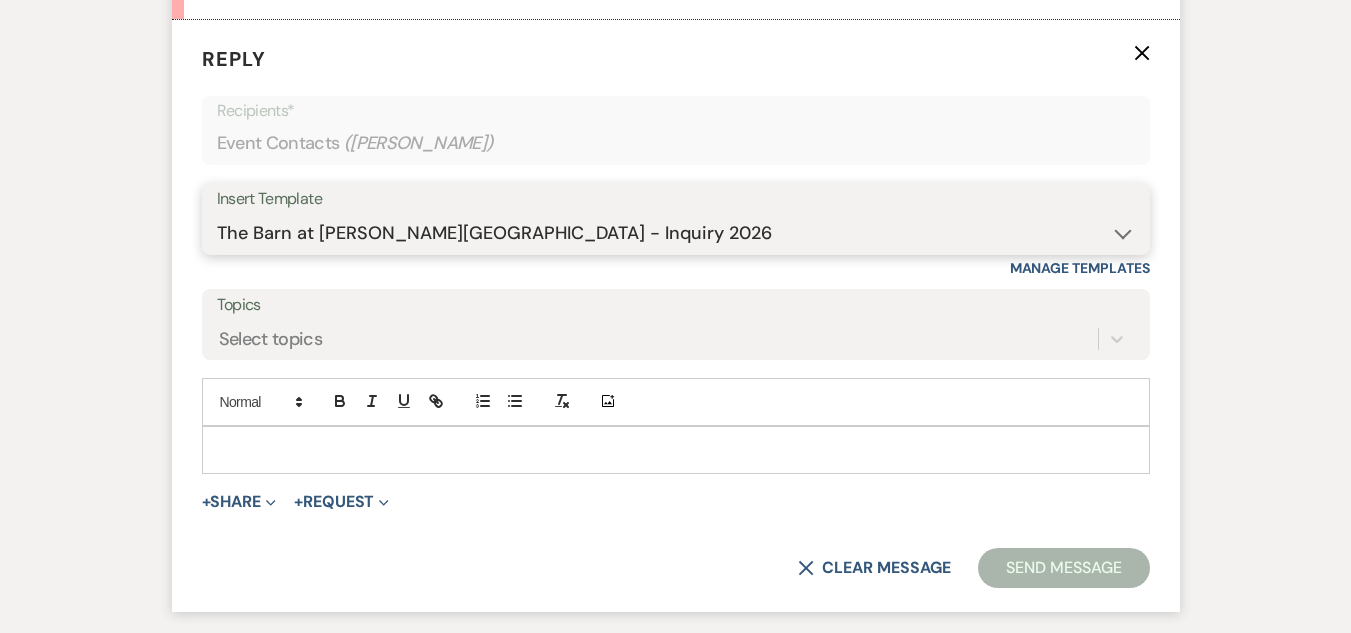 click on "-- Weven Planning Portal Introduction (Booked Events) Welcome Email Offboarding Email Event Insurance - Follow up  Venue Contract and Documents to Sign The Barn at [PERSON_NAME][GEOGRAPHIC_DATA] - Event Manager Deposit Info  The Barn at [PERSON_NAME][GEOGRAPHIC_DATA] - Inquiry 2026 Lodging Arrangement Form - 2026 newest Lodging Arrangement Form - 2025/2026  The Barn at [PERSON_NAME][GEOGRAPHIC_DATA] - Inquiry 2027 Add-on & Rental Promotion" at bounding box center [676, 233] 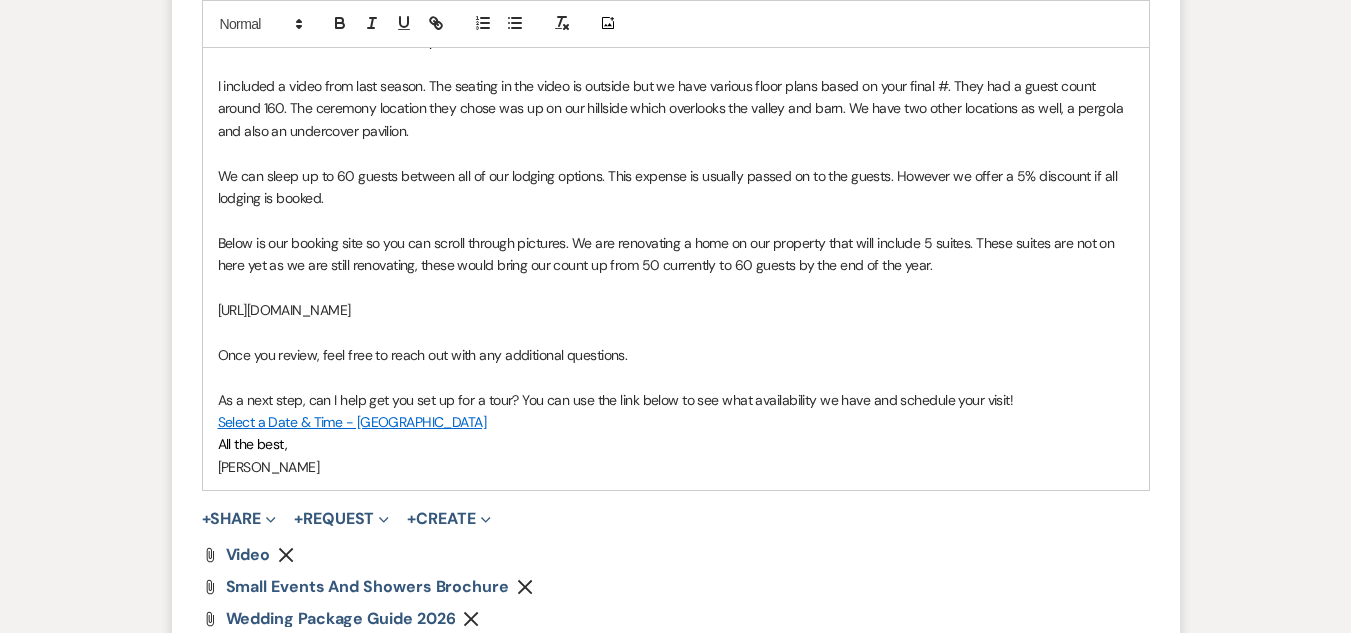 scroll, scrollTop: 2282, scrollLeft: 0, axis: vertical 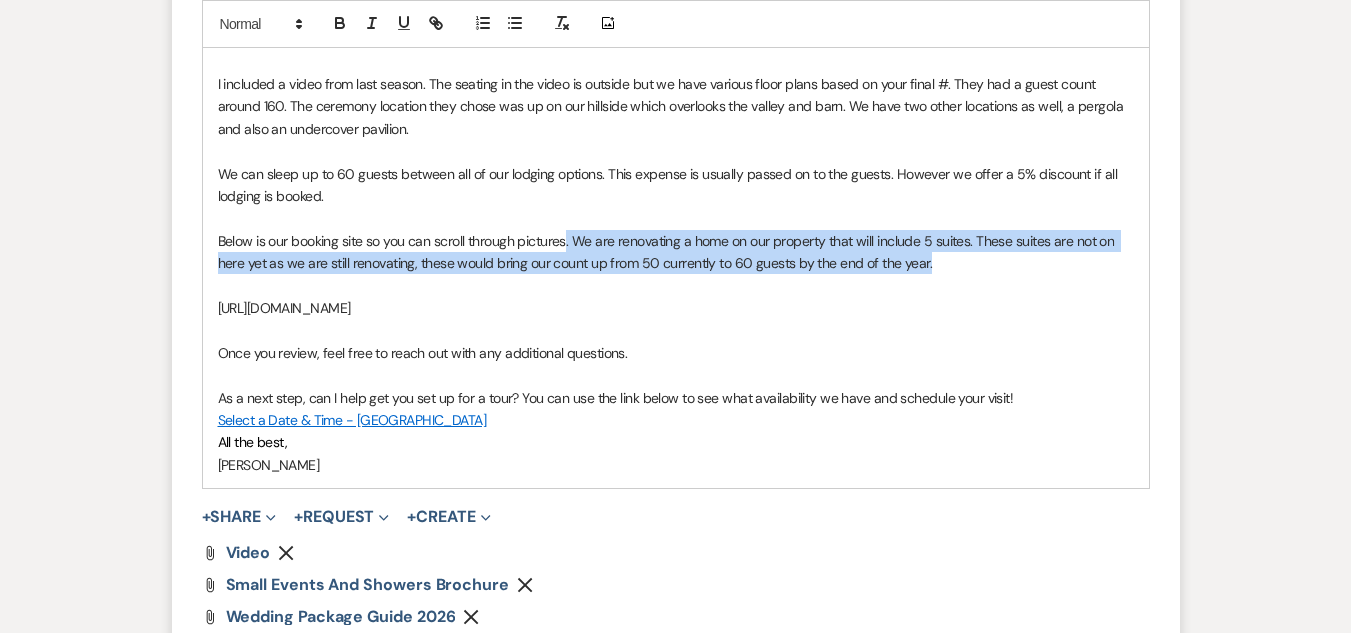 drag, startPoint x: 936, startPoint y: 271, endPoint x: 566, endPoint y: 245, distance: 370.91238 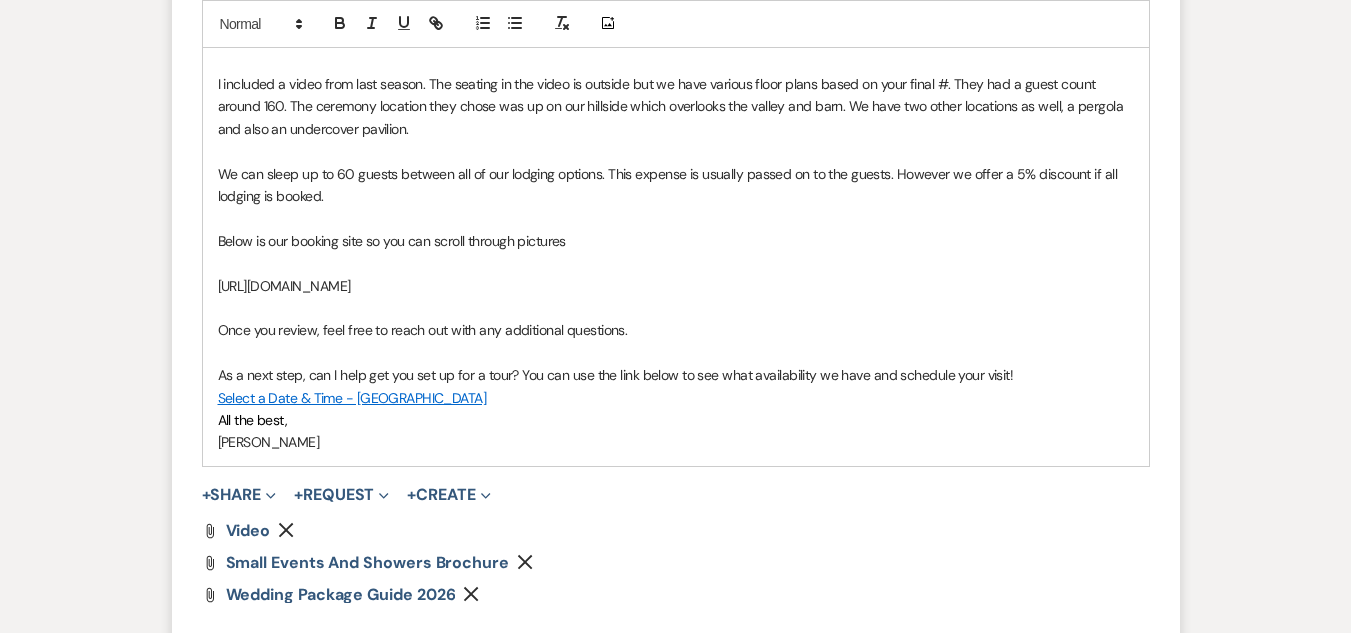 type 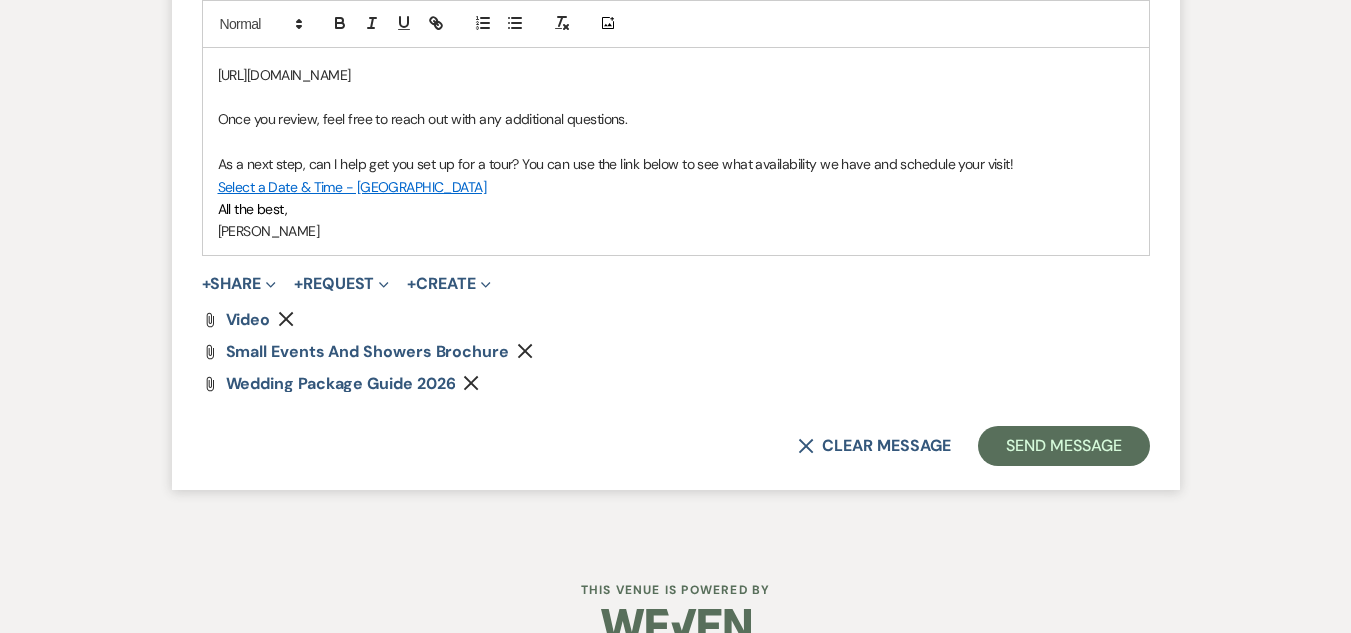 scroll, scrollTop: 2533, scrollLeft: 0, axis: vertical 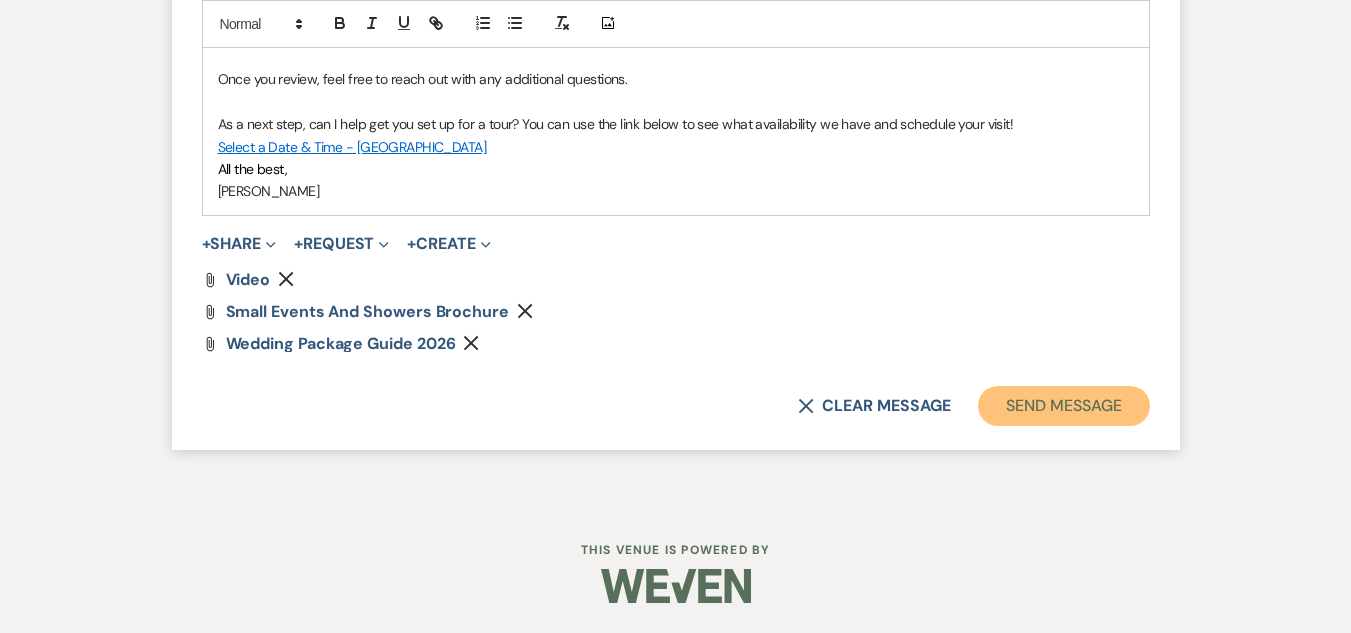 click on "Send Message" at bounding box center [1063, 406] 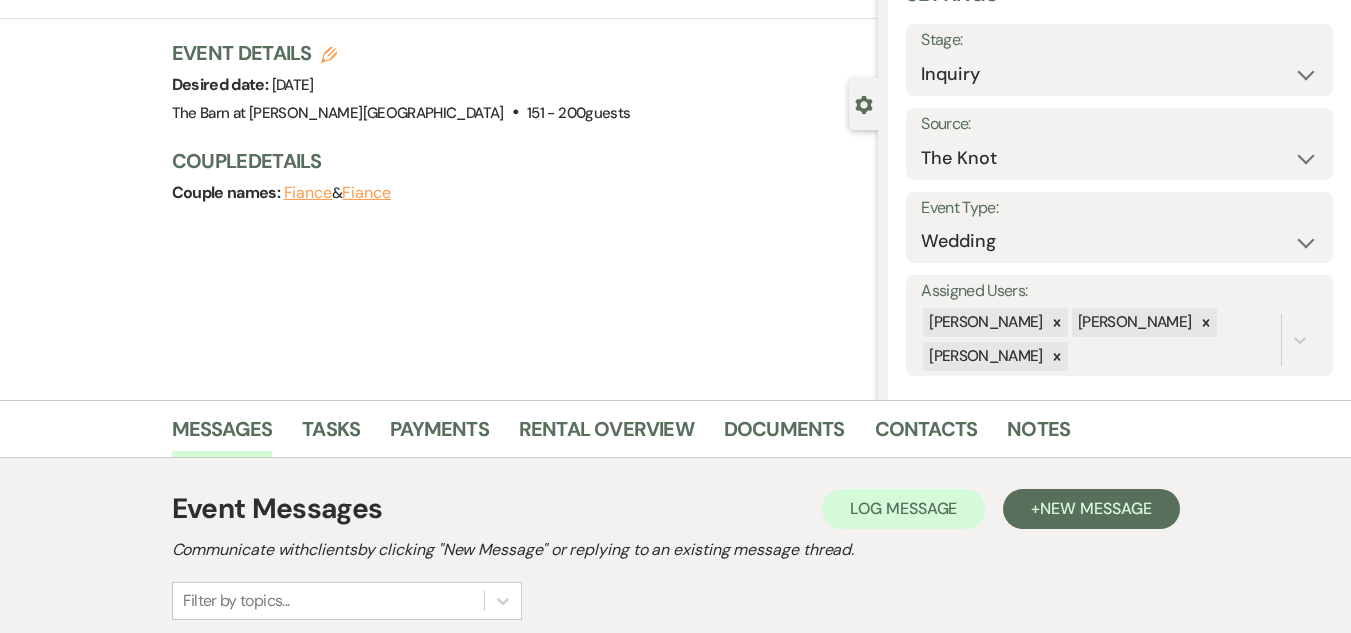 scroll, scrollTop: 0, scrollLeft: 0, axis: both 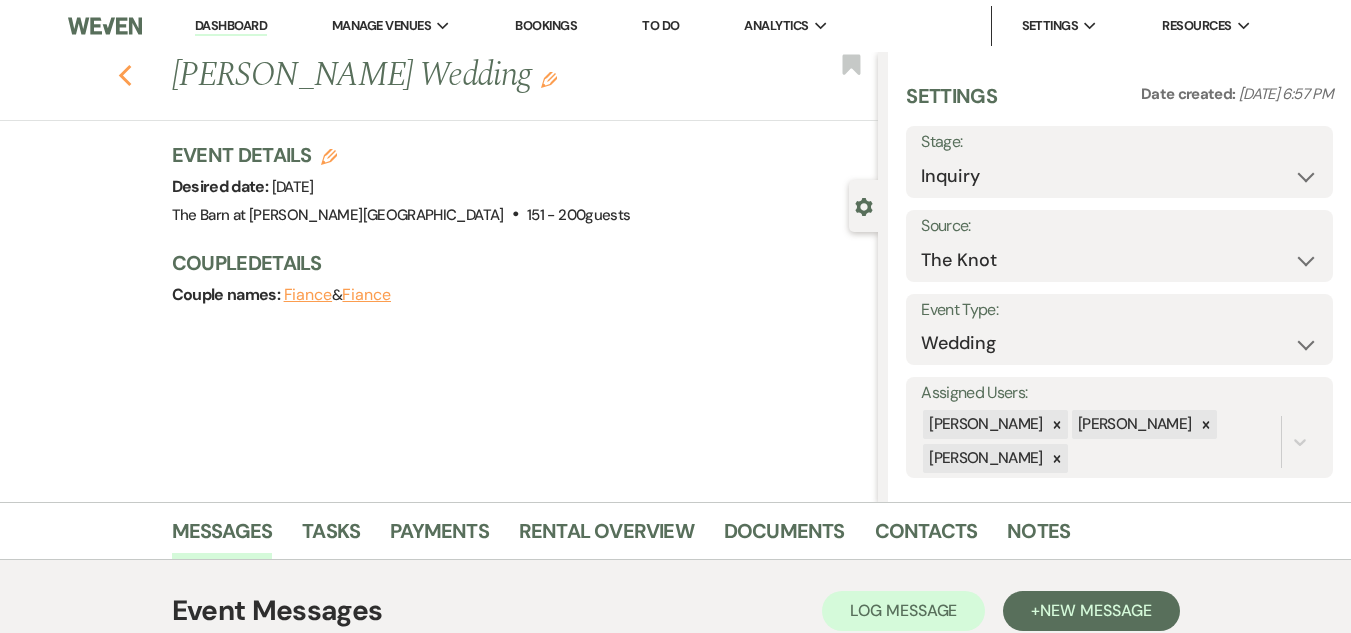 click on "Previous" 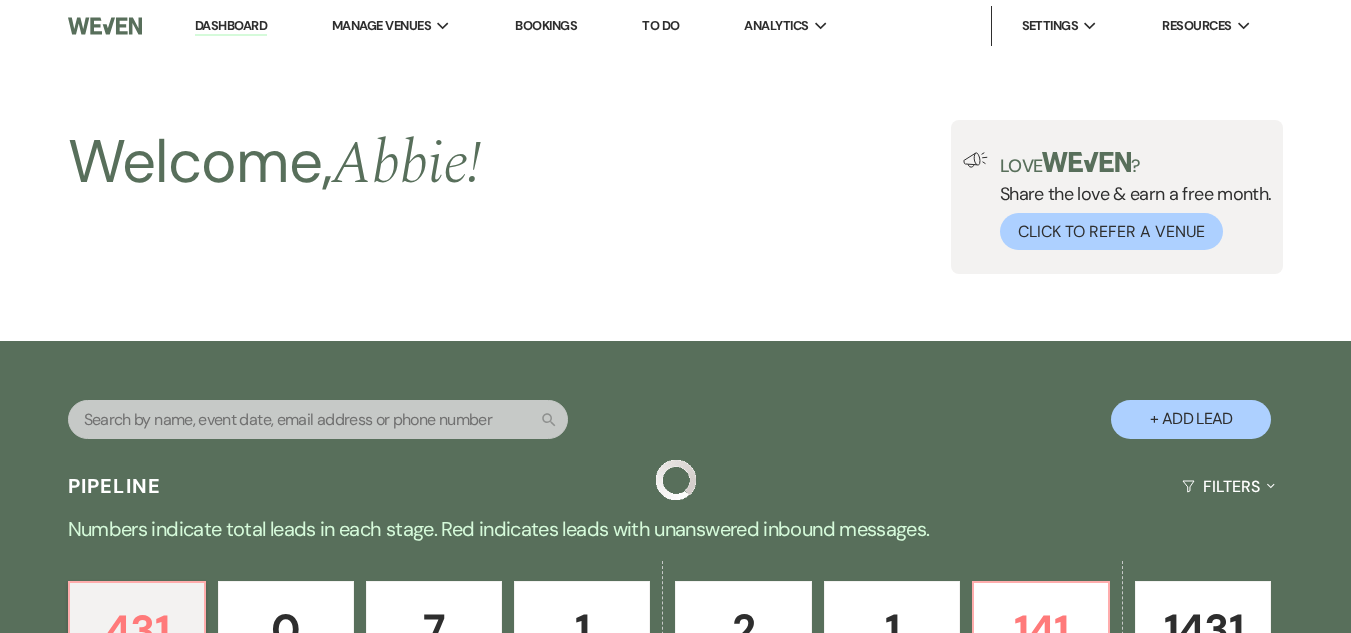 scroll, scrollTop: 700, scrollLeft: 0, axis: vertical 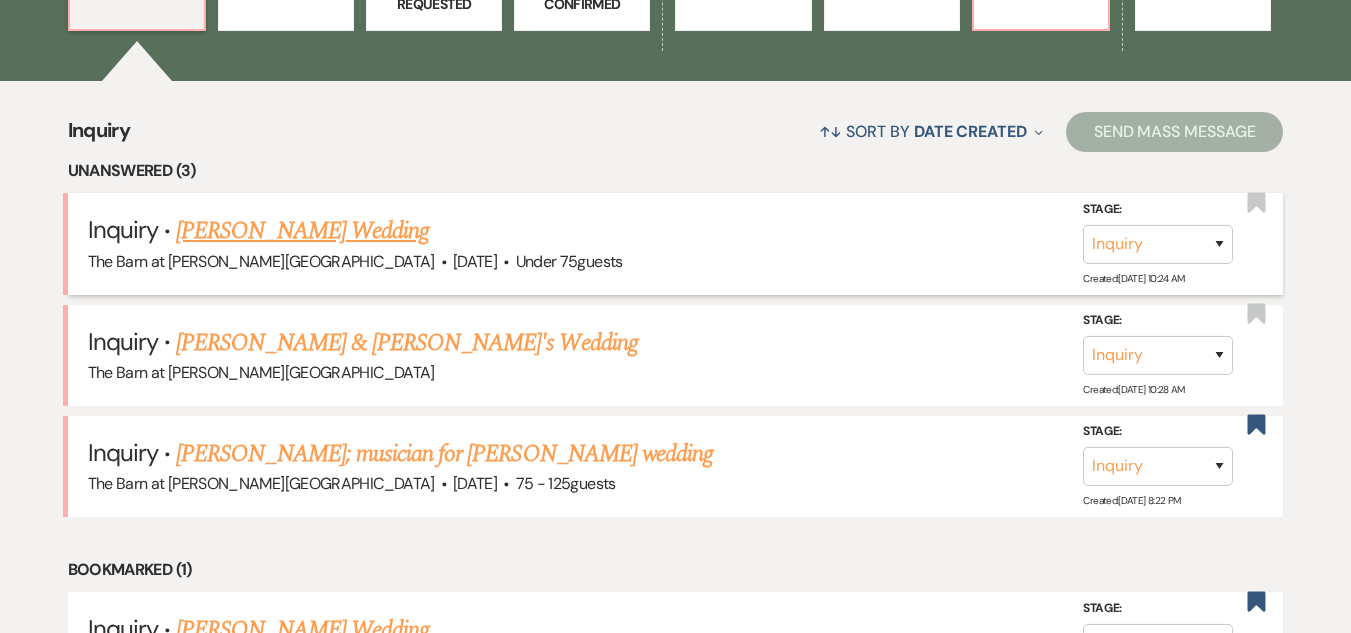 click on "[PERSON_NAME] Wedding" at bounding box center (302, 231) 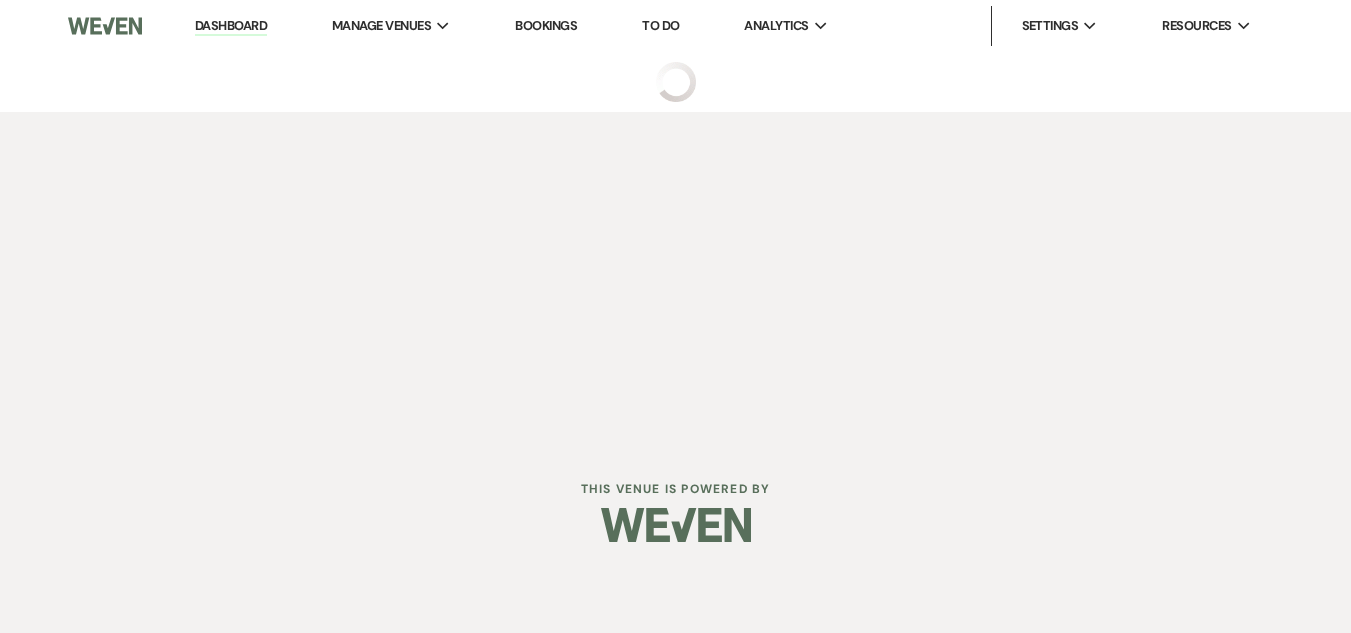 scroll, scrollTop: 0, scrollLeft: 0, axis: both 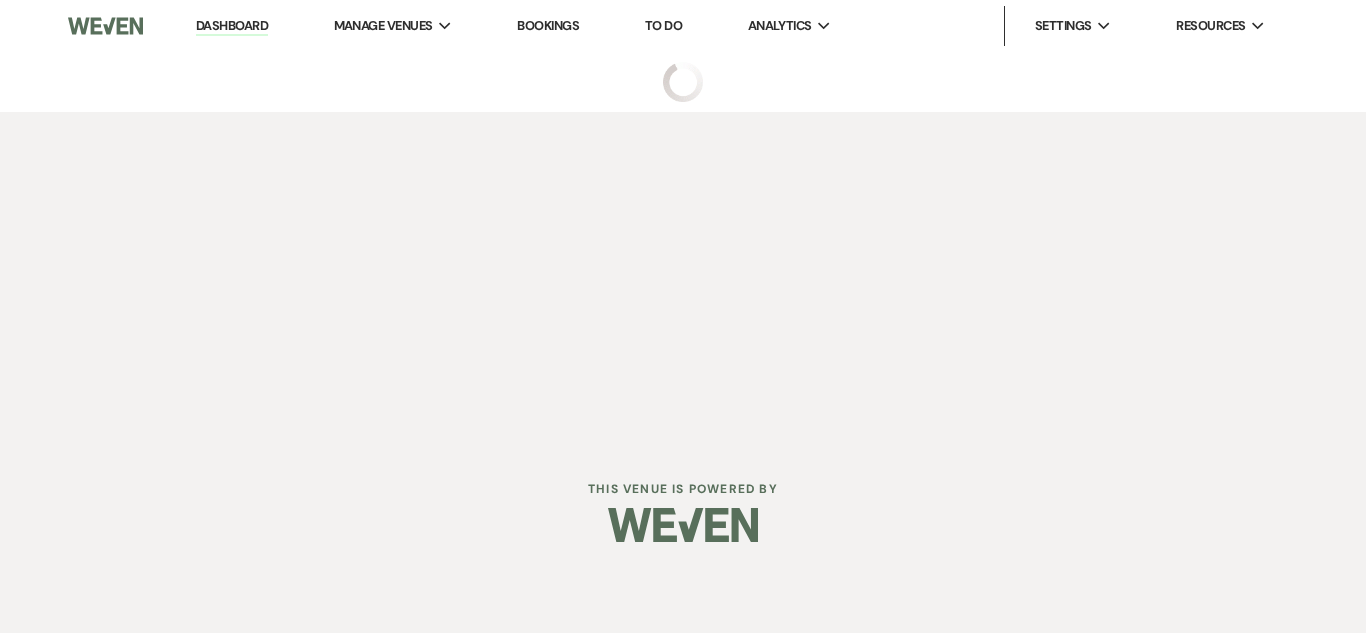 select on "3" 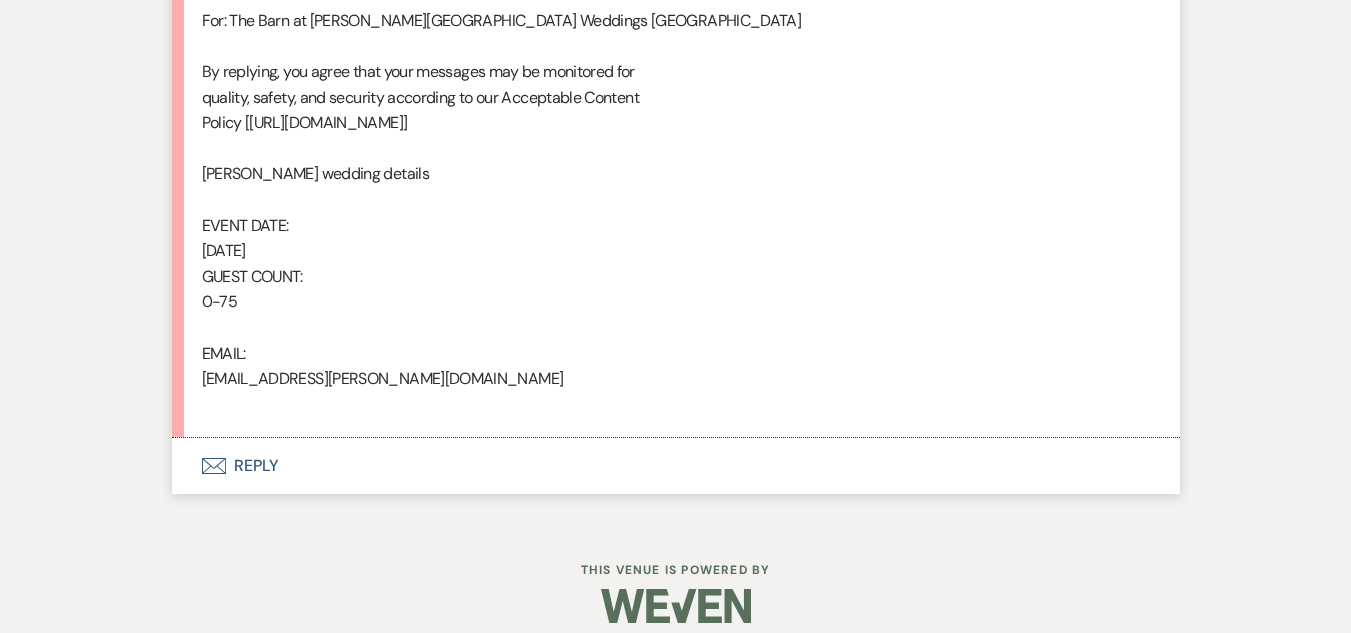 scroll, scrollTop: 1256, scrollLeft: 0, axis: vertical 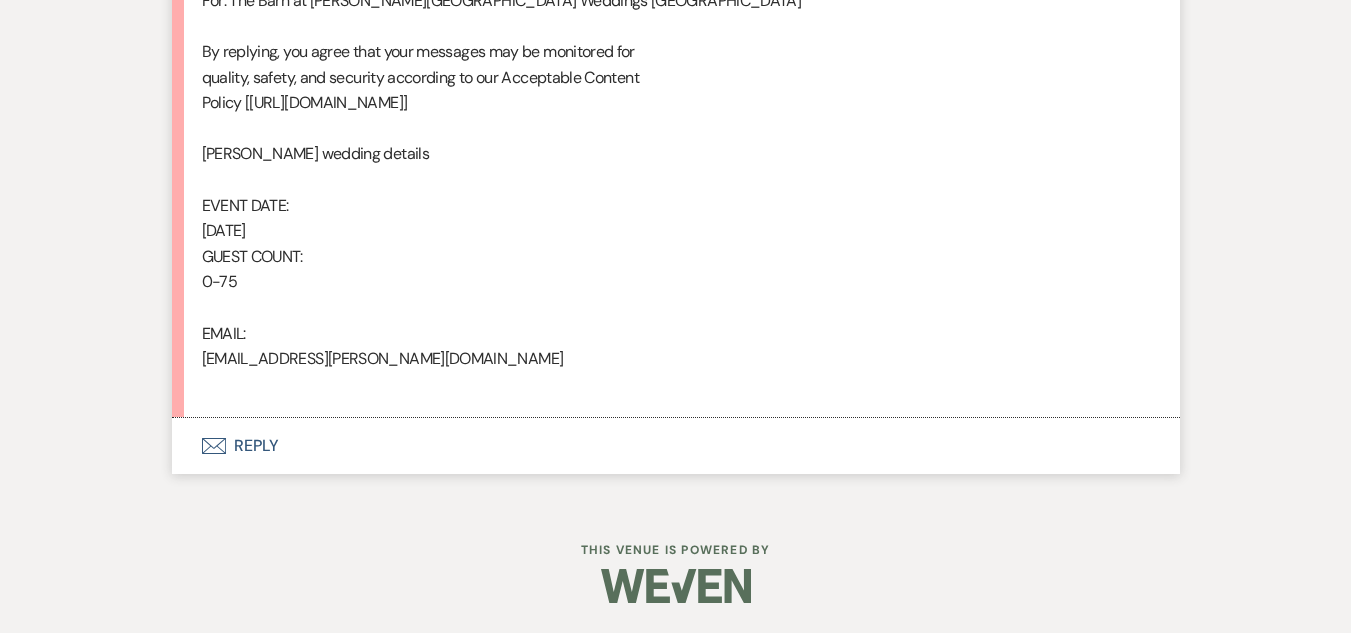 click on "Envelope Reply" at bounding box center [676, 446] 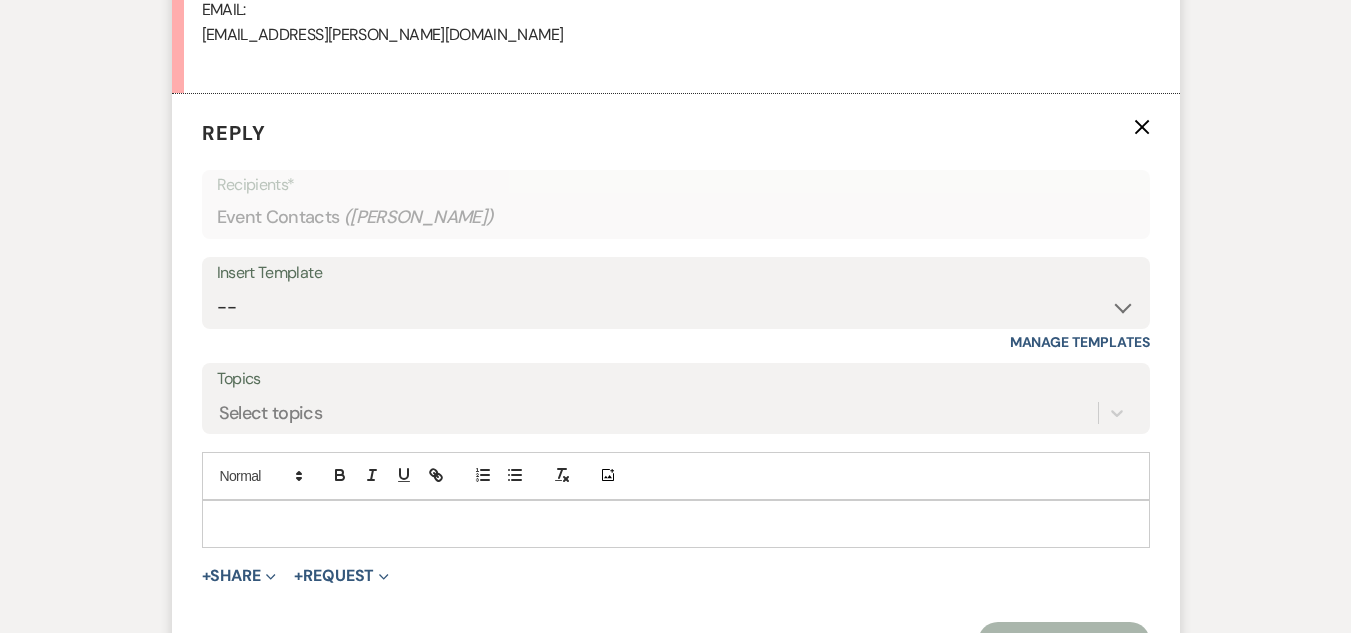 scroll, scrollTop: 1654, scrollLeft: 0, axis: vertical 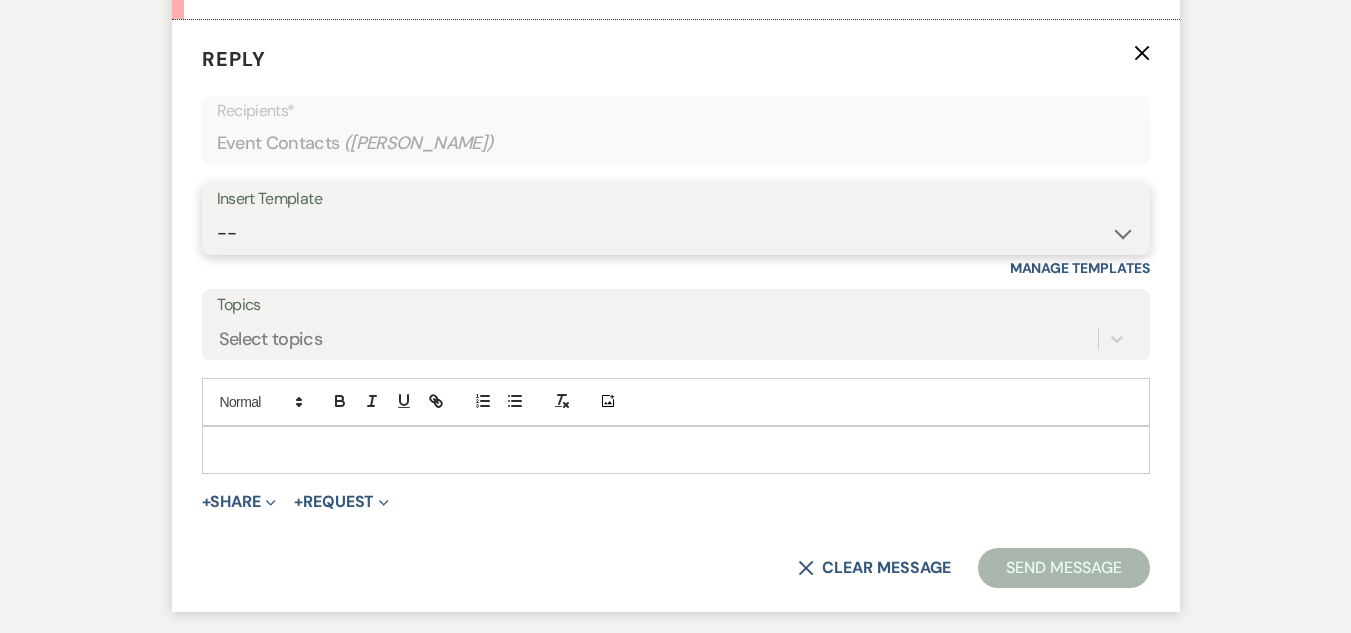 click on "-- Weven Planning Portal Introduction (Booked Events) Welcome Email Offboarding Email Event Insurance - Follow up  Venue Contract and Documents to Sign The Barn at [PERSON_NAME][GEOGRAPHIC_DATA] - Event Manager Deposit Info  The Barn at [PERSON_NAME][GEOGRAPHIC_DATA] - Inquiry 2026 Lodging Arrangement Form - 2026 newest Lodging Arrangement Form - 2025/2026  The Barn at [PERSON_NAME][GEOGRAPHIC_DATA] - Inquiry 2027 Add-on & Rental Promotion" at bounding box center (676, 233) 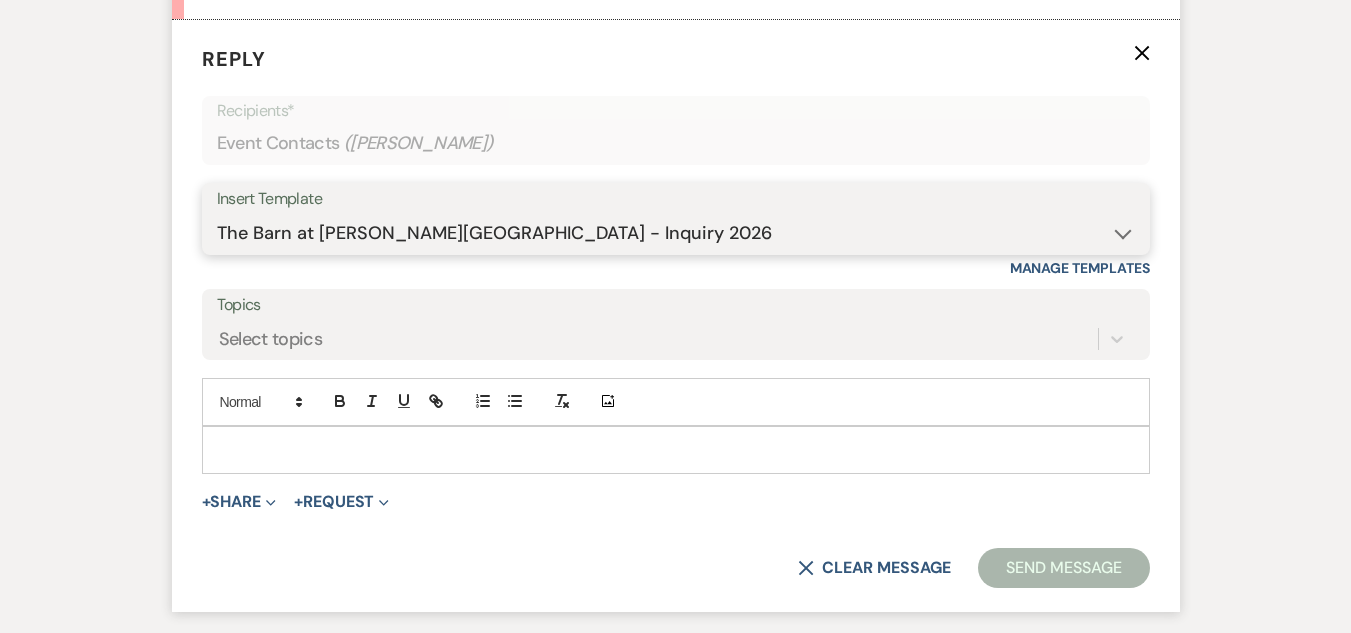 click on "-- Weven Planning Portal Introduction (Booked Events) Welcome Email Offboarding Email Event Insurance - Follow up  Venue Contract and Documents to Sign The Barn at [PERSON_NAME][GEOGRAPHIC_DATA] - Event Manager Deposit Info  The Barn at [PERSON_NAME][GEOGRAPHIC_DATA] - Inquiry 2026 Lodging Arrangement Form - 2026 newest Lodging Arrangement Form - 2025/2026  The Barn at [PERSON_NAME][GEOGRAPHIC_DATA] - Inquiry 2027 Add-on & Rental Promotion" at bounding box center (676, 233) 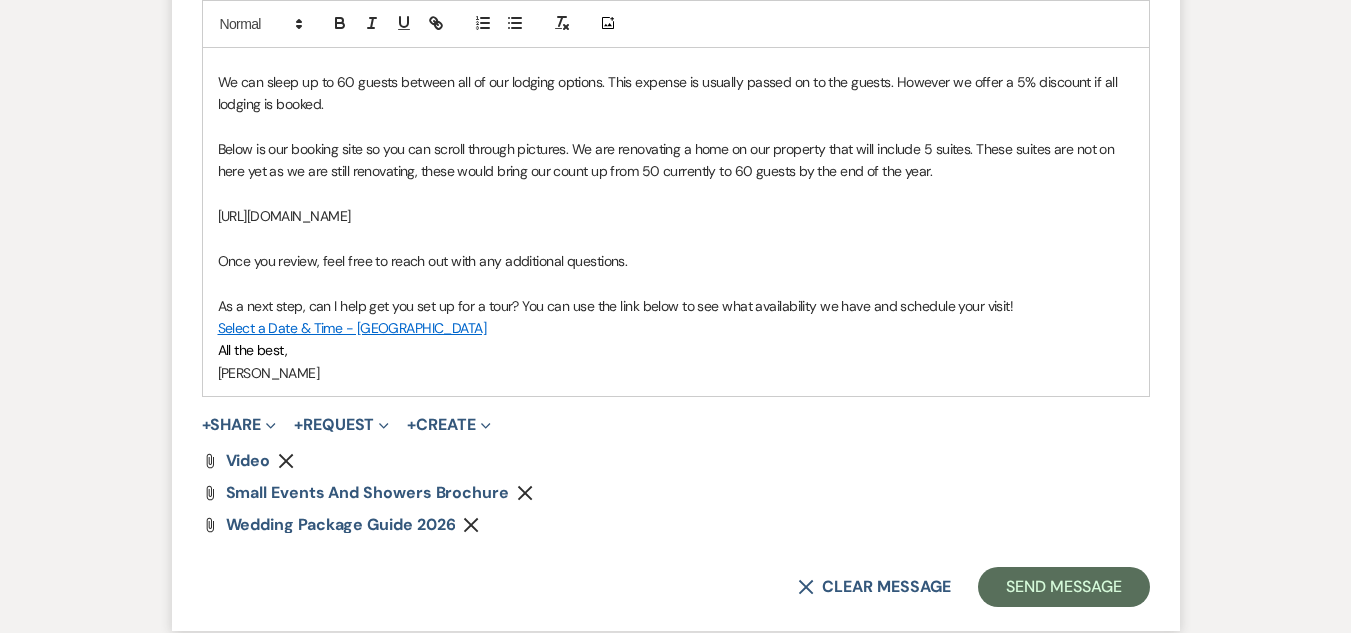scroll, scrollTop: 2254, scrollLeft: 0, axis: vertical 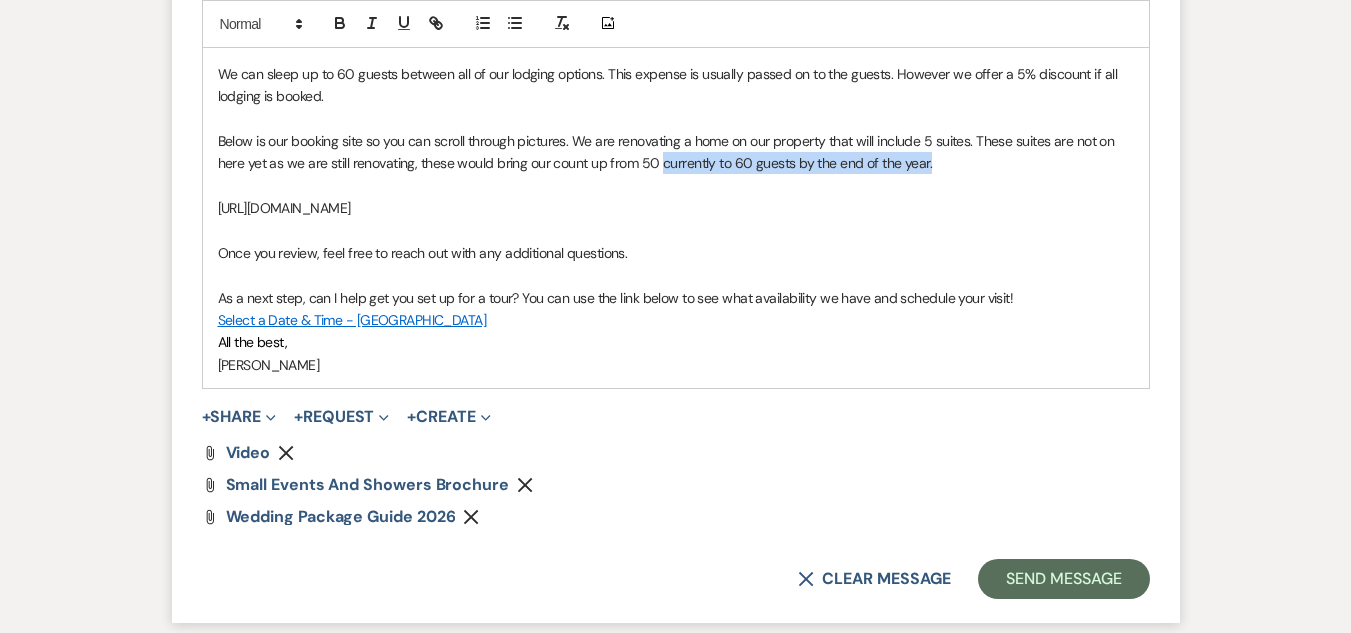drag, startPoint x: 947, startPoint y: 166, endPoint x: 616, endPoint y: 149, distance: 331.43628 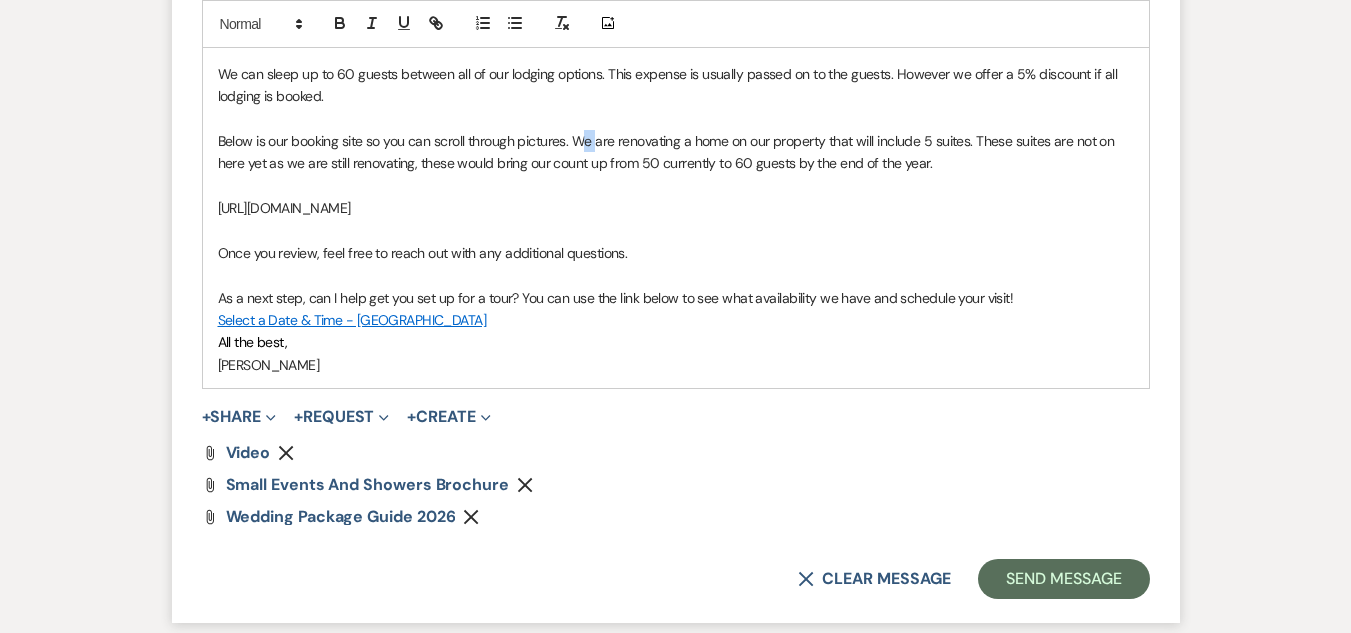 click on "Below is our booking site so you can scroll through pictures. We are renovating a home on our property that will include 5 suites. These suites are not on here yet as we are still renovating, these would bring our count up from 50 currently to 60 guests by the end of the year." at bounding box center (668, 152) 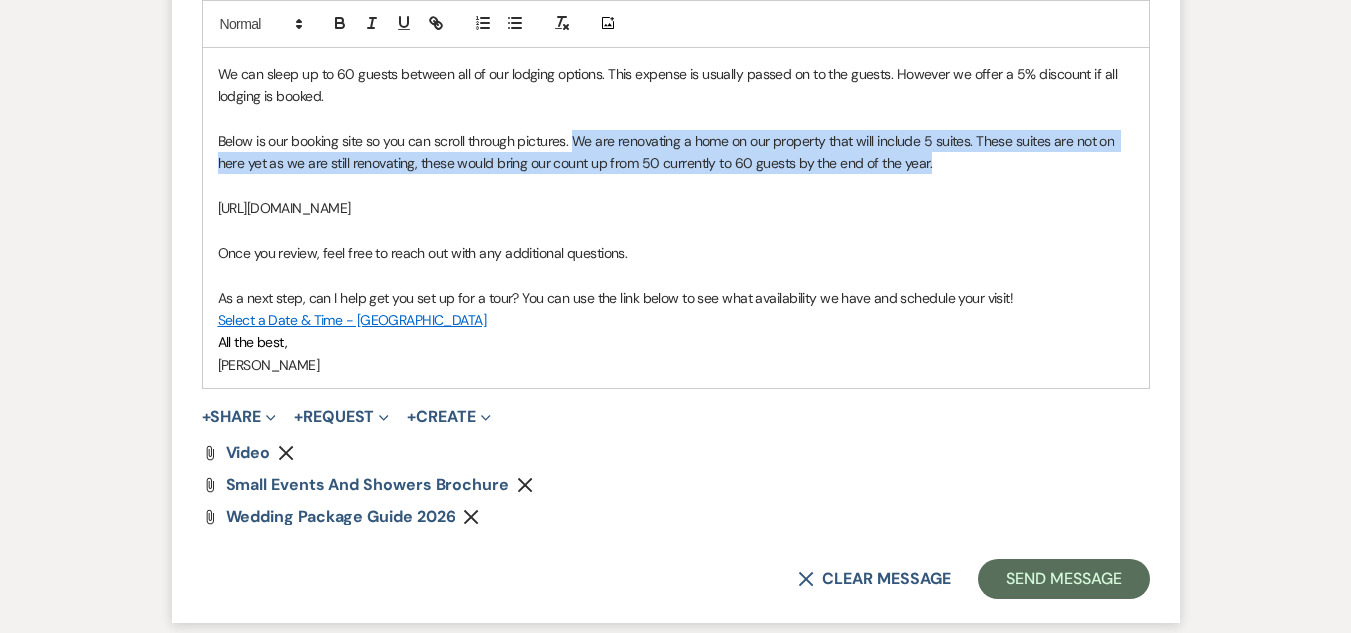 drag, startPoint x: 575, startPoint y: 143, endPoint x: 1018, endPoint y: 164, distance: 443.49747 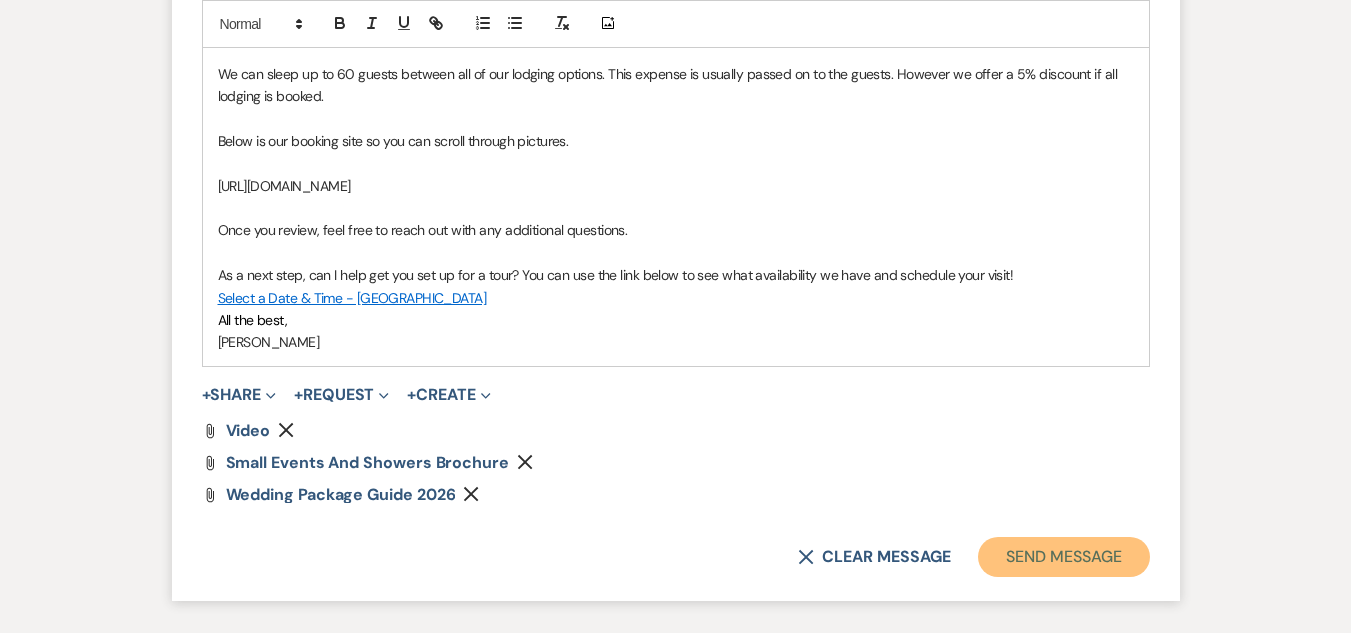 click on "Send Message" at bounding box center [1063, 557] 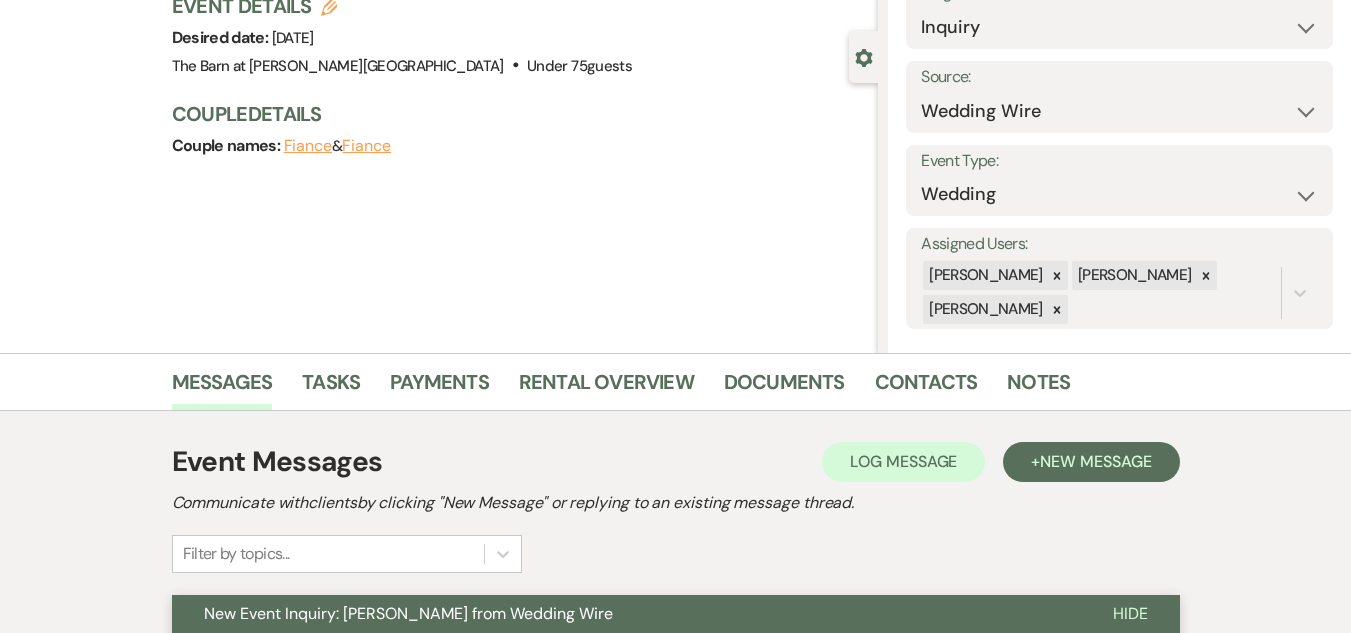 scroll, scrollTop: 0, scrollLeft: 0, axis: both 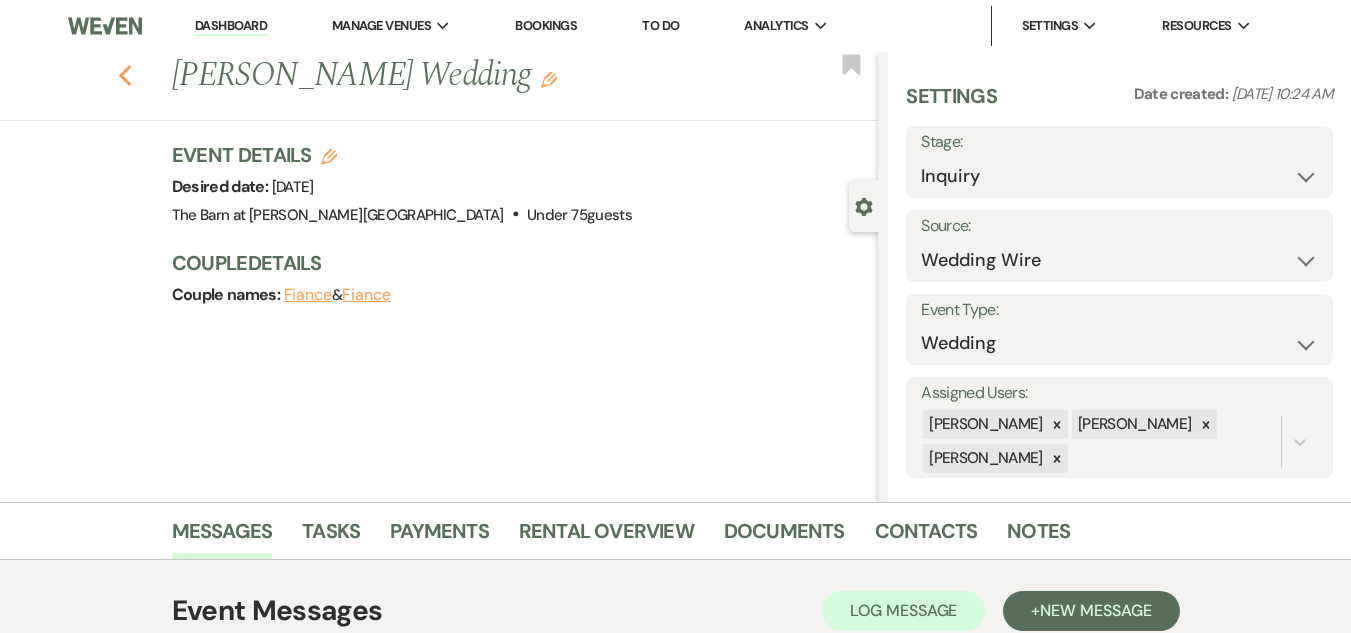 click on "Previous" 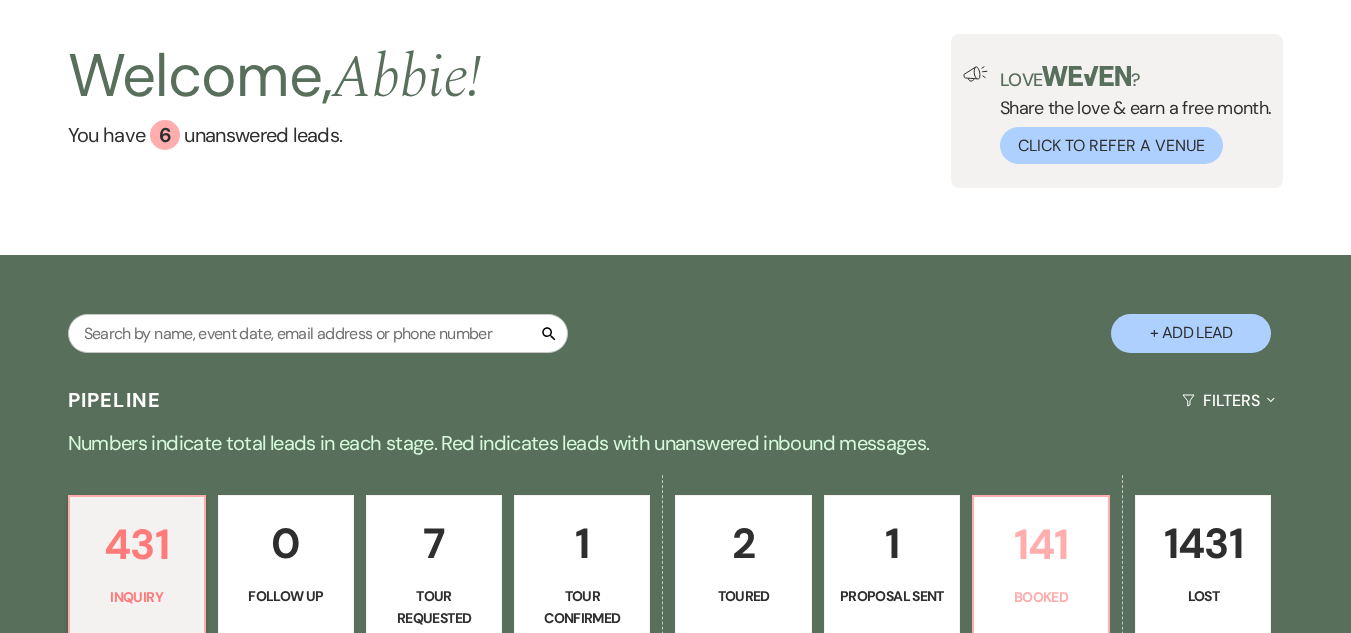 scroll, scrollTop: 200, scrollLeft: 0, axis: vertical 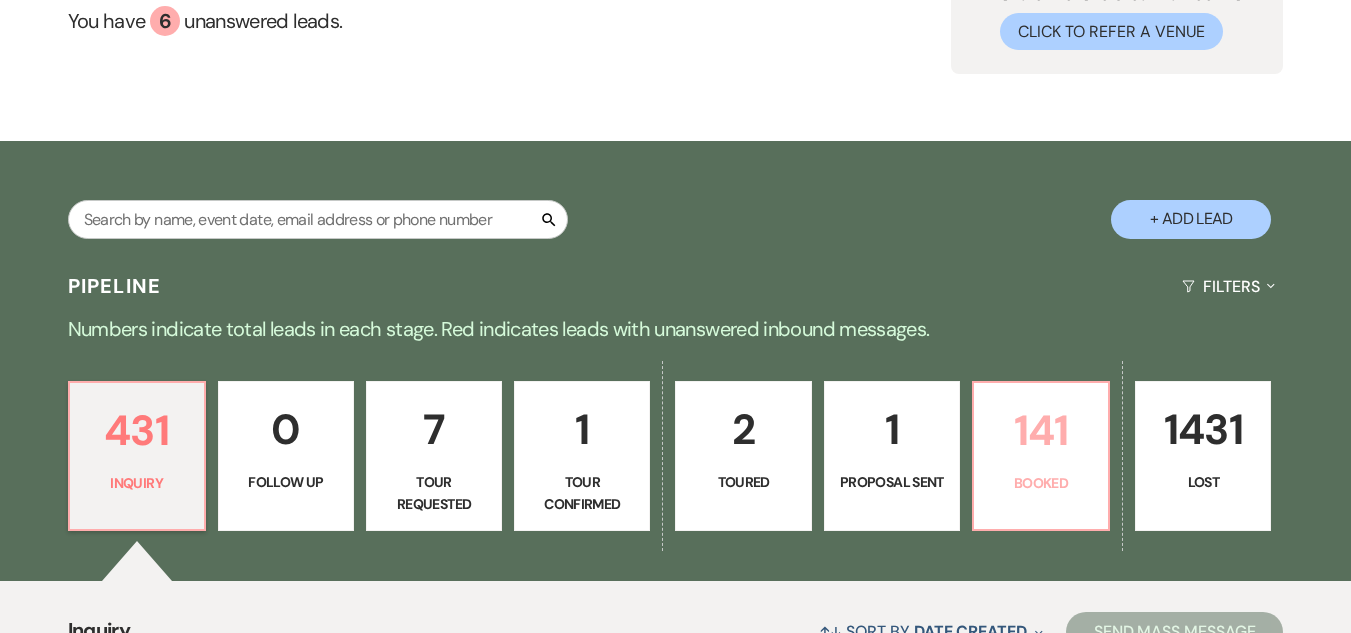 click on "141" at bounding box center (1041, 430) 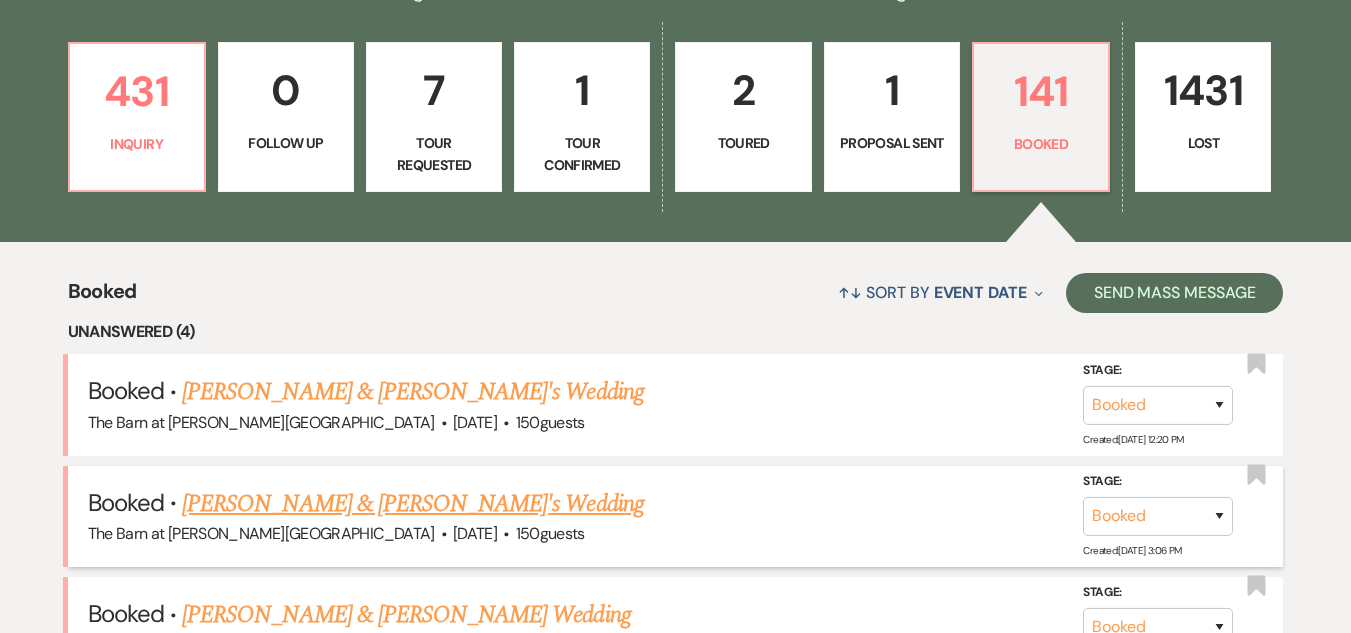 scroll, scrollTop: 600, scrollLeft: 0, axis: vertical 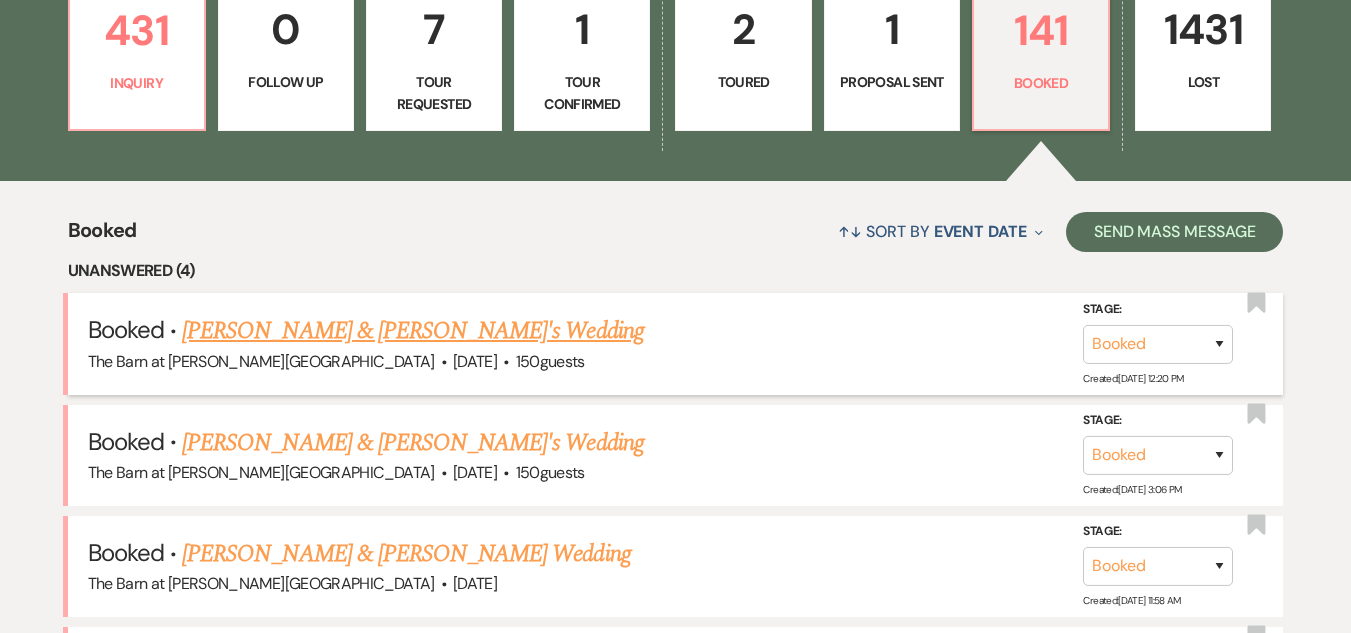 click on "[PERSON_NAME] & [PERSON_NAME]'s Wedding" at bounding box center (413, 331) 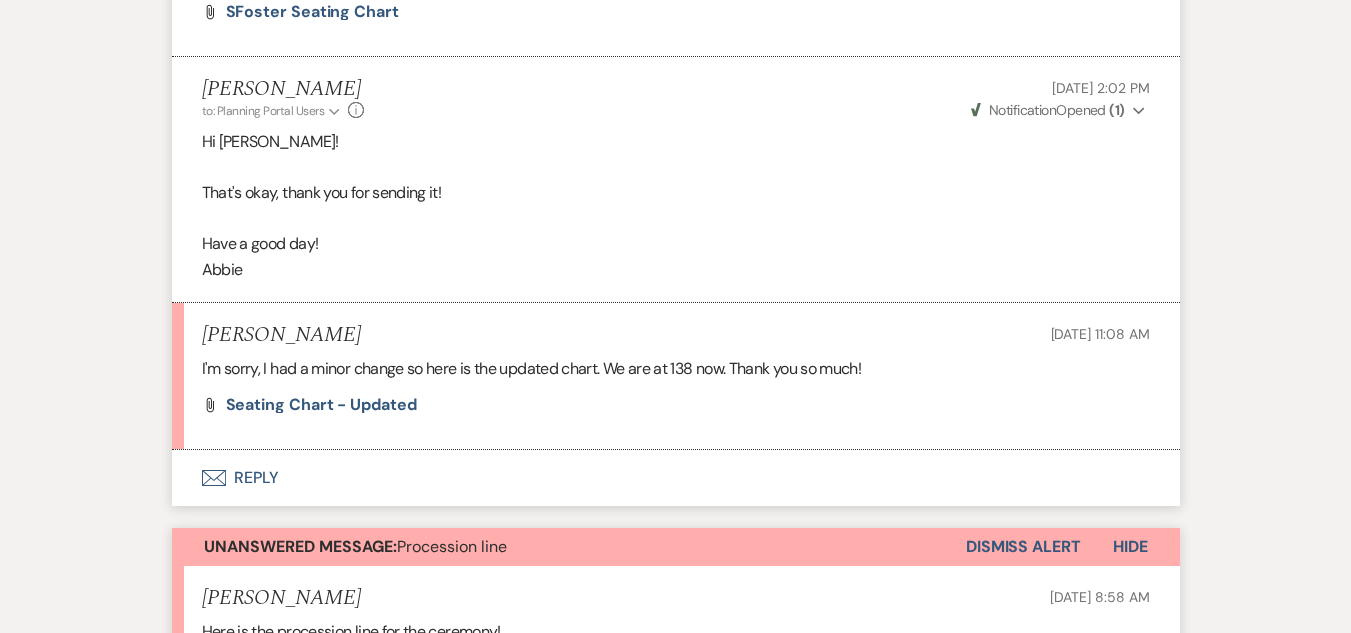 scroll, scrollTop: 1600, scrollLeft: 0, axis: vertical 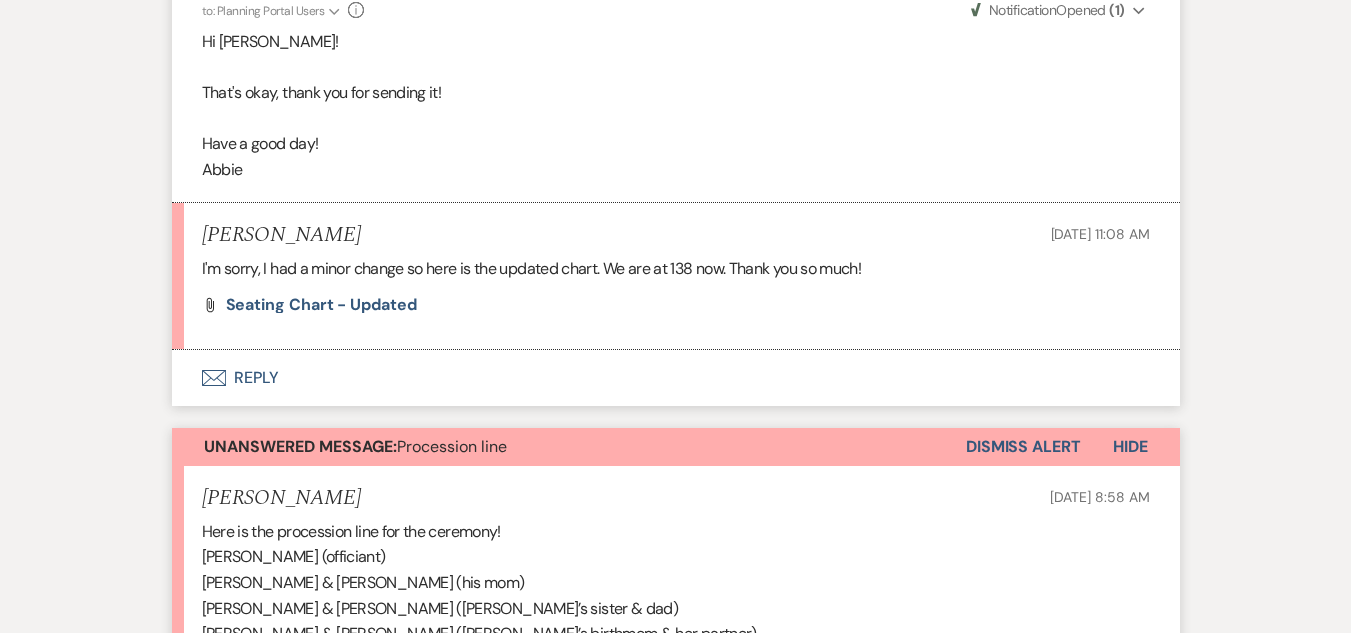 click on "Envelope Reply" at bounding box center [676, 378] 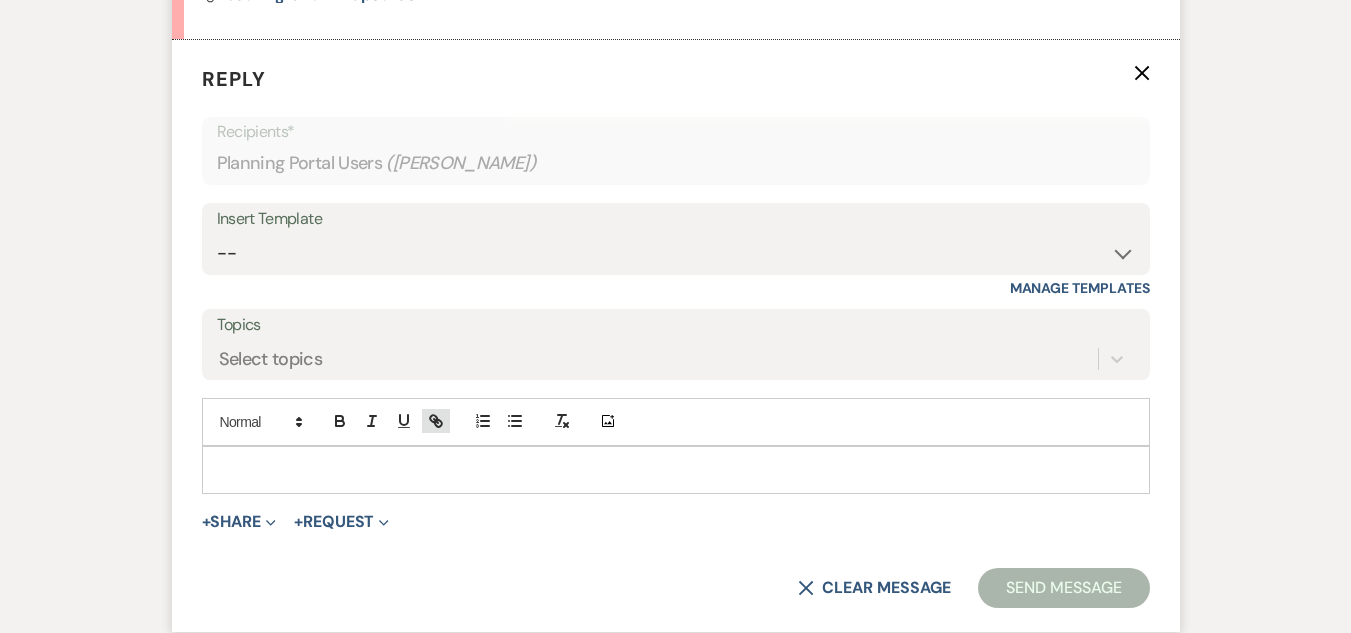 scroll, scrollTop: 1930, scrollLeft: 0, axis: vertical 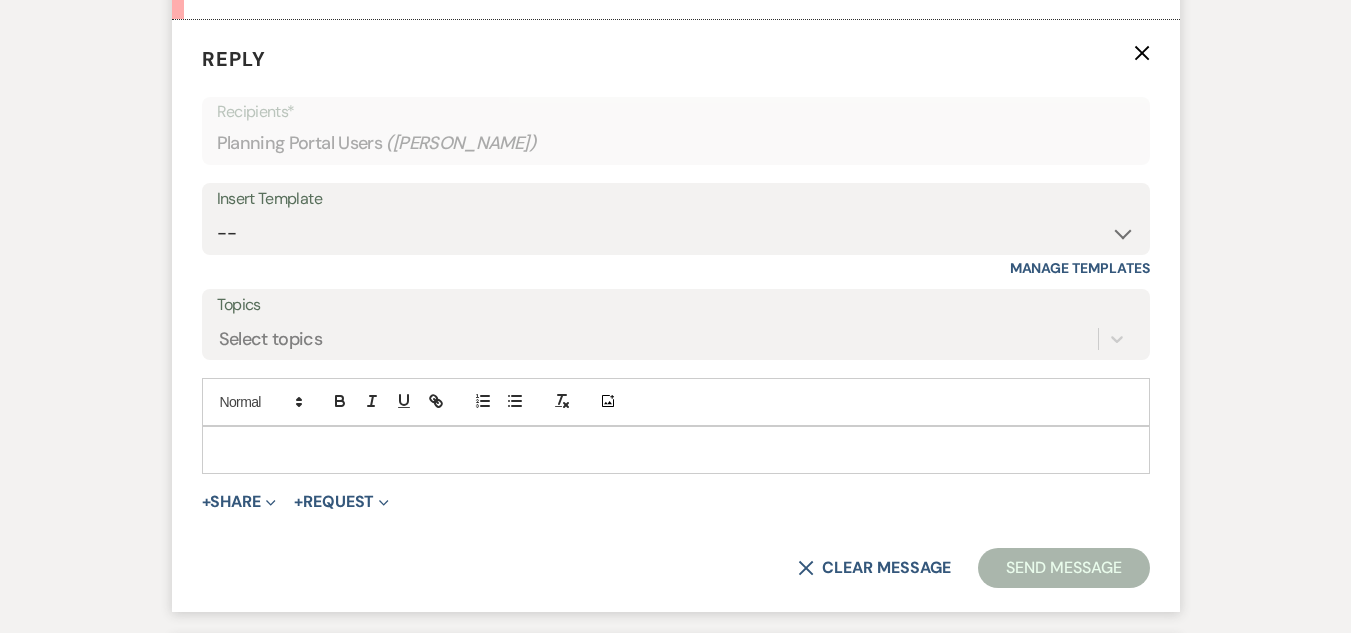 click at bounding box center (676, 450) 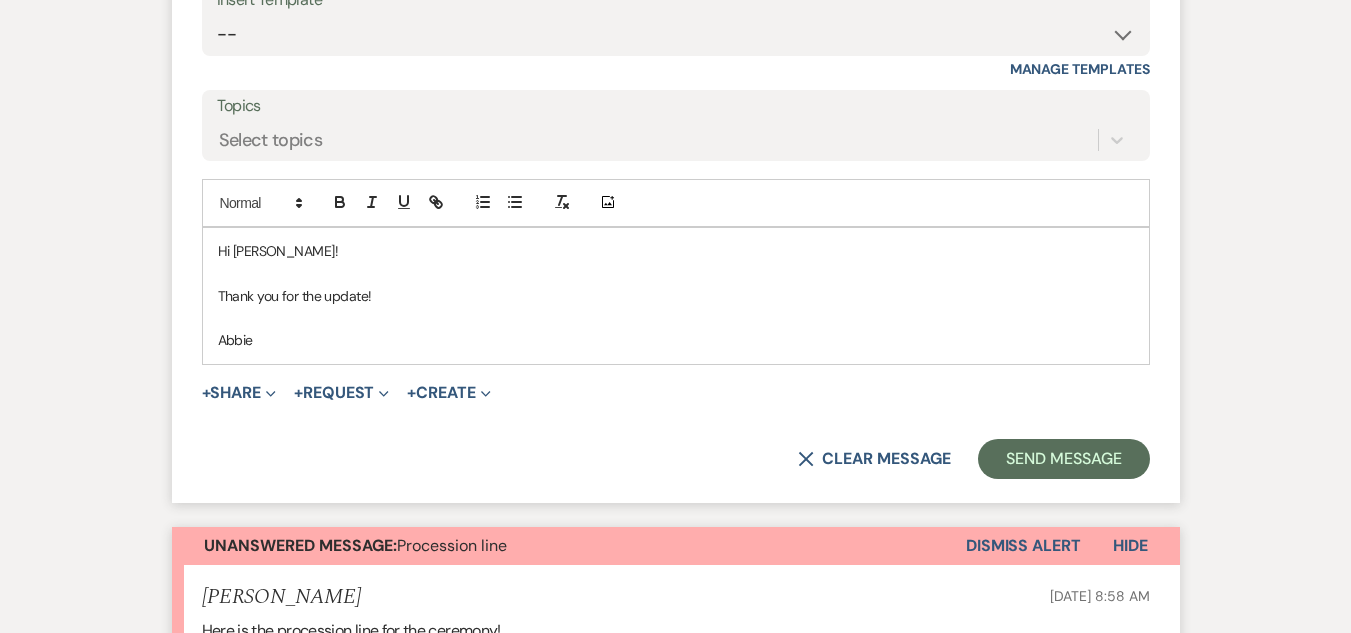 scroll, scrollTop: 2130, scrollLeft: 0, axis: vertical 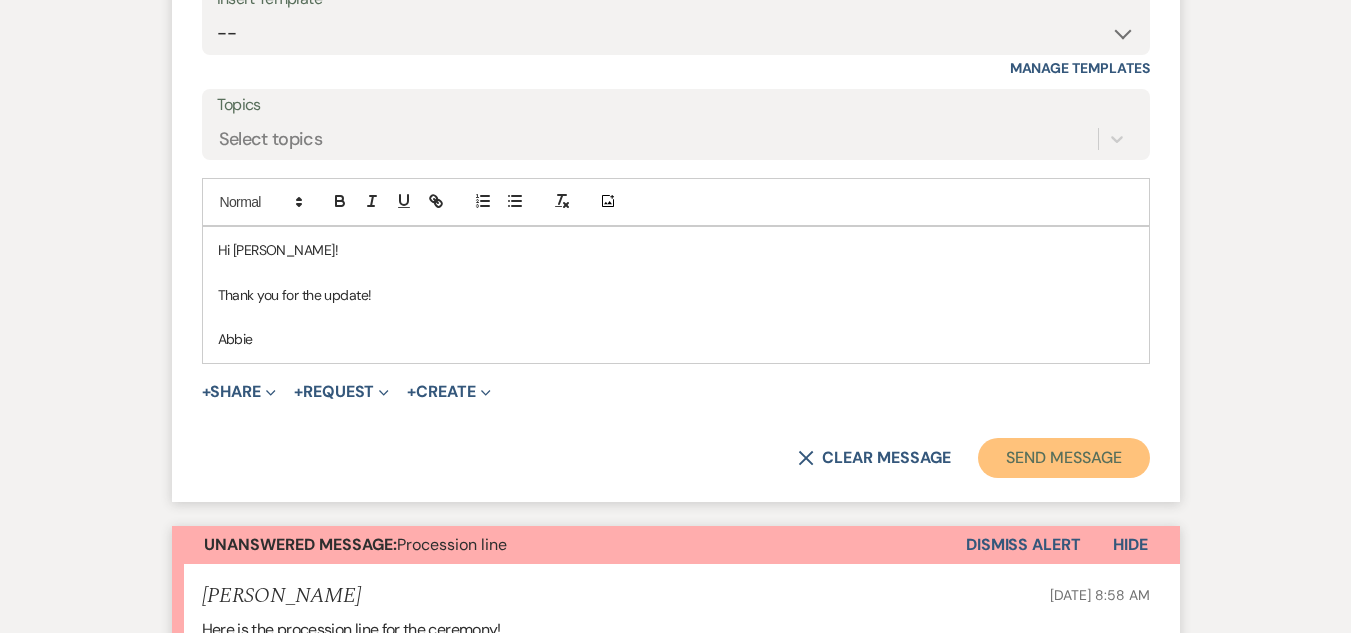 click on "Send Message" at bounding box center [1063, 458] 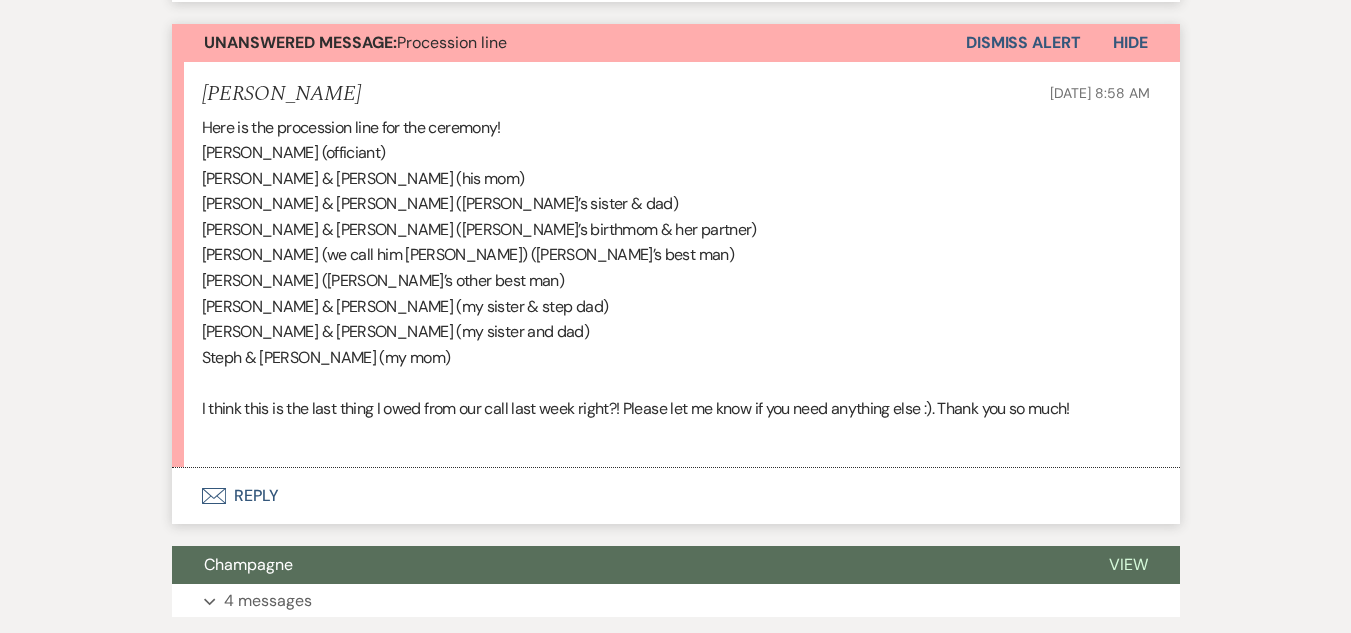 scroll, scrollTop: 2192, scrollLeft: 0, axis: vertical 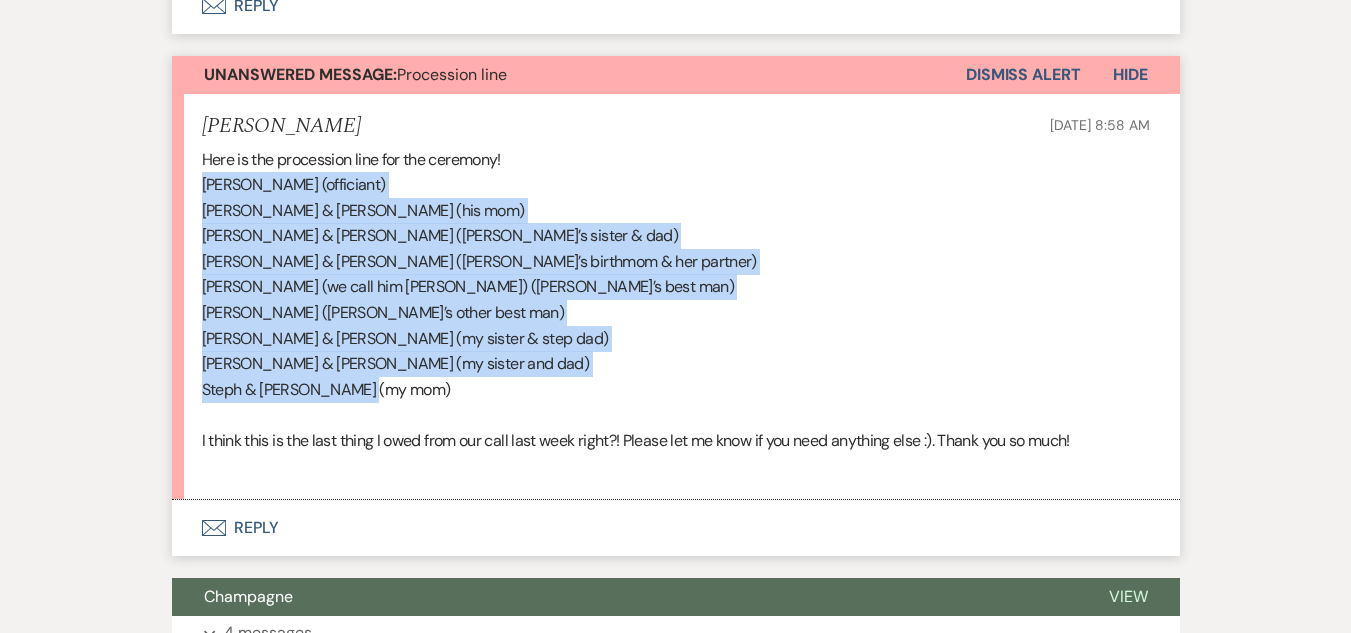 drag, startPoint x: 198, startPoint y: 180, endPoint x: 382, endPoint y: 385, distance: 275.46506 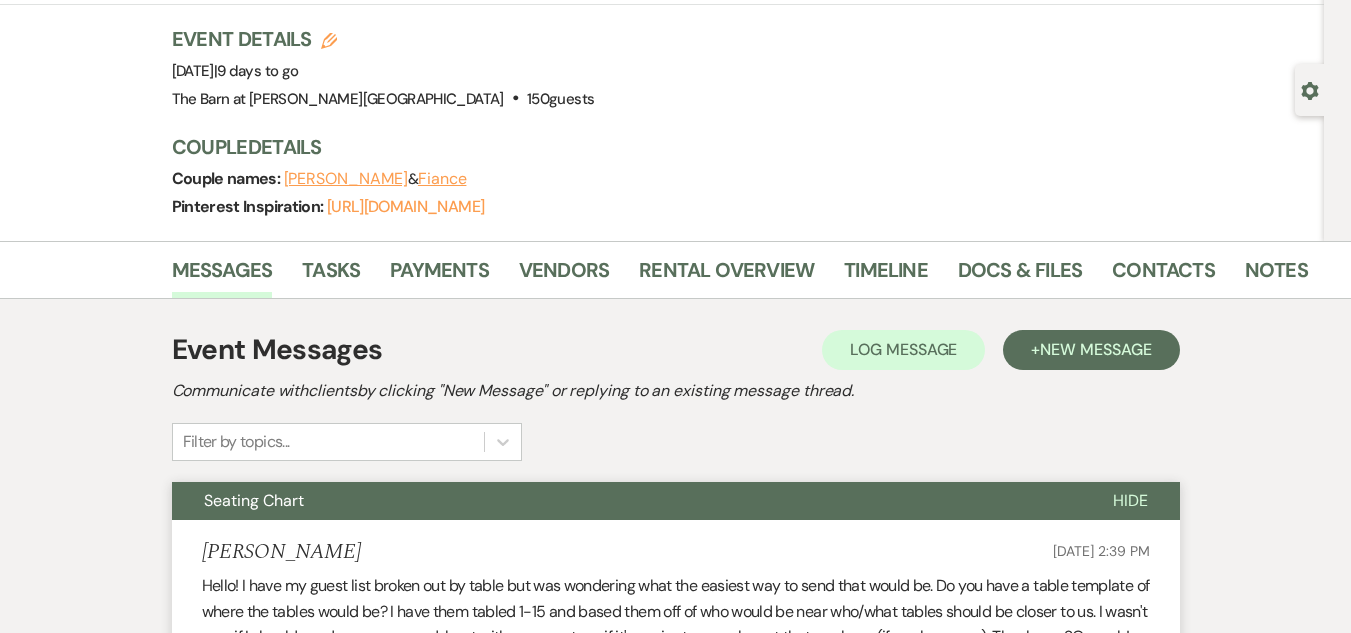 scroll, scrollTop: 0, scrollLeft: 0, axis: both 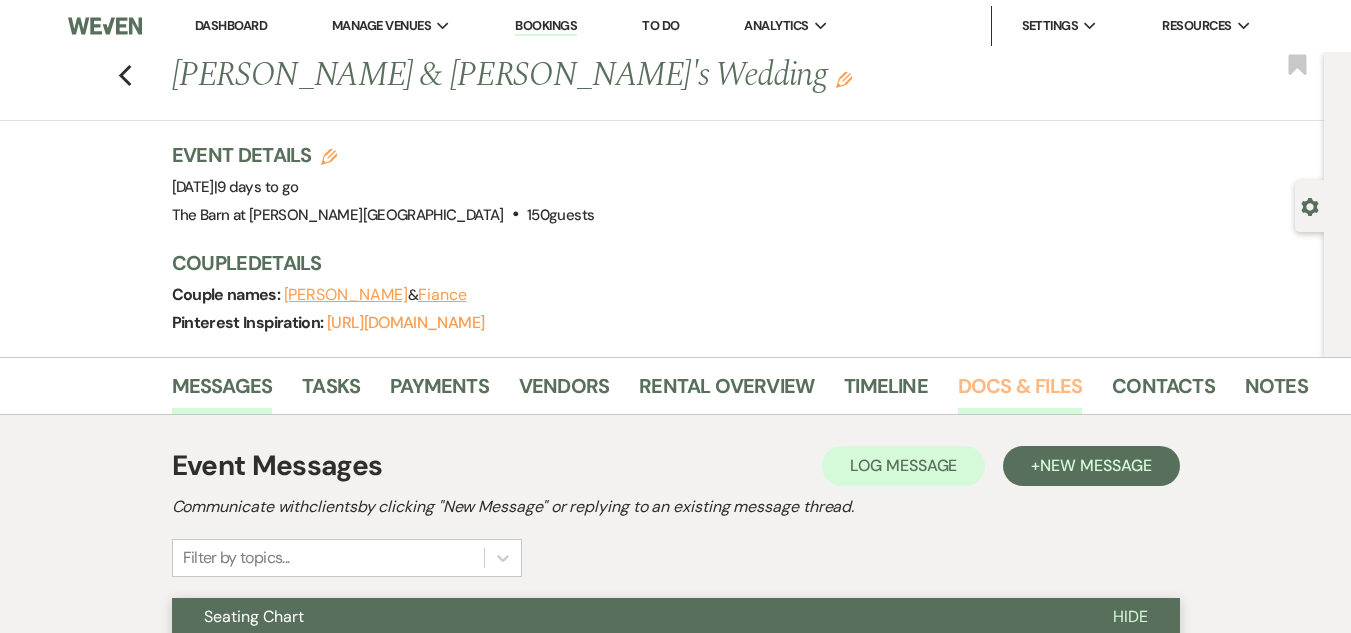 click on "Docs & Files" at bounding box center [1020, 392] 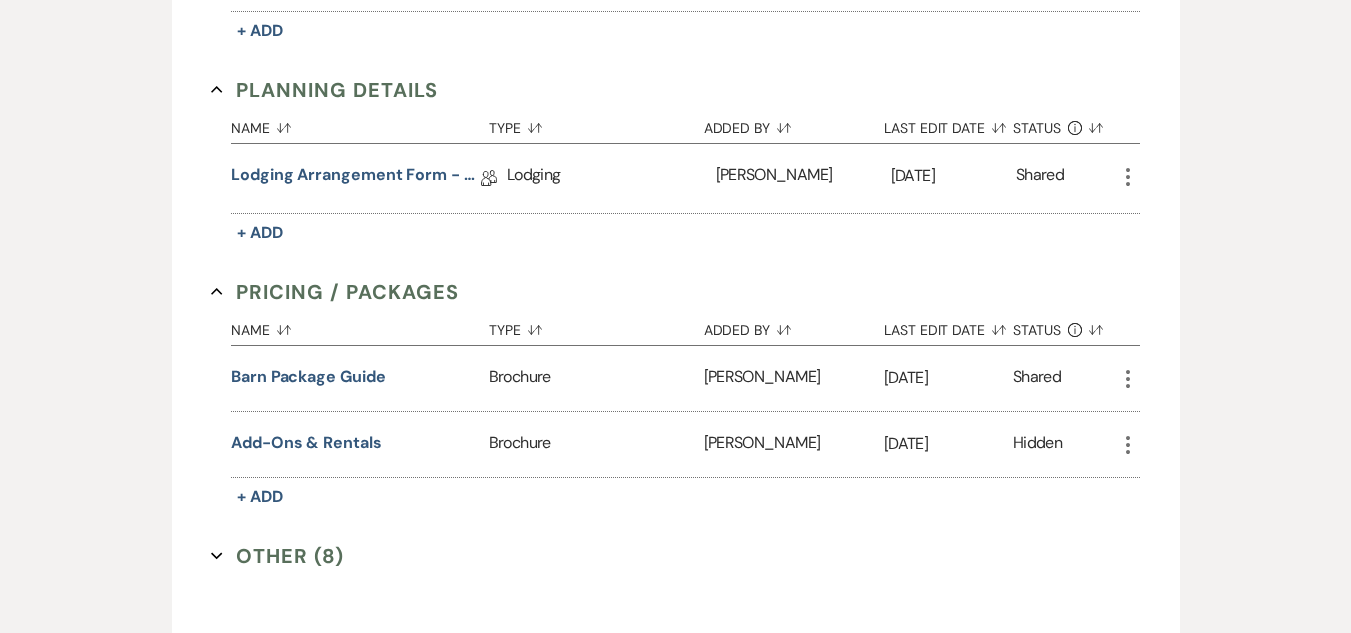 scroll, scrollTop: 2245, scrollLeft: 0, axis: vertical 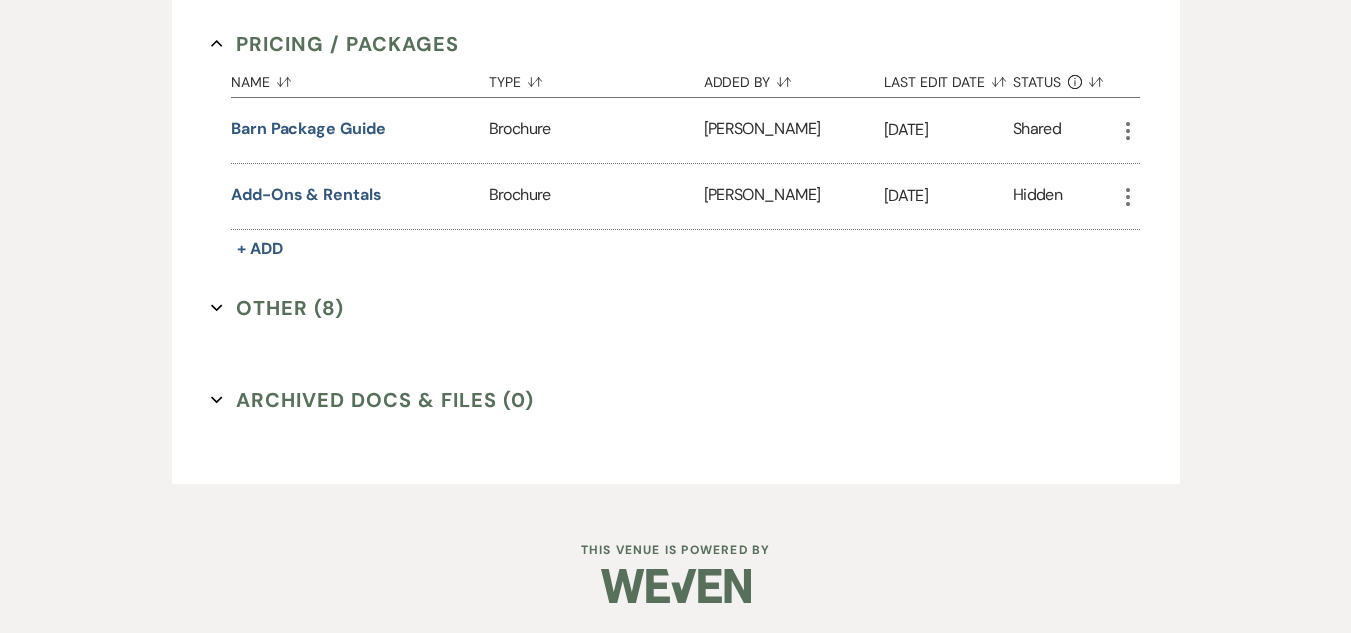 click on "Other (8) Expand" at bounding box center [277, 308] 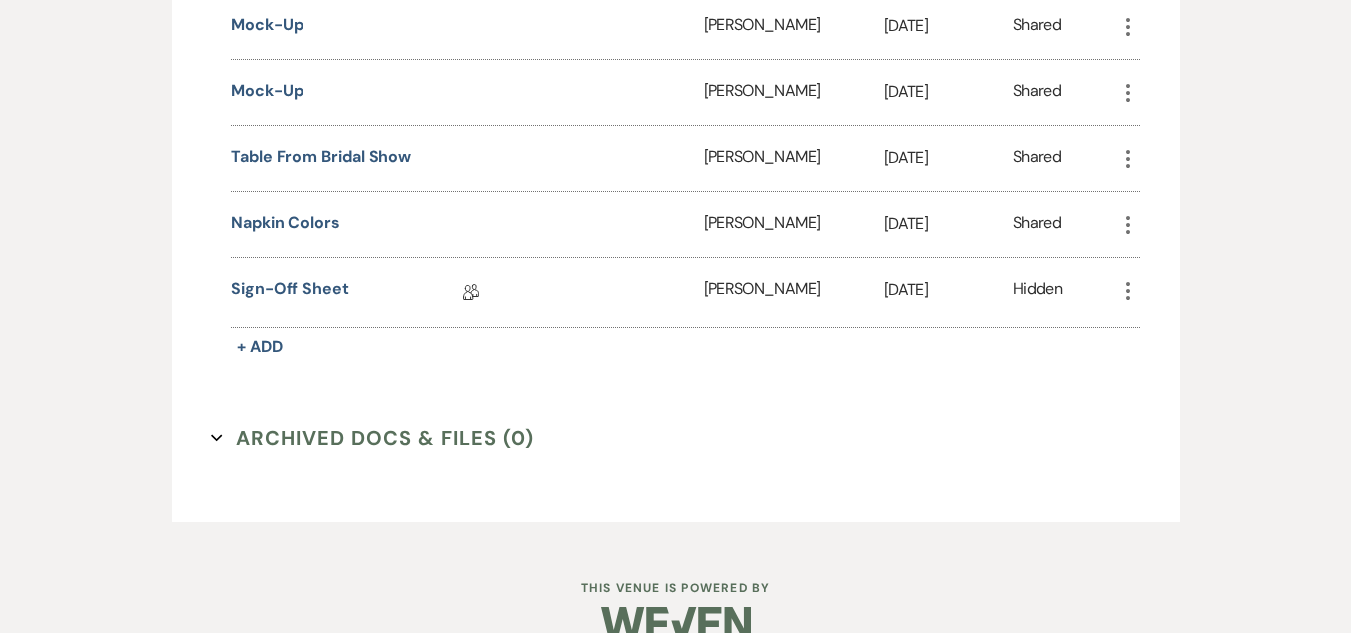 scroll, scrollTop: 2845, scrollLeft: 0, axis: vertical 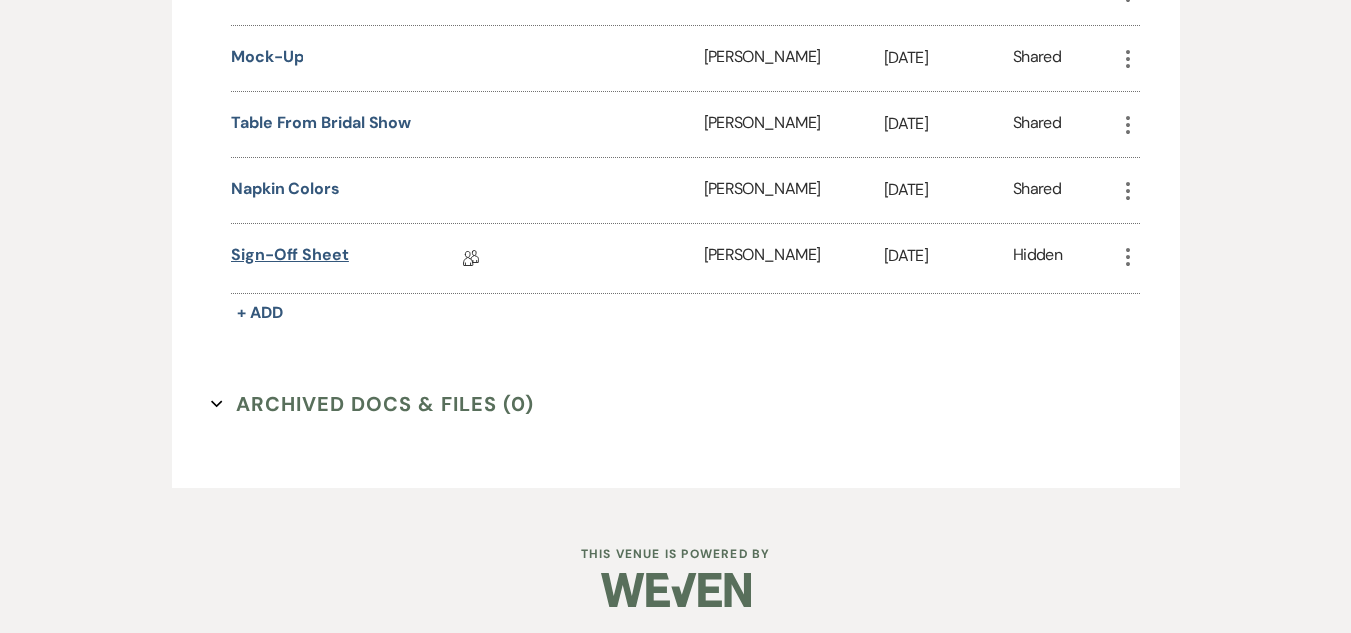 click on "Sign-off Sheet" at bounding box center [290, 258] 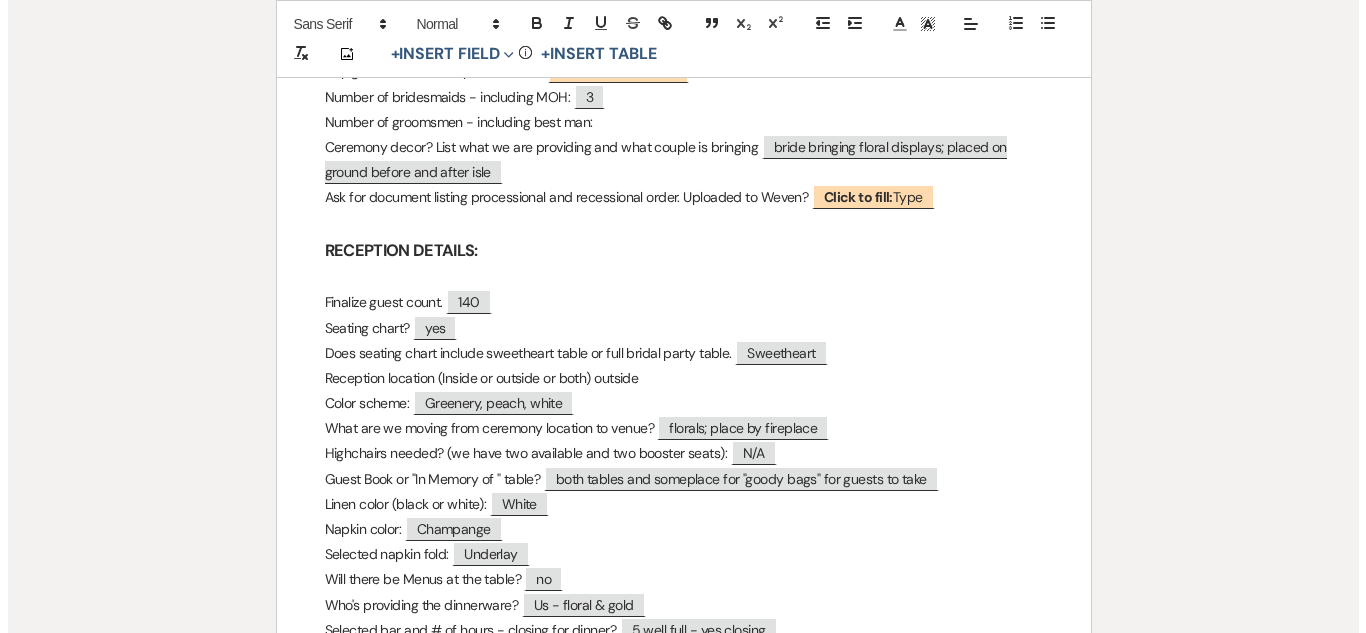 scroll, scrollTop: 1200, scrollLeft: 0, axis: vertical 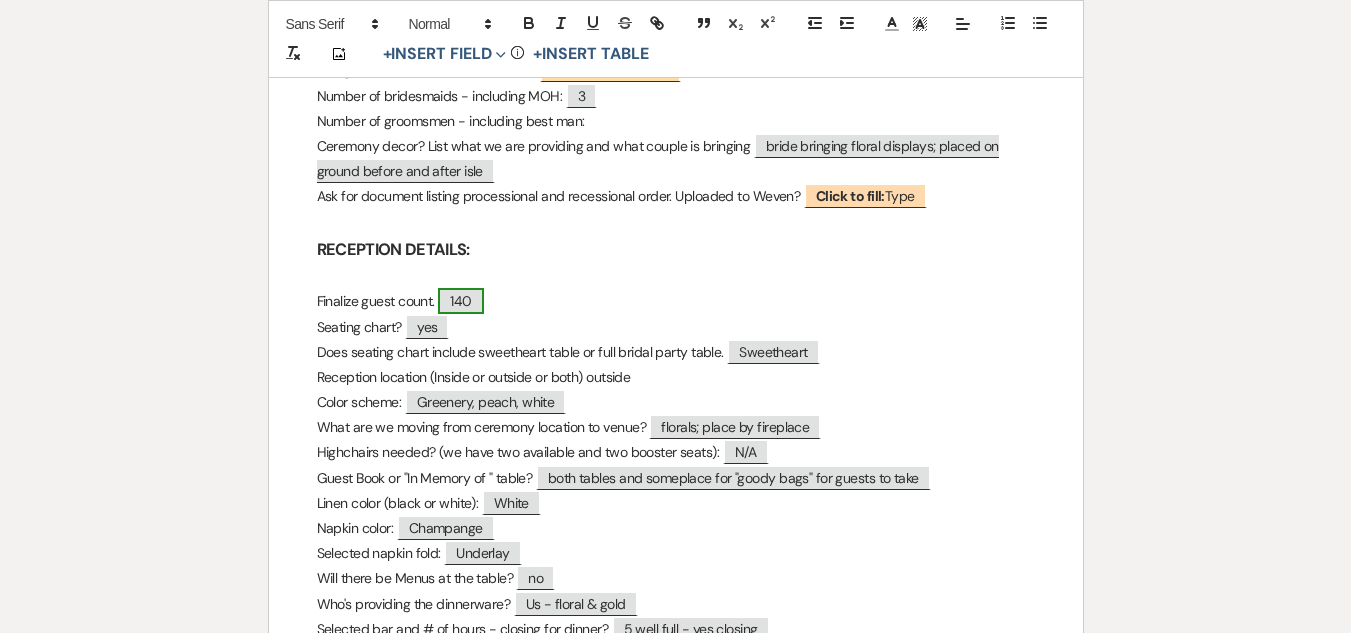 click on "140" at bounding box center [460, 301] 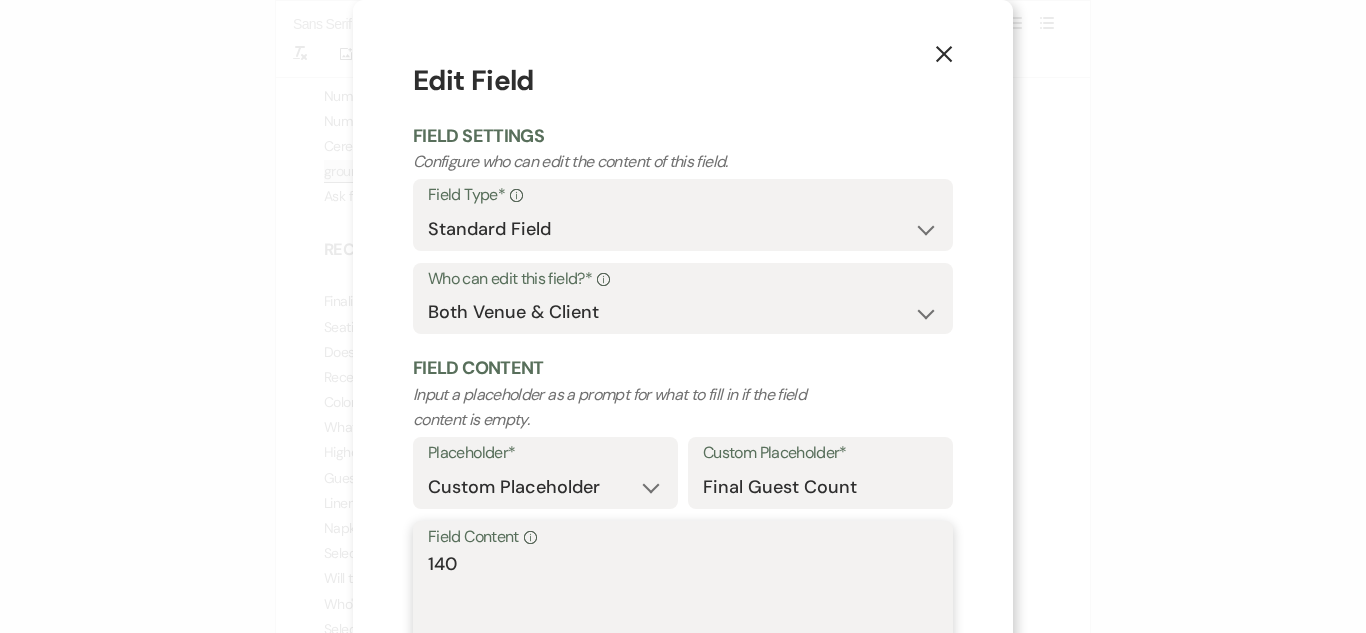 click on "140" at bounding box center [683, 601] 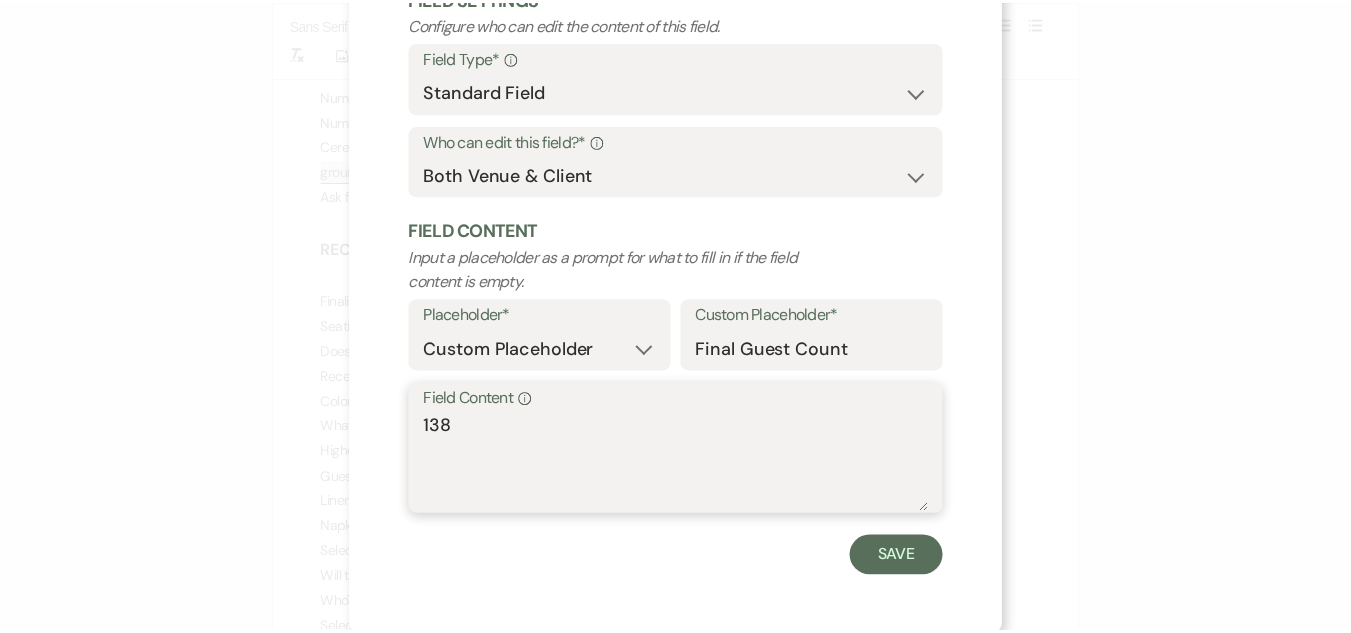 scroll, scrollTop: 142, scrollLeft: 0, axis: vertical 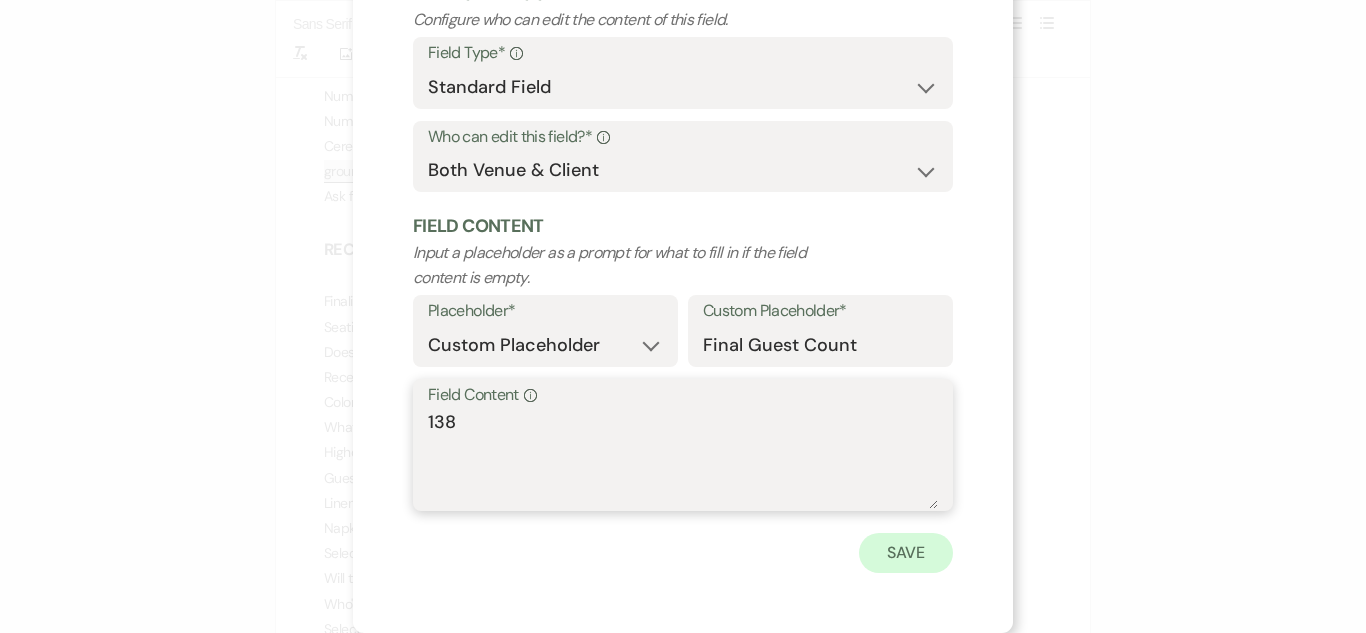 type on "138" 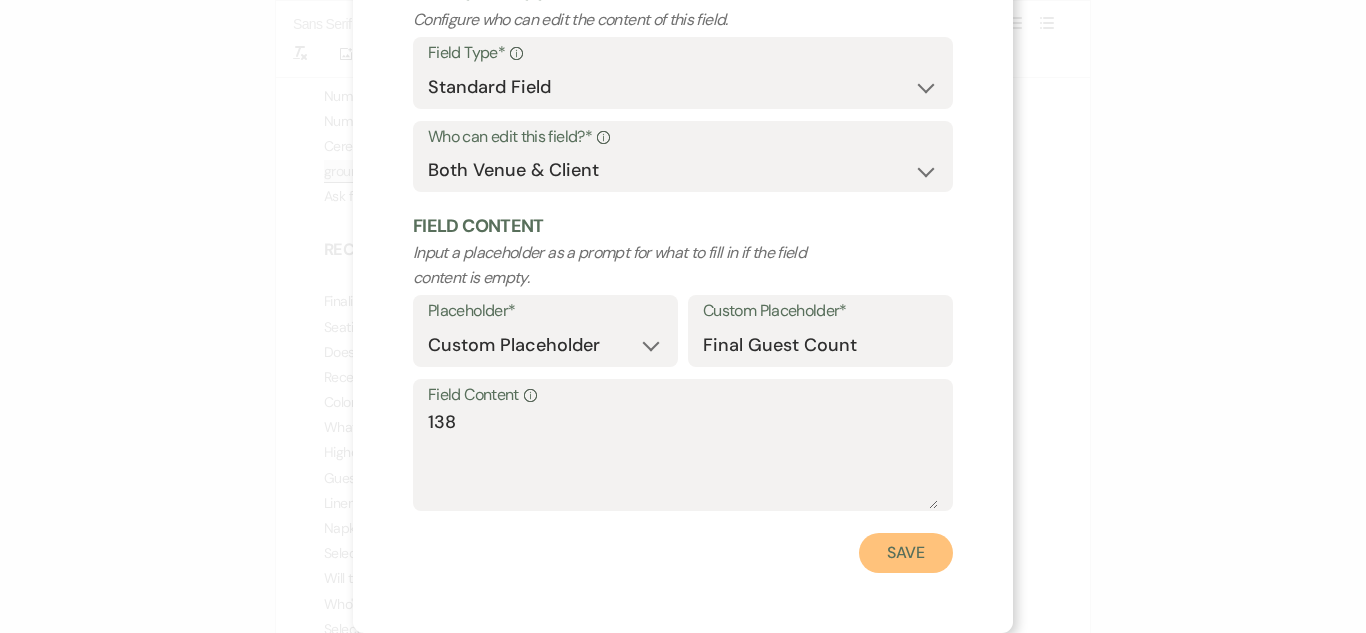 click on "Save" at bounding box center (906, 553) 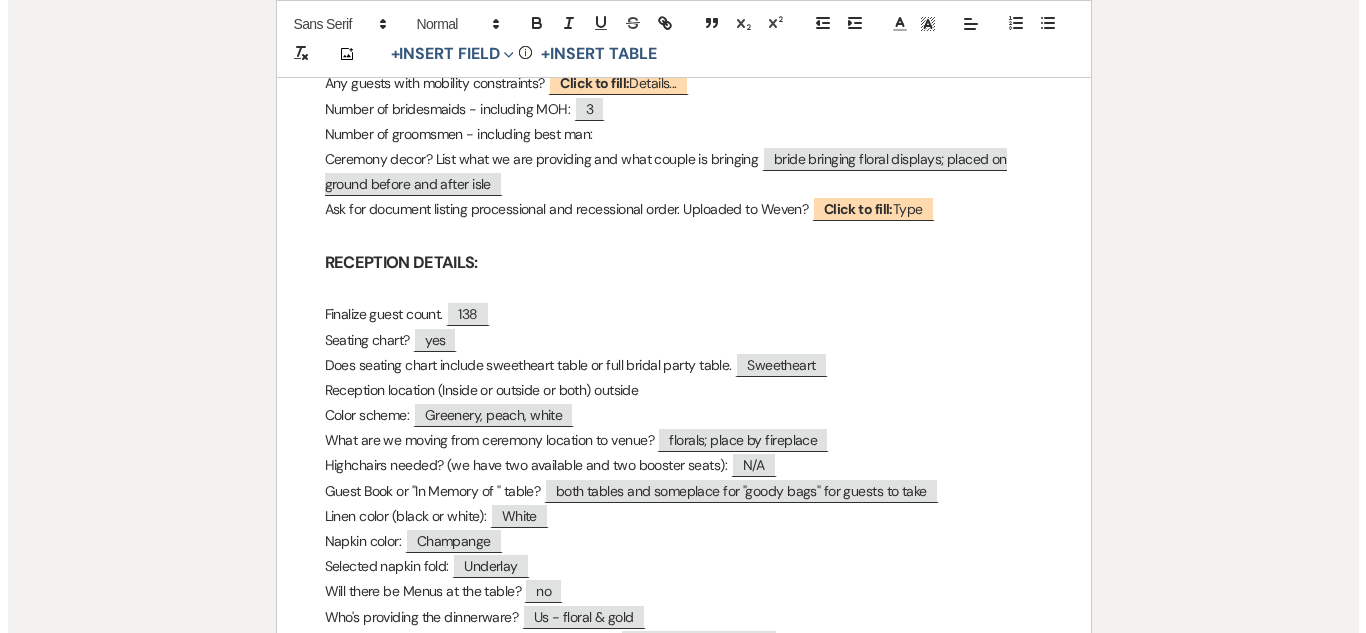 scroll, scrollTop: 1100, scrollLeft: 0, axis: vertical 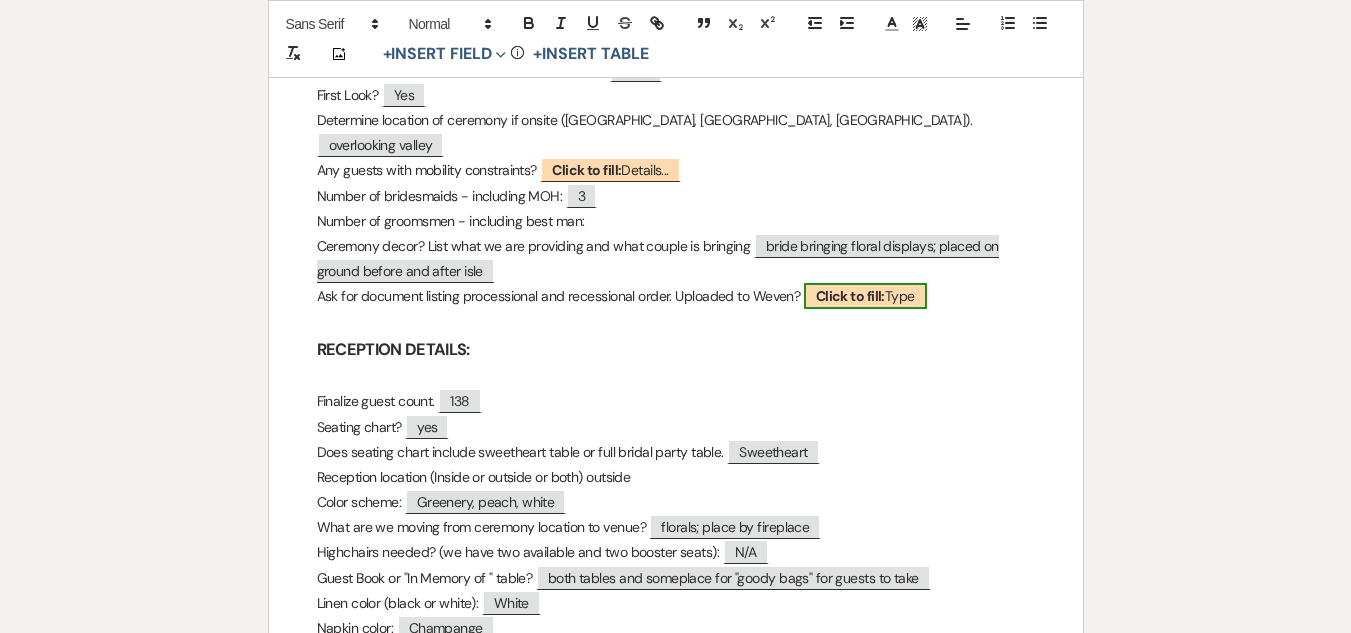 click on "Click to fill:" at bounding box center (850, 296) 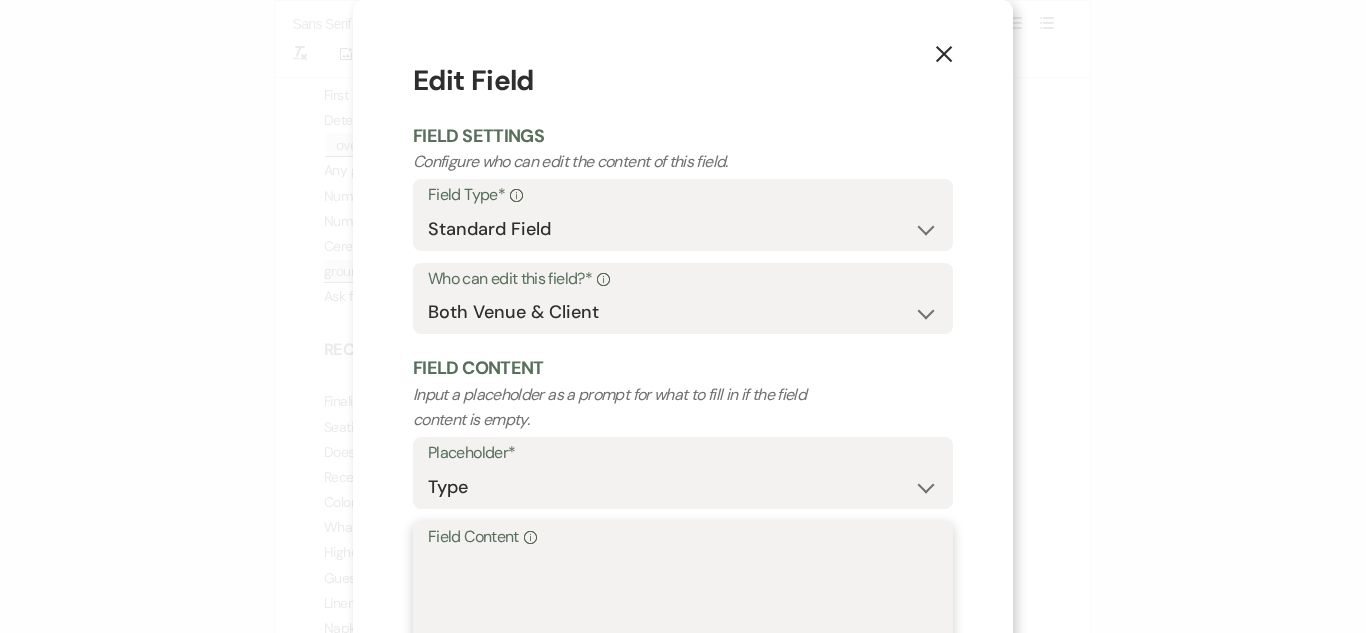 click on "Field Content Info" at bounding box center [683, 601] 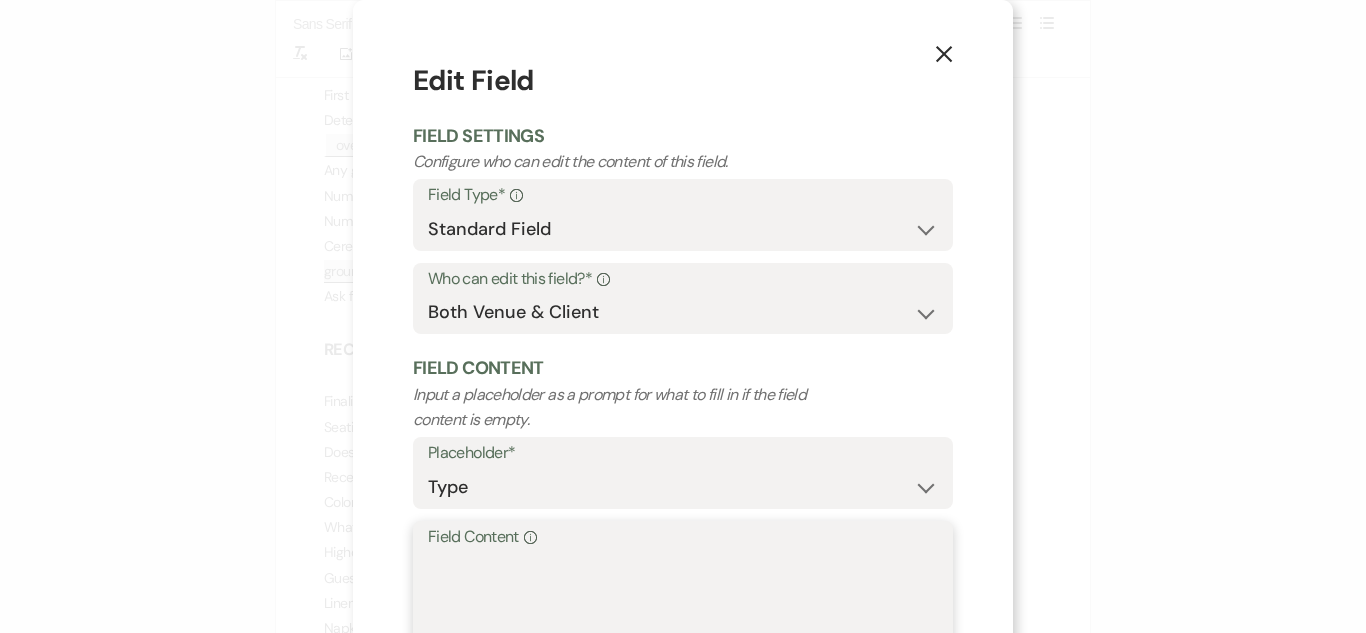 paste on "[PERSON_NAME] (officiant)
[PERSON_NAME] & [PERSON_NAME] (his mom)
[PERSON_NAME] & [PERSON_NAME] ([PERSON_NAME]’s sister & dad)
[PERSON_NAME] & [PERSON_NAME] ([PERSON_NAME]’s birthmom & her partner)
[PERSON_NAME] (we call him [PERSON_NAME]) ([PERSON_NAME]’s best man)
[PERSON_NAME] ([PERSON_NAME]’s other best man)
[PERSON_NAME] & [PERSON_NAME] (my sister & step dad)
[PERSON_NAME] & [PERSON_NAME] (my sister and dad)
Steph & [PERSON_NAME] (my mom)" 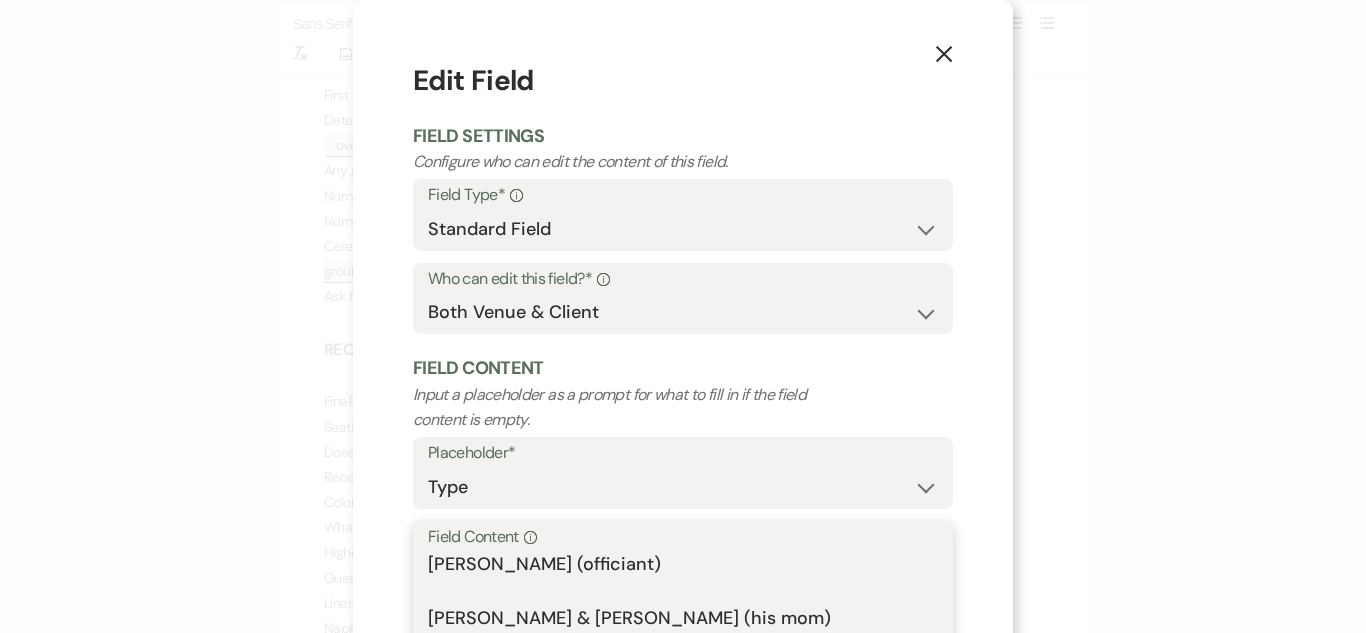 scroll, scrollTop: 358, scrollLeft: 0, axis: vertical 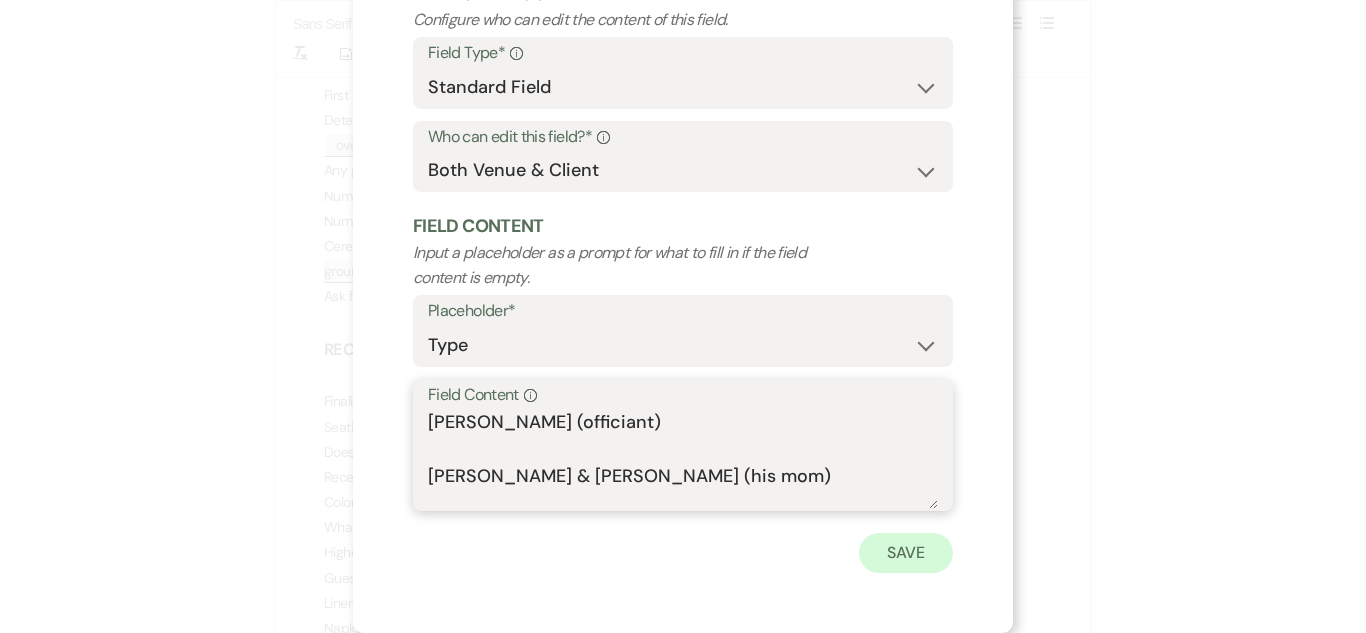 type on "[PERSON_NAME] (officiant)
[PERSON_NAME] & [PERSON_NAME] (his mom)
[PERSON_NAME] & [PERSON_NAME] ([PERSON_NAME]’s sister & dad)
[PERSON_NAME] & [PERSON_NAME] ([PERSON_NAME]’s birthmom & her partner)
[PERSON_NAME] (we call him [PERSON_NAME]) ([PERSON_NAME]’s best man)
[PERSON_NAME] ([PERSON_NAME]’s other best man)
[PERSON_NAME] & [PERSON_NAME] (my sister & step dad)
[PERSON_NAME] & [PERSON_NAME] (my sister and dad)
Steph & [PERSON_NAME] (my mom)" 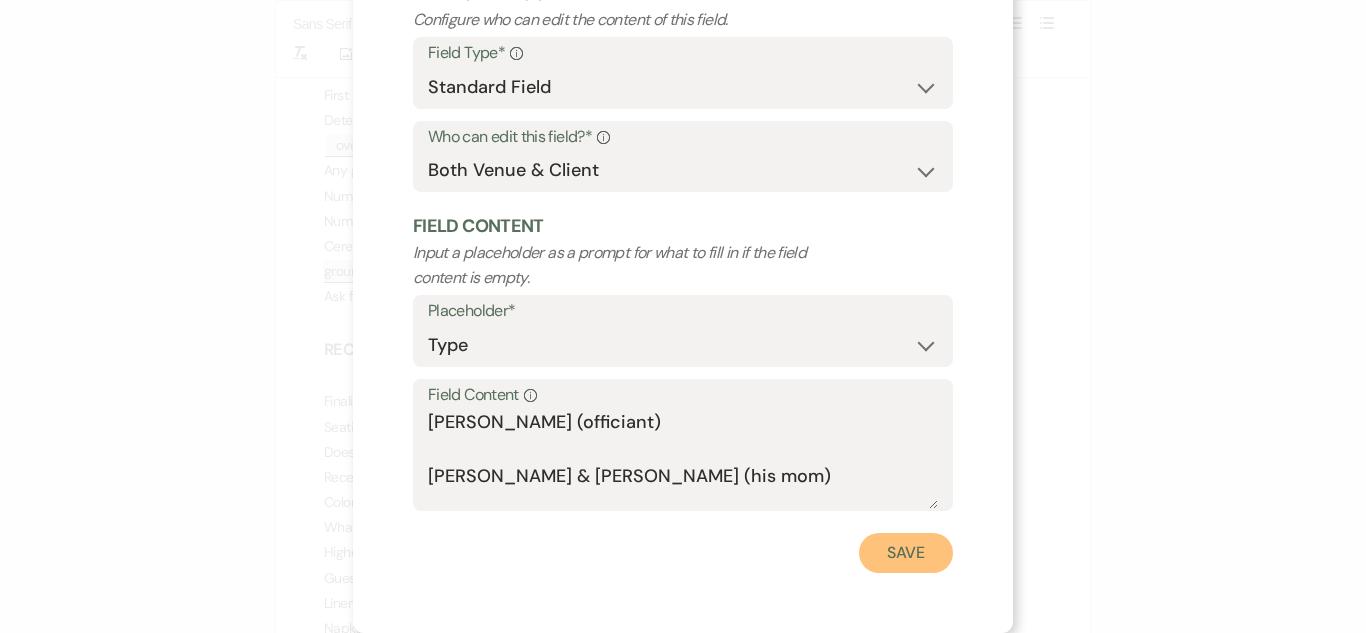 click on "Save" at bounding box center [906, 553] 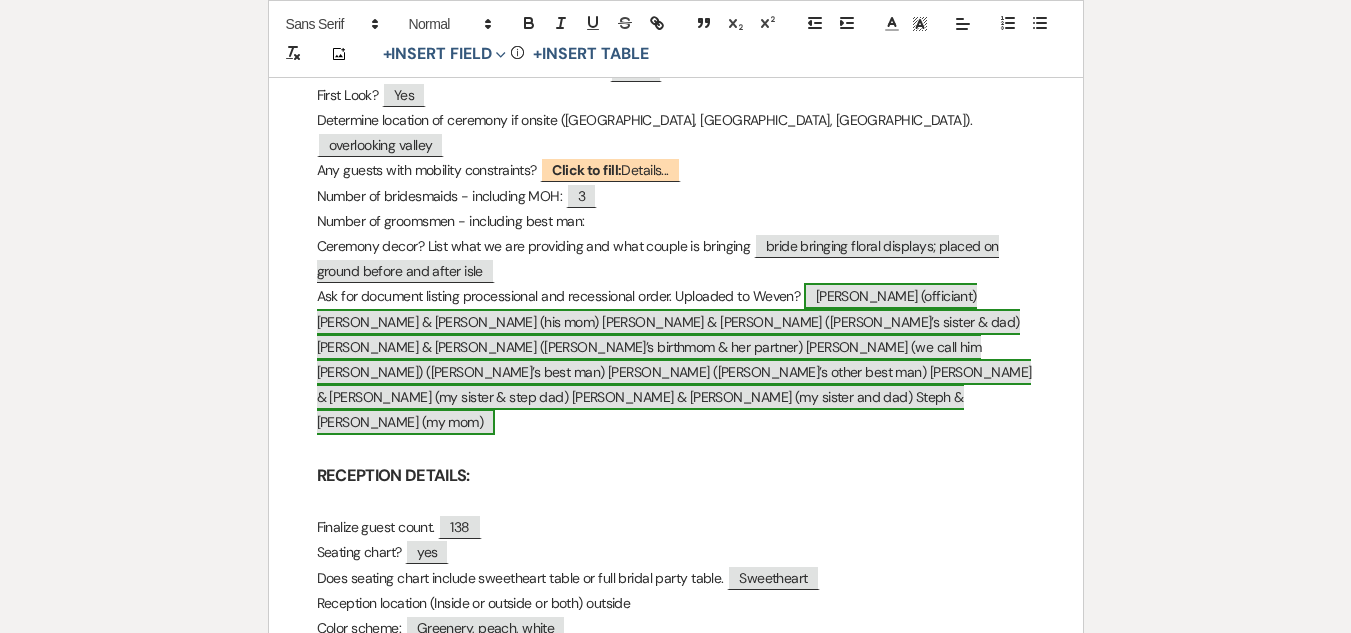 click on "[PERSON_NAME] (officiant)
[PERSON_NAME] & [PERSON_NAME] (his mom)
[PERSON_NAME] & [PERSON_NAME] ([PERSON_NAME]’s sister & dad)
[PERSON_NAME] & [PERSON_NAME] ([PERSON_NAME]’s birthmom & her partner)
[PERSON_NAME] (we call him [PERSON_NAME]) ([PERSON_NAME]’s best man)
[PERSON_NAME] ([PERSON_NAME]’s other best man)
[PERSON_NAME] & [PERSON_NAME] (my sister & step dad)
[PERSON_NAME] & [PERSON_NAME] (my sister and dad)
Steph & [PERSON_NAME] (my mom)" at bounding box center (674, 359) 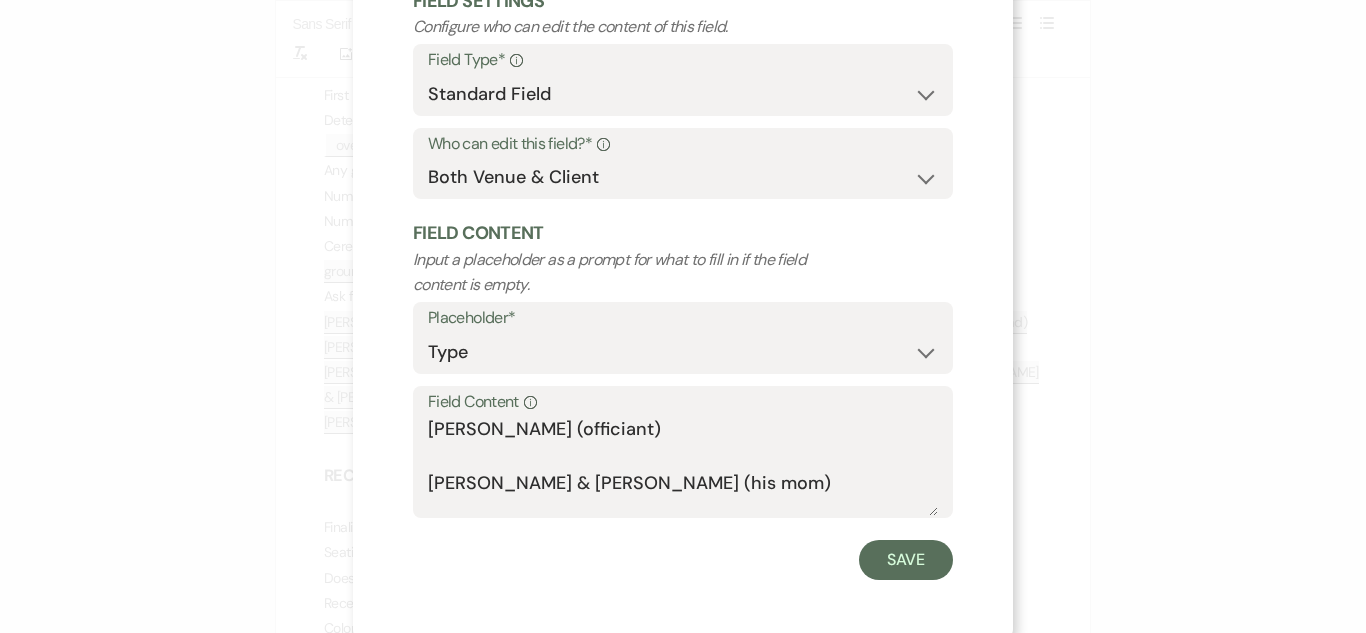 scroll, scrollTop: 142, scrollLeft: 0, axis: vertical 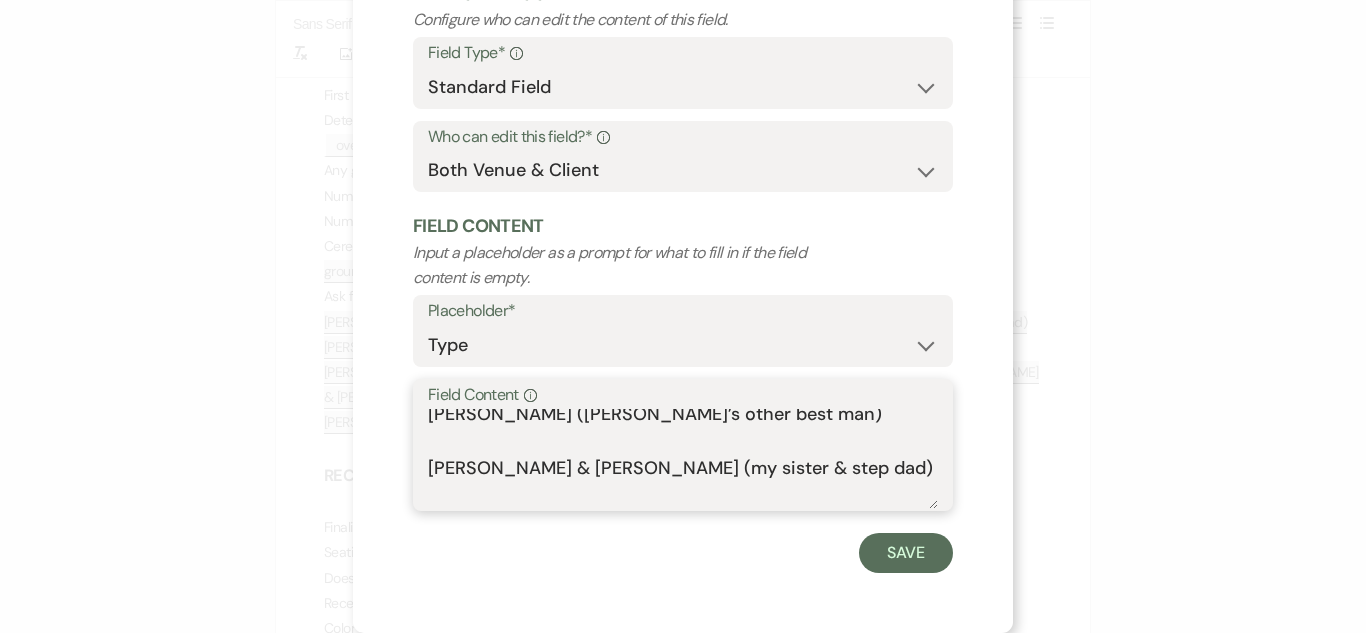 drag, startPoint x: 683, startPoint y: 481, endPoint x: 667, endPoint y: 523, distance: 44.94441 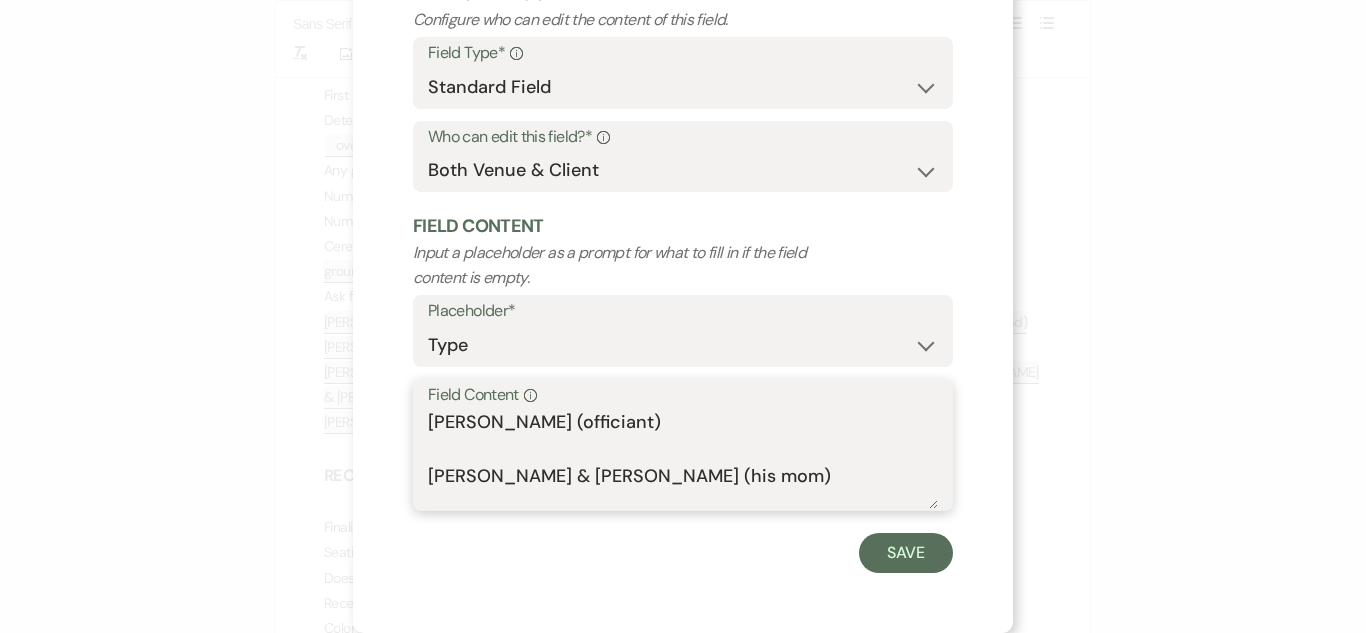 scroll, scrollTop: 0, scrollLeft: 0, axis: both 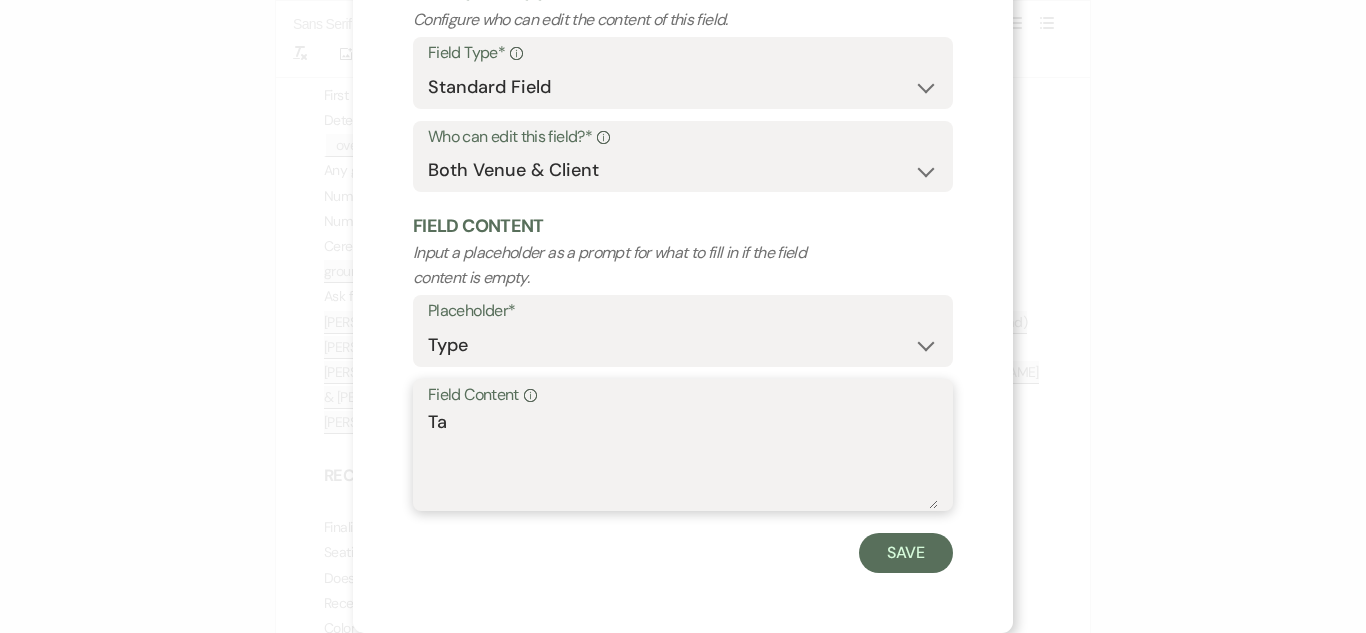 type on "T" 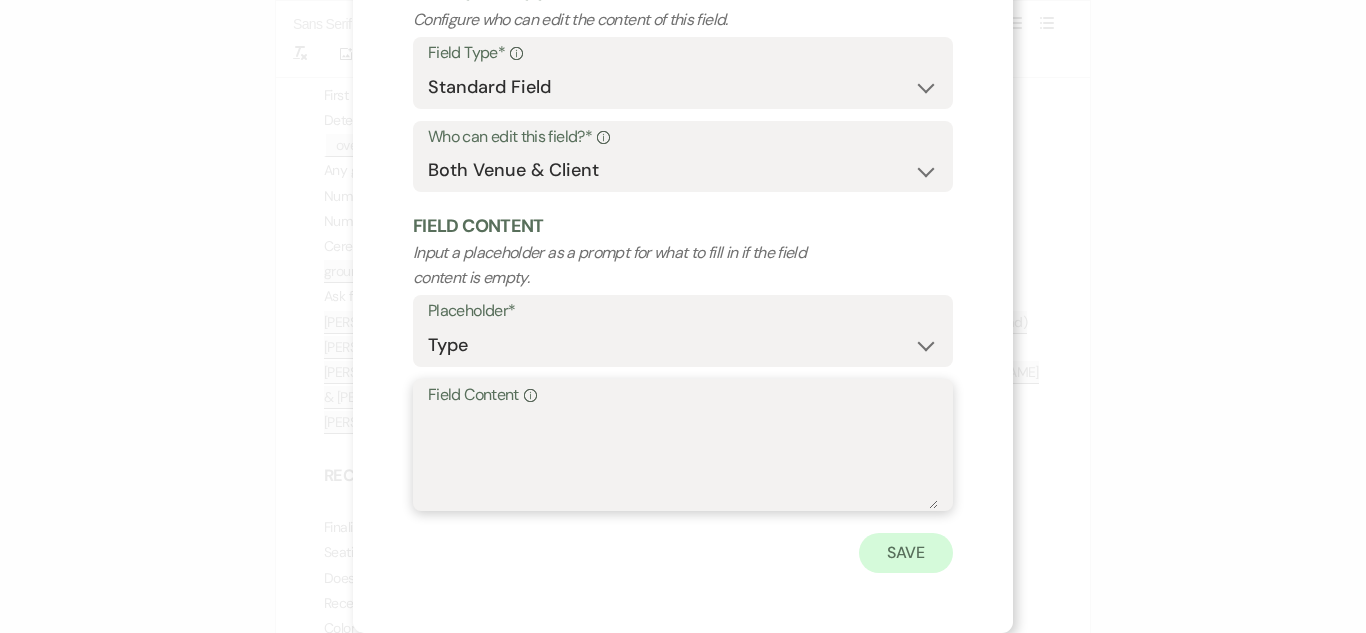 type 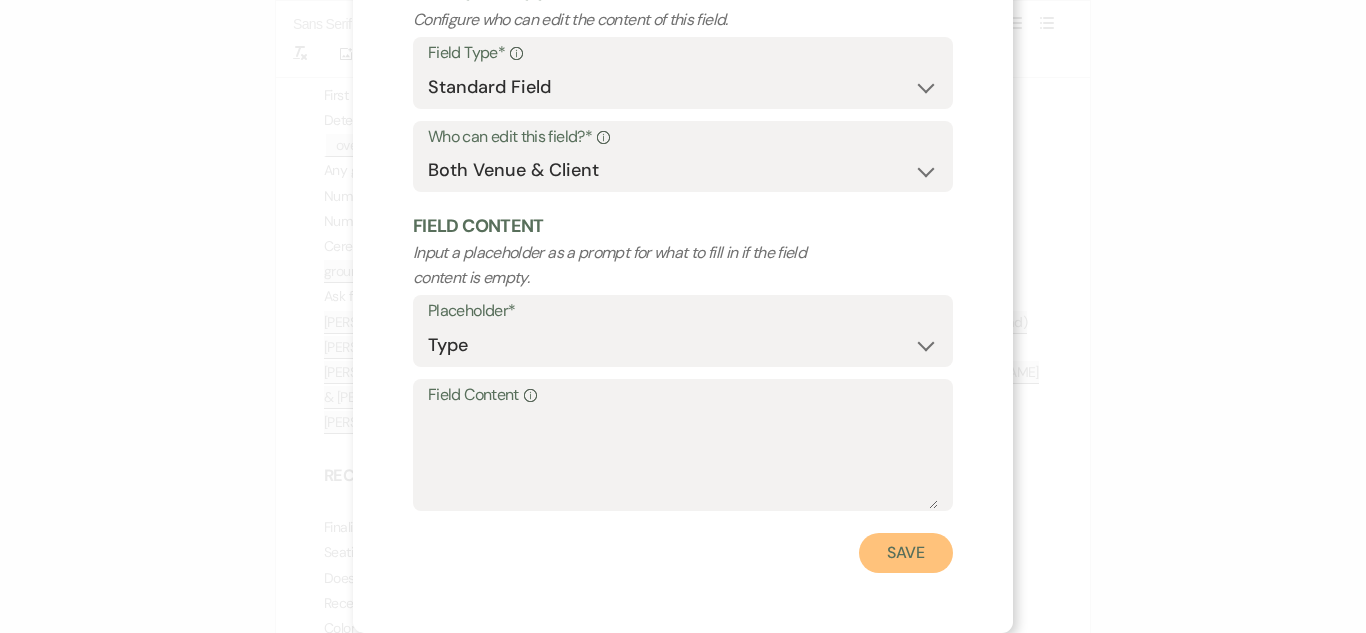 click on "Save" at bounding box center (906, 553) 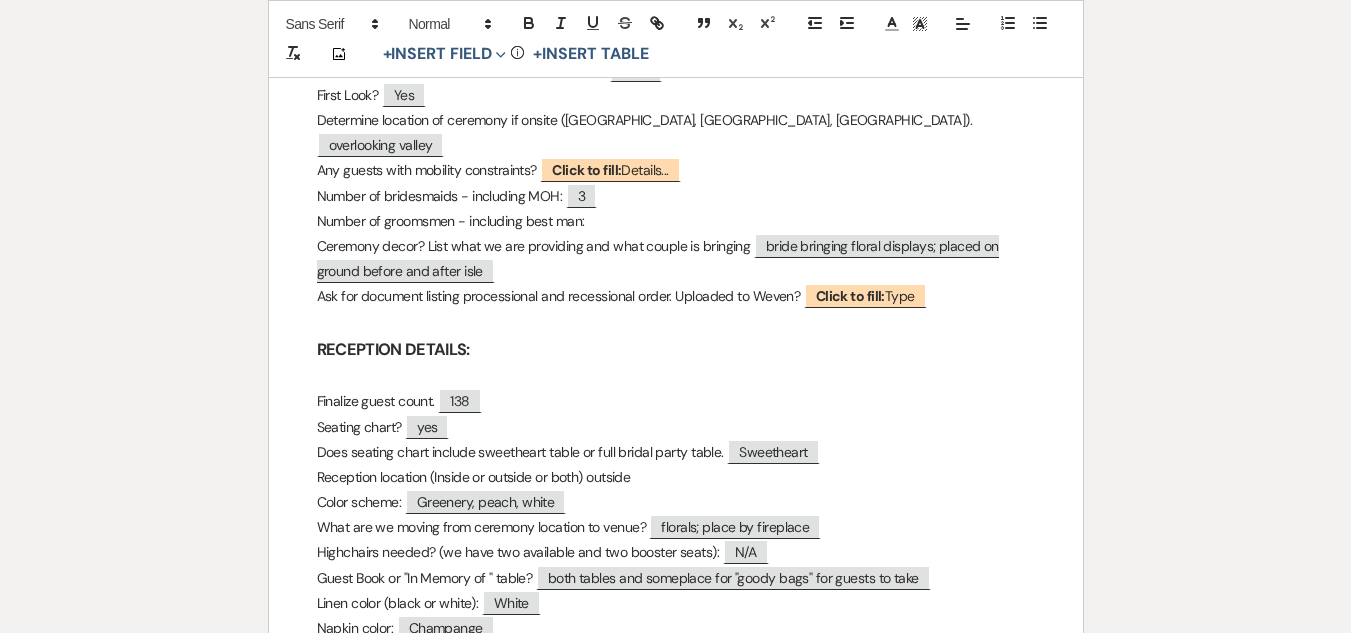 click at bounding box center [676, 322] 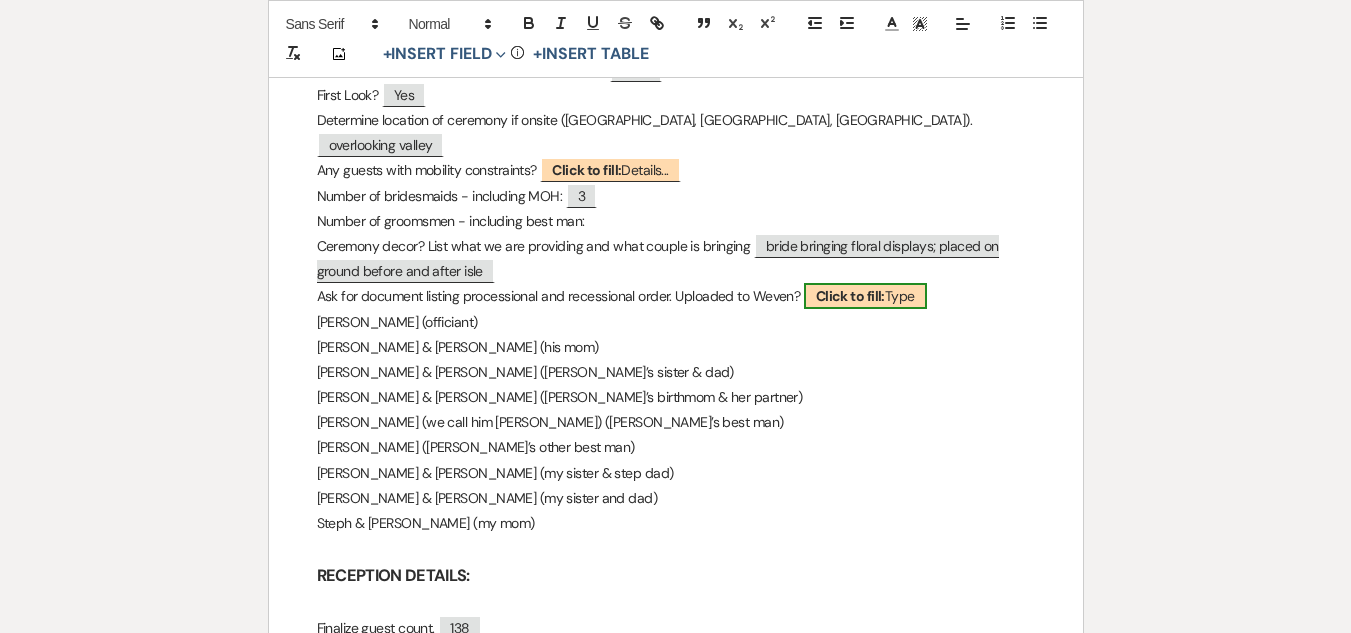 click on "Click to fill:" at bounding box center [850, 296] 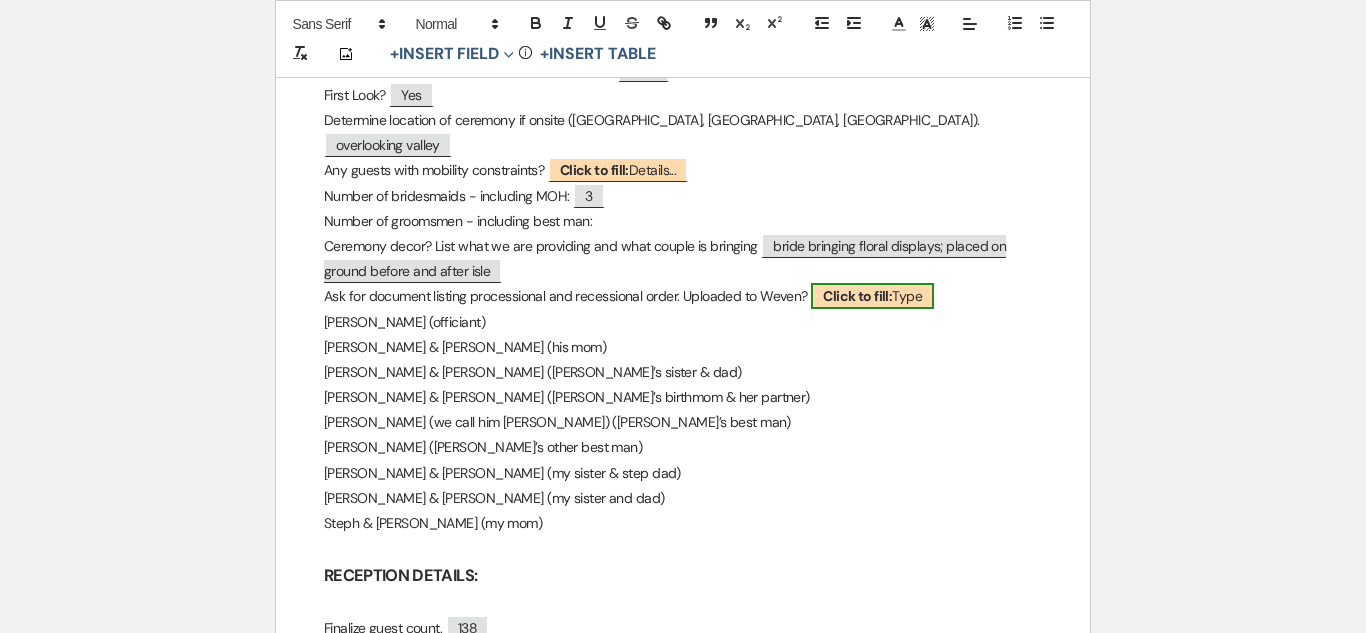 select on "Type" 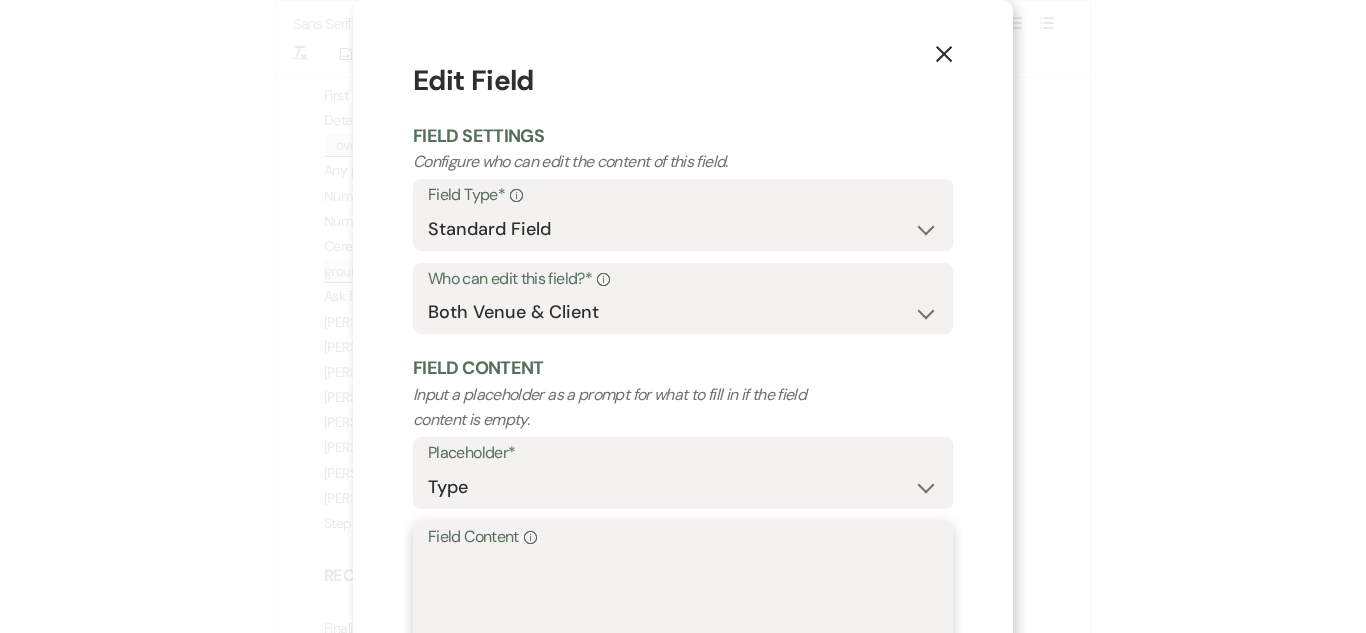 click on "Field Content Info" at bounding box center [683, 601] 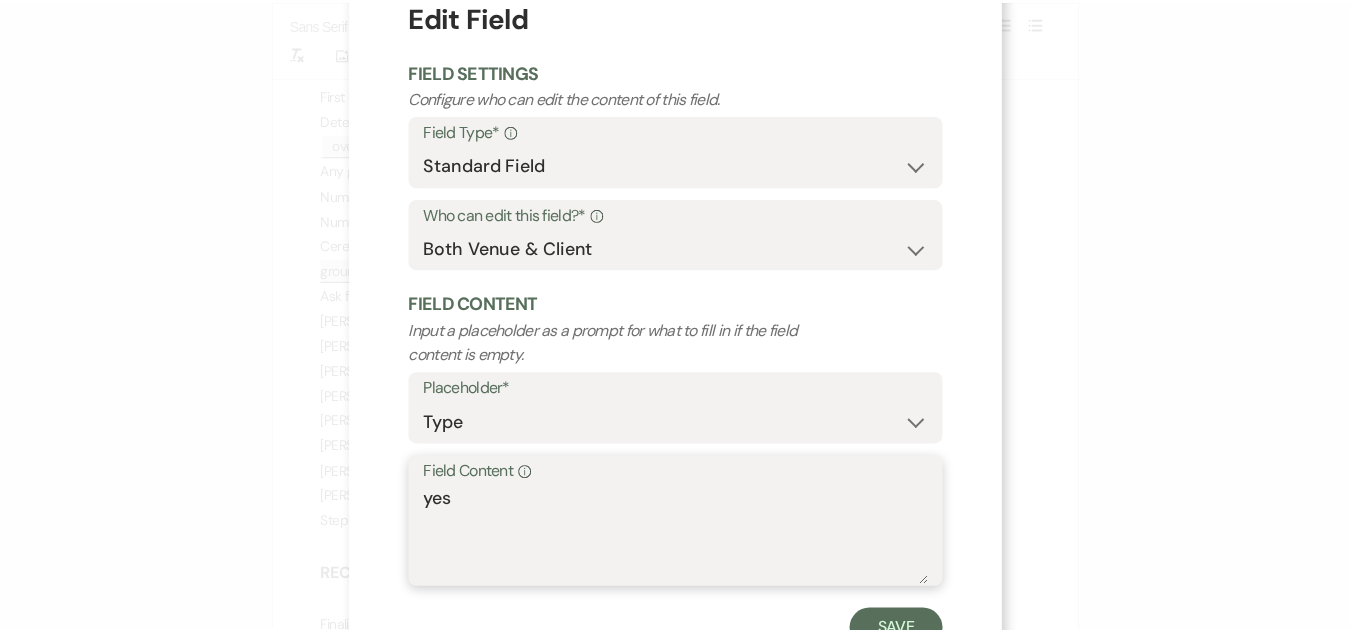 scroll, scrollTop: 142, scrollLeft: 0, axis: vertical 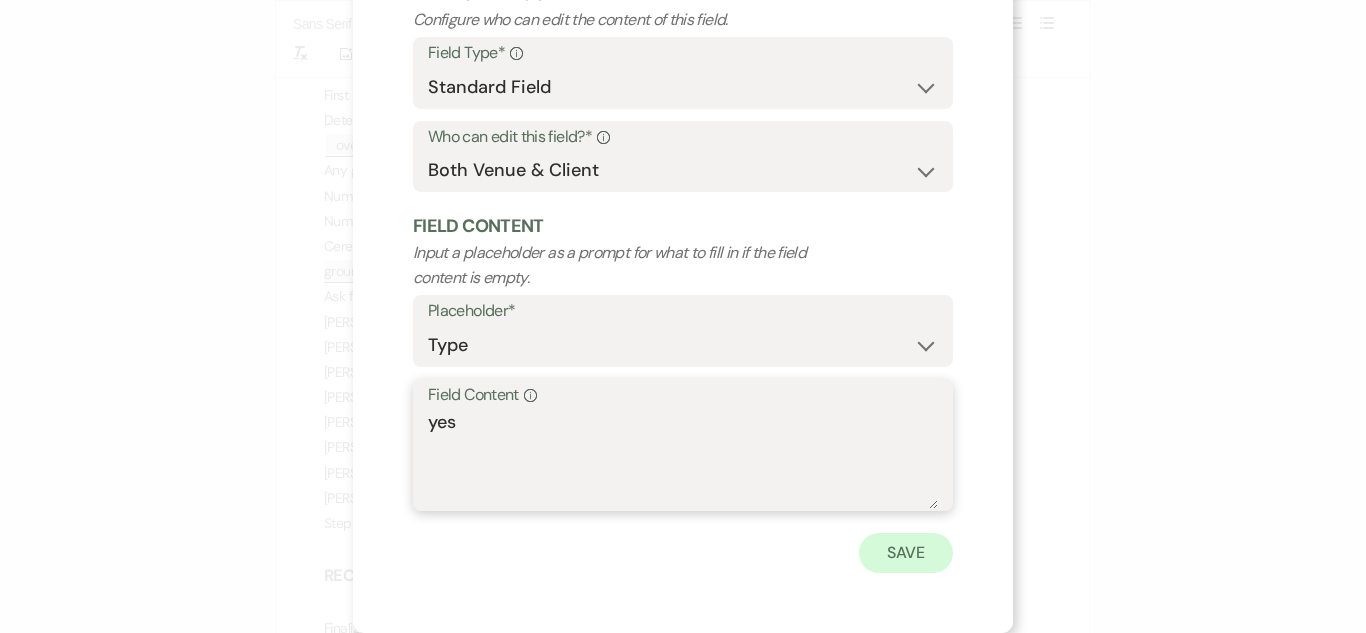 type on "yes" 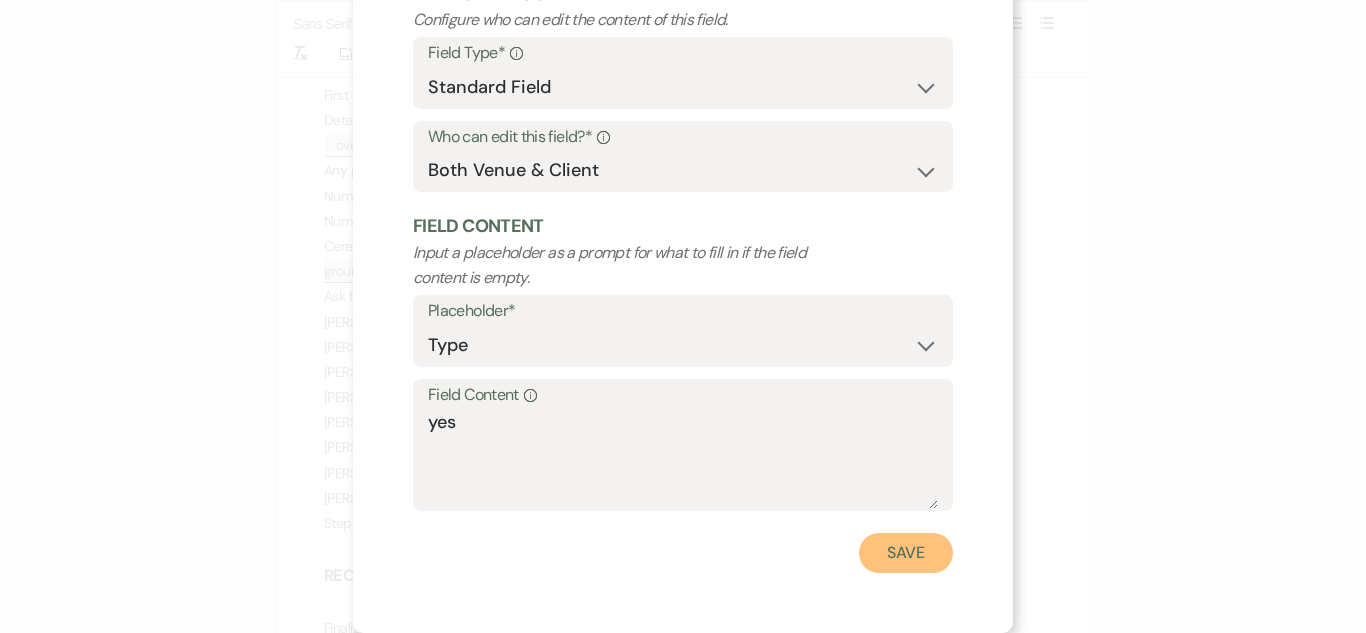 click on "Save" at bounding box center [906, 553] 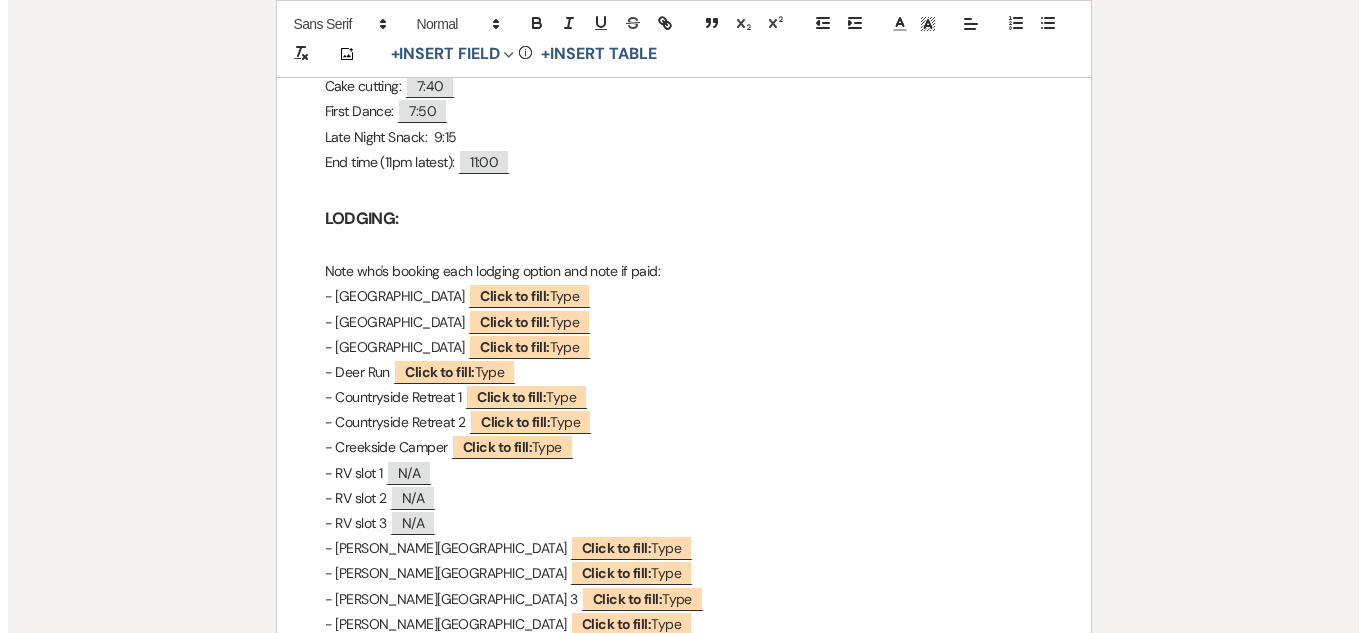 scroll, scrollTop: 2800, scrollLeft: 0, axis: vertical 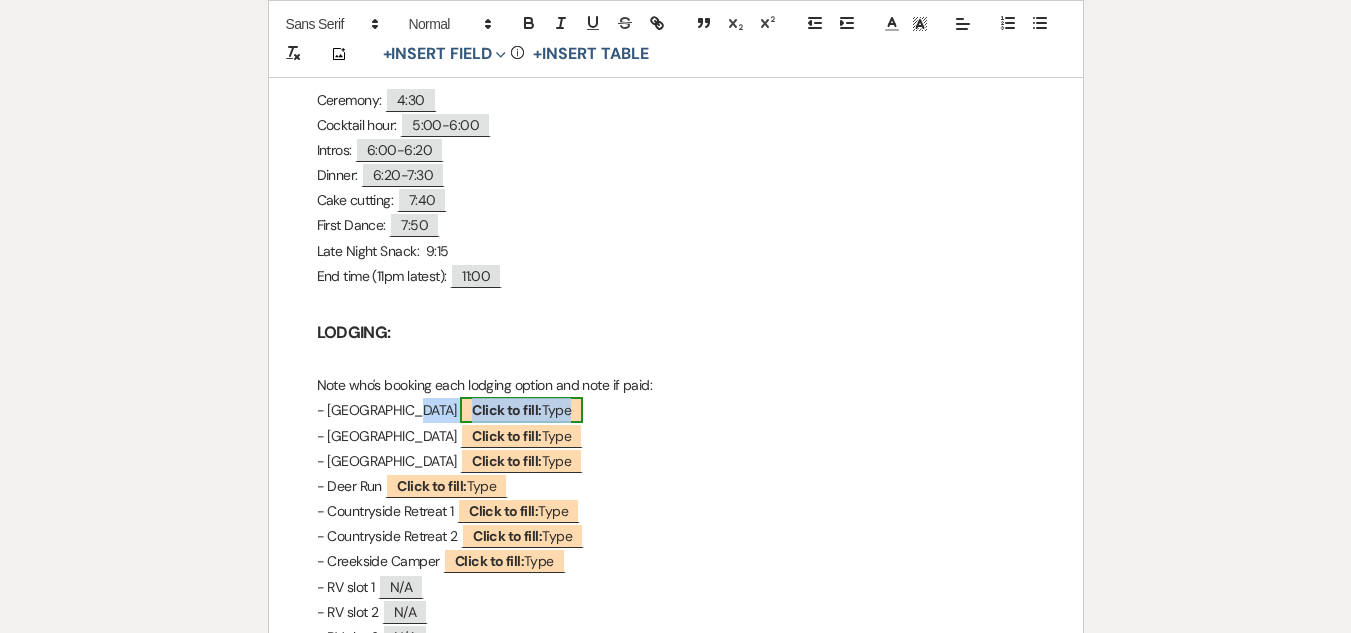 click on "Click to fill:
Type" at bounding box center [521, 410] 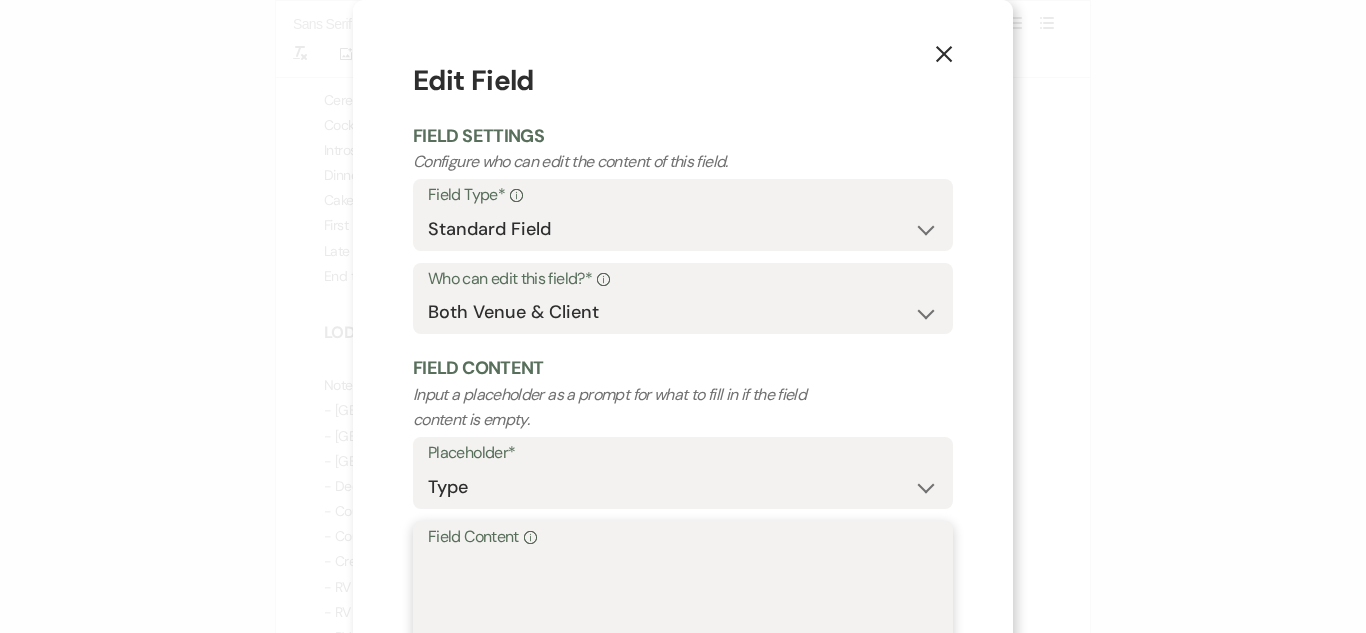 click on "Field Content Info" at bounding box center [683, 601] 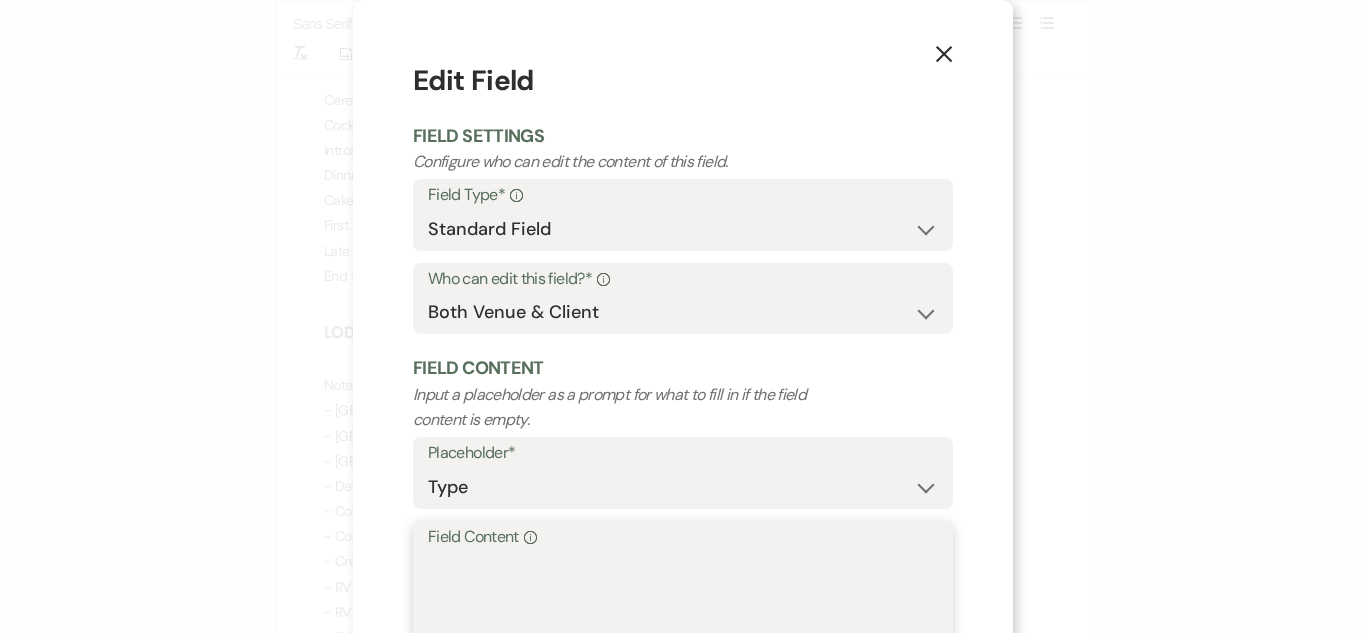 paste on "[PERSON_NAME]" 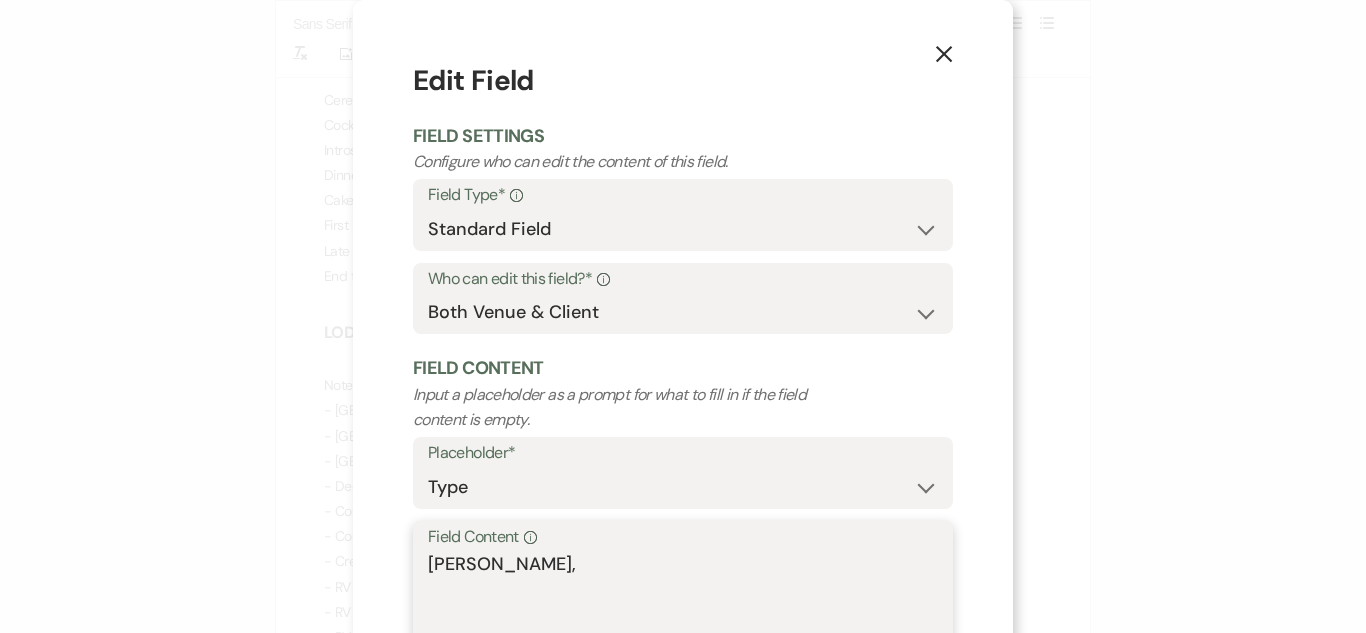 paste on "[PERSON_NAME]" 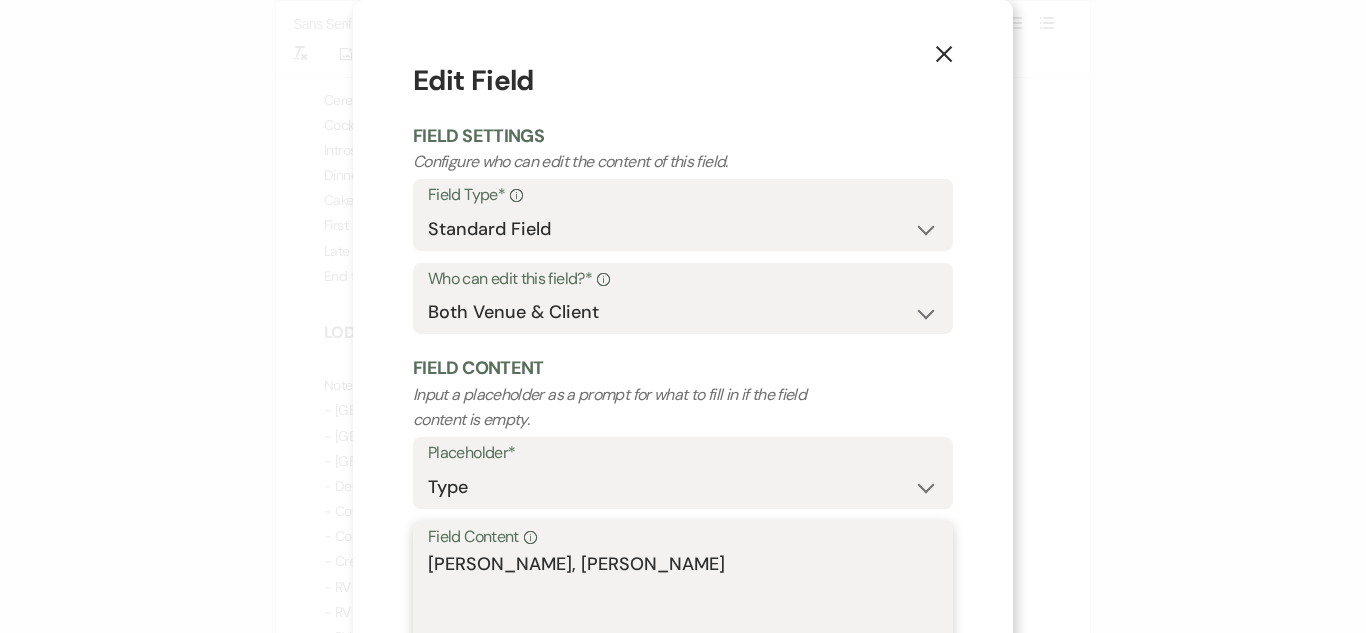 paste on "[PERSON_NAME]" 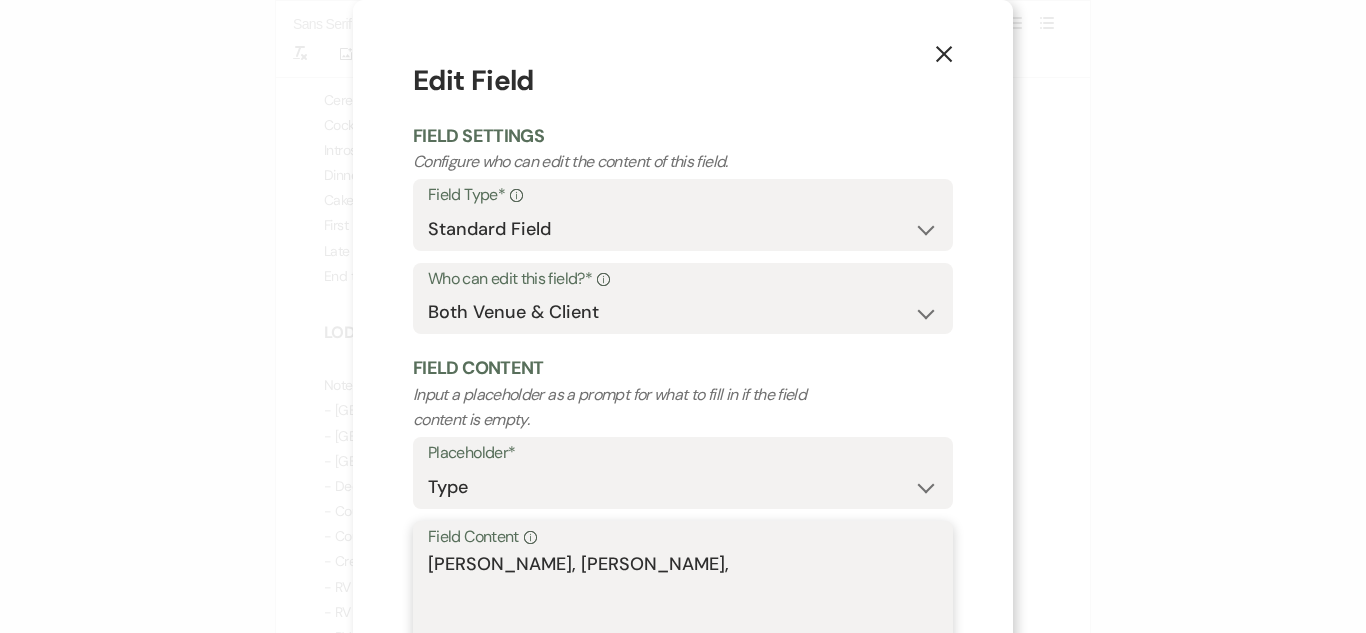 paste on "[PERSON_NAME]" 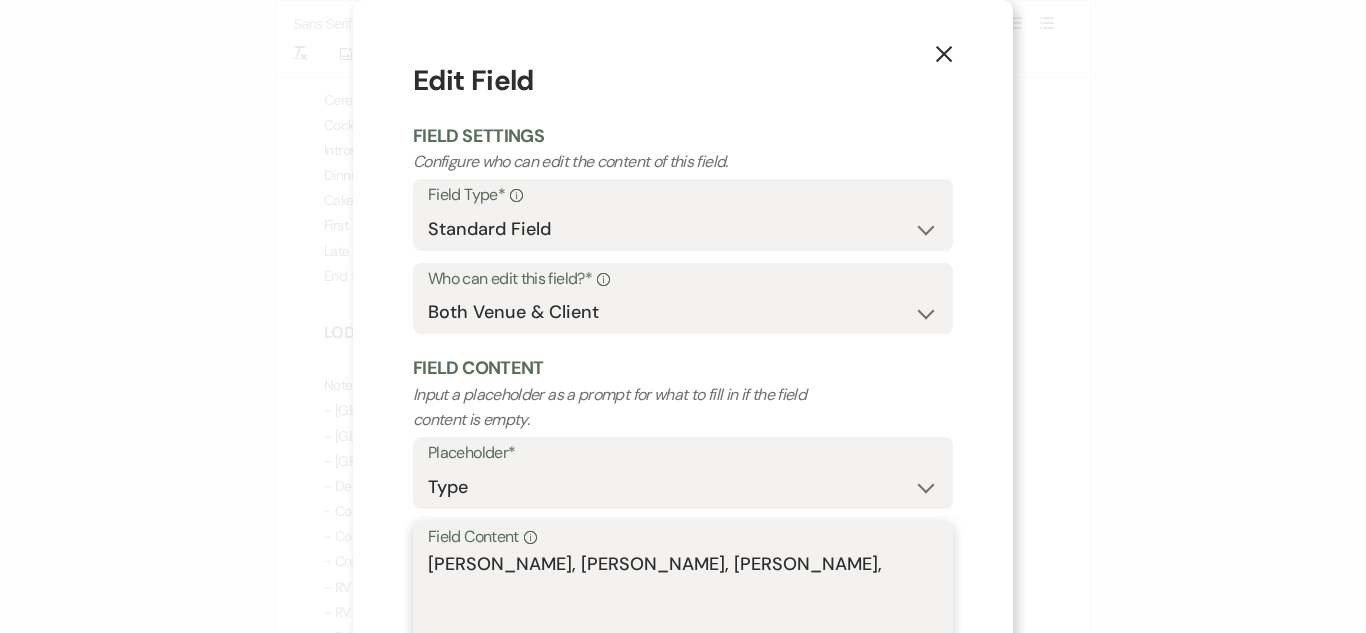 paste on "[PERSON_NAME]" 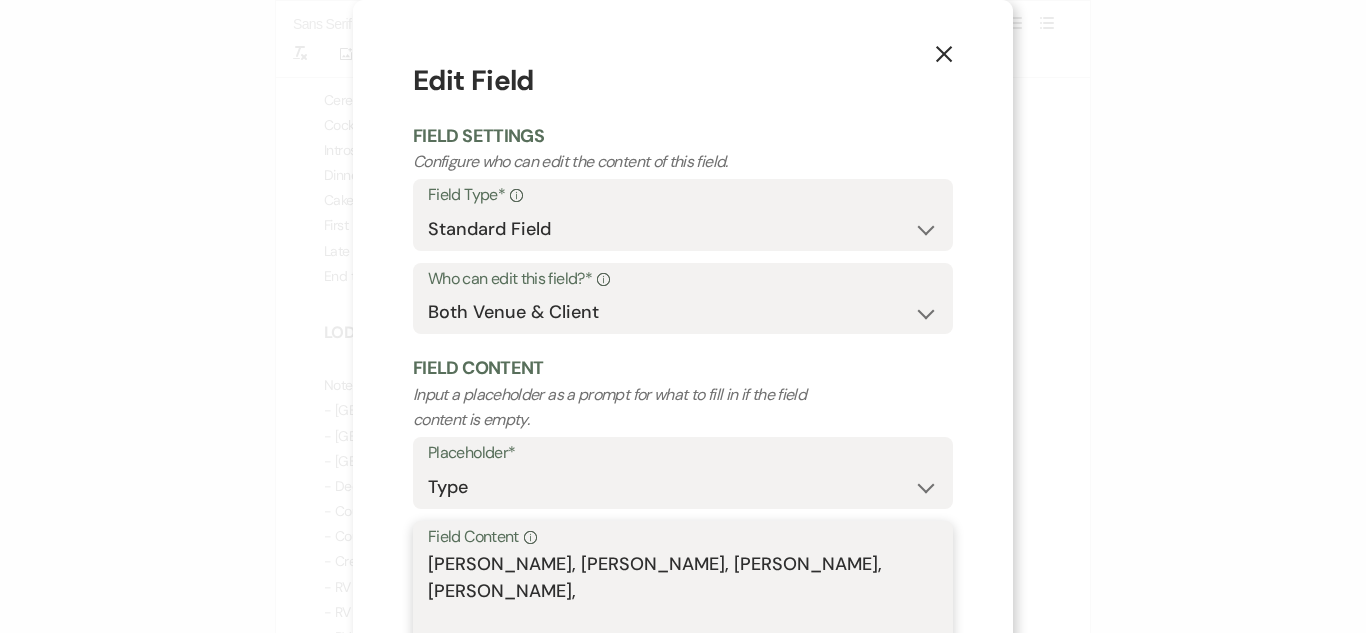 paste on "[PERSON_NAME]" 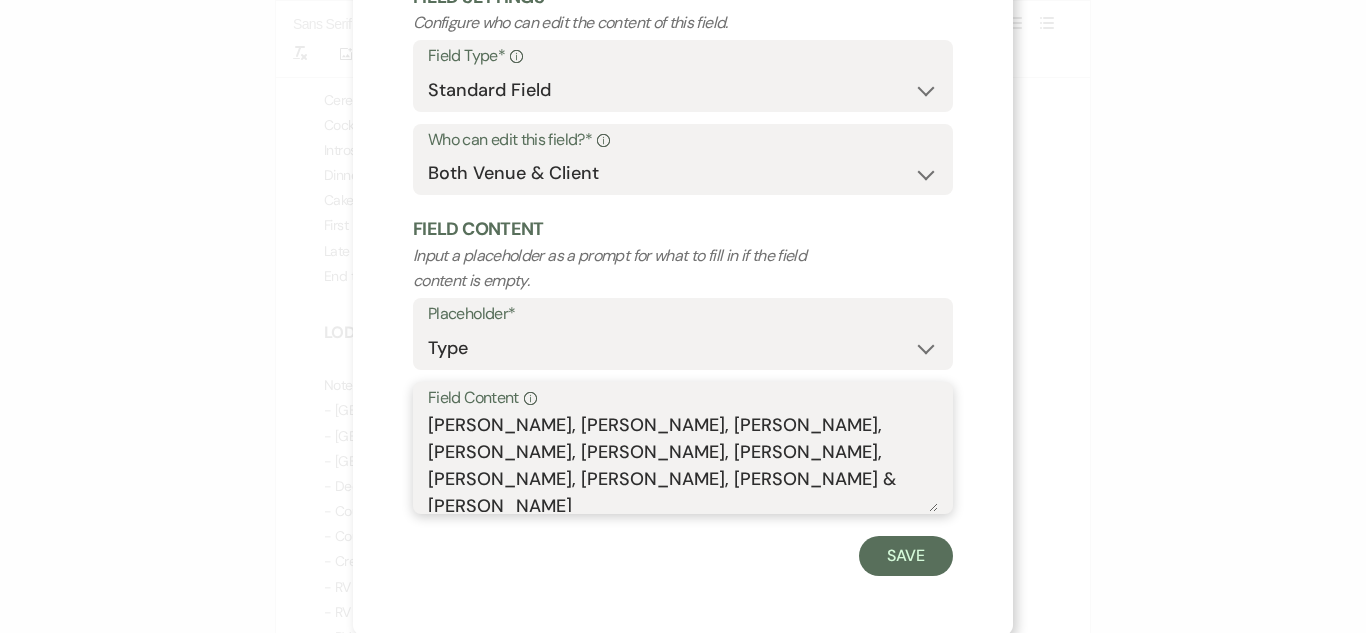 scroll, scrollTop: 142, scrollLeft: 0, axis: vertical 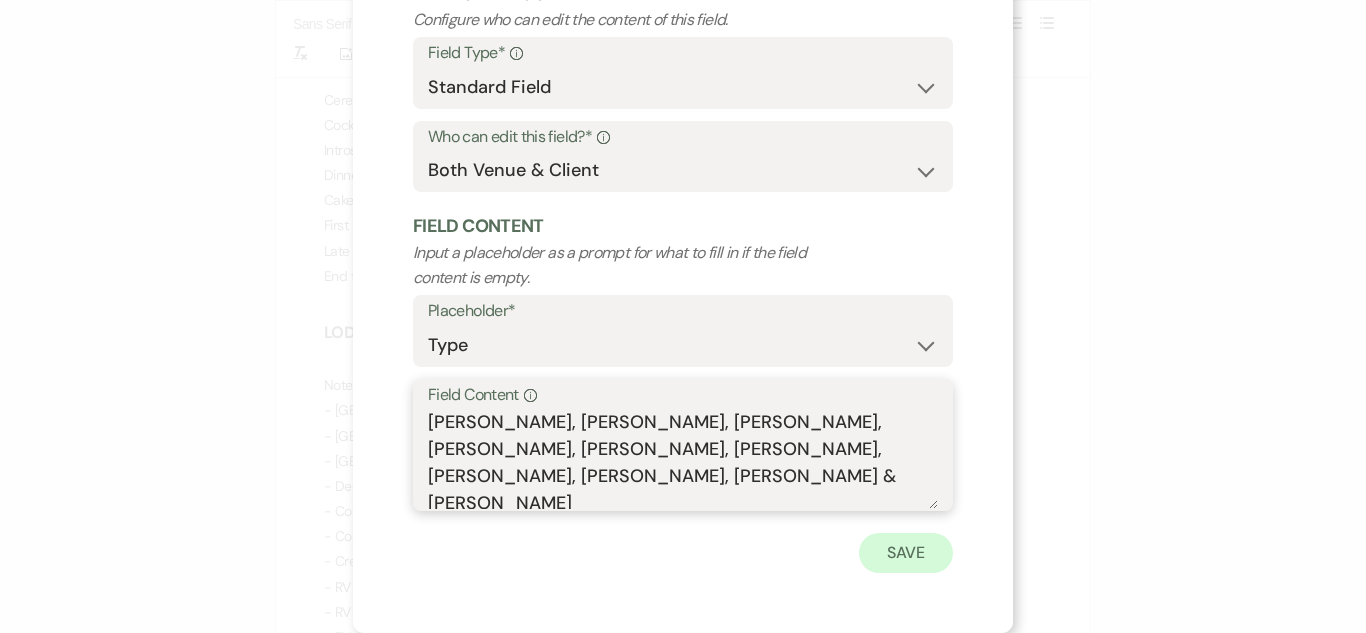 type on "[PERSON_NAME], [PERSON_NAME], [PERSON_NAME], [PERSON_NAME], [PERSON_NAME], [PERSON_NAME], [PERSON_NAME], [PERSON_NAME], [PERSON_NAME] & [PERSON_NAME]" 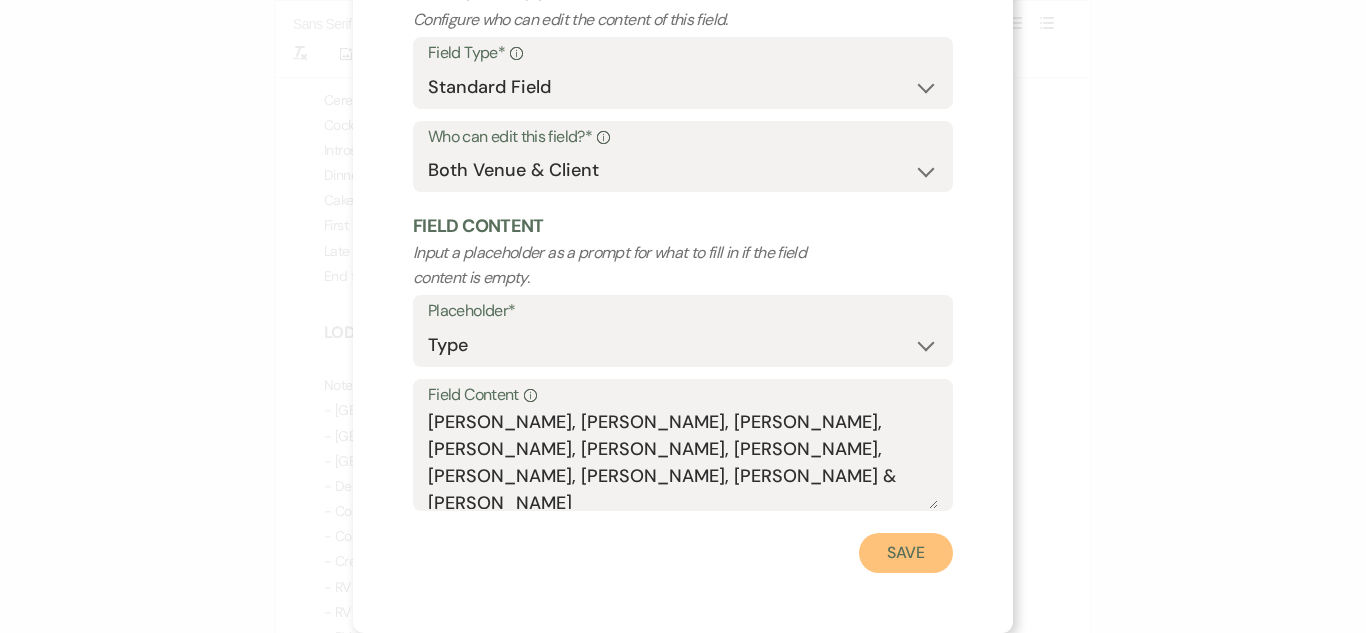 click on "Save" at bounding box center (906, 553) 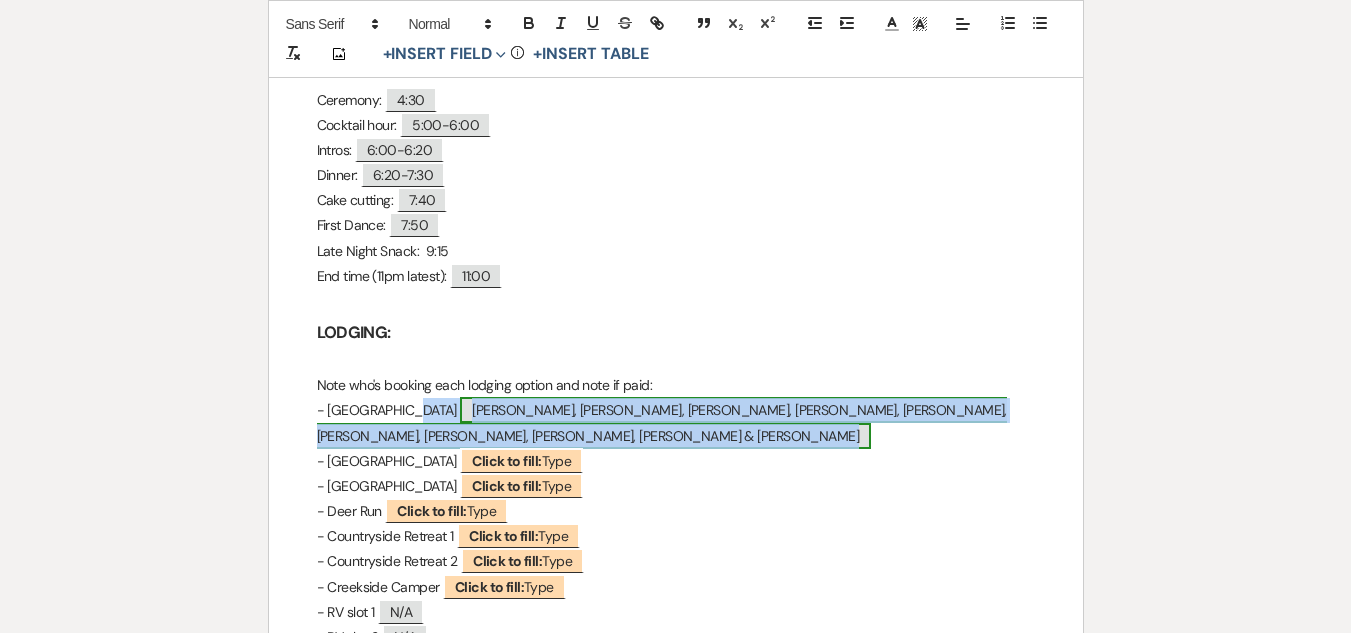 click on "[PERSON_NAME], [PERSON_NAME], [PERSON_NAME], [PERSON_NAME], [PERSON_NAME], [PERSON_NAME], [PERSON_NAME], [PERSON_NAME], [PERSON_NAME] & [PERSON_NAME]" at bounding box center [662, 422] 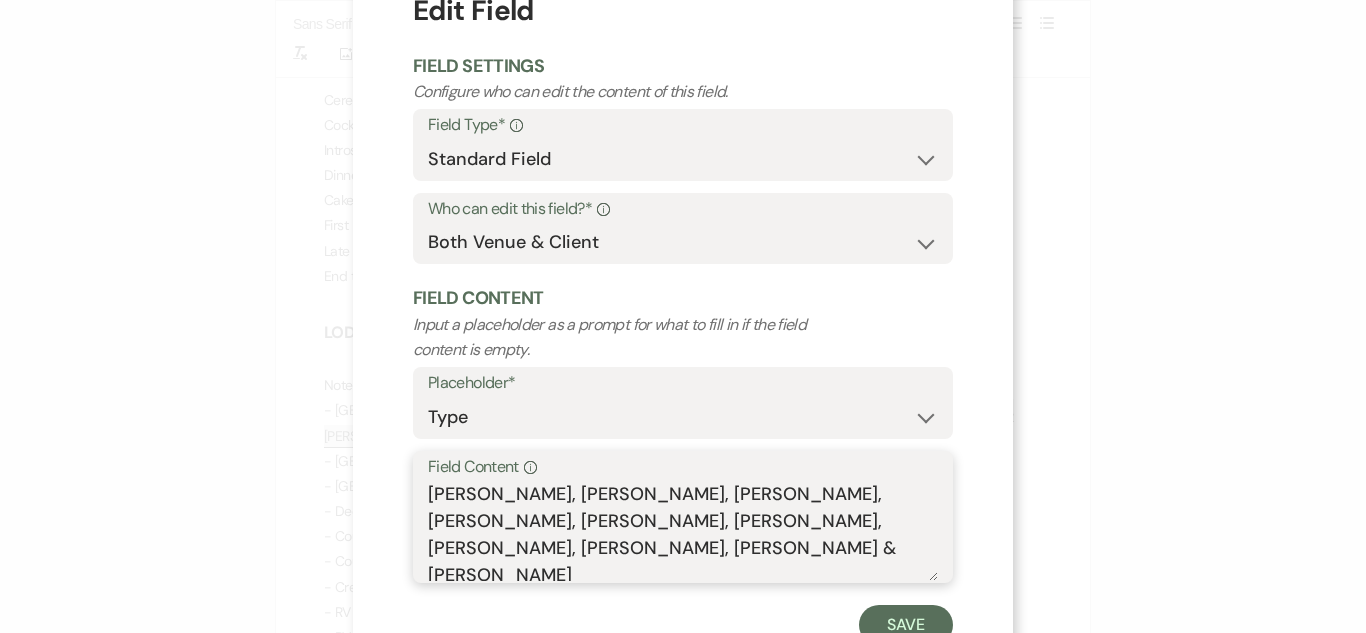 drag, startPoint x: 877, startPoint y: 594, endPoint x: 898, endPoint y: 619, distance: 32.649654 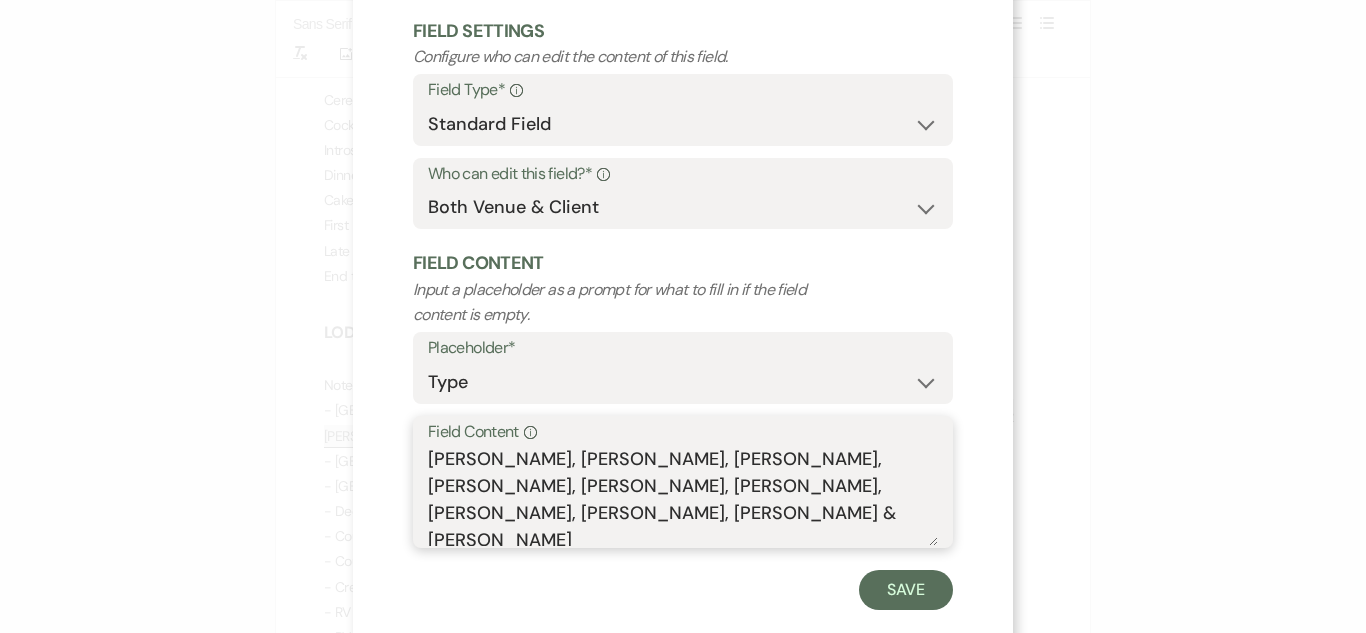 click on "[PERSON_NAME], [PERSON_NAME], [PERSON_NAME], [PERSON_NAME], [PERSON_NAME], [PERSON_NAME], [PERSON_NAME], [PERSON_NAME], [PERSON_NAME] & [PERSON_NAME]" at bounding box center (683, 496) 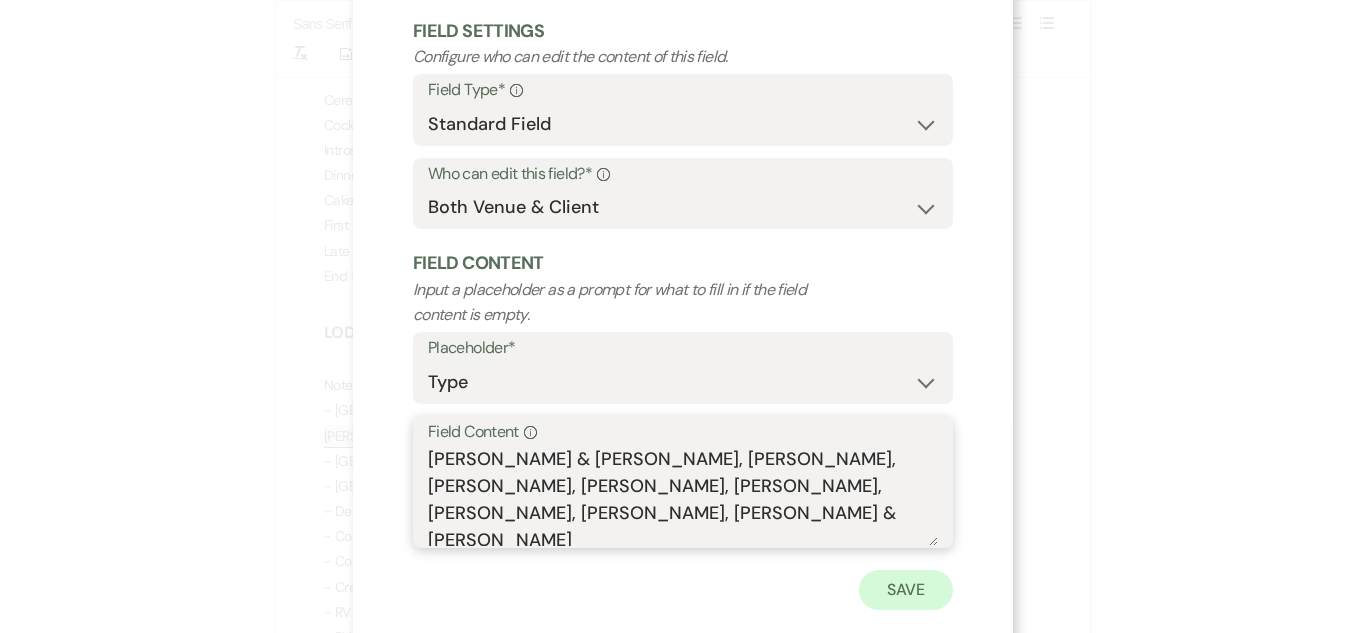 type on "[PERSON_NAME] & [PERSON_NAME], [PERSON_NAME], [PERSON_NAME], [PERSON_NAME], [PERSON_NAME], [PERSON_NAME], [PERSON_NAME], [PERSON_NAME] & [PERSON_NAME]" 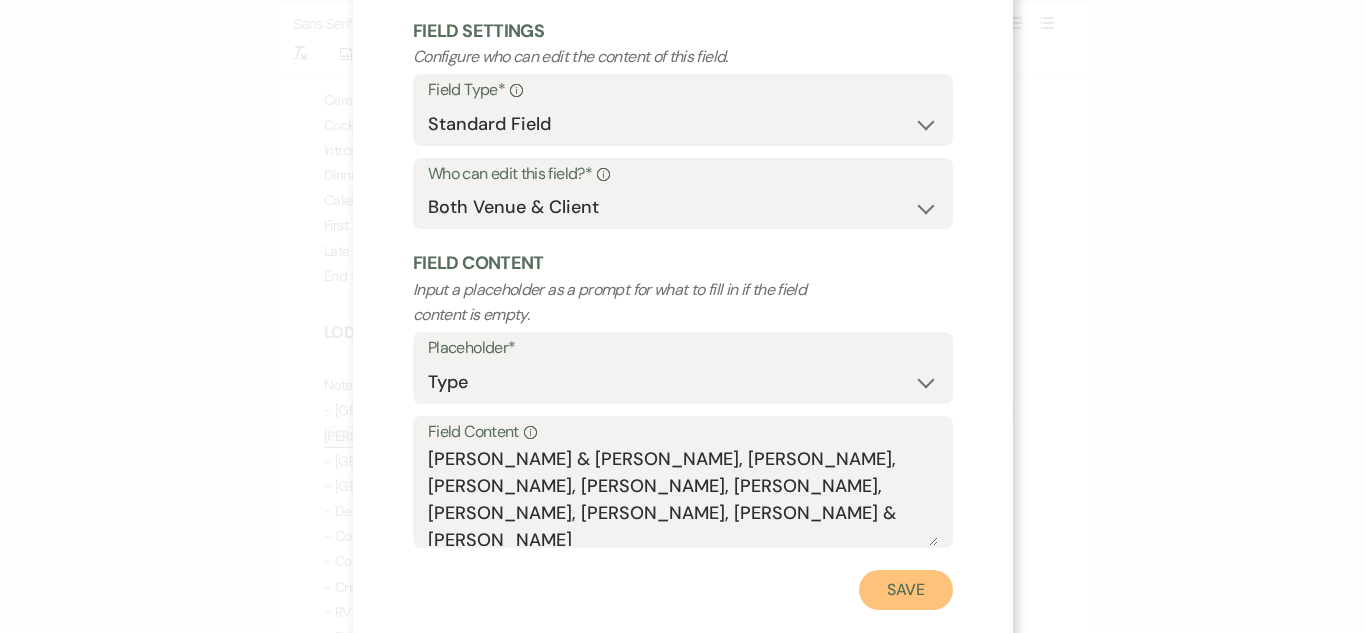 click on "Save" at bounding box center [906, 590] 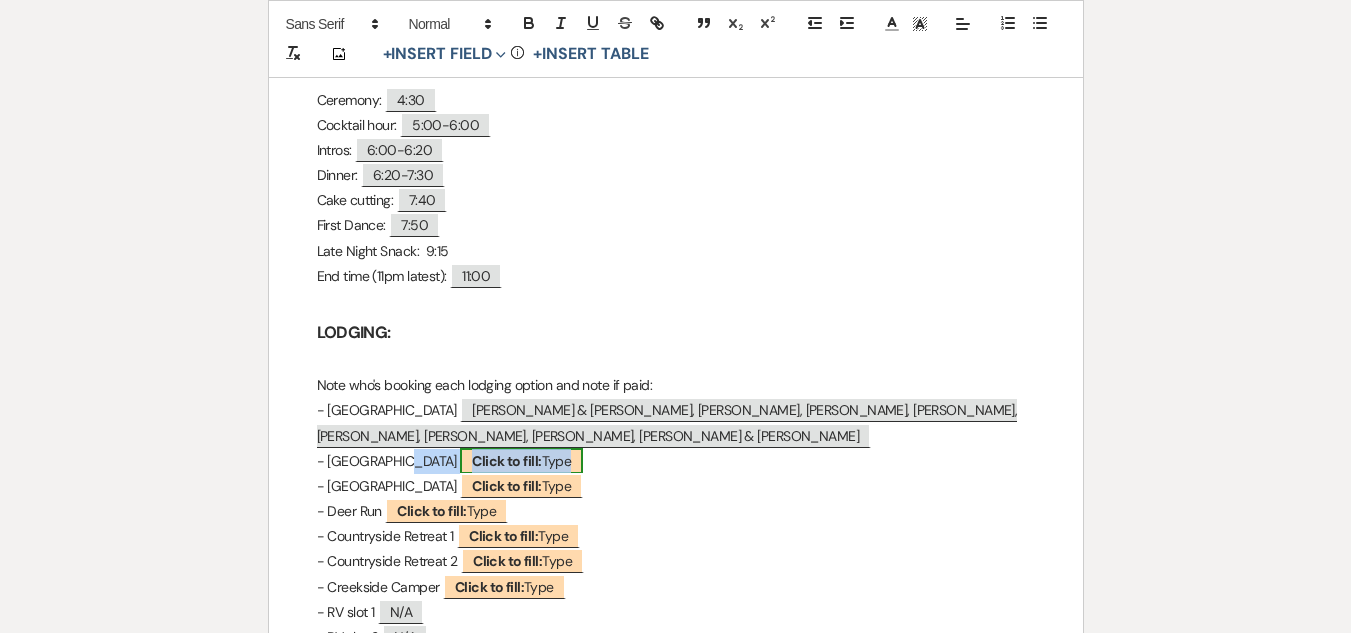 click on "Click to fill:" at bounding box center [506, 461] 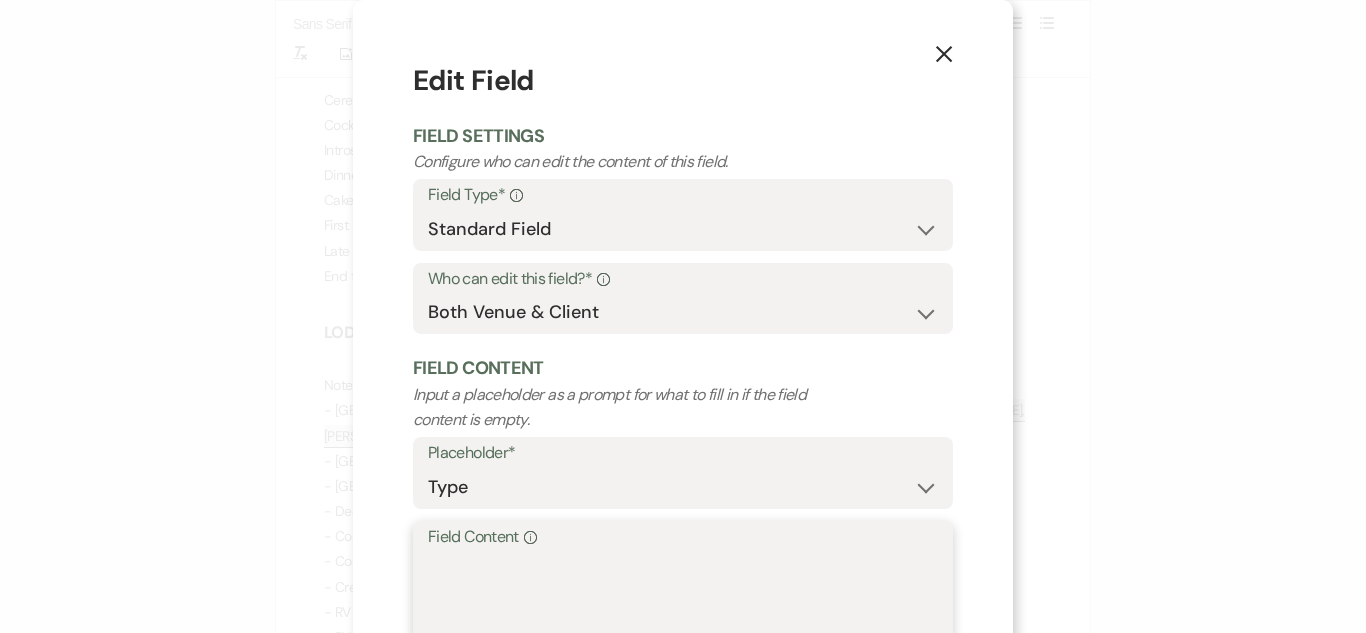 click on "Field Content Info" at bounding box center [683, 601] 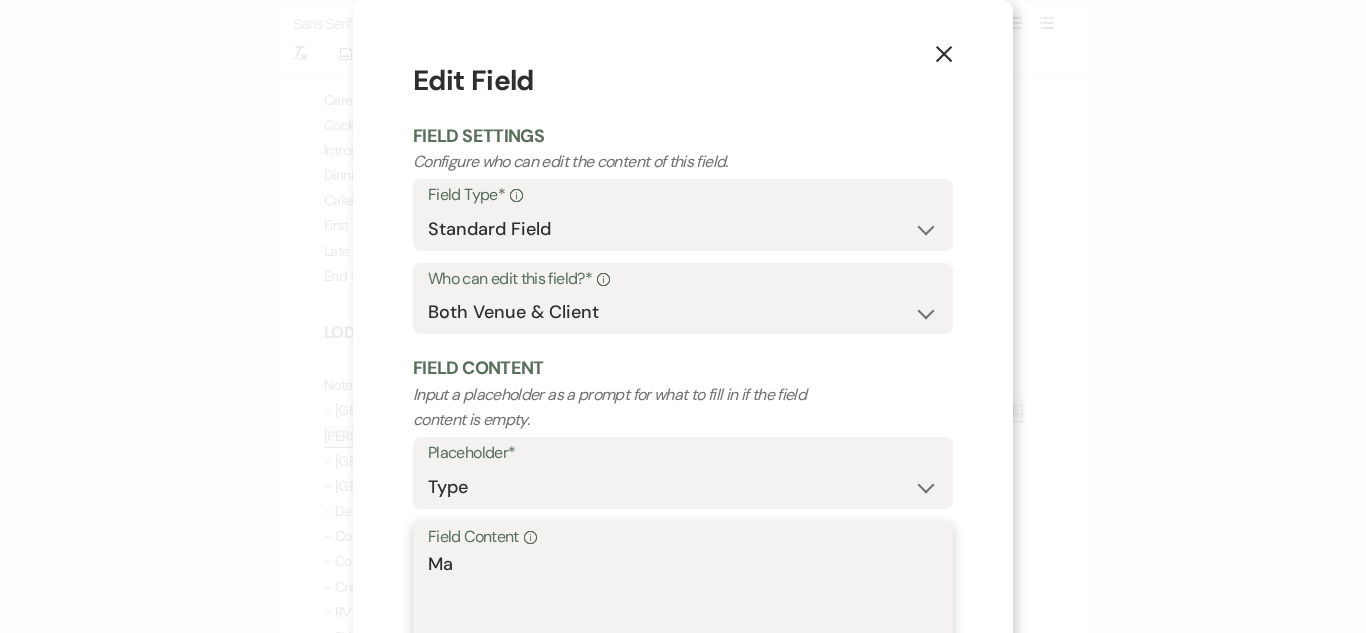 type on "M" 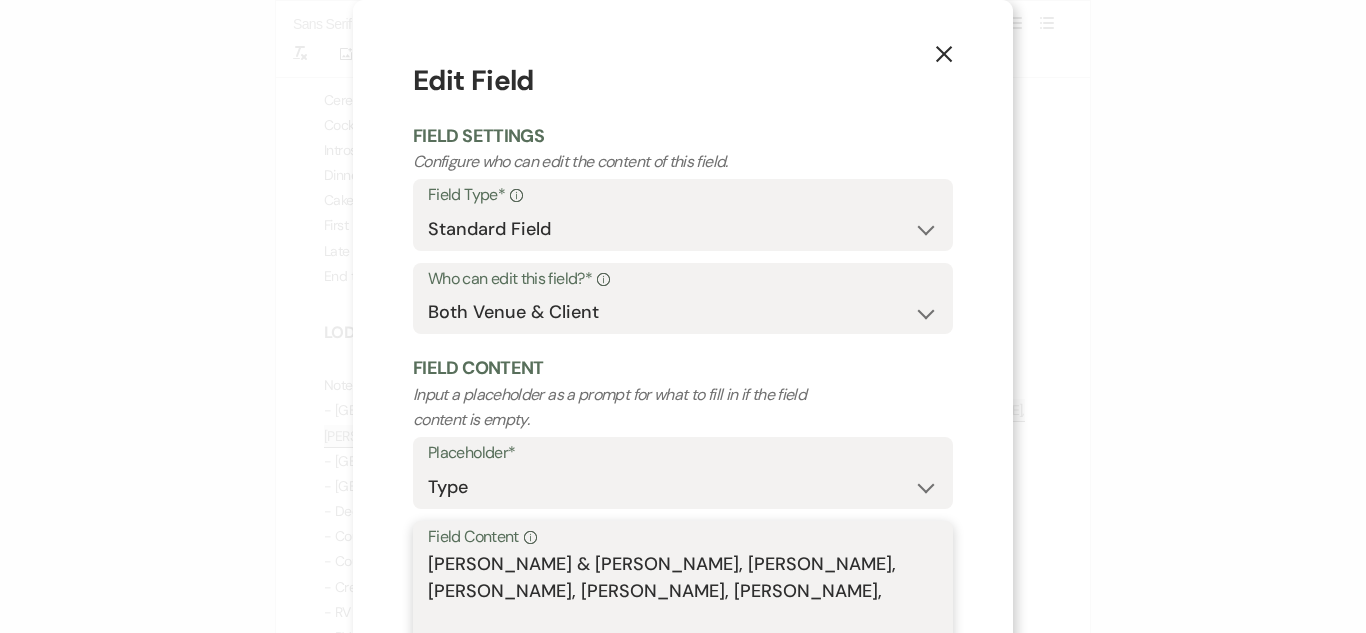 click on "[PERSON_NAME] & [PERSON_NAME], [PERSON_NAME], [PERSON_NAME], [PERSON_NAME], [PERSON_NAME]," at bounding box center [683, 601] 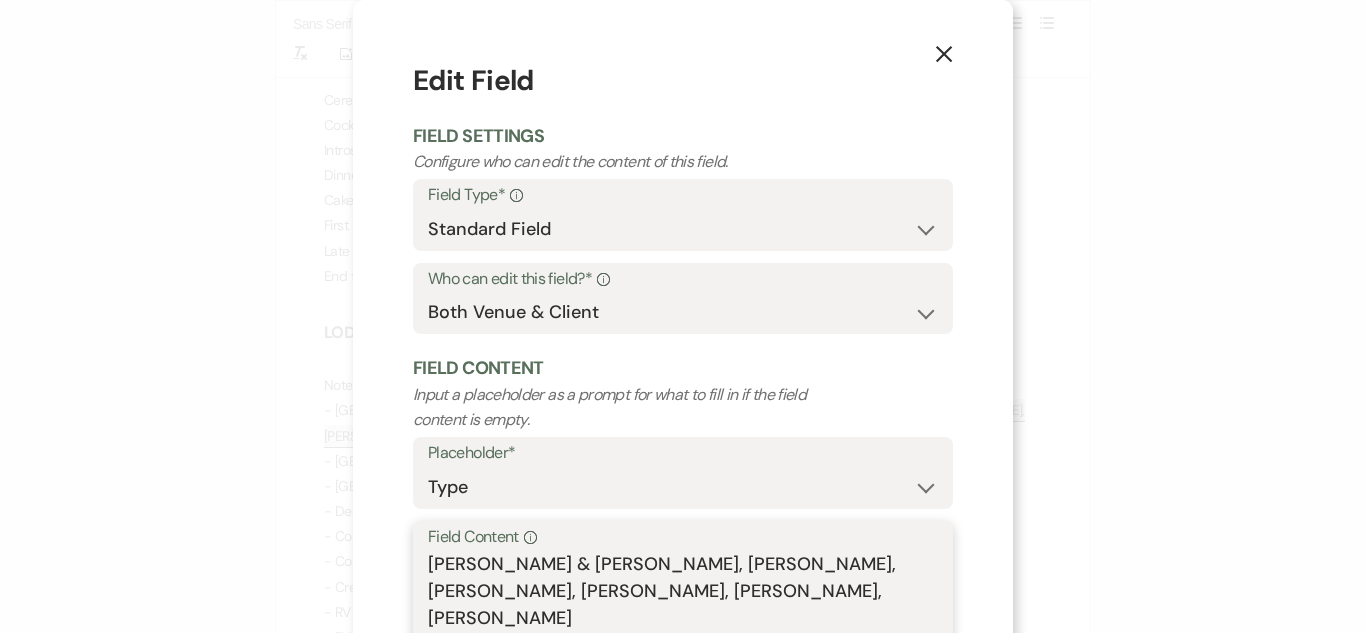 click on "[PERSON_NAME] & [PERSON_NAME], [PERSON_NAME], [PERSON_NAME], [PERSON_NAME], [PERSON_NAME], [PERSON_NAME]" at bounding box center [683, 601] 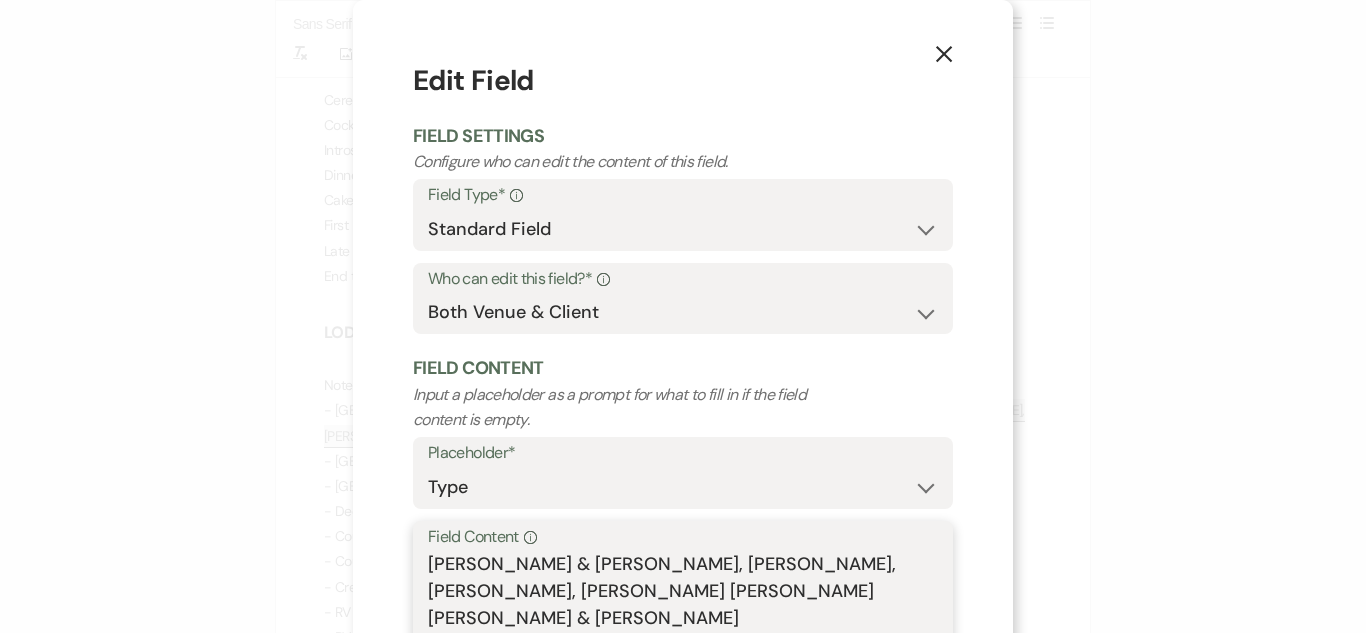 click on "[PERSON_NAME] & [PERSON_NAME], [PERSON_NAME], [PERSON_NAME], [PERSON_NAME] [PERSON_NAME] [PERSON_NAME] & [PERSON_NAME]" at bounding box center (683, 601) 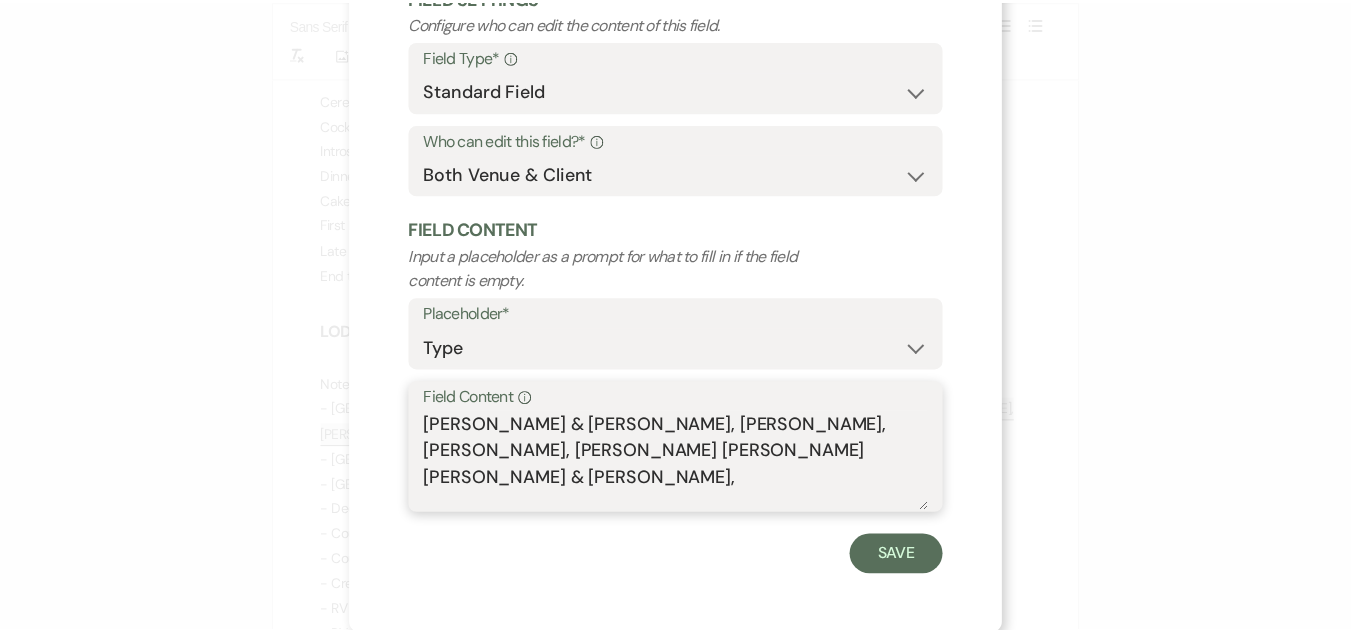 scroll, scrollTop: 142, scrollLeft: 0, axis: vertical 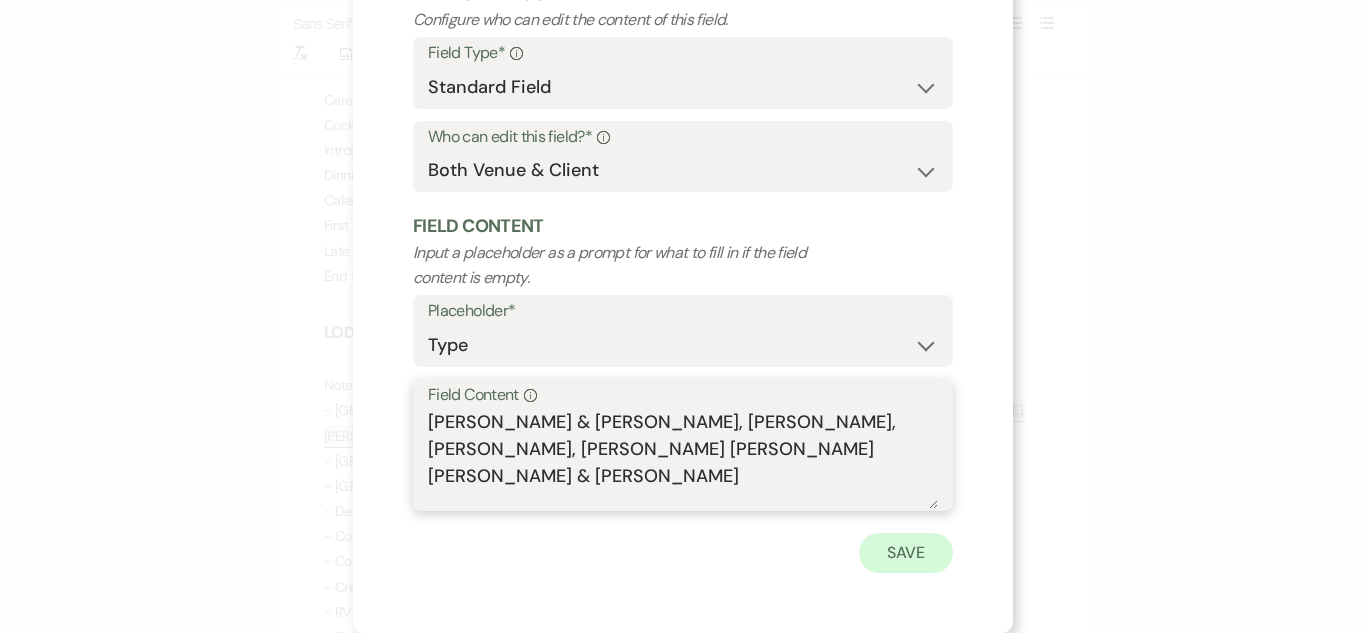 type on "[PERSON_NAME] & [PERSON_NAME], [PERSON_NAME], [PERSON_NAME], [PERSON_NAME] [PERSON_NAME] [PERSON_NAME] & [PERSON_NAME]" 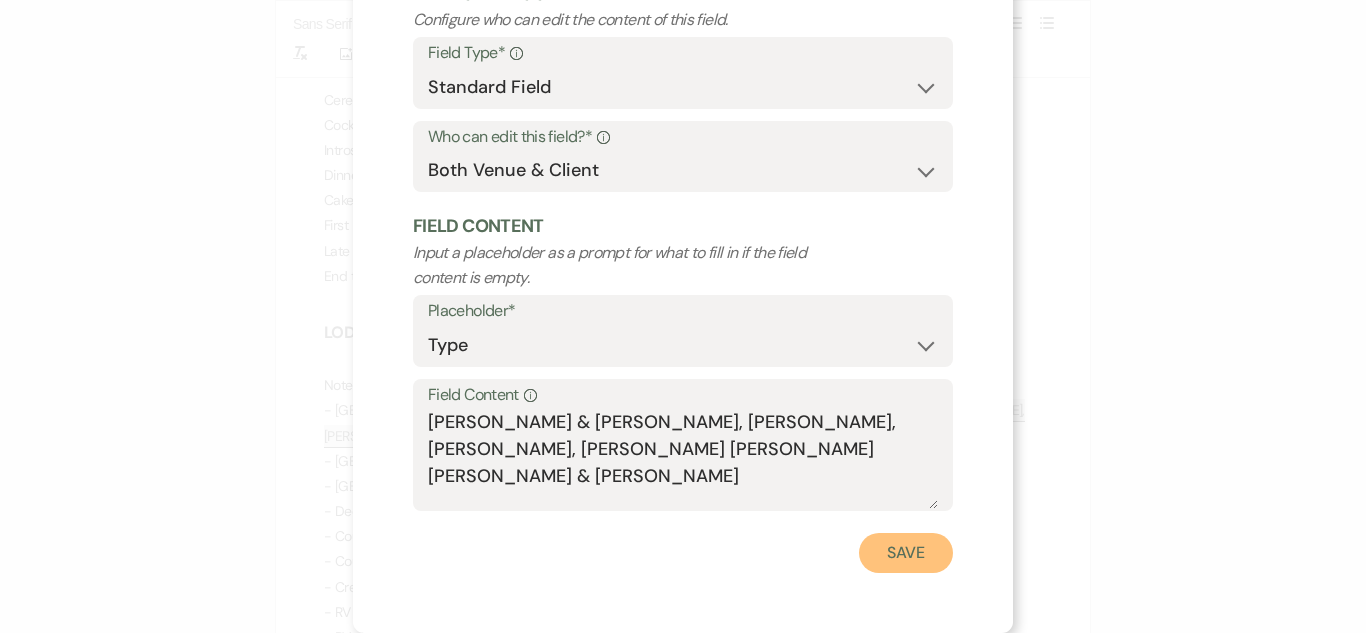 click on "Save" at bounding box center (906, 553) 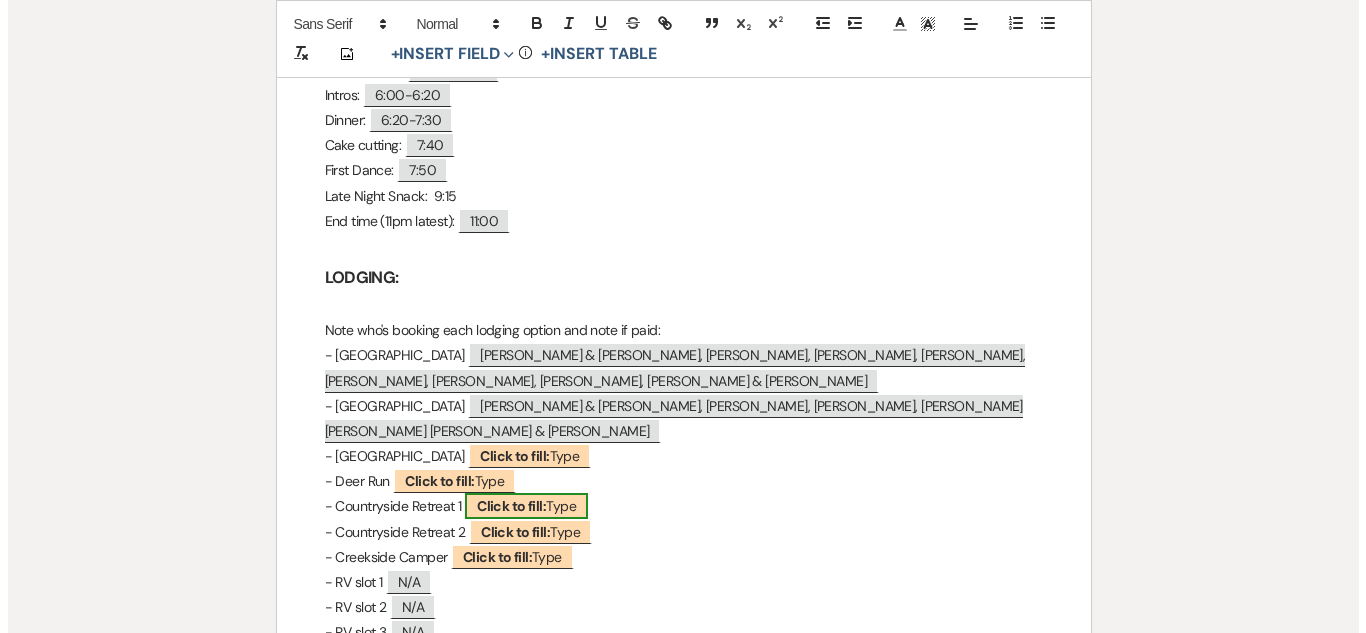 scroll, scrollTop: 2900, scrollLeft: 0, axis: vertical 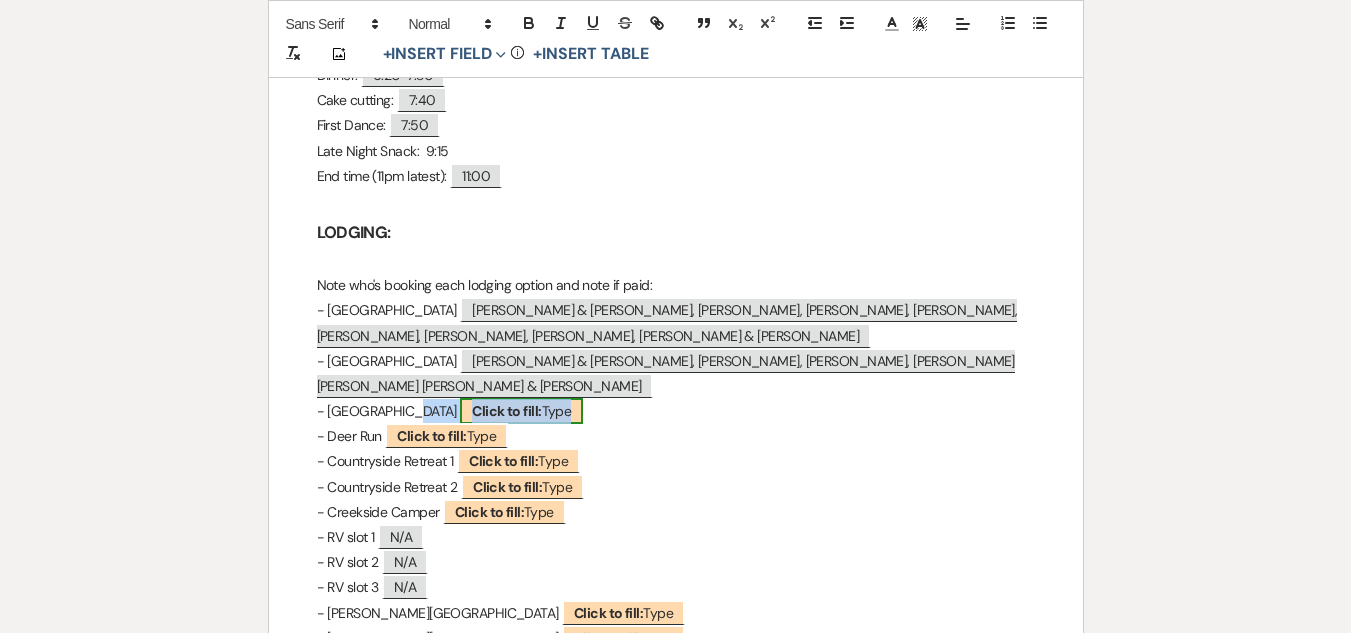 click on "Click to fill:
Type" at bounding box center (521, 411) 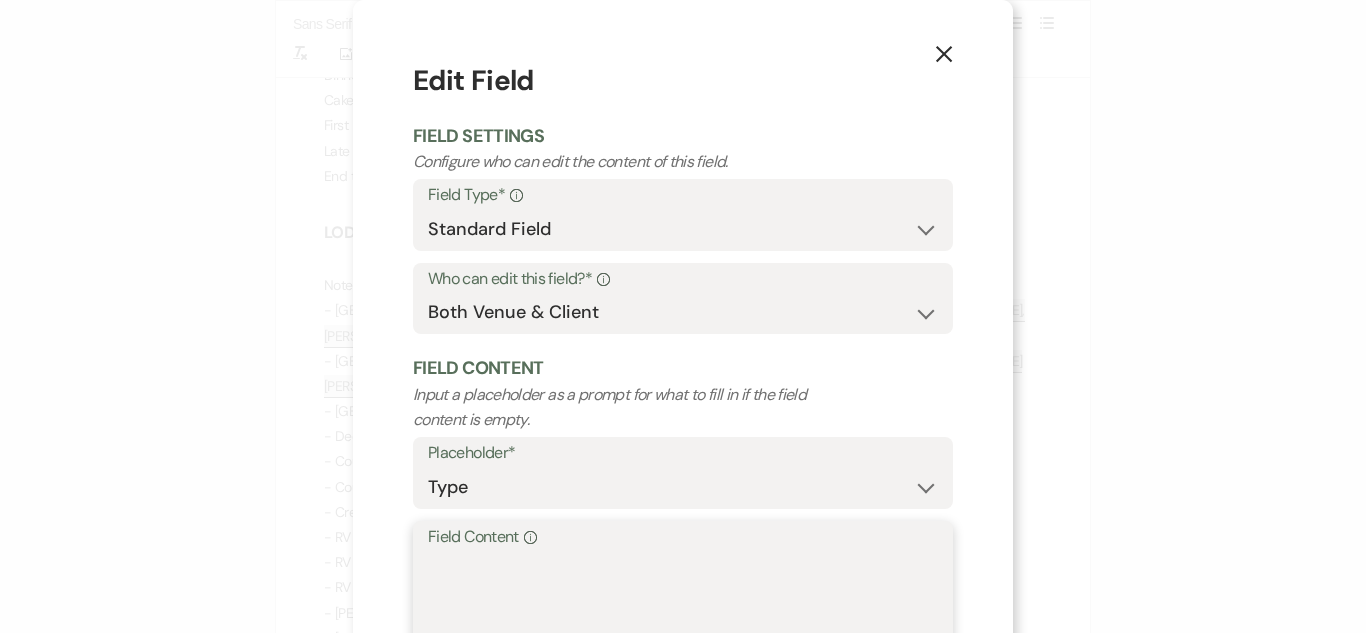 click on "Field Content Info" at bounding box center [683, 601] 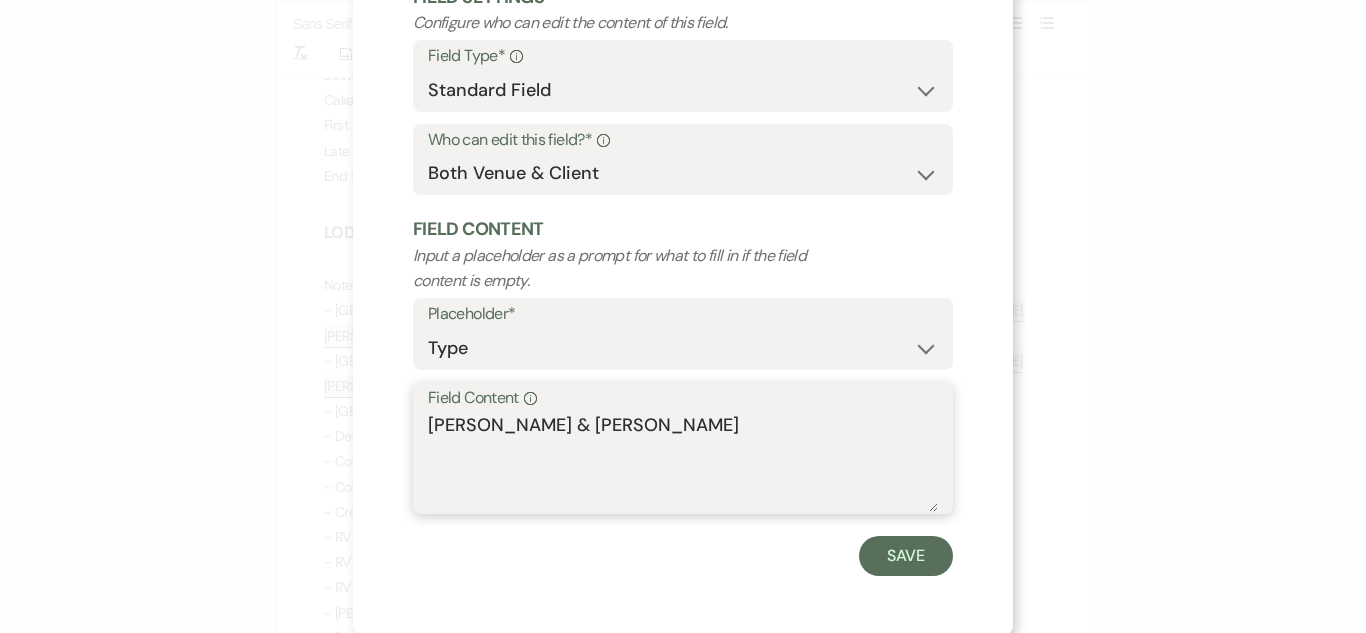 scroll, scrollTop: 142, scrollLeft: 0, axis: vertical 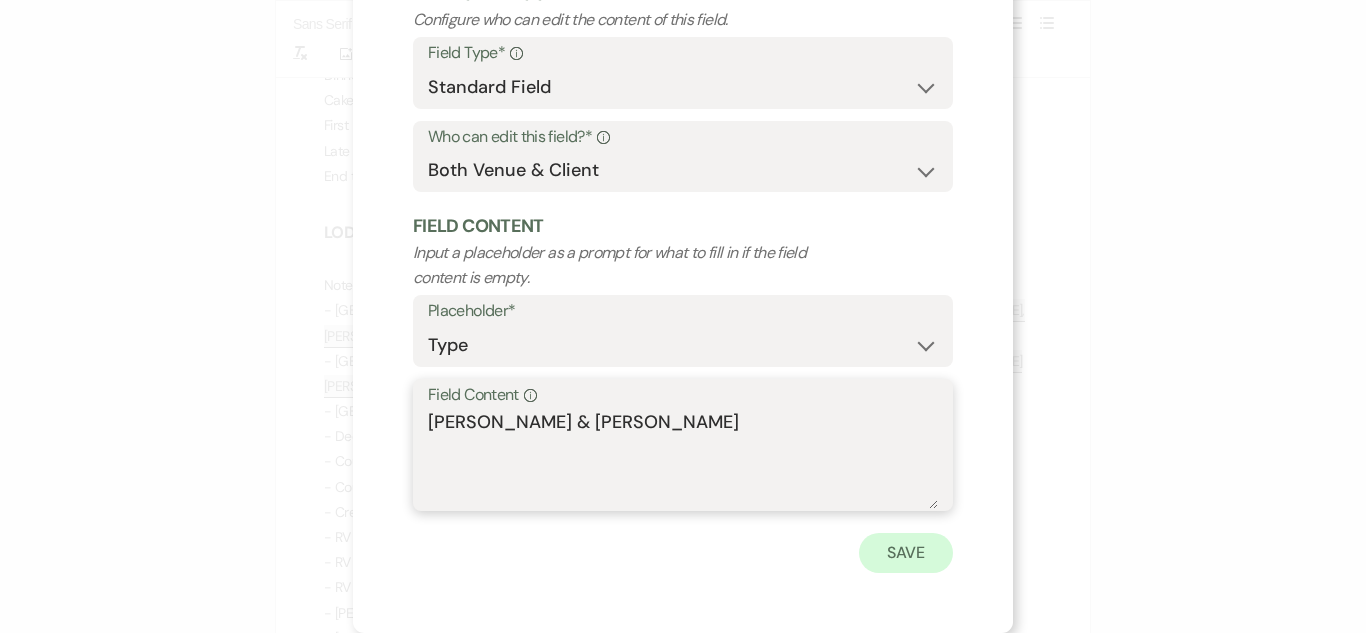 type on "[PERSON_NAME] & [PERSON_NAME]" 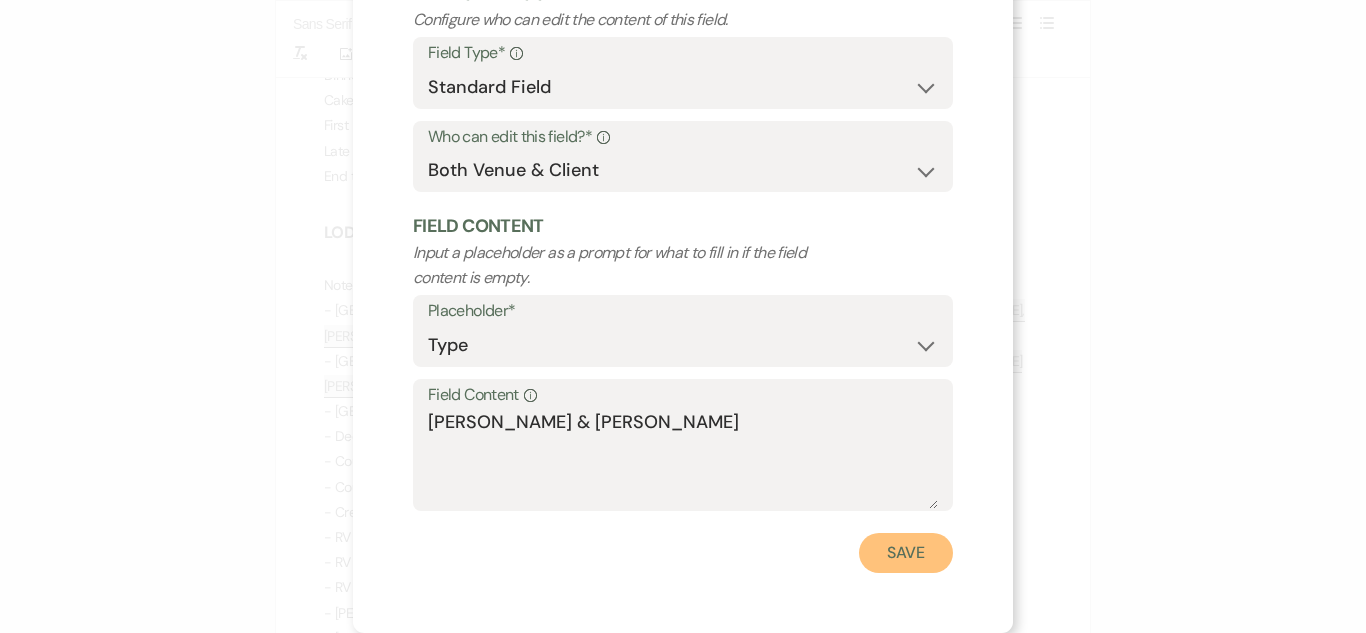 drag, startPoint x: 898, startPoint y: 559, endPoint x: 891, endPoint y: 543, distance: 17.464249 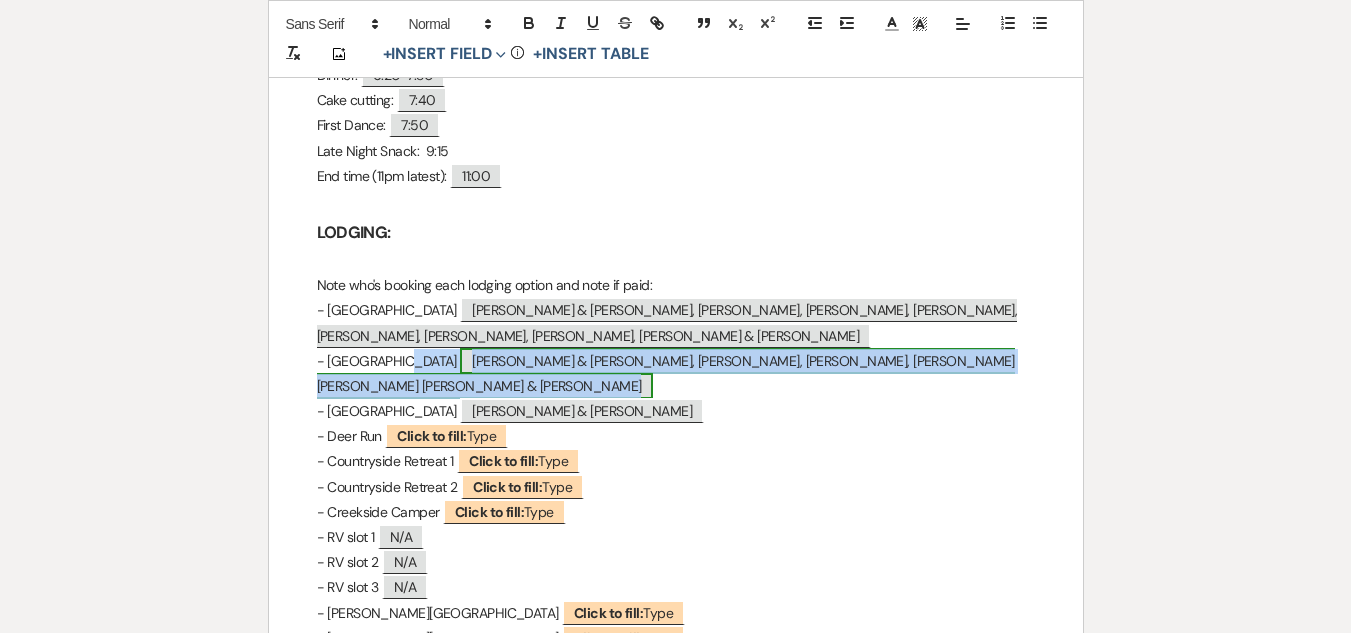 click on "[PERSON_NAME] & [PERSON_NAME], [PERSON_NAME], [PERSON_NAME], [PERSON_NAME] [PERSON_NAME] [PERSON_NAME] & [PERSON_NAME]" at bounding box center (666, 373) 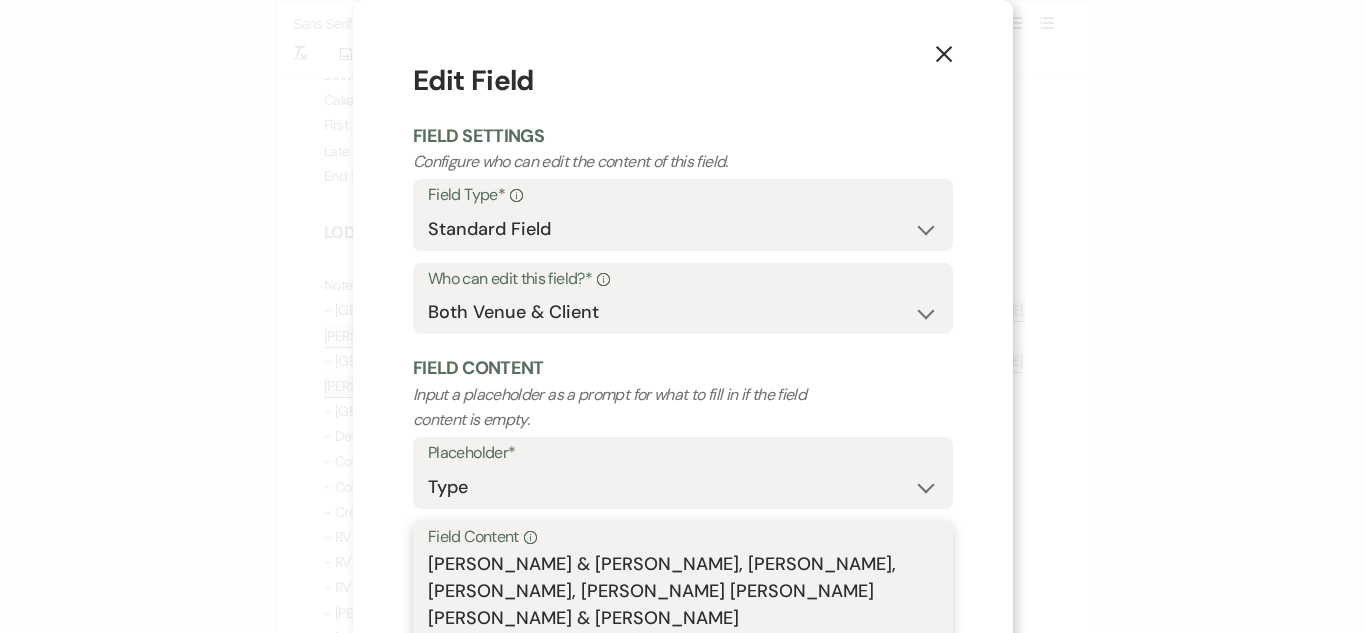 drag, startPoint x: 848, startPoint y: 596, endPoint x: 583, endPoint y: 552, distance: 268.628 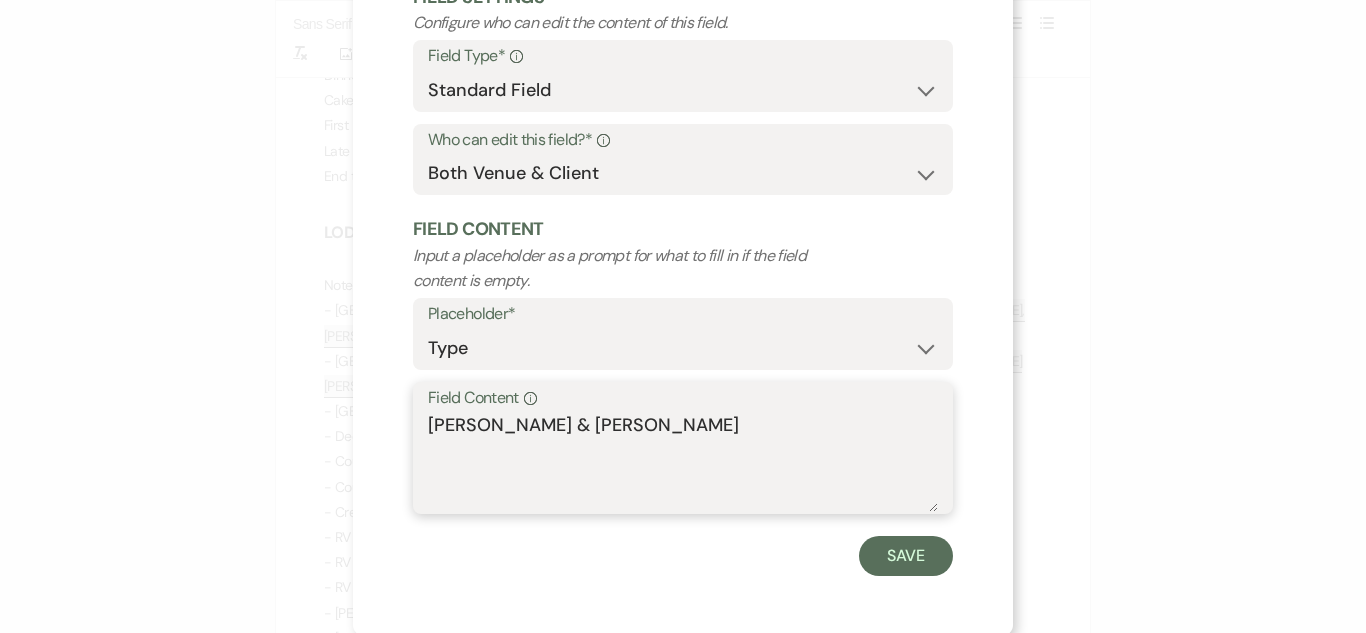 scroll, scrollTop: 142, scrollLeft: 0, axis: vertical 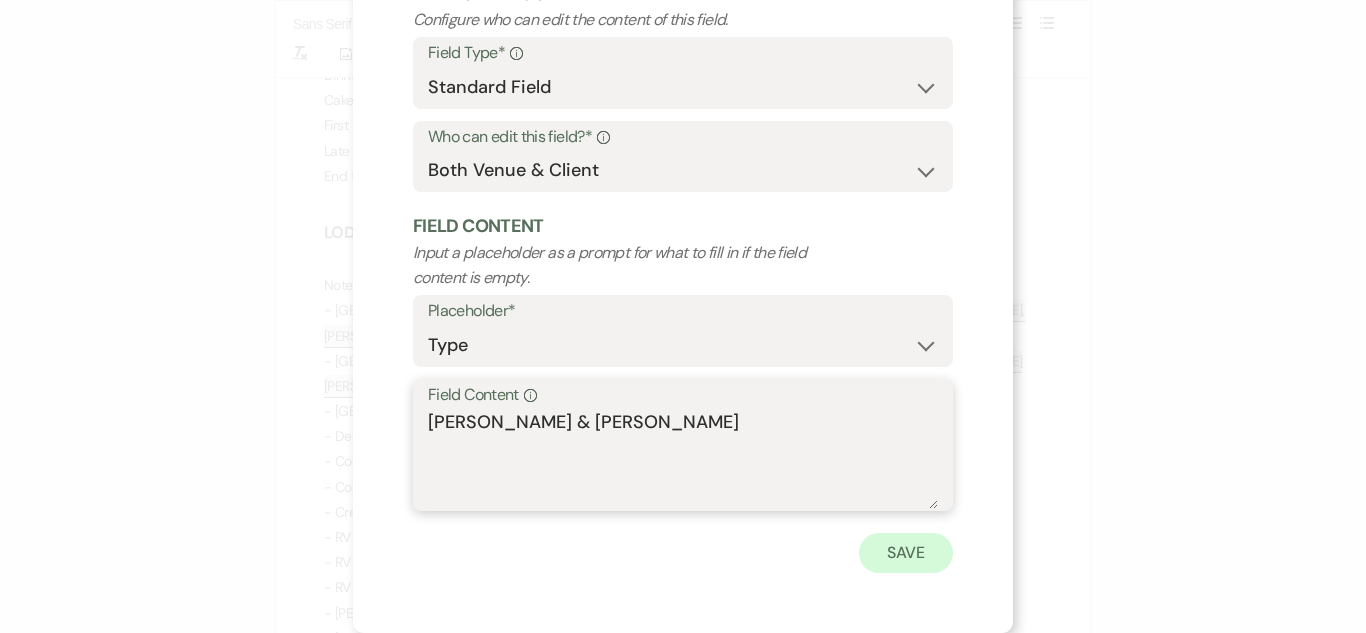type on "[PERSON_NAME] & [PERSON_NAME]" 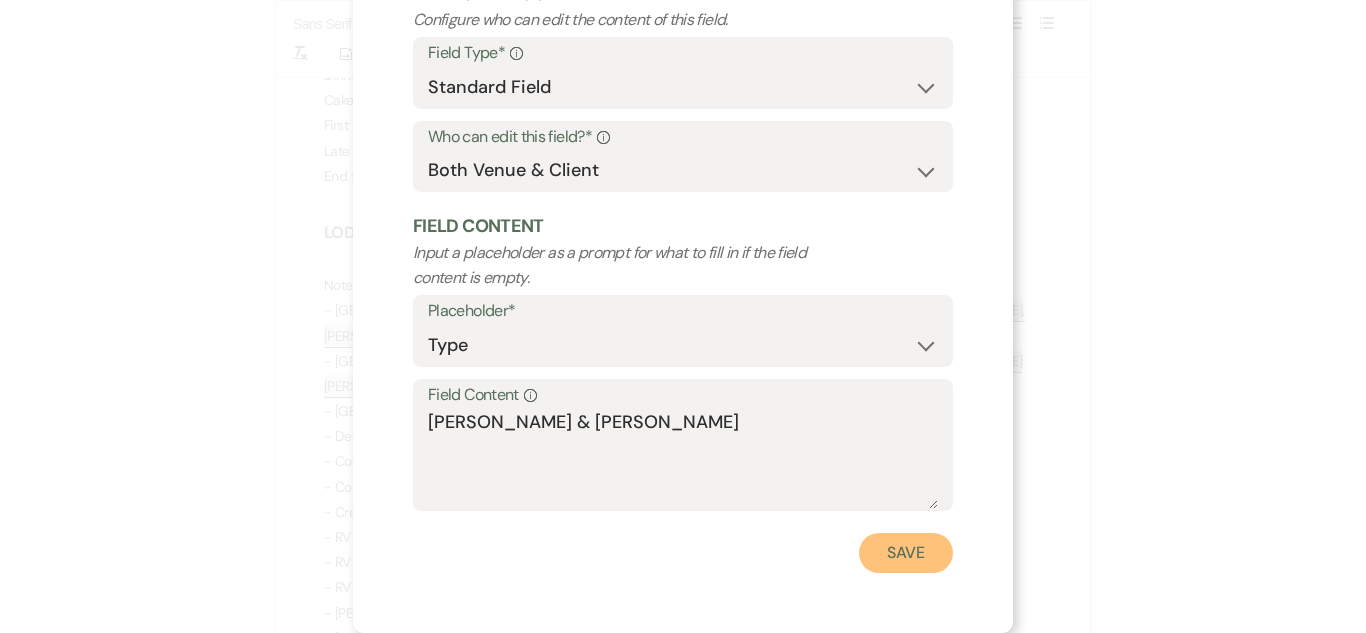 click on "Save" at bounding box center [906, 553] 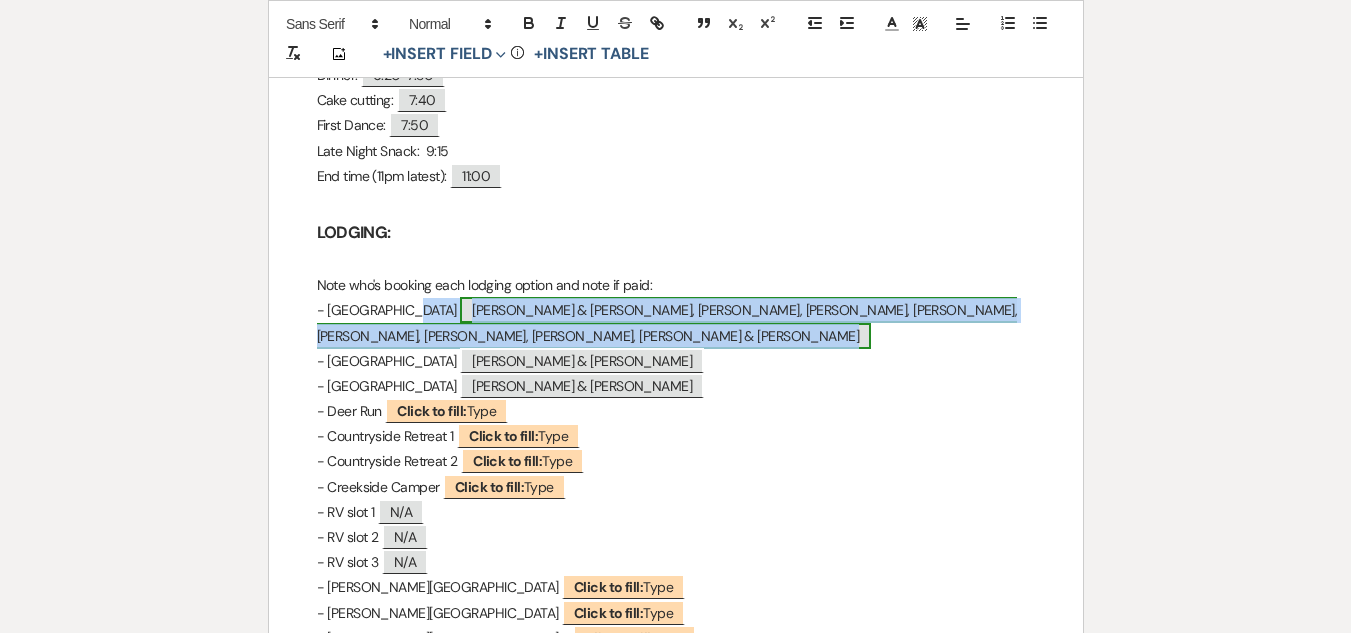 click on "[PERSON_NAME] & [PERSON_NAME], [PERSON_NAME], [PERSON_NAME], [PERSON_NAME], [PERSON_NAME], [PERSON_NAME], [PERSON_NAME], [PERSON_NAME] & [PERSON_NAME]" at bounding box center (667, 322) 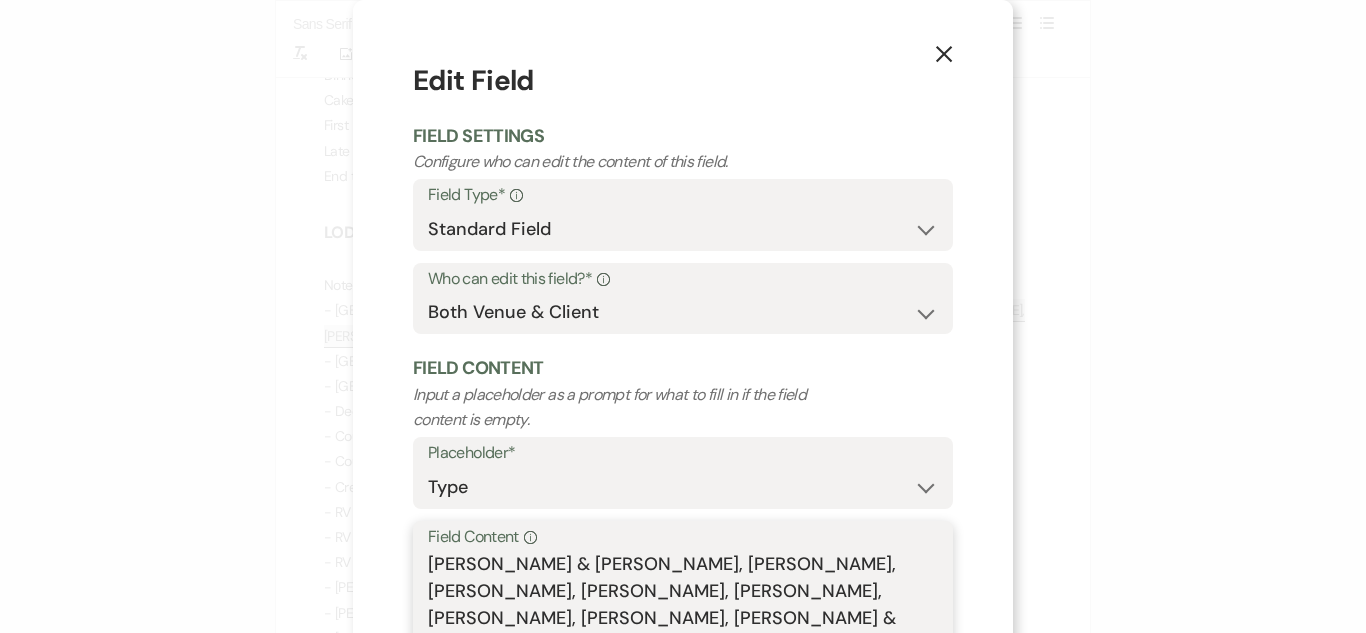 drag, startPoint x: 830, startPoint y: 598, endPoint x: 585, endPoint y: 560, distance: 247.92943 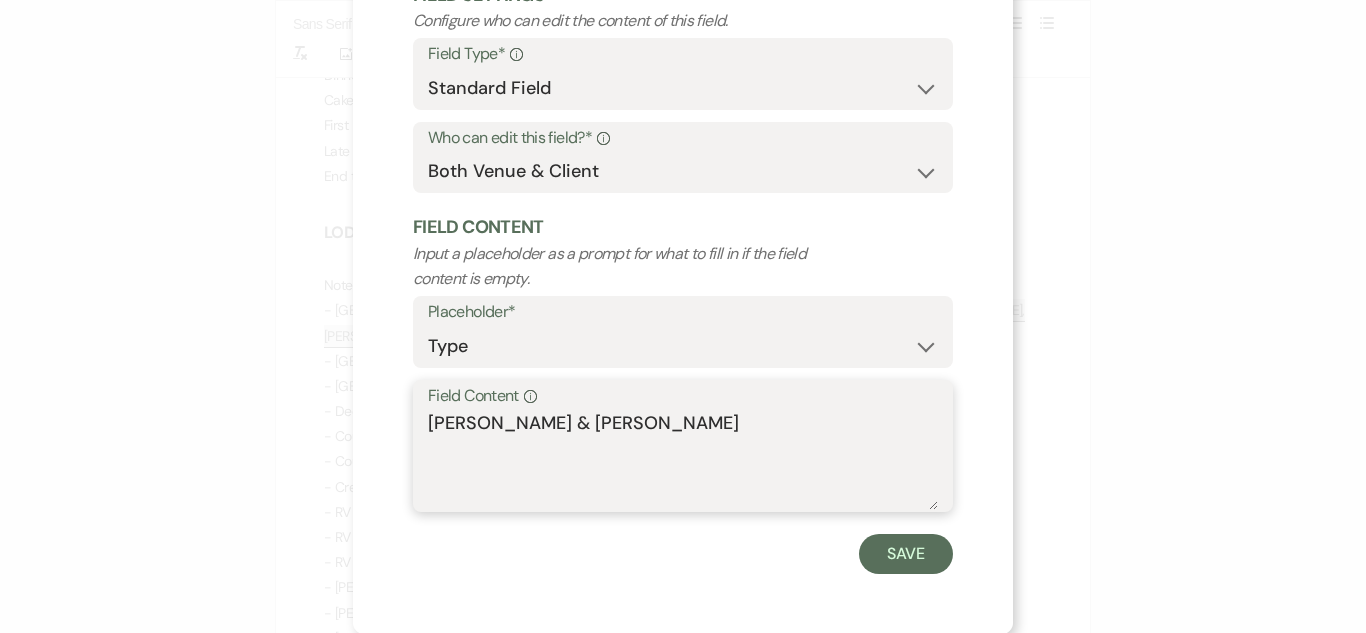 scroll, scrollTop: 142, scrollLeft: 0, axis: vertical 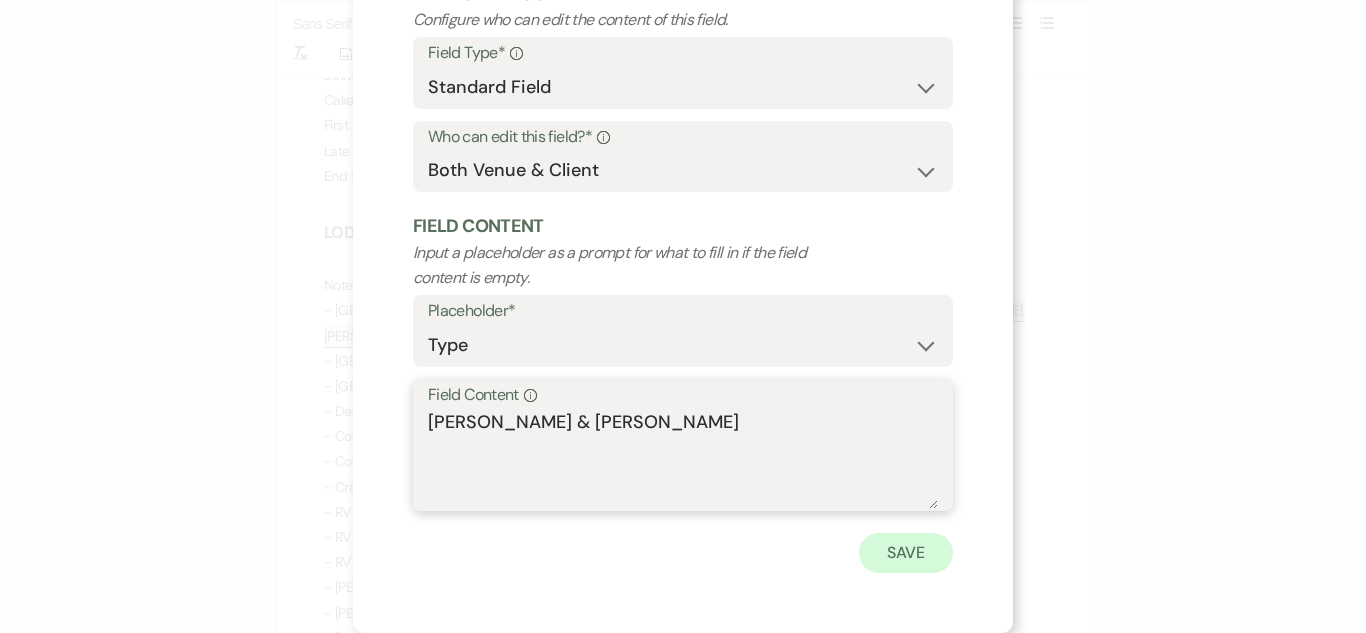 type on "[PERSON_NAME] & [PERSON_NAME]" 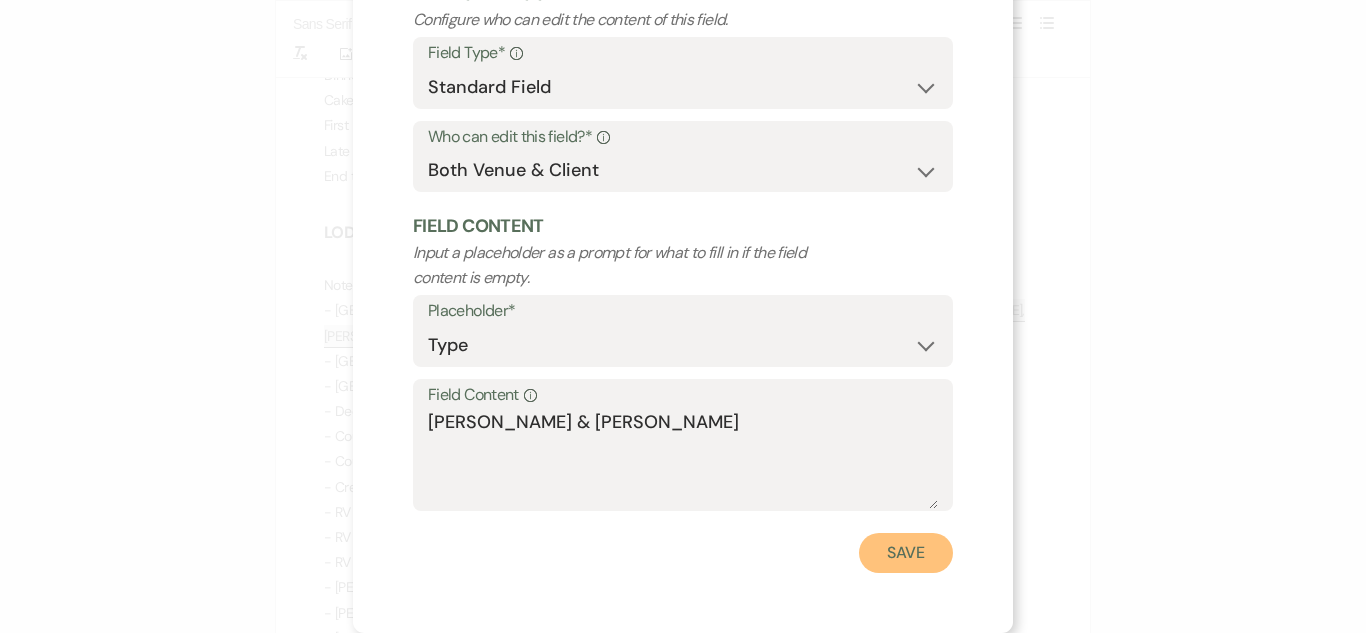click on "Save" at bounding box center [906, 553] 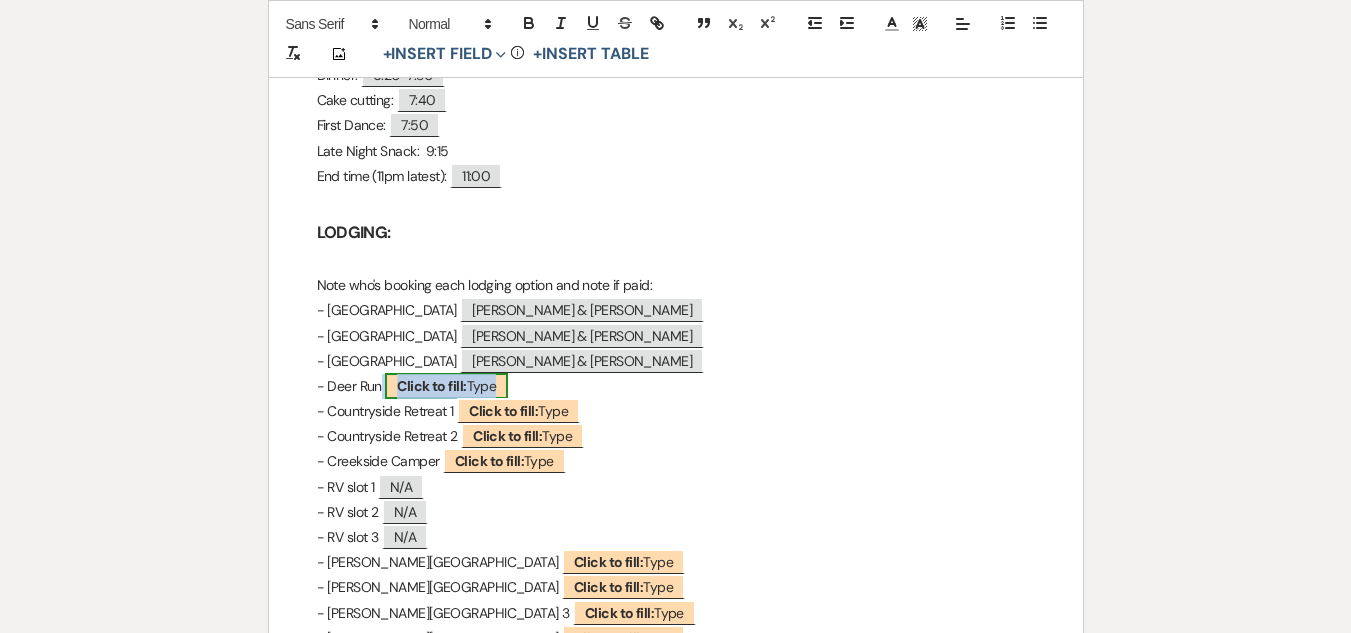 click on "Click to fill:" at bounding box center (431, 386) 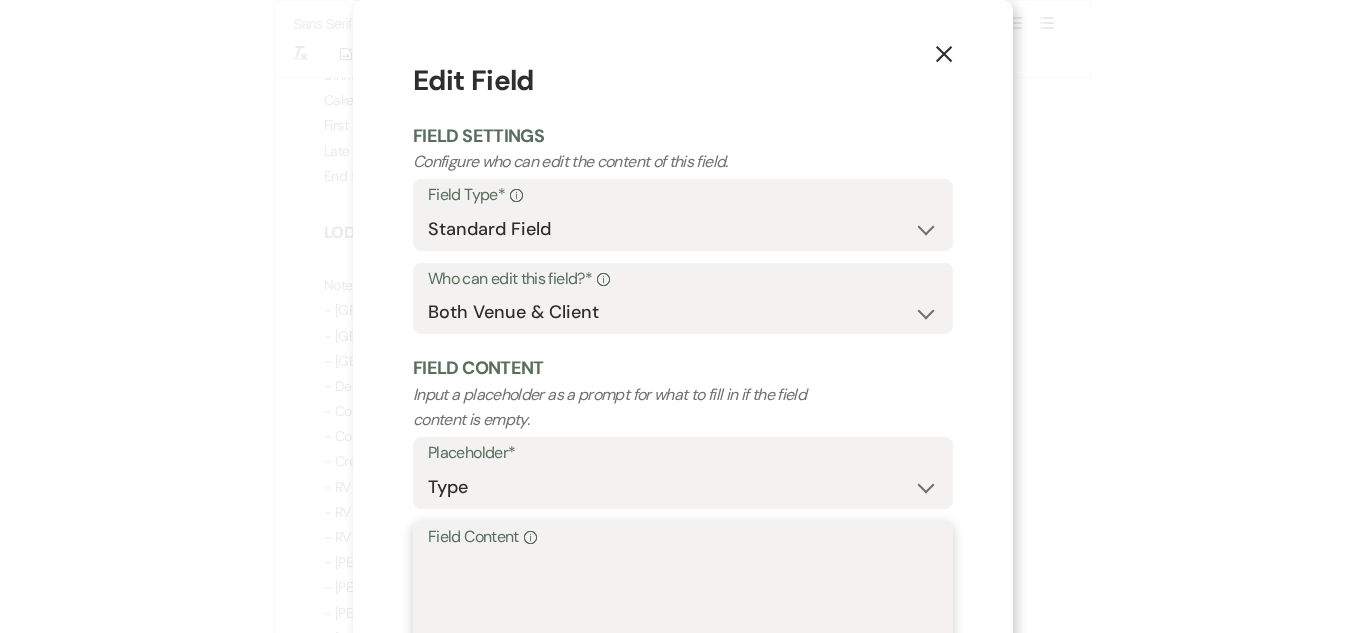click on "Field Content Info" at bounding box center (683, 601) 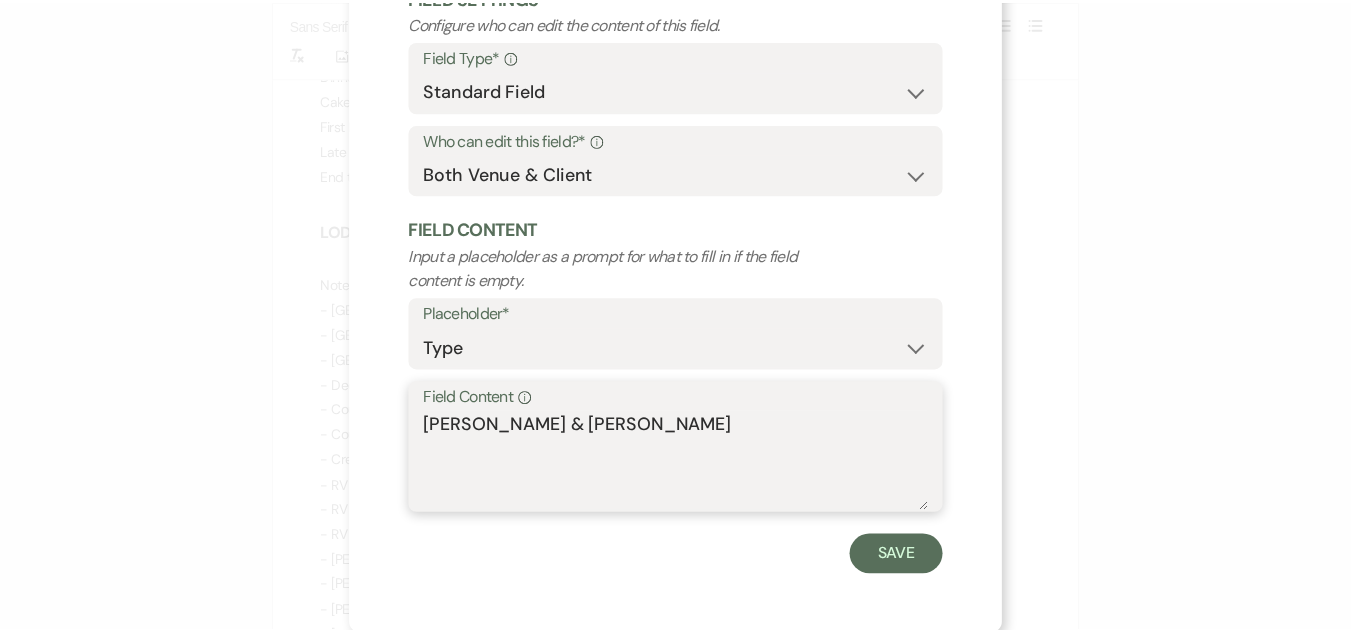 scroll, scrollTop: 142, scrollLeft: 0, axis: vertical 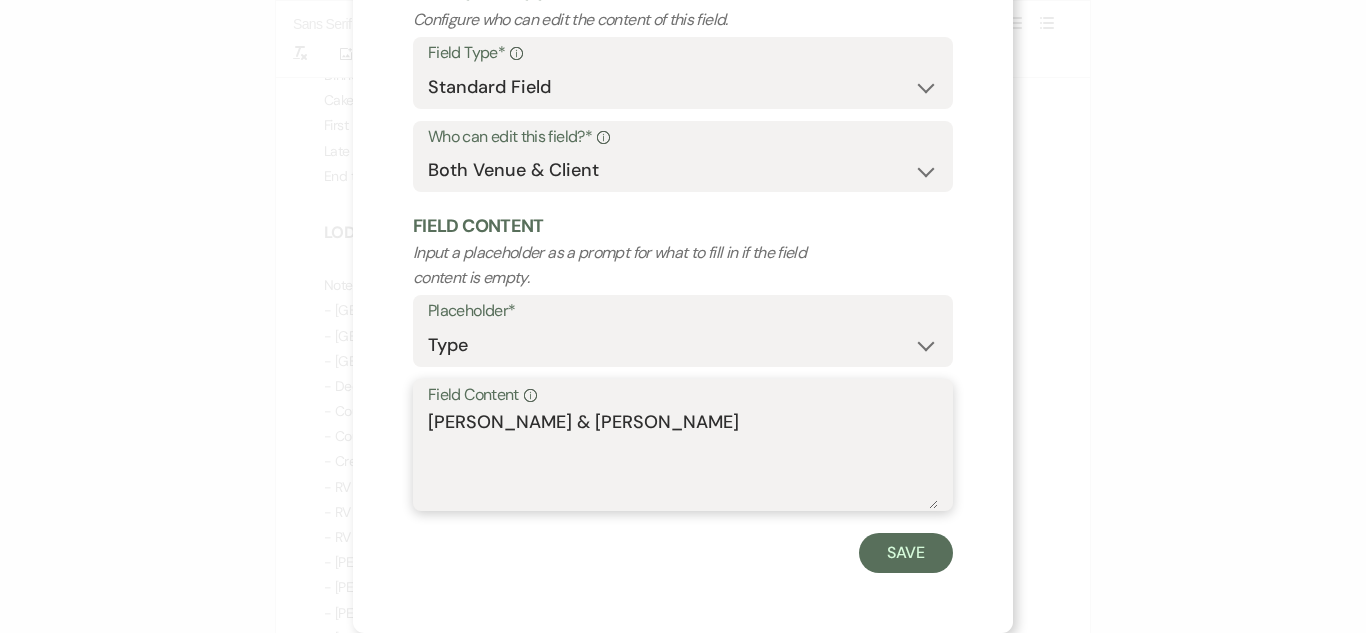 type on "[PERSON_NAME] & [PERSON_NAME]" 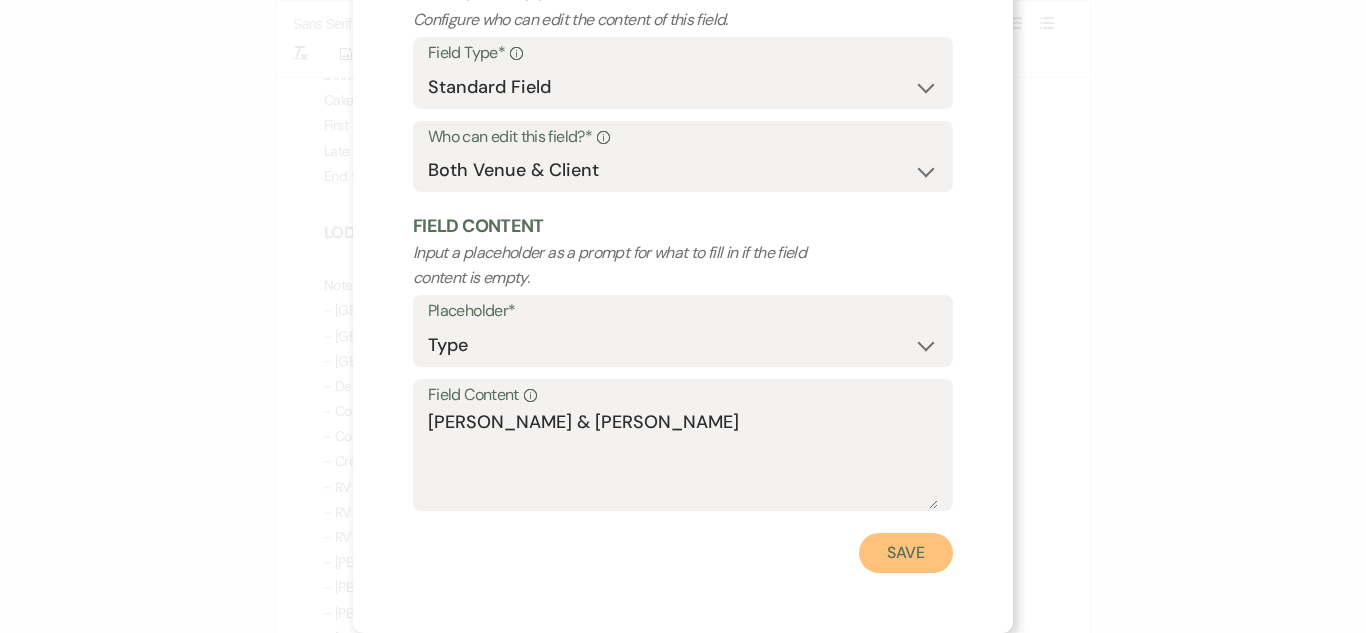 click on "Save" at bounding box center [906, 553] 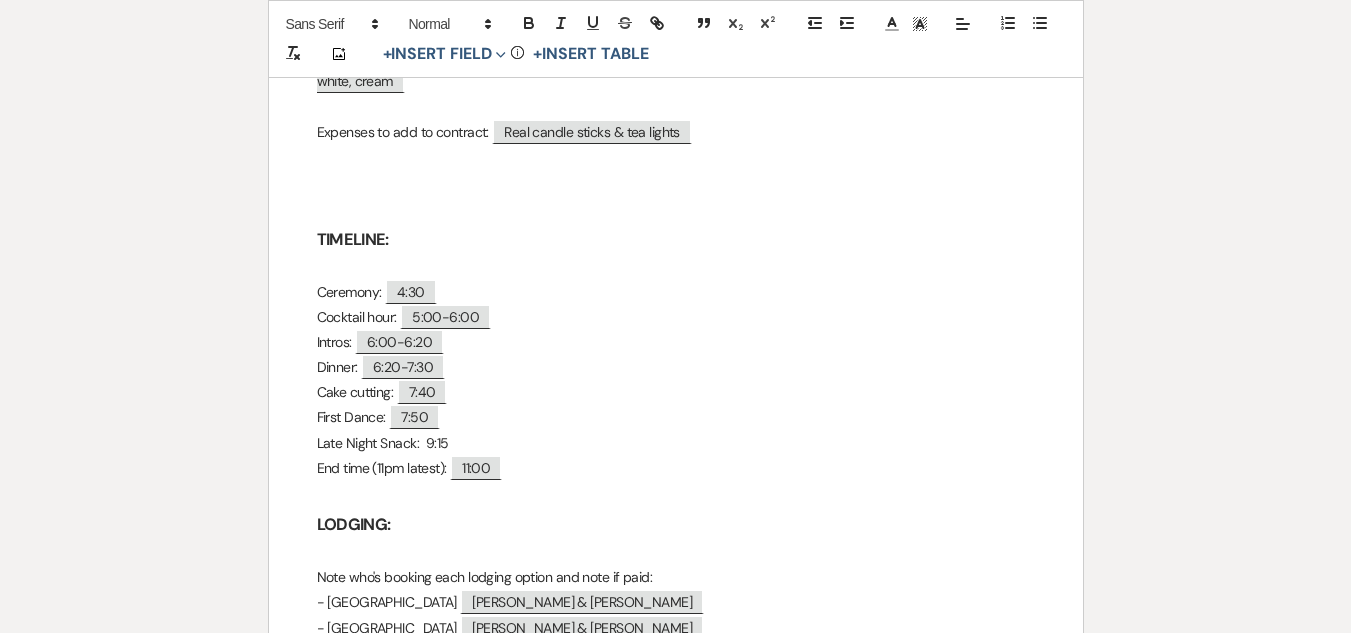 scroll, scrollTop: 2800, scrollLeft: 0, axis: vertical 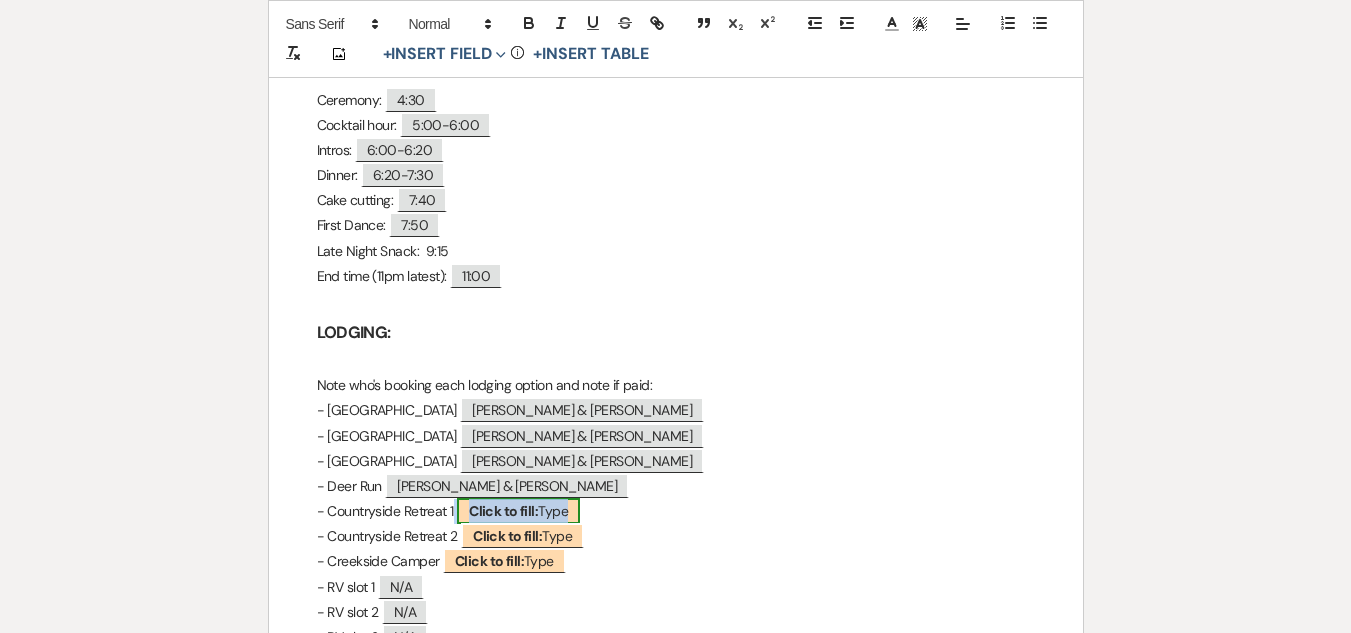 click on "Click to fill:
Type" at bounding box center (518, 511) 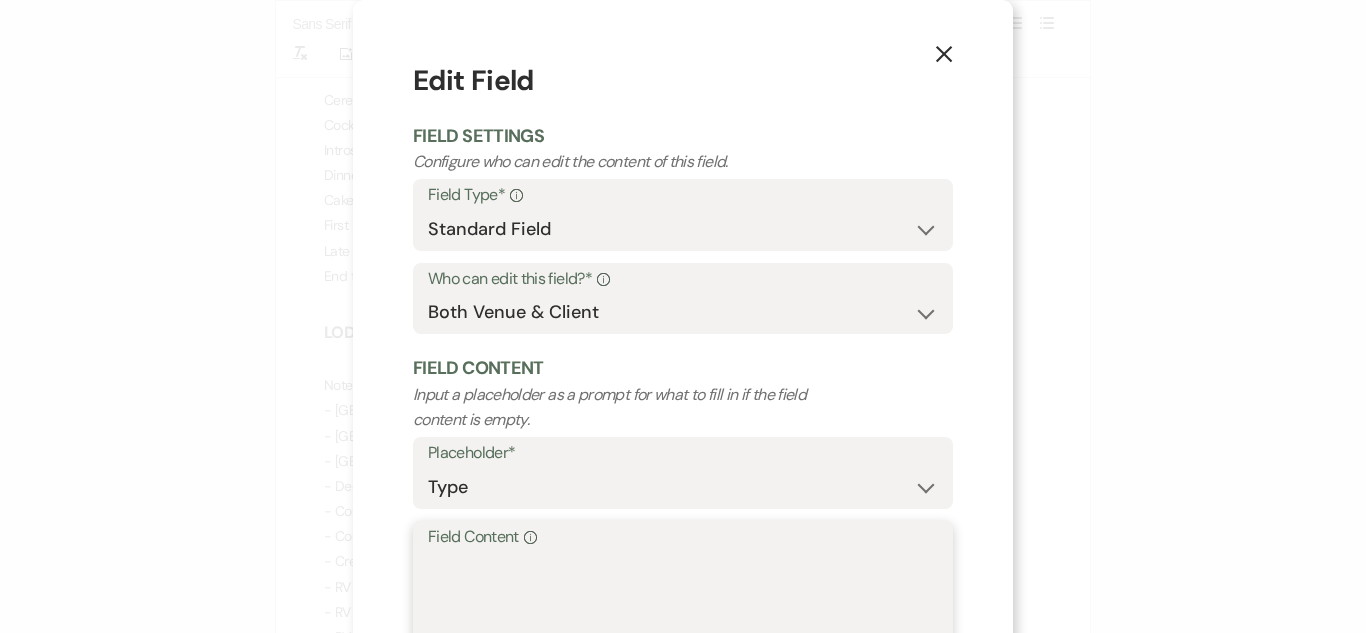 click on "Field Content Info" at bounding box center [683, 601] 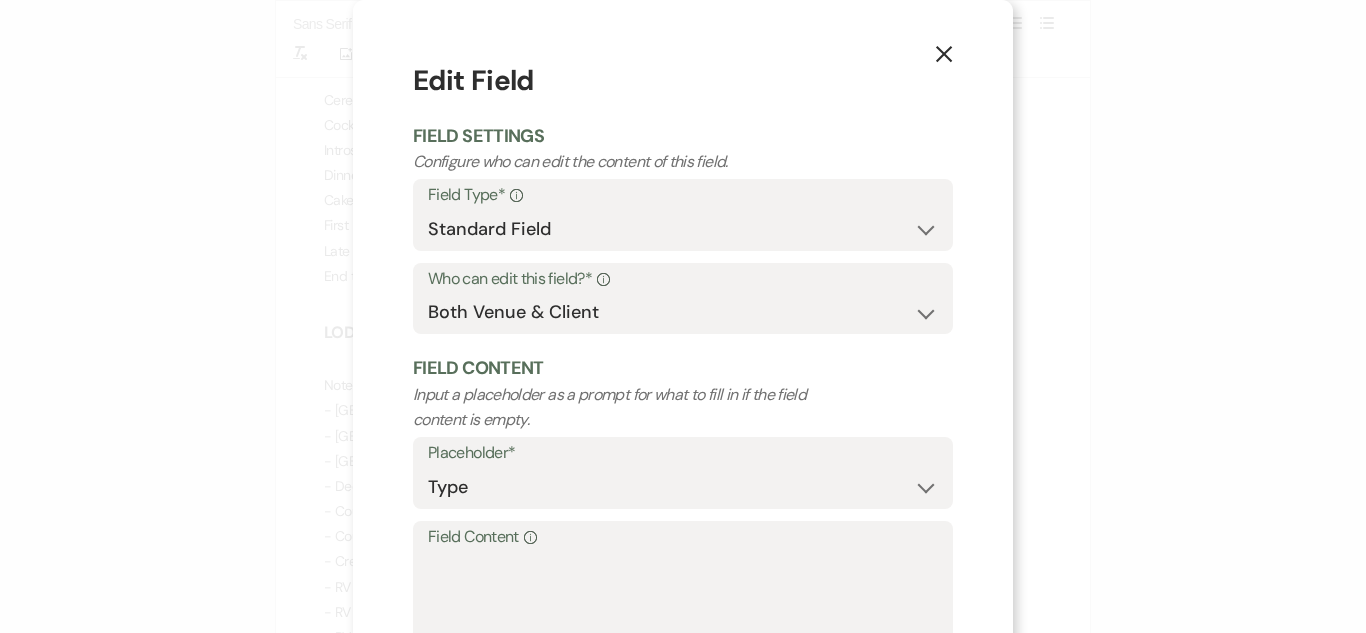 click on "X" 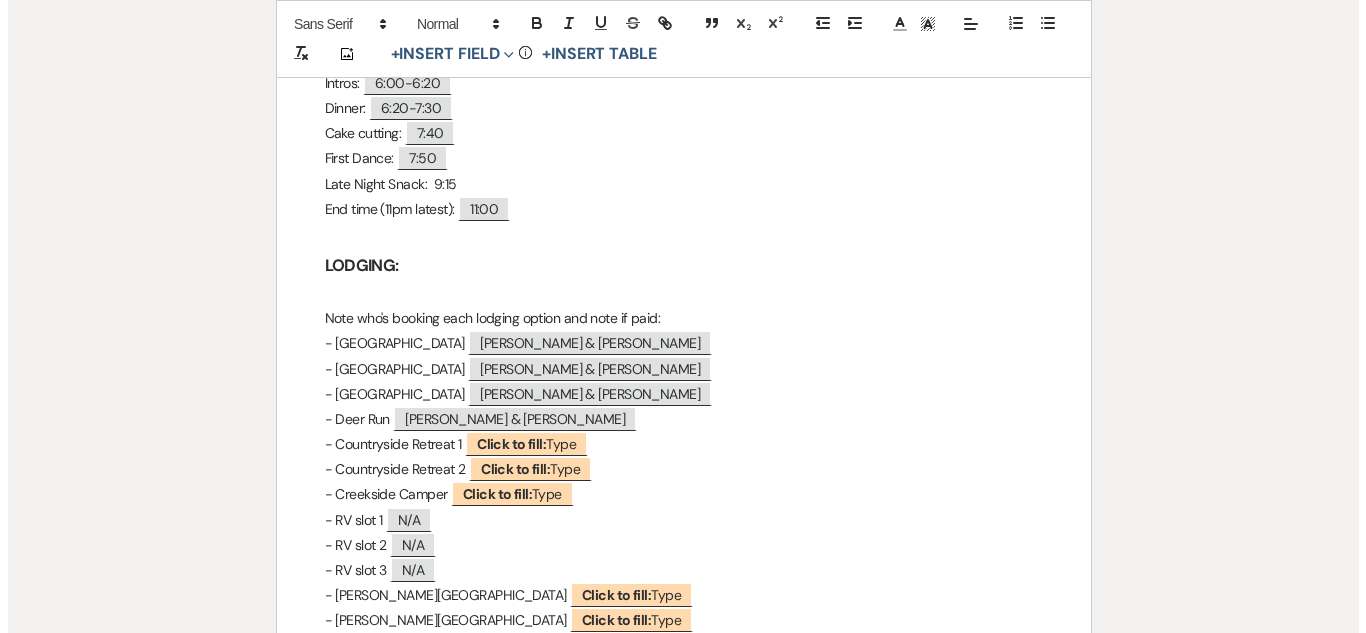 scroll, scrollTop: 3000, scrollLeft: 0, axis: vertical 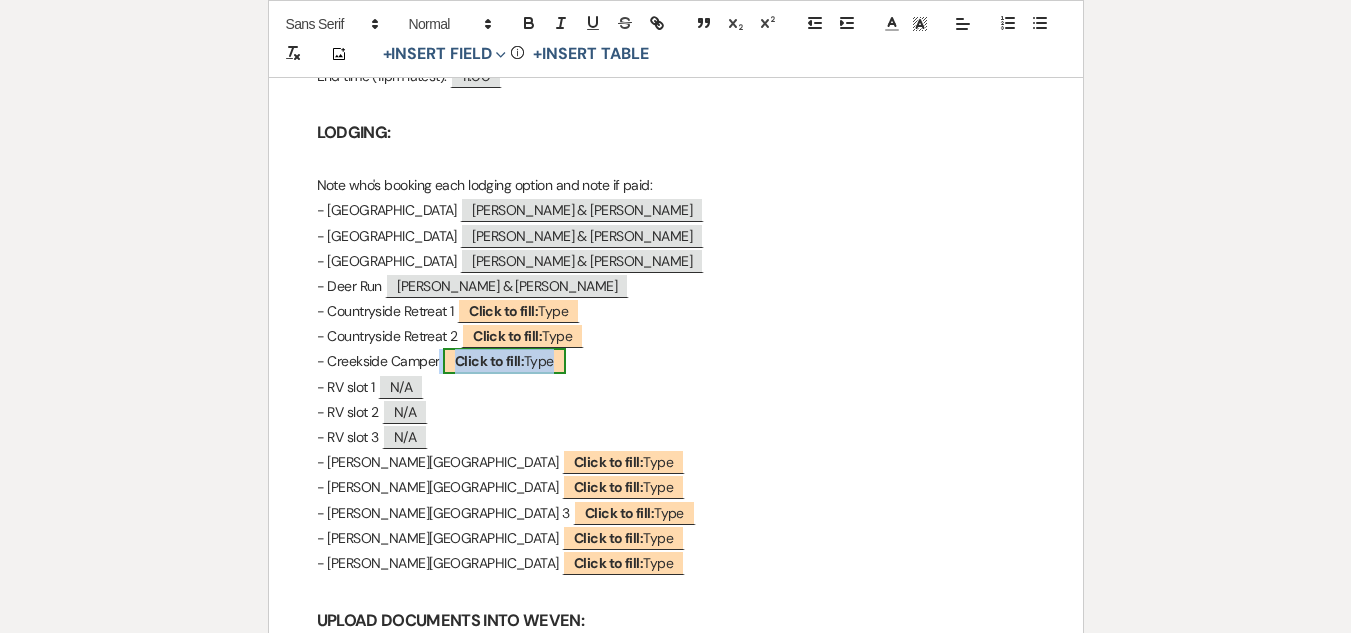 click on "Click to fill:" at bounding box center (489, 361) 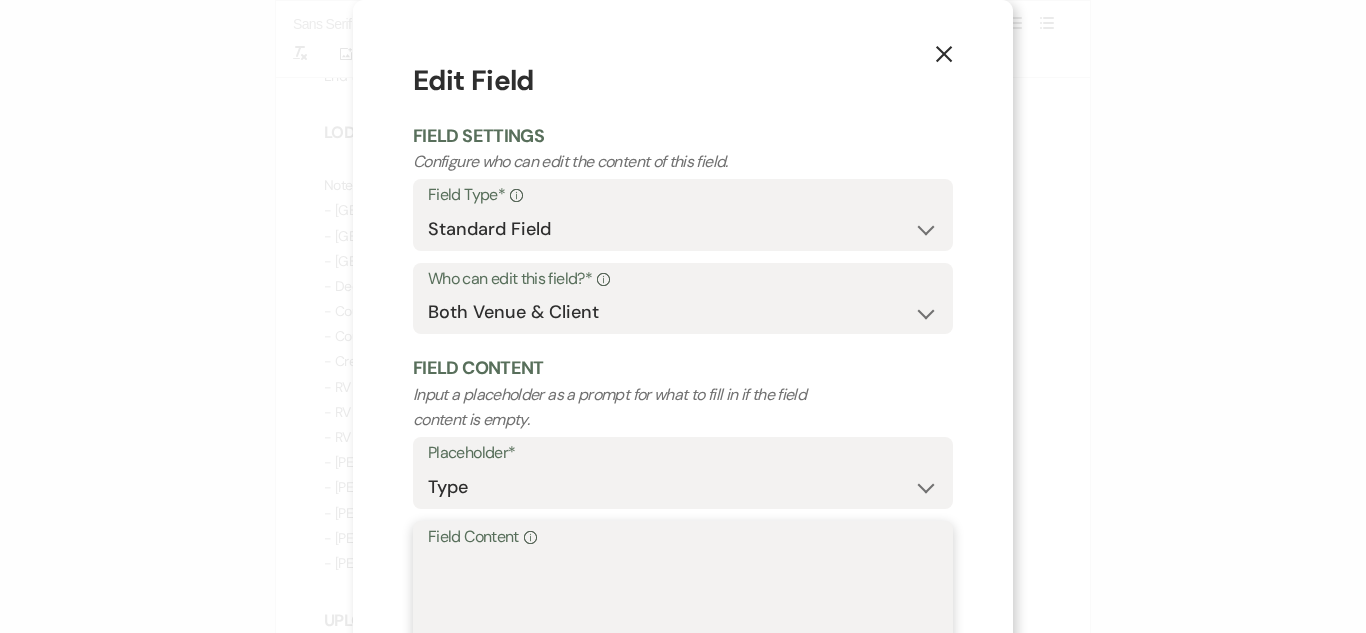 click on "Field Content Info" at bounding box center [683, 601] 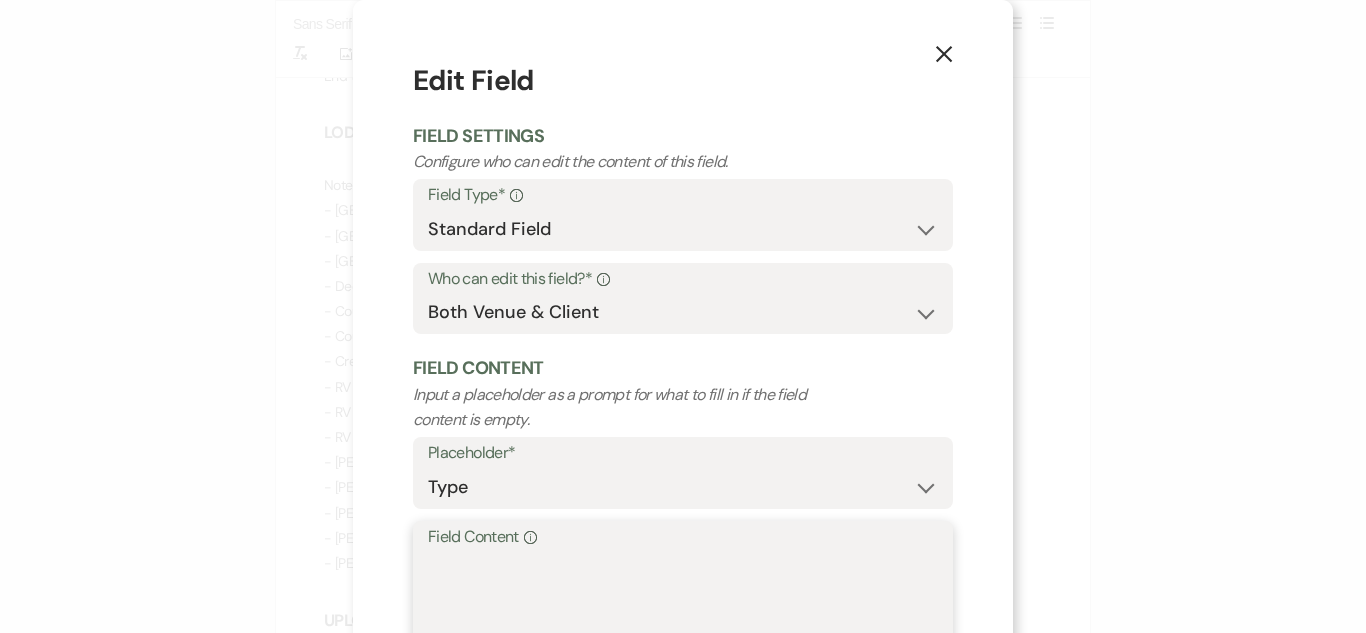 paste on "[PERSON_NAME]" 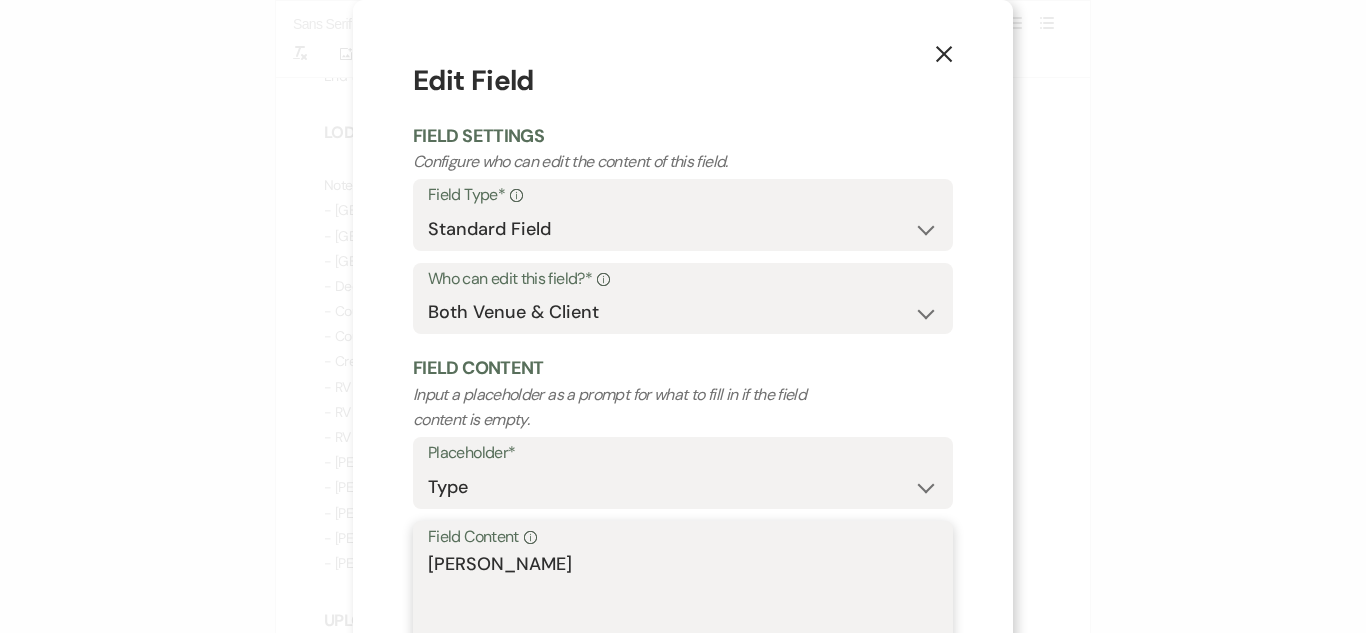 scroll, scrollTop: 100, scrollLeft: 0, axis: vertical 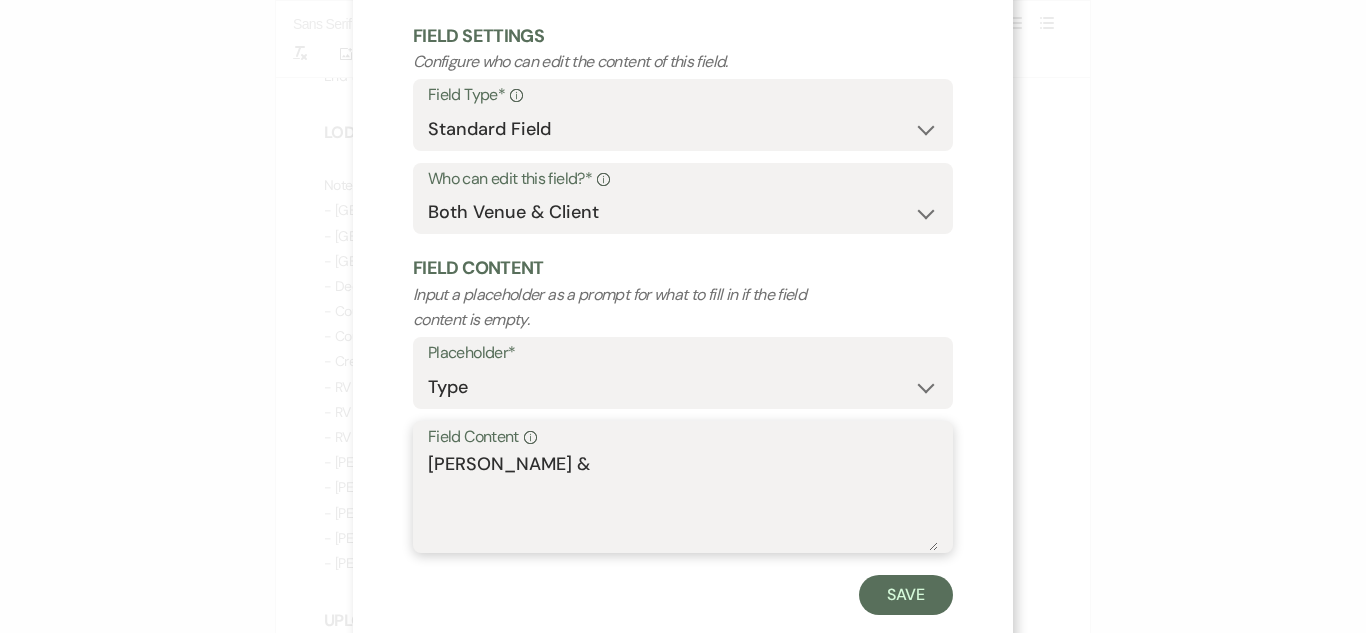 drag, startPoint x: 761, startPoint y: 550, endPoint x: 898, endPoint y: 443, distance: 173.83325 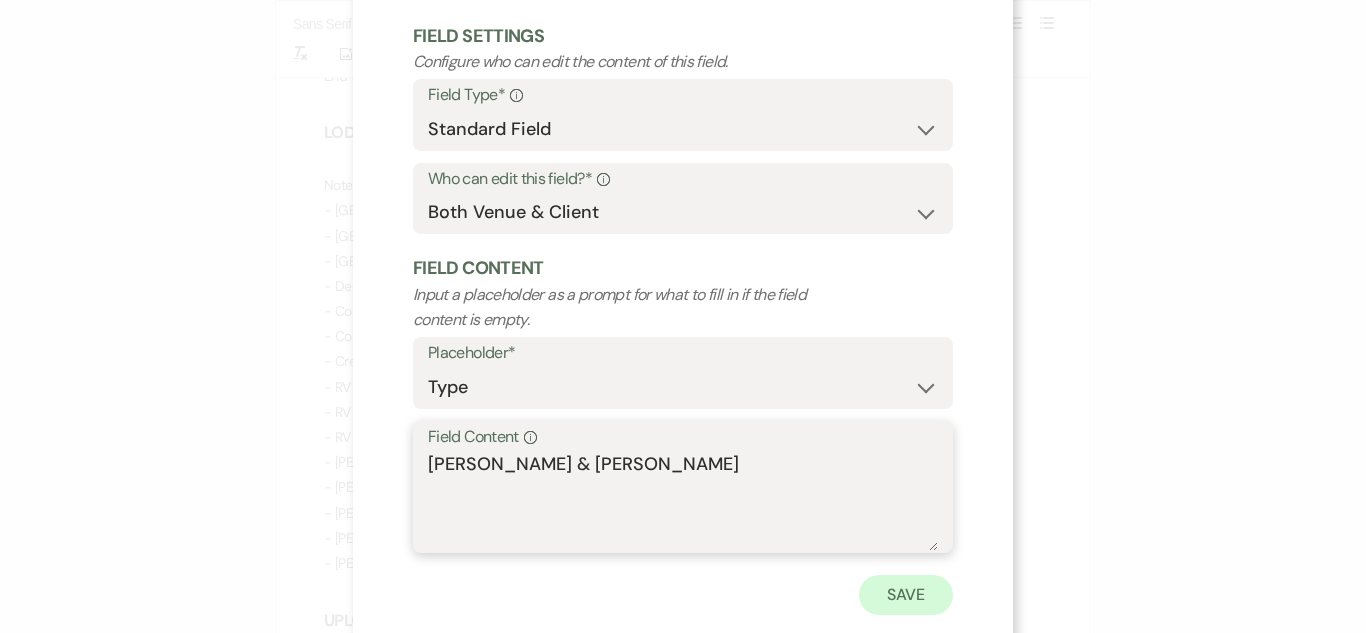 type on "[PERSON_NAME] & [PERSON_NAME]" 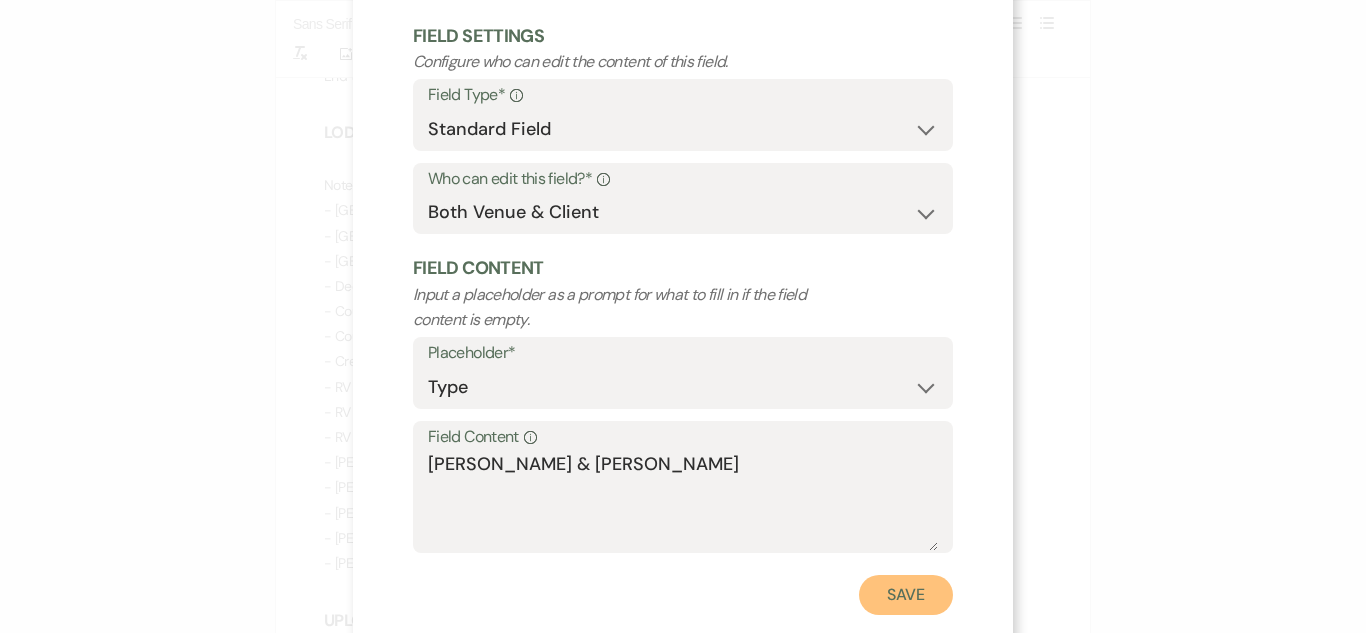 click on "Save" at bounding box center (906, 595) 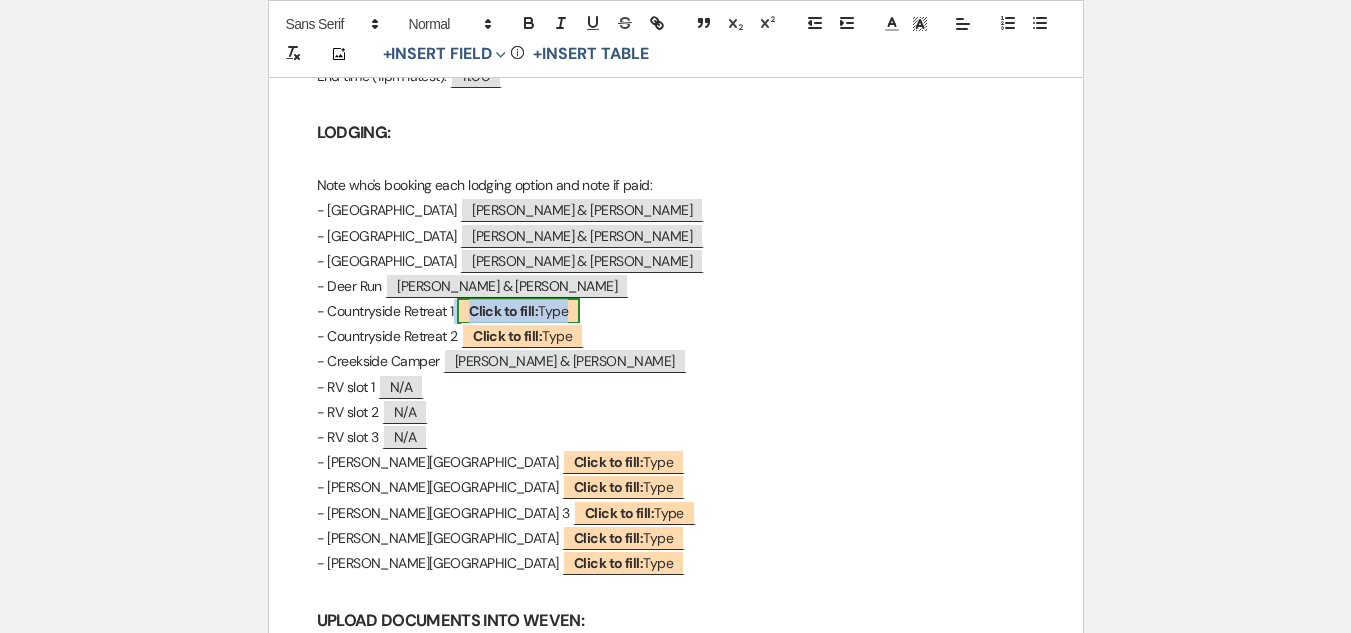 click on "Click to fill:" at bounding box center [503, 311] 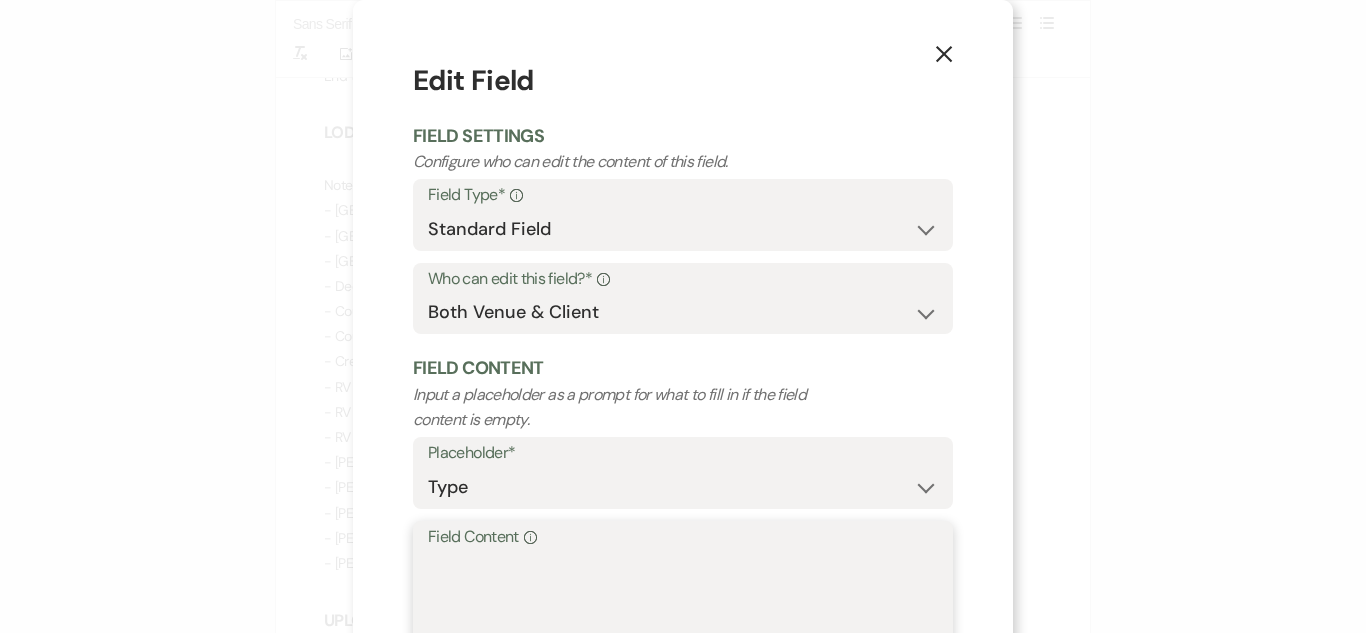click on "Field Content Info" at bounding box center (683, 601) 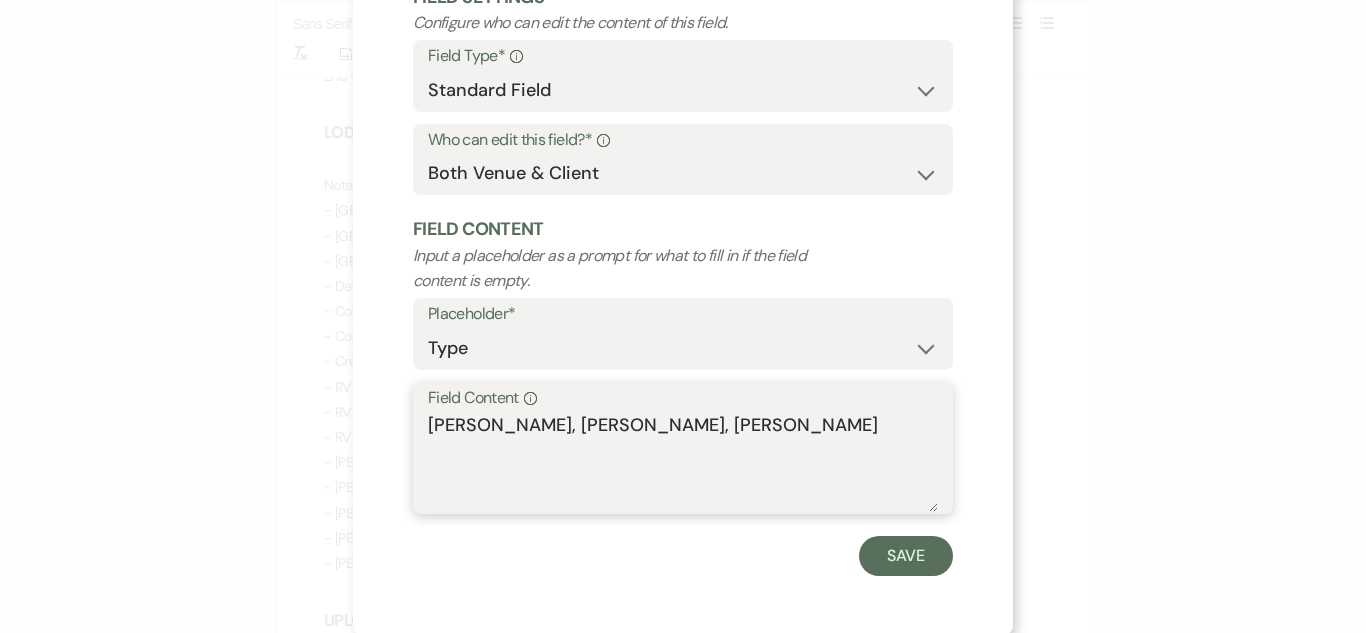 scroll, scrollTop: 142, scrollLeft: 0, axis: vertical 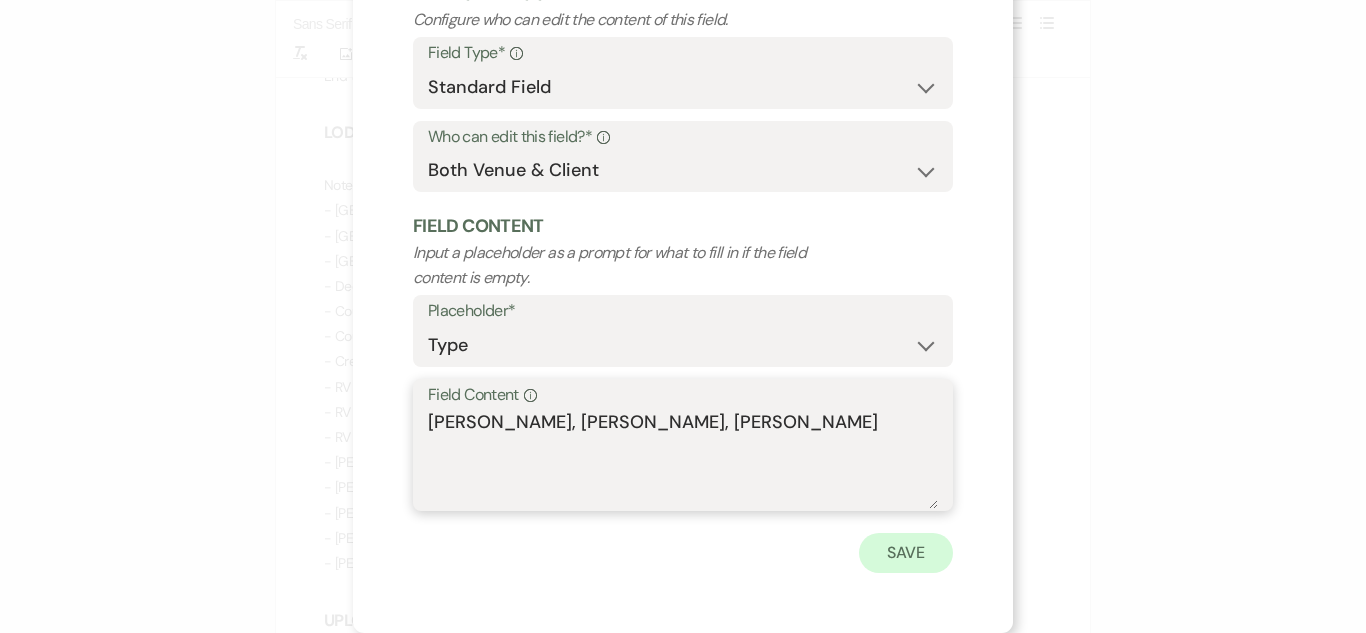 type on "[PERSON_NAME], [PERSON_NAME], [PERSON_NAME]" 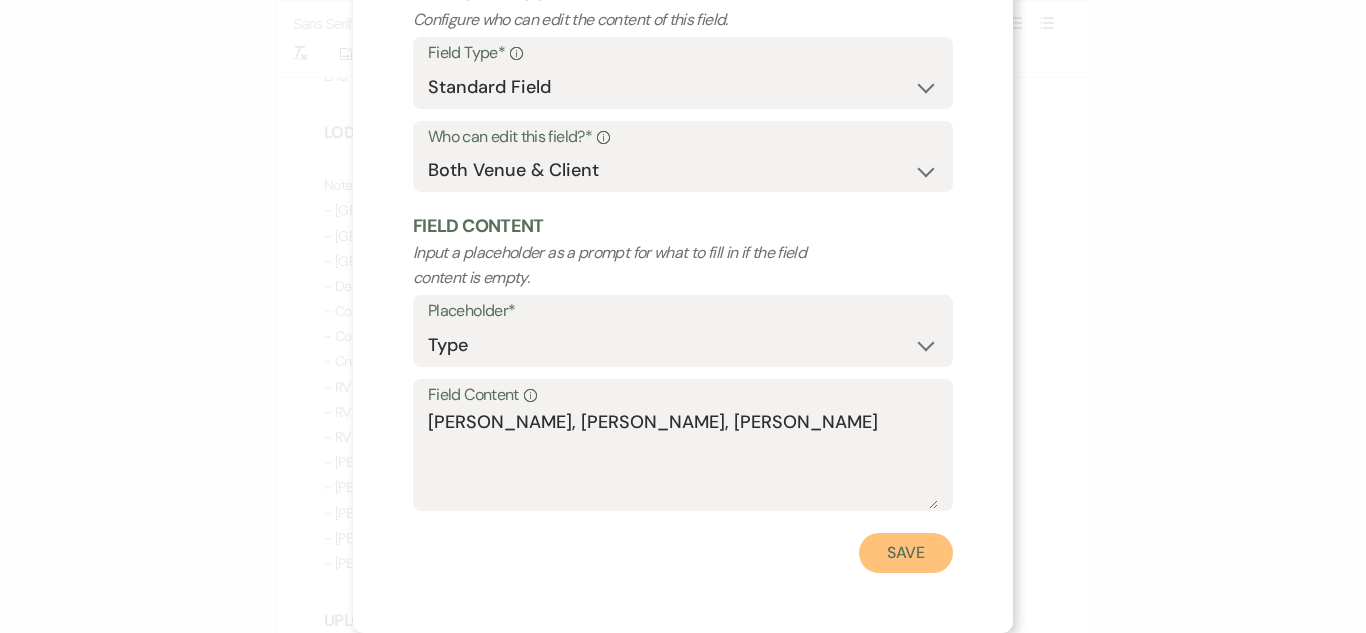 click on "Save" at bounding box center [906, 553] 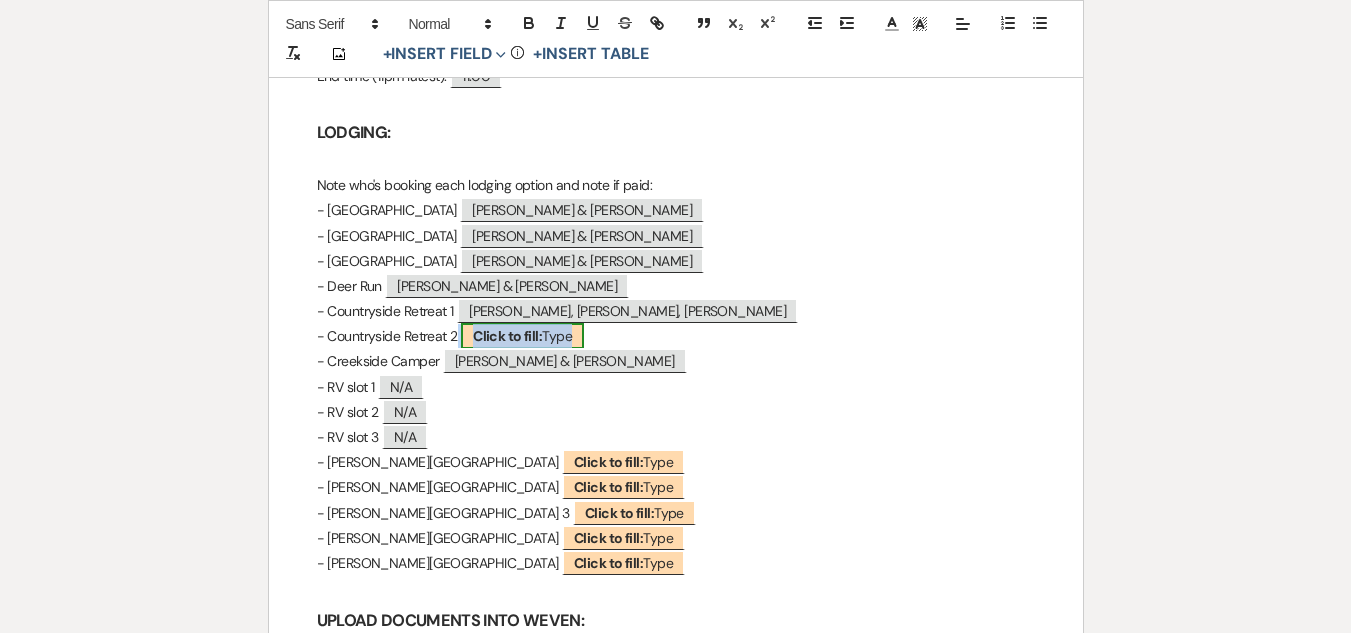 click on "Click to fill:
Type" at bounding box center (522, 336) 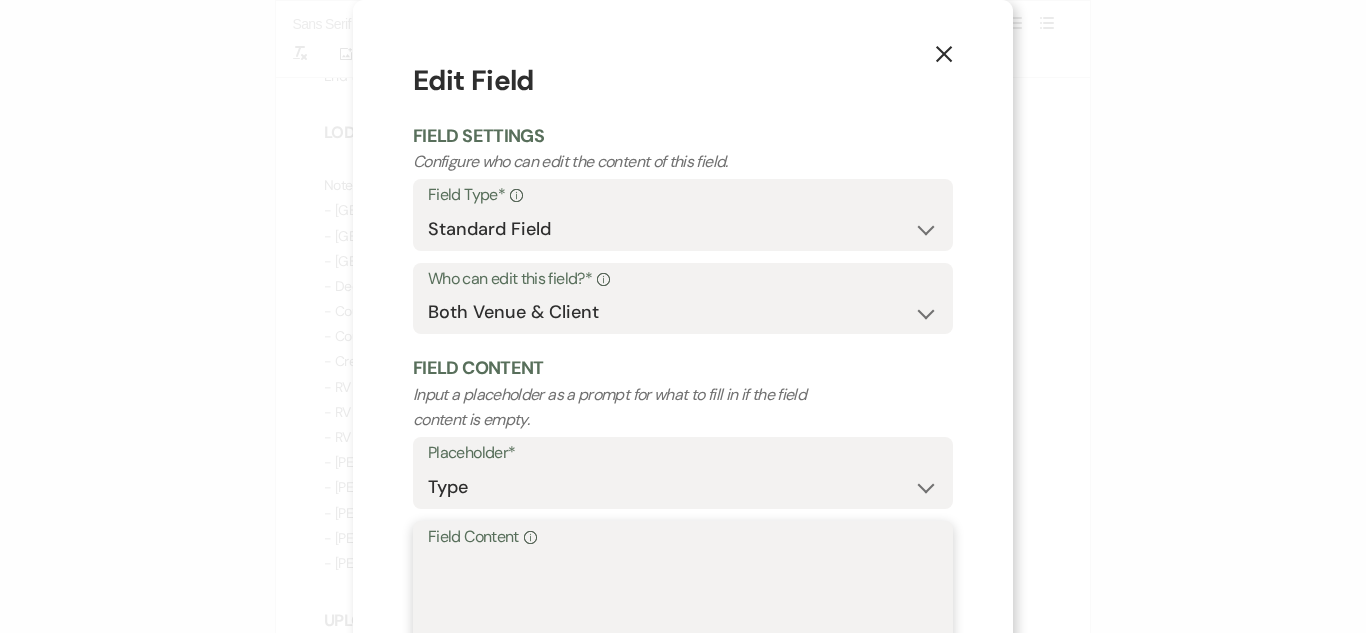 click on "Field Content Info" at bounding box center [683, 601] 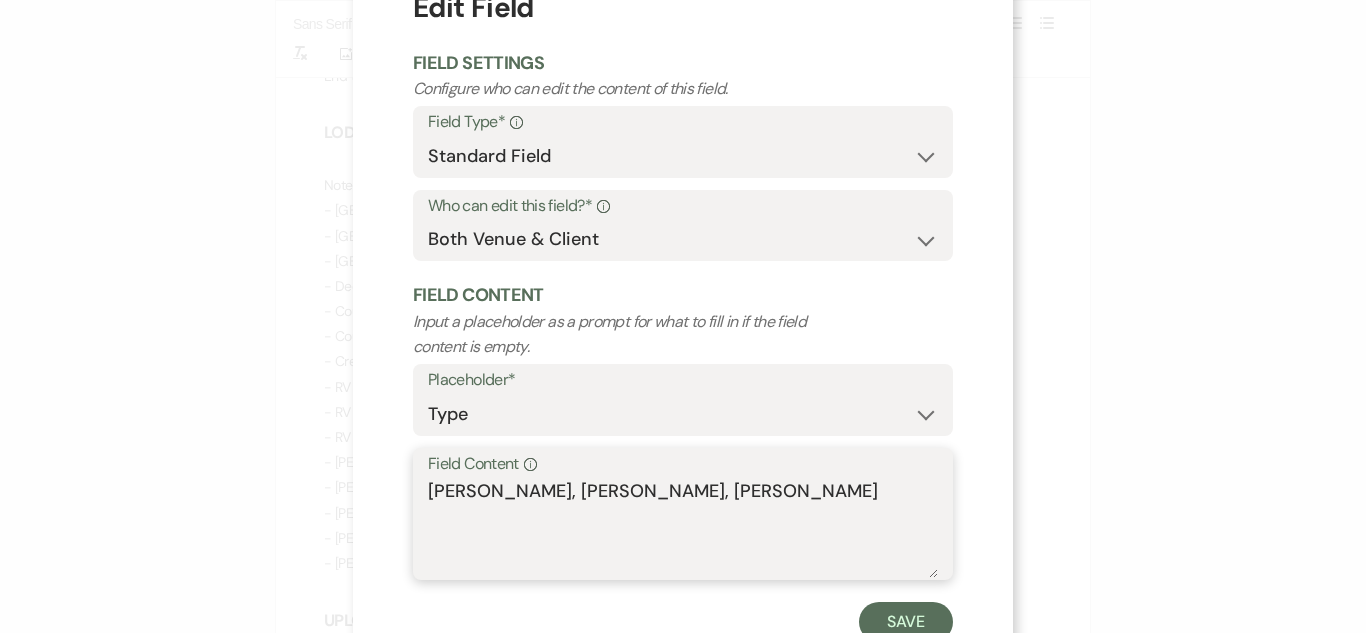 scroll, scrollTop: 142, scrollLeft: 0, axis: vertical 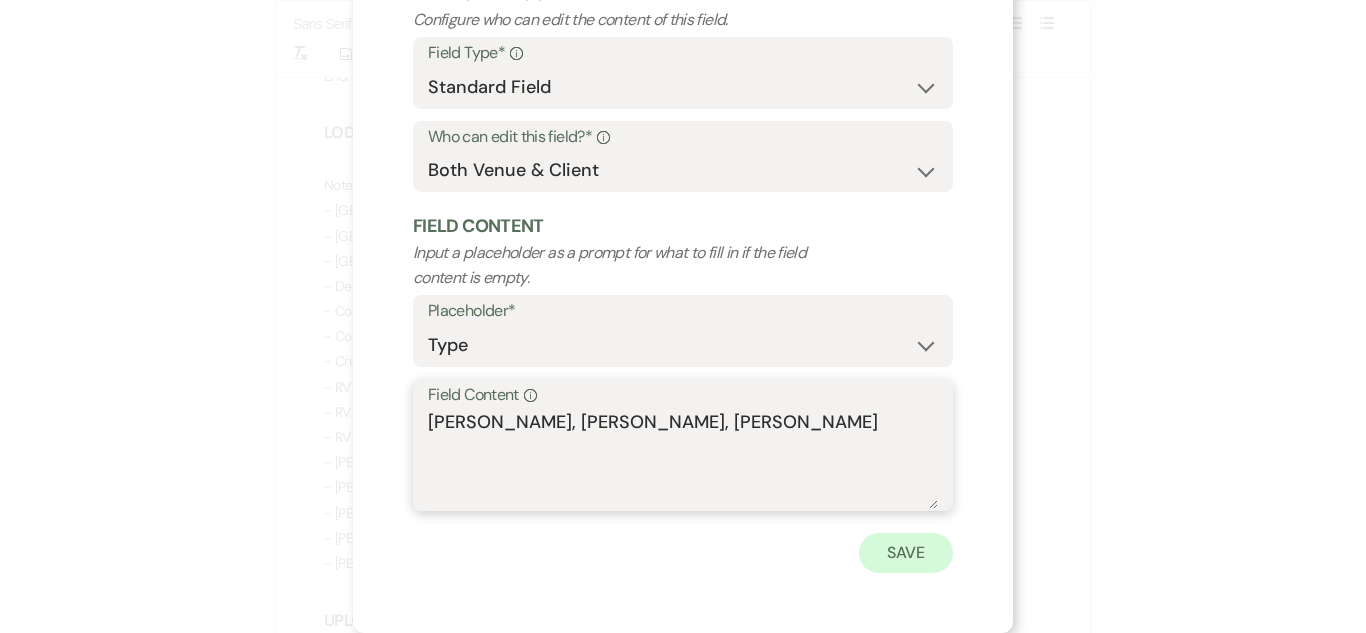 type on "[PERSON_NAME], [PERSON_NAME], [PERSON_NAME]" 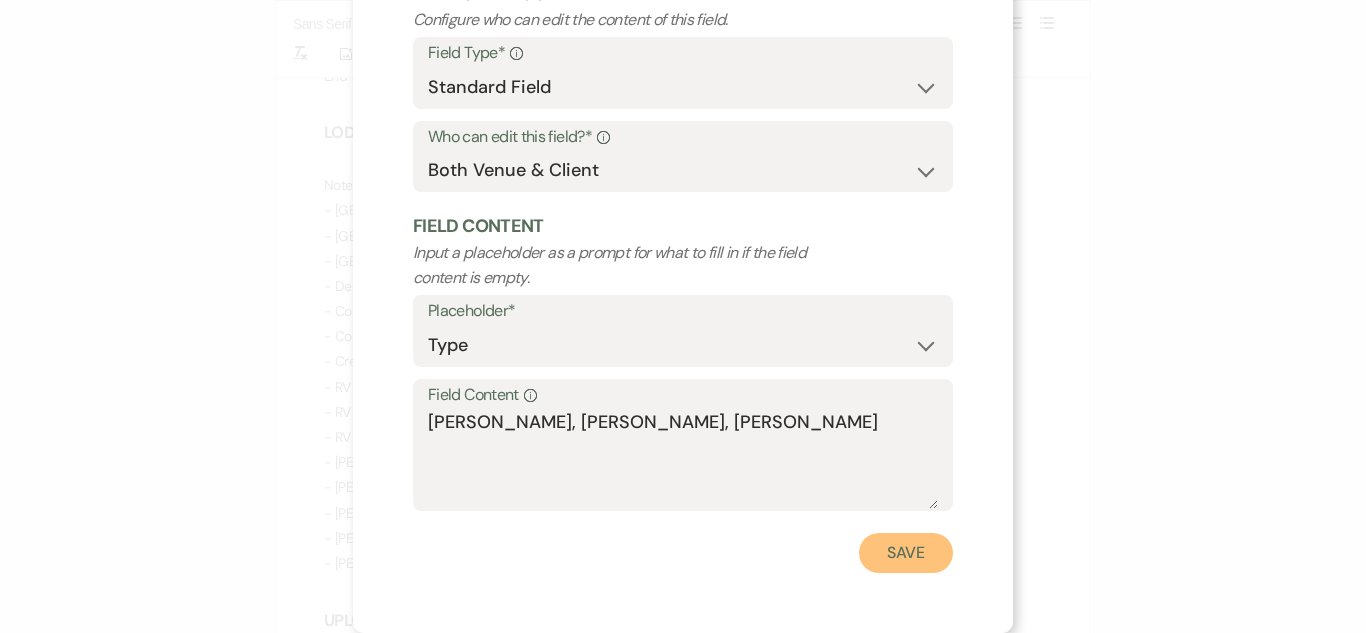 click on "Save" at bounding box center (906, 553) 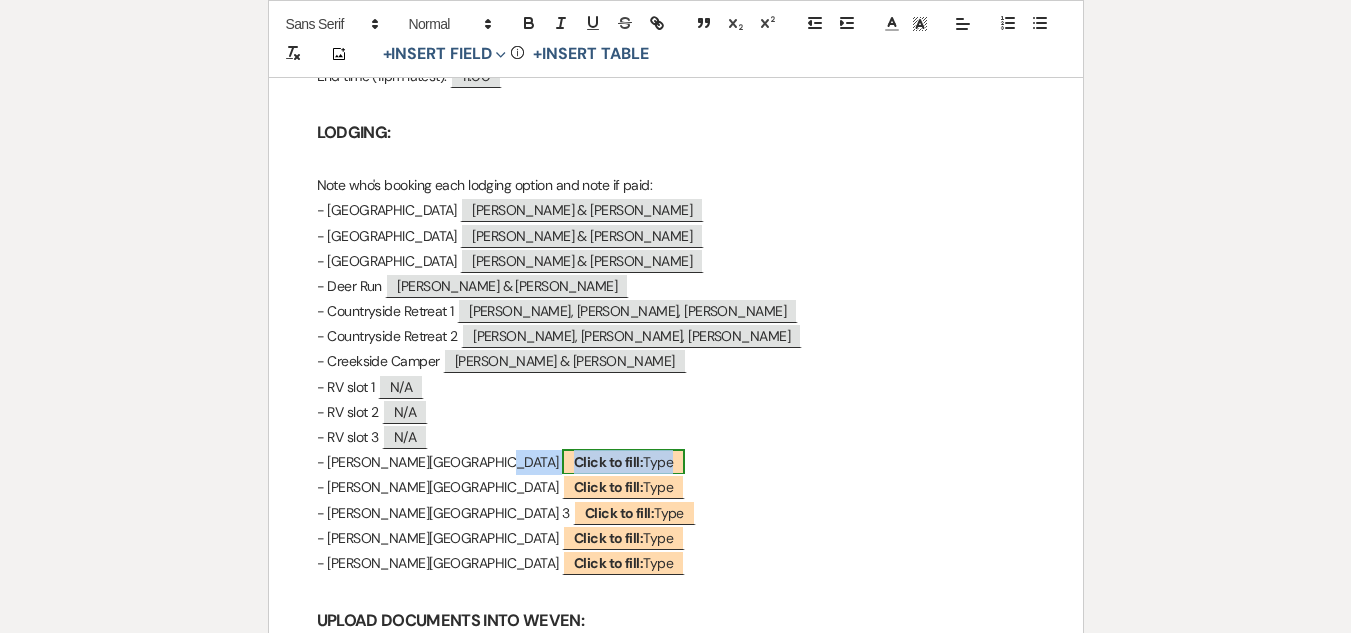 click on "Click to fill:" at bounding box center [608, 462] 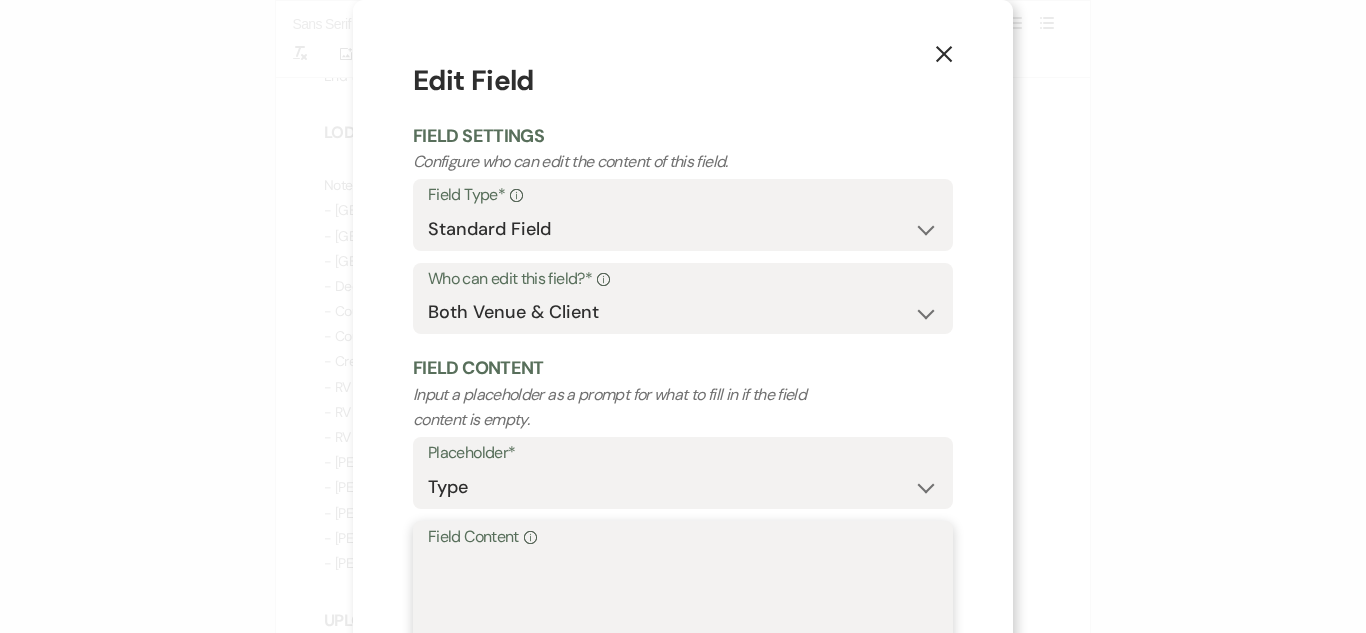 click on "Field Content Info" at bounding box center (683, 601) 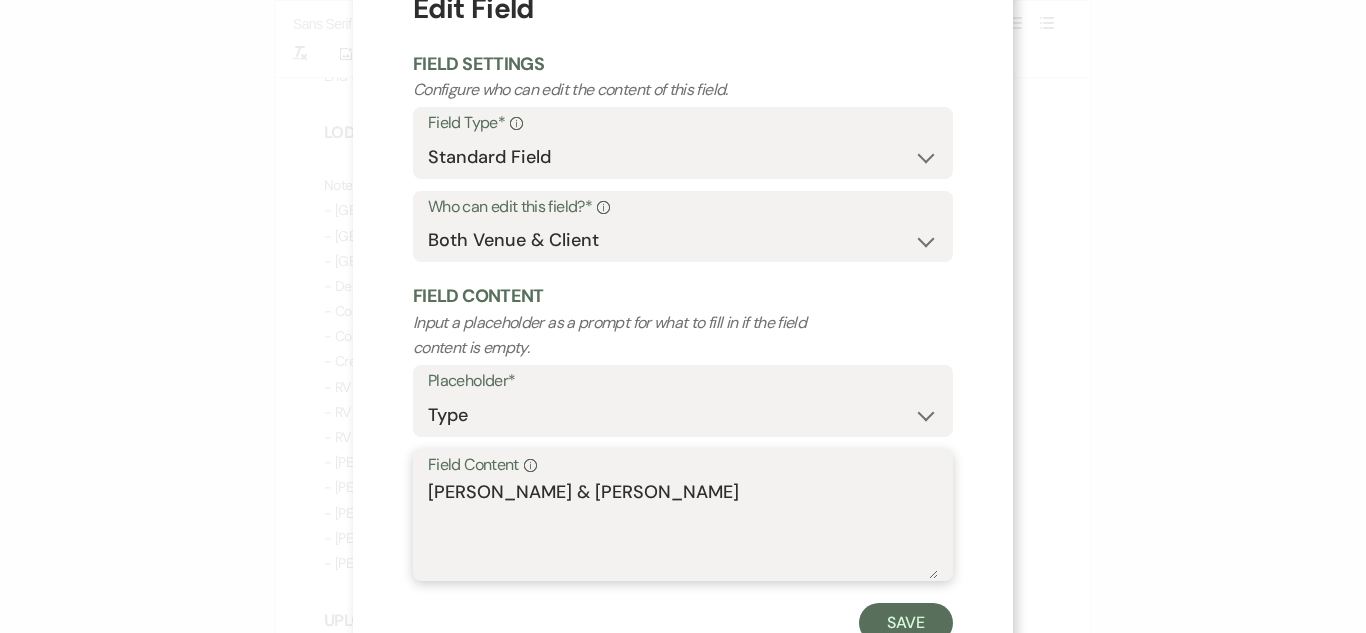 scroll, scrollTop: 142, scrollLeft: 0, axis: vertical 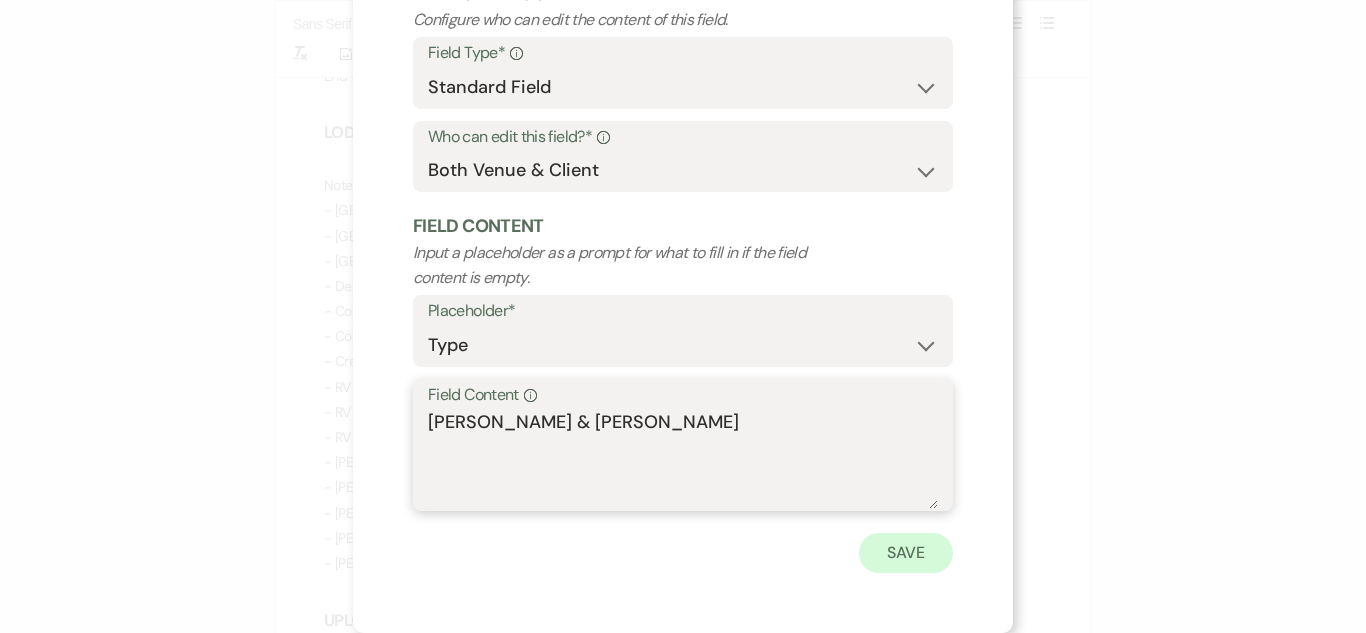 type on "[PERSON_NAME] & [PERSON_NAME]" 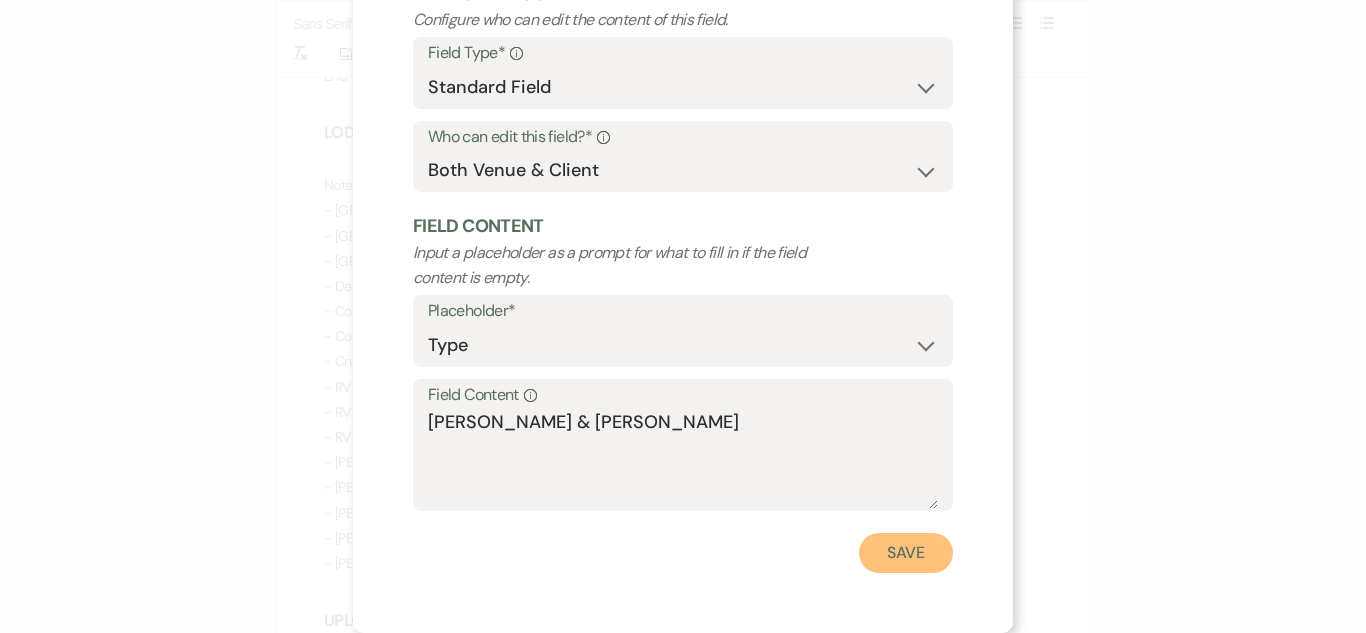 click on "Save" at bounding box center [906, 553] 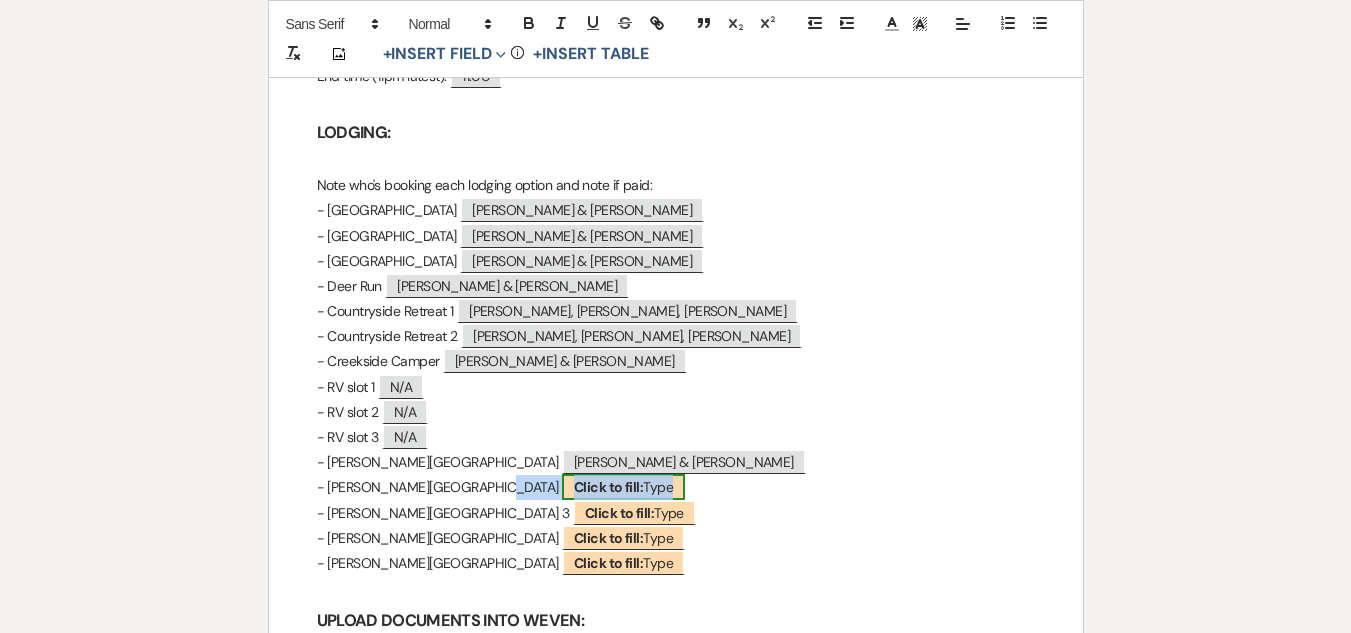 click on "Click to fill:" at bounding box center (608, 487) 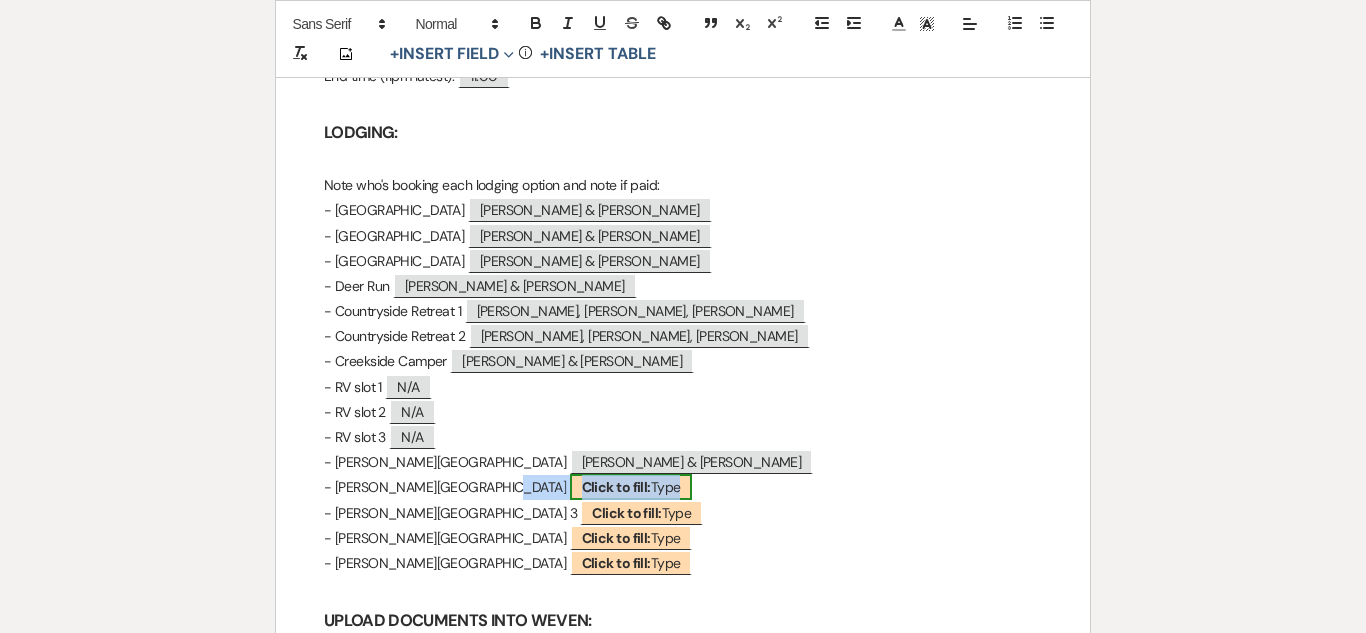 select on "Type" 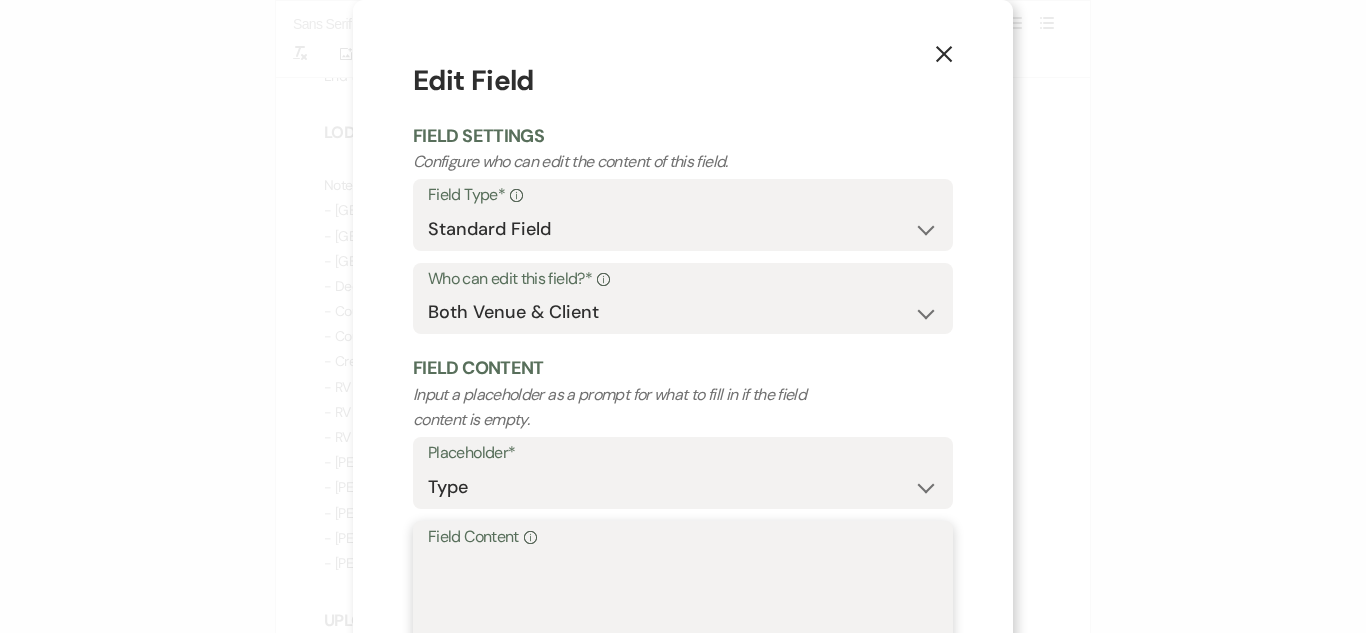 click on "Field Content Info" at bounding box center [683, 601] 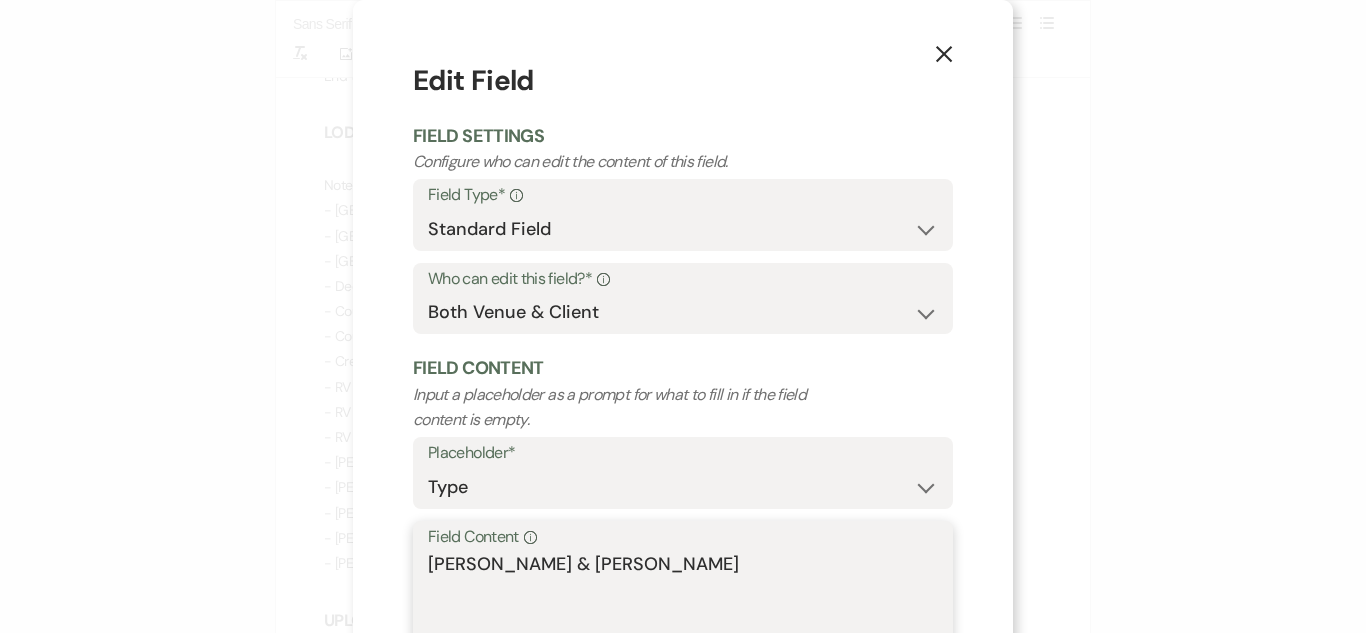 type on "[PERSON_NAME] & [PERSON_NAME] Press" 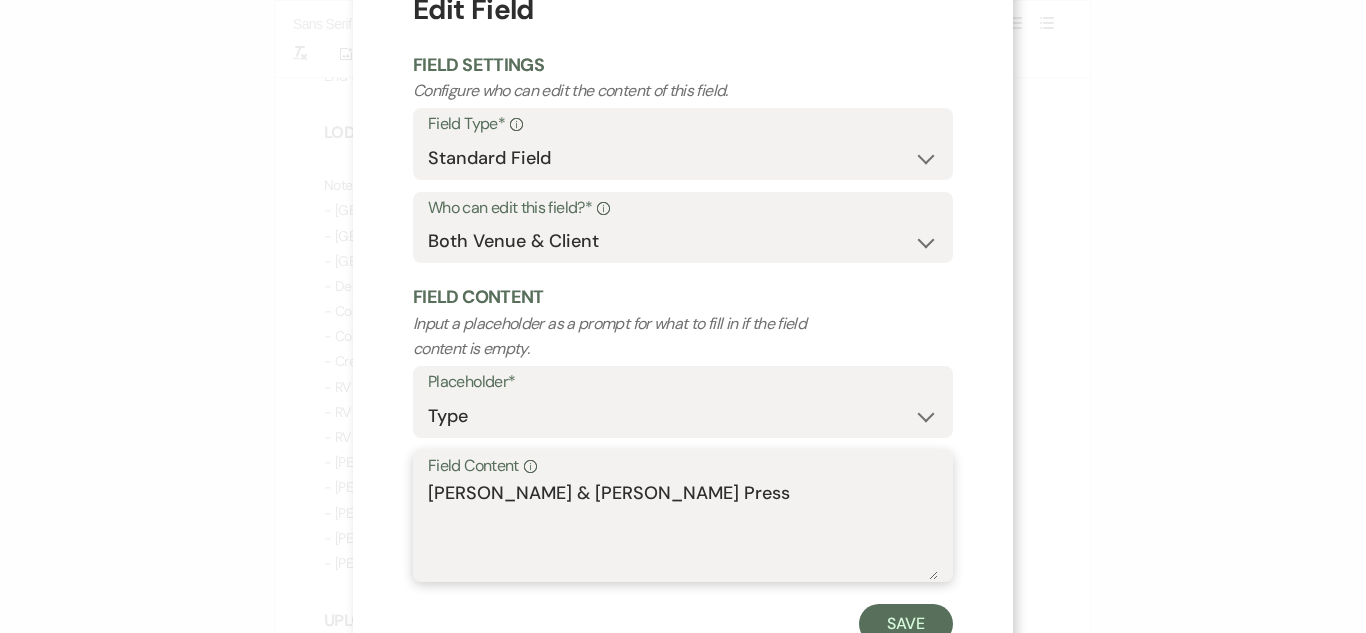 scroll, scrollTop: 142, scrollLeft: 0, axis: vertical 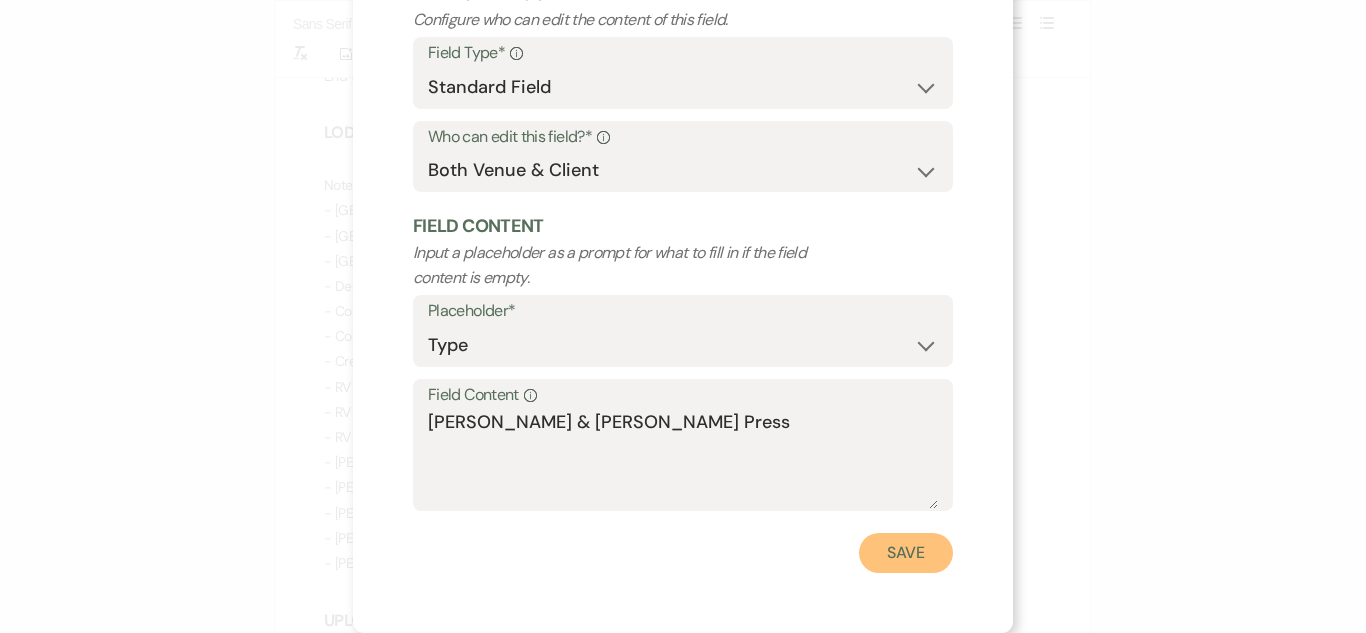 drag, startPoint x: 889, startPoint y: 550, endPoint x: 889, endPoint y: 538, distance: 12 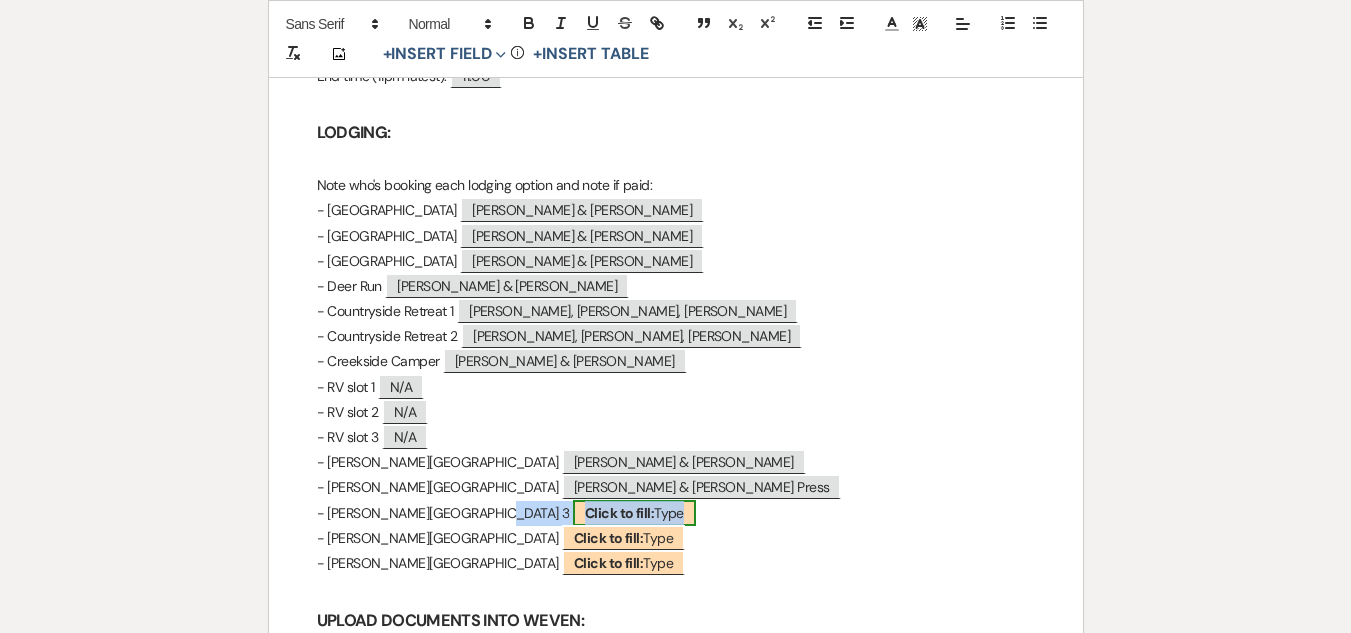 click on "Click to fill:
Type" at bounding box center [634, 513] 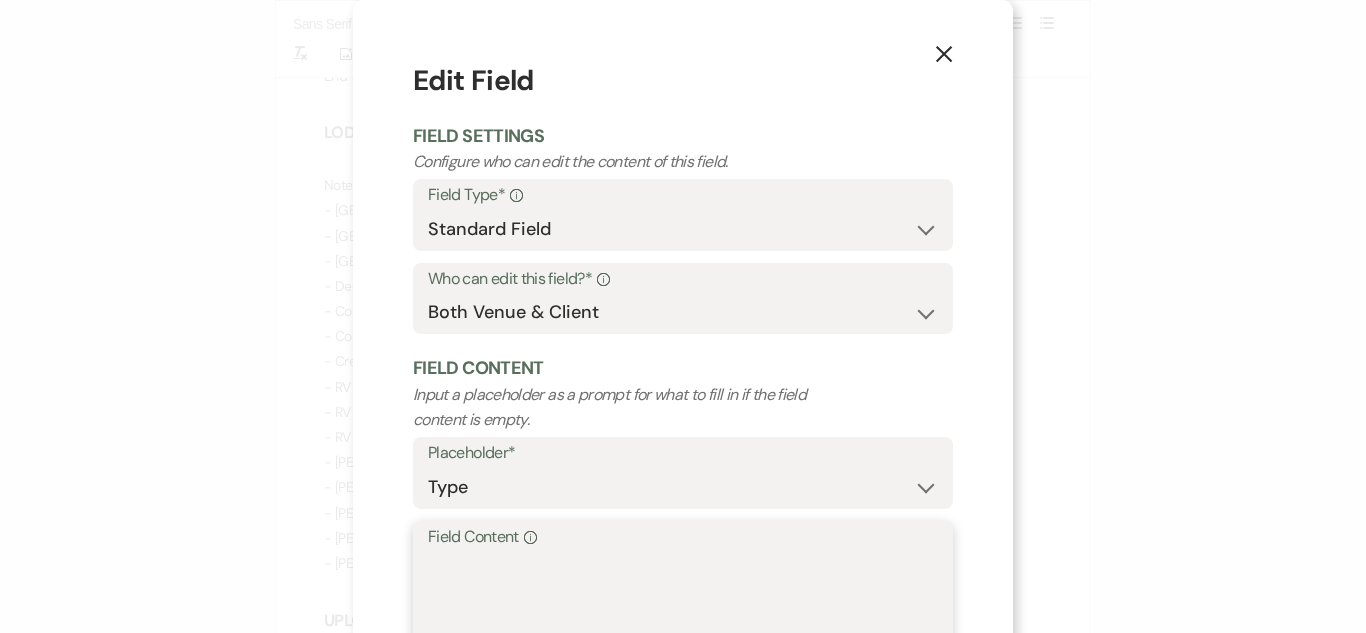click on "Field Content Info" at bounding box center (683, 601) 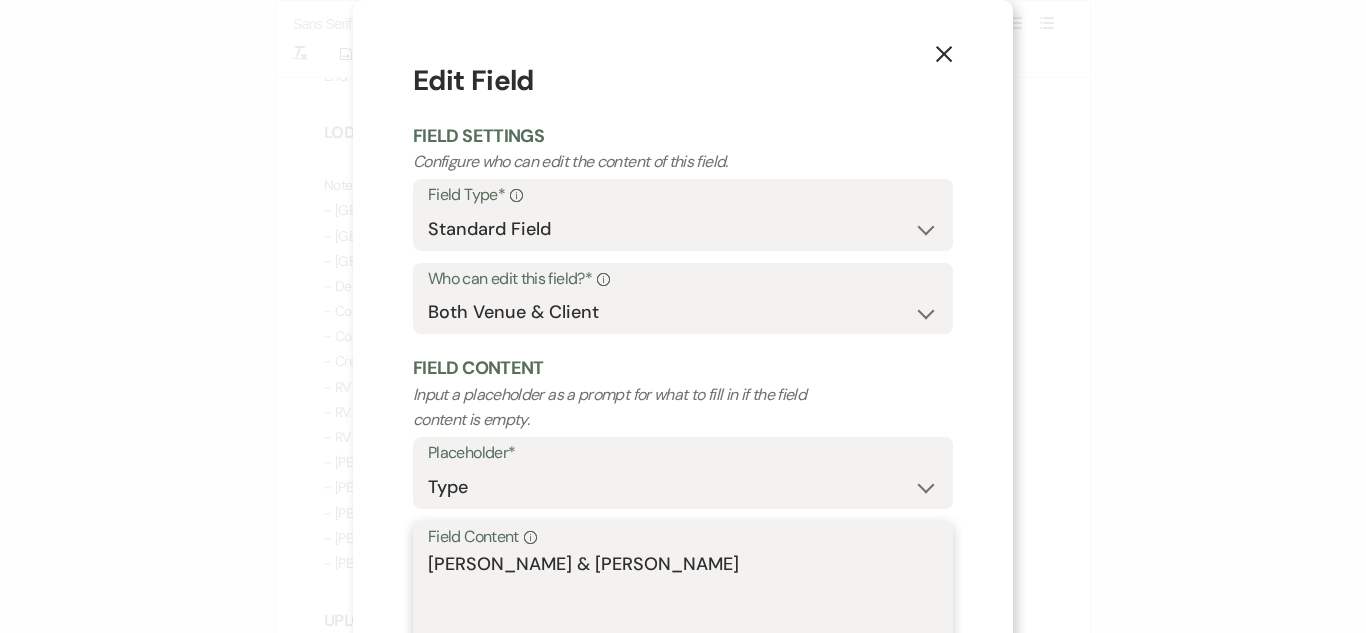type on "[PERSON_NAME] & [PERSON_NAME]" 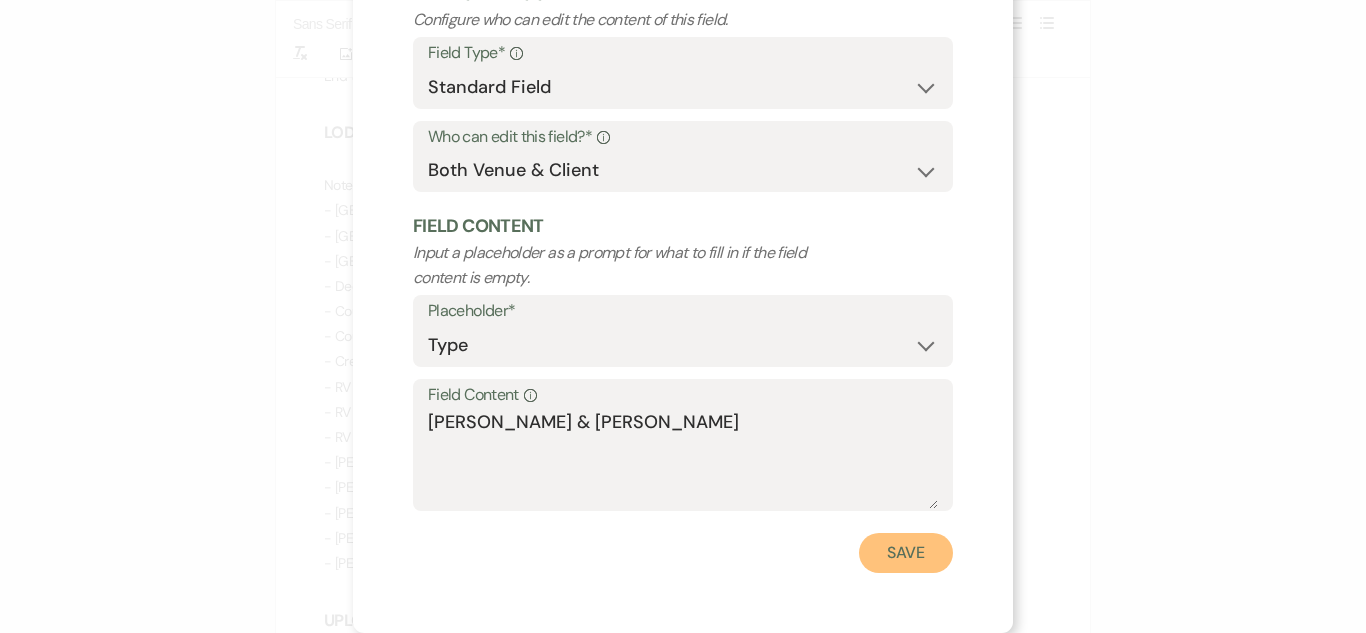 click on "Save" at bounding box center [906, 553] 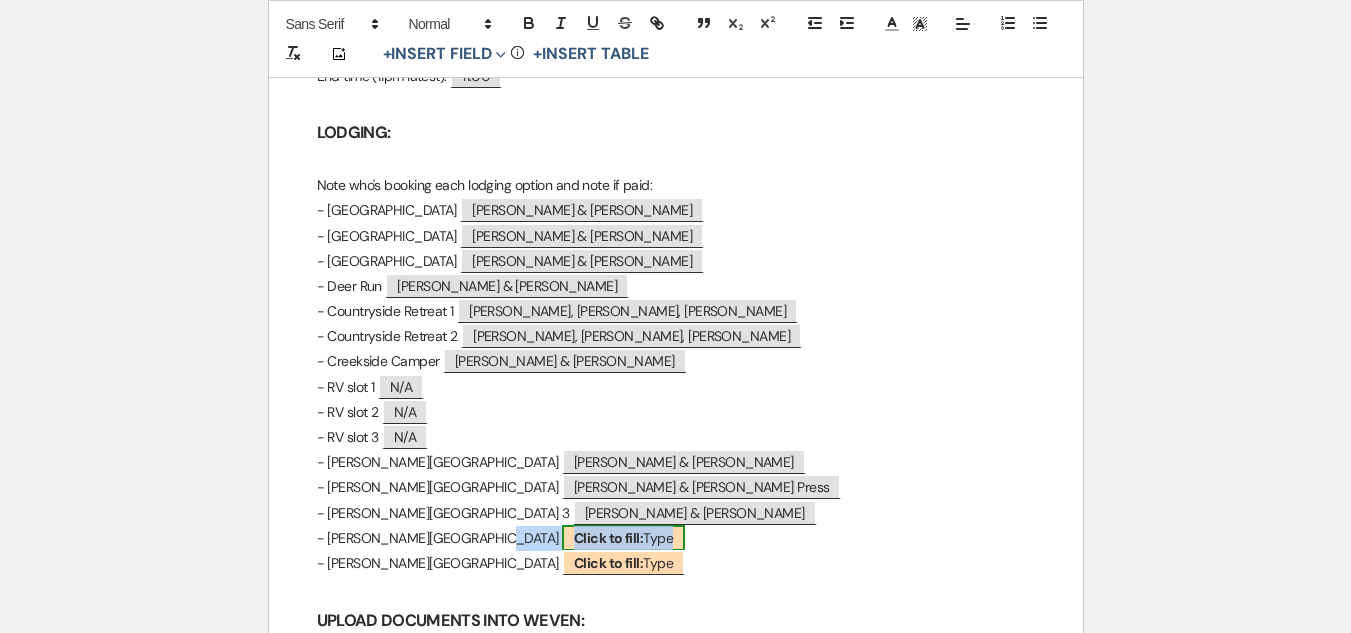 click on "Click to fill:" at bounding box center [608, 538] 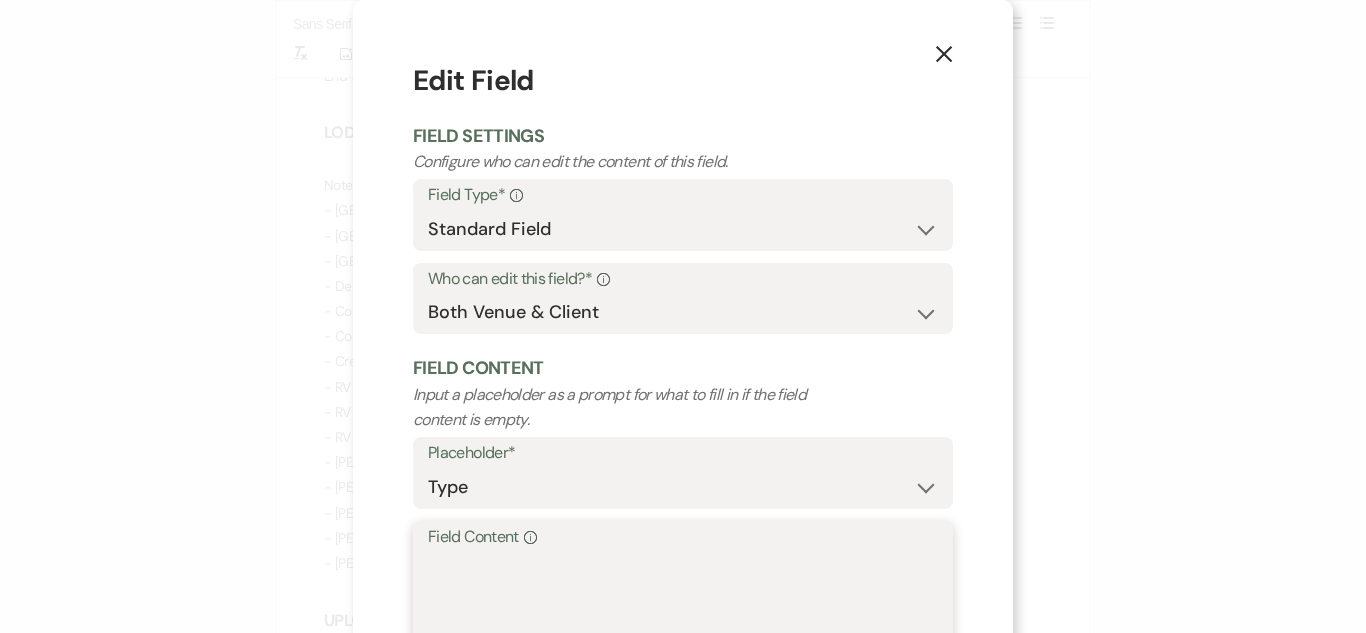 click on "Field Content Info" at bounding box center (683, 601) 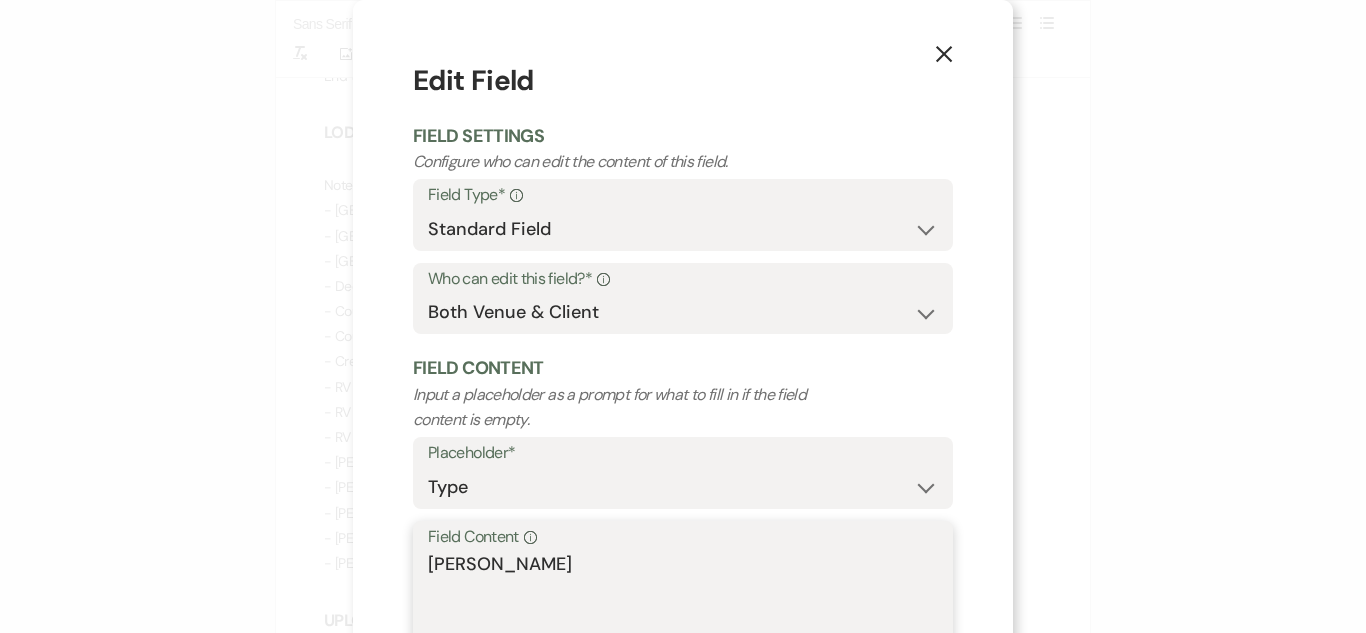 click on "[PERSON_NAME]" at bounding box center (683, 601) 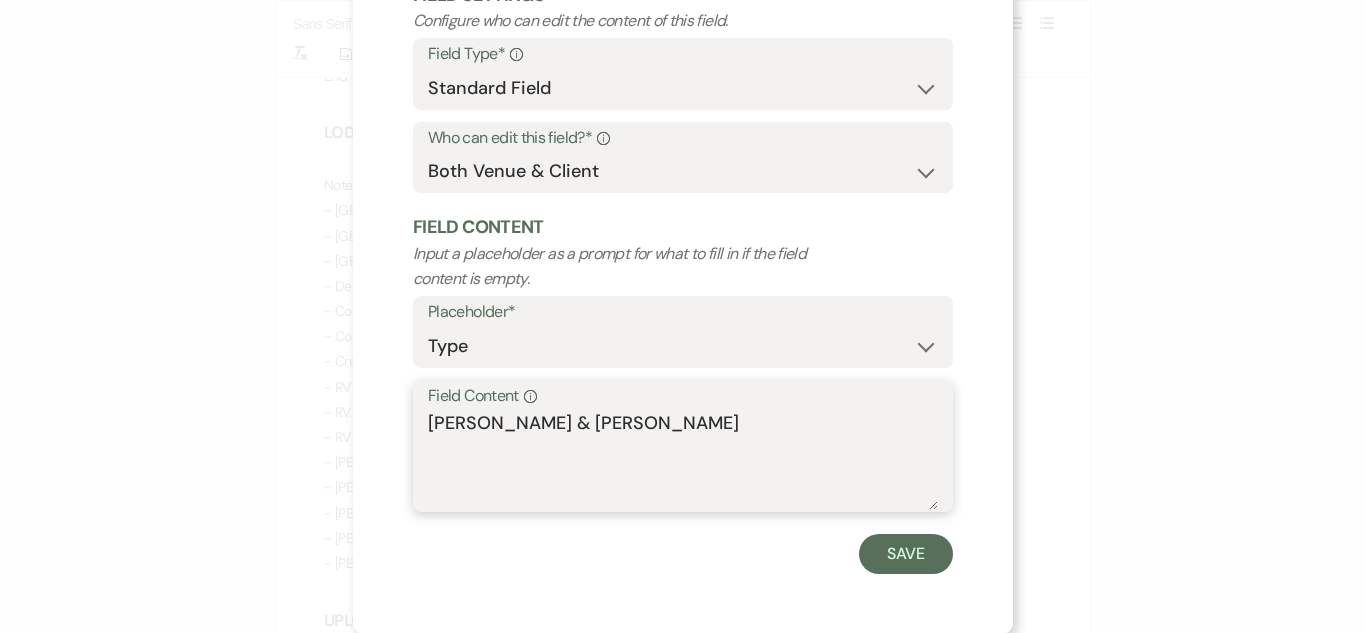 scroll, scrollTop: 142, scrollLeft: 0, axis: vertical 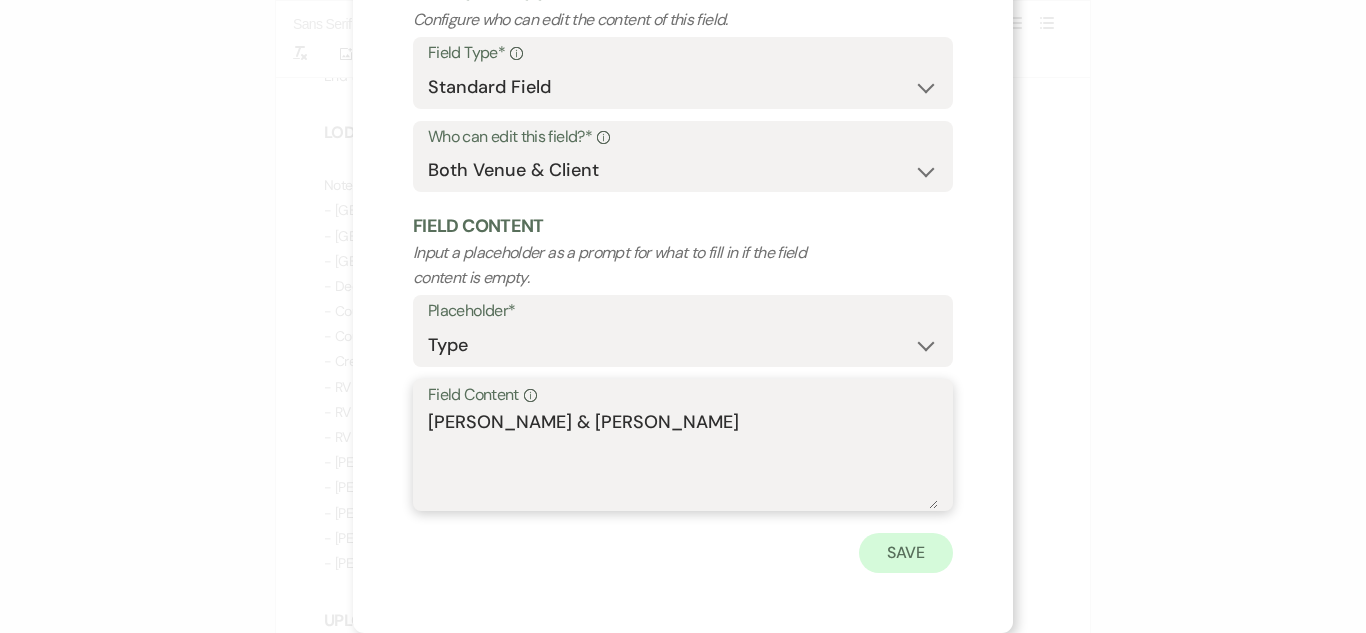 type on "[PERSON_NAME] & [PERSON_NAME]" 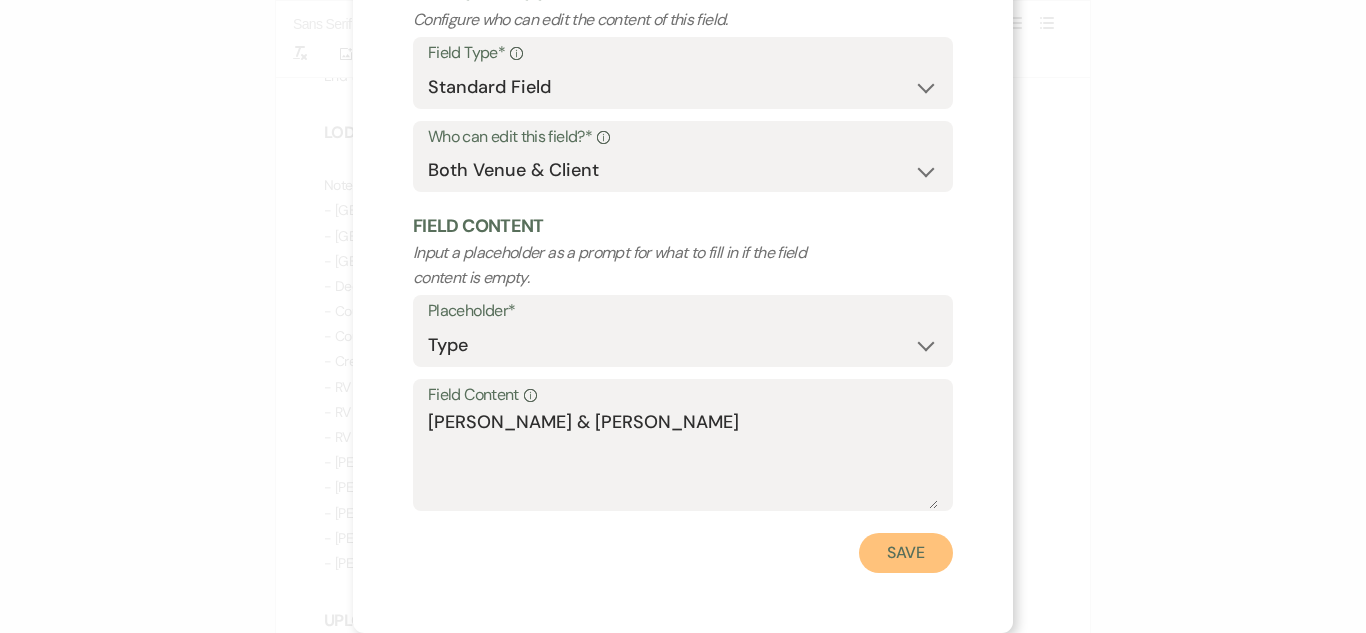 click on "Save" at bounding box center (906, 553) 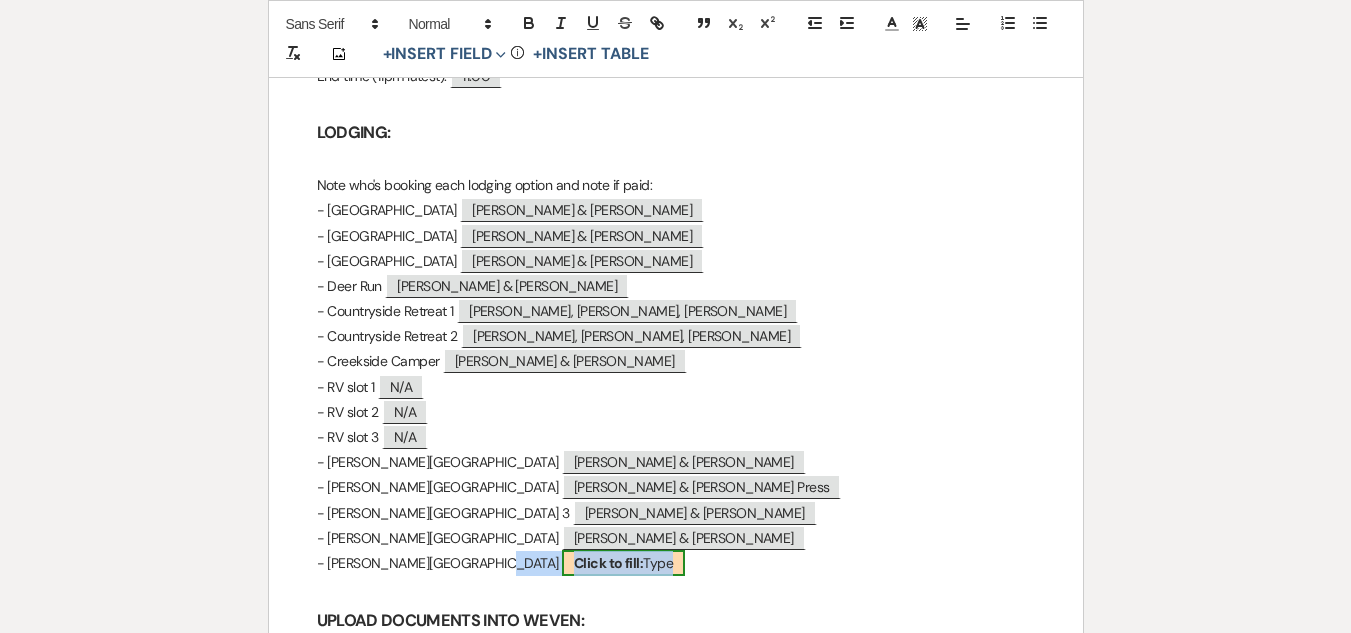 click on "Click to fill:" at bounding box center (608, 563) 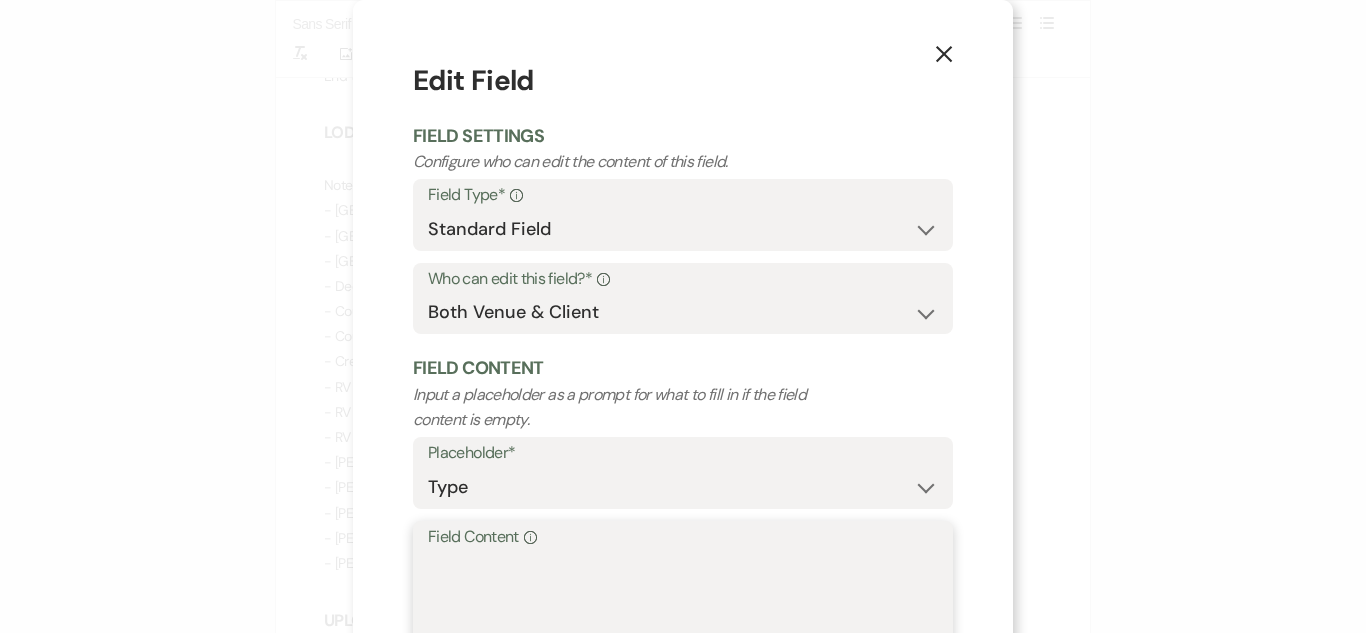 click on "Field Content Info" at bounding box center (683, 601) 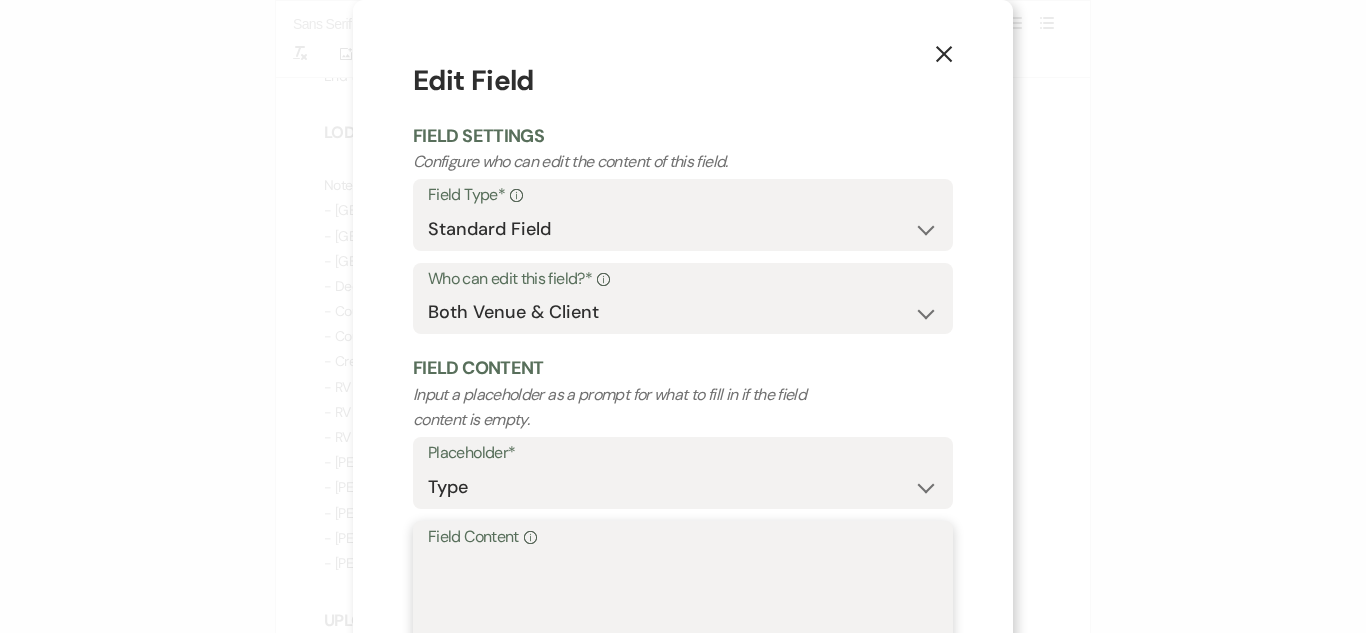 paste on "[PERSON_NAME]" 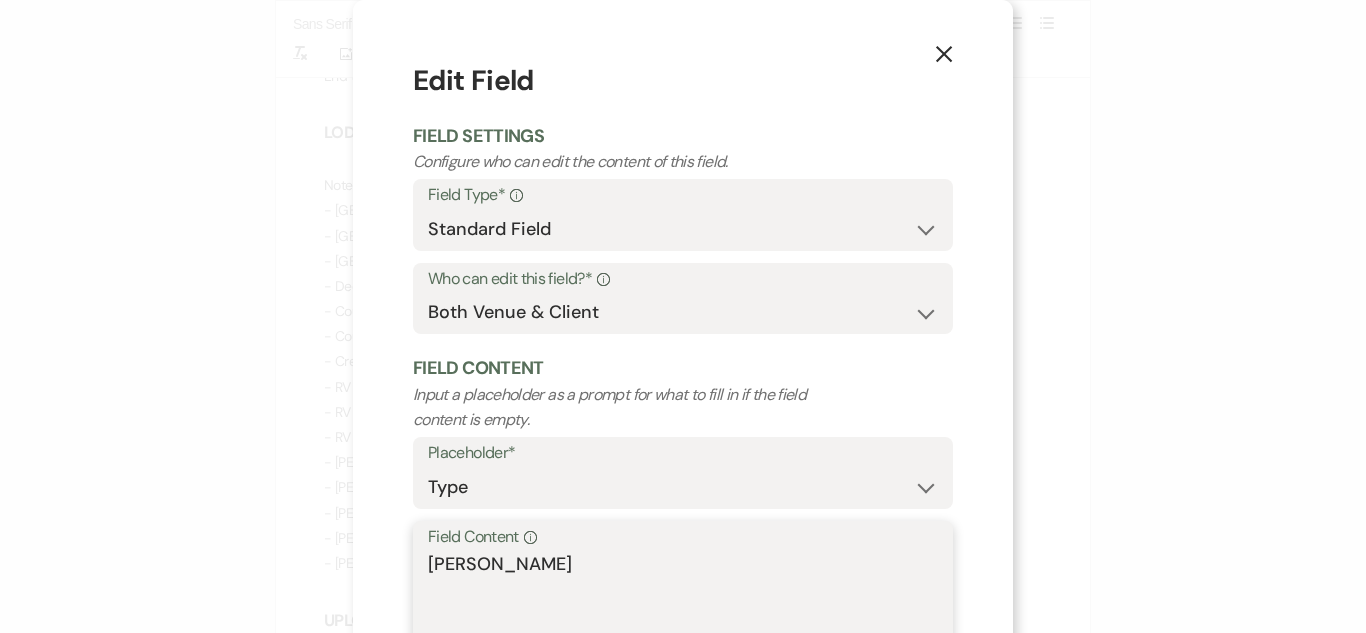 click on "[PERSON_NAME]" at bounding box center (683, 601) 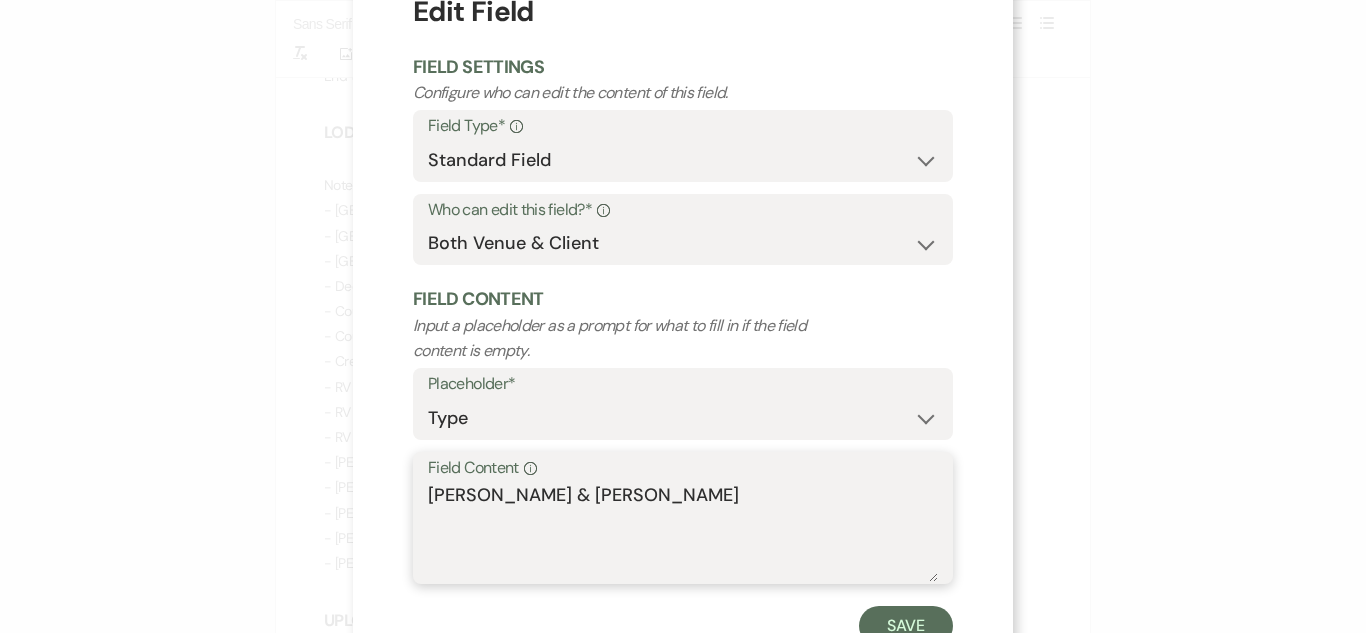 scroll, scrollTop: 142, scrollLeft: 0, axis: vertical 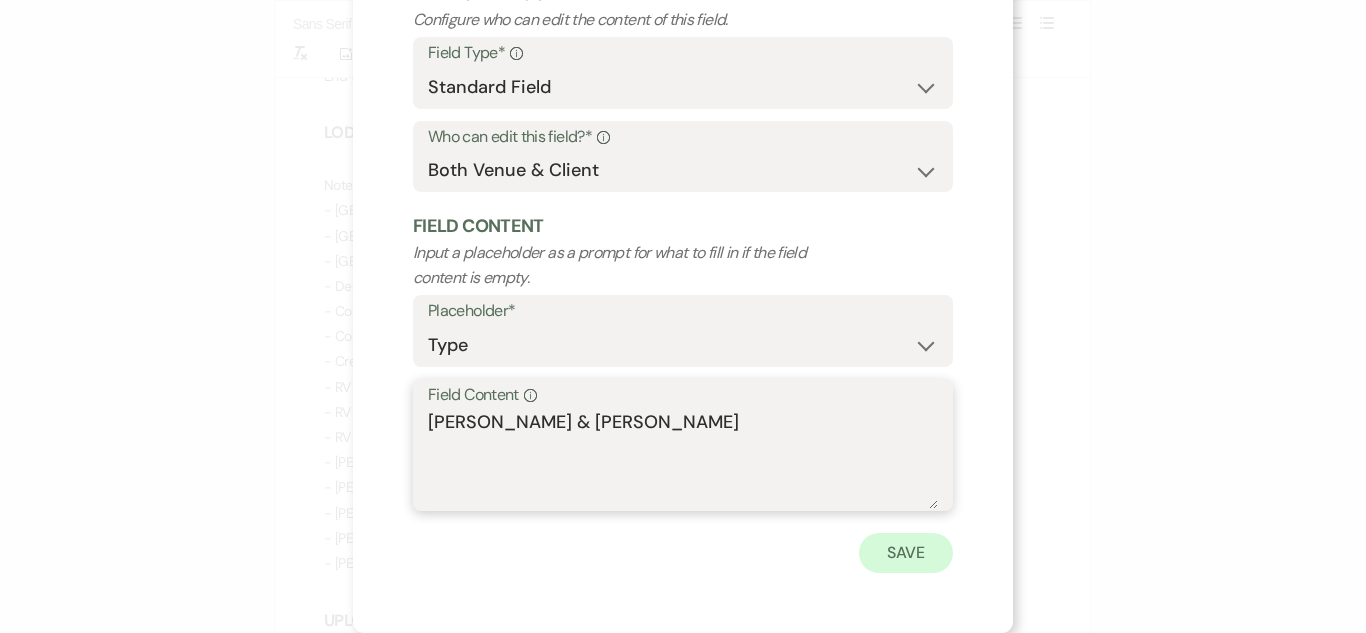type on "[PERSON_NAME] & [PERSON_NAME]" 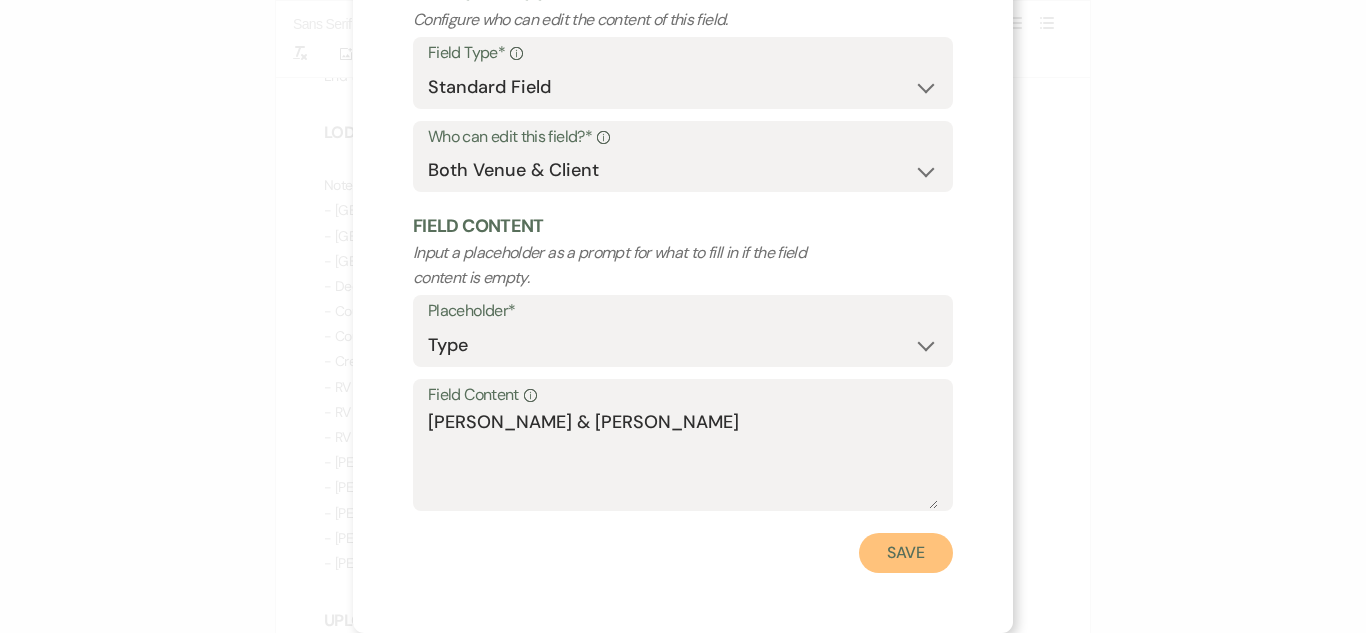 click on "Save" at bounding box center (906, 553) 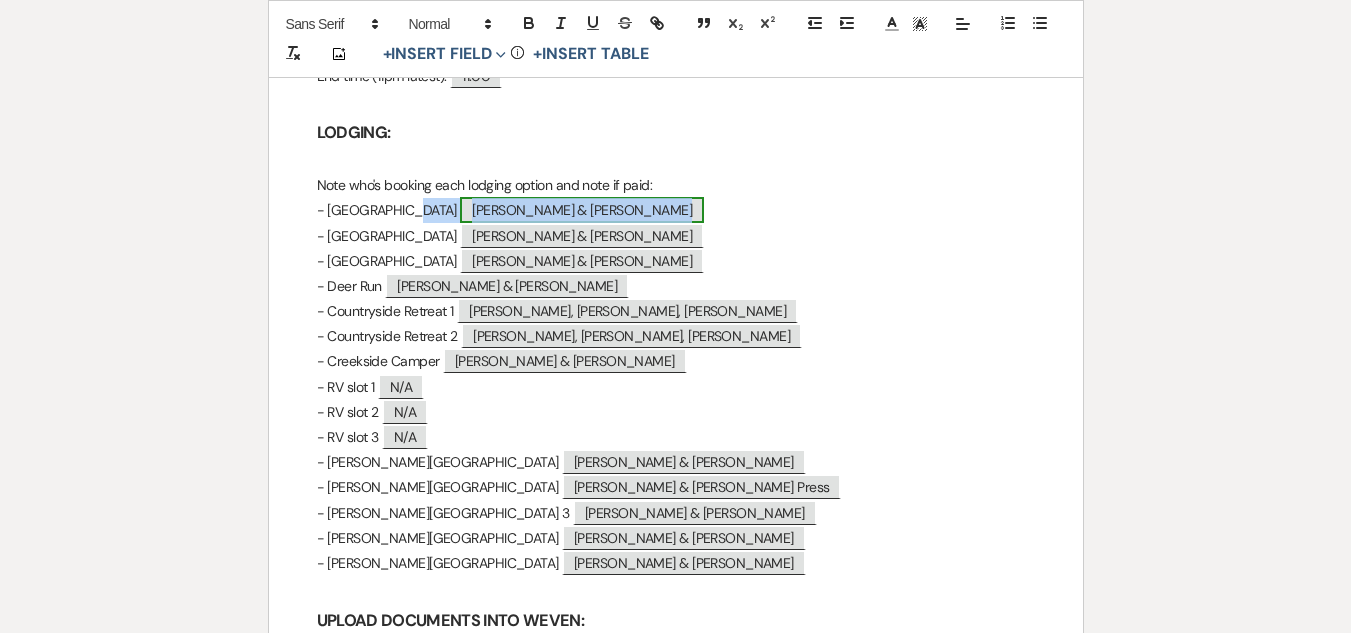click on "[PERSON_NAME] & [PERSON_NAME]" at bounding box center (582, 210) 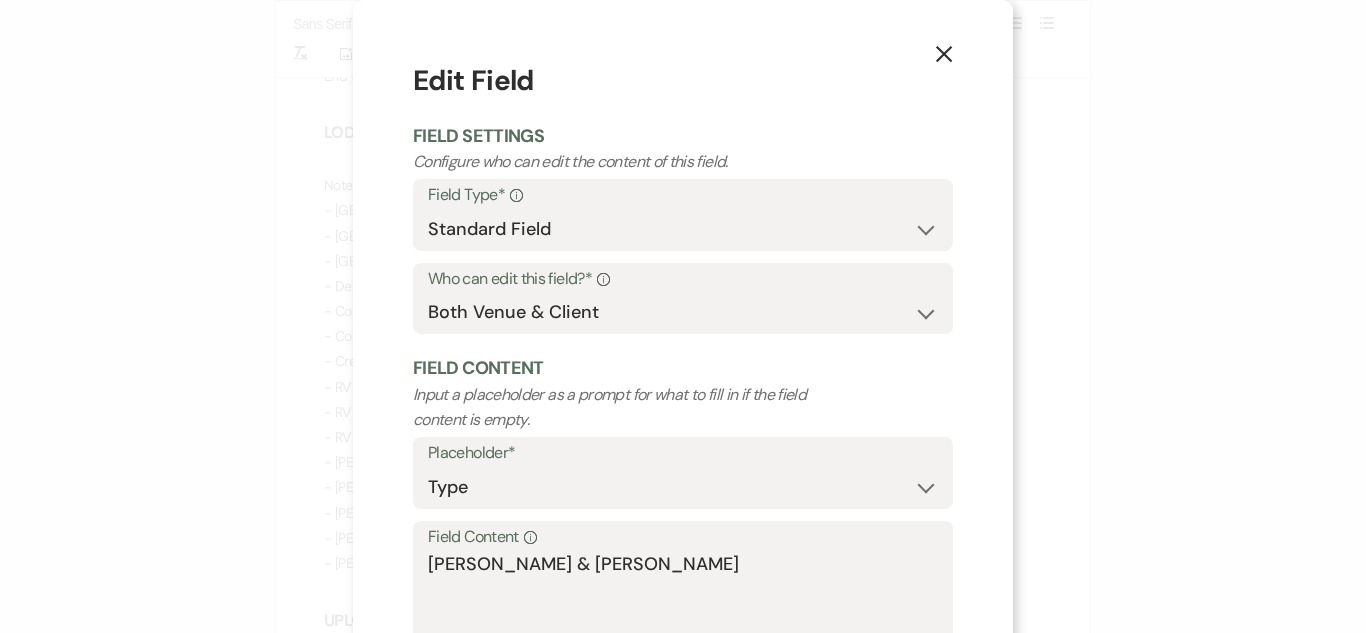 drag, startPoint x: 416, startPoint y: 563, endPoint x: 513, endPoint y: 580, distance: 98.478424 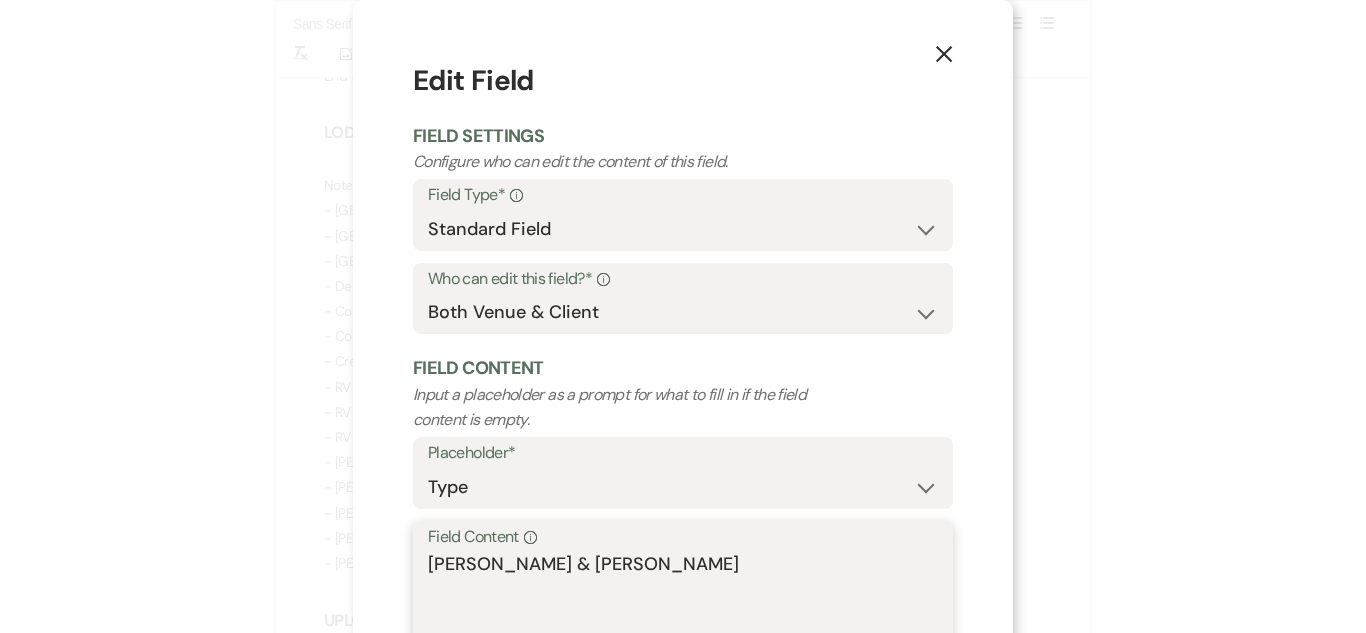 drag, startPoint x: 422, startPoint y: 567, endPoint x: 653, endPoint y: 593, distance: 232.4586 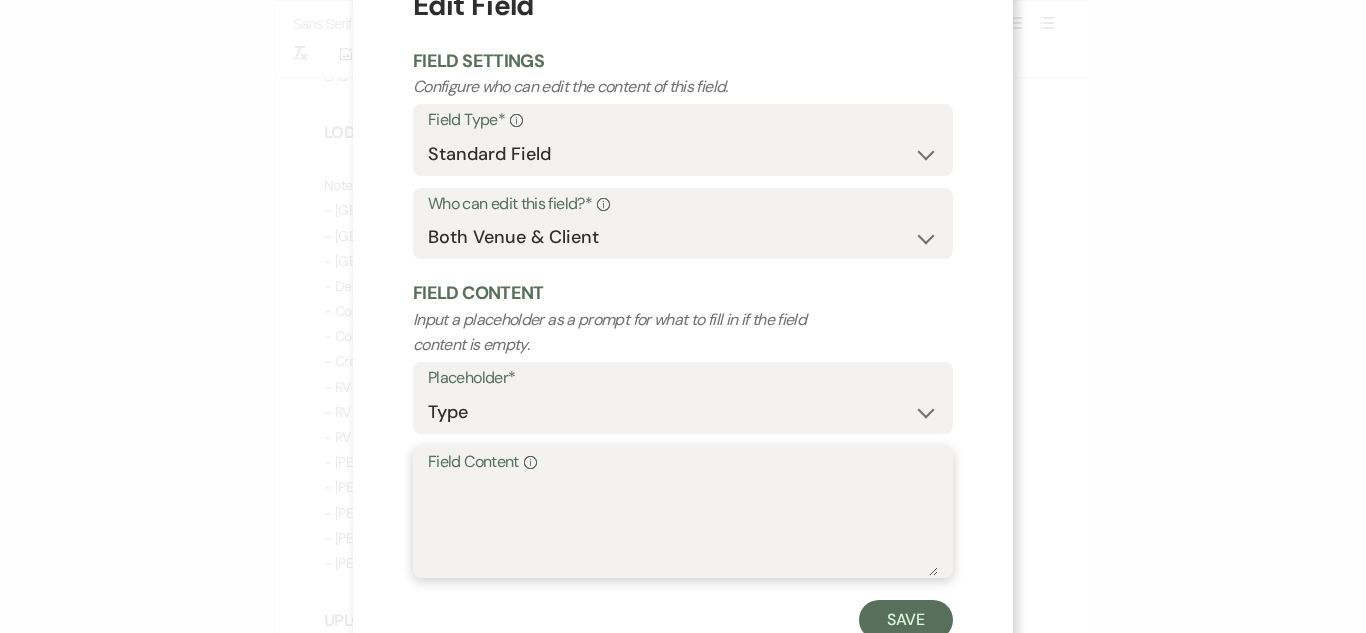 scroll, scrollTop: 142, scrollLeft: 0, axis: vertical 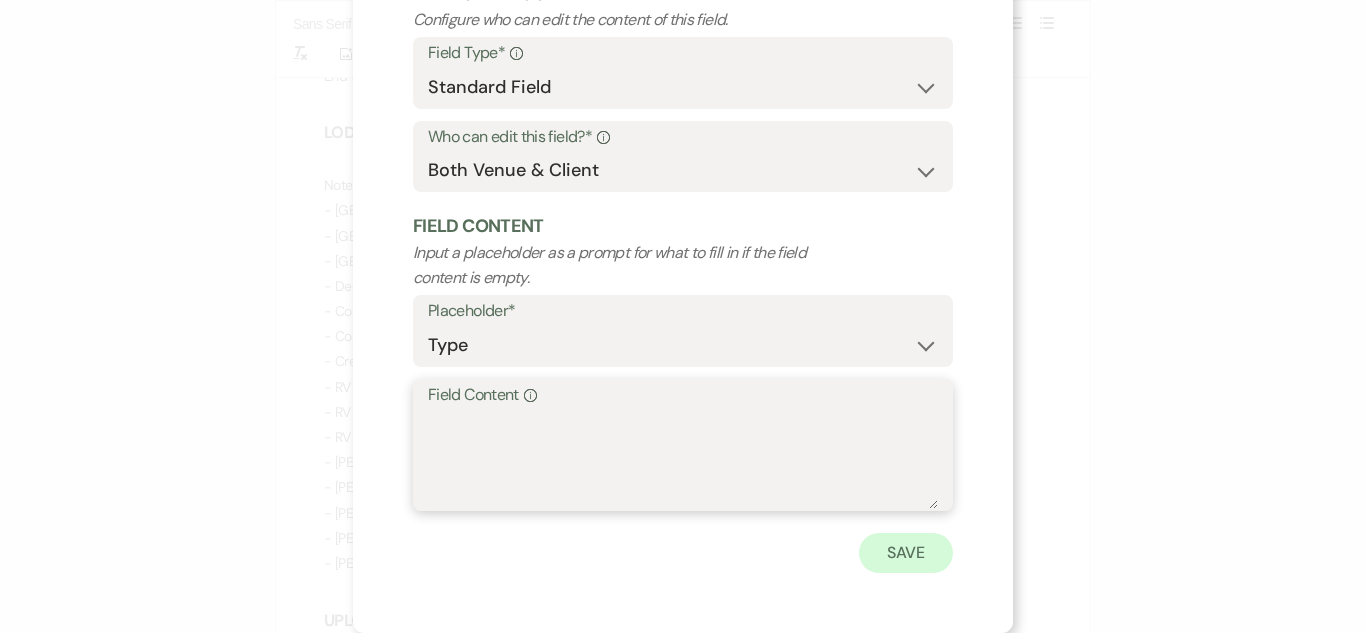 type 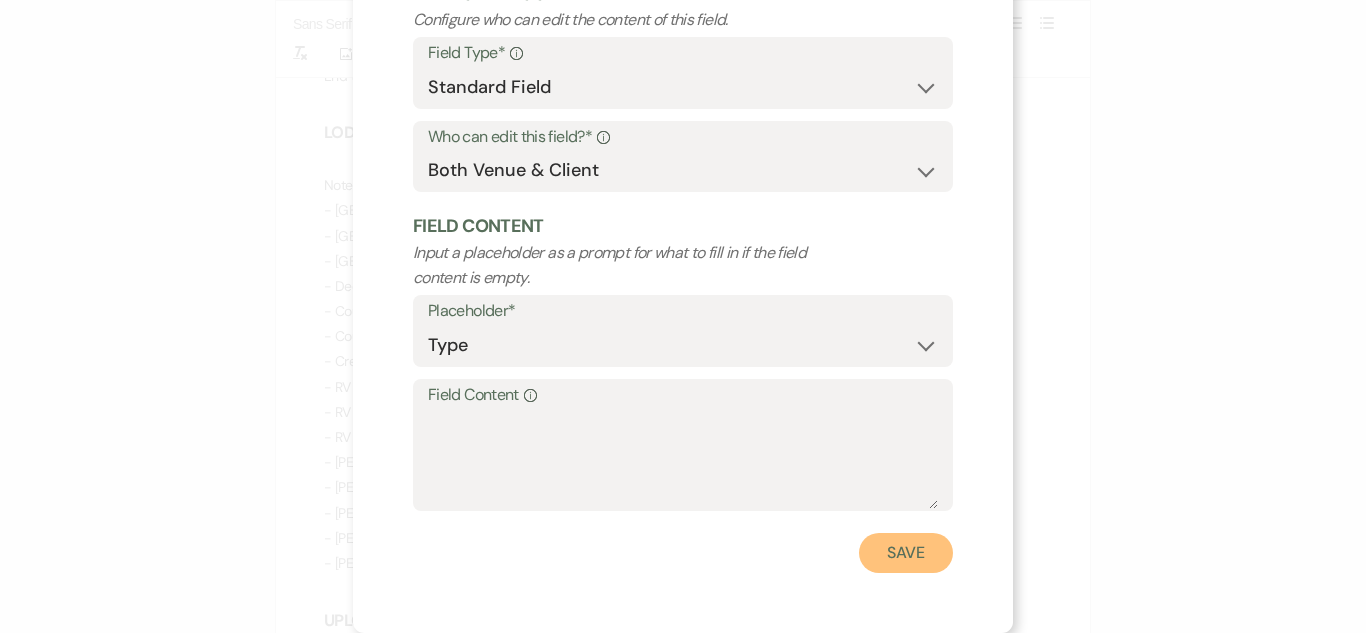 click on "Save" at bounding box center [906, 553] 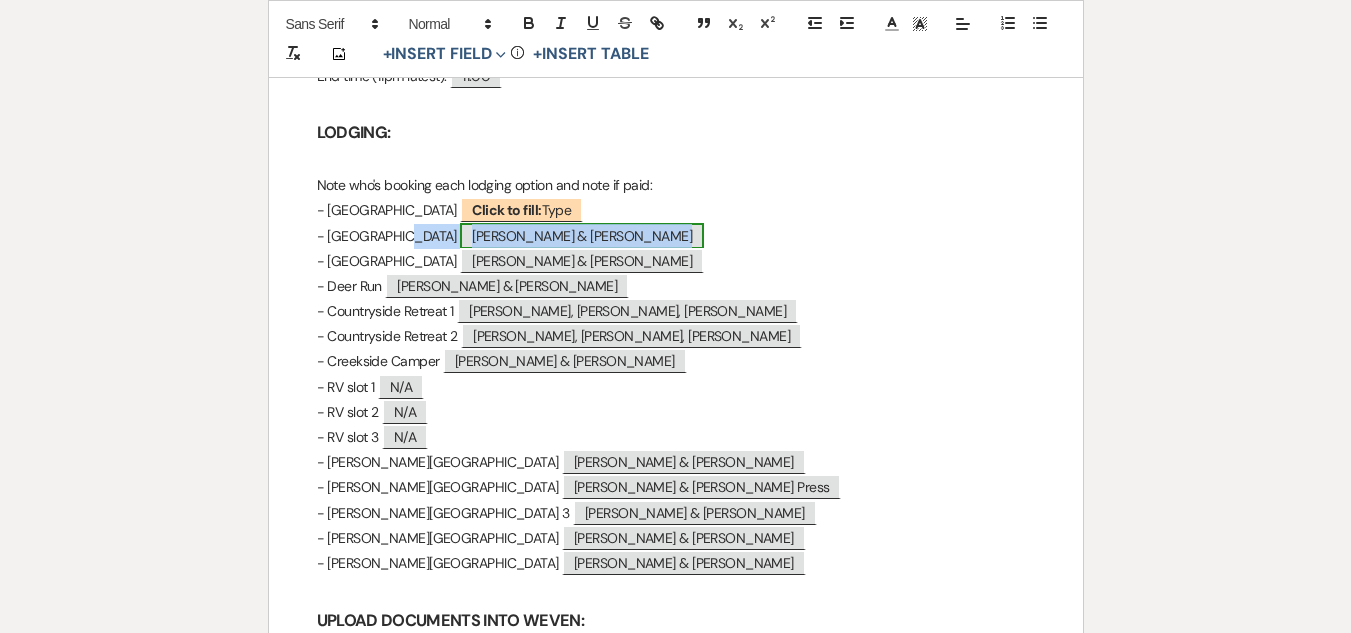 click on "[PERSON_NAME] & [PERSON_NAME]" at bounding box center [582, 236] 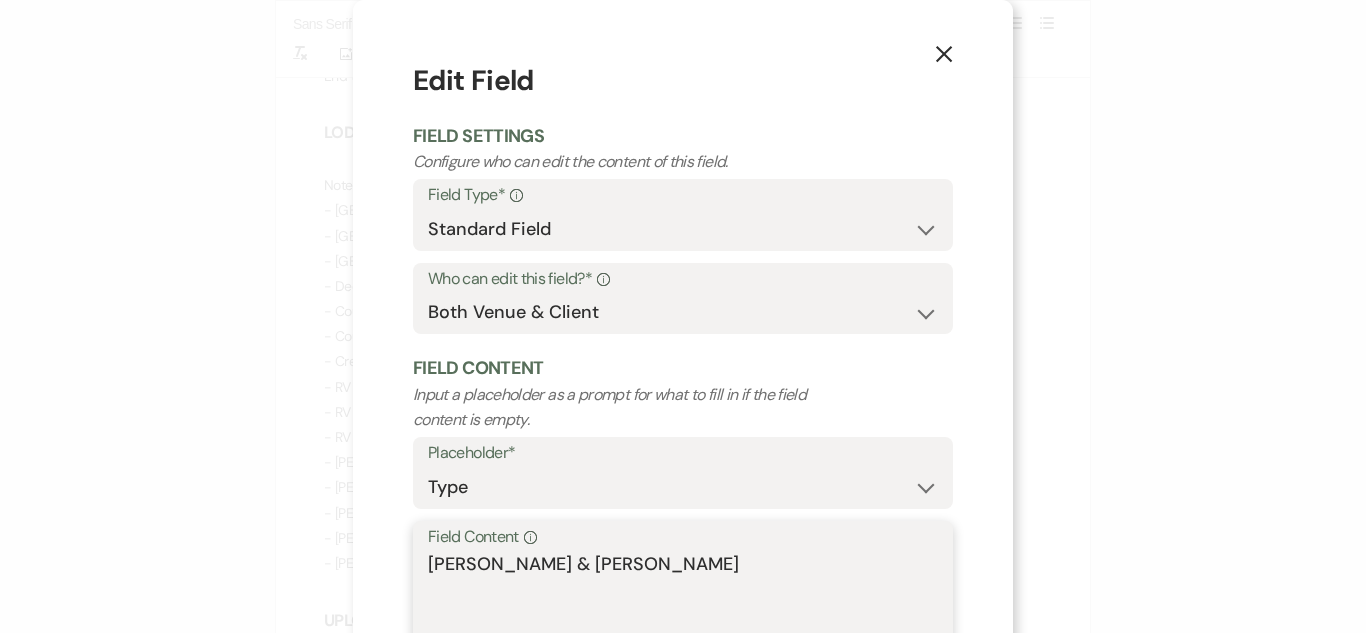 click on "[PERSON_NAME] & [PERSON_NAME]" at bounding box center (683, 601) 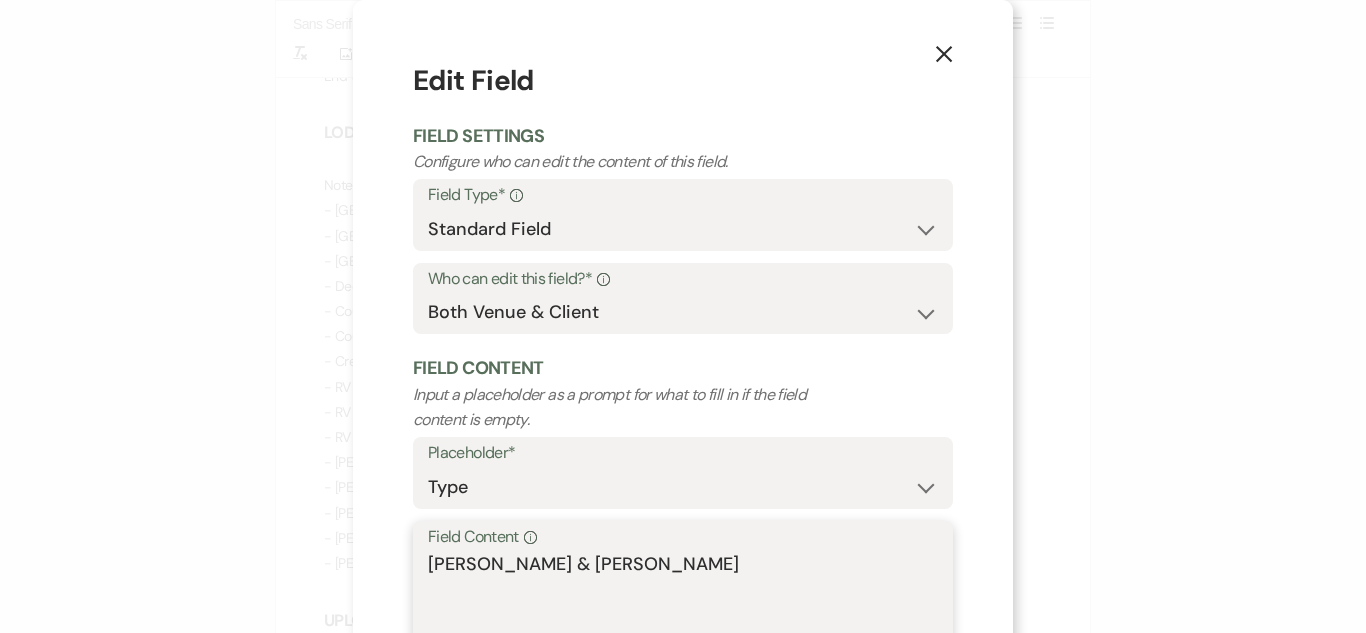paste on "[PERSON_NAME] & [PERSON_NAME]" 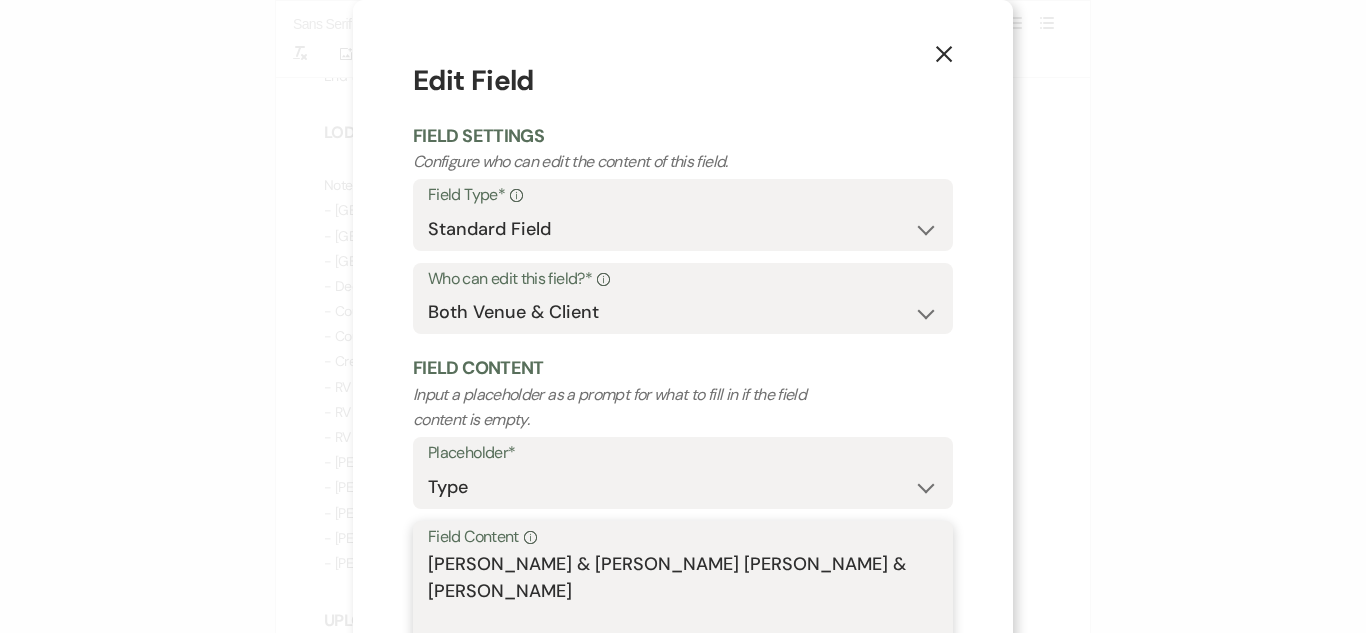 drag, startPoint x: 591, startPoint y: 565, endPoint x: 423, endPoint y: 571, distance: 168.1071 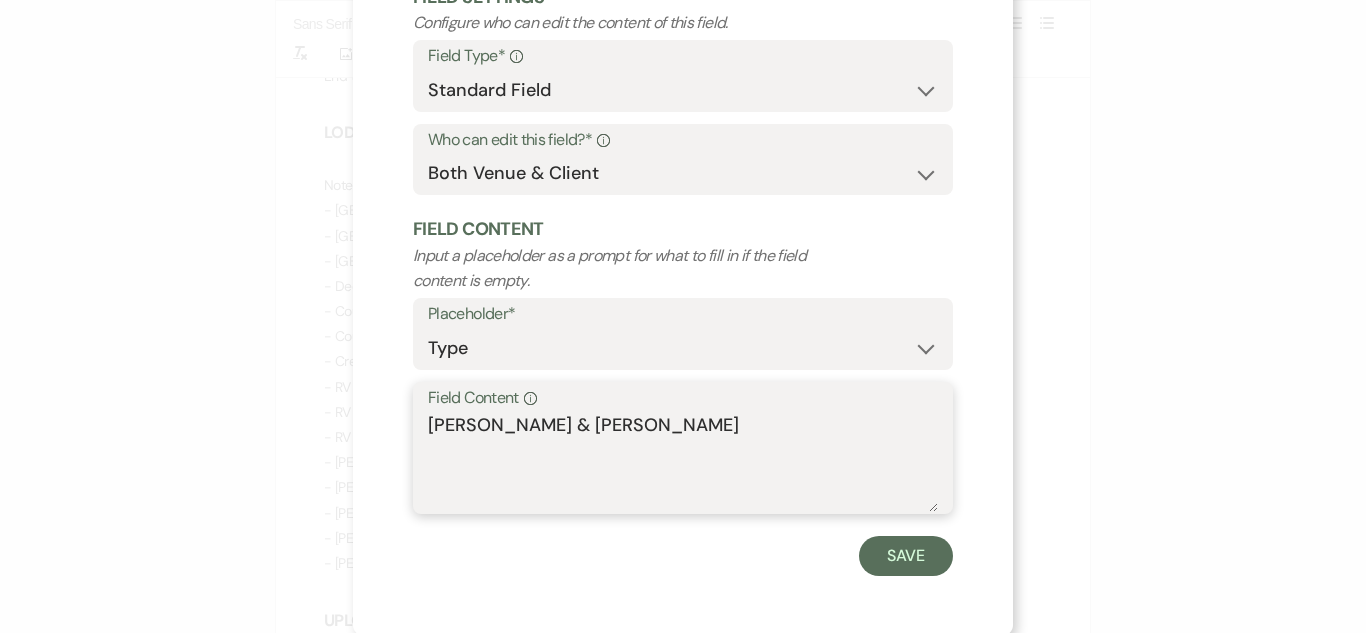 scroll, scrollTop: 142, scrollLeft: 0, axis: vertical 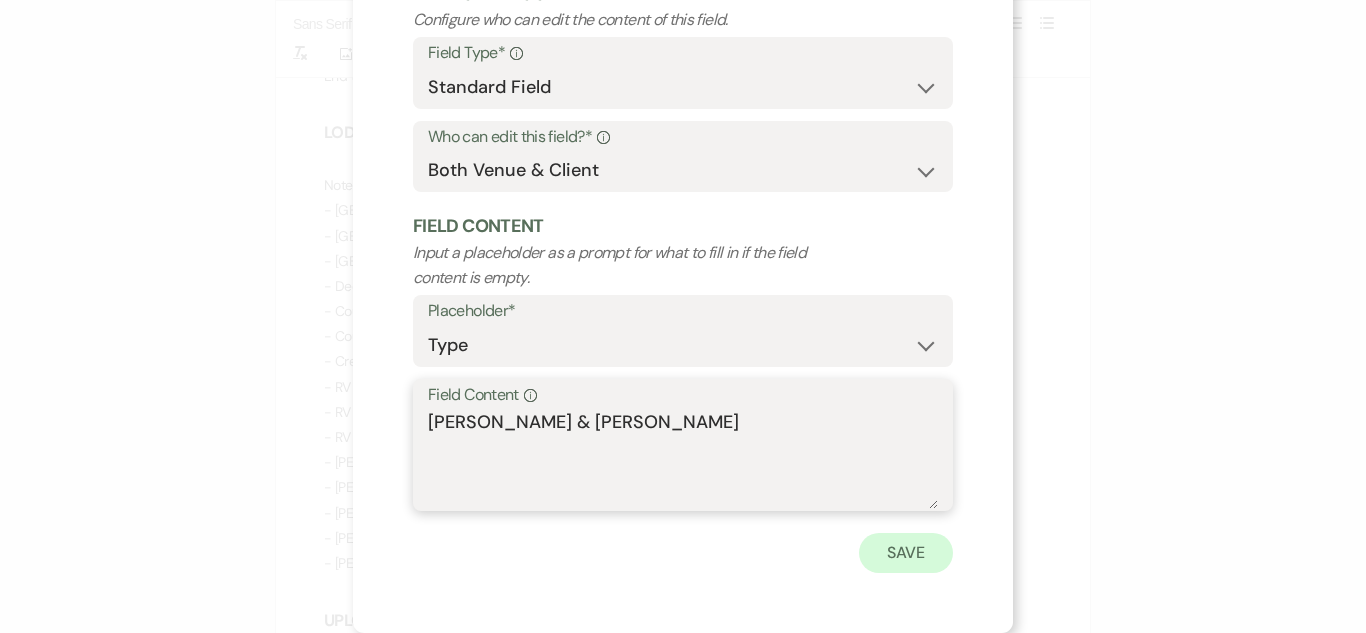 type on "[PERSON_NAME] & [PERSON_NAME]" 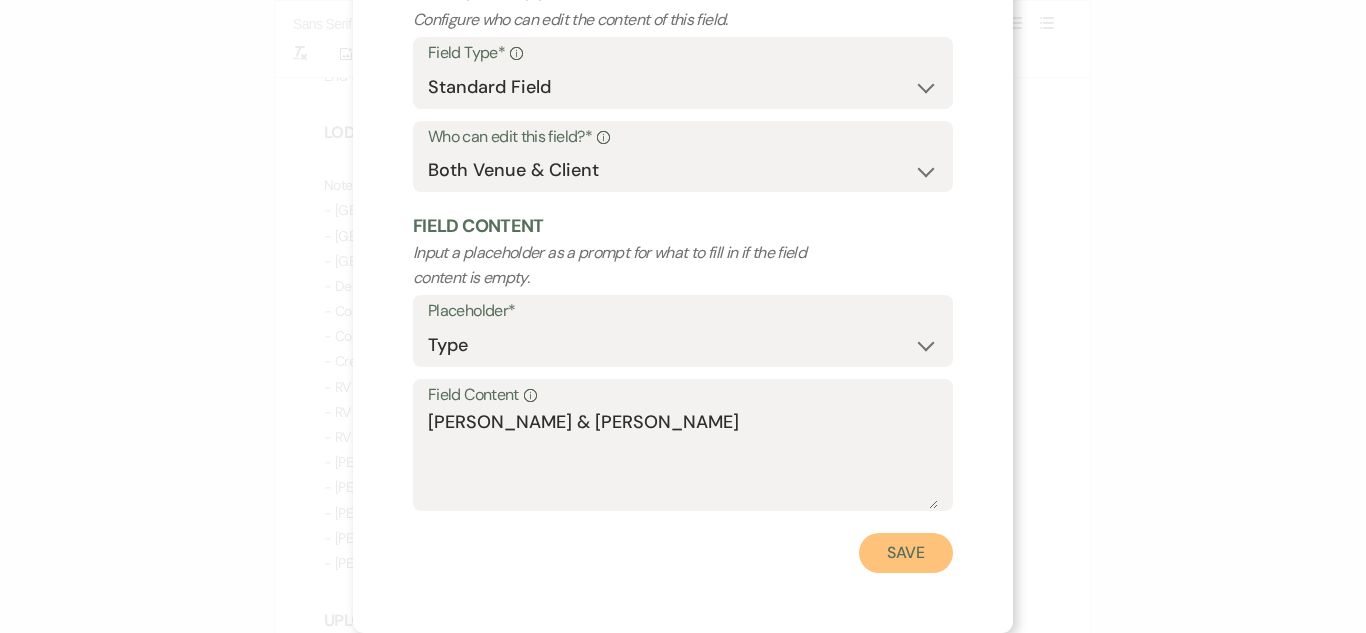 click on "Save" at bounding box center [906, 553] 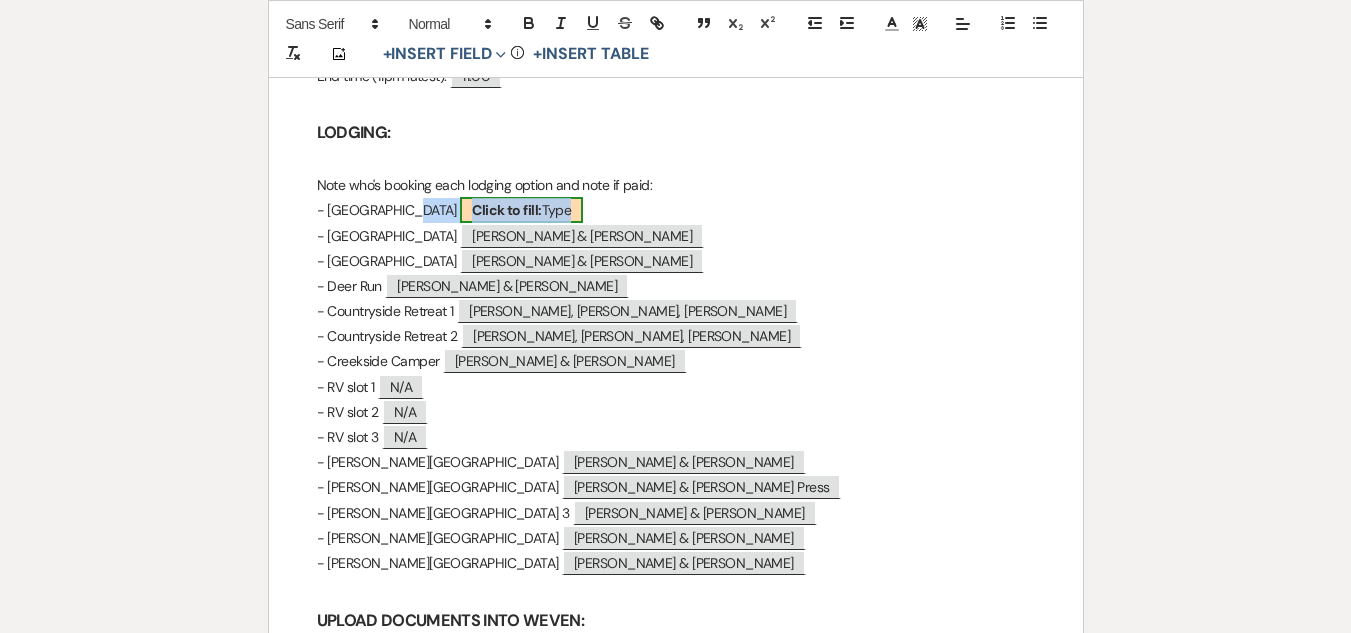 click on "Click to fill:
Type" at bounding box center [521, 210] 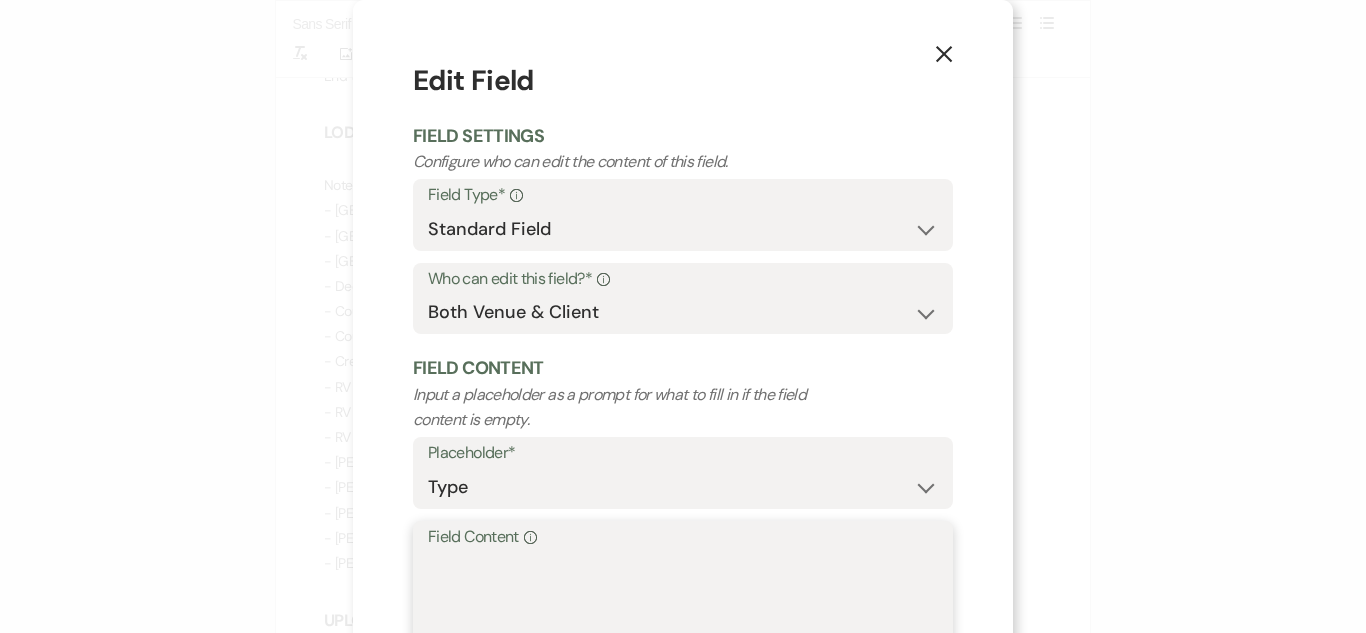 click on "Field Content Info" at bounding box center (683, 601) 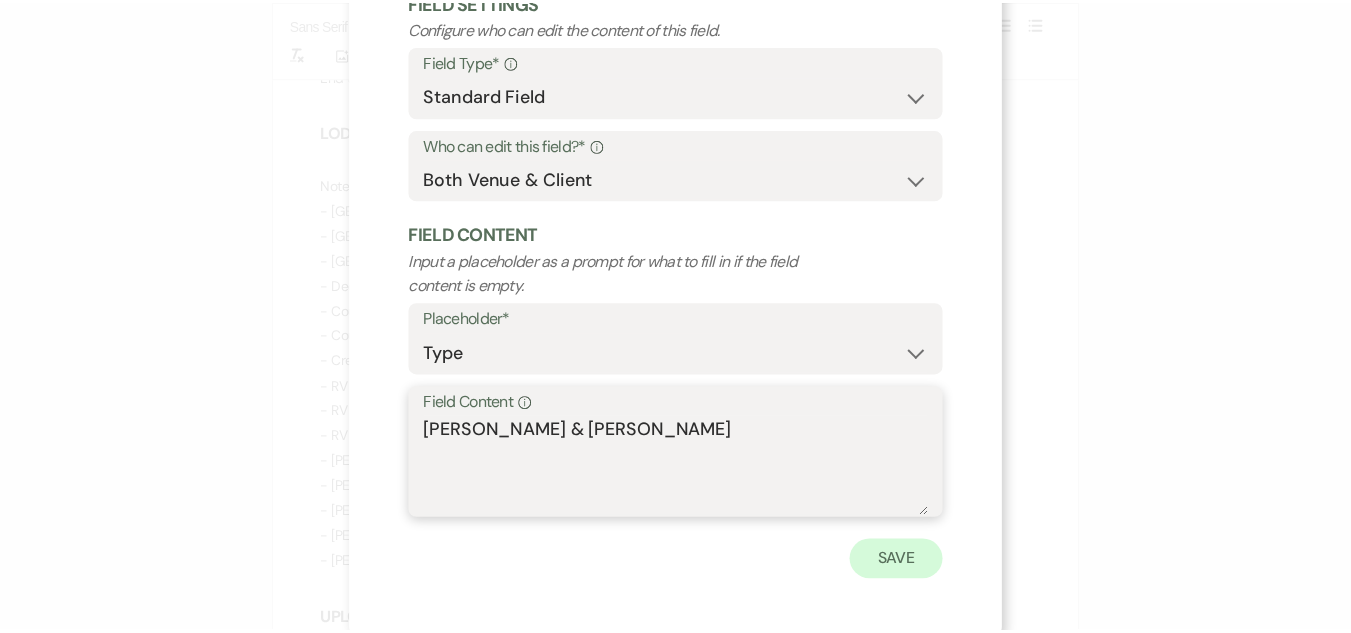scroll, scrollTop: 142, scrollLeft: 0, axis: vertical 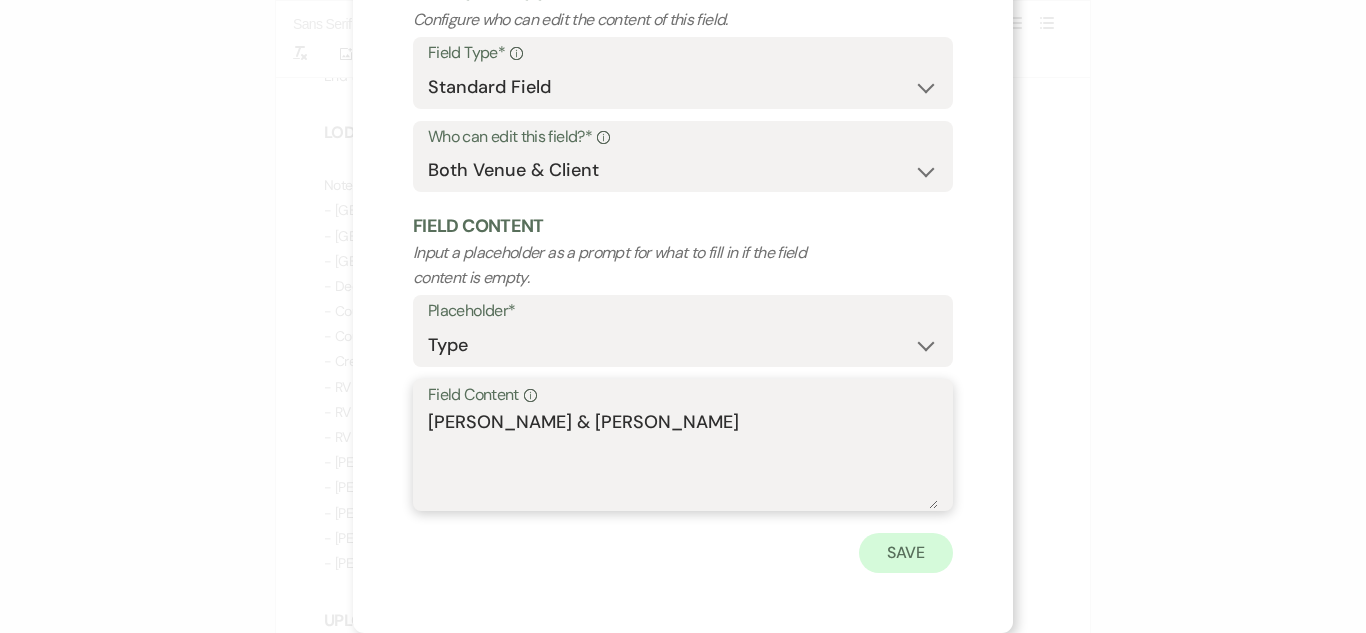 type on "[PERSON_NAME] & [PERSON_NAME]" 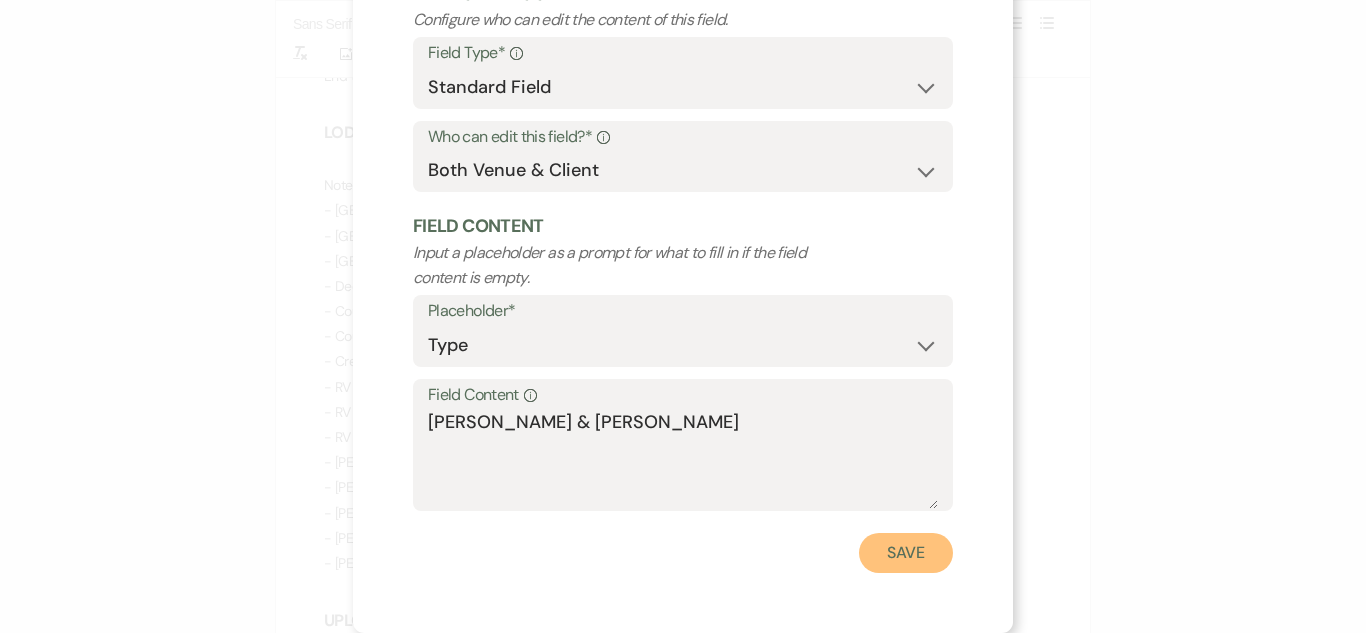 click on "Save" at bounding box center [906, 553] 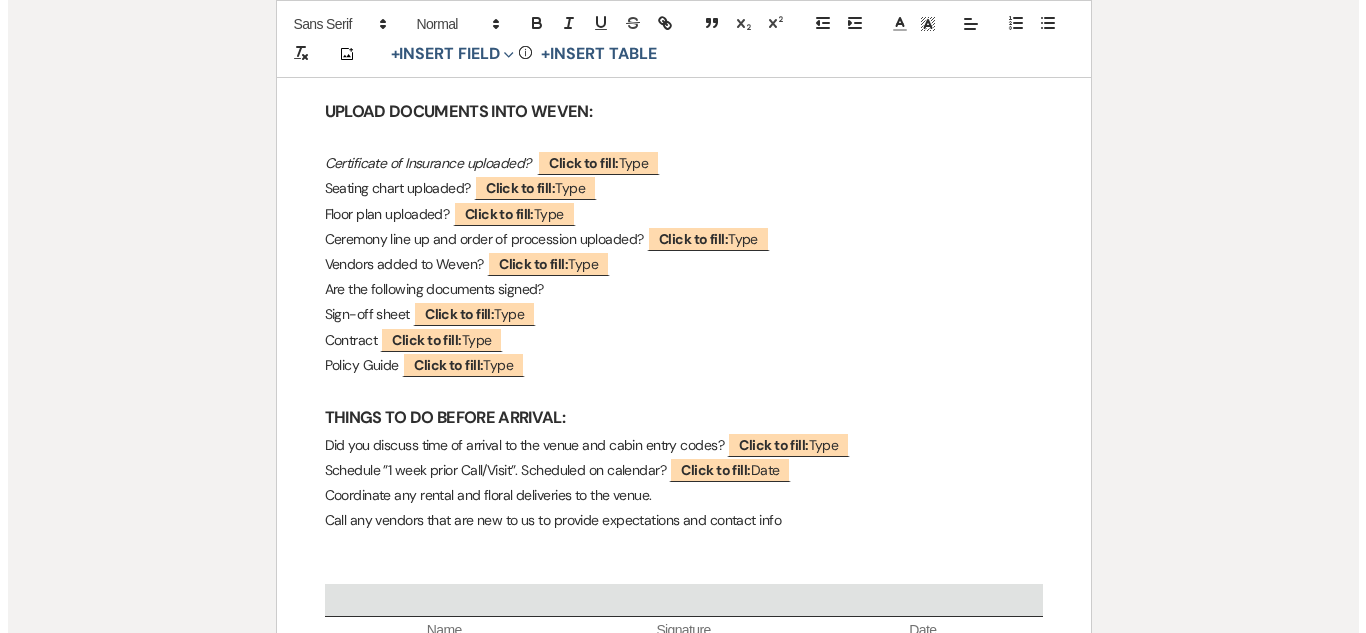 scroll, scrollTop: 3500, scrollLeft: 0, axis: vertical 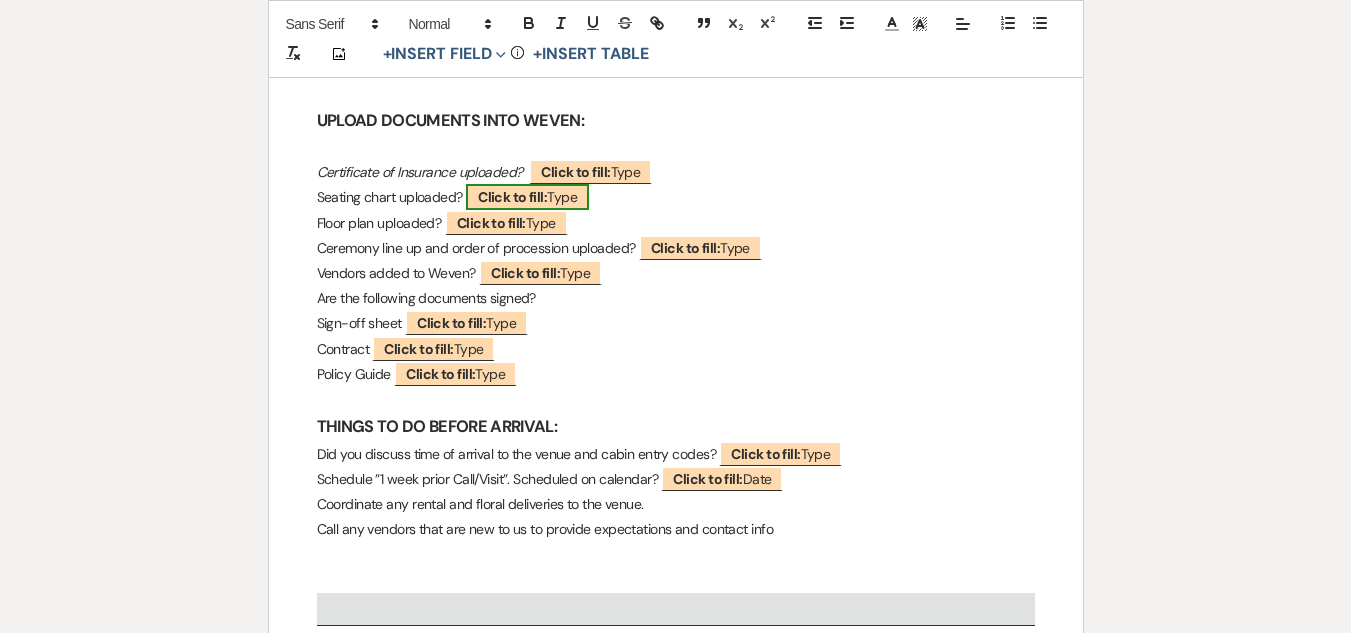 click on "Click to fill:
Type" at bounding box center (527, 197) 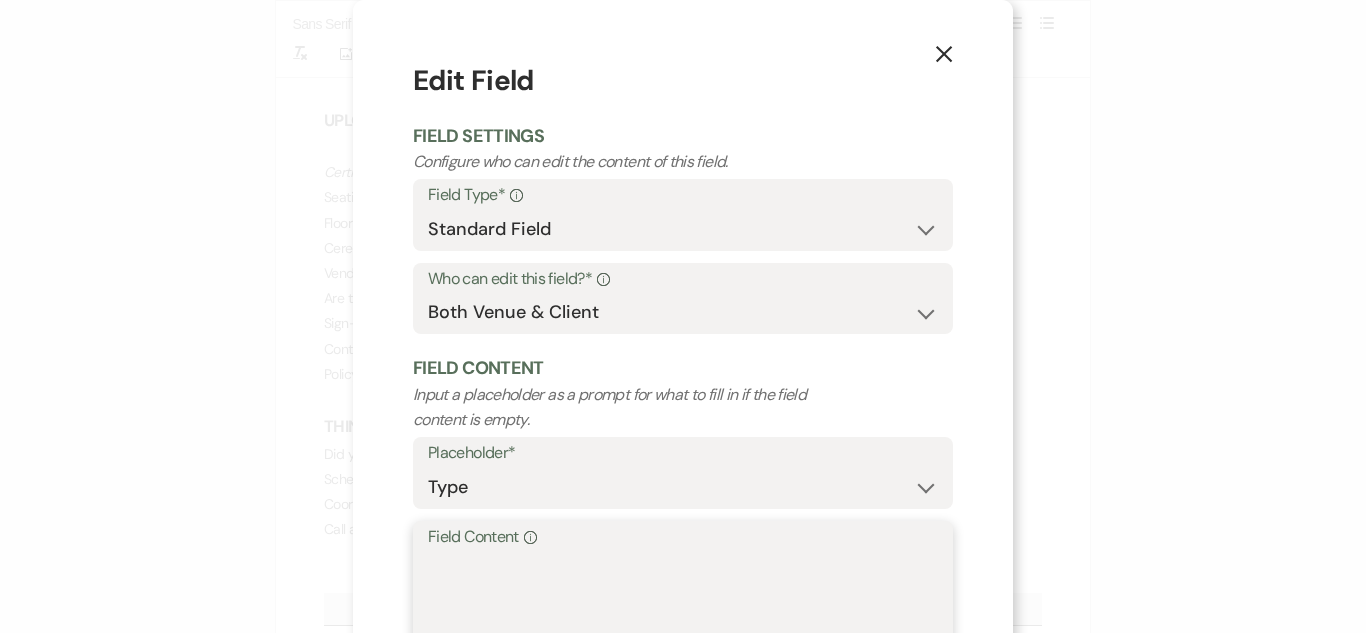 click on "Field Content Info" at bounding box center (683, 601) 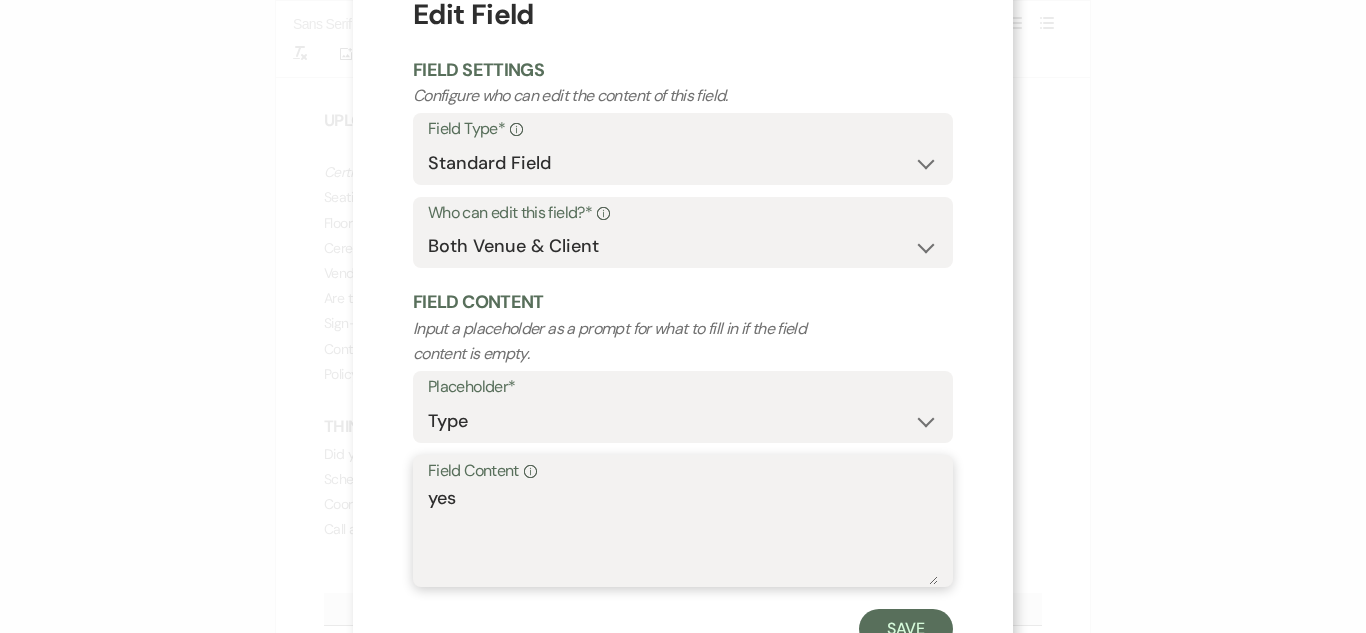 scroll, scrollTop: 142, scrollLeft: 0, axis: vertical 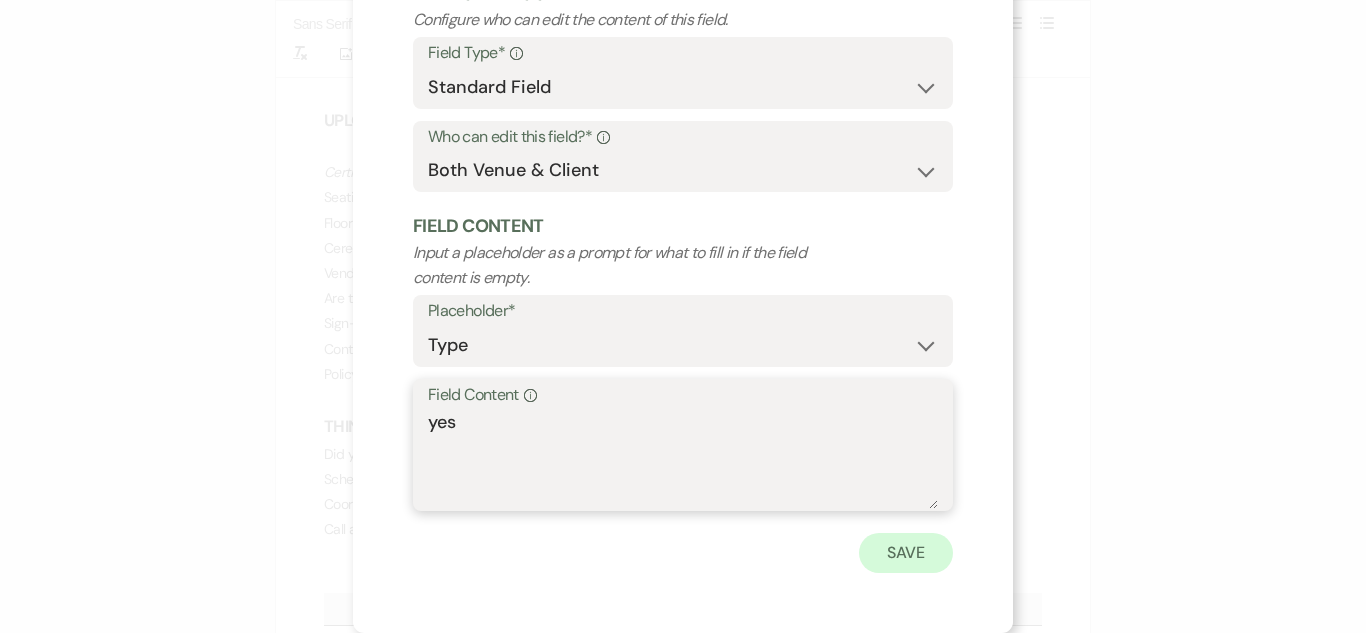type on "yes" 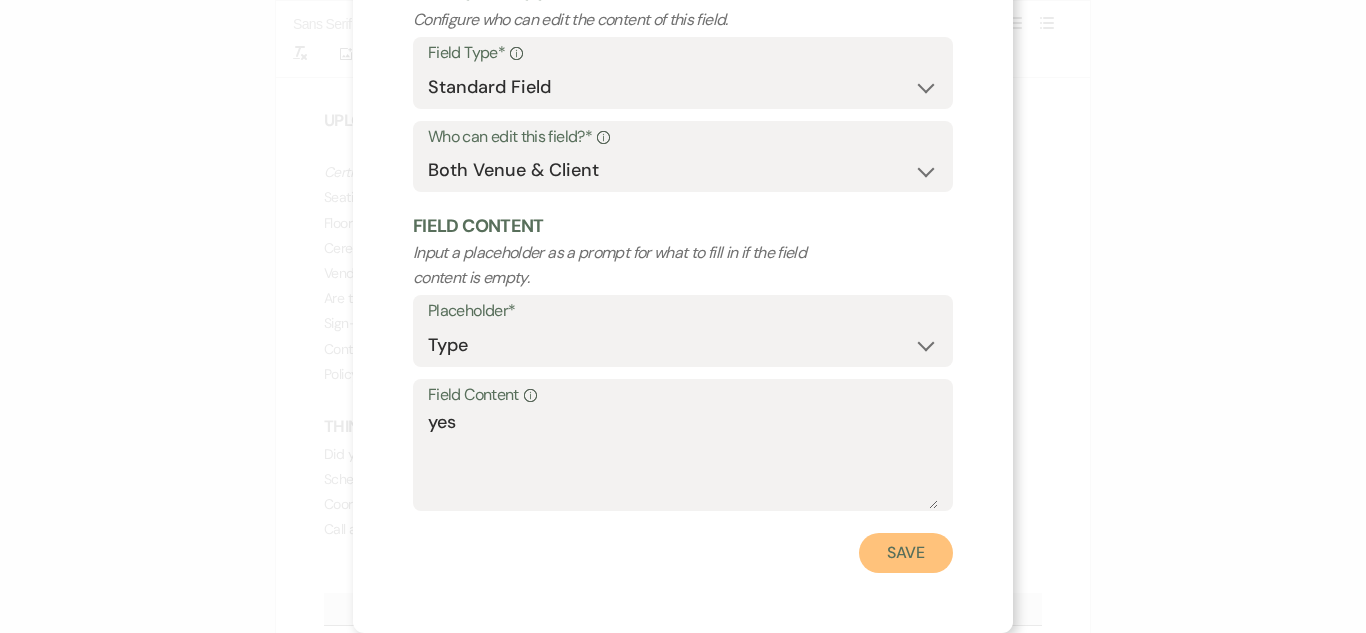 click on "Save" at bounding box center [906, 553] 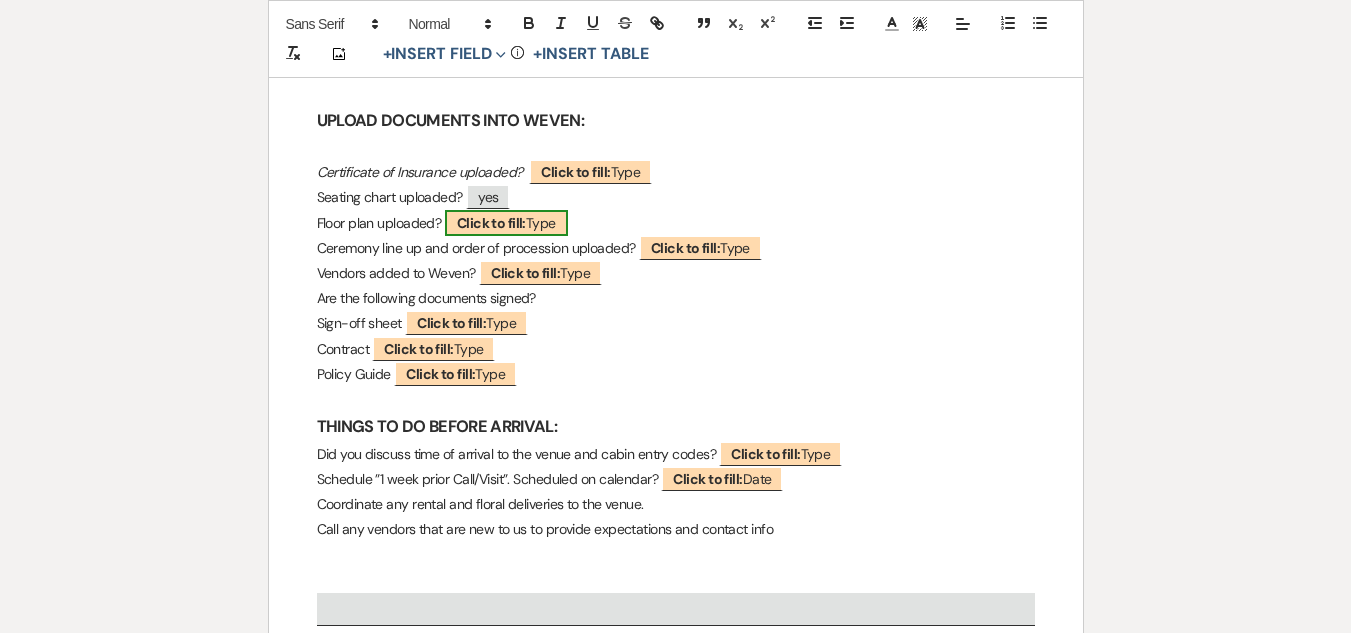 click on "Click to fill:
Type" at bounding box center (506, 223) 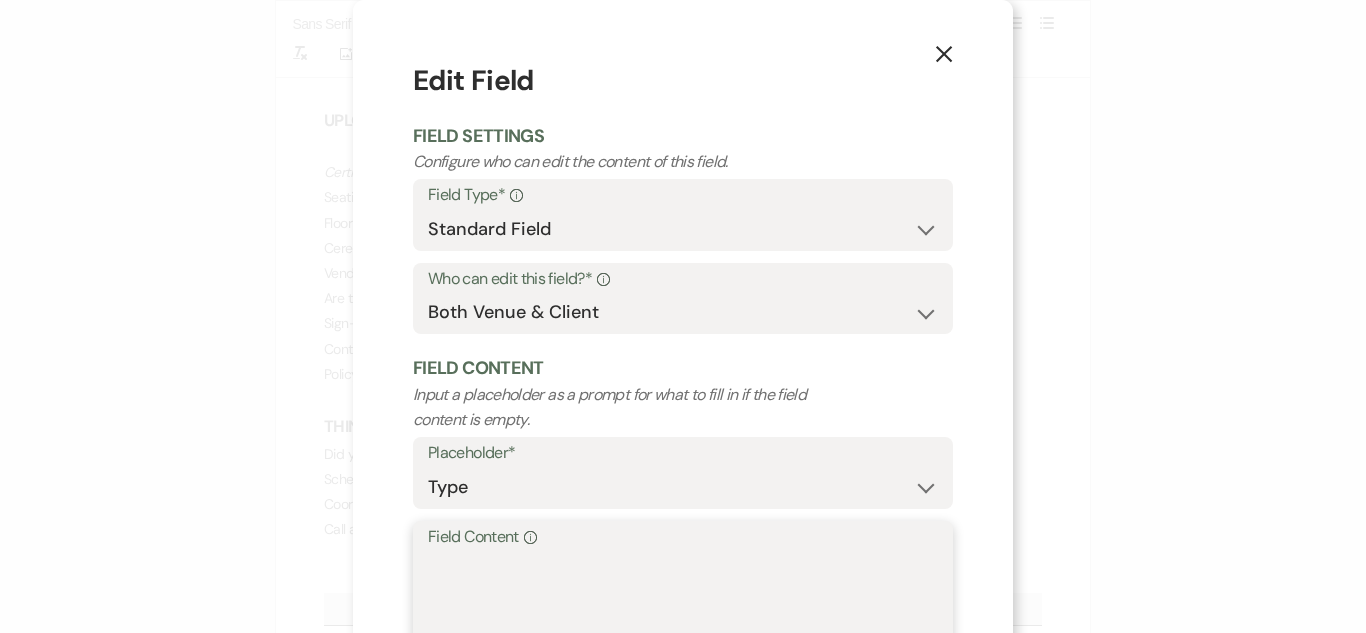 click on "Field Content Info" at bounding box center (683, 601) 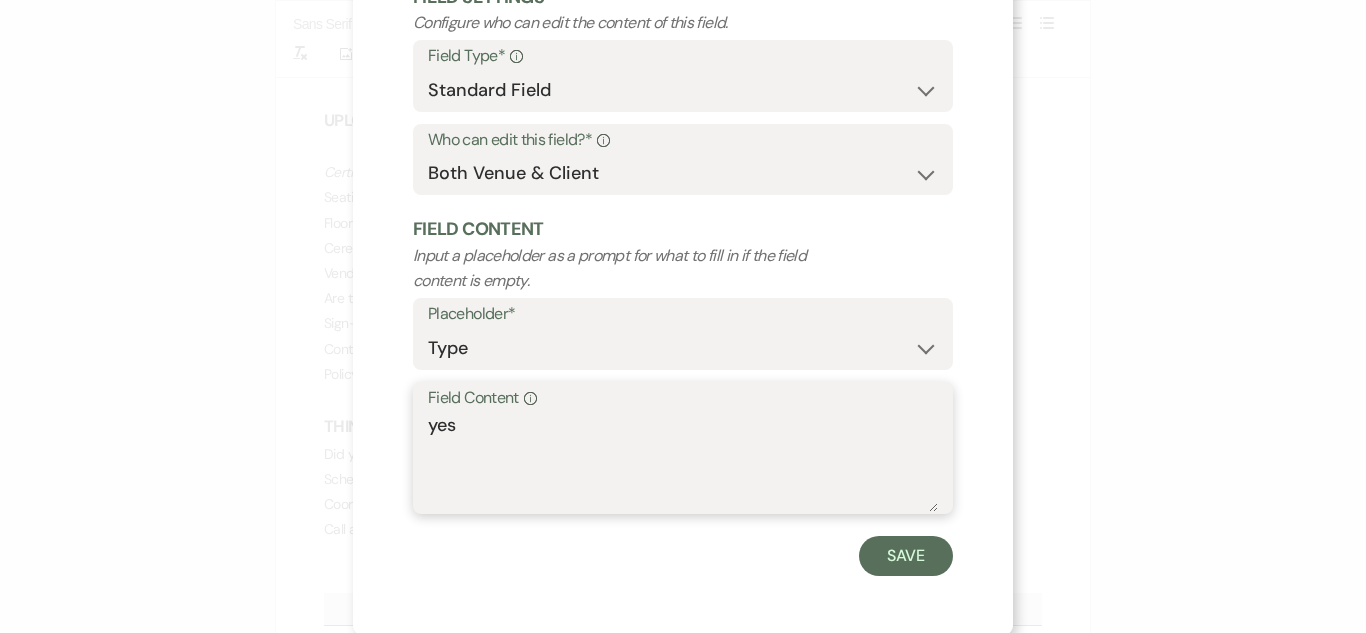 scroll, scrollTop: 142, scrollLeft: 0, axis: vertical 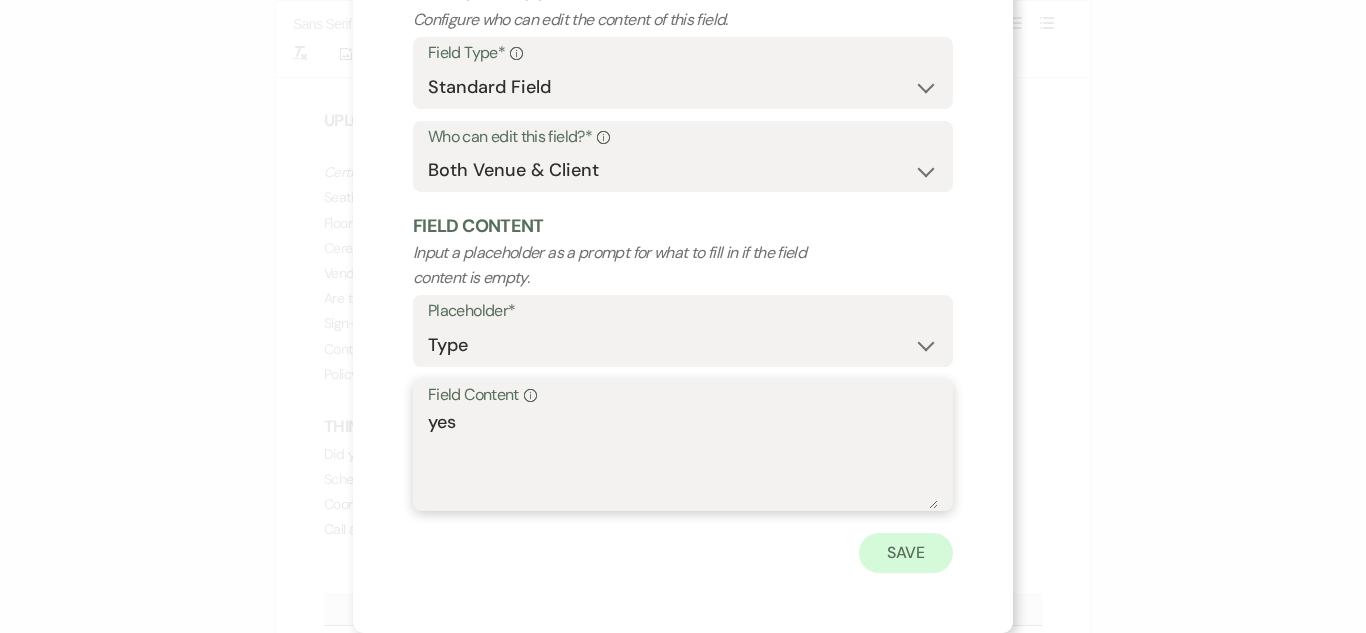 type on "yes" 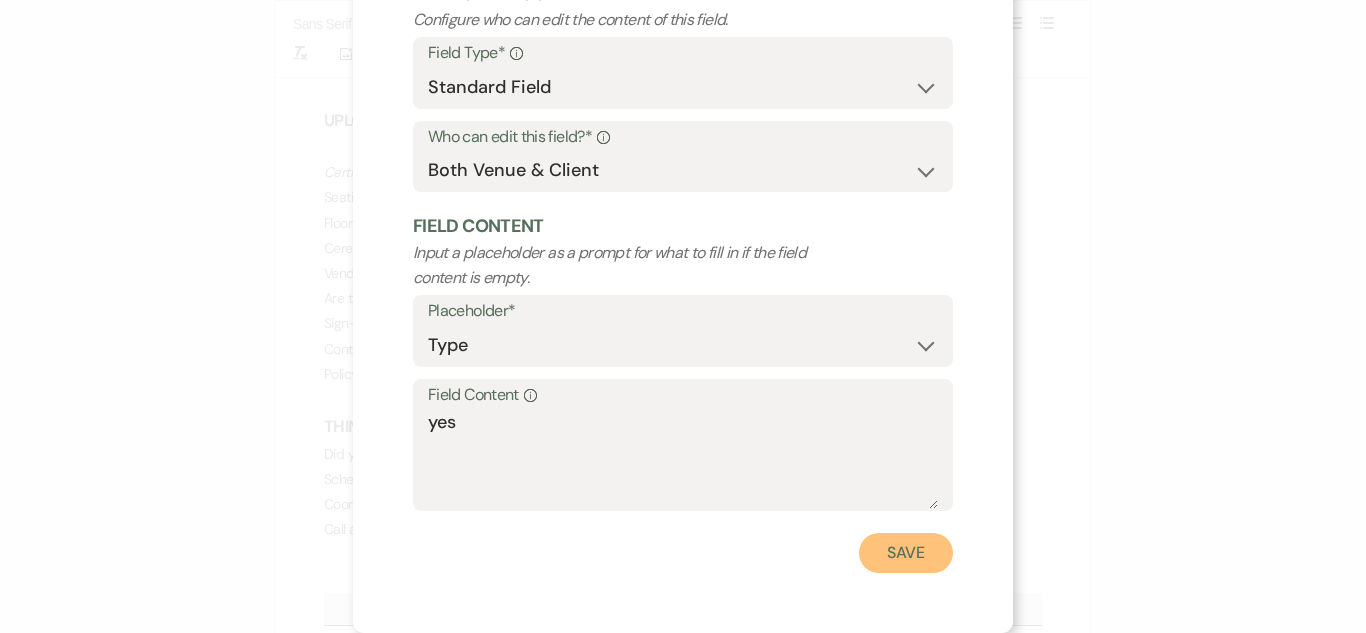 click on "Save" at bounding box center (906, 553) 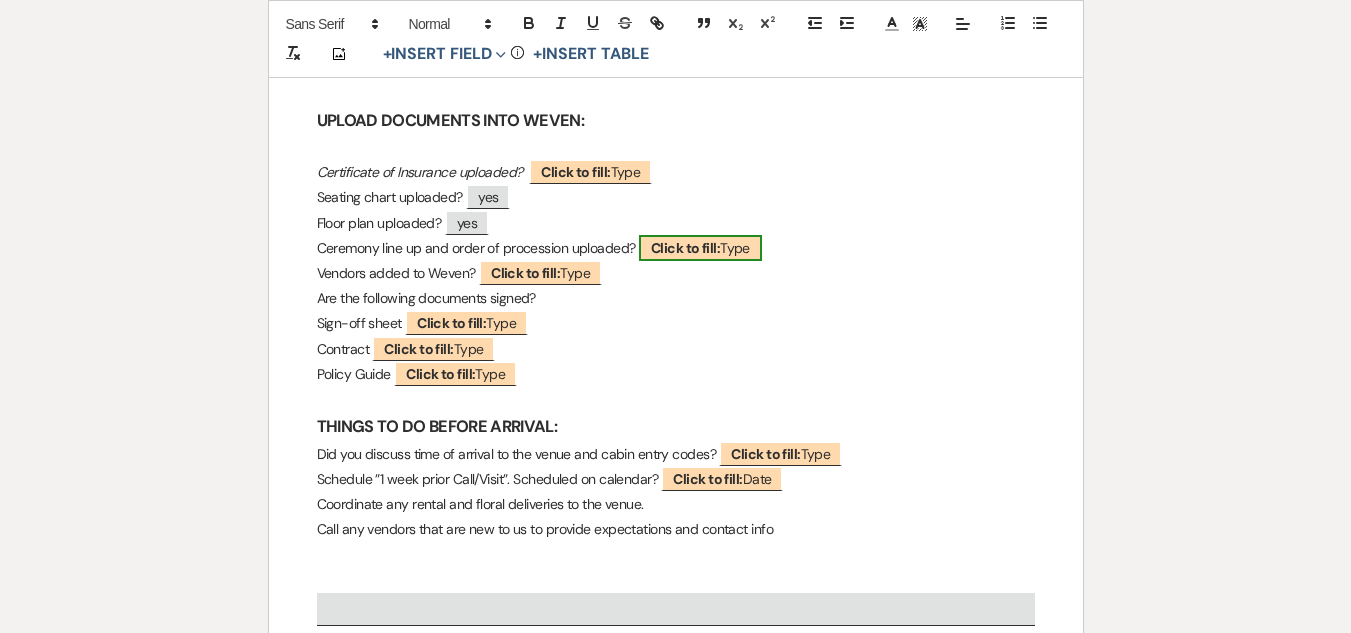 click on "Click to fill:" at bounding box center [685, 248] 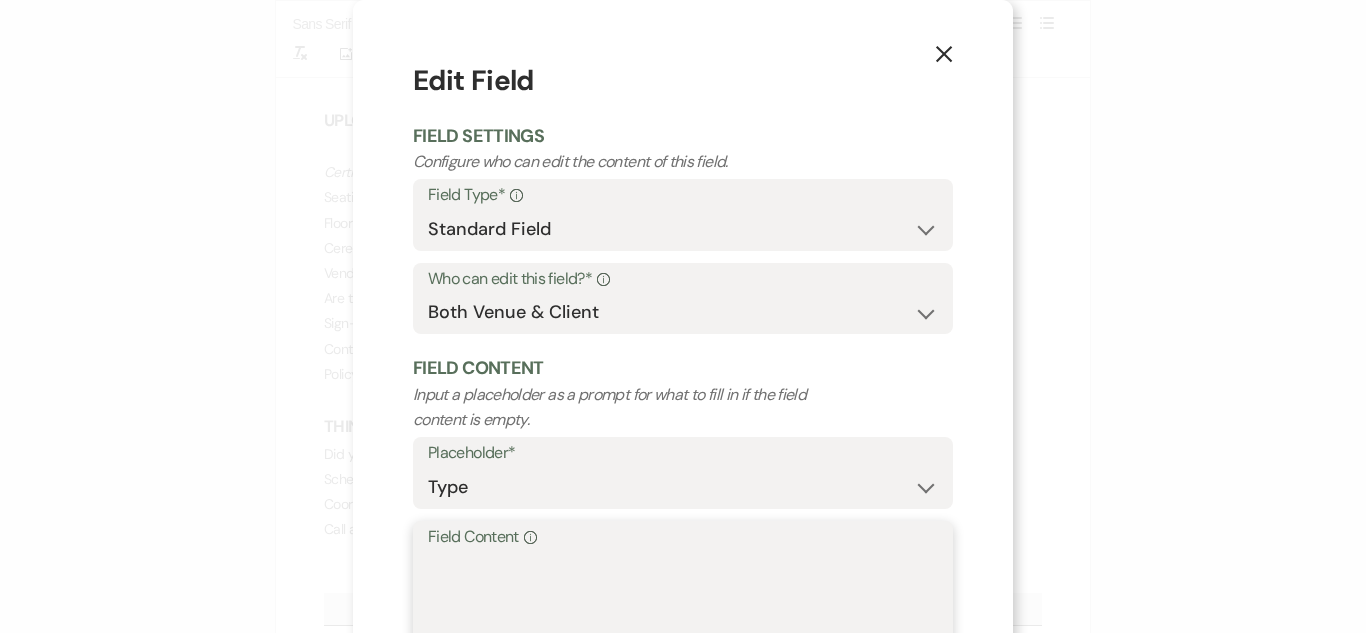click on "Field Content Info" at bounding box center [683, 601] 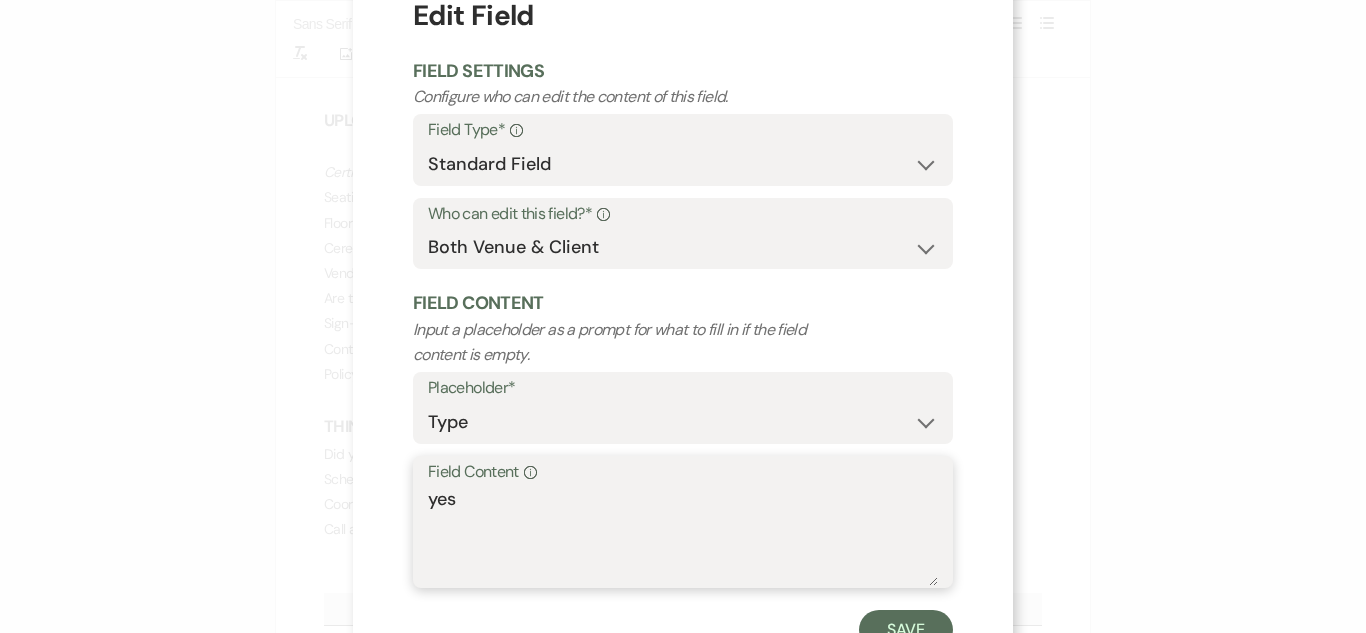 scroll, scrollTop: 142, scrollLeft: 0, axis: vertical 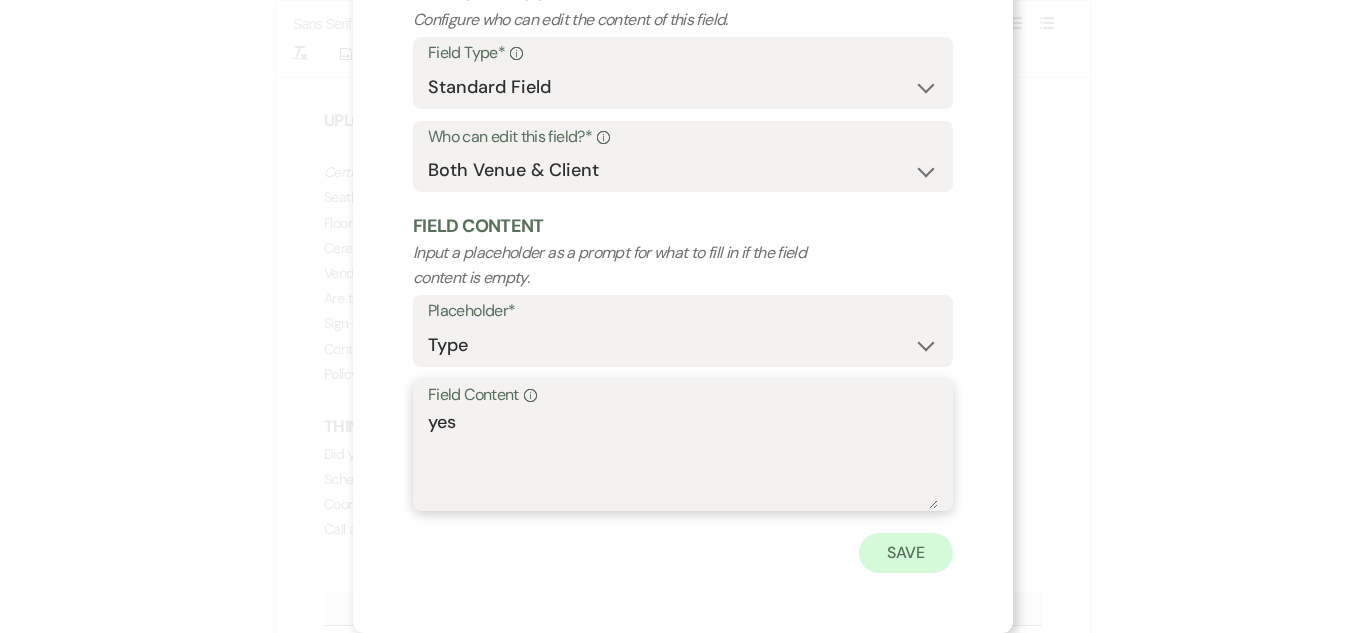 type on "yes" 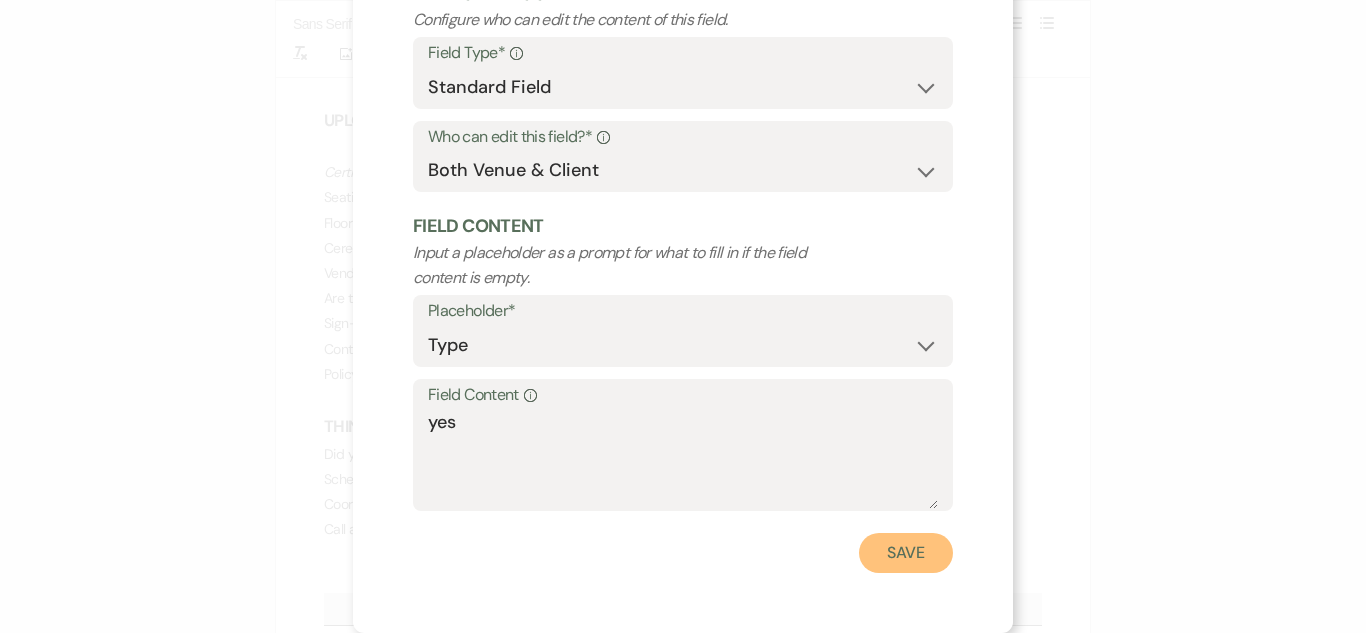 click on "Save" at bounding box center [906, 553] 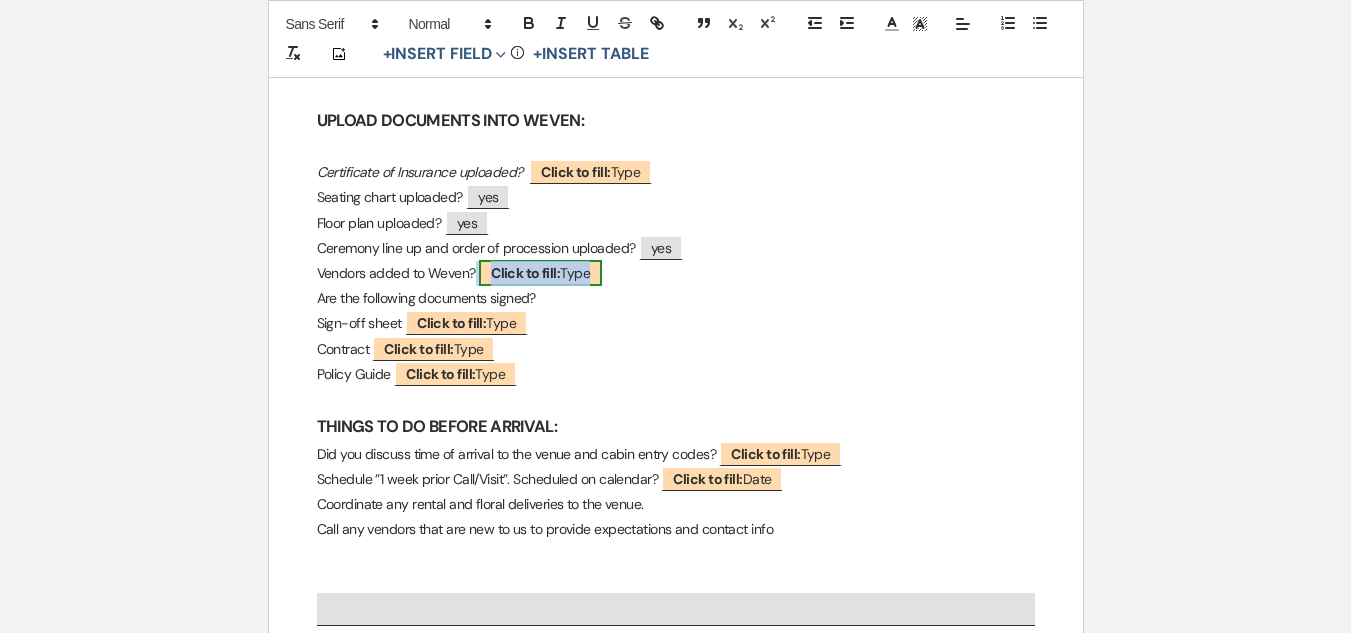 click on "Click to fill:
Type" at bounding box center (540, 273) 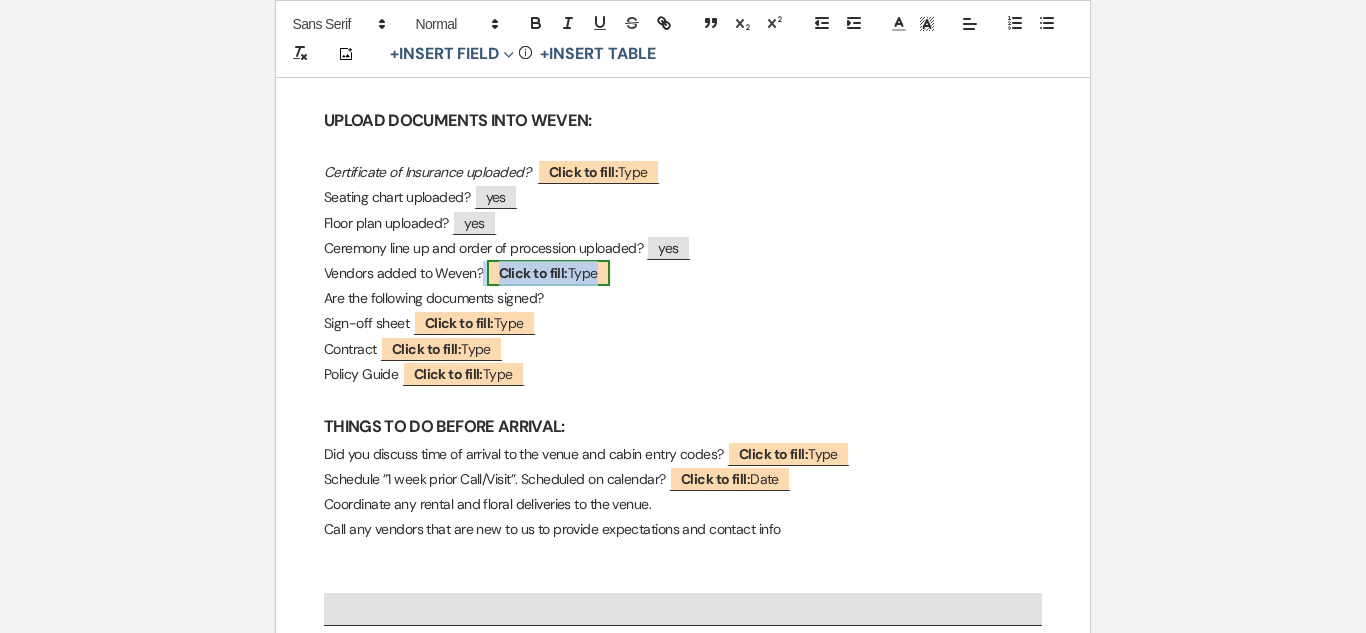 select on "Type" 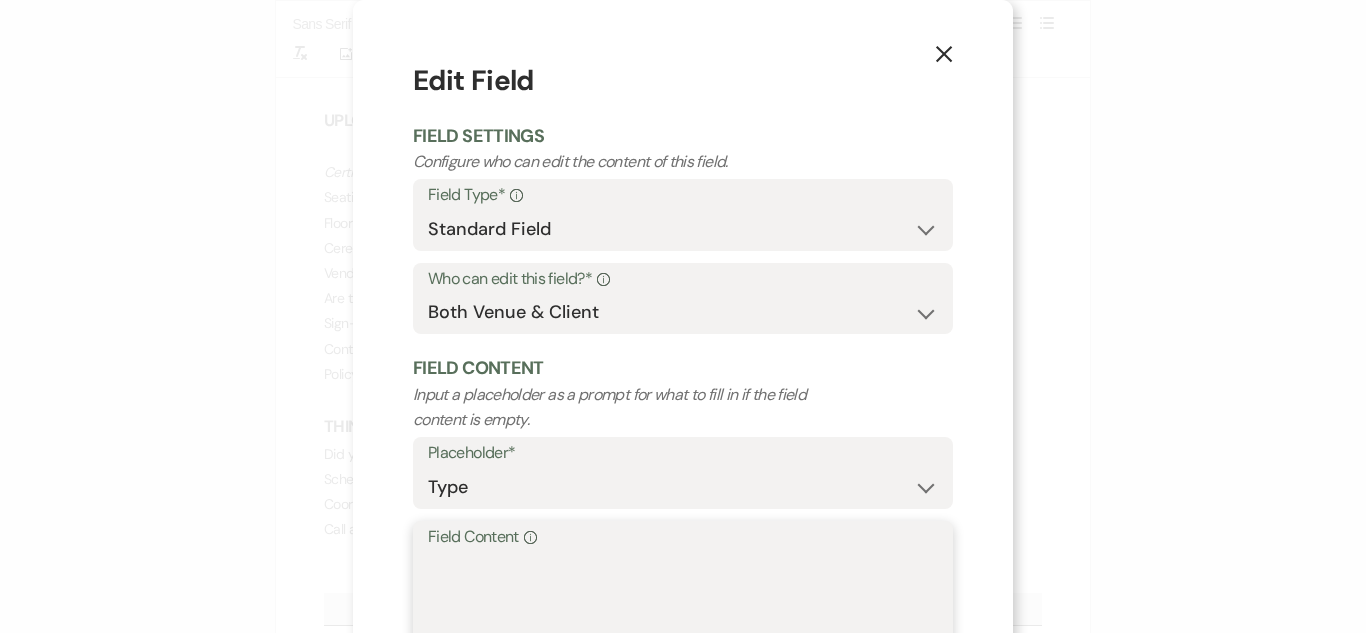 click on "Field Content Info" at bounding box center (683, 601) 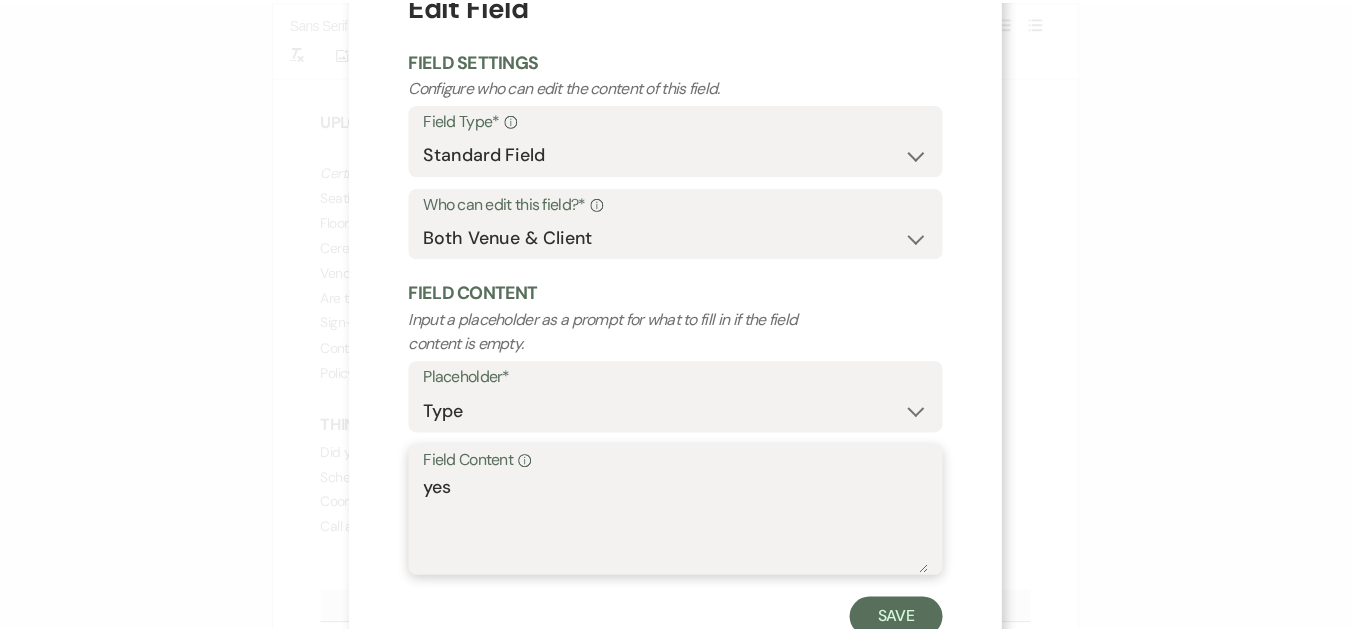 scroll, scrollTop: 142, scrollLeft: 0, axis: vertical 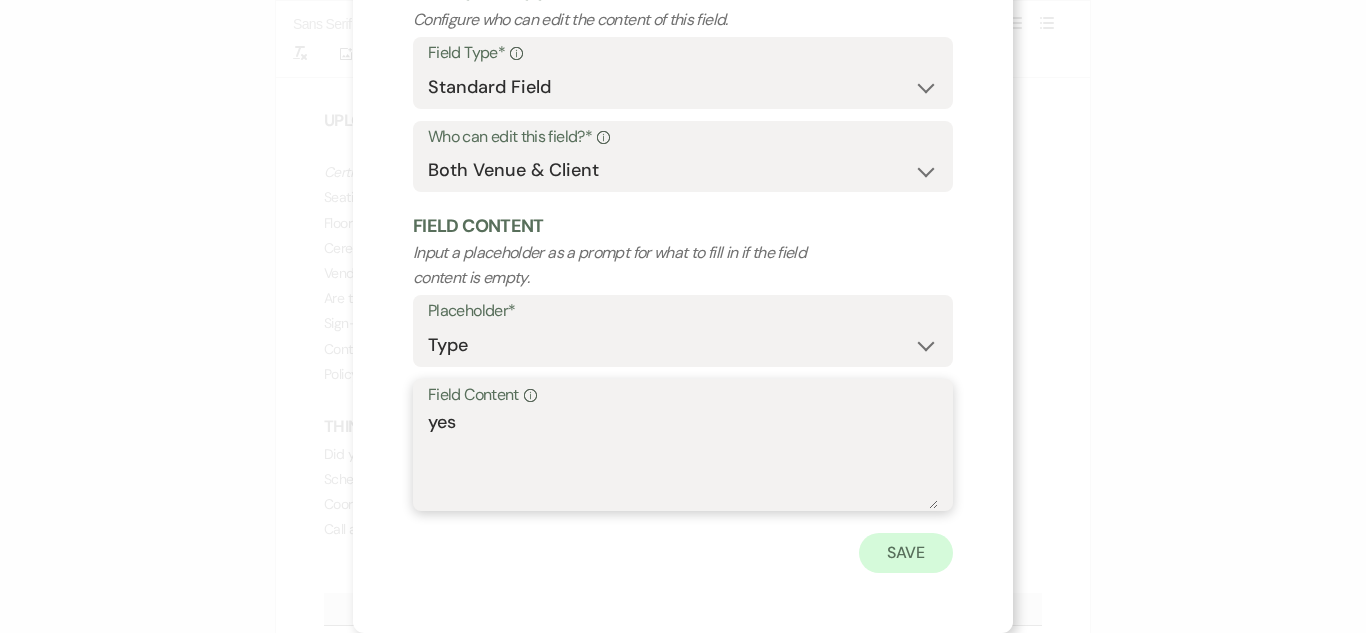 type on "yes" 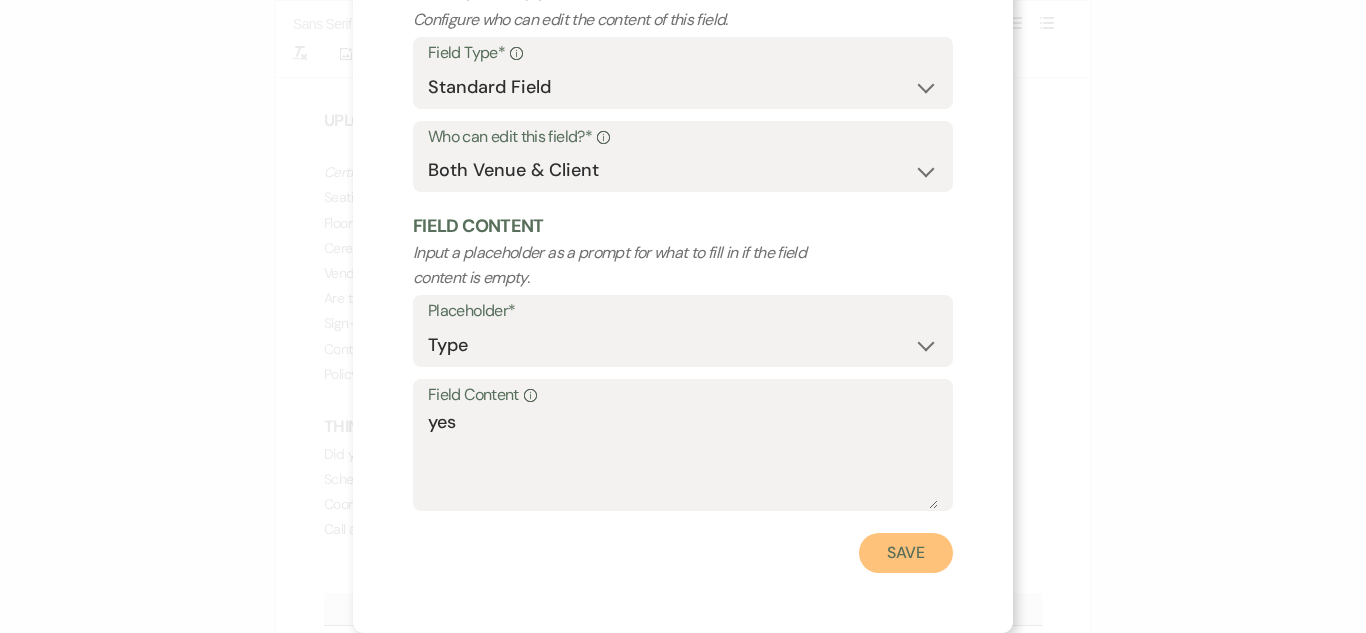 click on "Save" at bounding box center (906, 553) 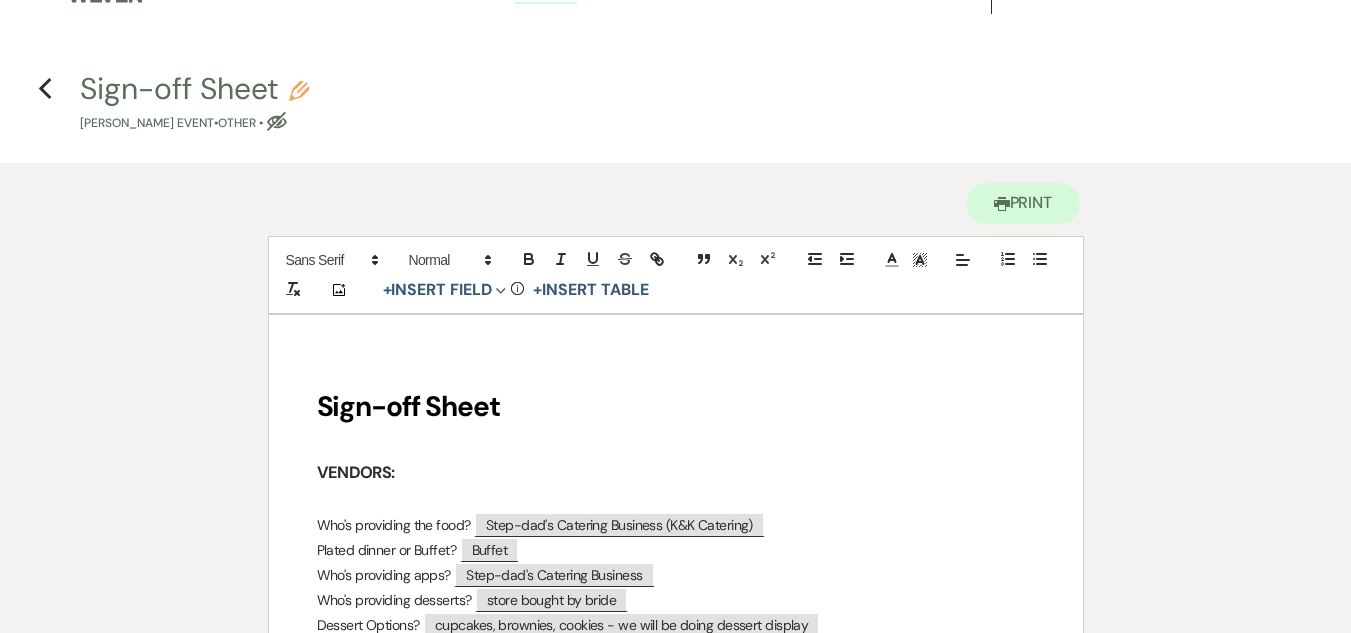 scroll, scrollTop: 0, scrollLeft: 0, axis: both 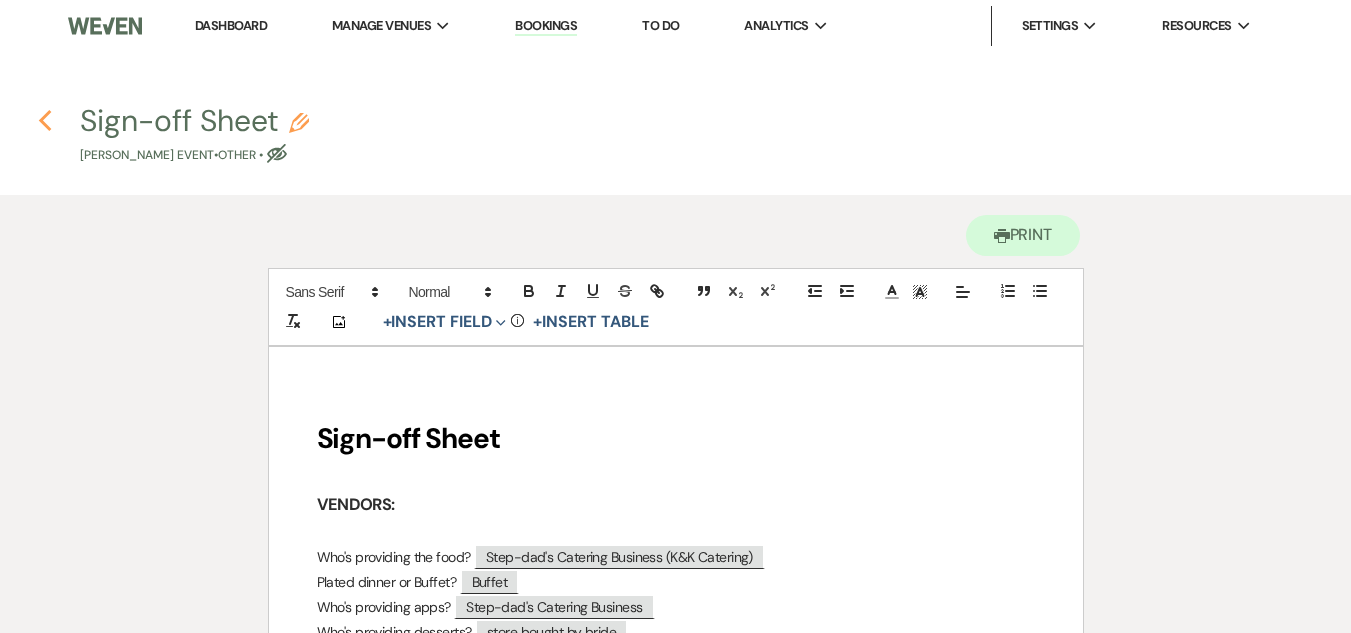 click on "Previous" 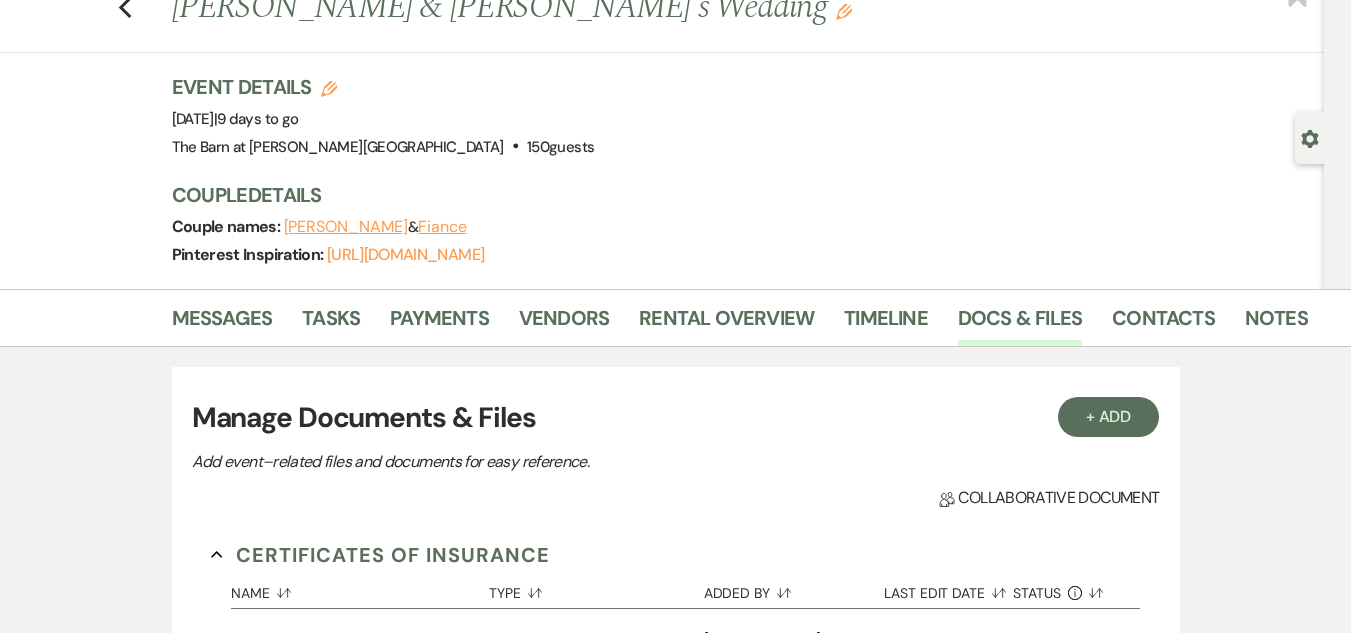 scroll, scrollTop: 0, scrollLeft: 0, axis: both 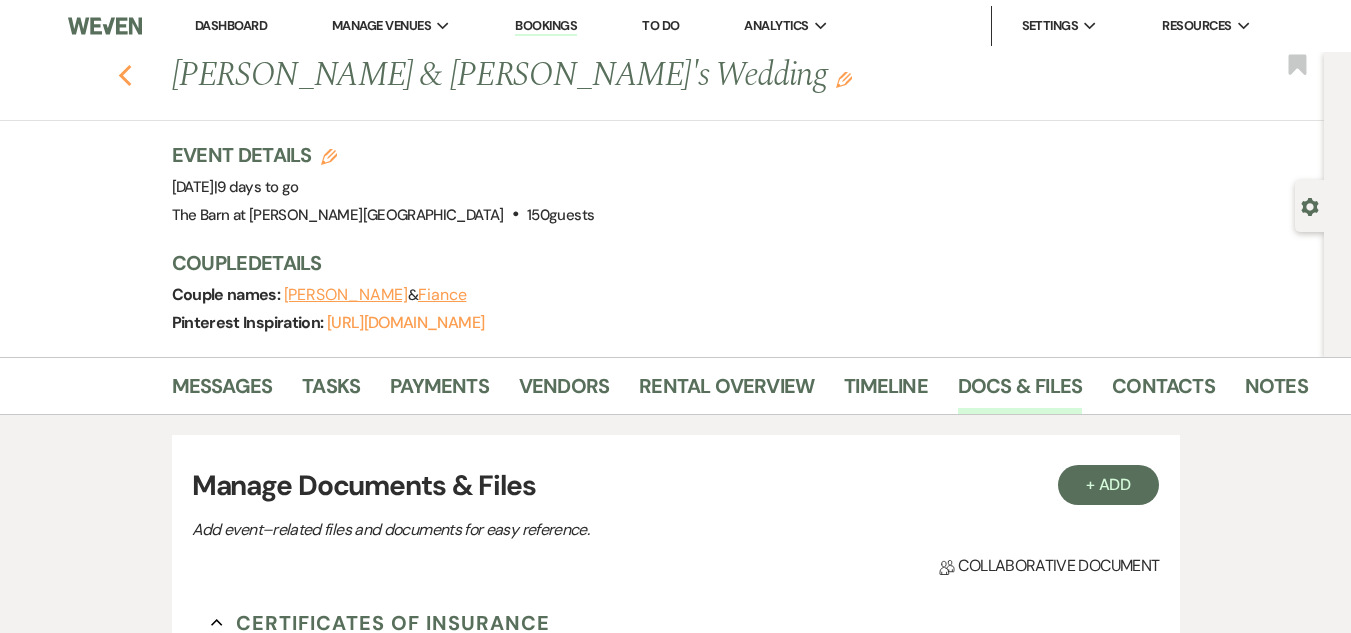click 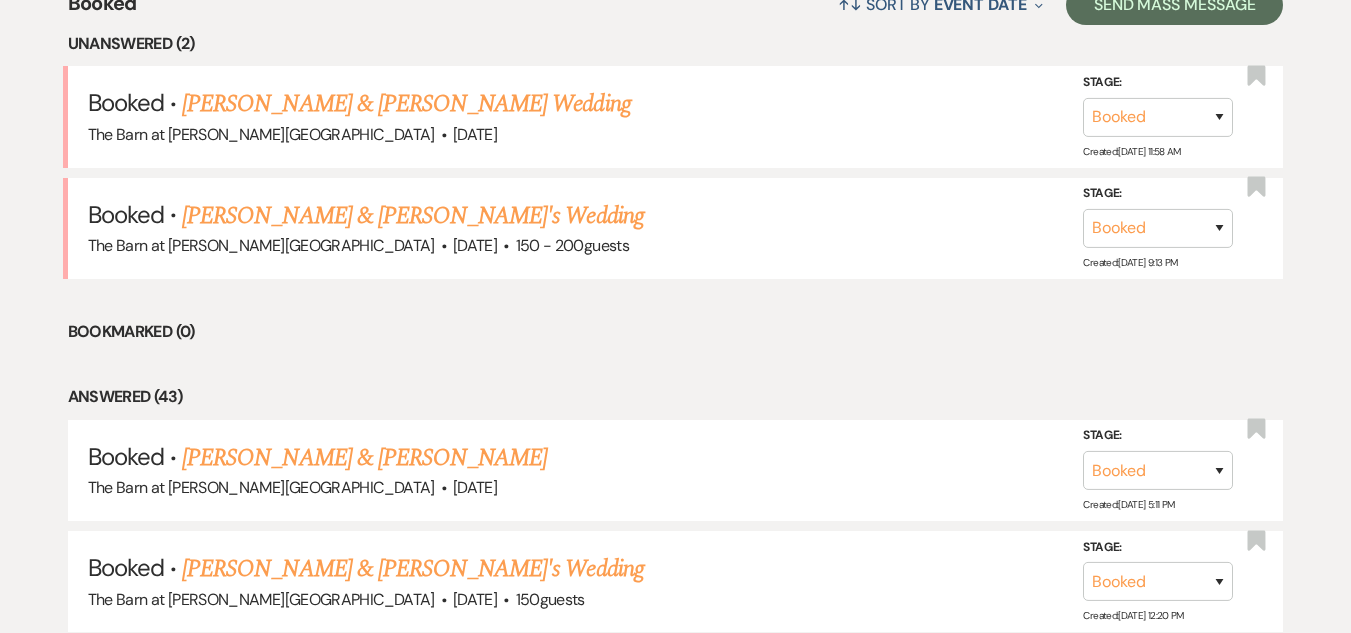 scroll, scrollTop: 1000, scrollLeft: 0, axis: vertical 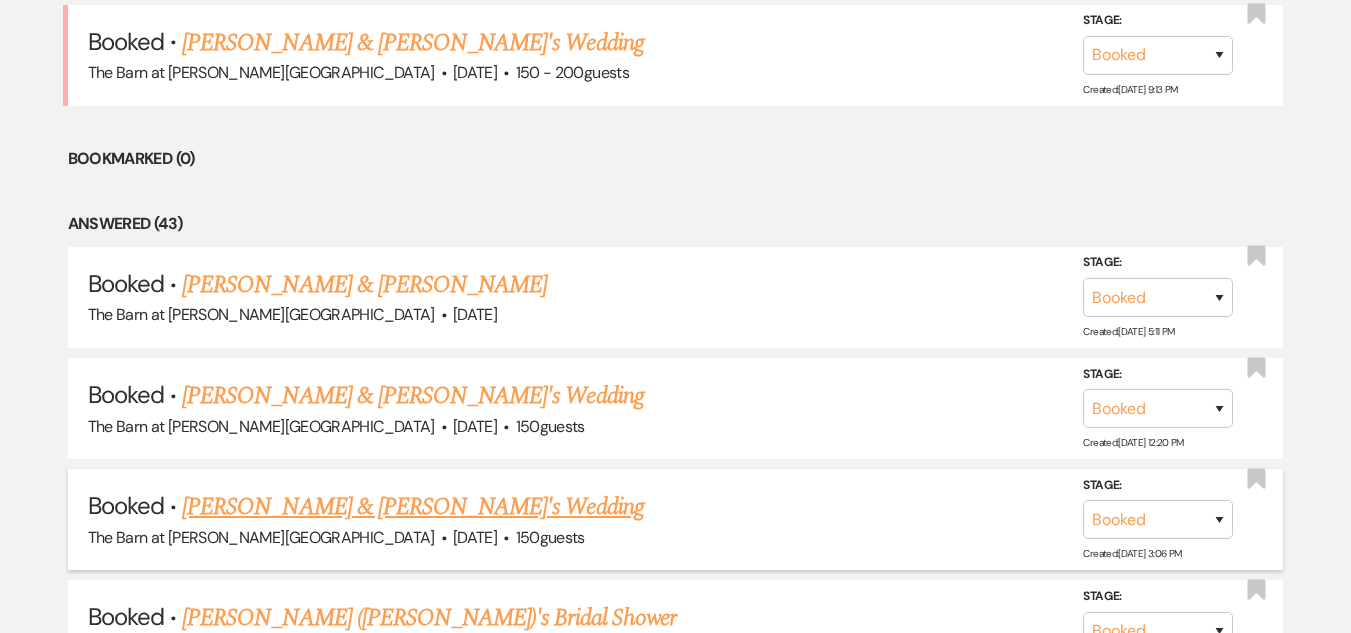 click on "[PERSON_NAME] & [PERSON_NAME]'s Wedding" at bounding box center [413, 507] 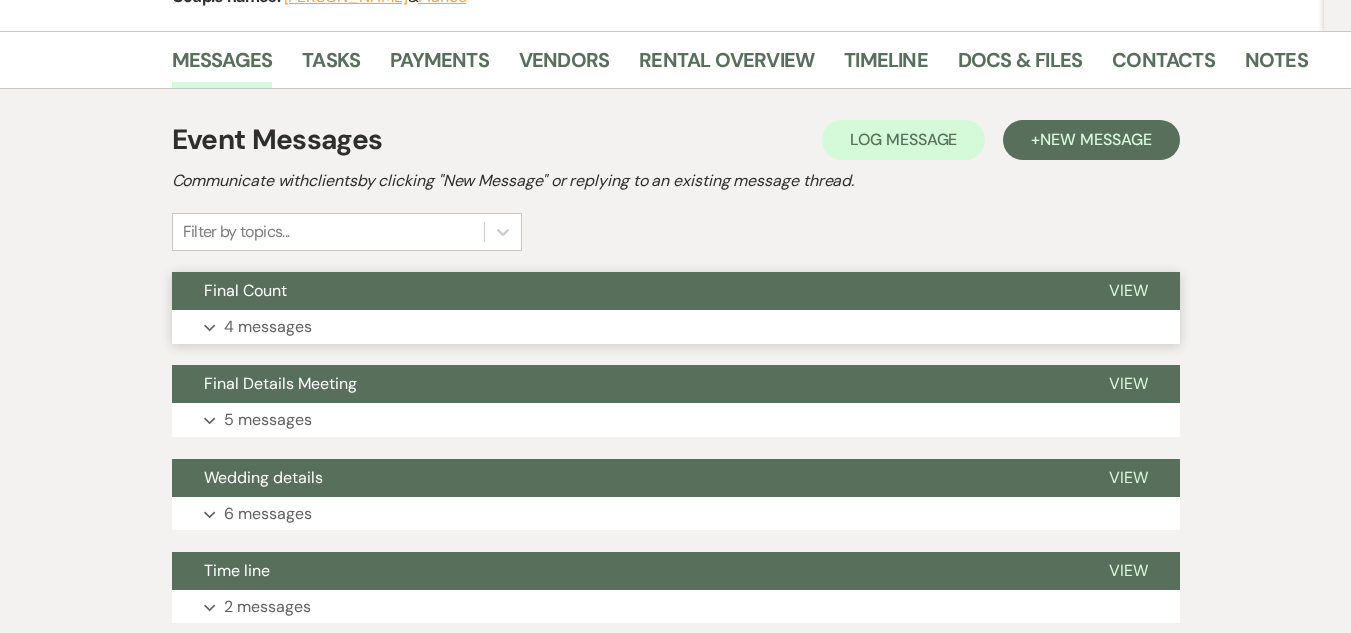 scroll, scrollTop: 0, scrollLeft: 0, axis: both 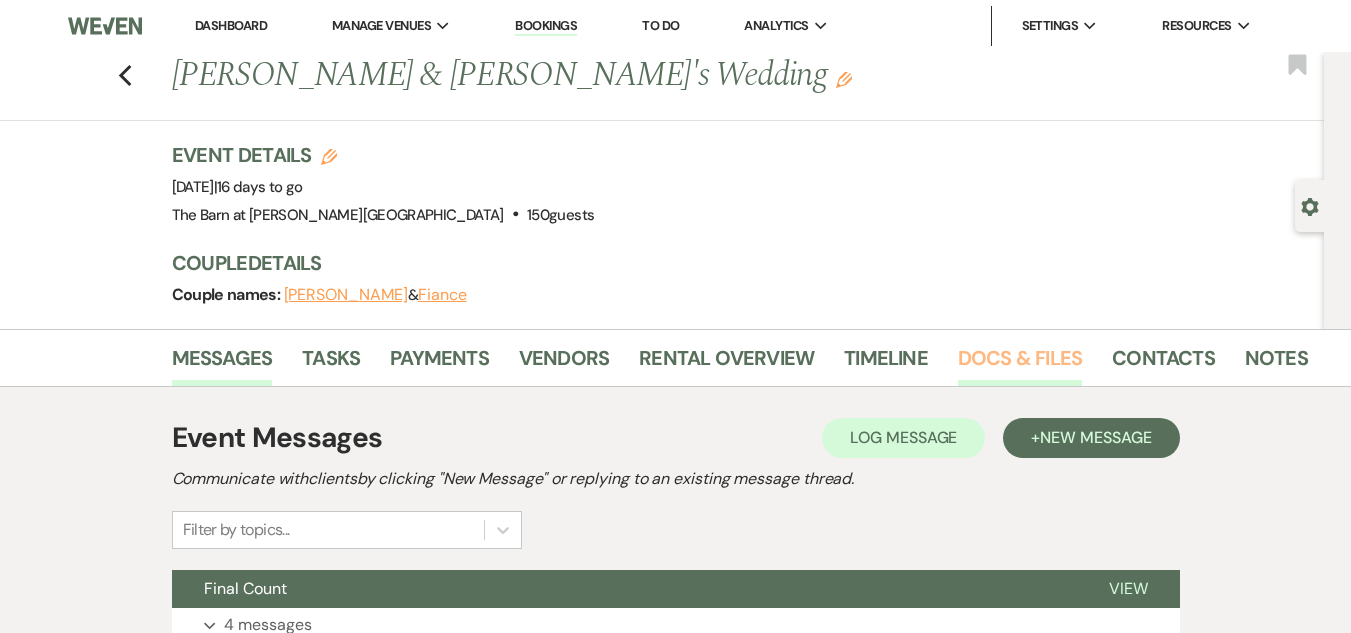 click on "Docs & Files" at bounding box center [1020, 364] 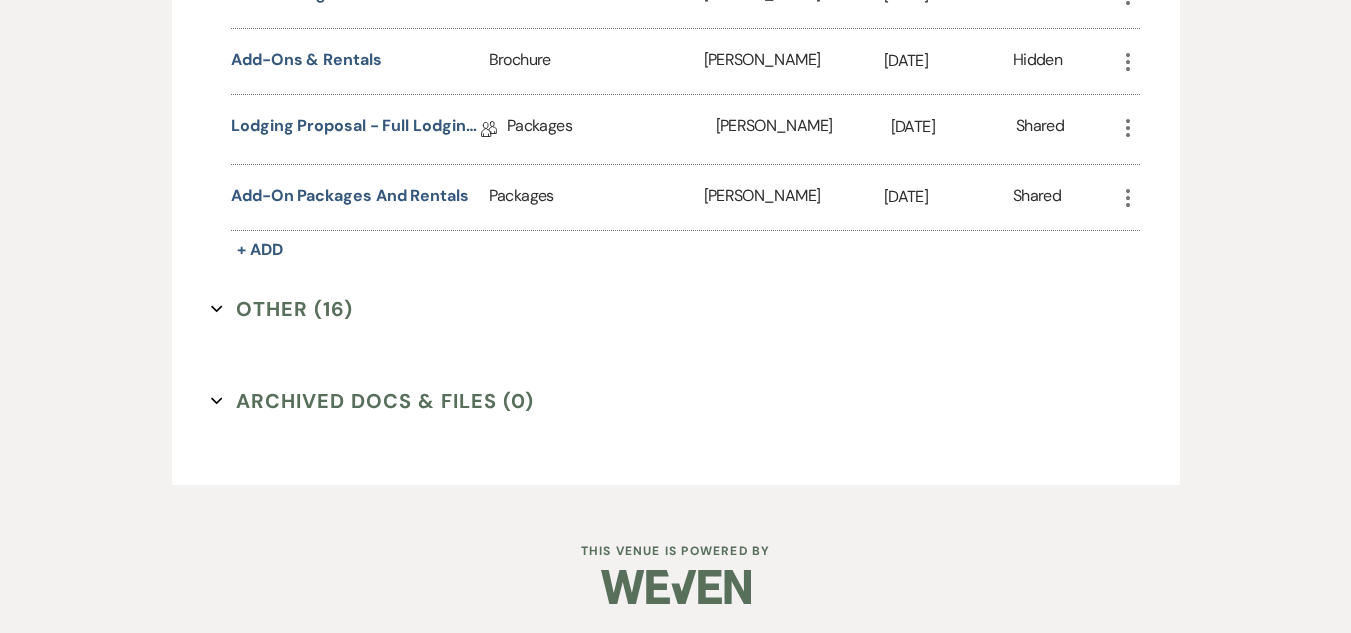 scroll, scrollTop: 2229, scrollLeft: 0, axis: vertical 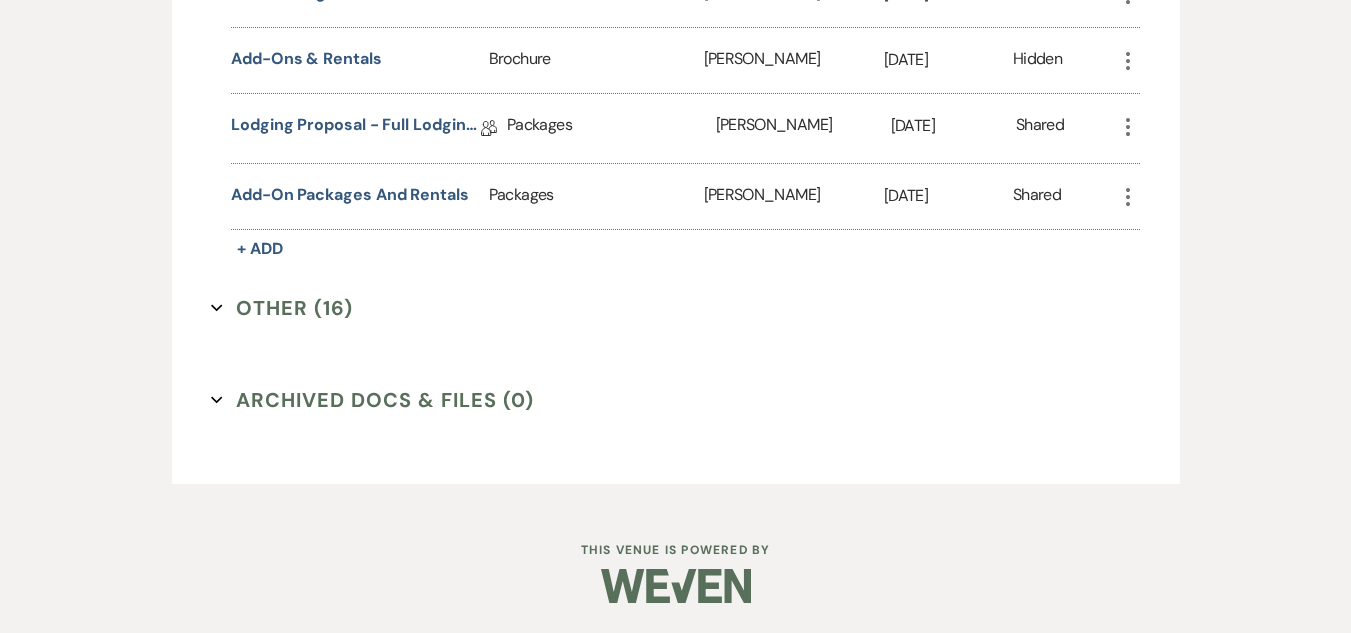 click on "Other (16) Expand" at bounding box center (282, 308) 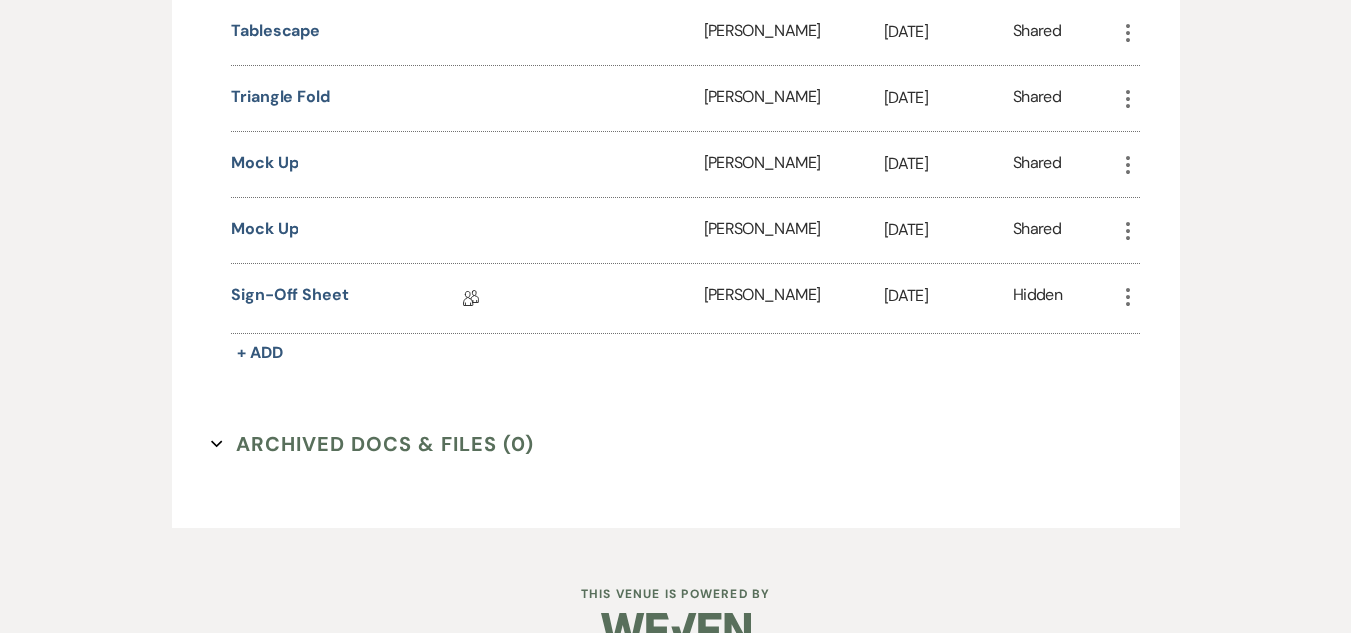 scroll, scrollTop: 3361, scrollLeft: 0, axis: vertical 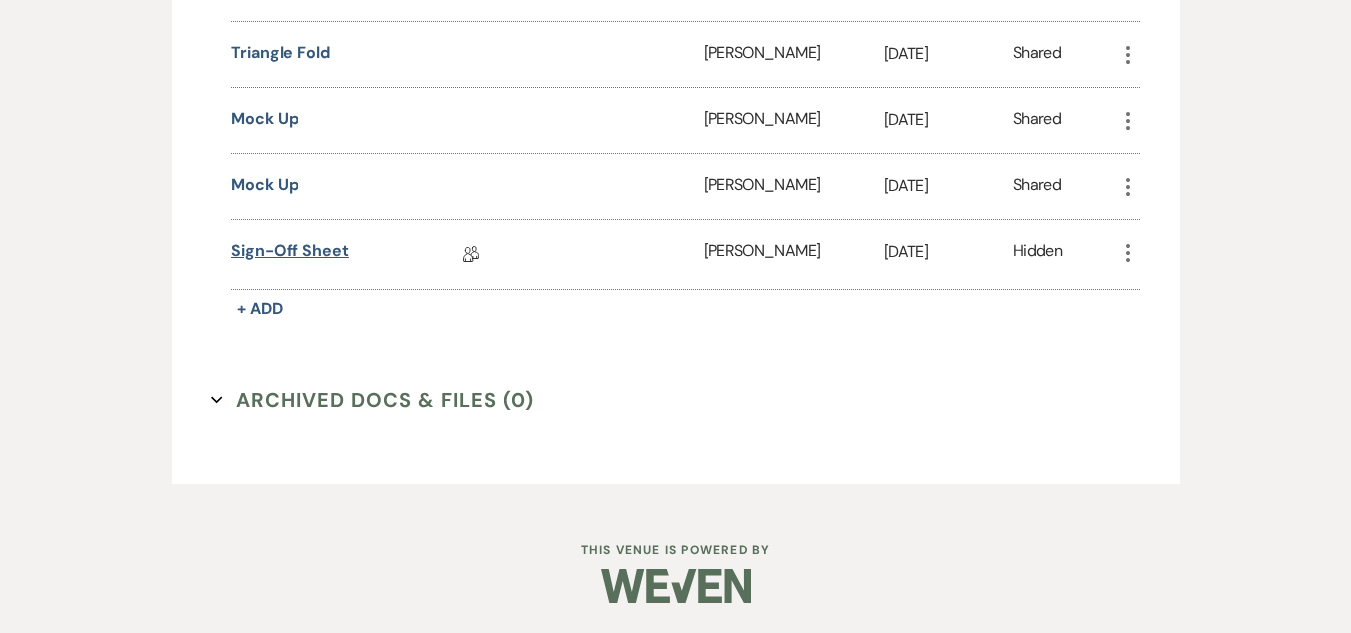 click on "Sign-off Sheet" at bounding box center (290, 254) 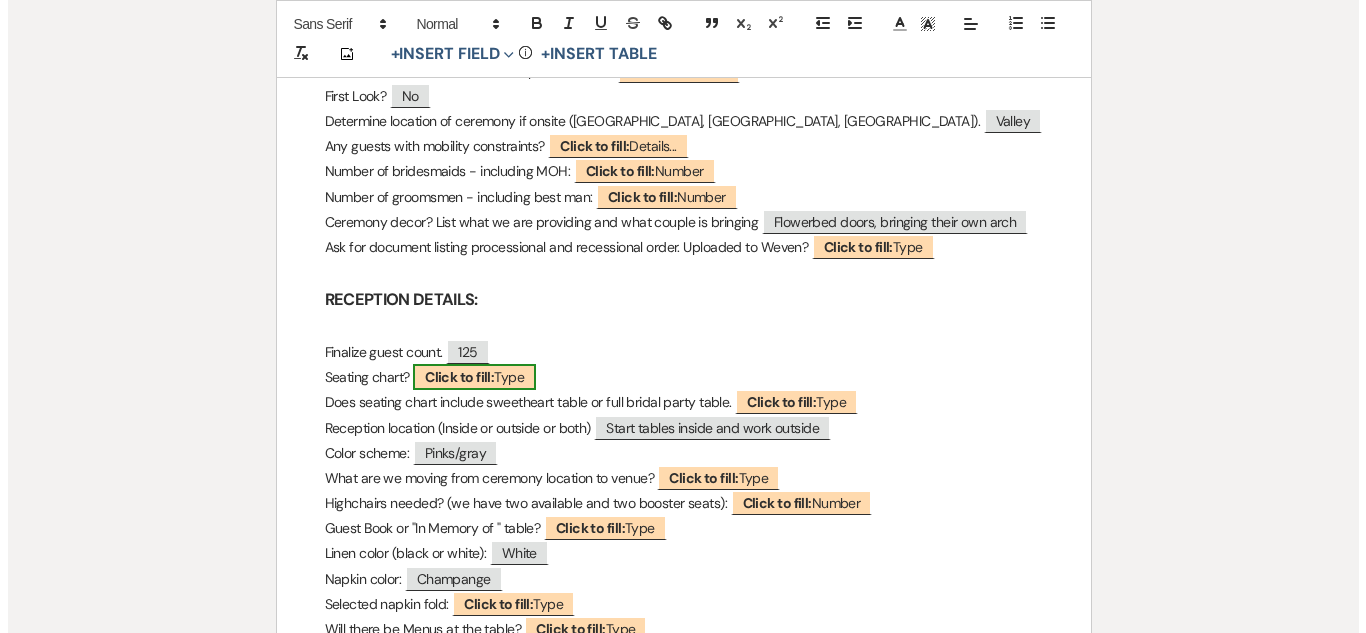 scroll, scrollTop: 1100, scrollLeft: 0, axis: vertical 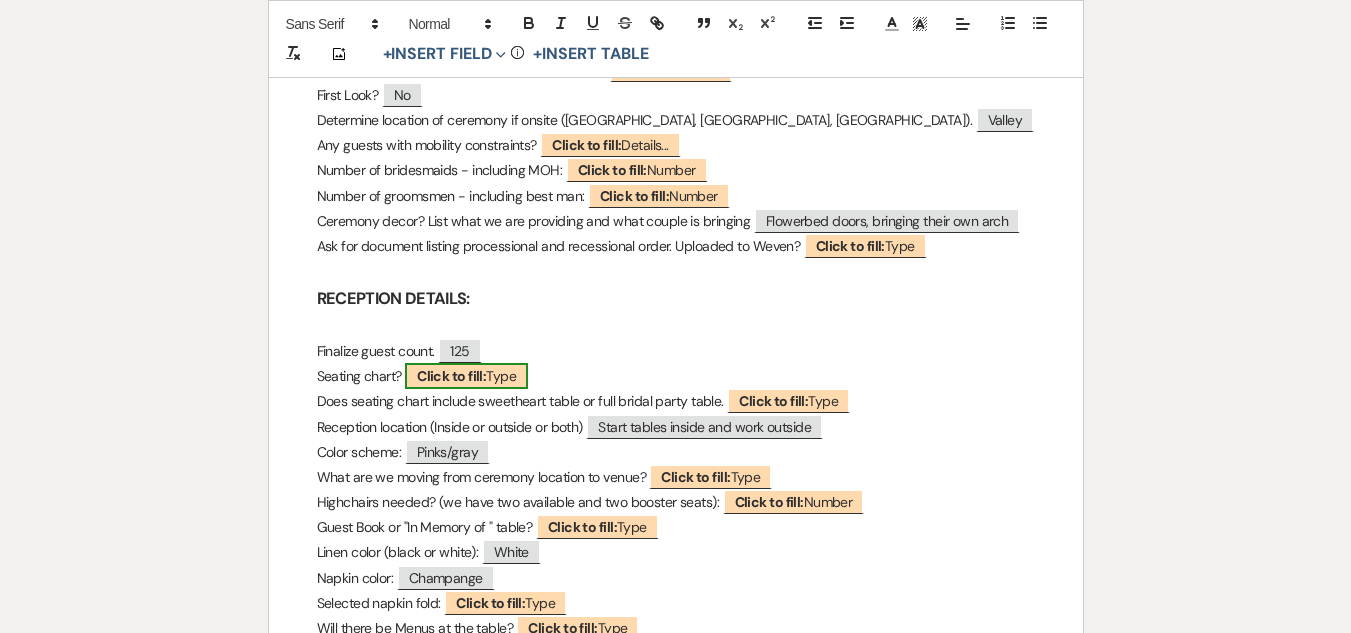 click on "Click to fill:" at bounding box center [451, 376] 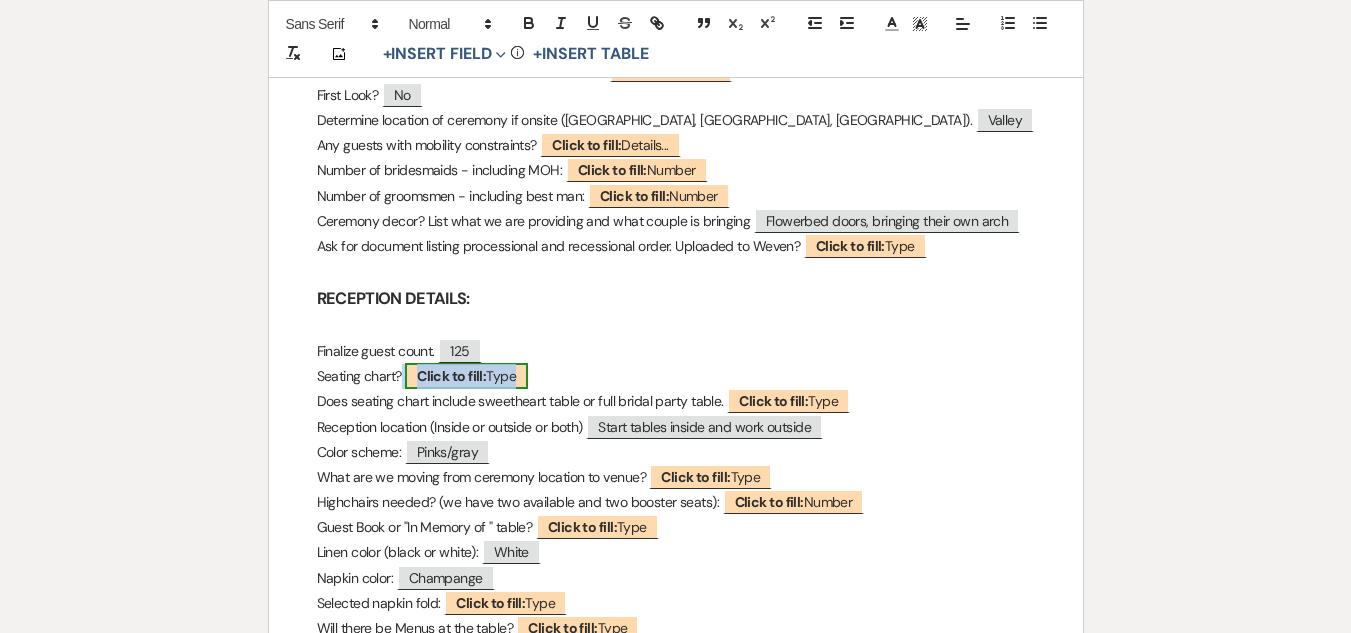 select on "Type" 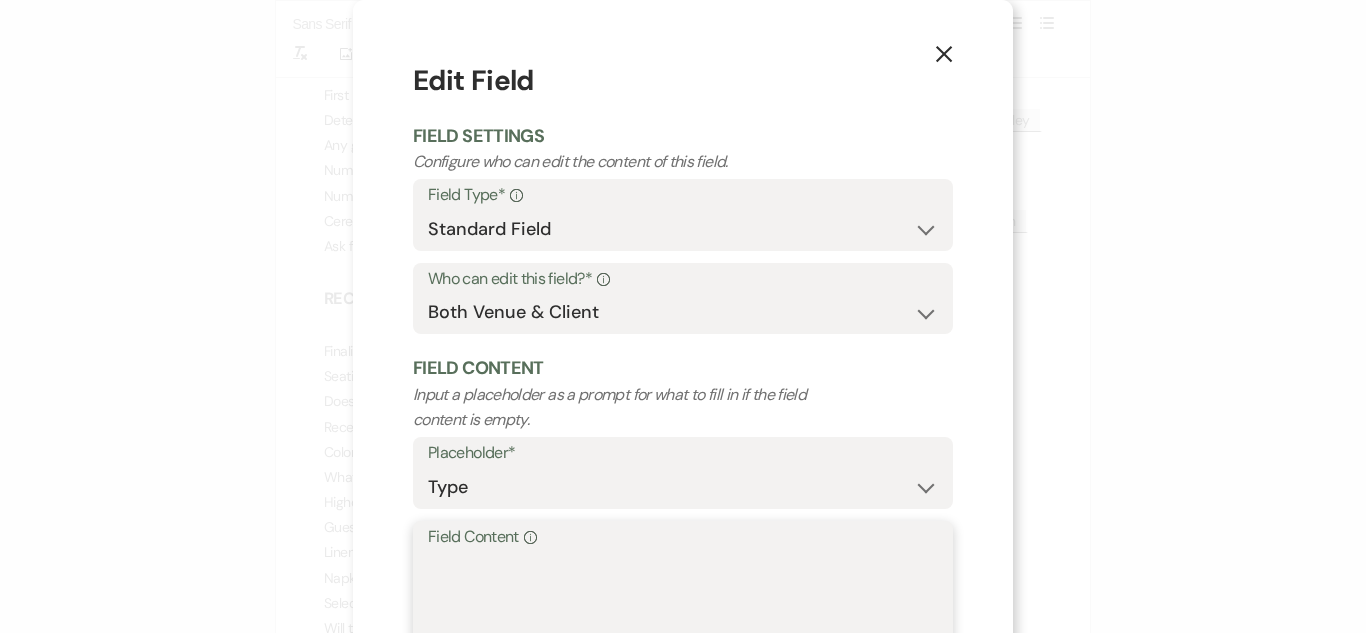 click on "Field Content Info" at bounding box center (683, 601) 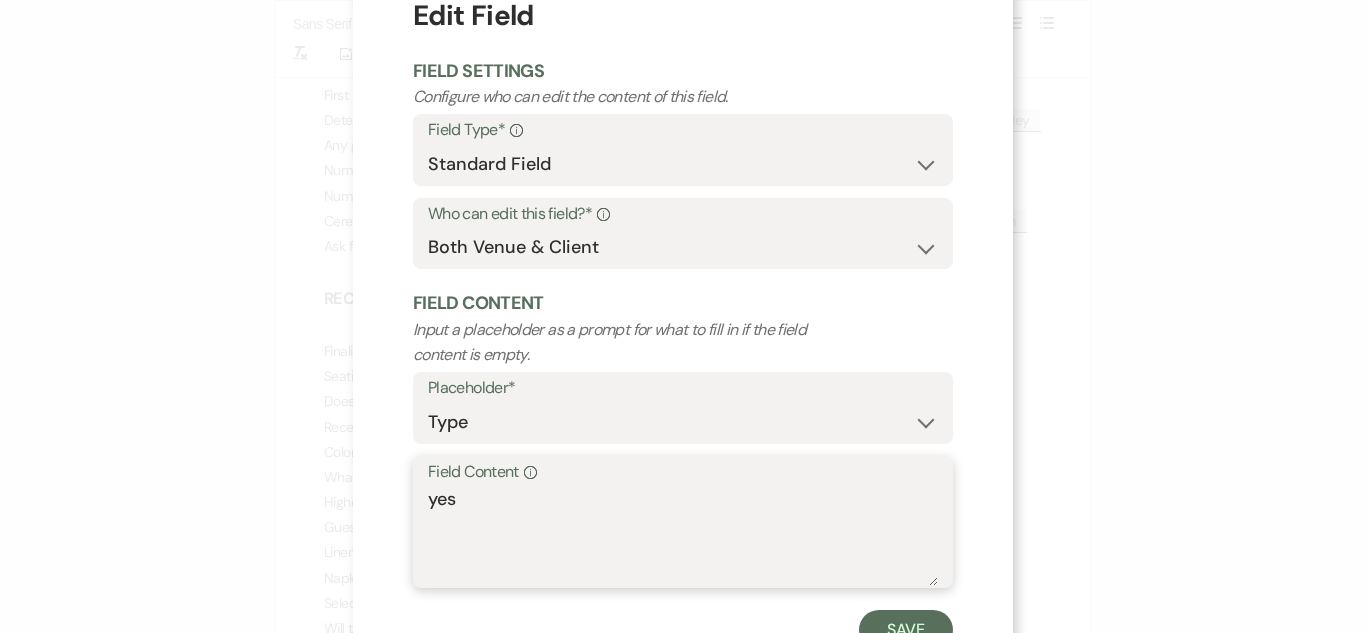 scroll, scrollTop: 142, scrollLeft: 0, axis: vertical 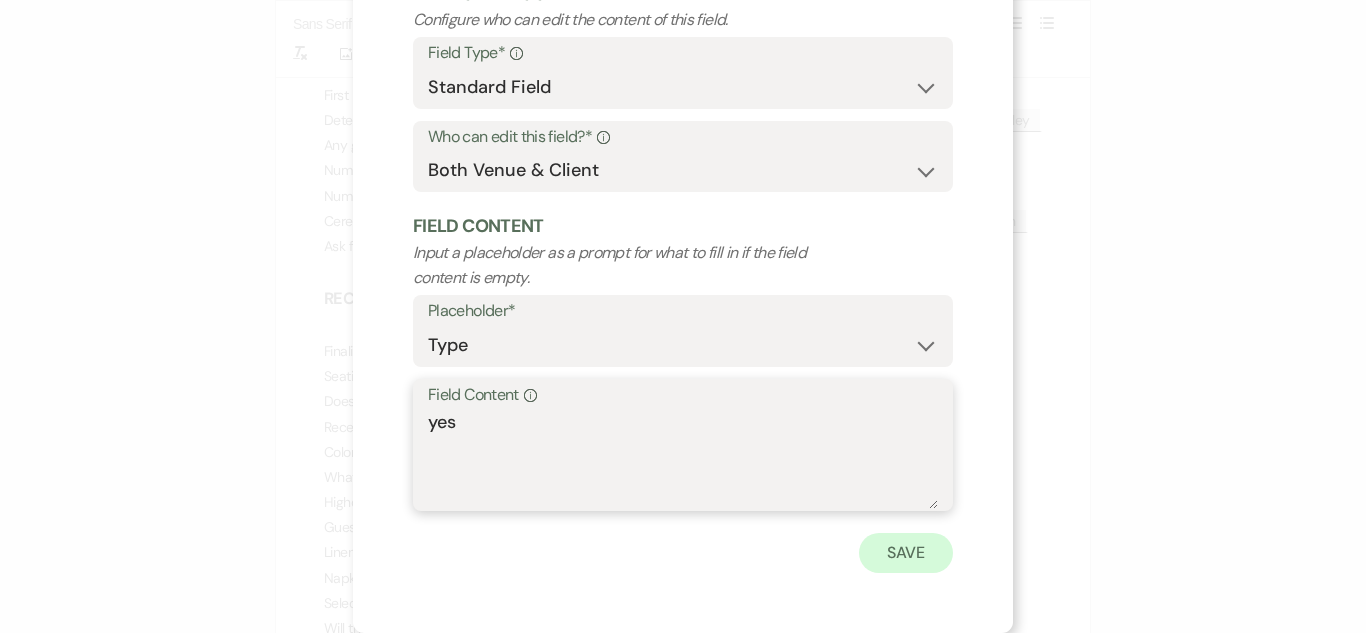 type on "yes" 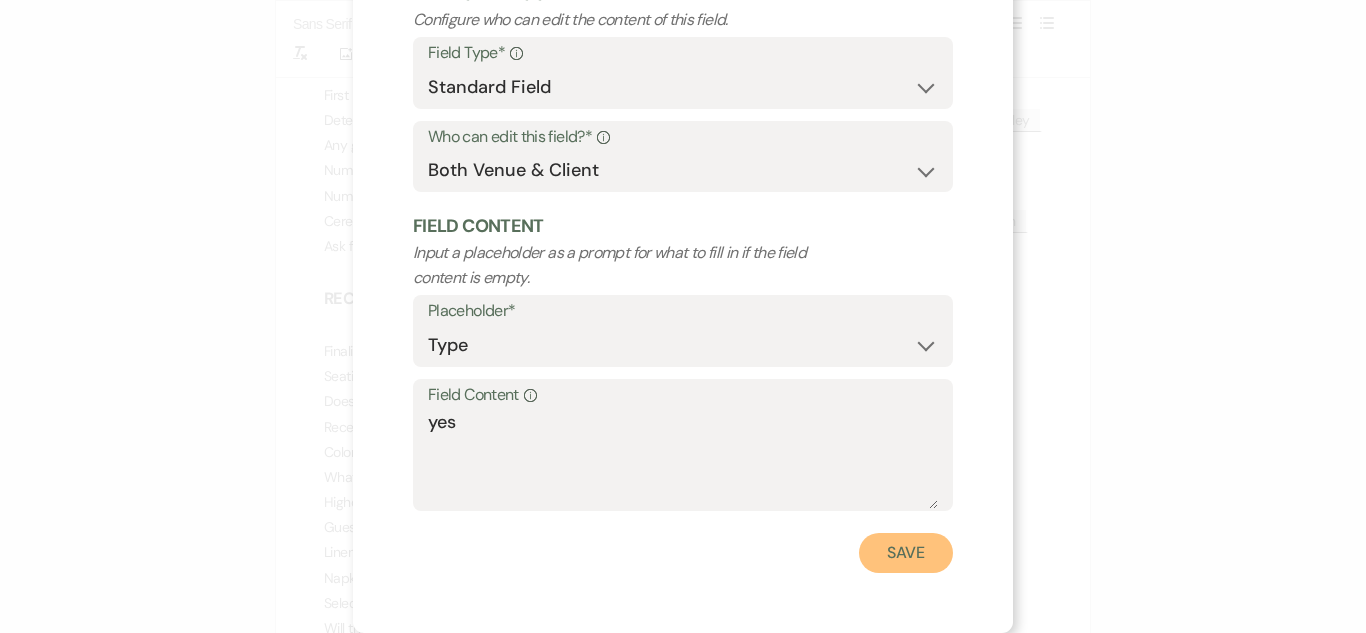click on "Save" at bounding box center [906, 553] 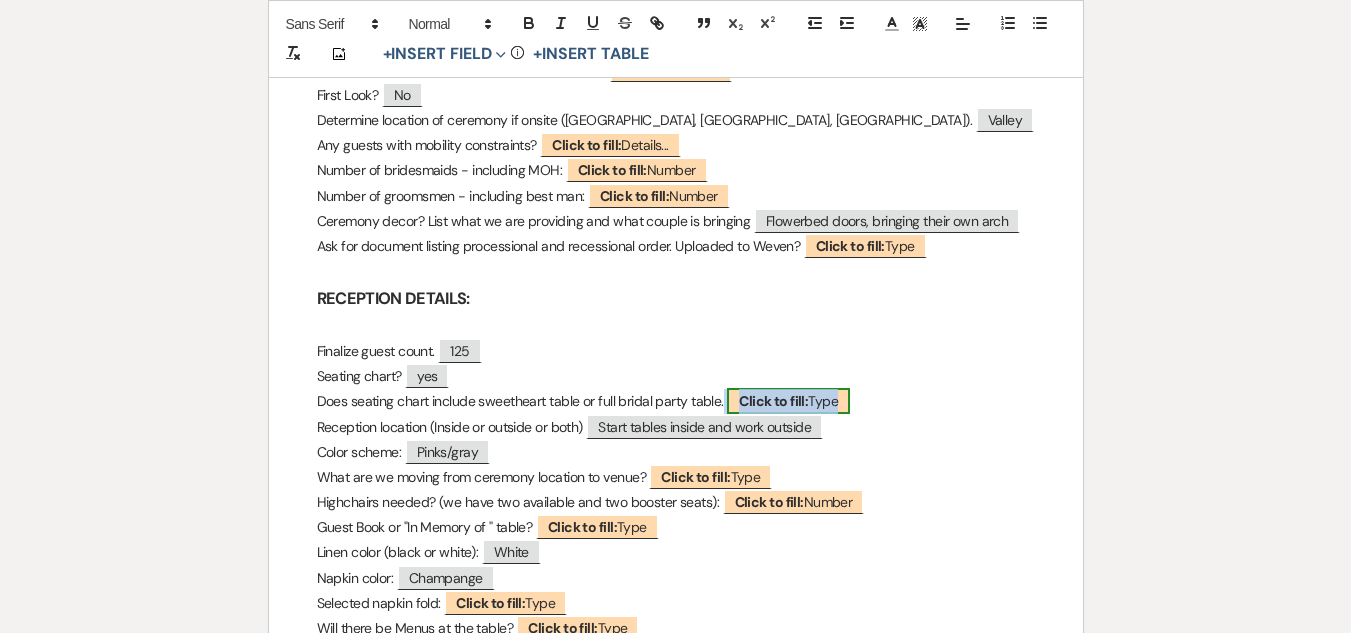 click on "Click to fill:" at bounding box center (773, 401) 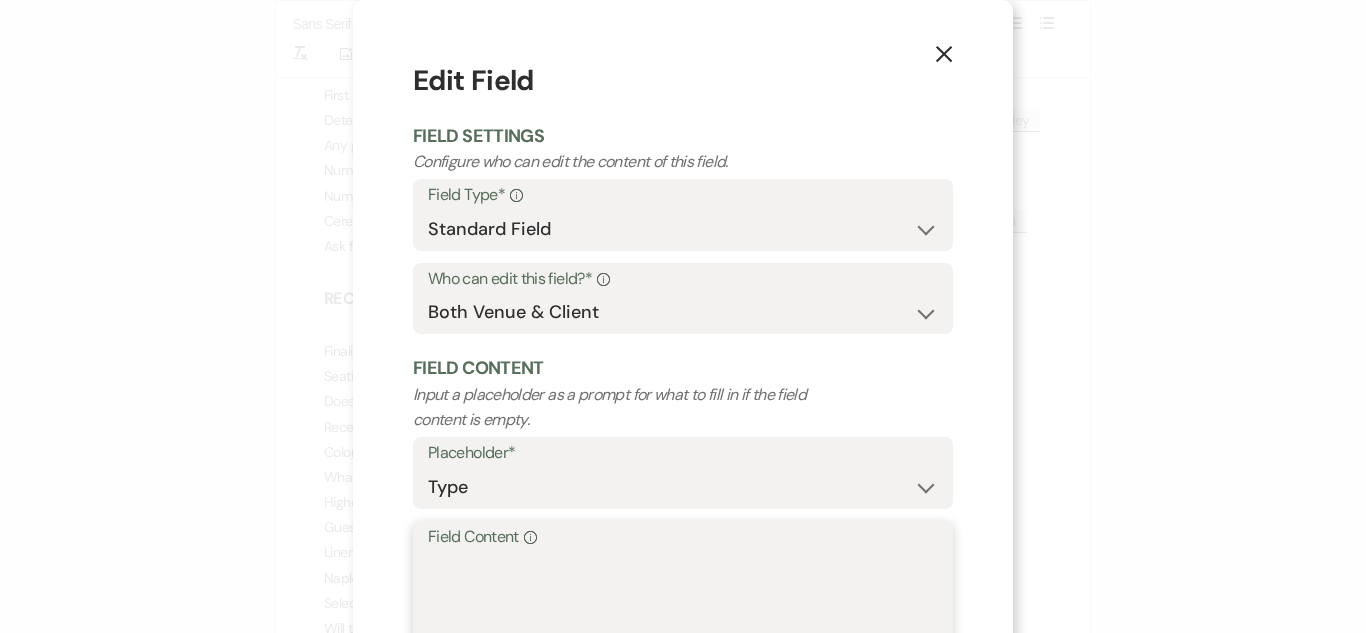 click on "Field Content Info" at bounding box center (683, 601) 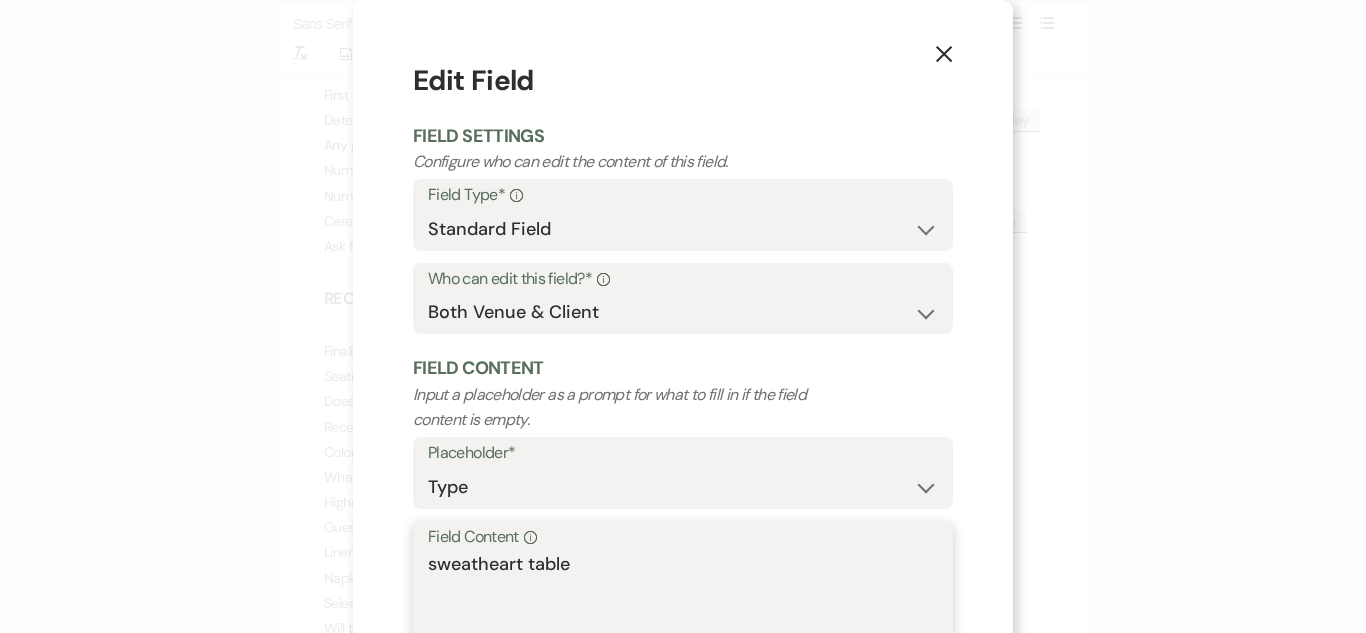 click on "sweatheart table" at bounding box center [683, 601] 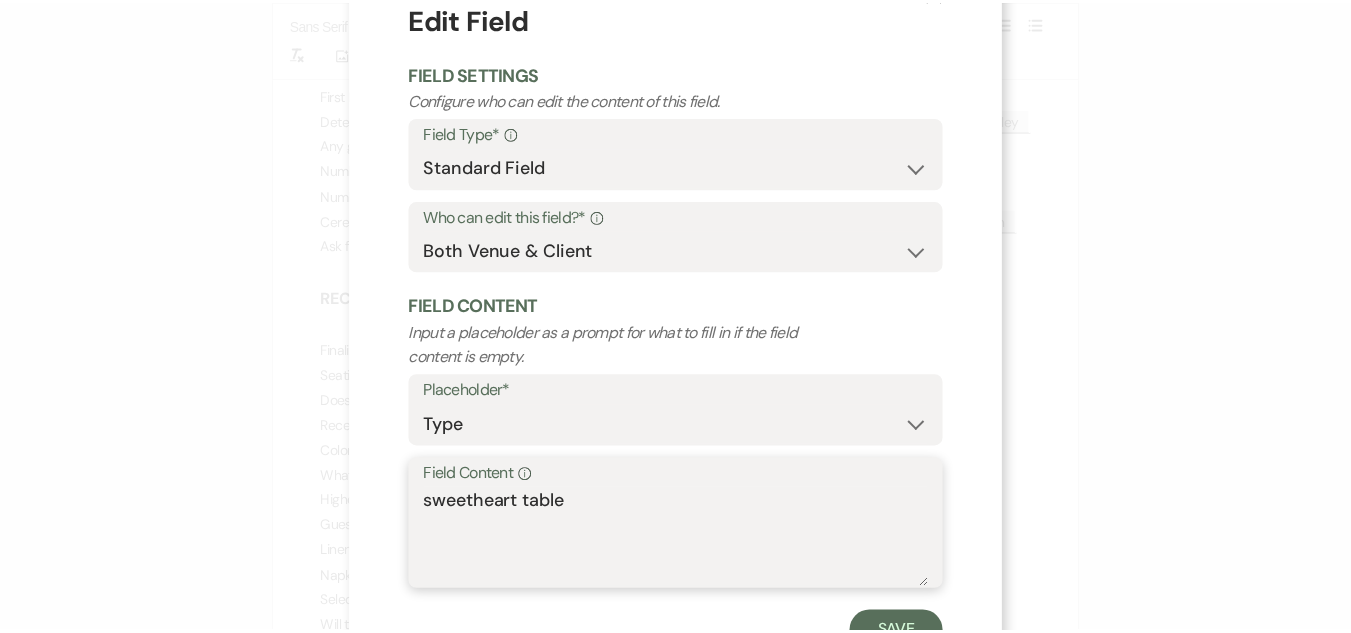 scroll, scrollTop: 142, scrollLeft: 0, axis: vertical 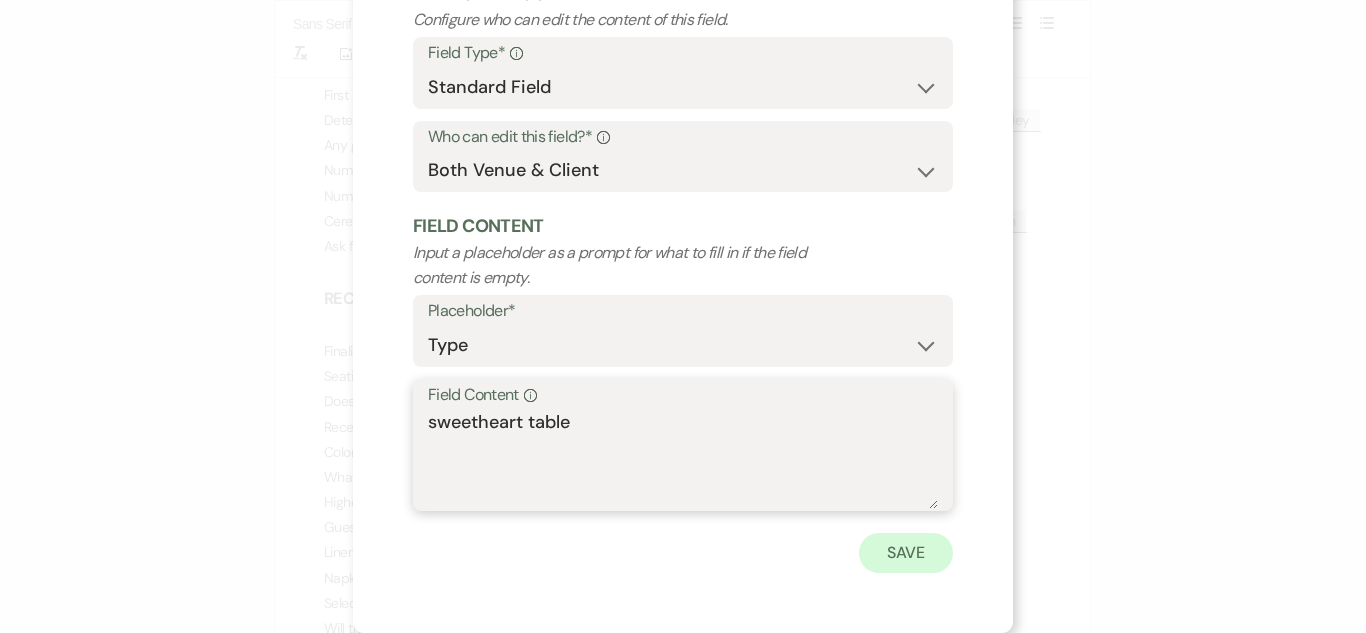 type on "sweetheart table" 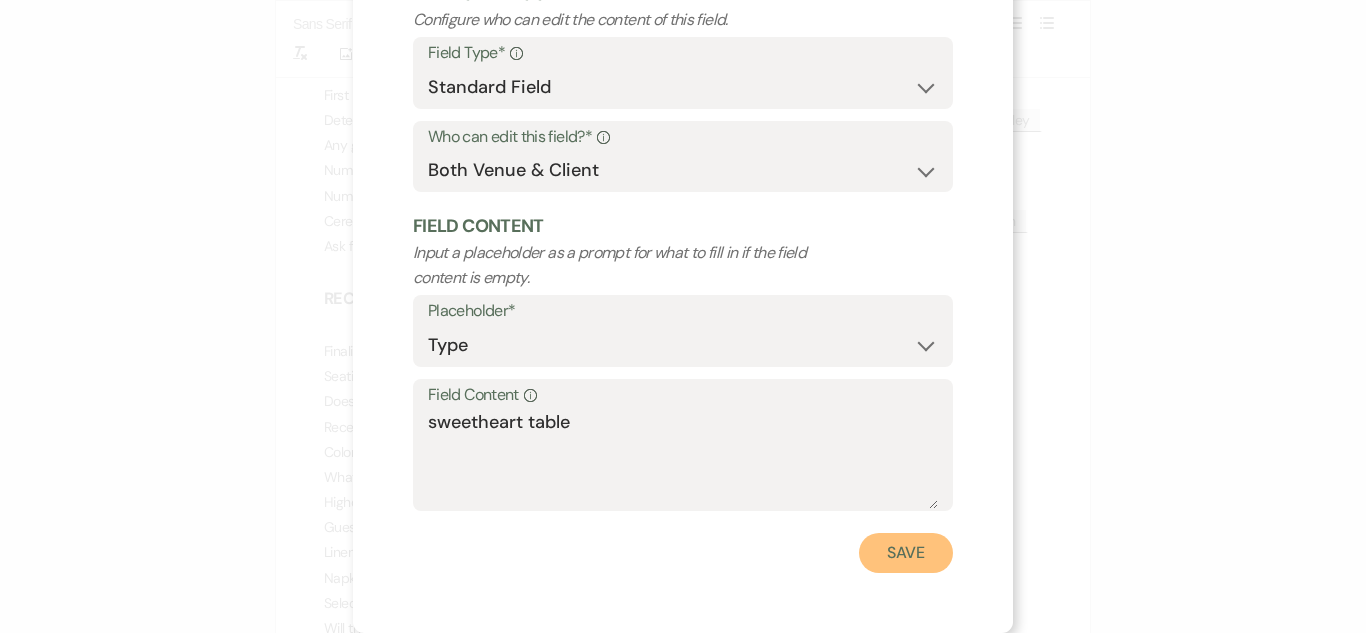 click on "Save" at bounding box center [906, 553] 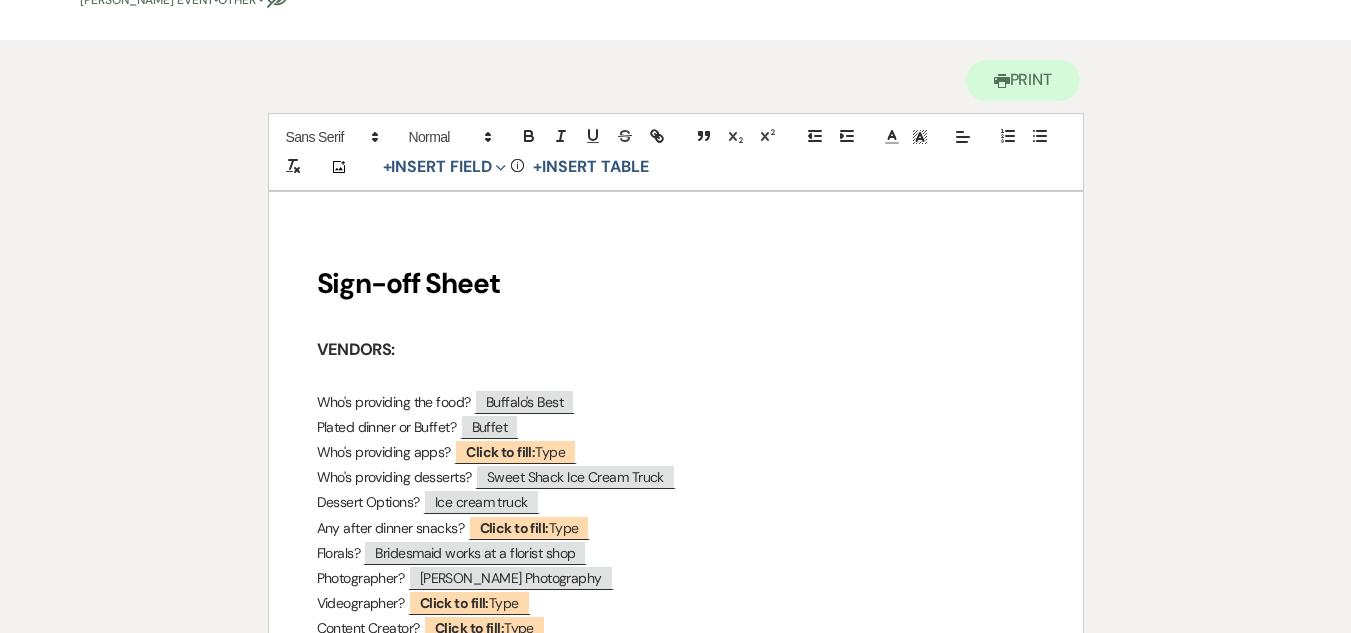 scroll, scrollTop: 0, scrollLeft: 0, axis: both 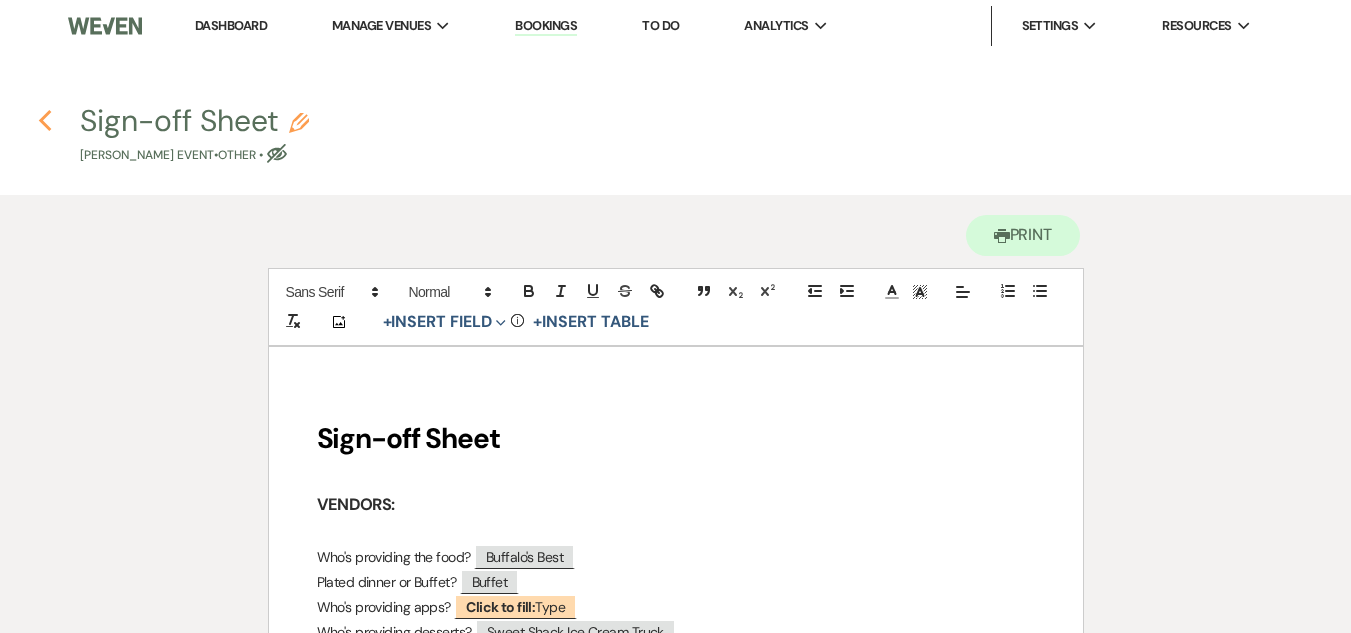 click on "Previous" 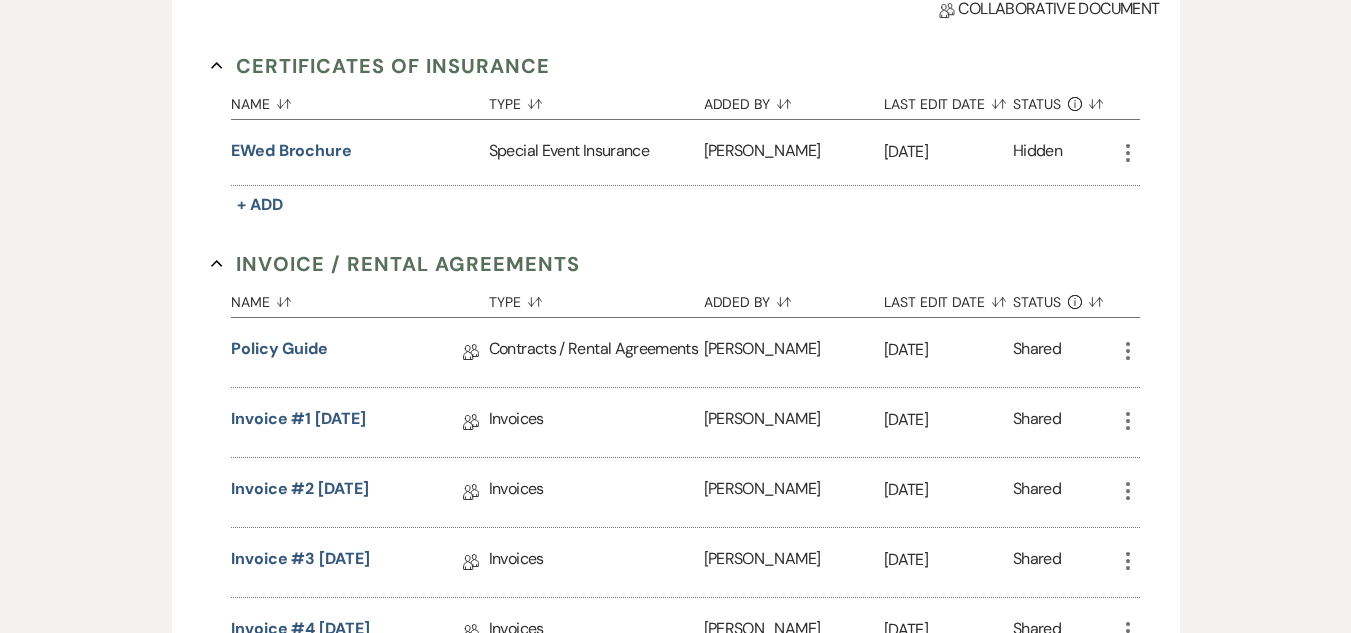 scroll, scrollTop: 0, scrollLeft: 0, axis: both 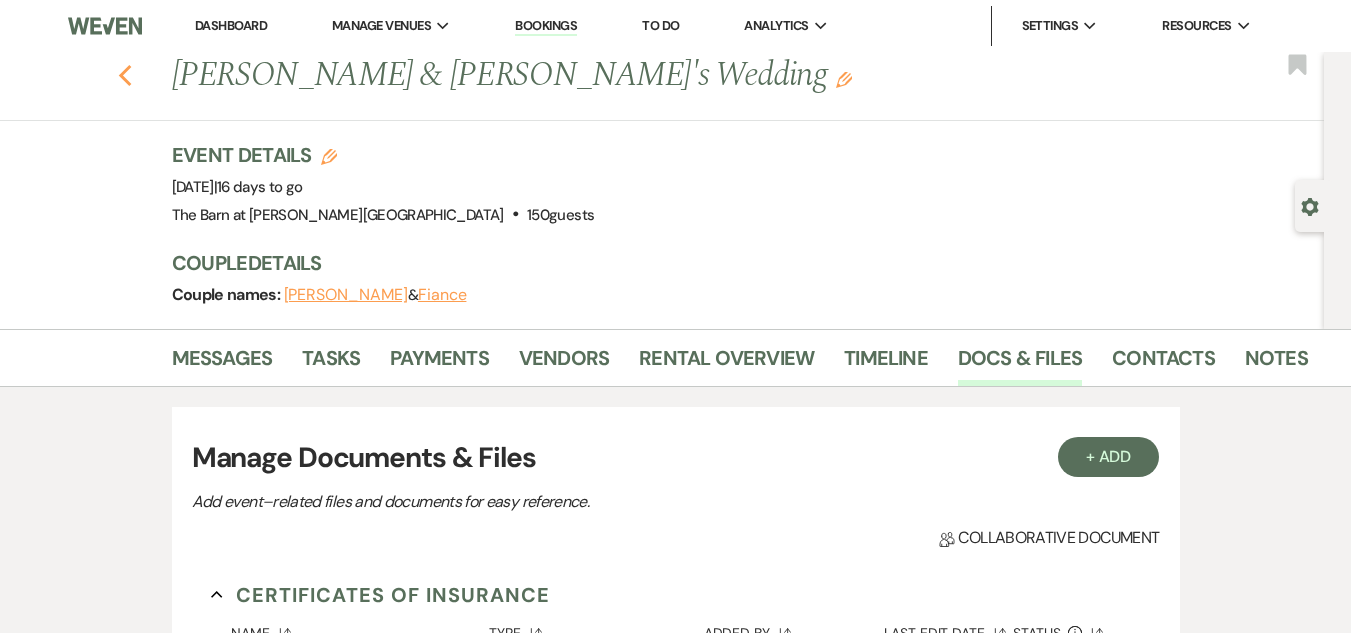 click 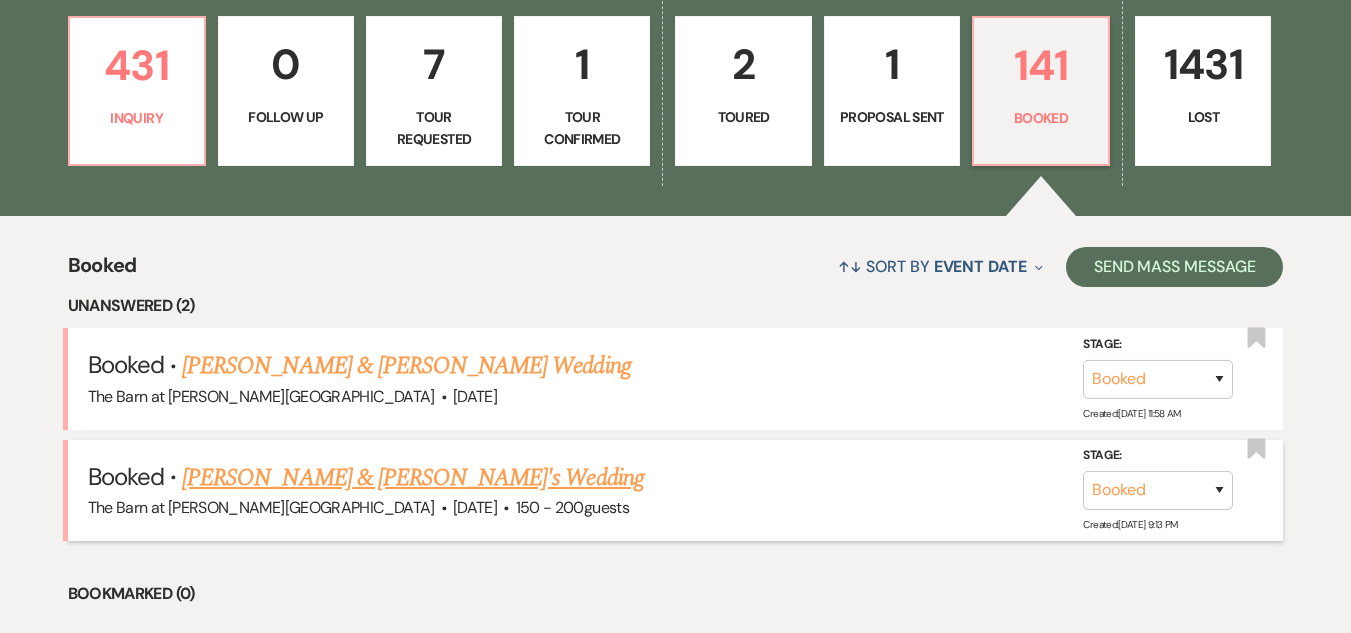 scroll, scrollTop: 700, scrollLeft: 0, axis: vertical 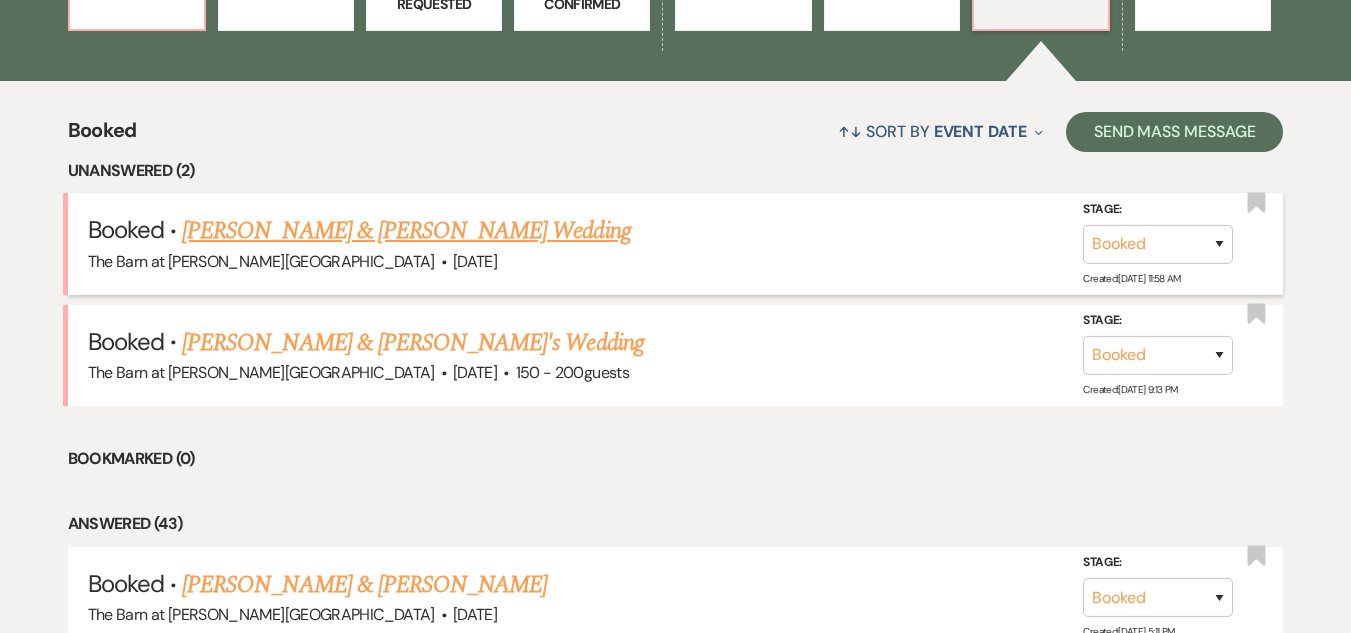 click on "[PERSON_NAME] & [PERSON_NAME] Wedding" at bounding box center [406, 231] 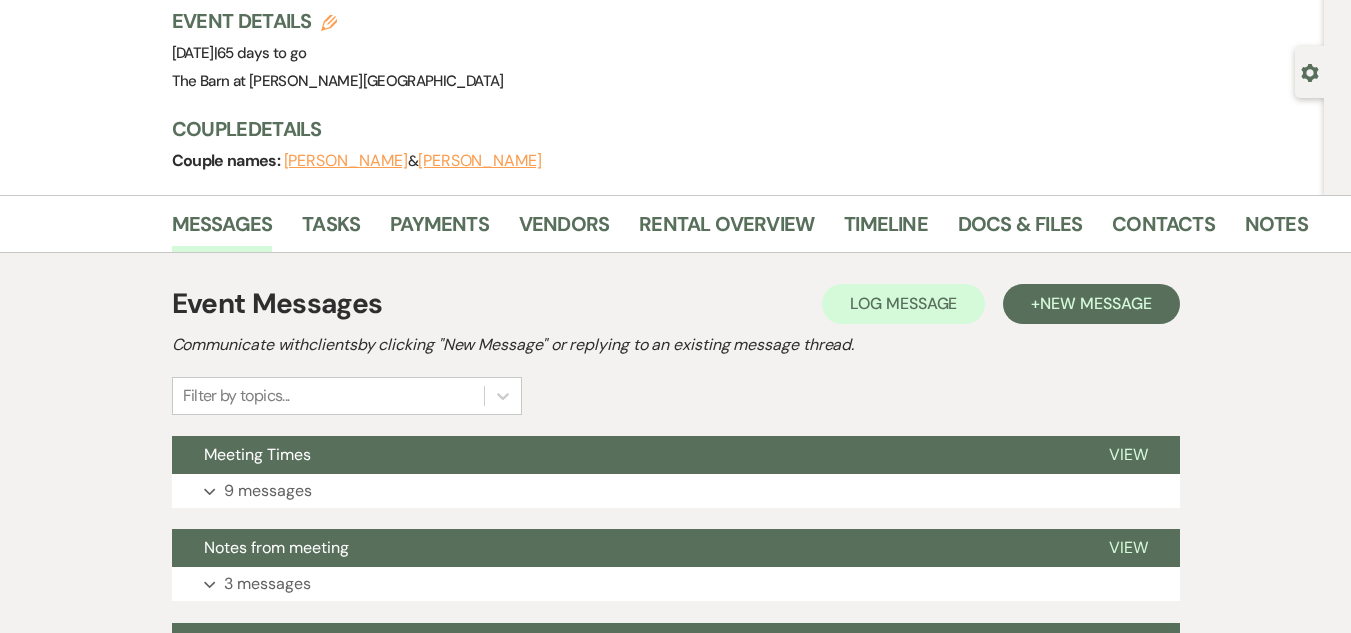 scroll, scrollTop: 0, scrollLeft: 0, axis: both 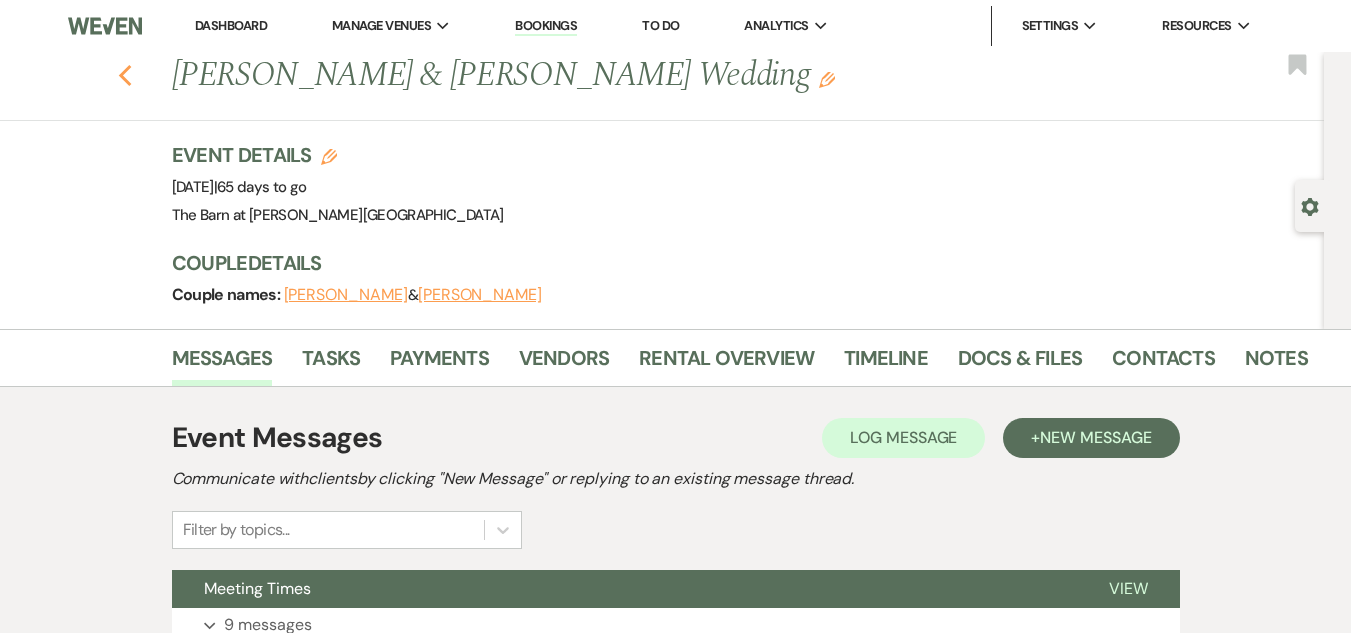 click on "Previous" 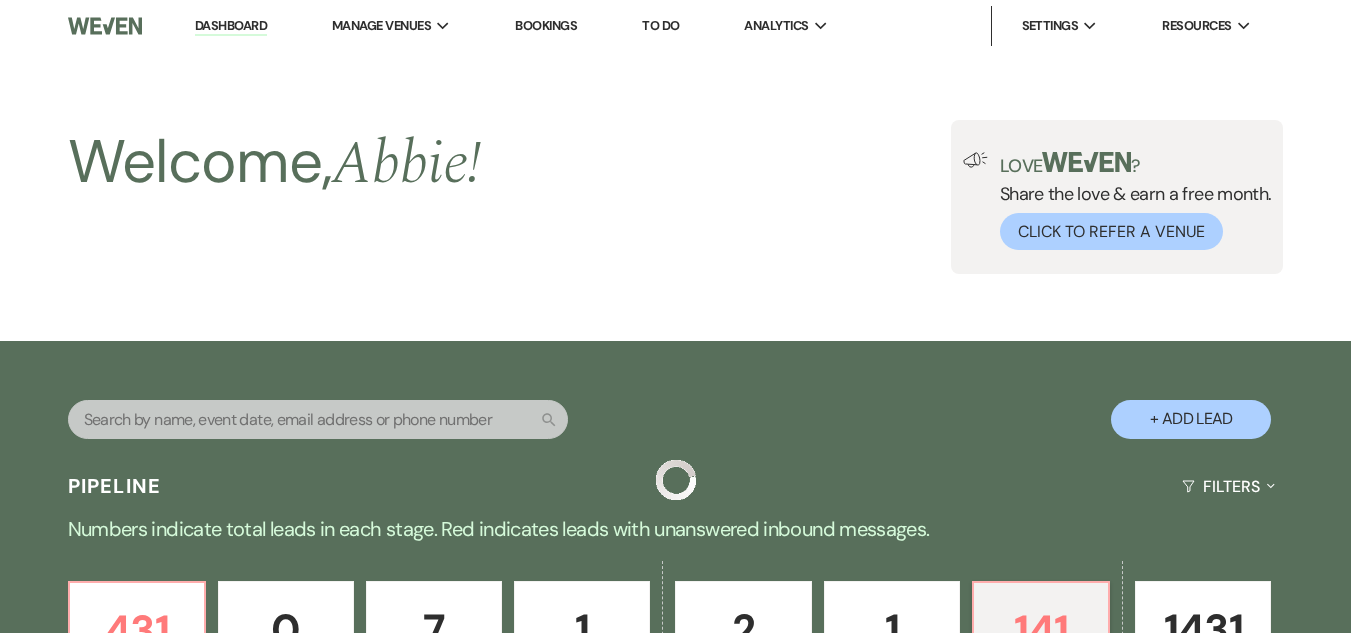 scroll, scrollTop: 700, scrollLeft: 0, axis: vertical 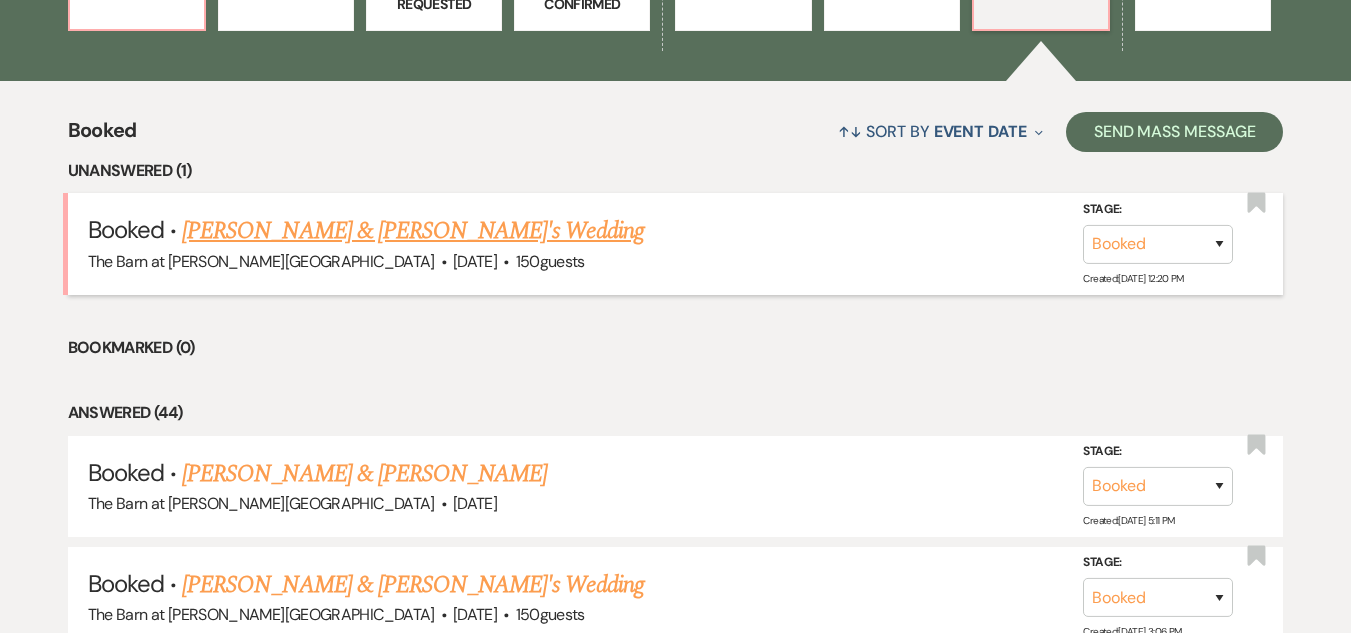 click on "[PERSON_NAME] & [PERSON_NAME]'s Wedding" at bounding box center [413, 231] 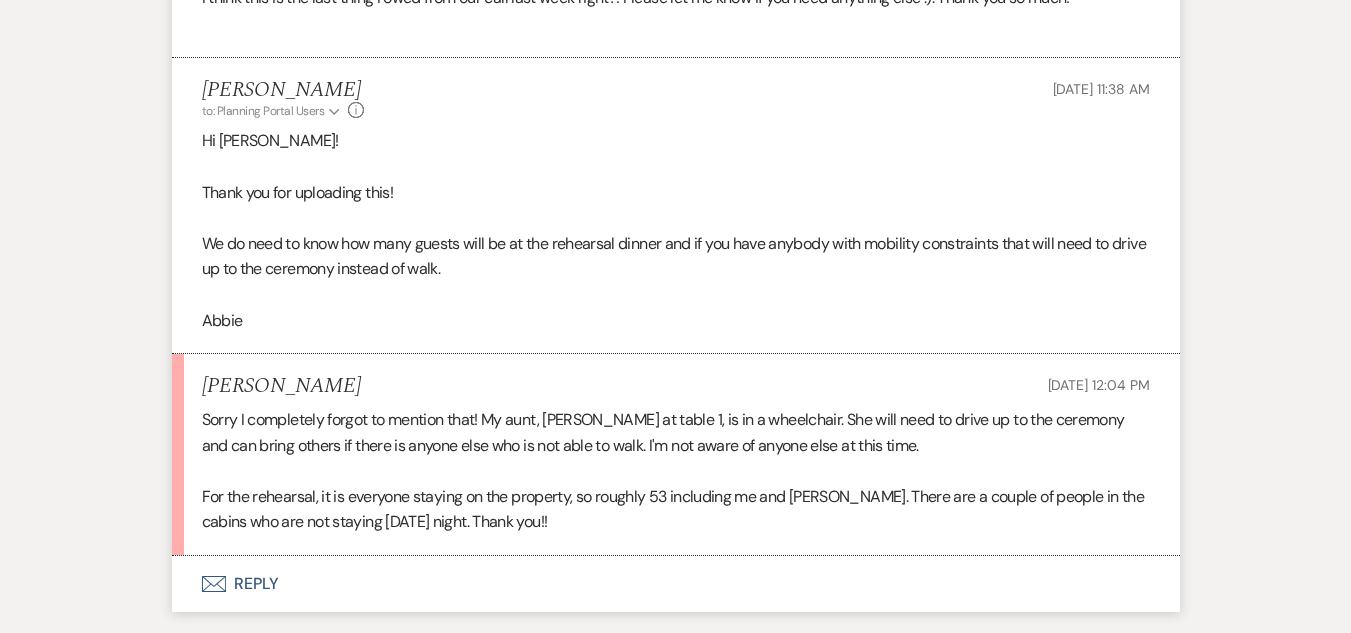 scroll, scrollTop: 1100, scrollLeft: 0, axis: vertical 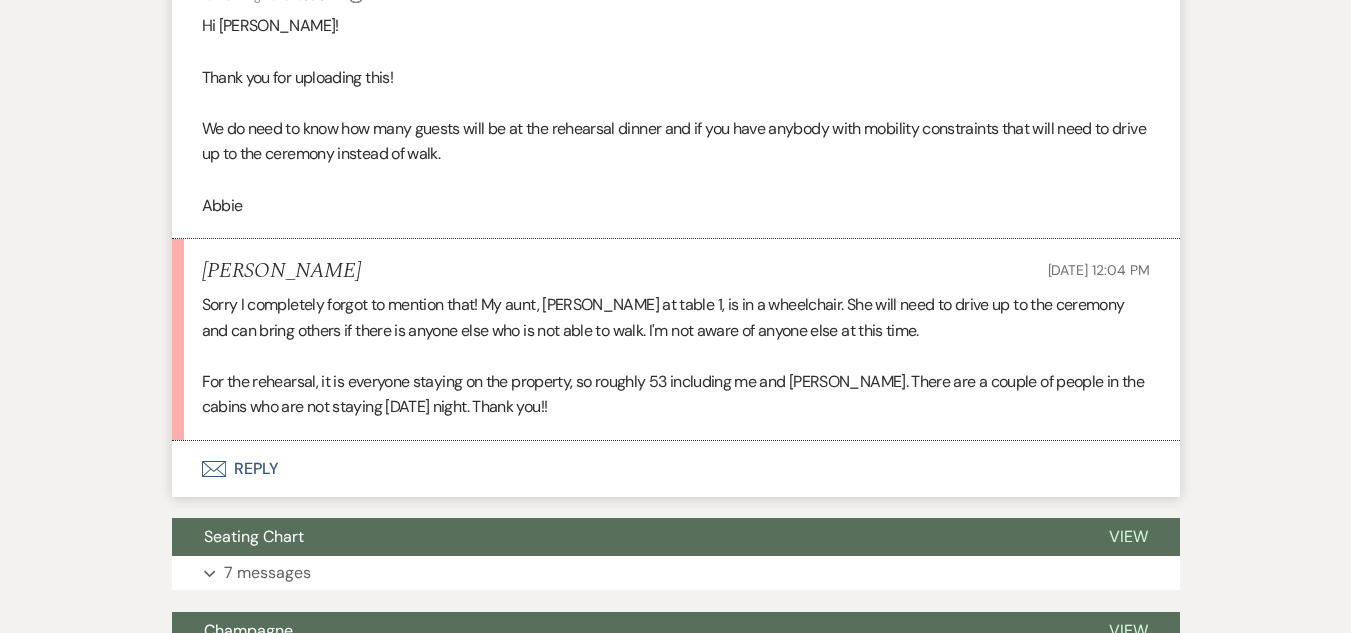 click on "Envelope Reply" at bounding box center (676, 469) 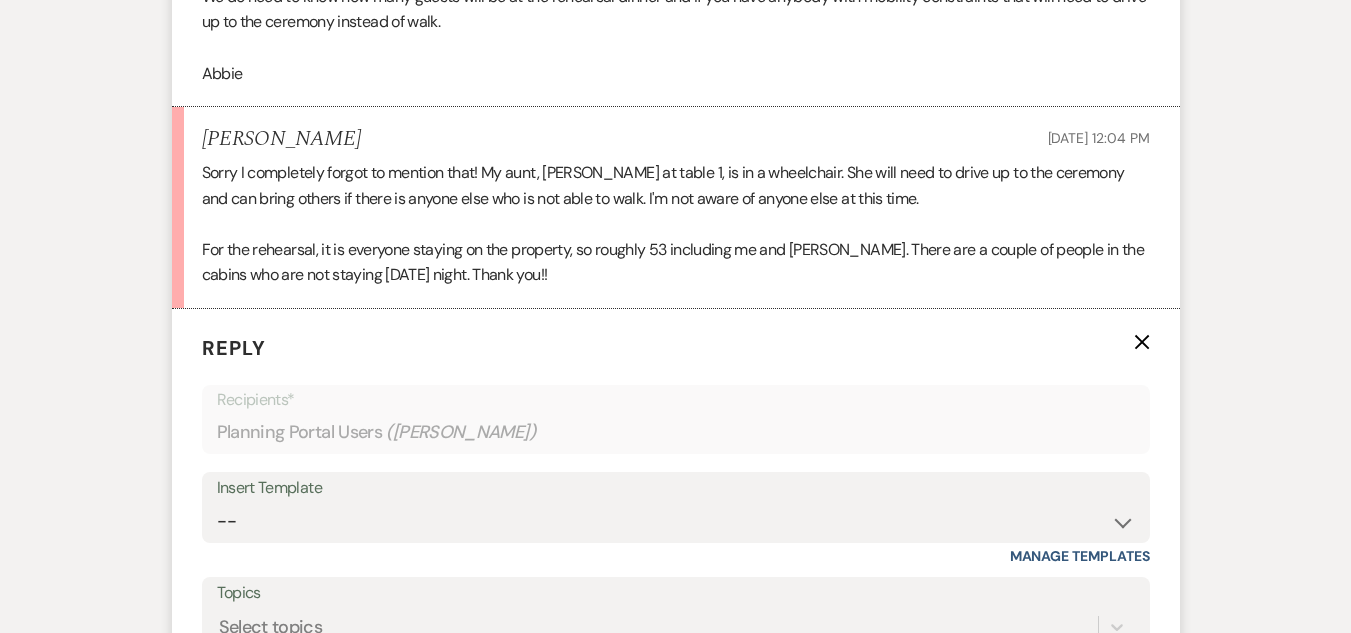 scroll, scrollTop: 1521, scrollLeft: 0, axis: vertical 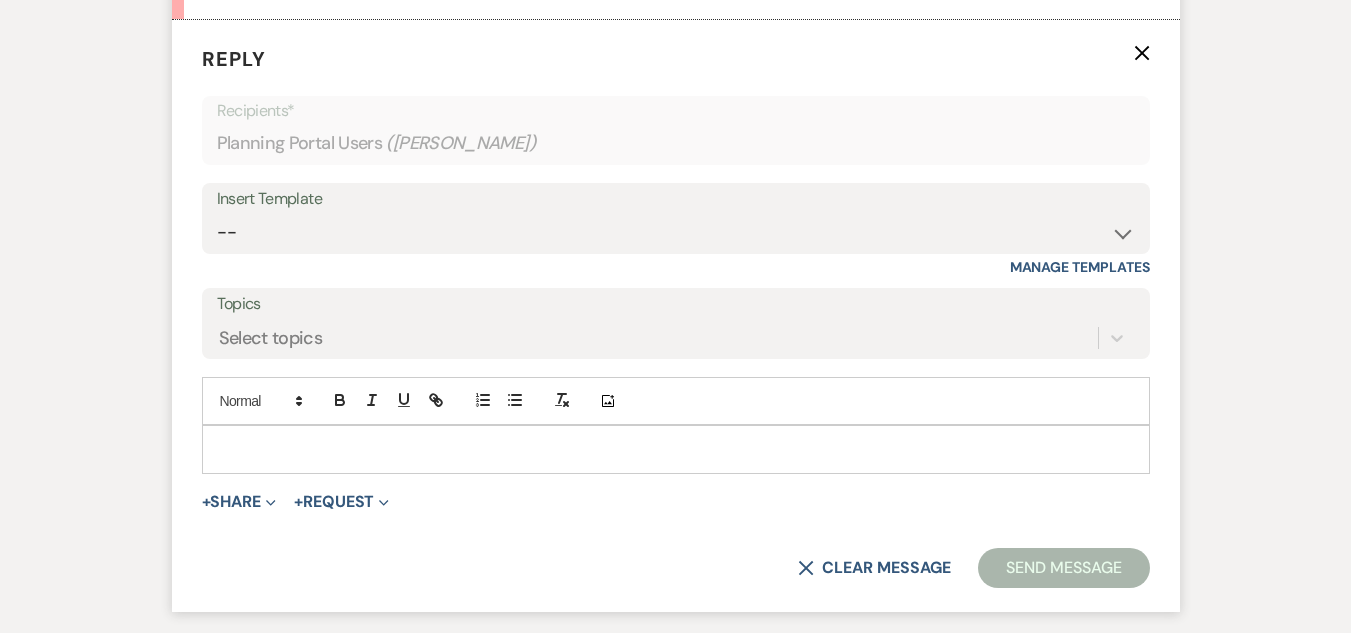 click at bounding box center [676, 449] 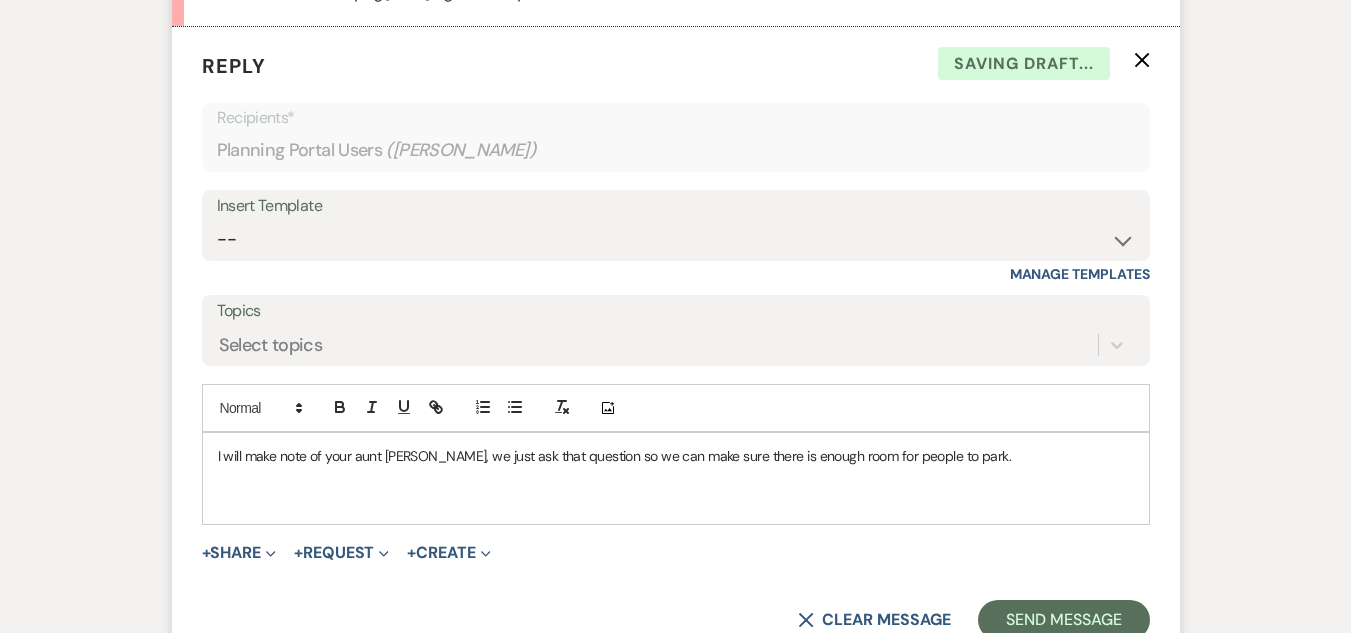 scroll, scrollTop: 1515, scrollLeft: 0, axis: vertical 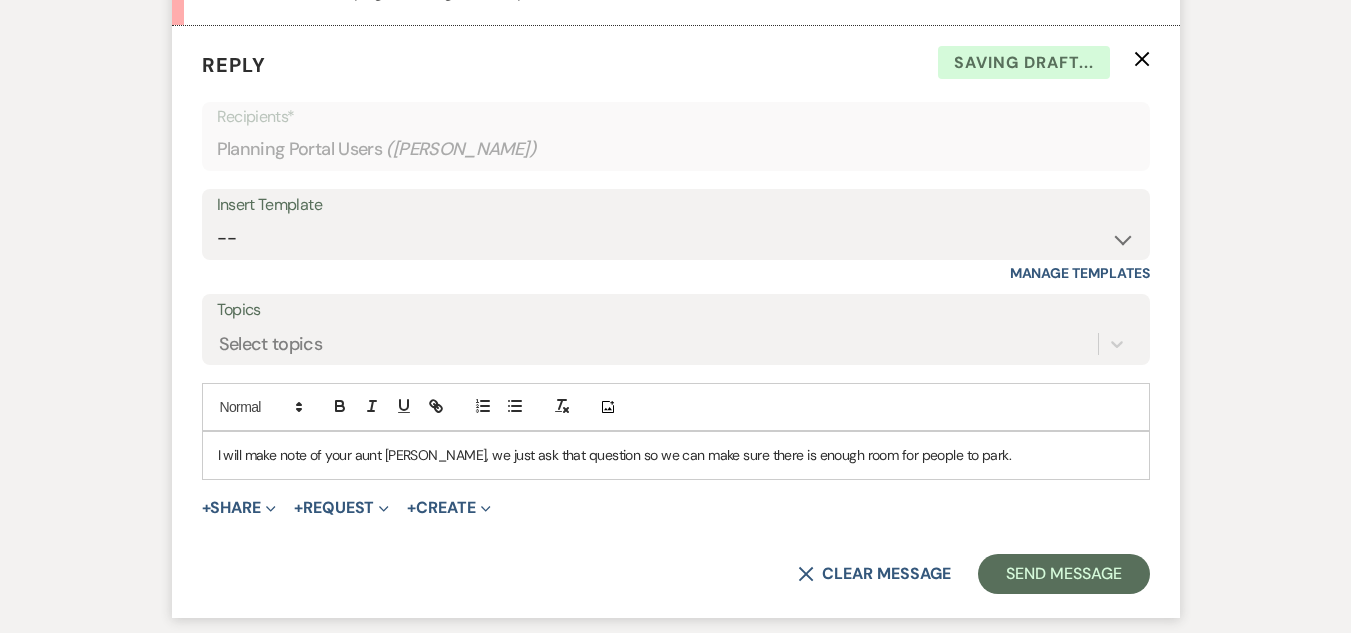 click on "I will make note of your aunt [PERSON_NAME], we just ask that question so we can make sure there is enough room for people to park." at bounding box center [676, 455] 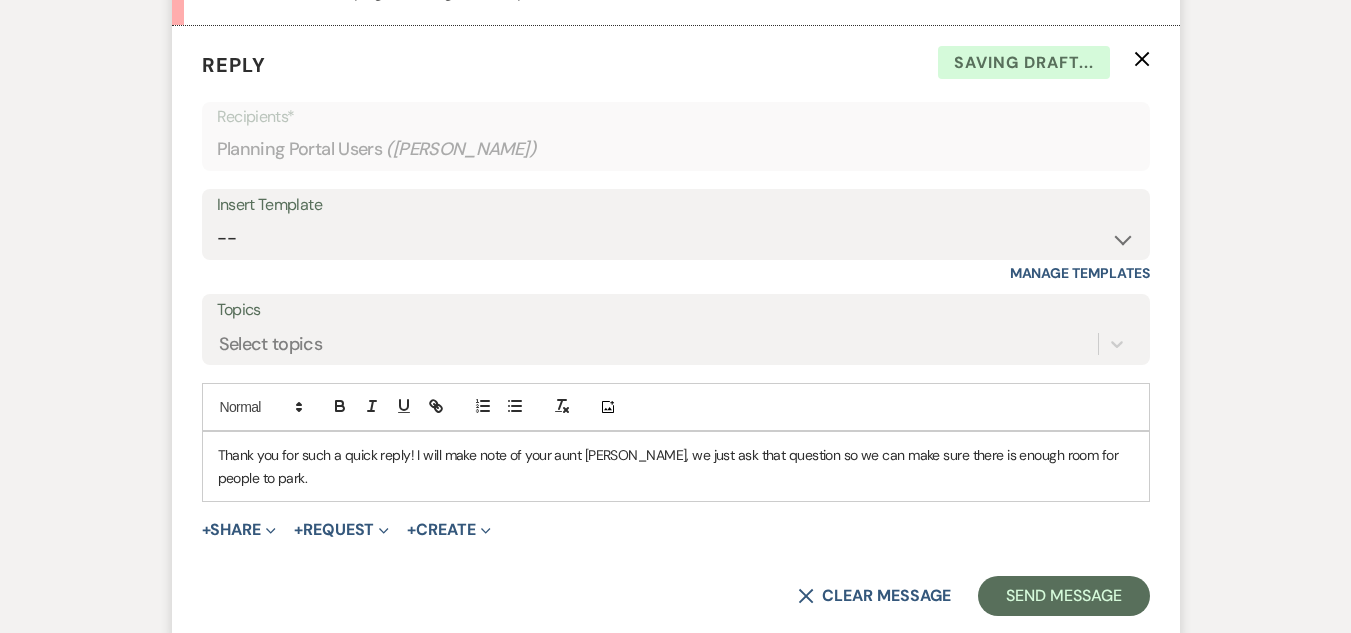 click on "Thank you for such a quick reply! I will make note of your aunt [PERSON_NAME], we just ask that question so we can make sure there is enough room for people to park." at bounding box center (676, 466) 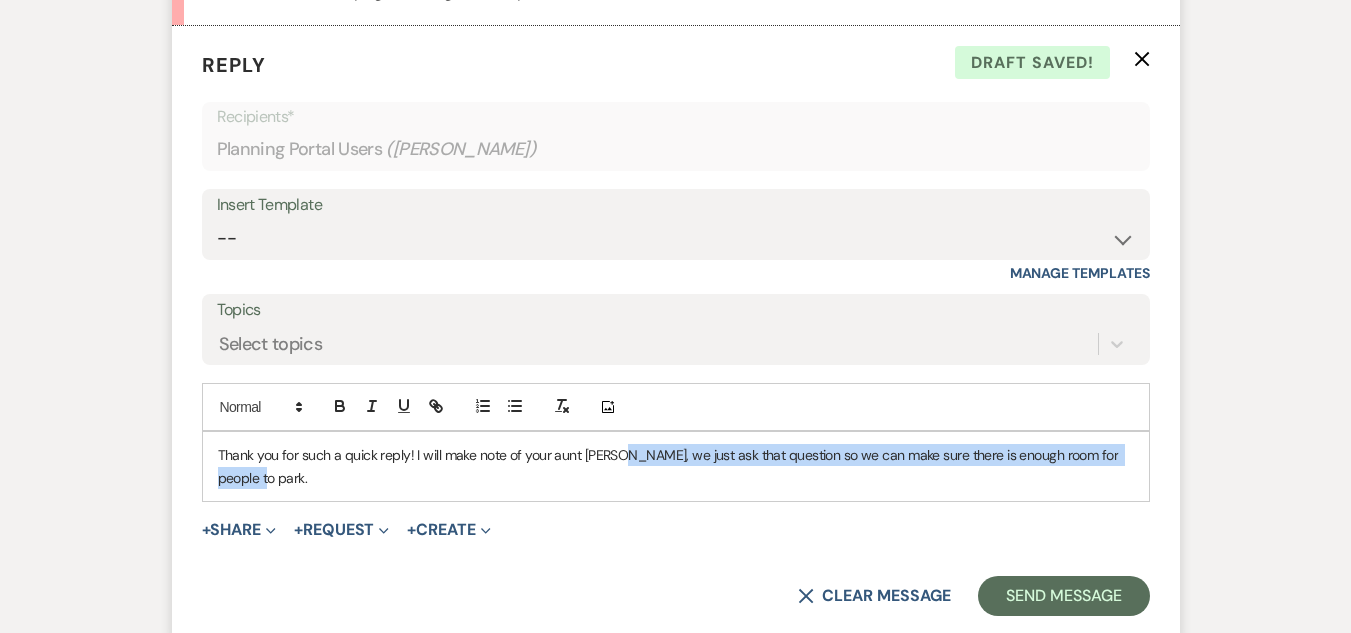 drag, startPoint x: 617, startPoint y: 456, endPoint x: 628, endPoint y: 478, distance: 24.596748 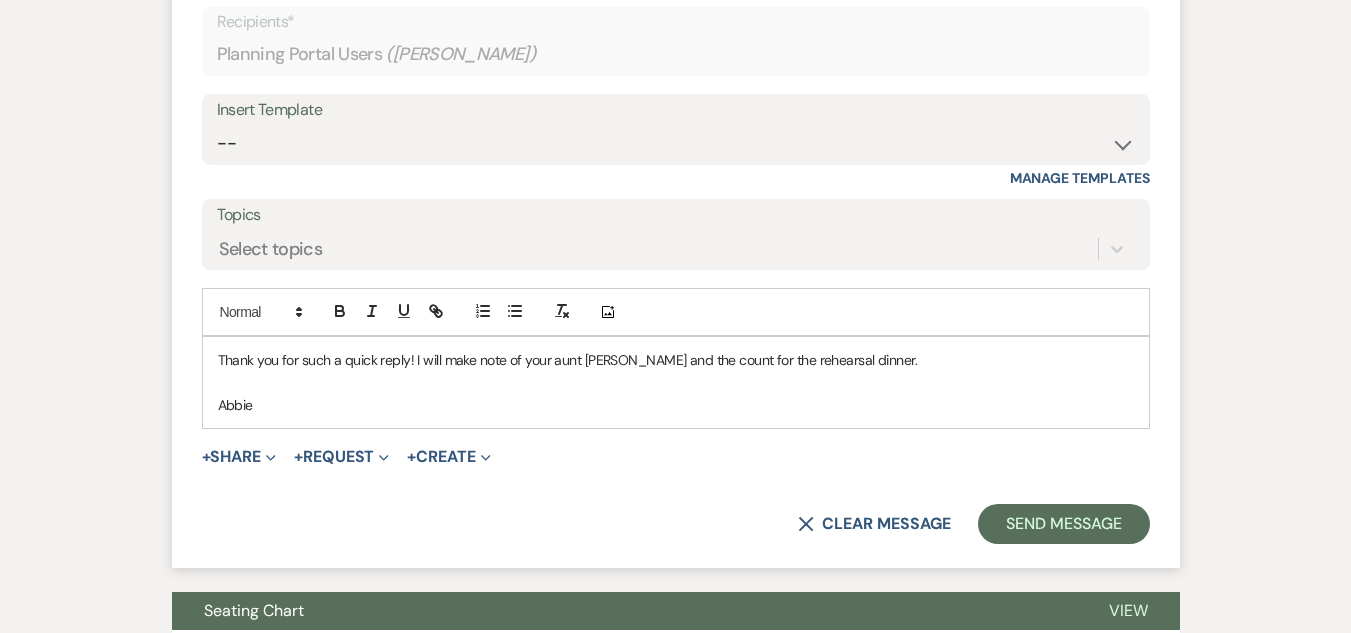 scroll, scrollTop: 1615, scrollLeft: 0, axis: vertical 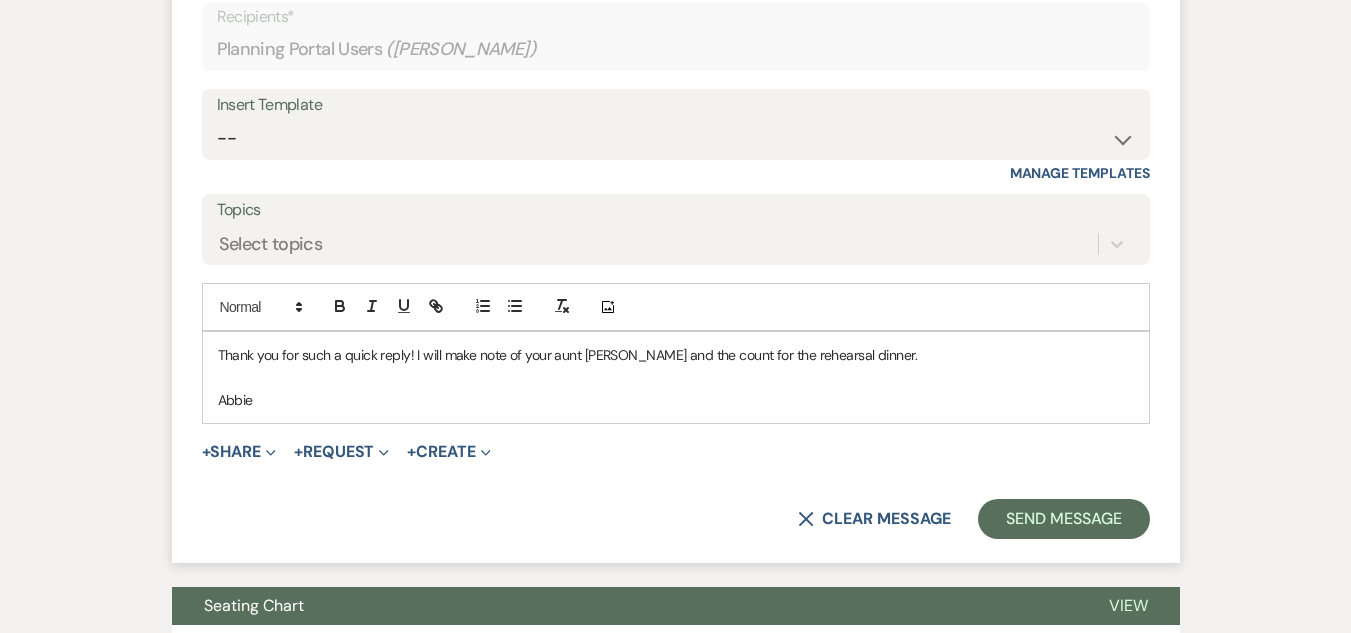 click on "Thank you for such a quick reply! I will make note of your aunt [PERSON_NAME] and the count for the rehearsal dinner.  Abbie" at bounding box center (676, 377) 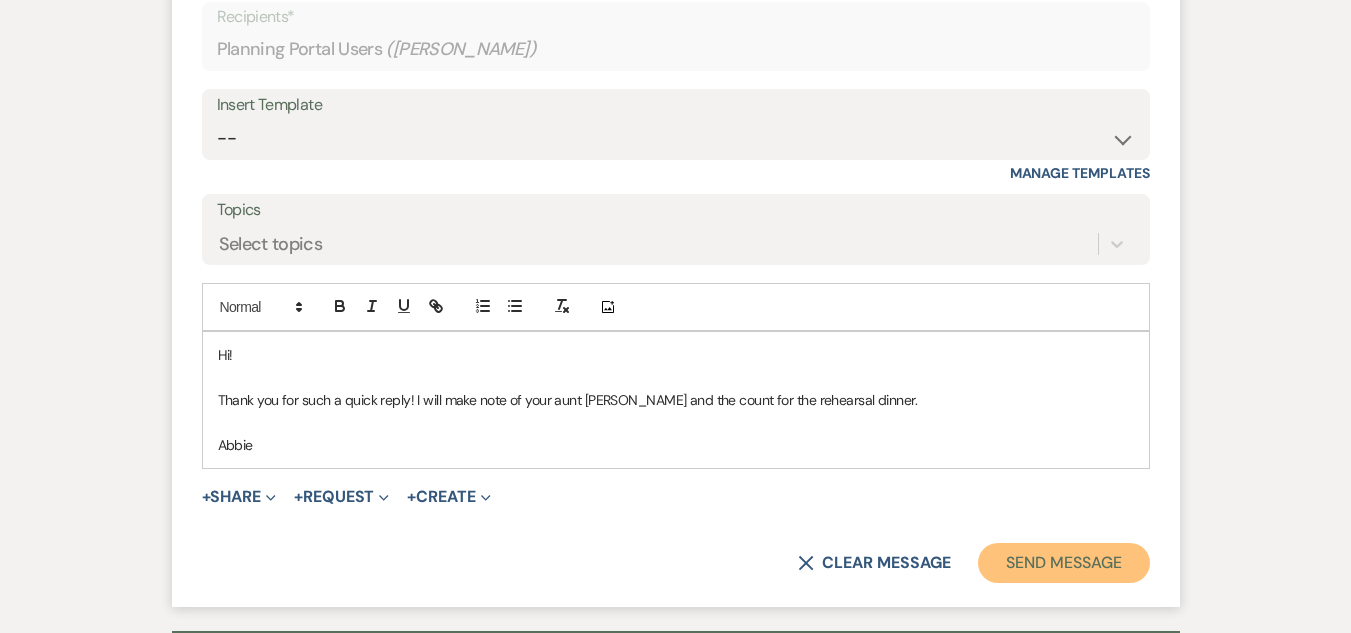 click on "Send Message" at bounding box center [1063, 563] 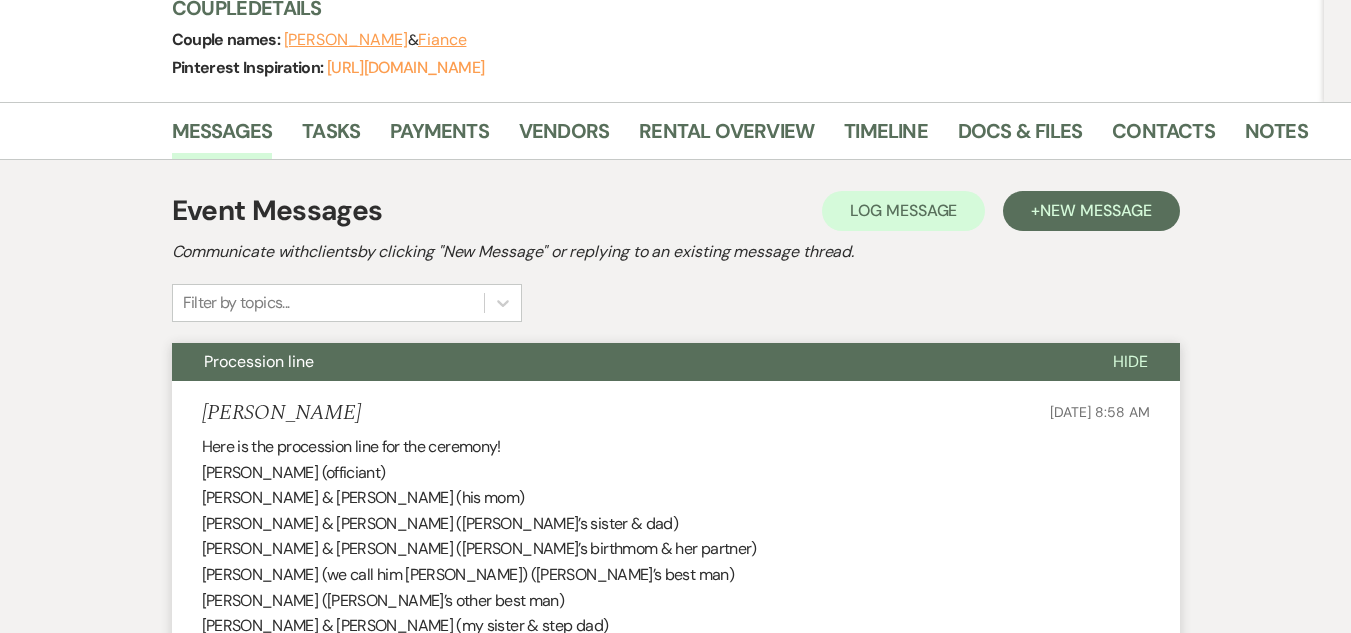scroll, scrollTop: 0, scrollLeft: 0, axis: both 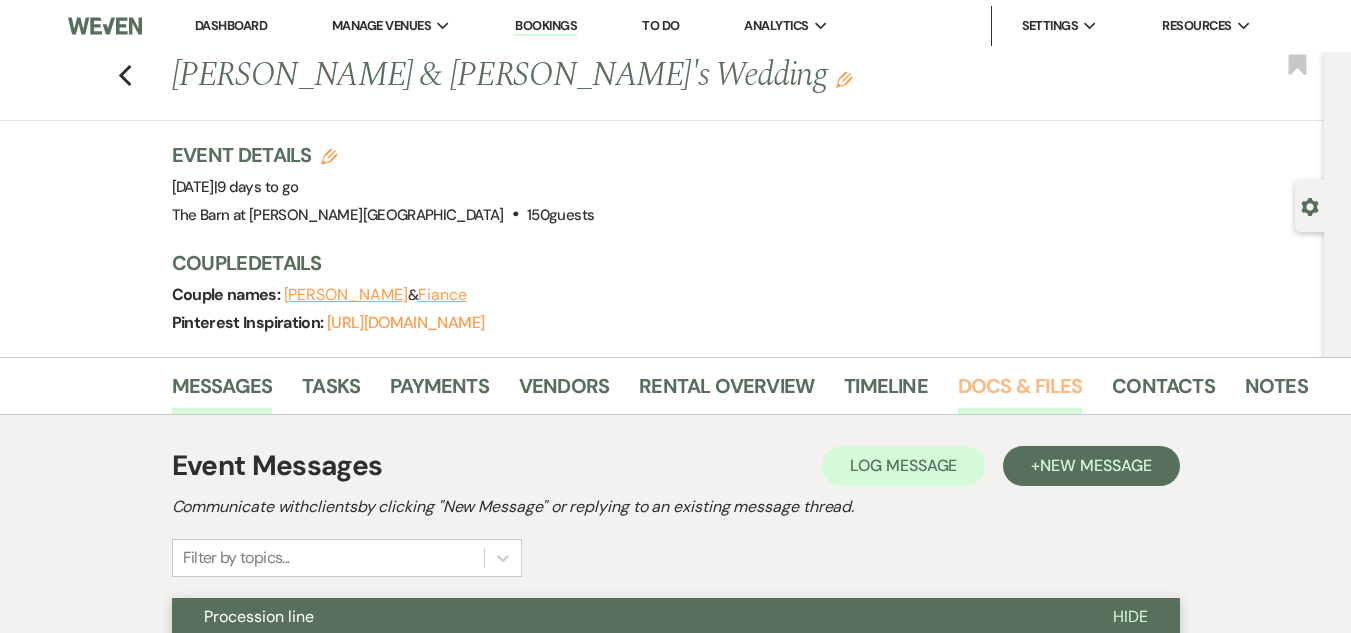 click on "Docs & Files" at bounding box center (1020, 392) 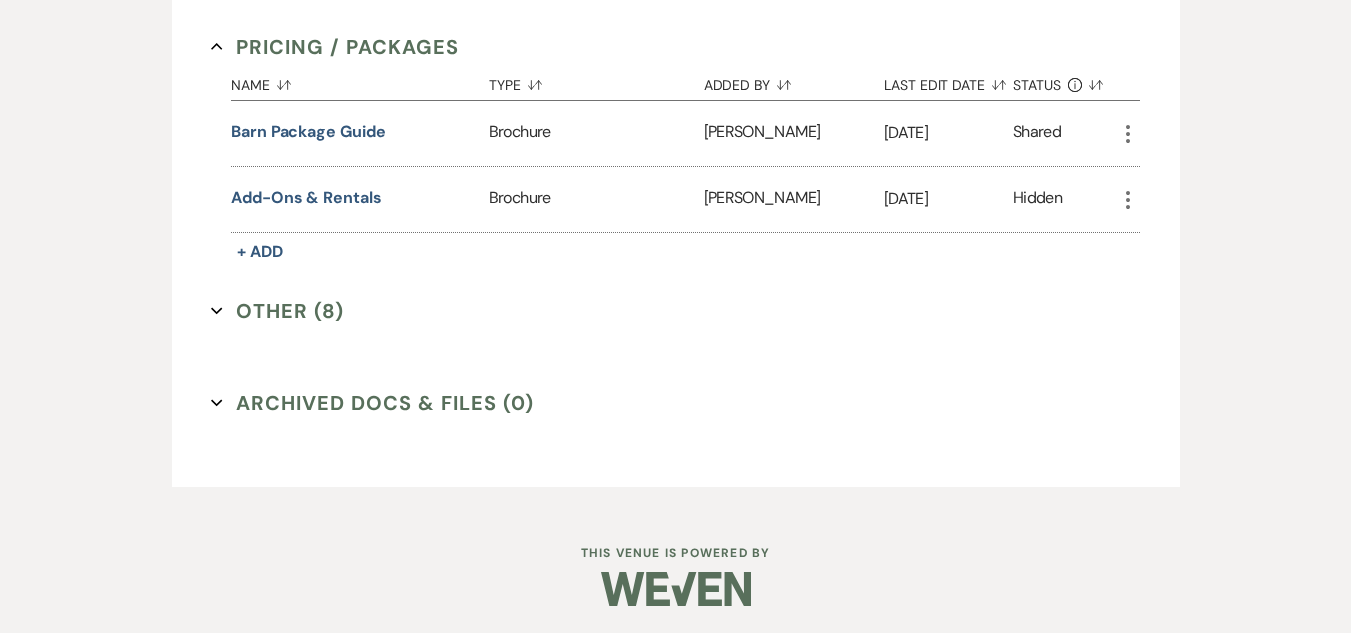 scroll, scrollTop: 2245, scrollLeft: 0, axis: vertical 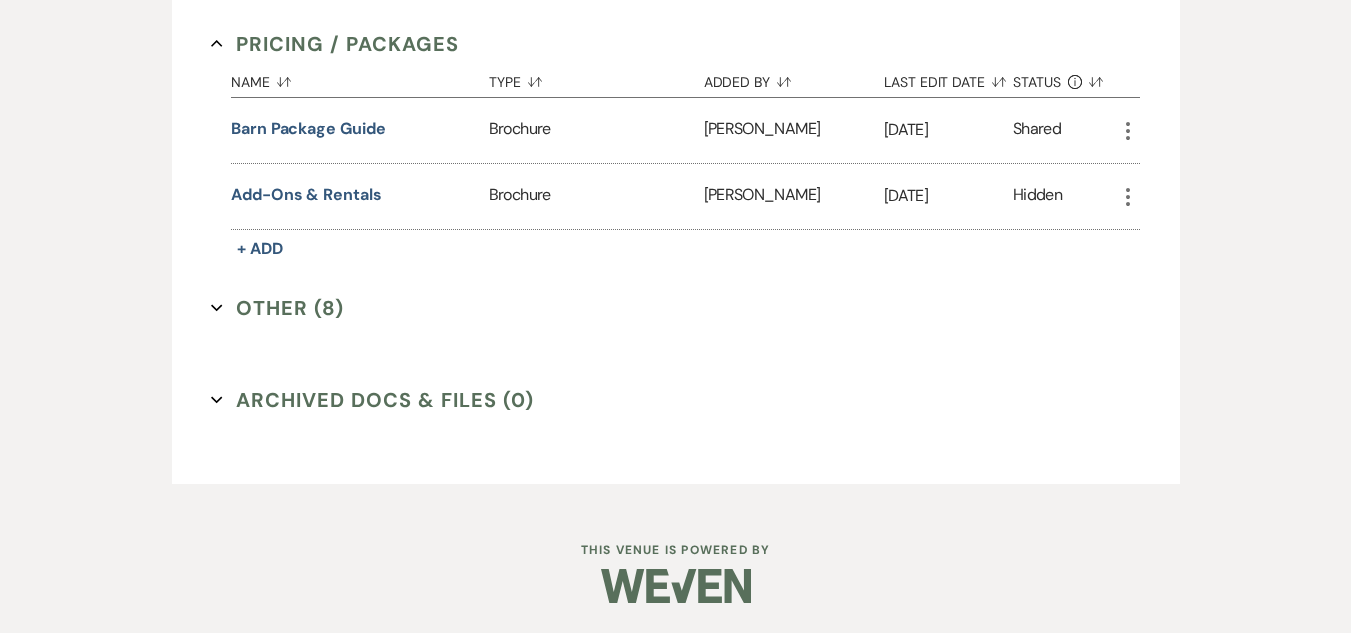 click on "Other (8) Expand" at bounding box center (277, 308) 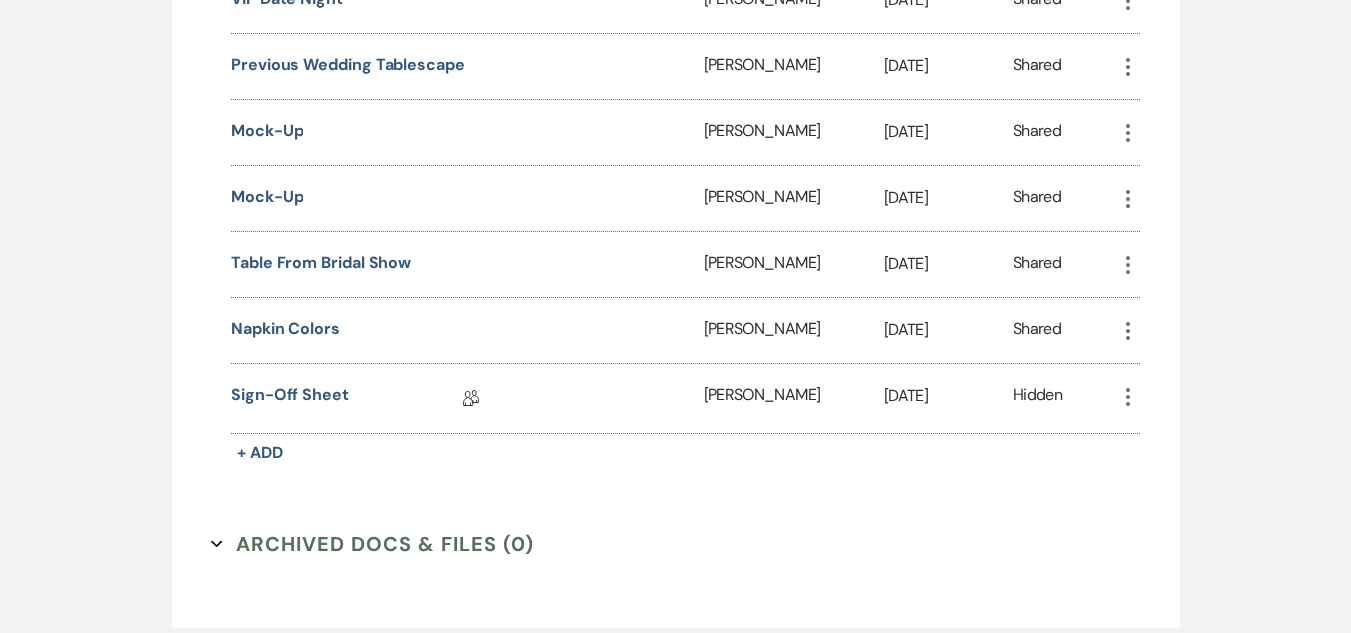 scroll, scrollTop: 2845, scrollLeft: 0, axis: vertical 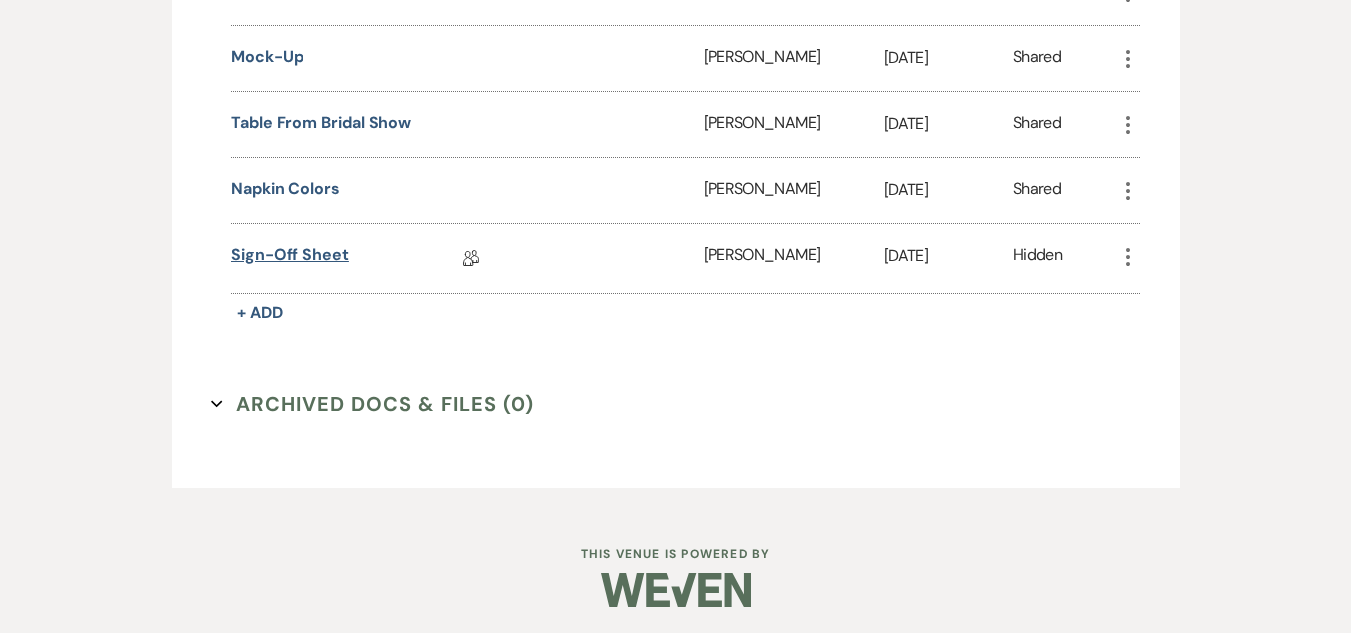 click on "Sign-off Sheet" at bounding box center (290, 258) 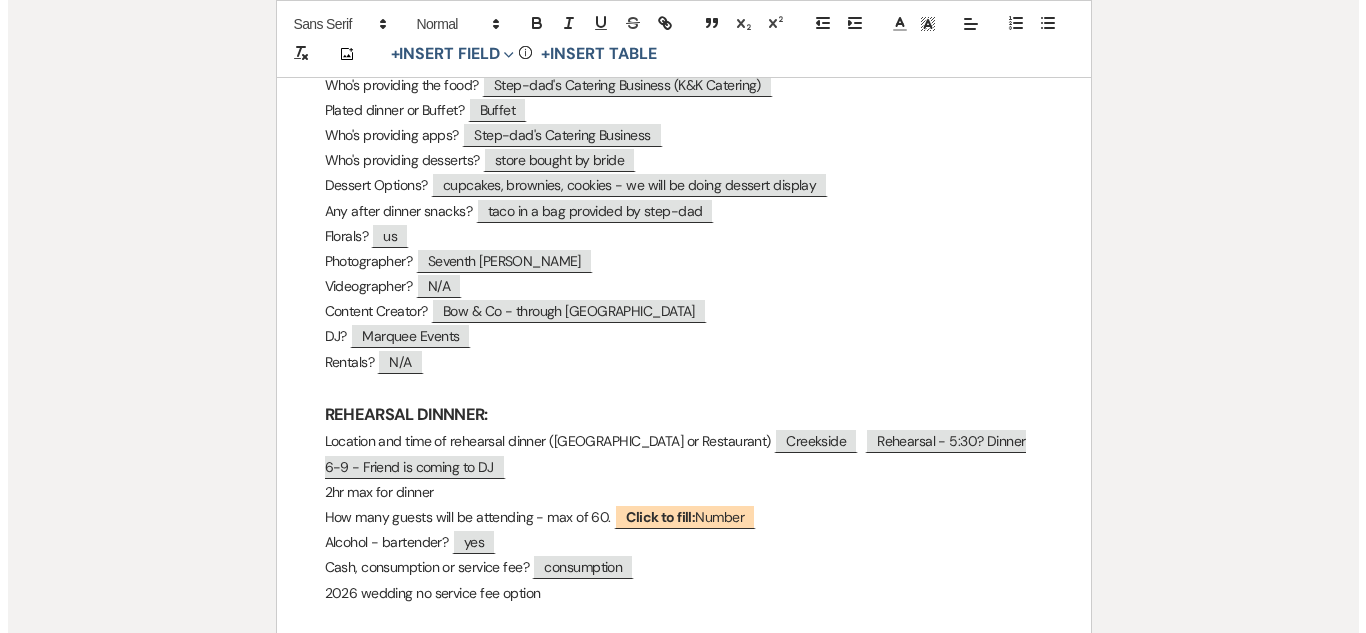 scroll, scrollTop: 600, scrollLeft: 0, axis: vertical 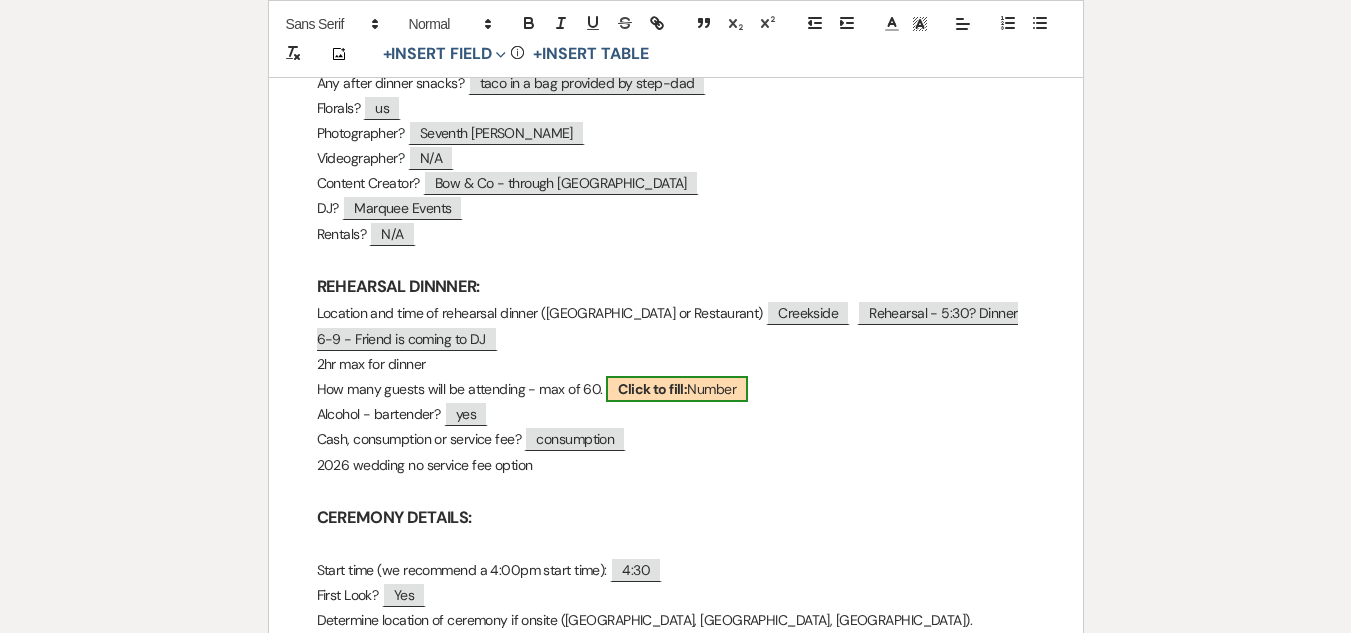 click on "Click to fill:" at bounding box center (652, 389) 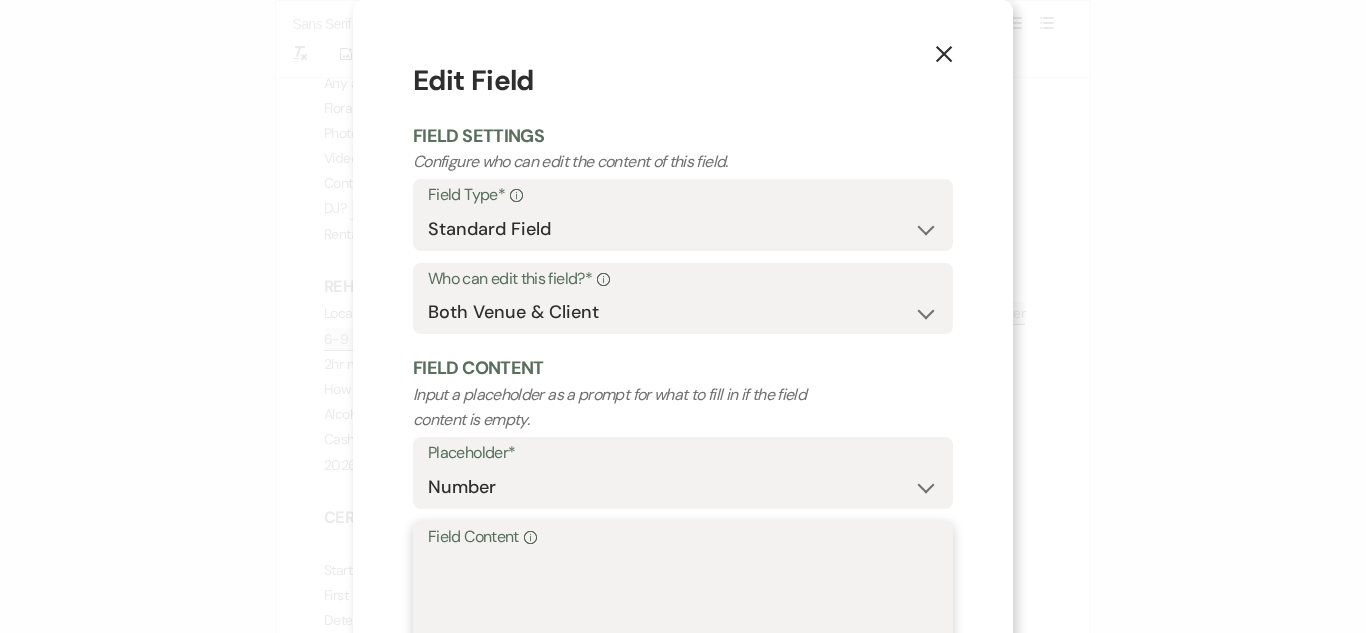 click on "Field Content Info" at bounding box center [683, 601] 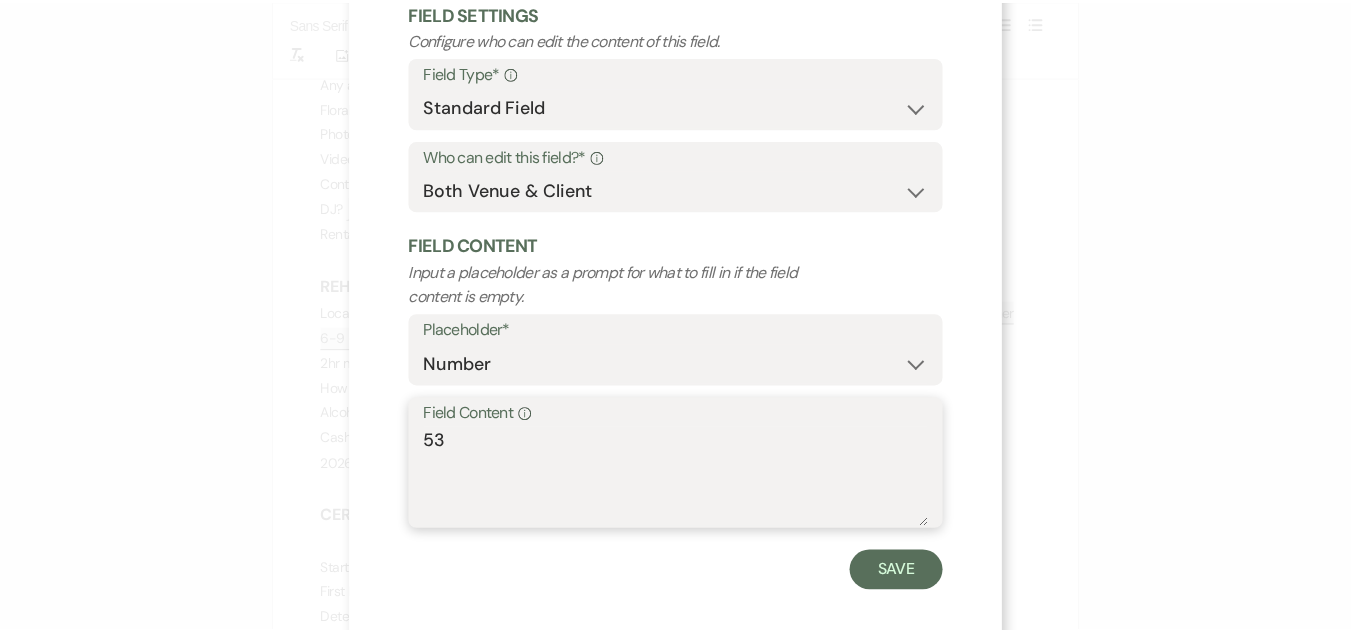 scroll, scrollTop: 142, scrollLeft: 0, axis: vertical 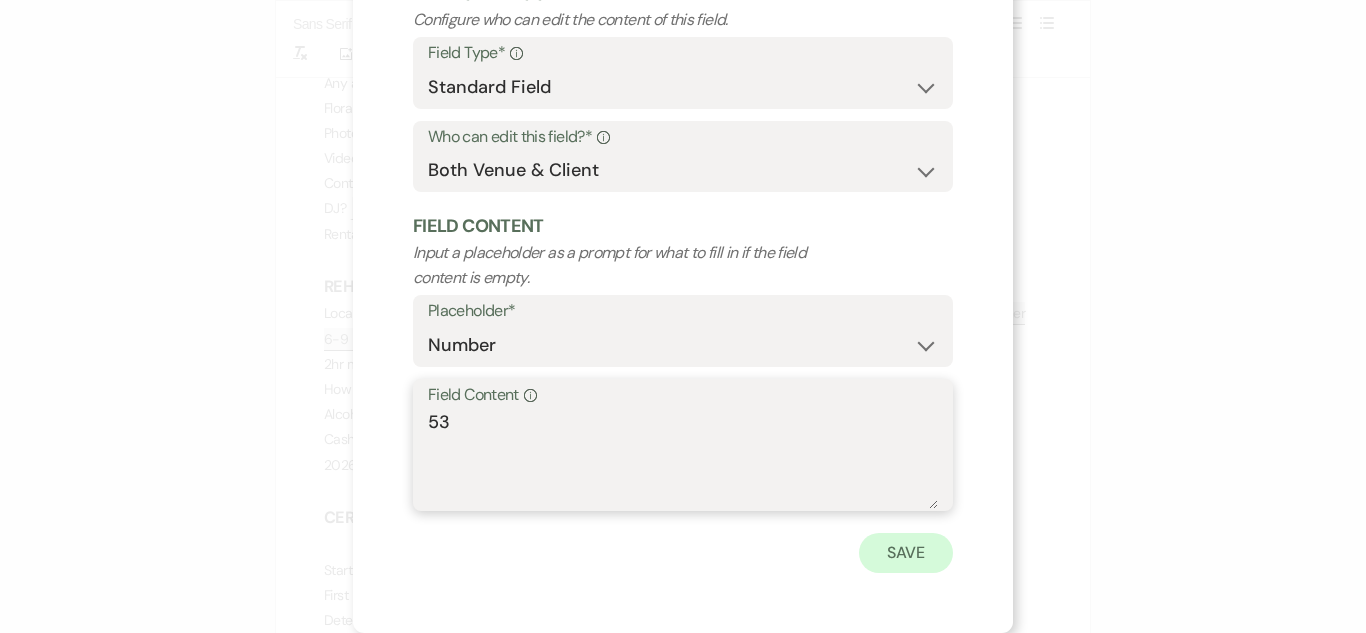 type on "53" 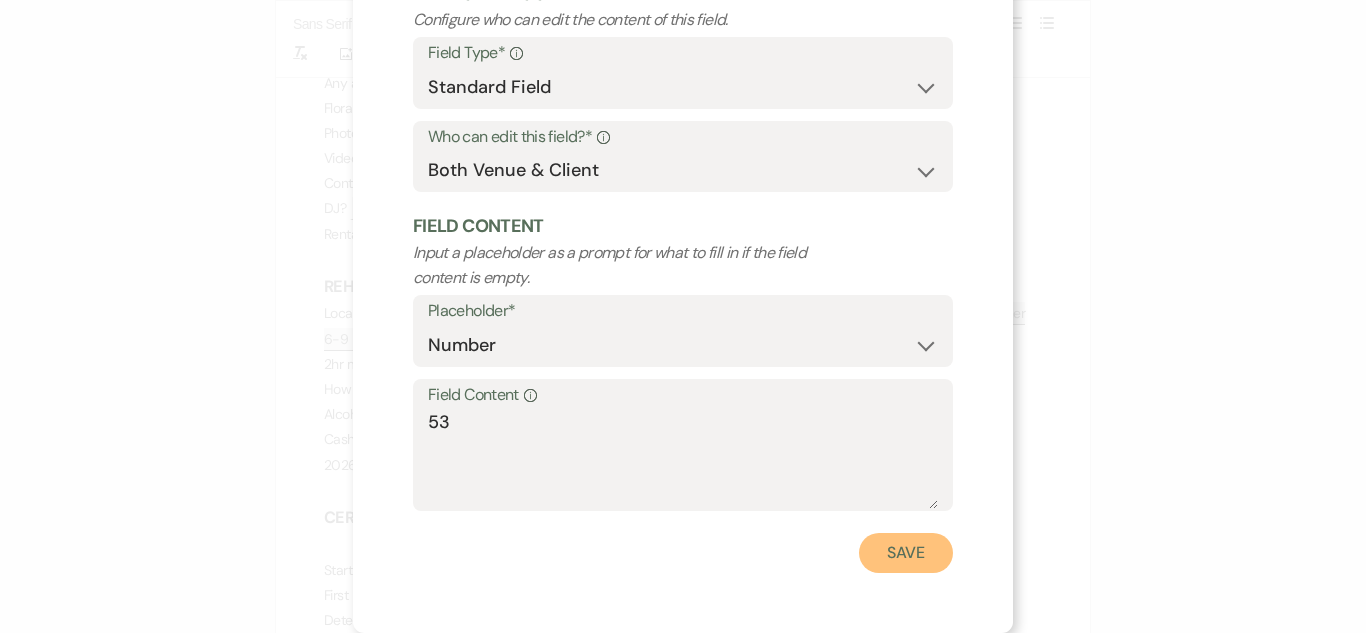 click on "Save" at bounding box center [906, 553] 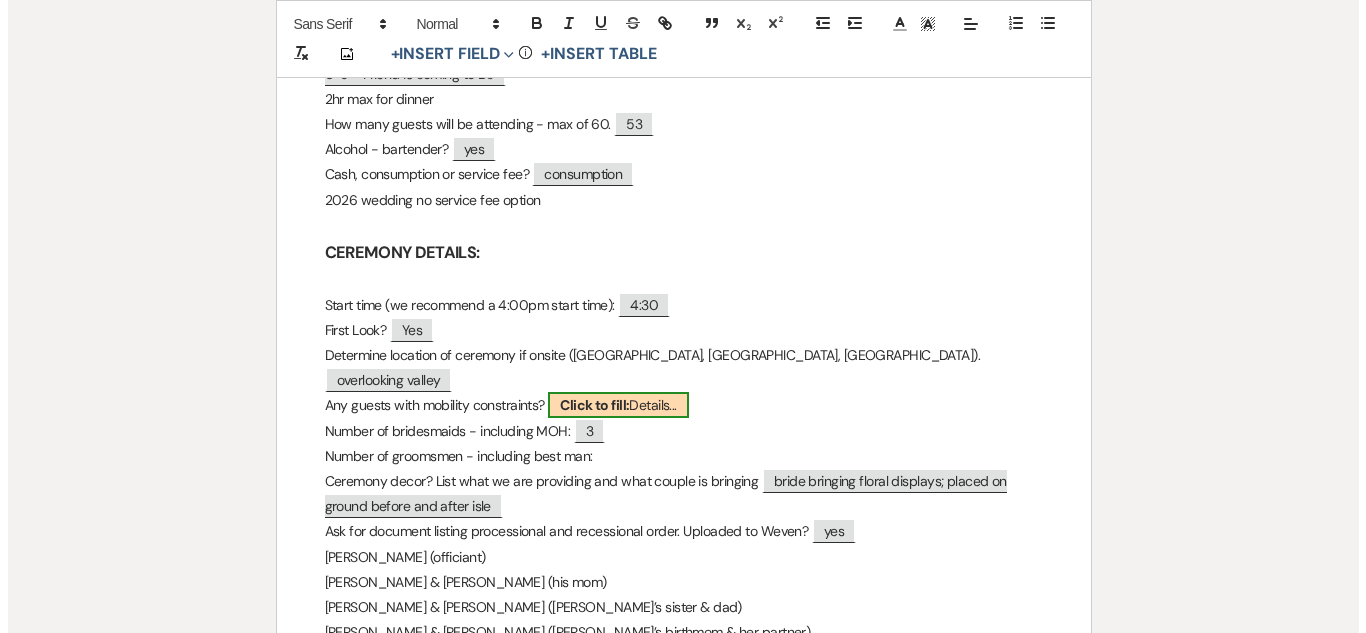 scroll, scrollTop: 900, scrollLeft: 0, axis: vertical 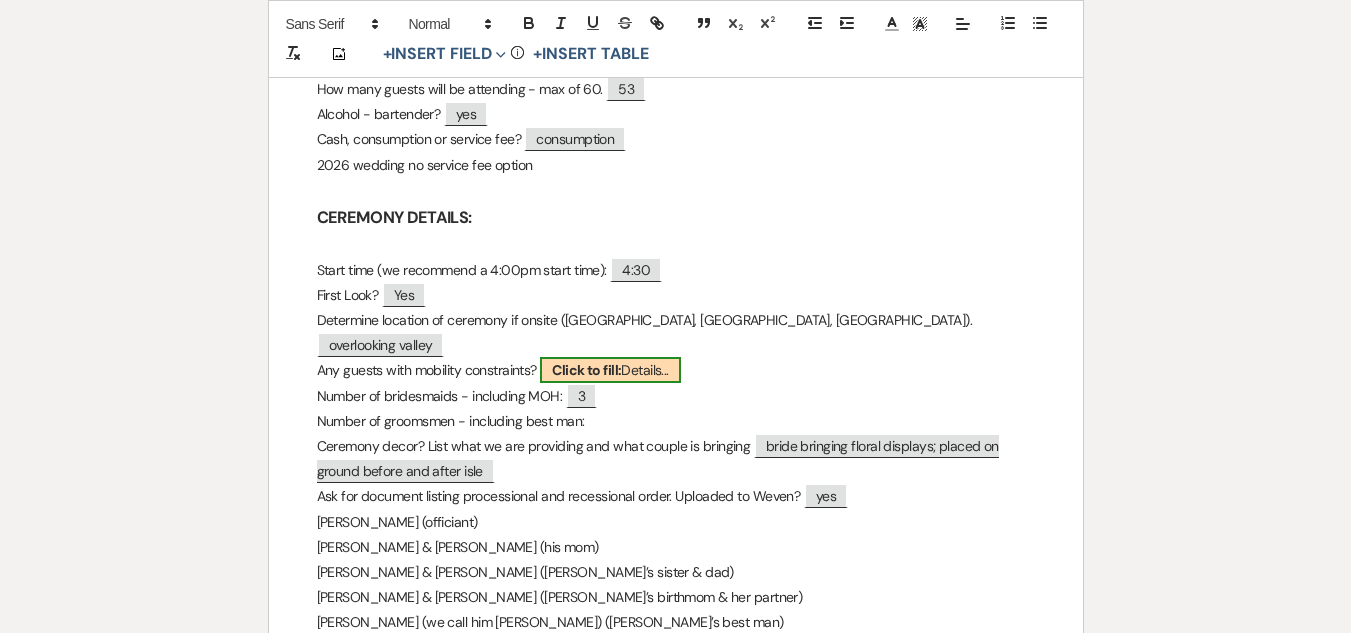 click on "Click to fill:
Details..." at bounding box center (610, 370) 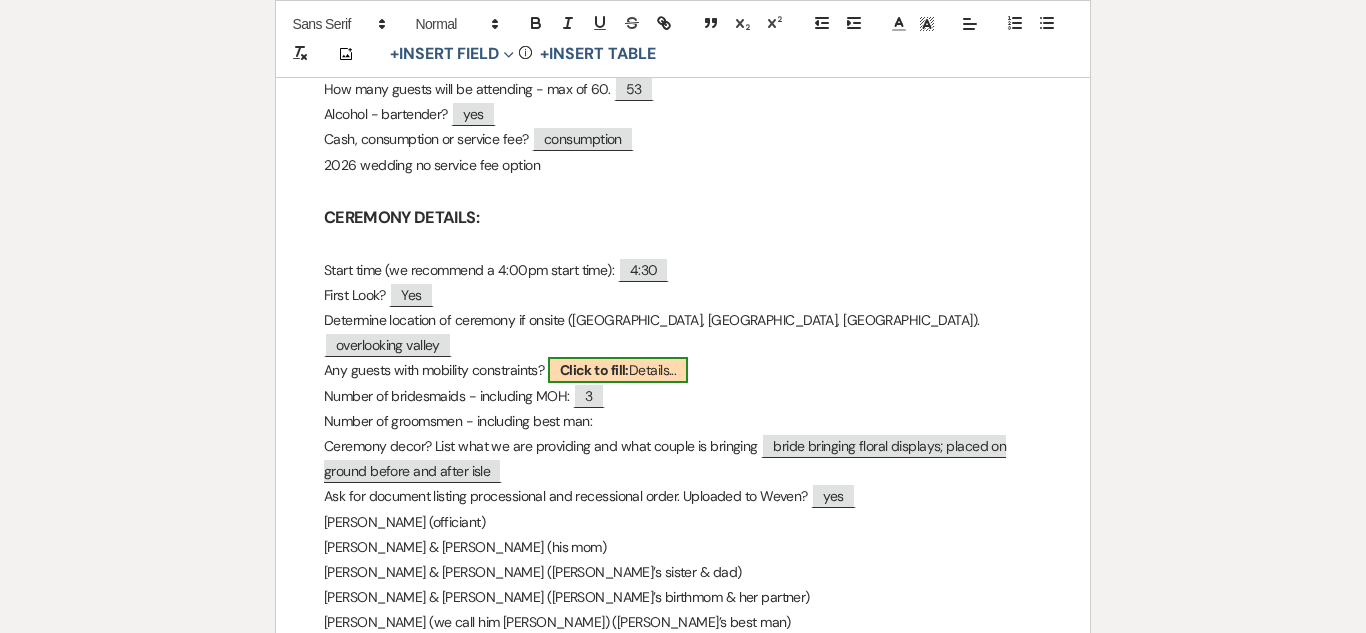 select on "custom_placeholder" 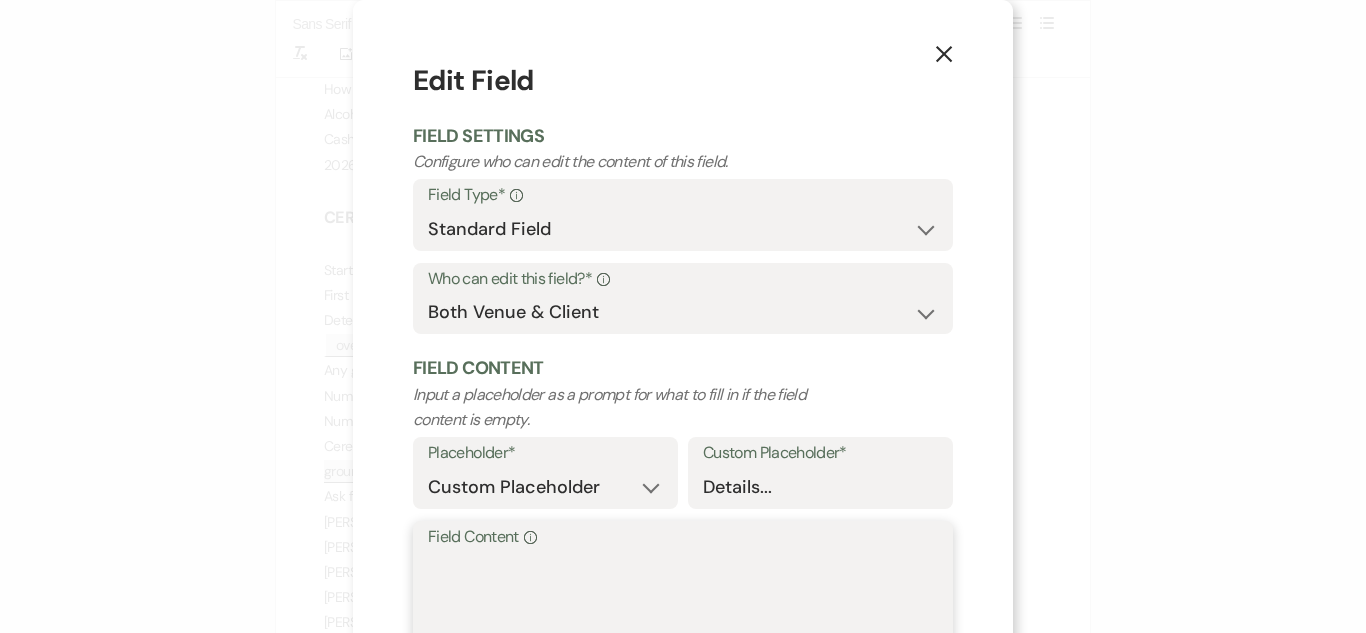 click on "Field Content Info" at bounding box center [683, 601] 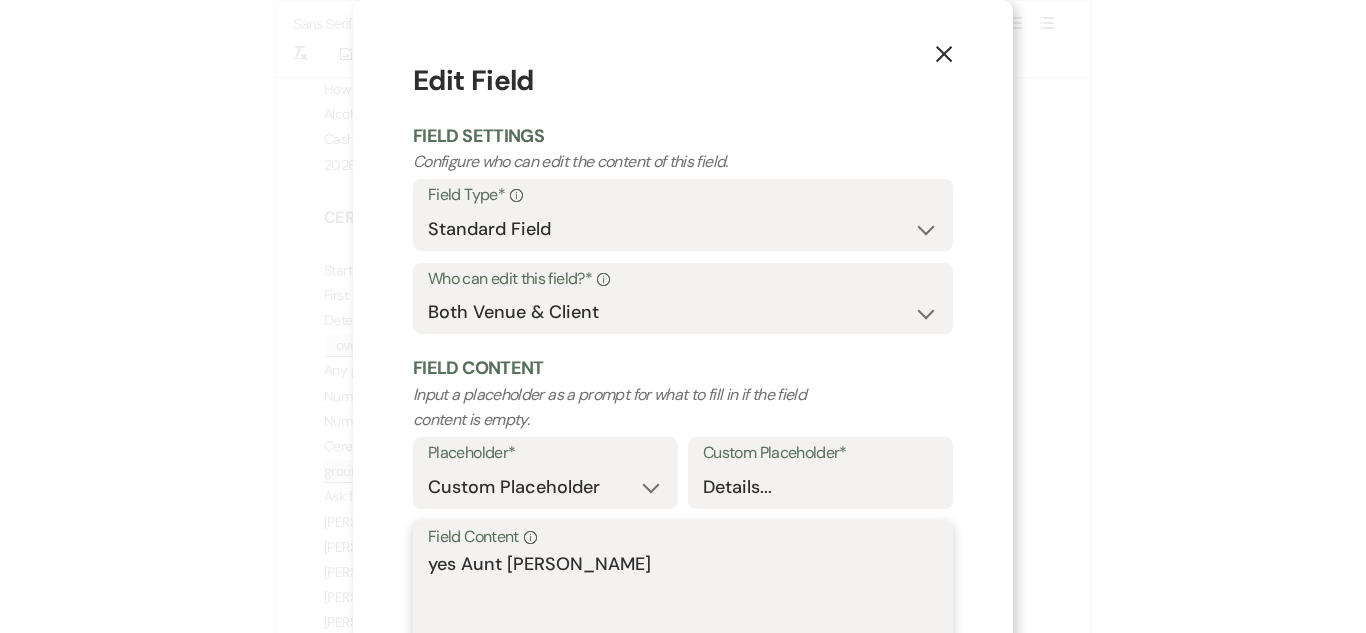 click on "yes Aunt [PERSON_NAME]" at bounding box center (683, 601) 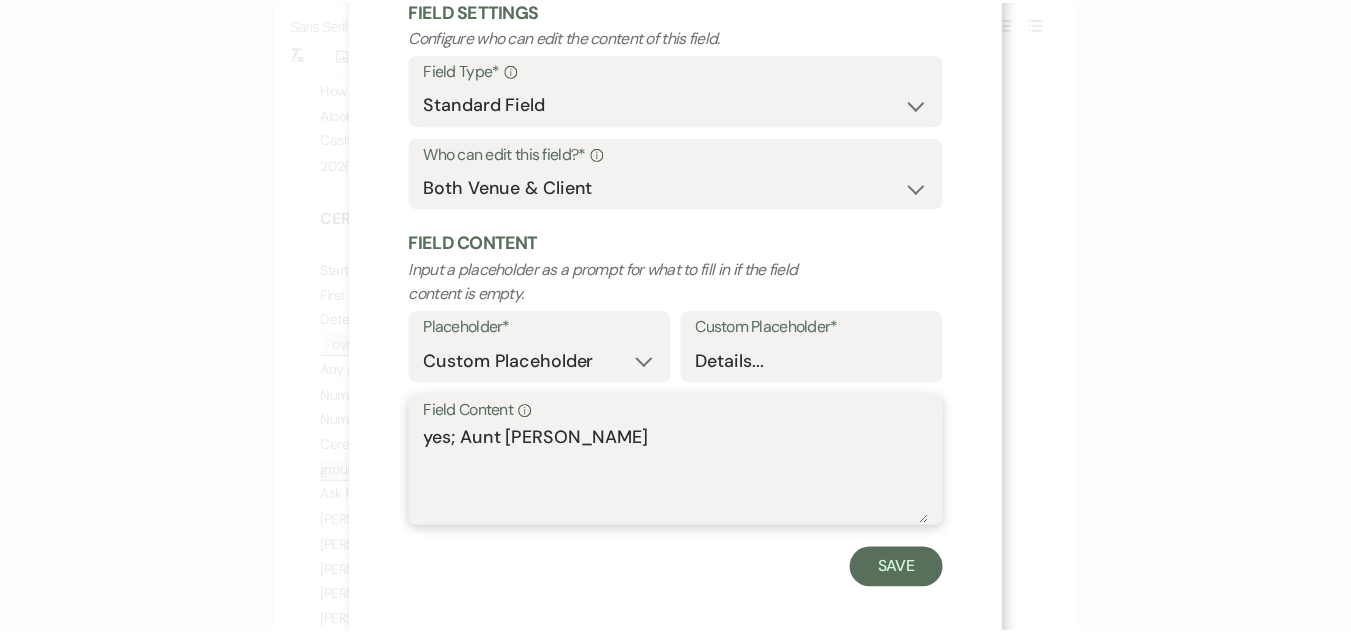 scroll, scrollTop: 142, scrollLeft: 0, axis: vertical 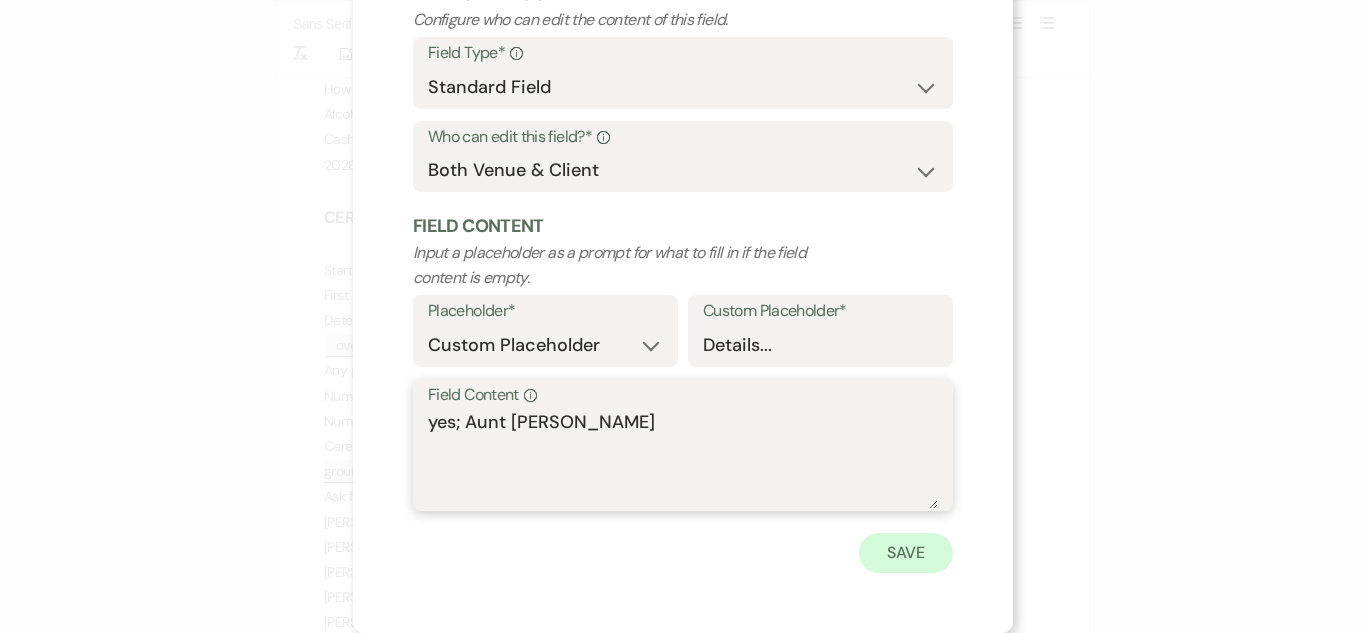 type on "yes; Aunt [PERSON_NAME]" 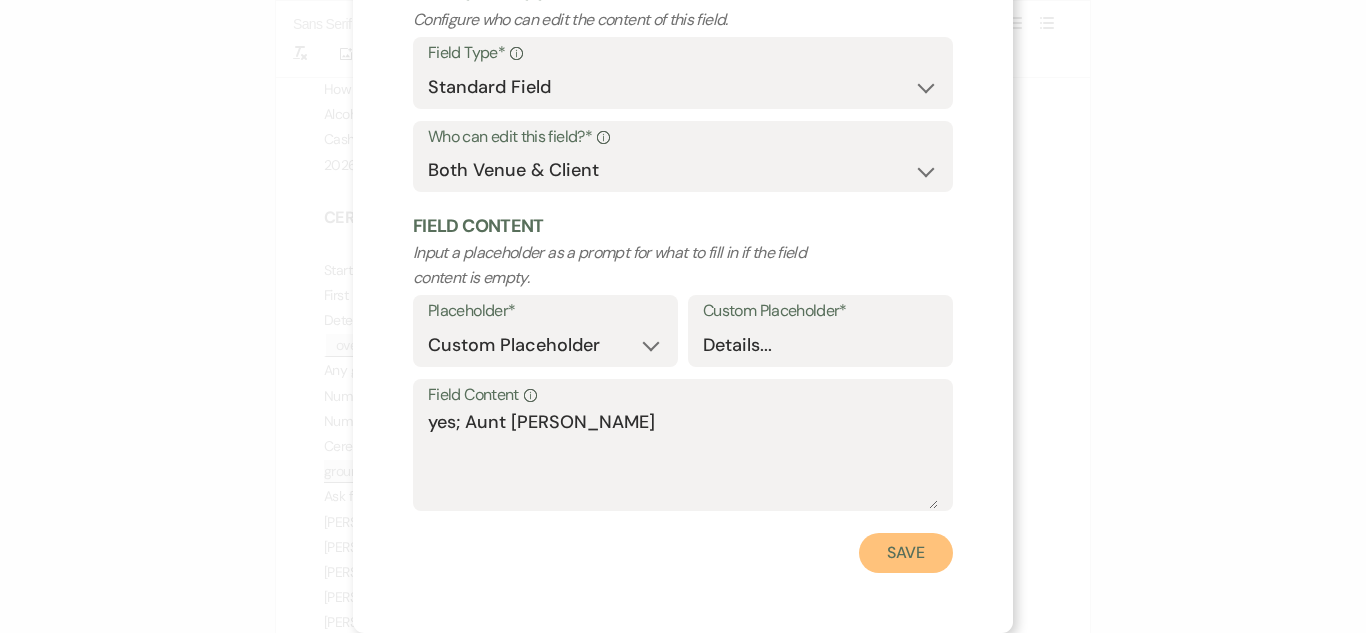 click on "Save" at bounding box center [906, 553] 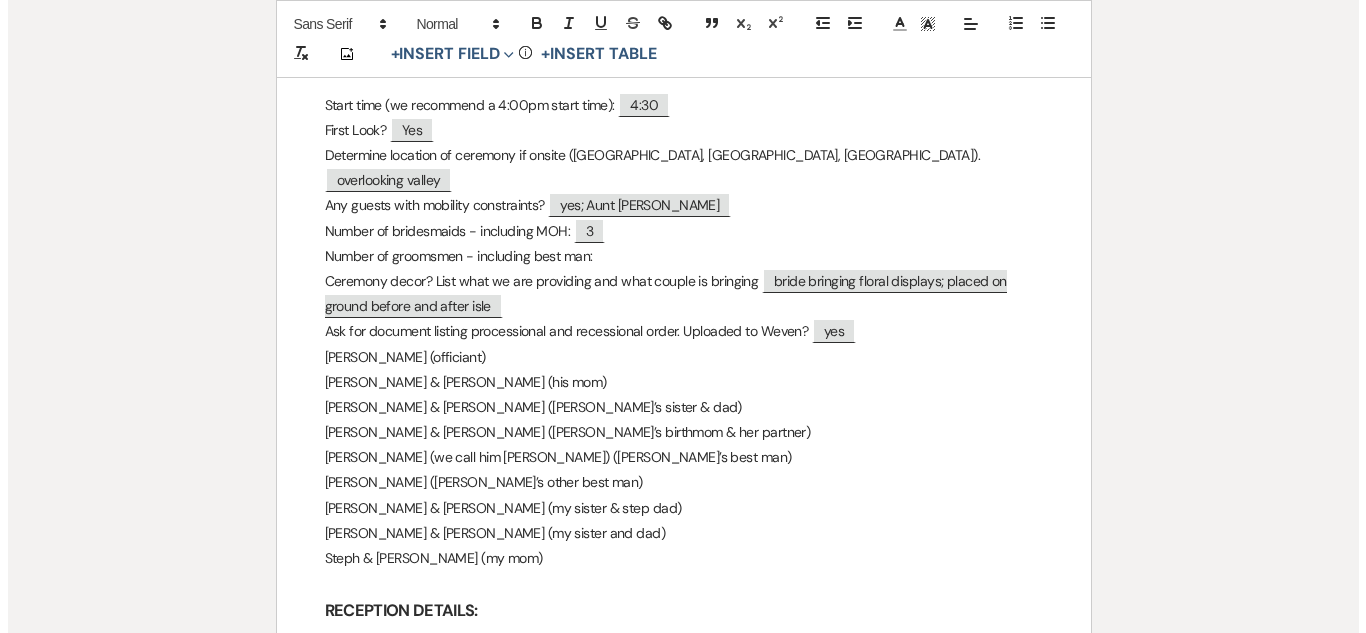 scroll, scrollTop: 1100, scrollLeft: 0, axis: vertical 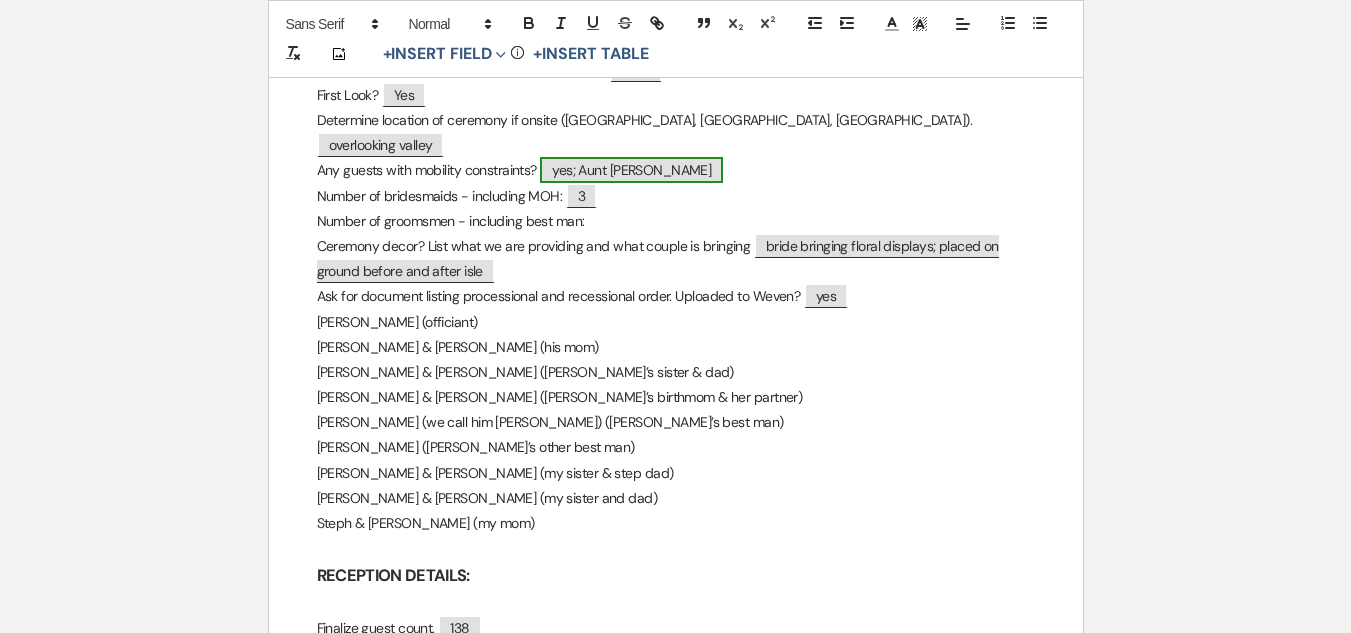 click on "yes; Aunt [PERSON_NAME]" at bounding box center [631, 170] 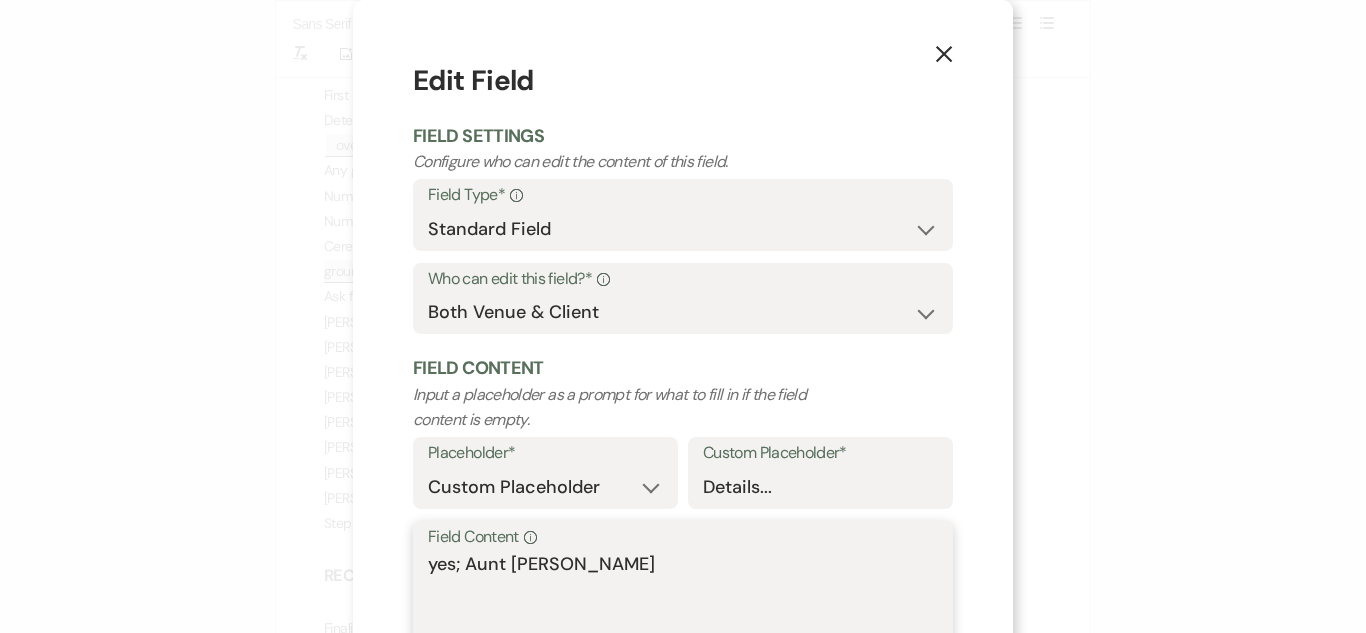 click on "yes; Aunt [PERSON_NAME]" at bounding box center [683, 601] 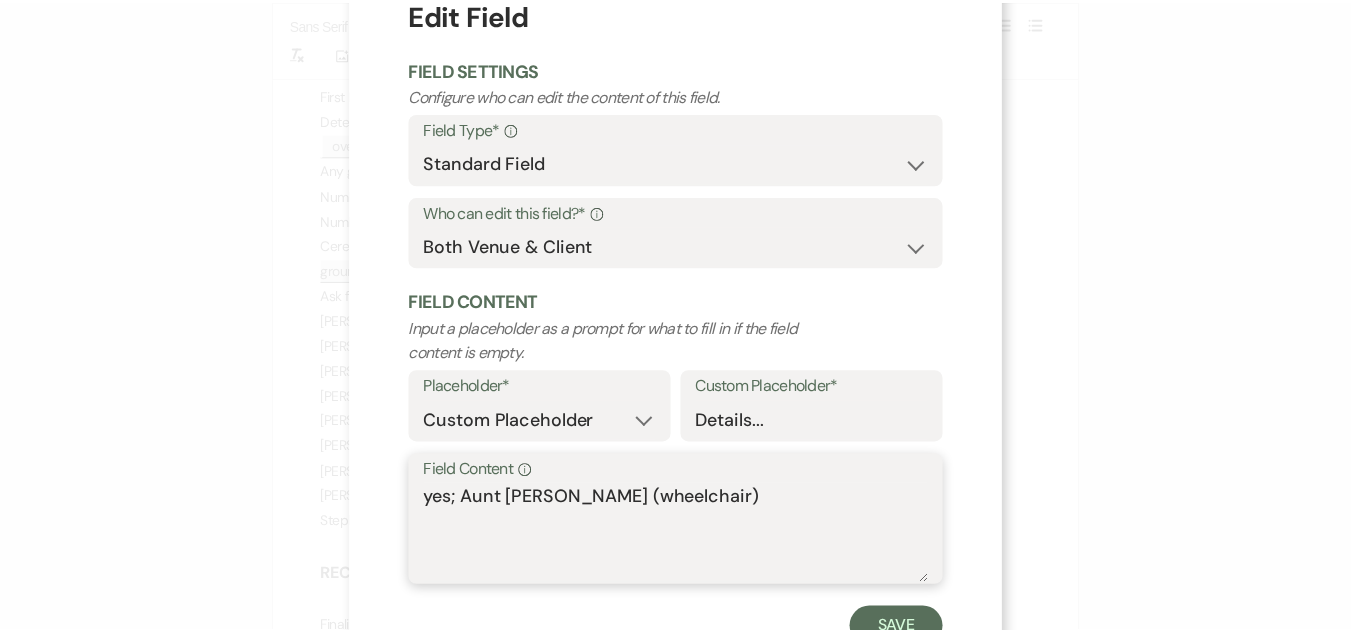 scroll, scrollTop: 142, scrollLeft: 0, axis: vertical 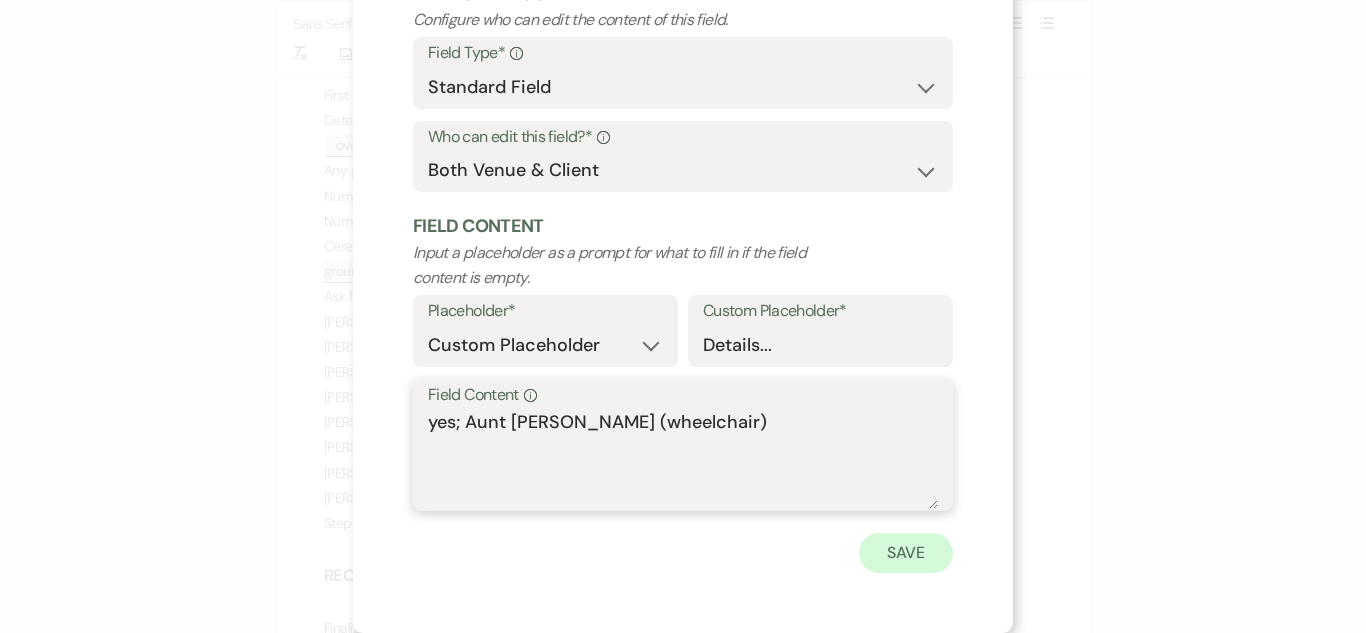 type on "yes; Aunt [PERSON_NAME] (wheelchair)" 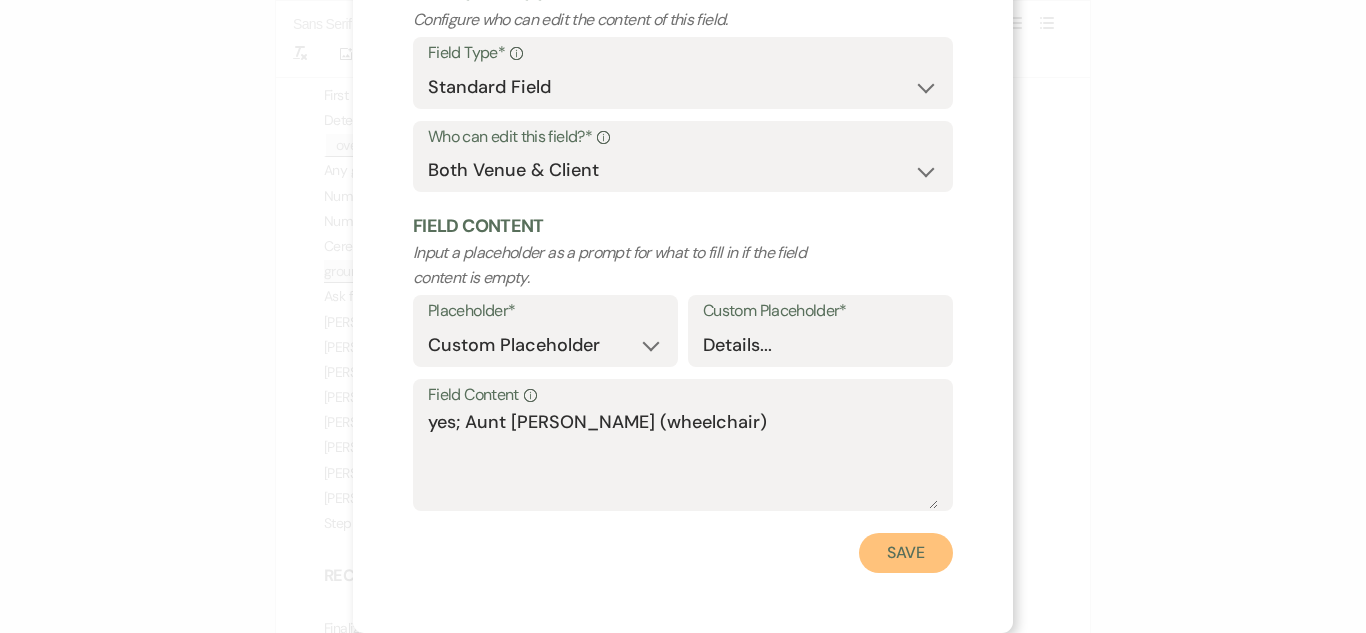 click on "Save" at bounding box center [906, 553] 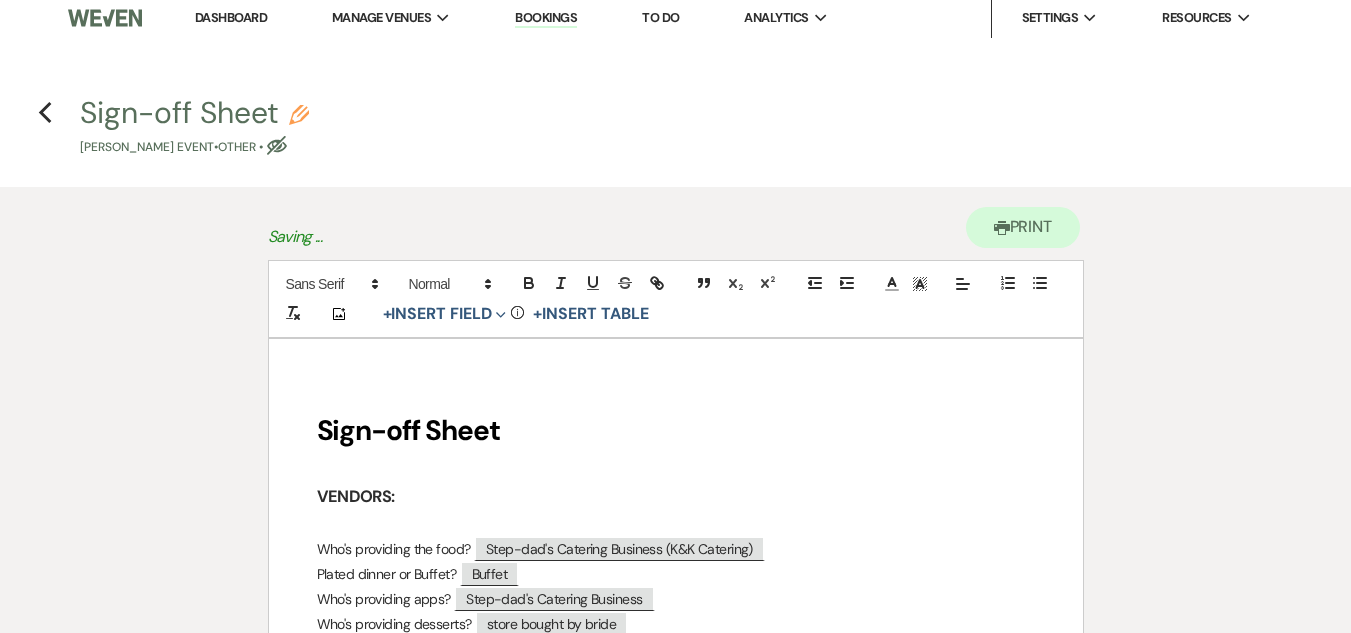 scroll, scrollTop: 0, scrollLeft: 0, axis: both 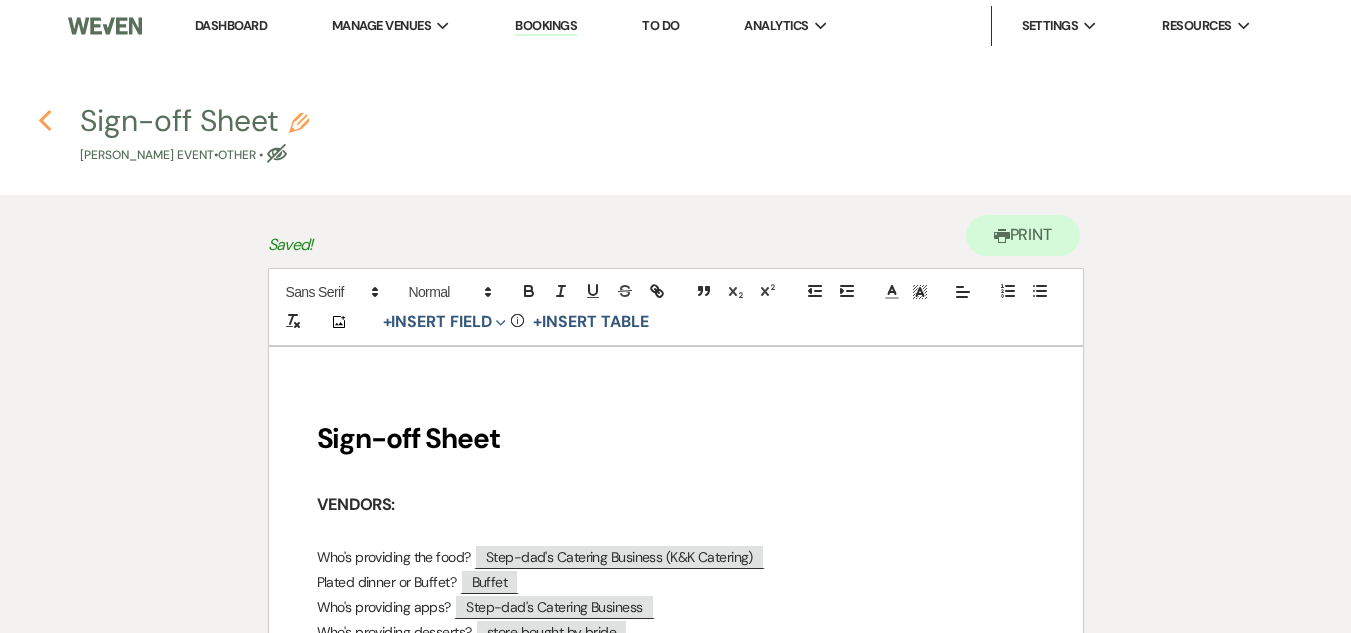 click on "Previous" 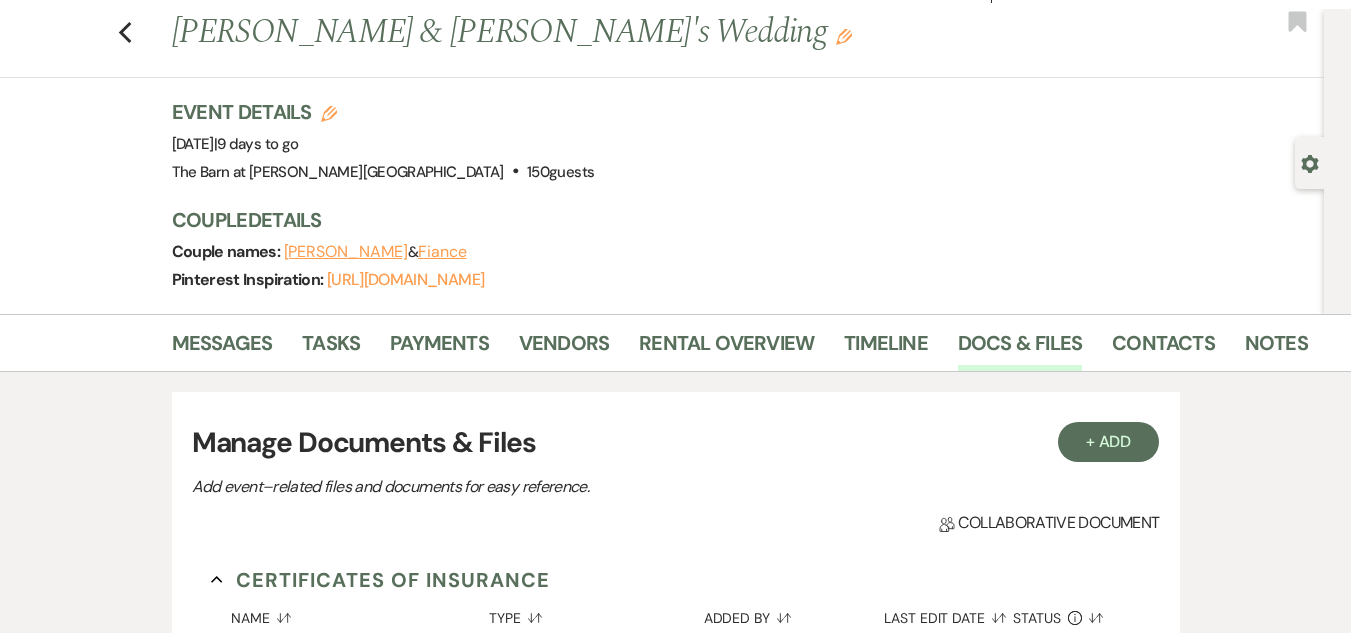 scroll, scrollTop: 0, scrollLeft: 0, axis: both 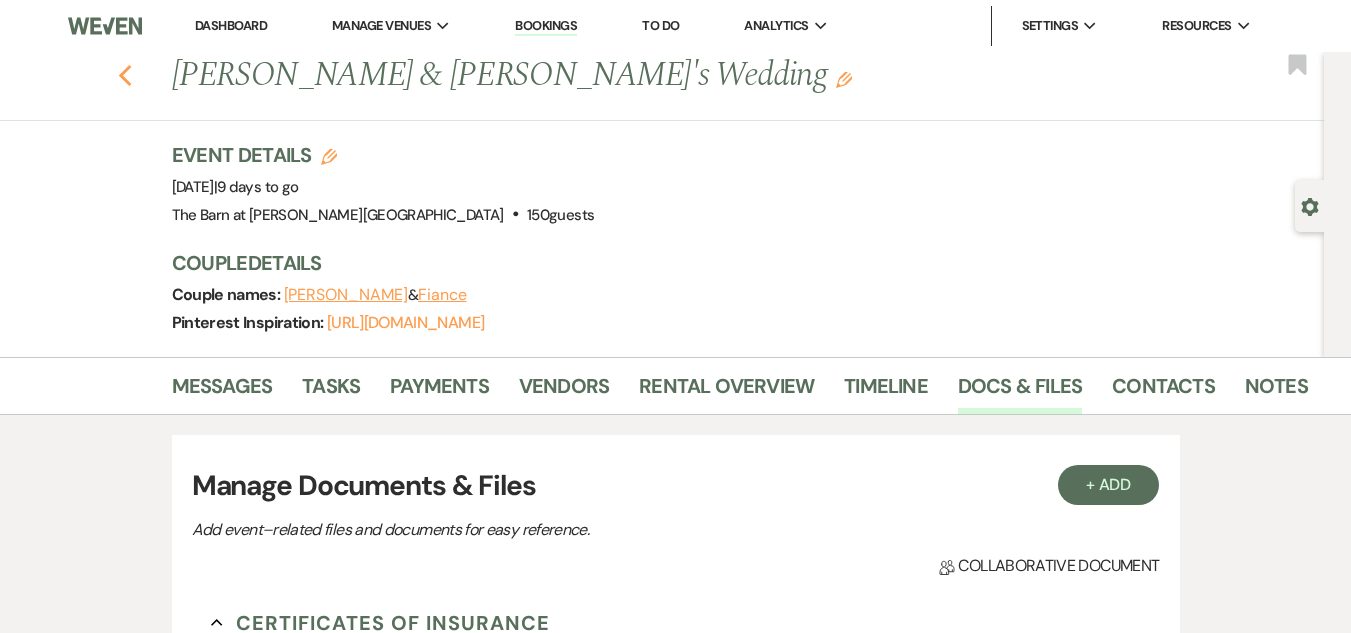 click 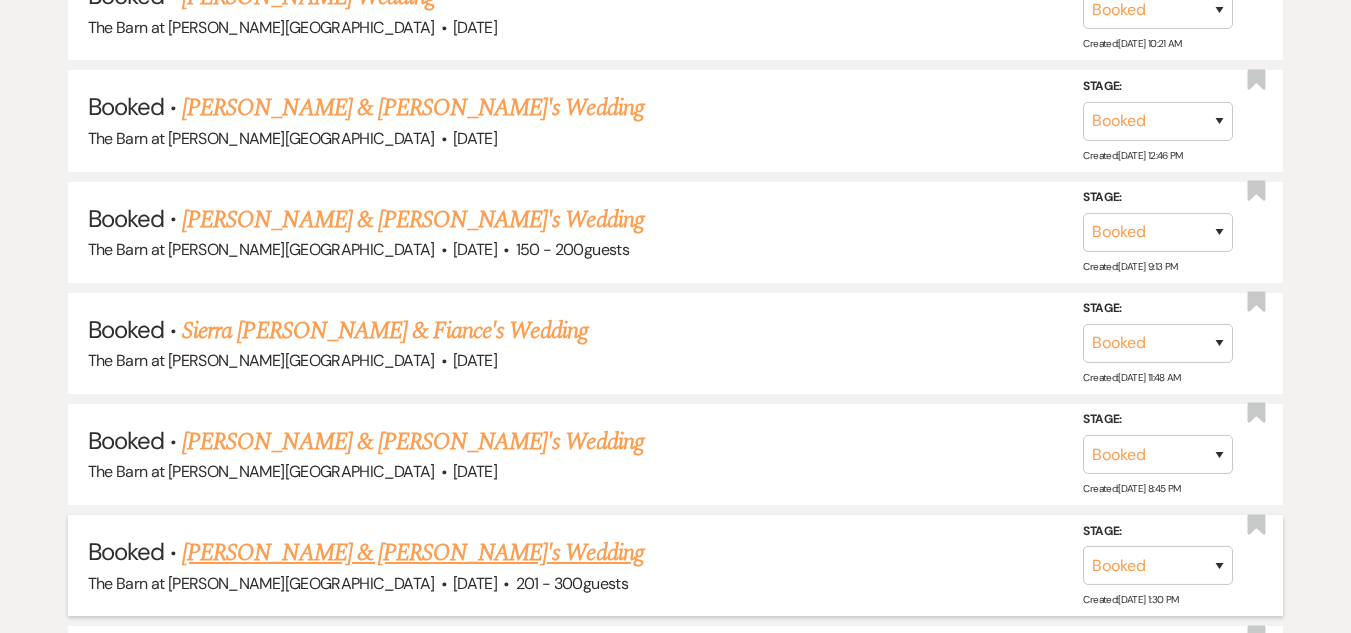 scroll, scrollTop: 4400, scrollLeft: 0, axis: vertical 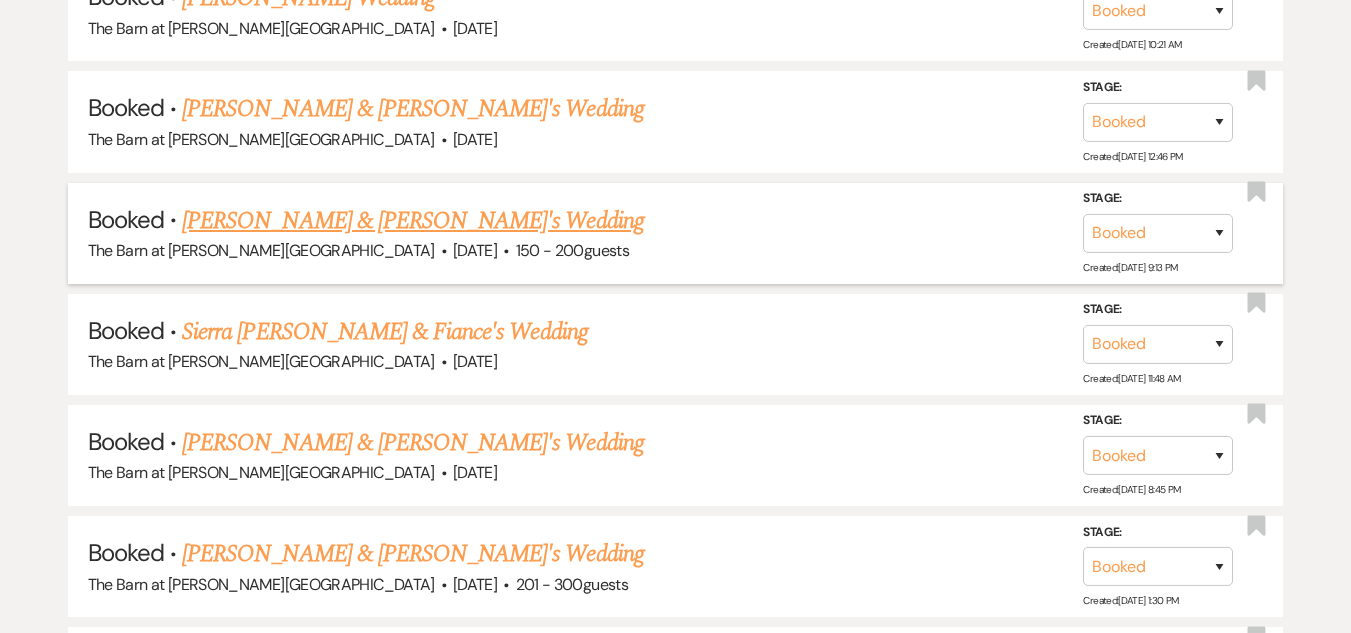 click on "[PERSON_NAME] & [PERSON_NAME]'s Wedding" at bounding box center (413, 221) 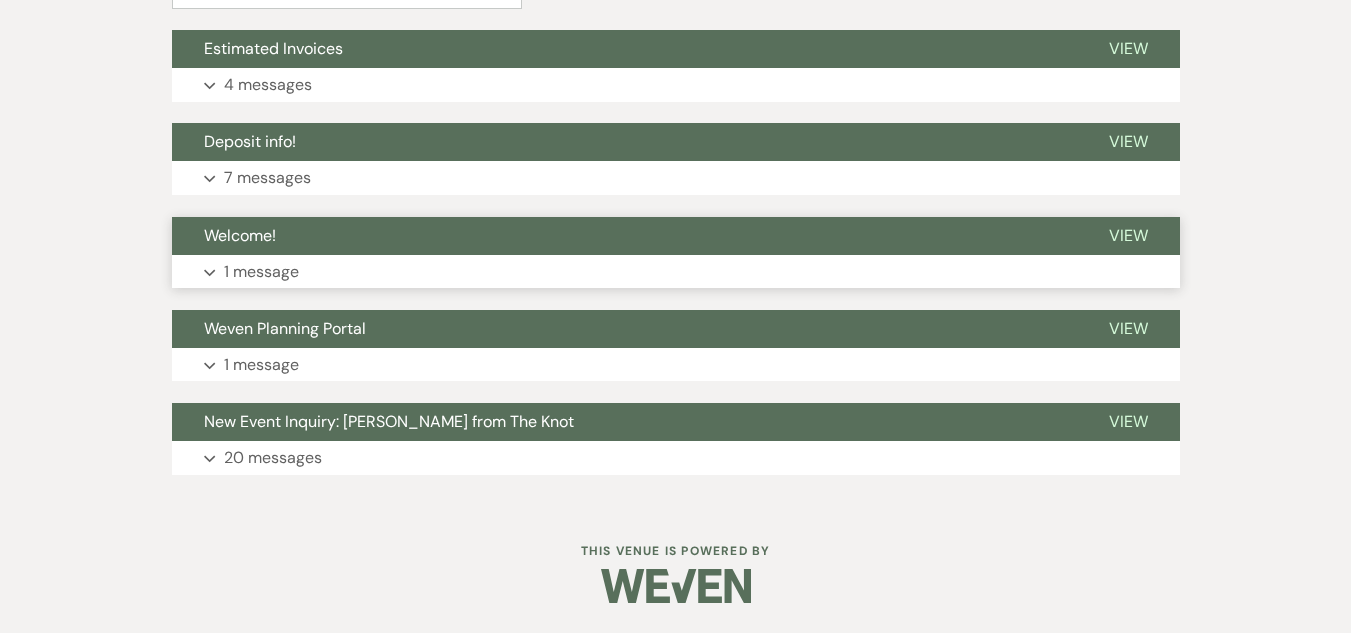 scroll, scrollTop: 540, scrollLeft: 0, axis: vertical 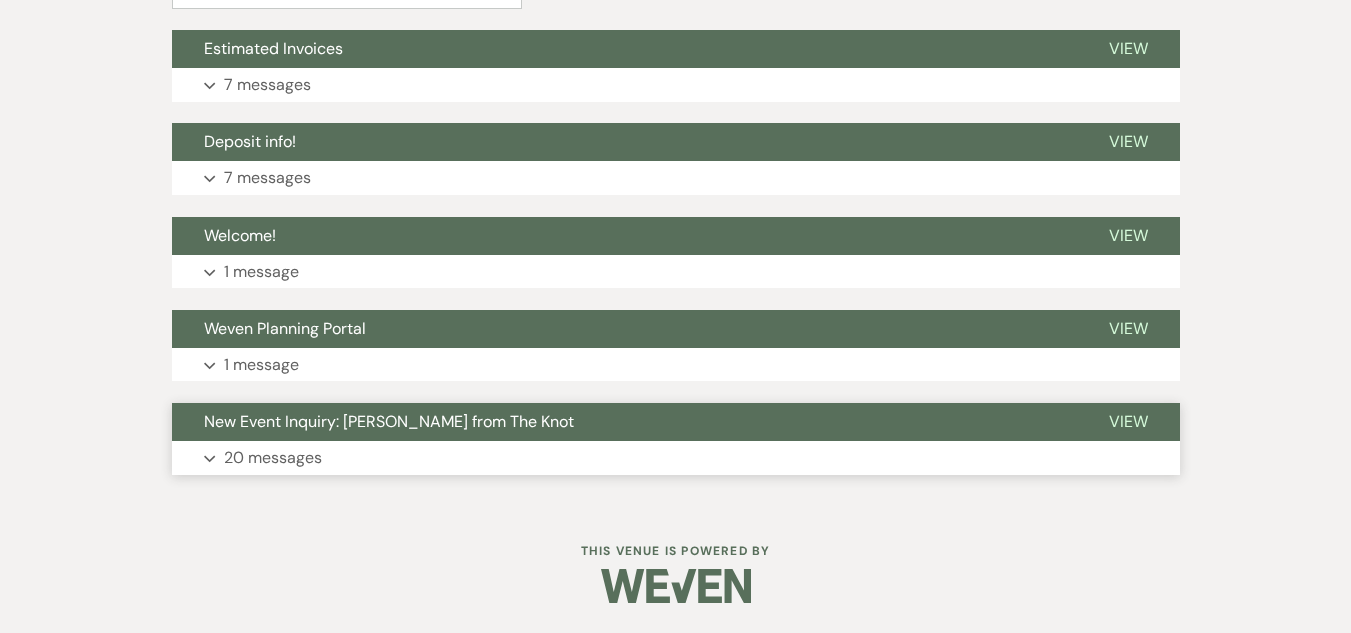 click on "20 messages" at bounding box center [273, 458] 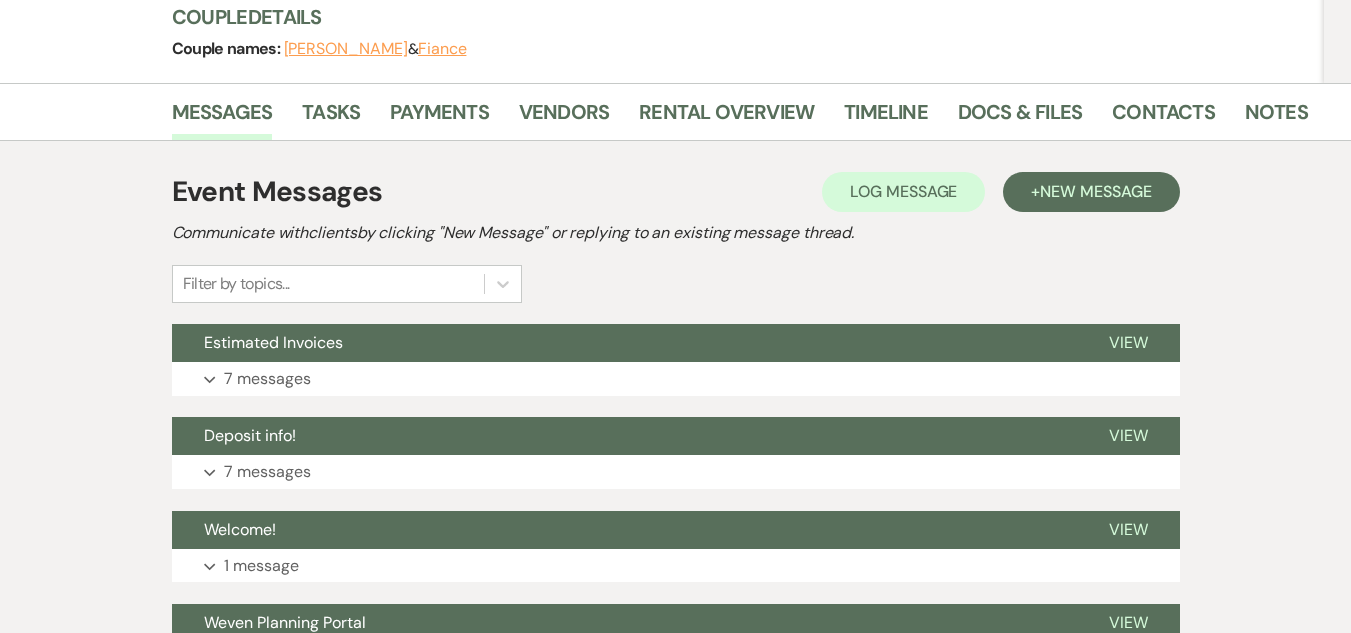 scroll, scrollTop: 0, scrollLeft: 0, axis: both 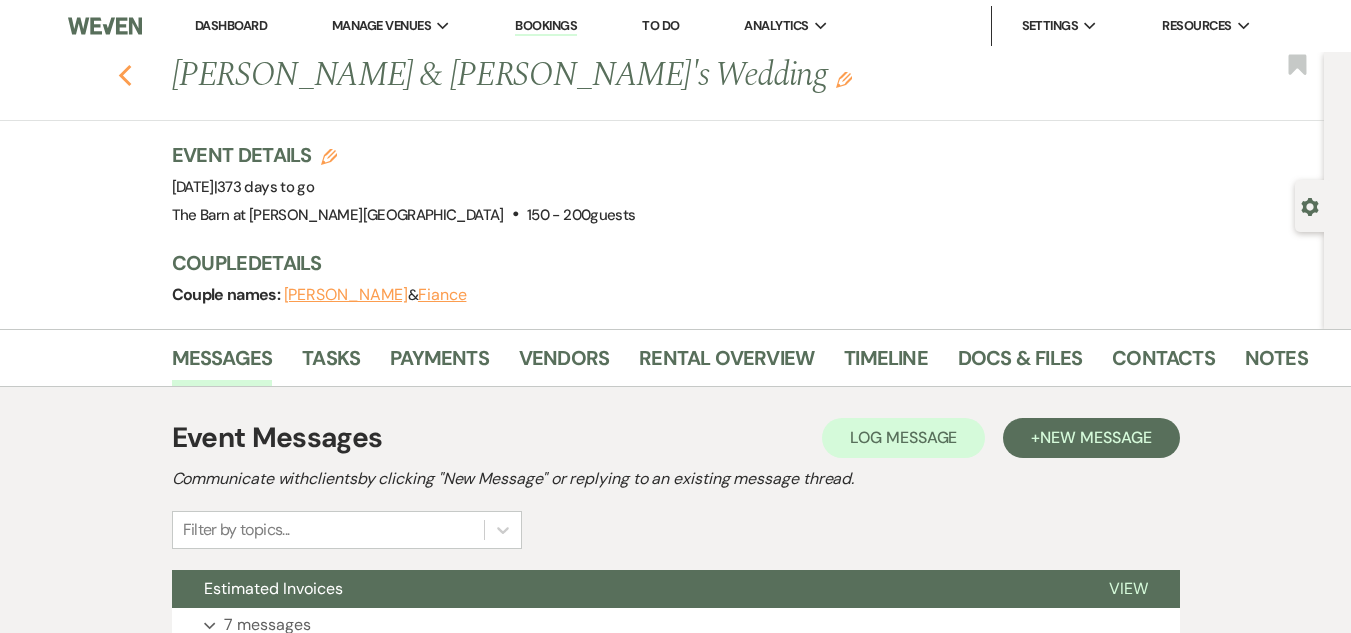 click on "Previous" 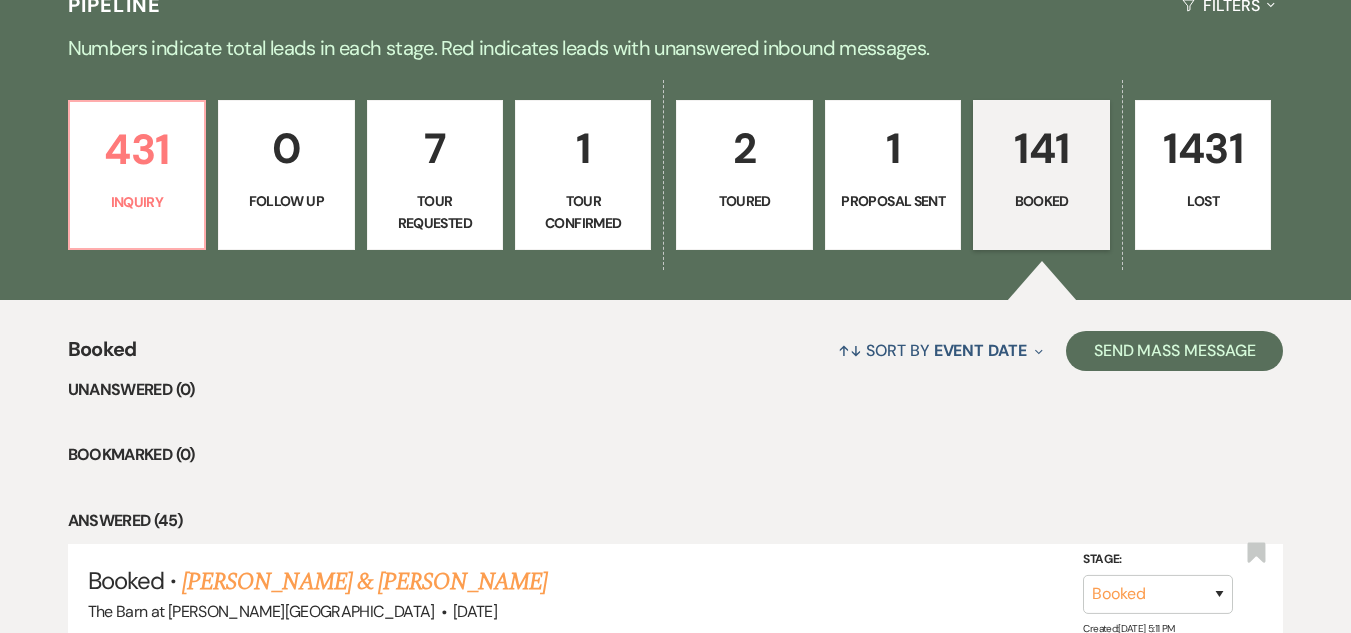 scroll, scrollTop: 553, scrollLeft: 0, axis: vertical 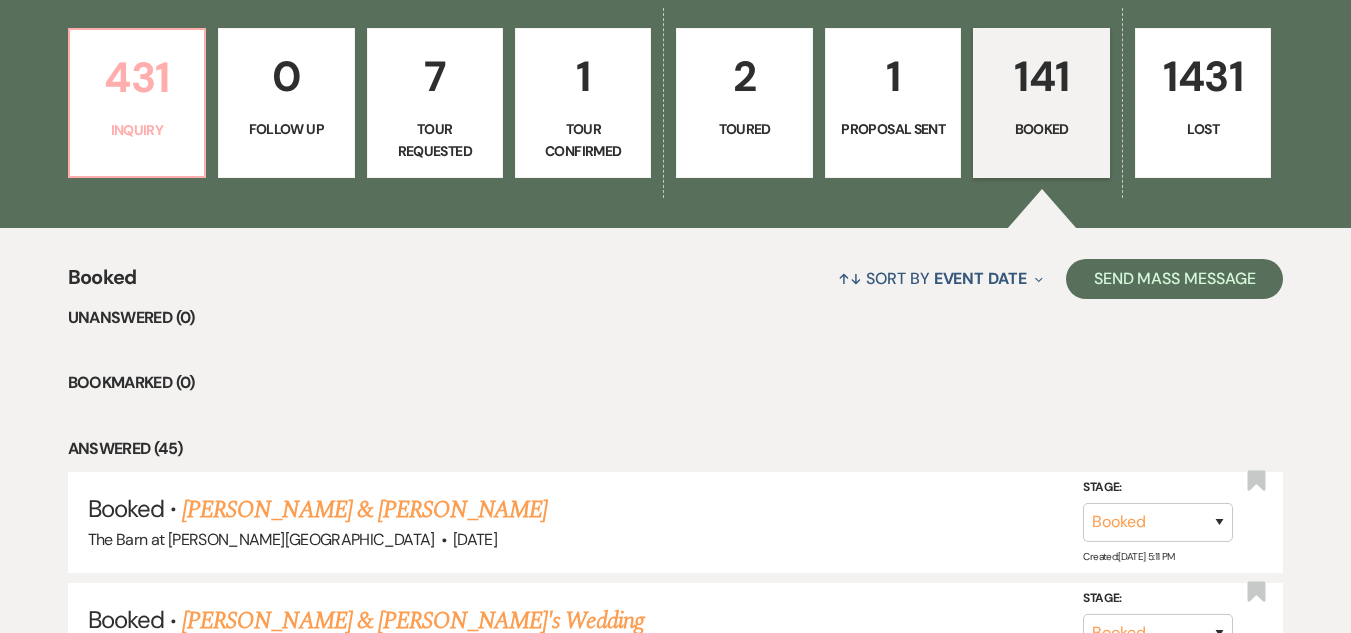 click on "Inquiry" at bounding box center [137, 130] 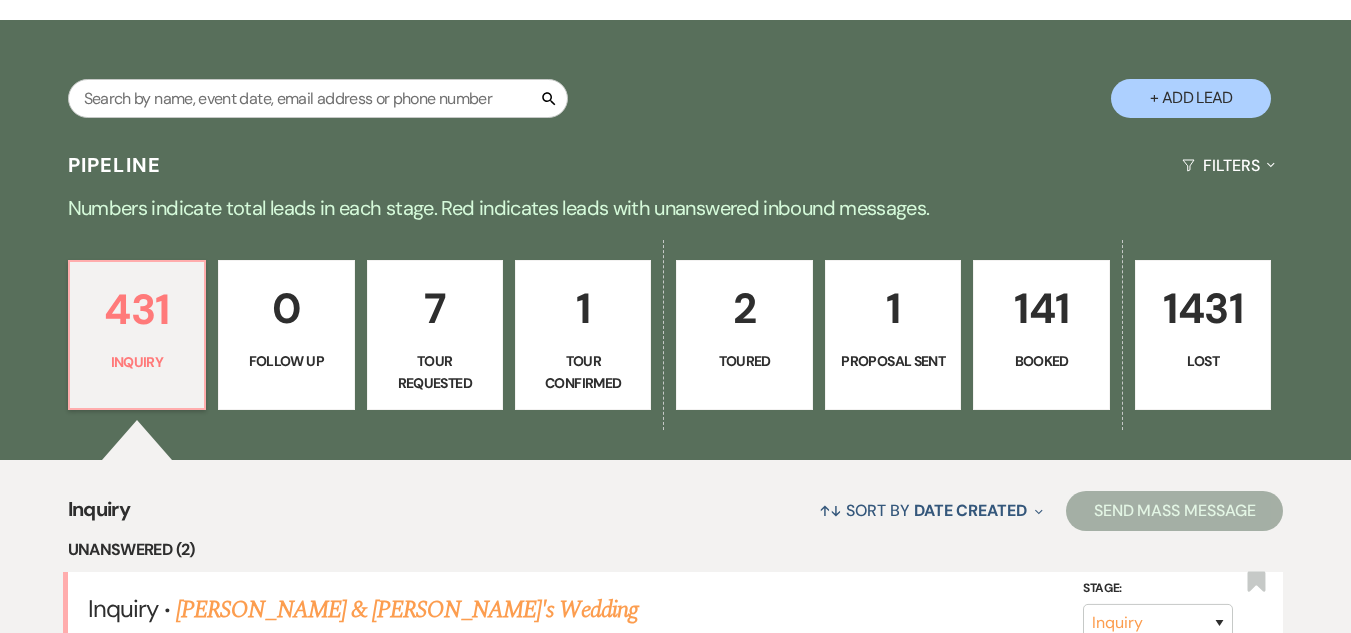 scroll, scrollTop: 300, scrollLeft: 0, axis: vertical 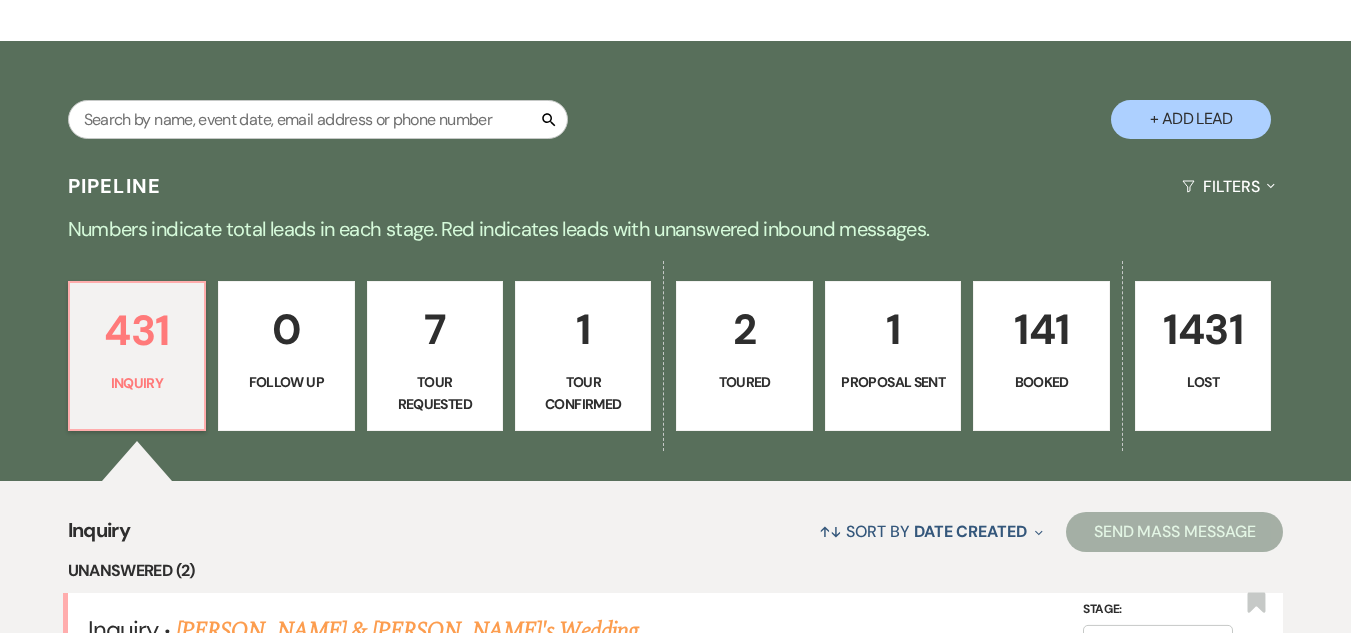click on "141" at bounding box center (1041, 329) 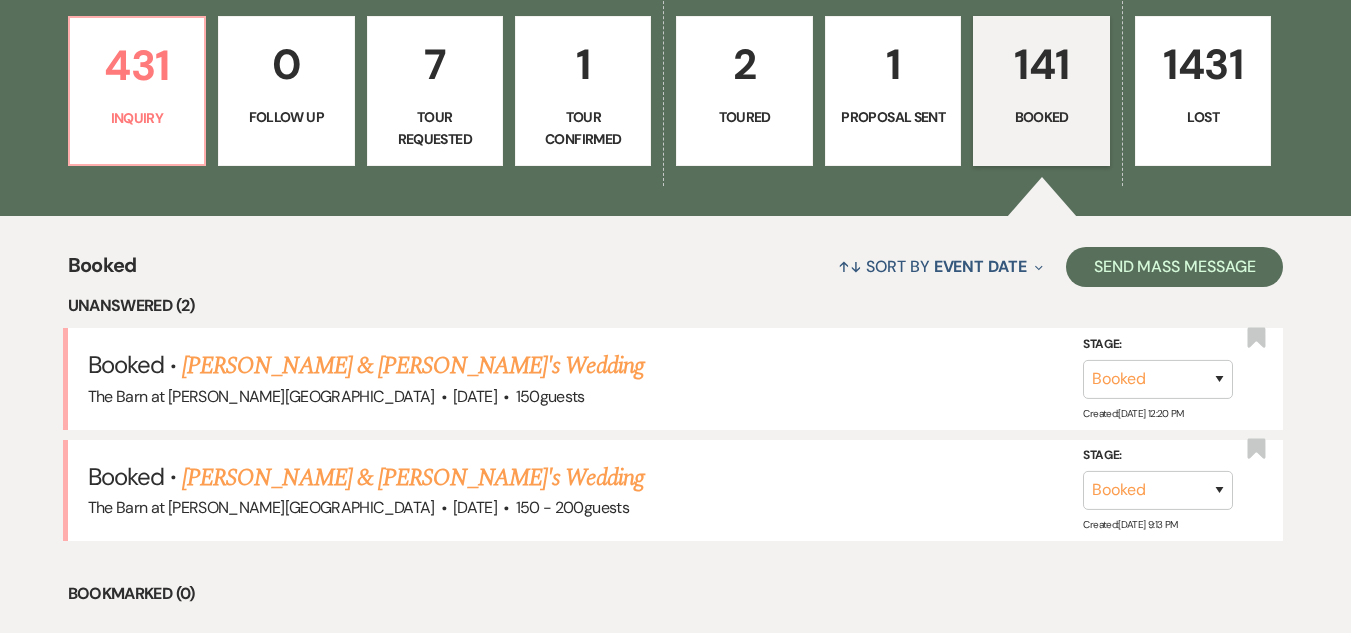scroll, scrollTop: 600, scrollLeft: 0, axis: vertical 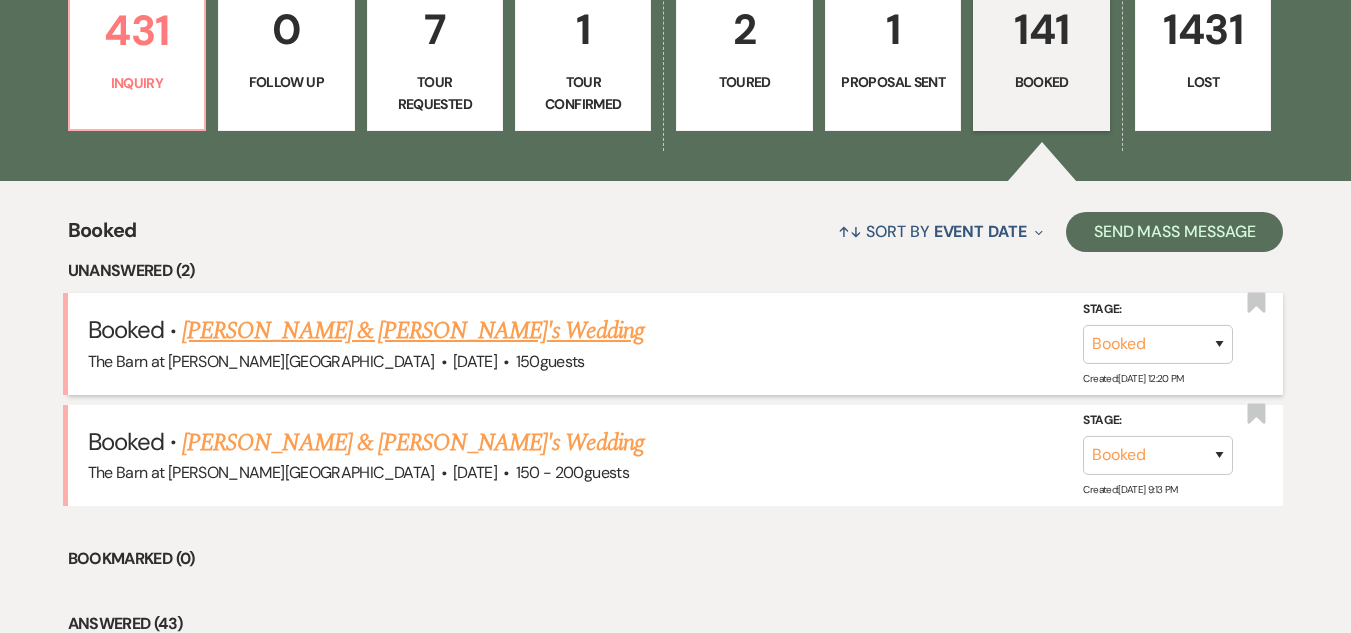 click on "[PERSON_NAME] & [PERSON_NAME]'s Wedding" at bounding box center (413, 331) 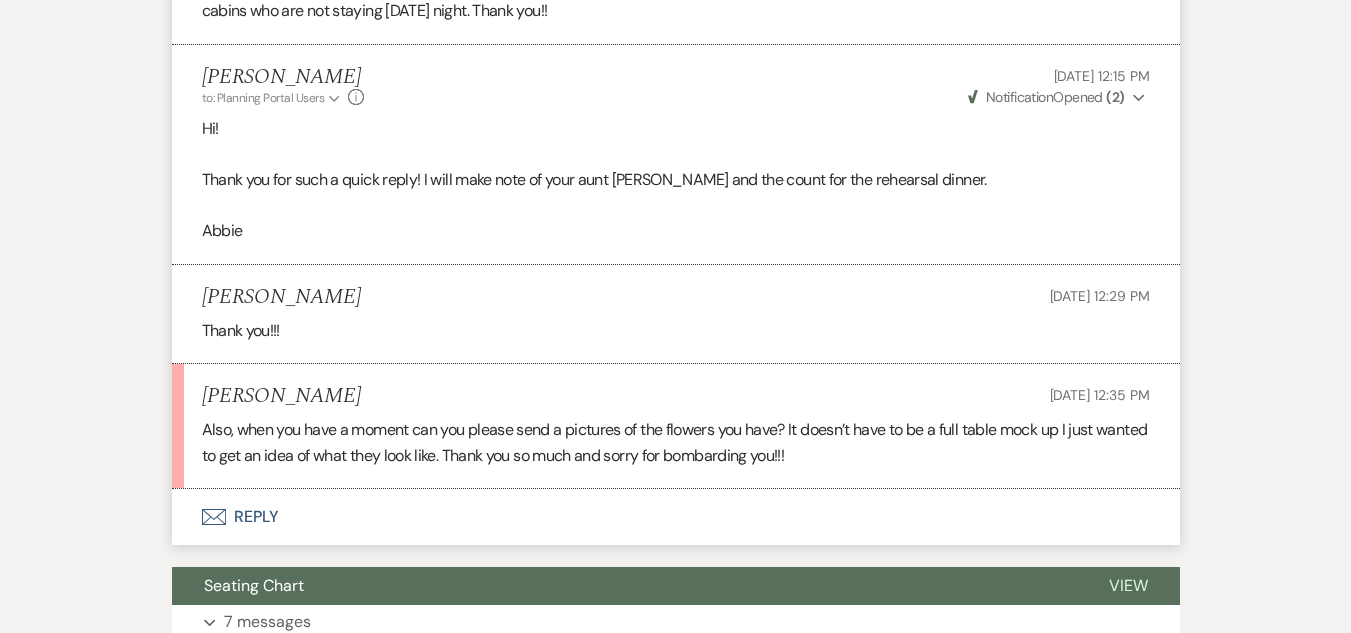 scroll, scrollTop: 1401, scrollLeft: 0, axis: vertical 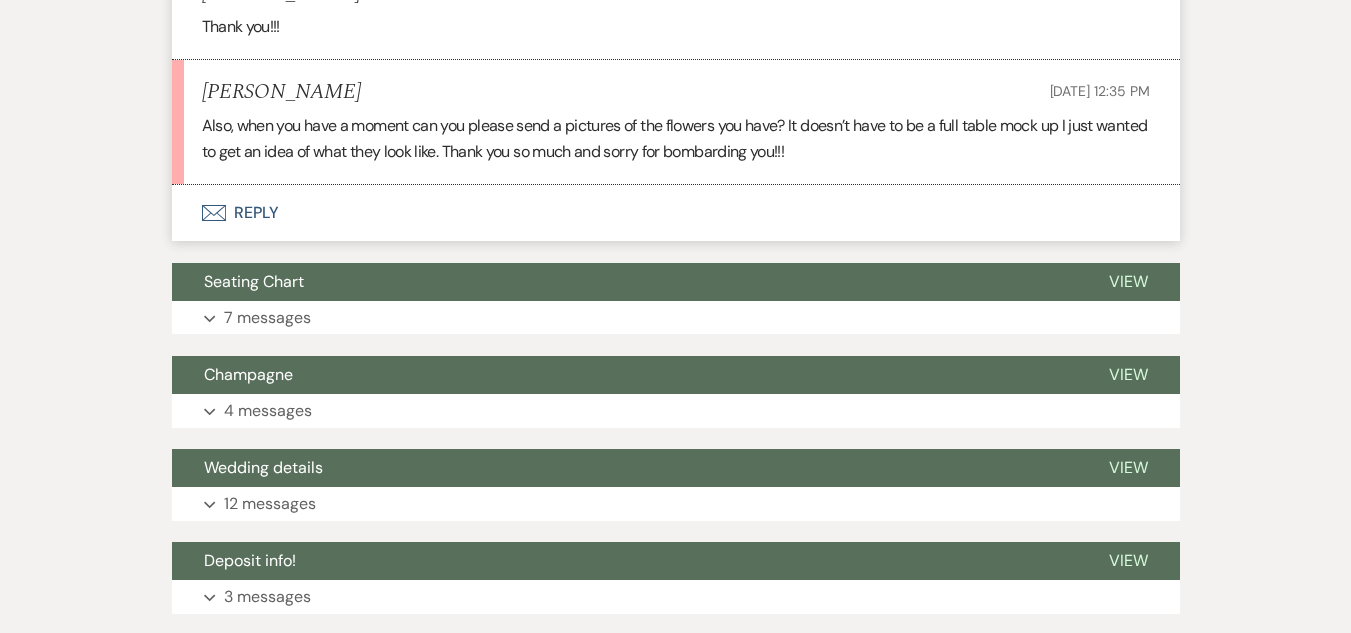 click on "Envelope Reply" at bounding box center (676, 213) 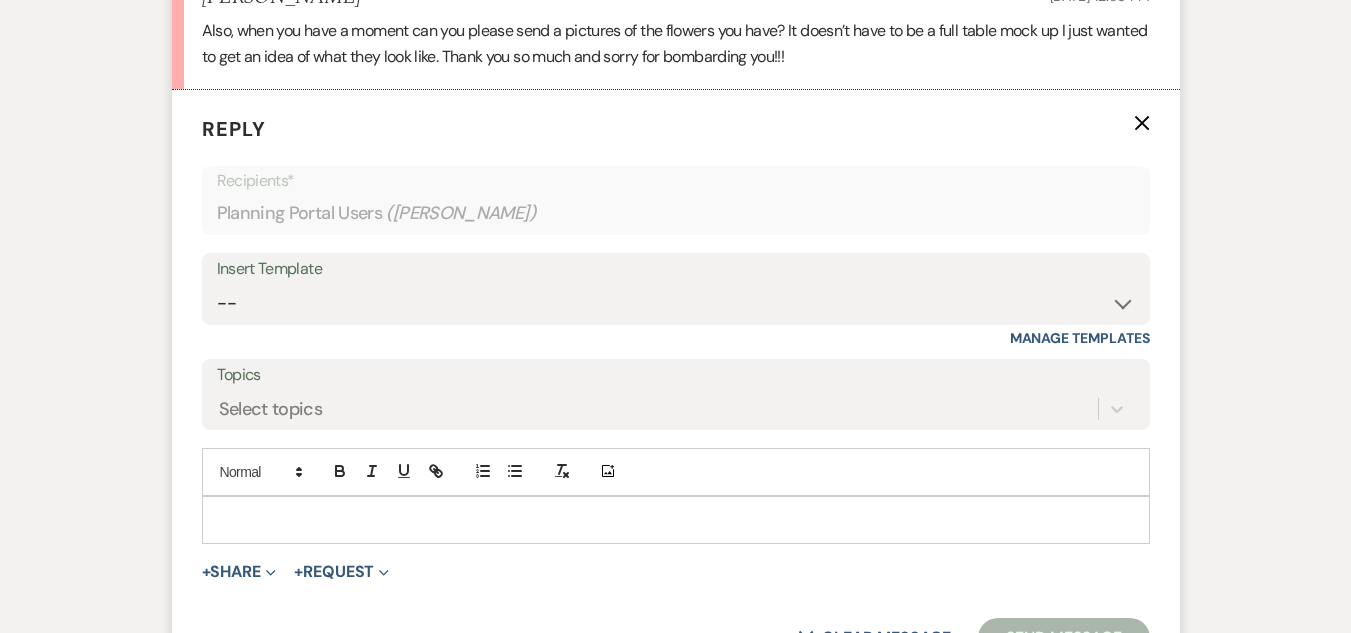 scroll, scrollTop: 1966, scrollLeft: 0, axis: vertical 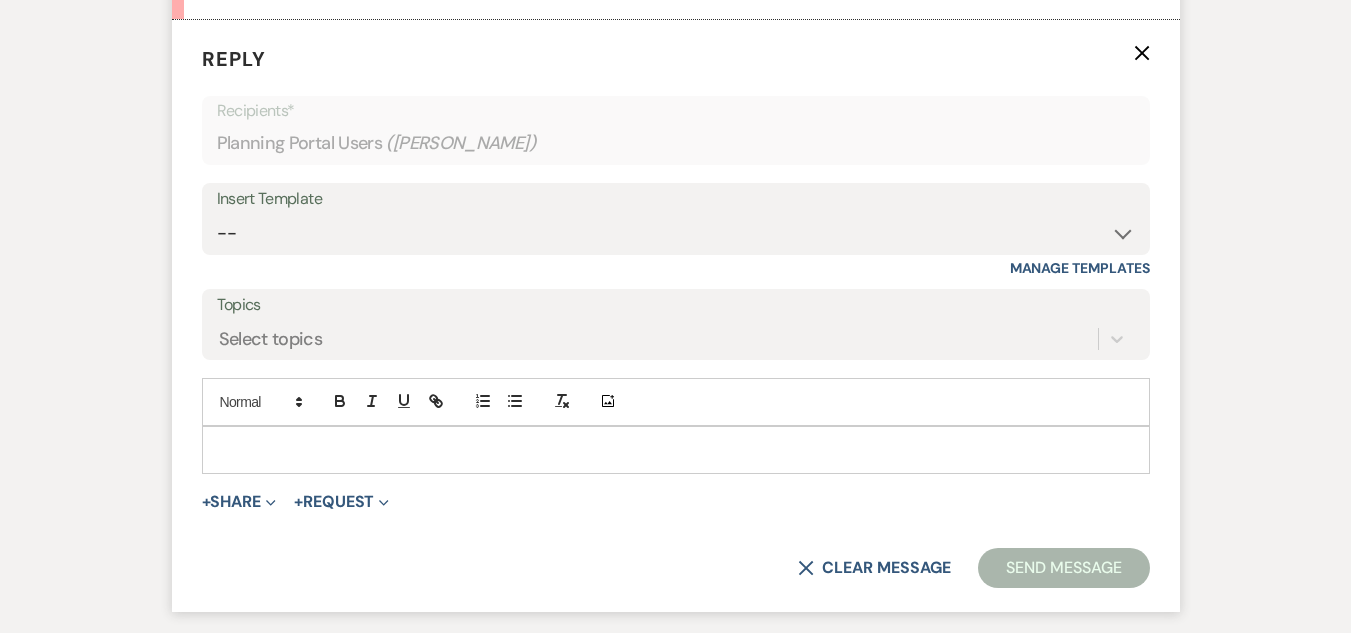 click at bounding box center [676, 450] 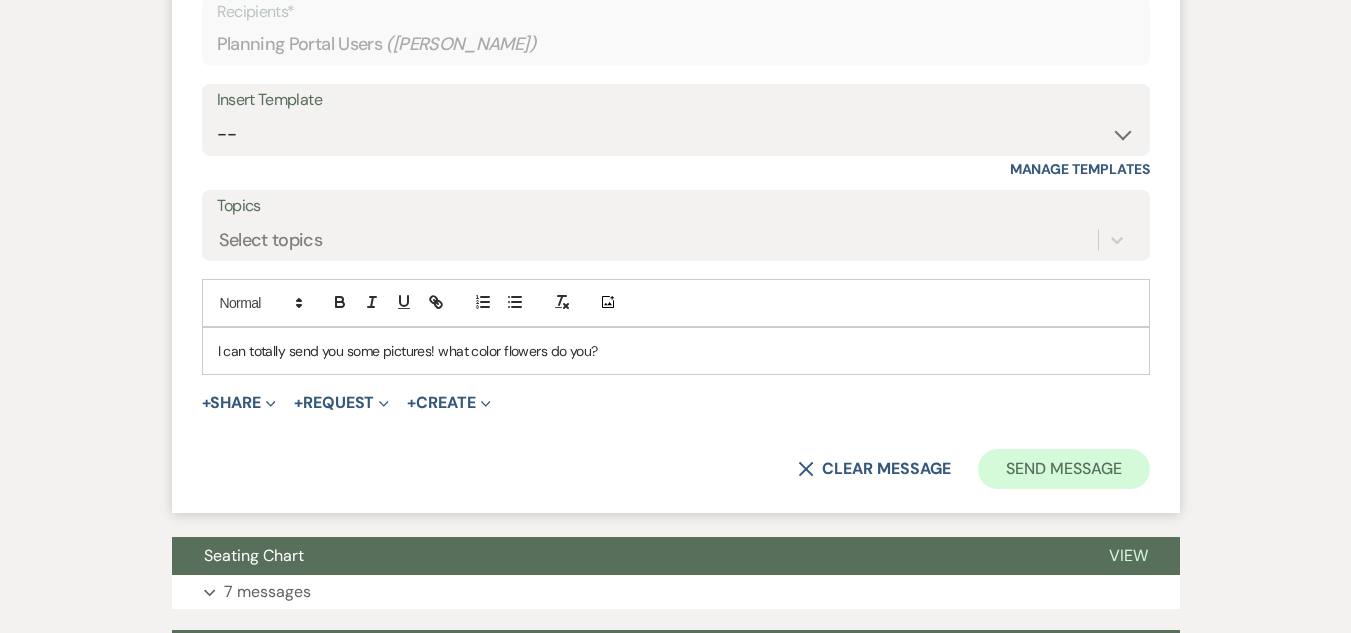 scroll, scrollTop: 2066, scrollLeft: 0, axis: vertical 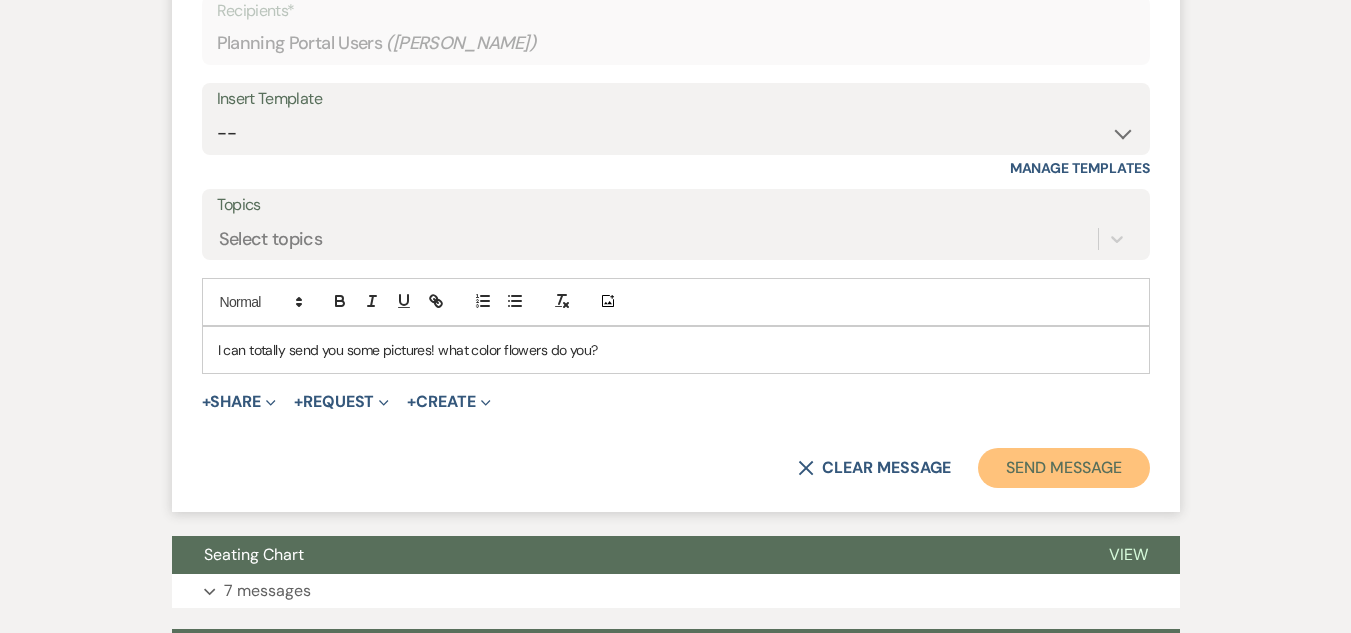 click on "Send Message" at bounding box center [1063, 468] 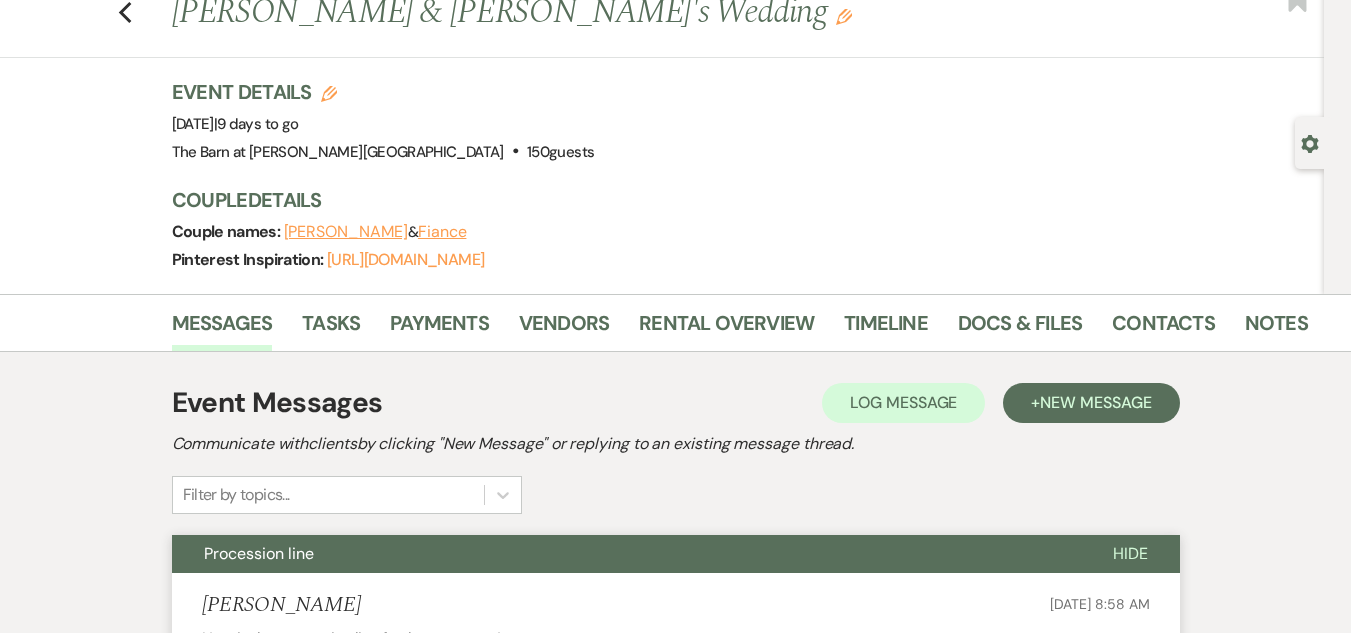 scroll, scrollTop: 0, scrollLeft: 0, axis: both 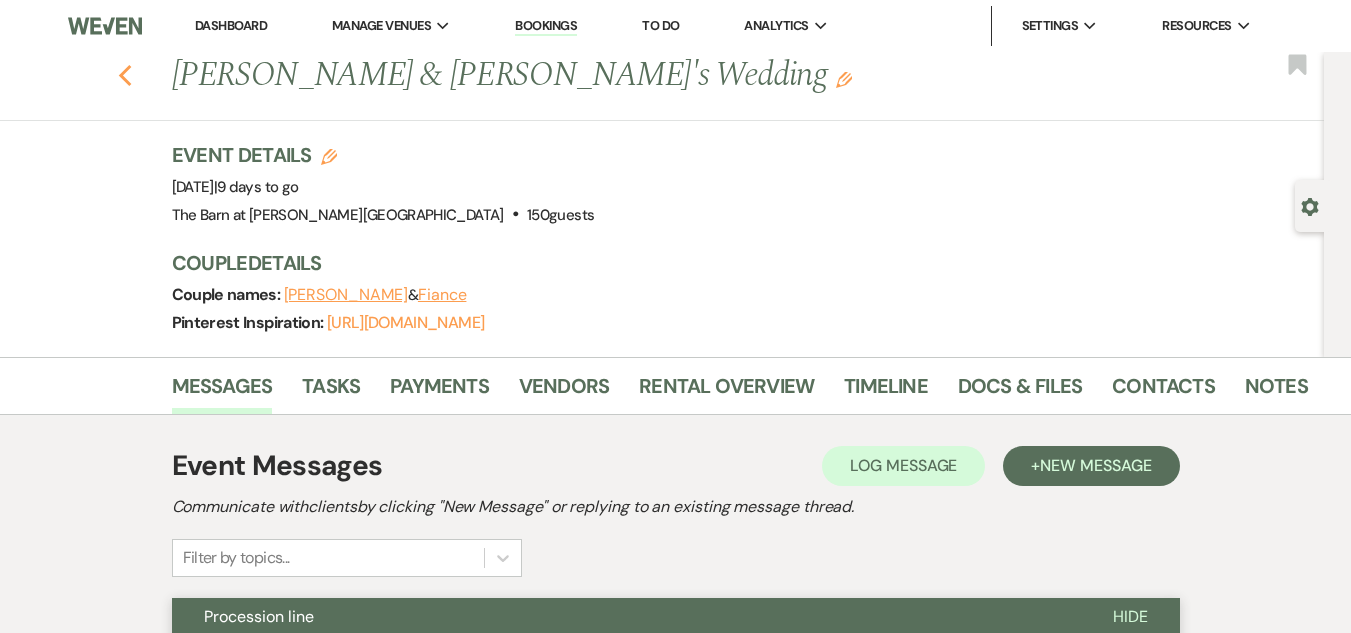 click 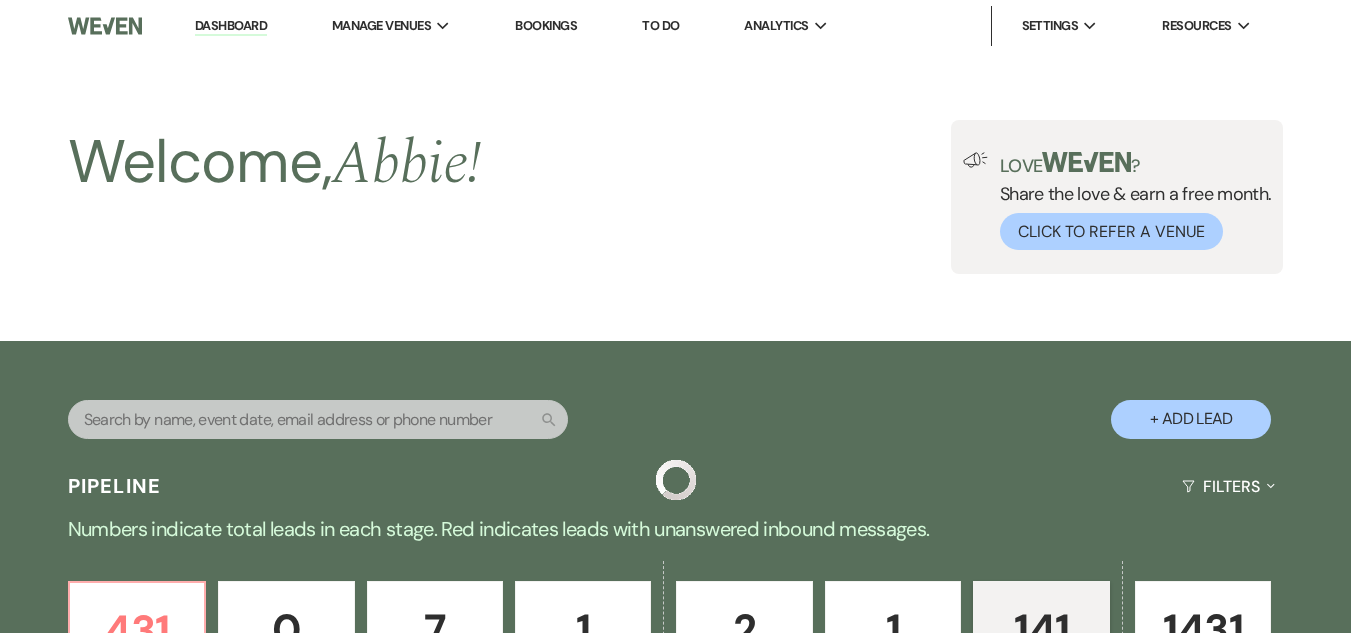 scroll, scrollTop: 600, scrollLeft: 0, axis: vertical 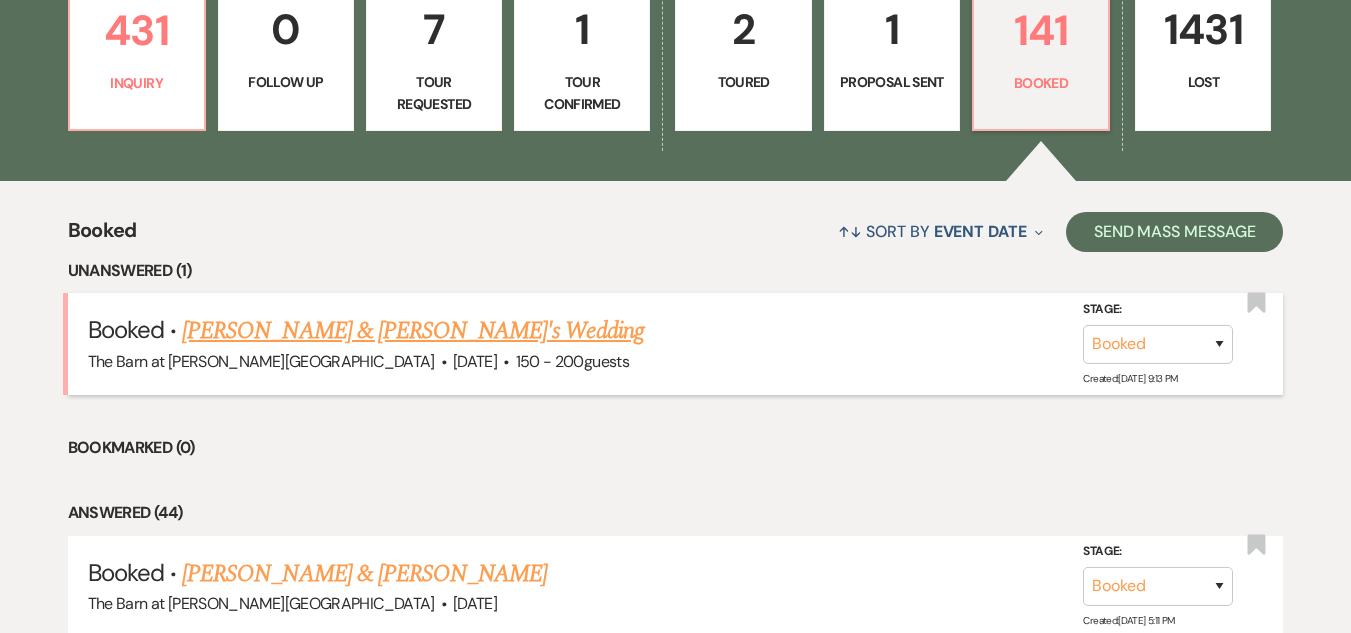 click on "[PERSON_NAME] & [PERSON_NAME]'s Wedding" at bounding box center (413, 331) 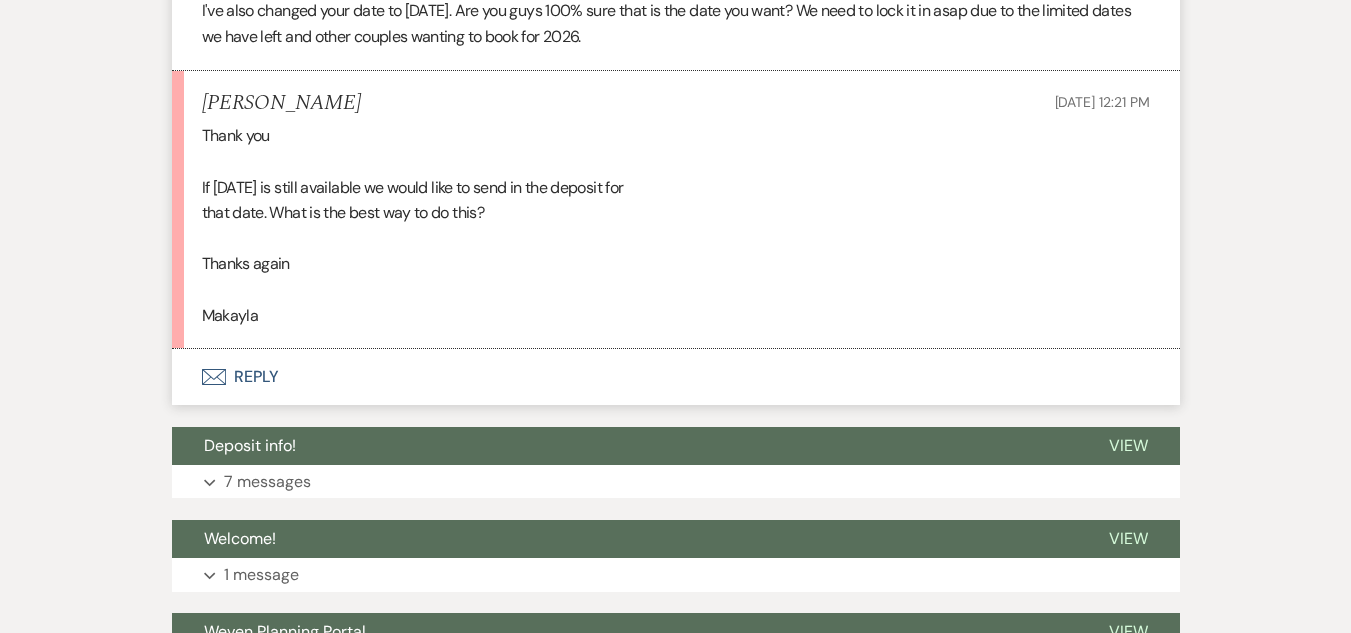 scroll, scrollTop: 2100, scrollLeft: 0, axis: vertical 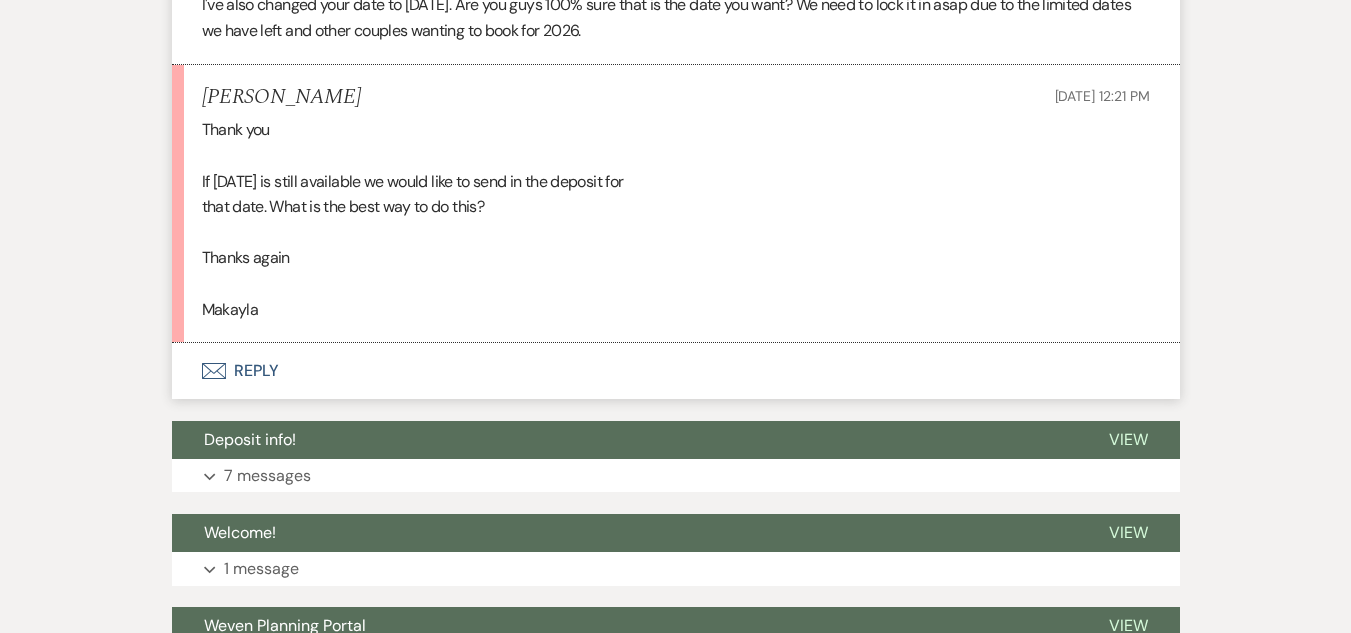 click on "Envelope Reply" at bounding box center (676, 371) 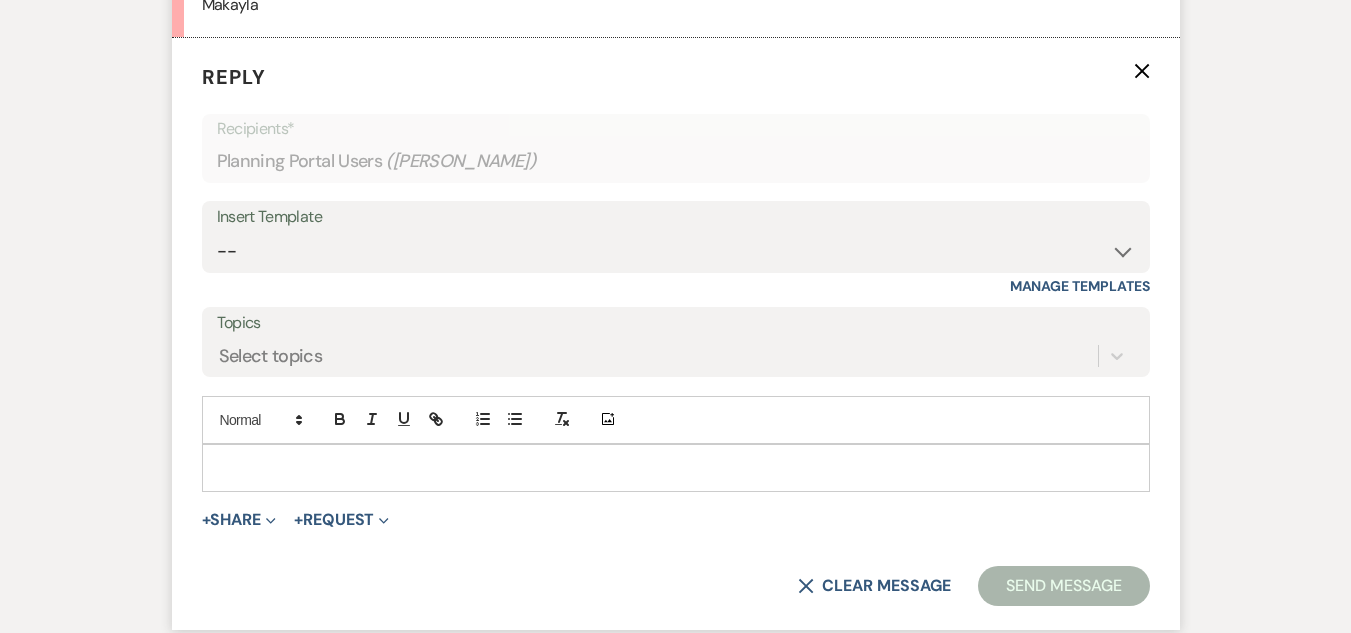 scroll, scrollTop: 2423, scrollLeft: 0, axis: vertical 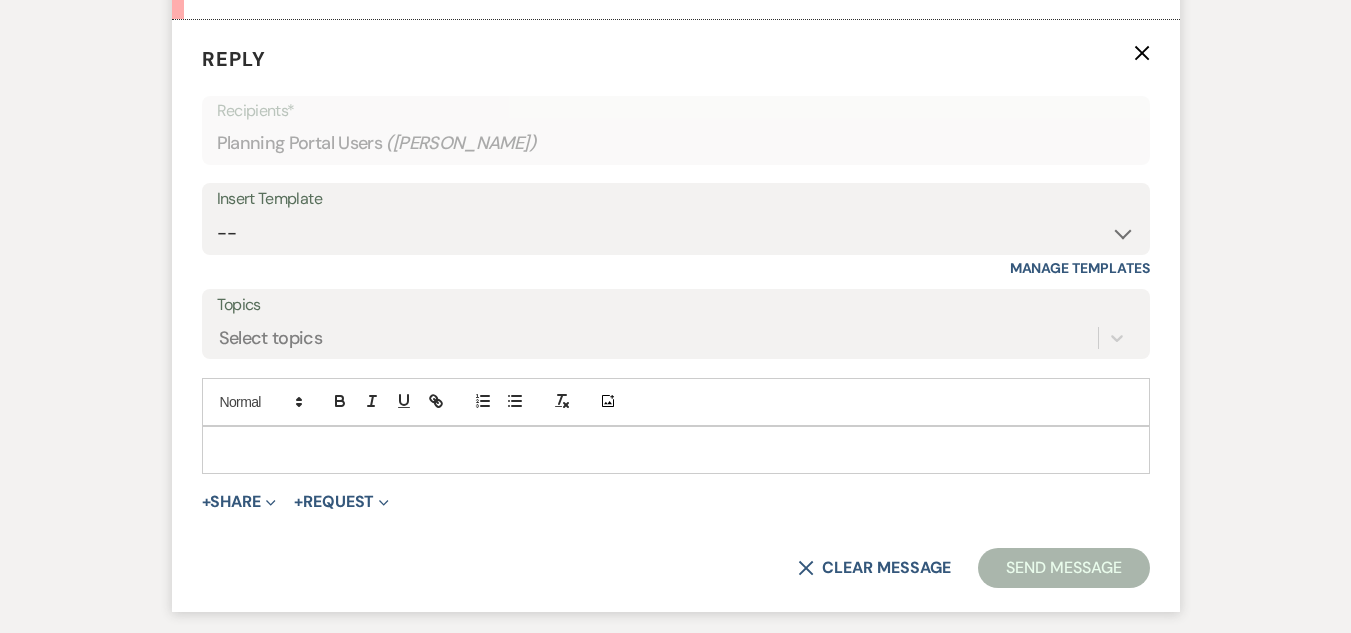 drag, startPoint x: 356, startPoint y: 447, endPoint x: 347, endPoint y: 431, distance: 18.35756 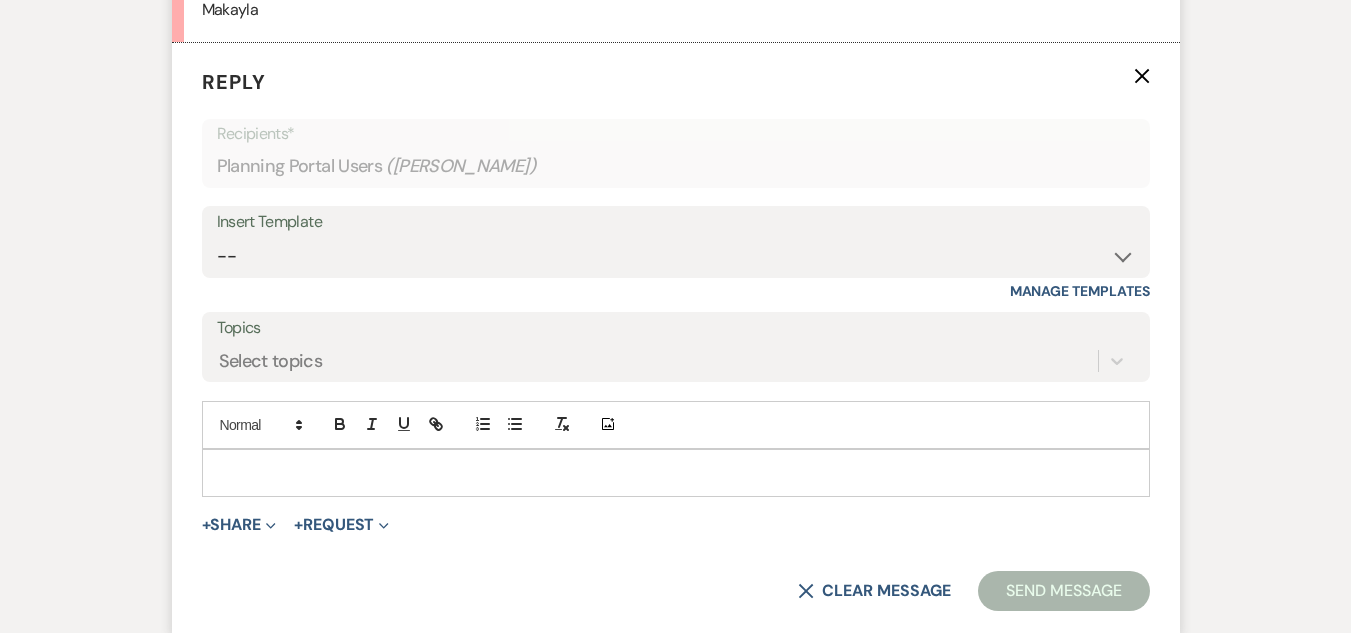 scroll, scrollTop: 2423, scrollLeft: 0, axis: vertical 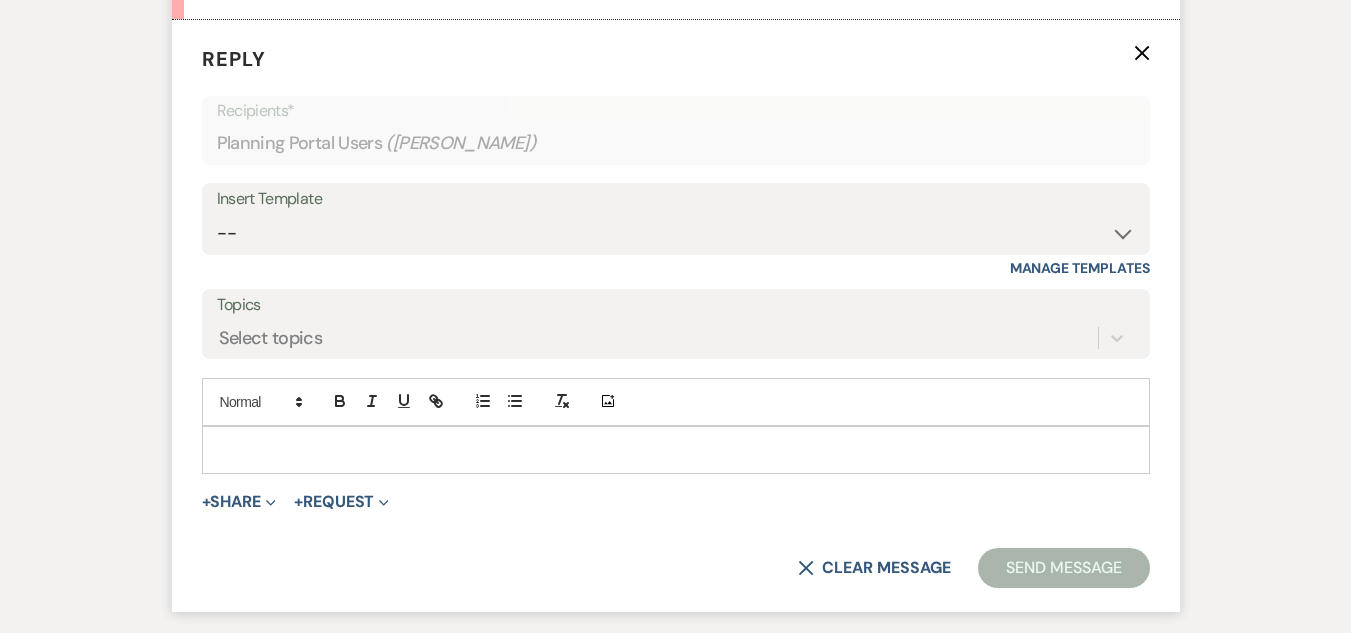click at bounding box center [676, 450] 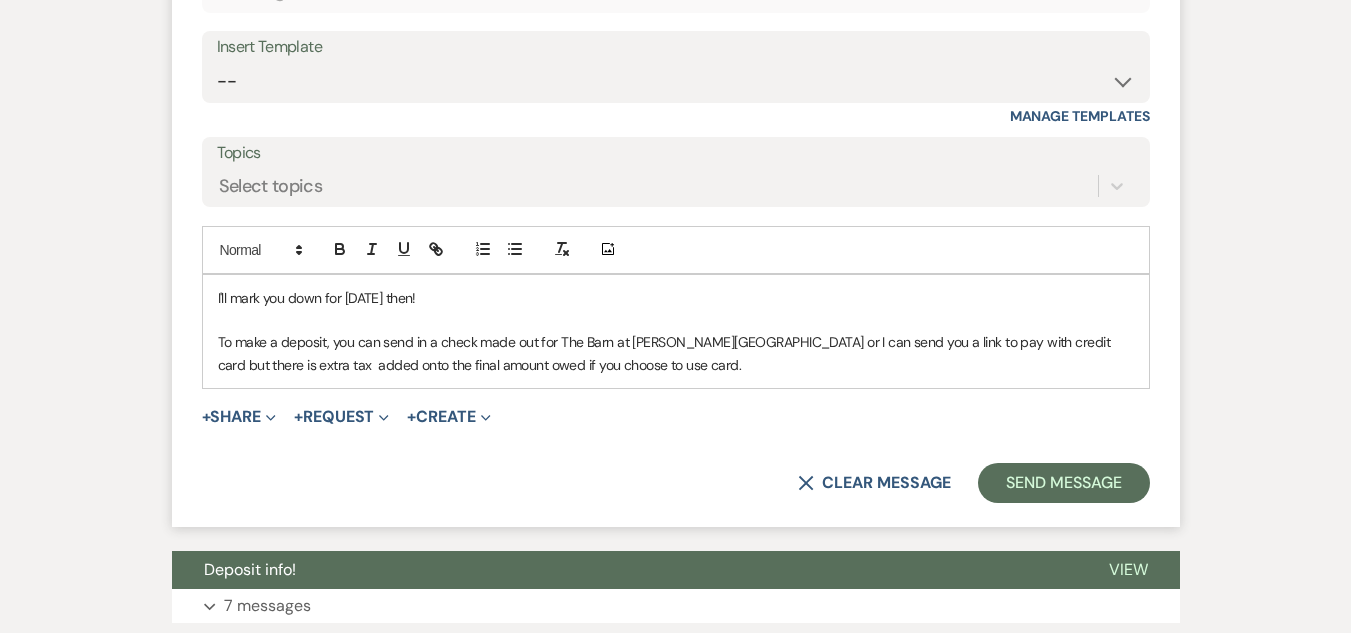 scroll, scrollTop: 2576, scrollLeft: 0, axis: vertical 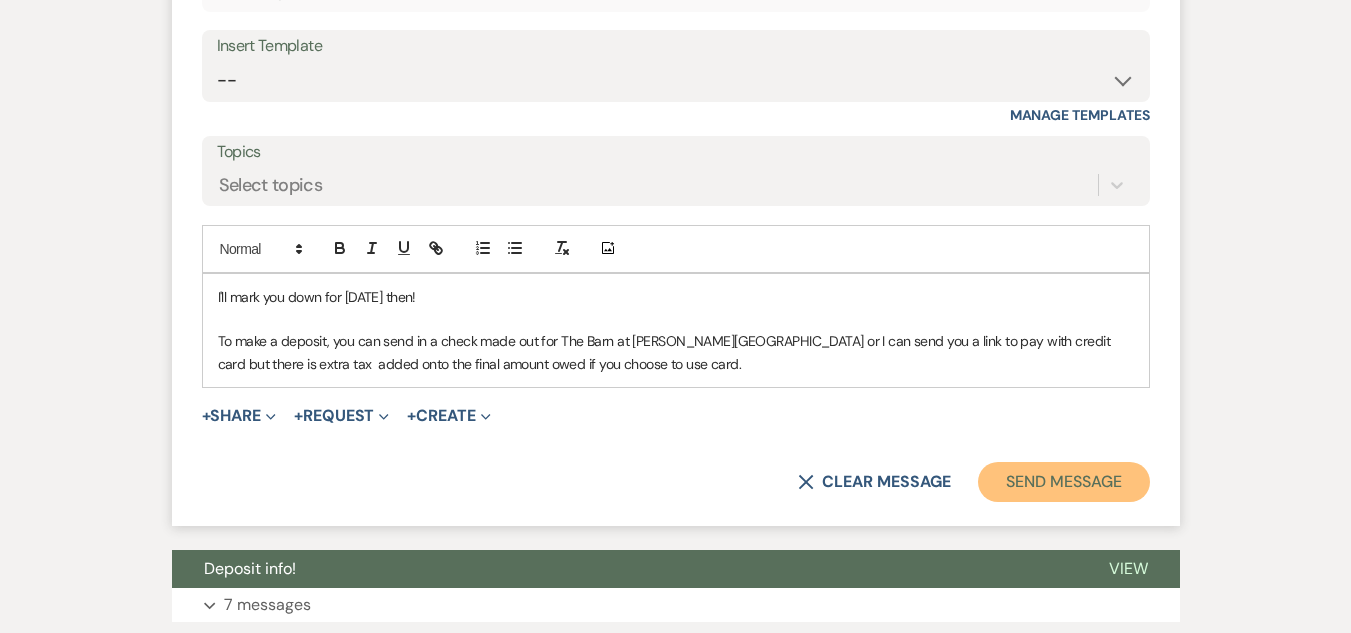click on "Send Message" at bounding box center (1063, 482) 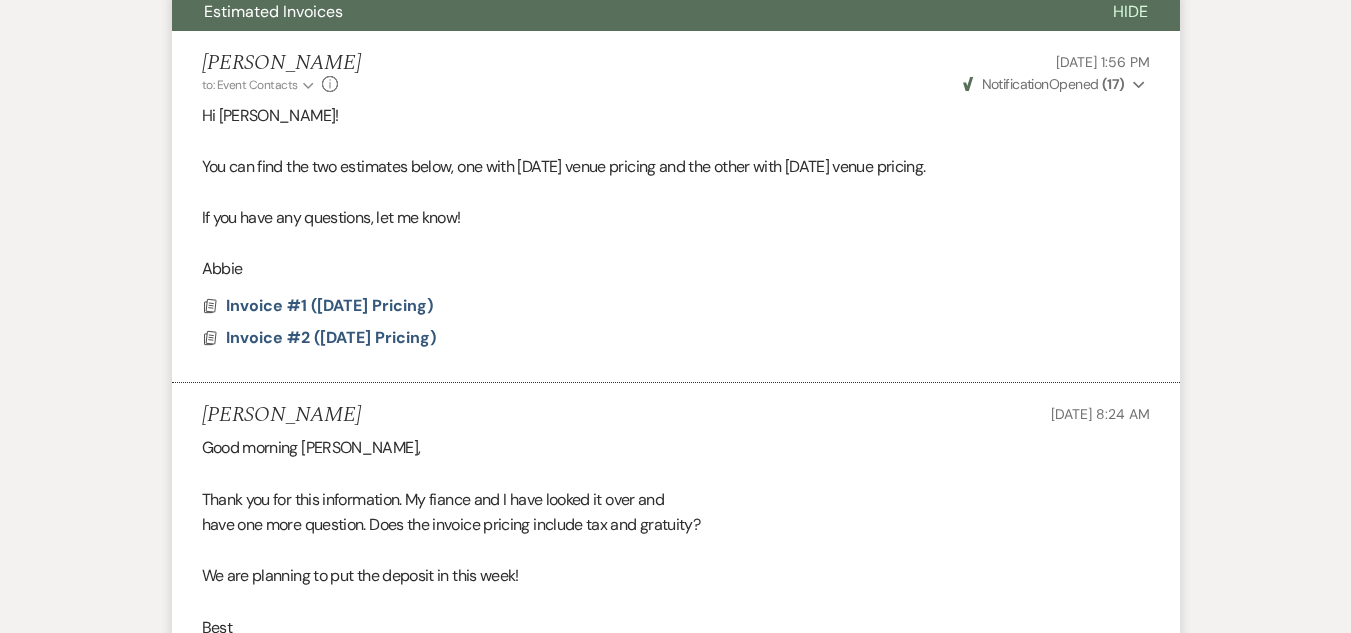 scroll, scrollTop: 0, scrollLeft: 0, axis: both 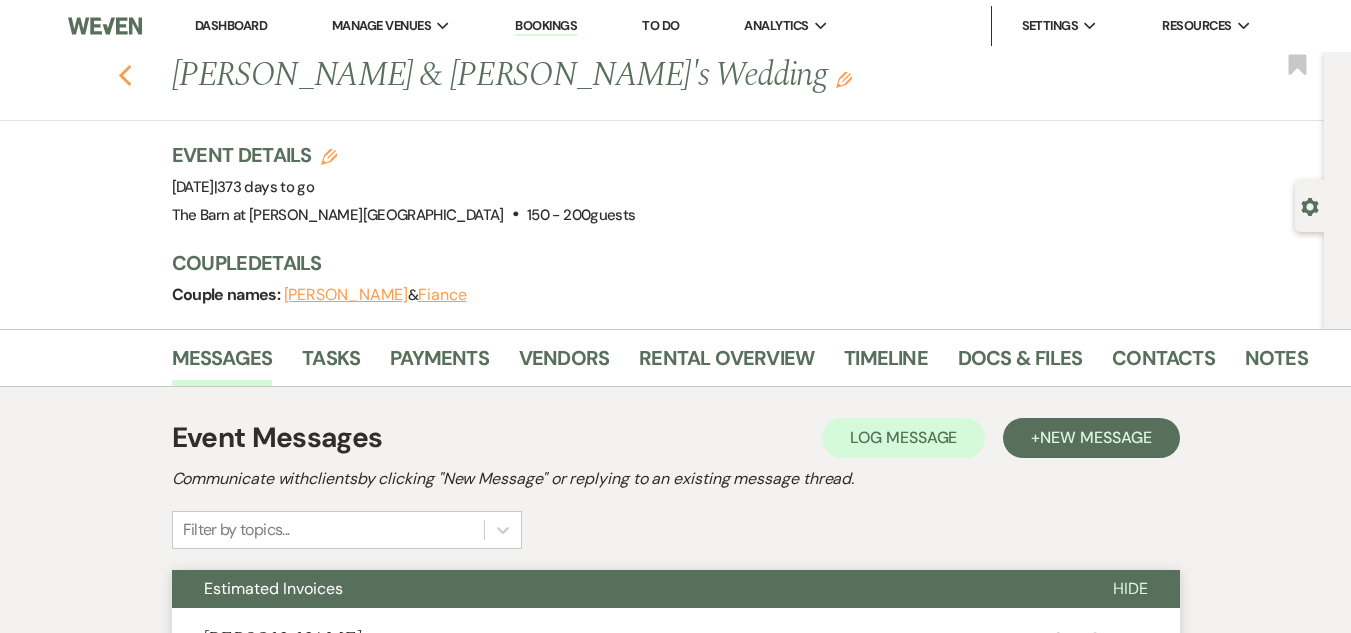 click on "Previous" 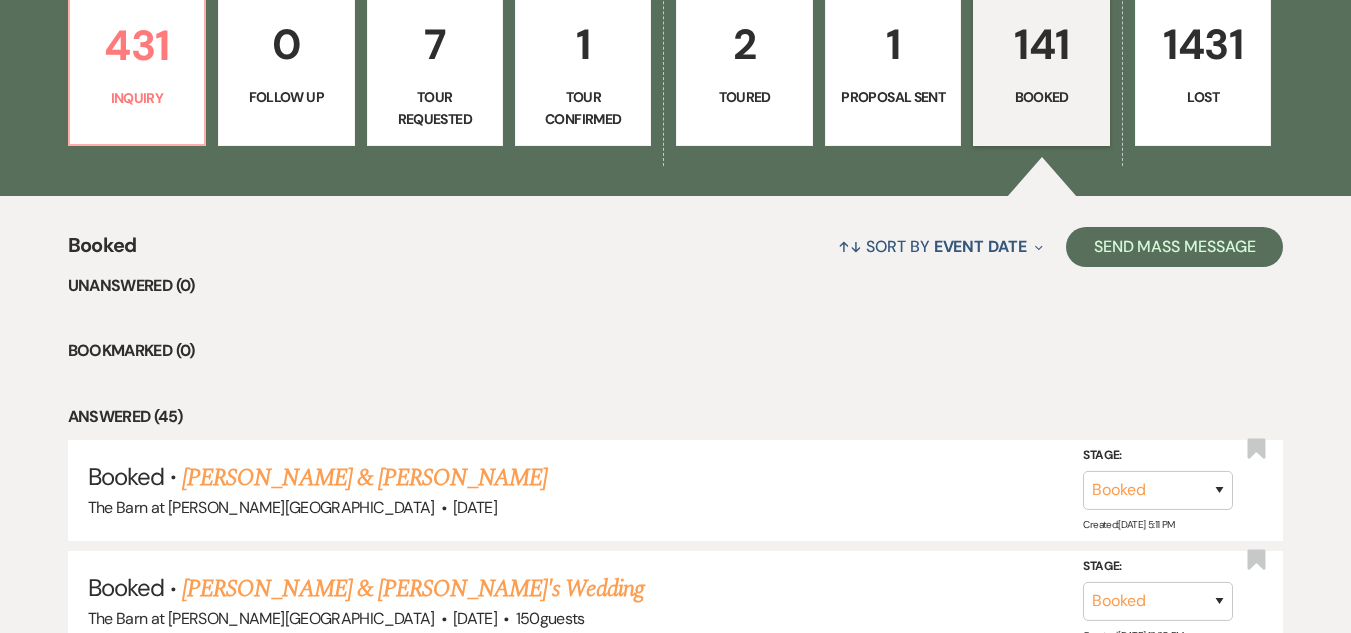 scroll, scrollTop: 600, scrollLeft: 0, axis: vertical 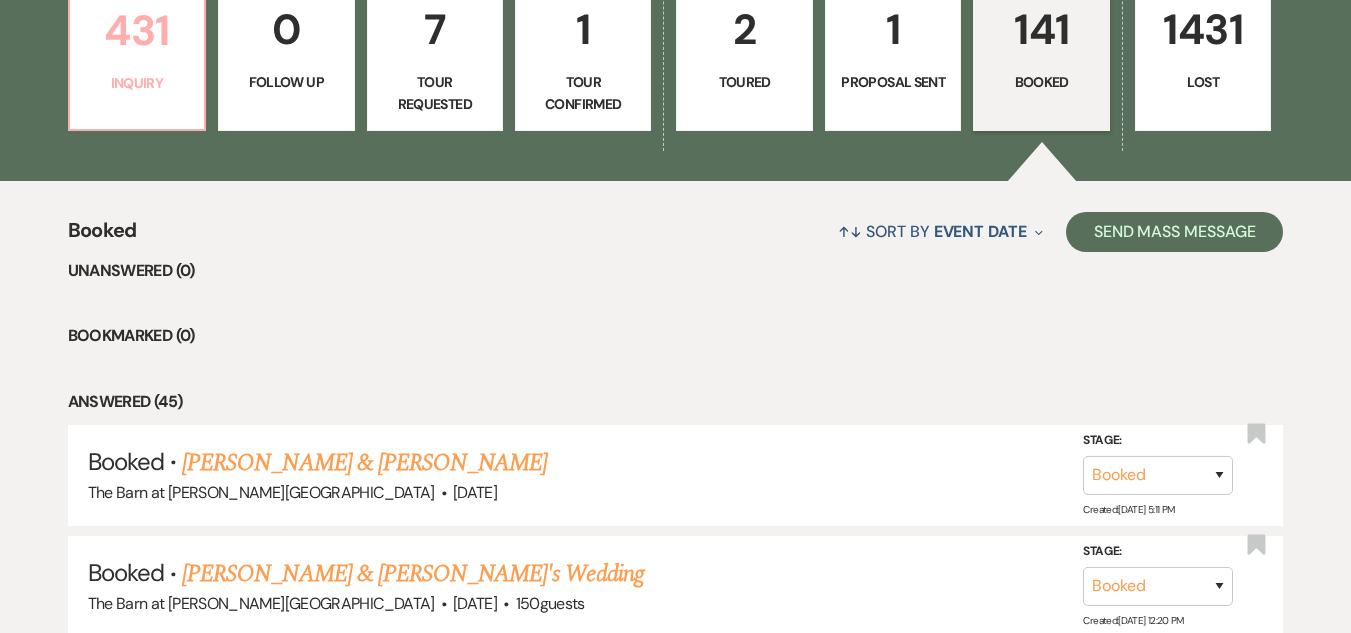 click on "431 Inquiry" at bounding box center (137, 56) 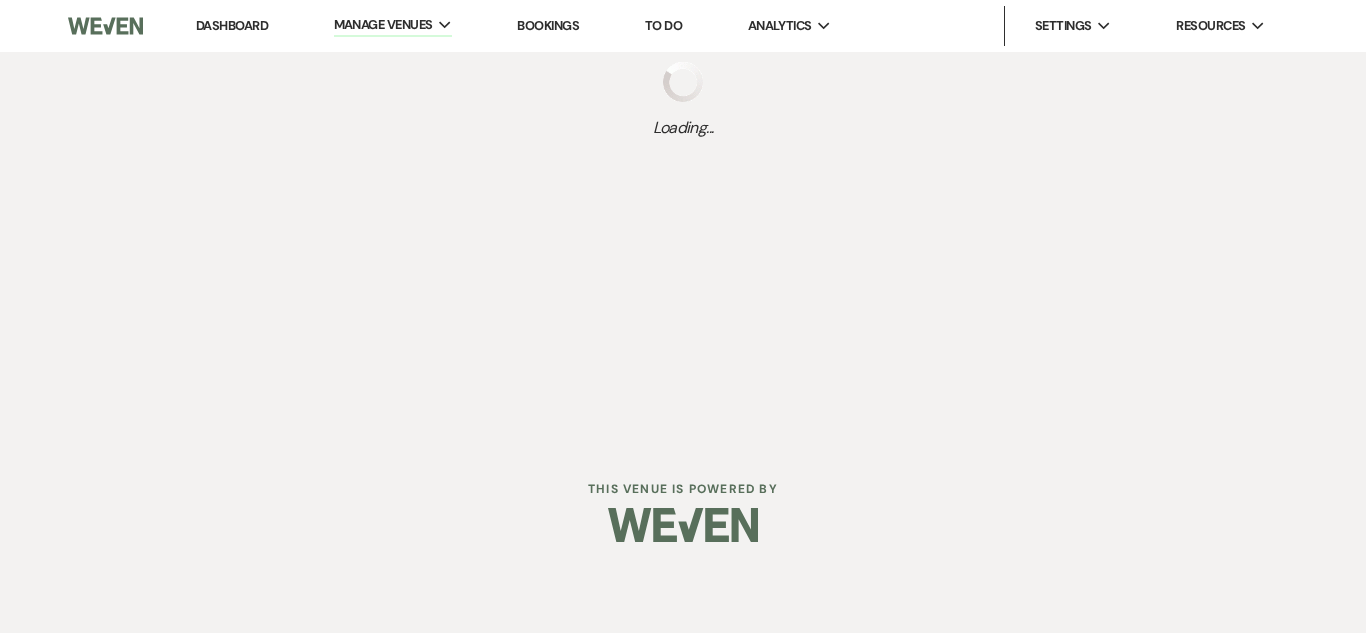 scroll, scrollTop: 0, scrollLeft: 0, axis: both 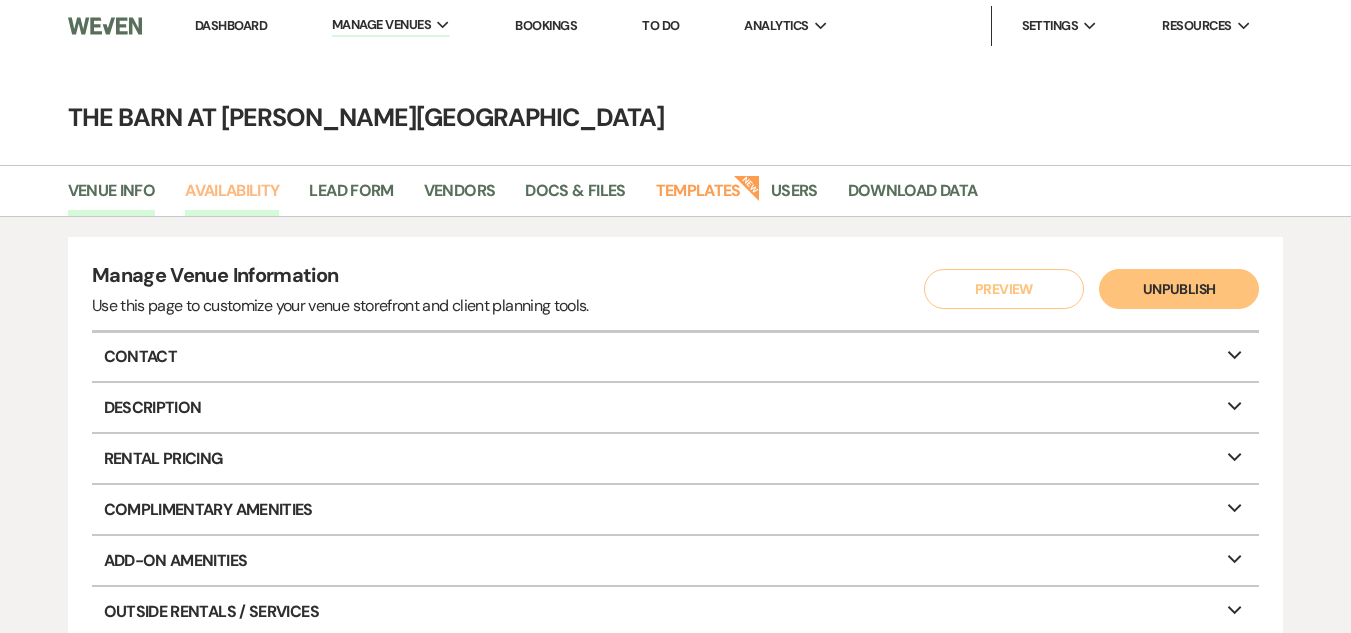 click on "Availability" at bounding box center (232, 197) 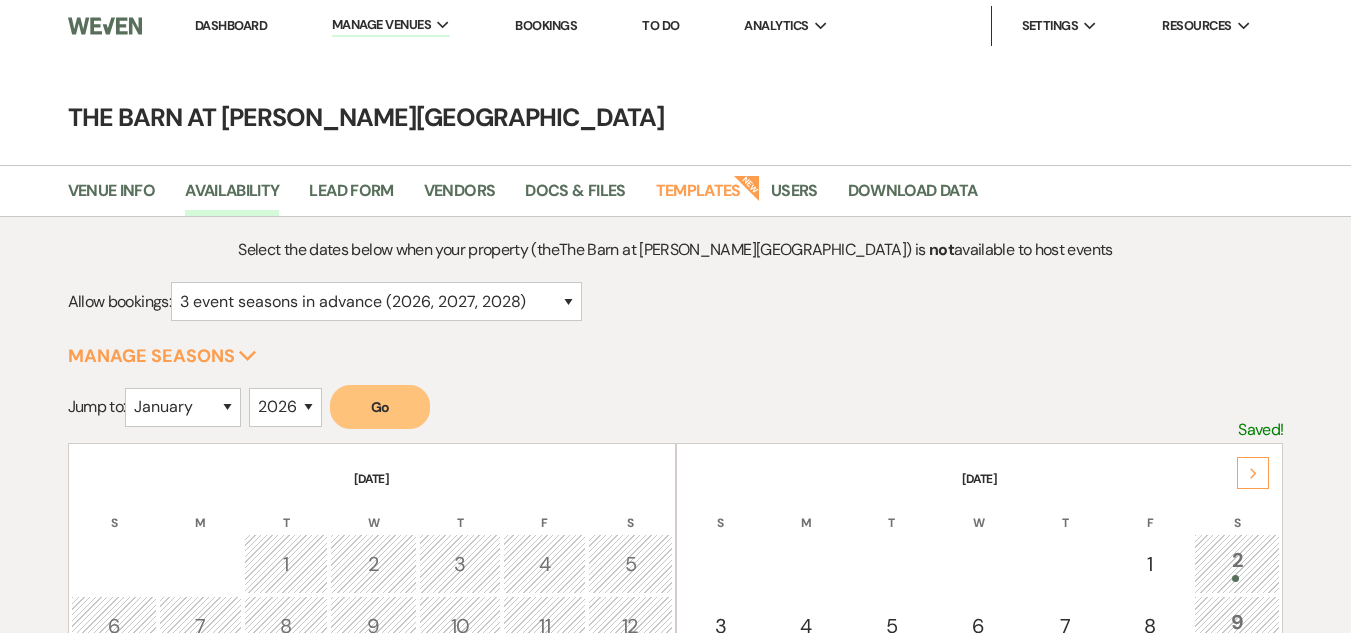 click on "Next" 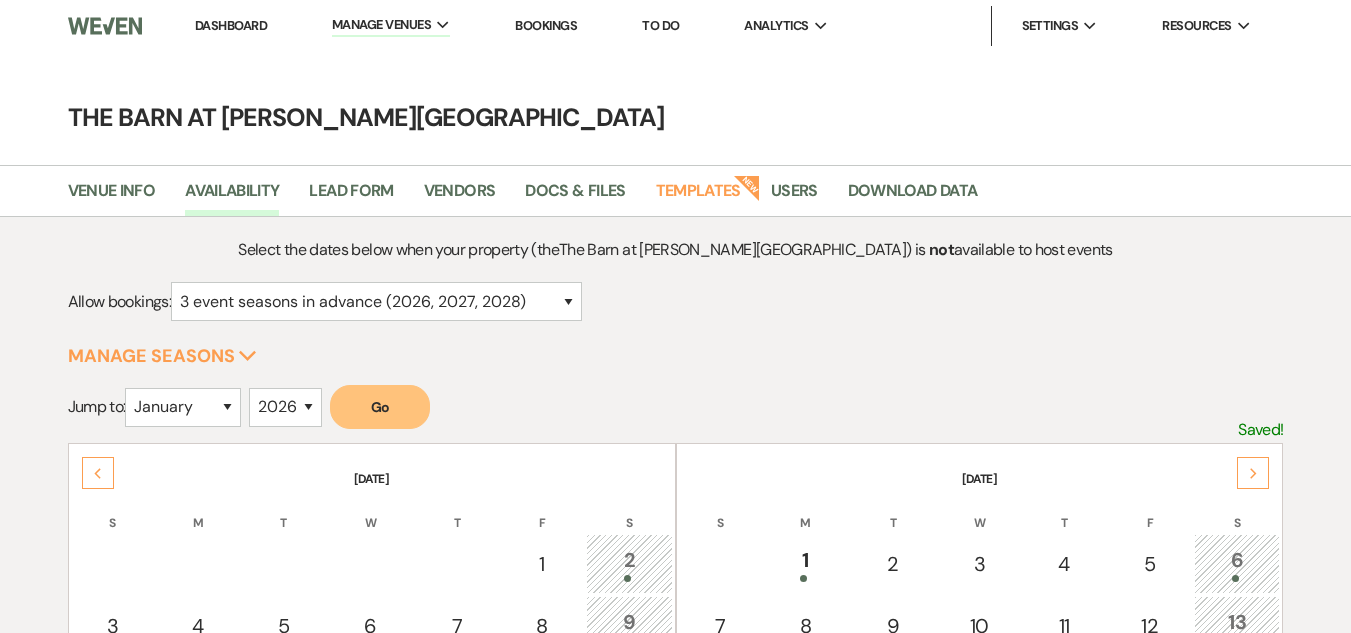 click on "Next" 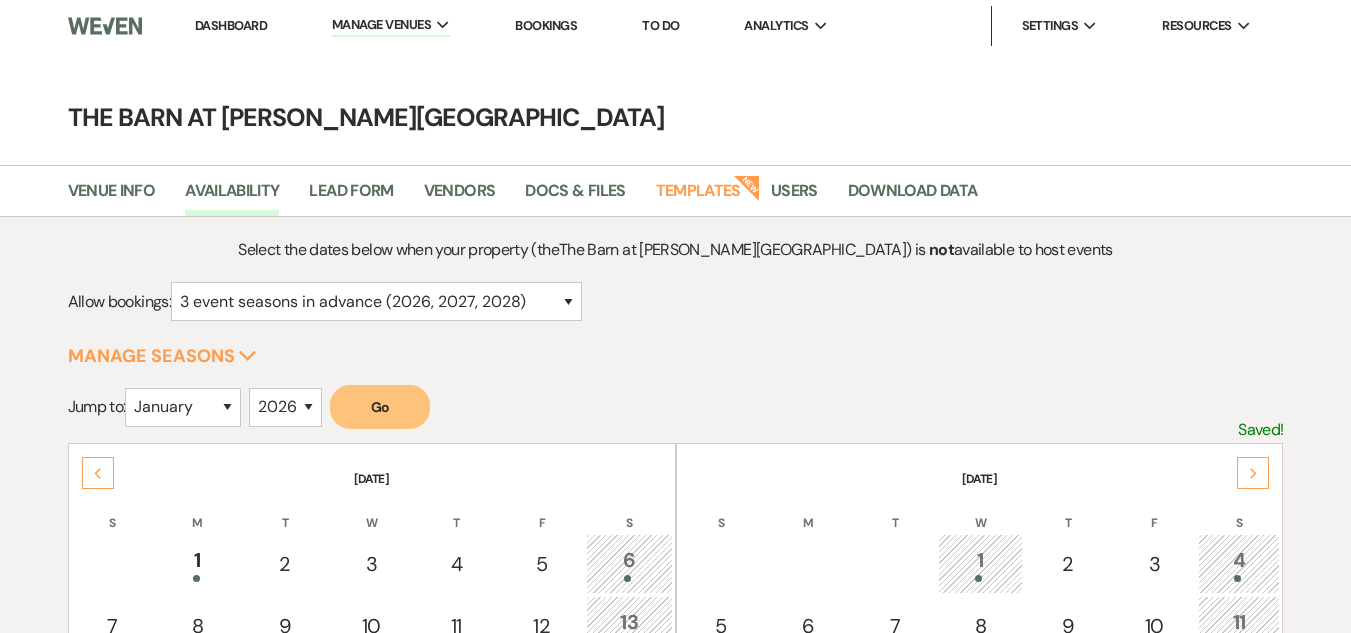 click on "Next" 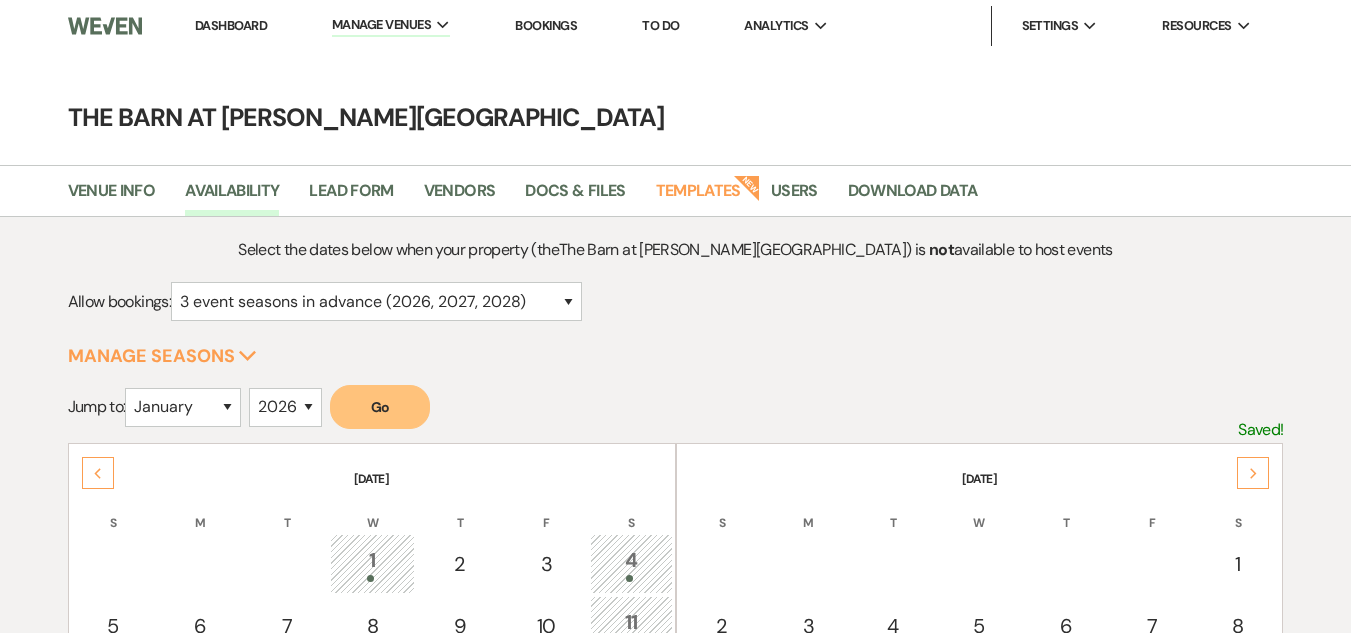 click on "Next" 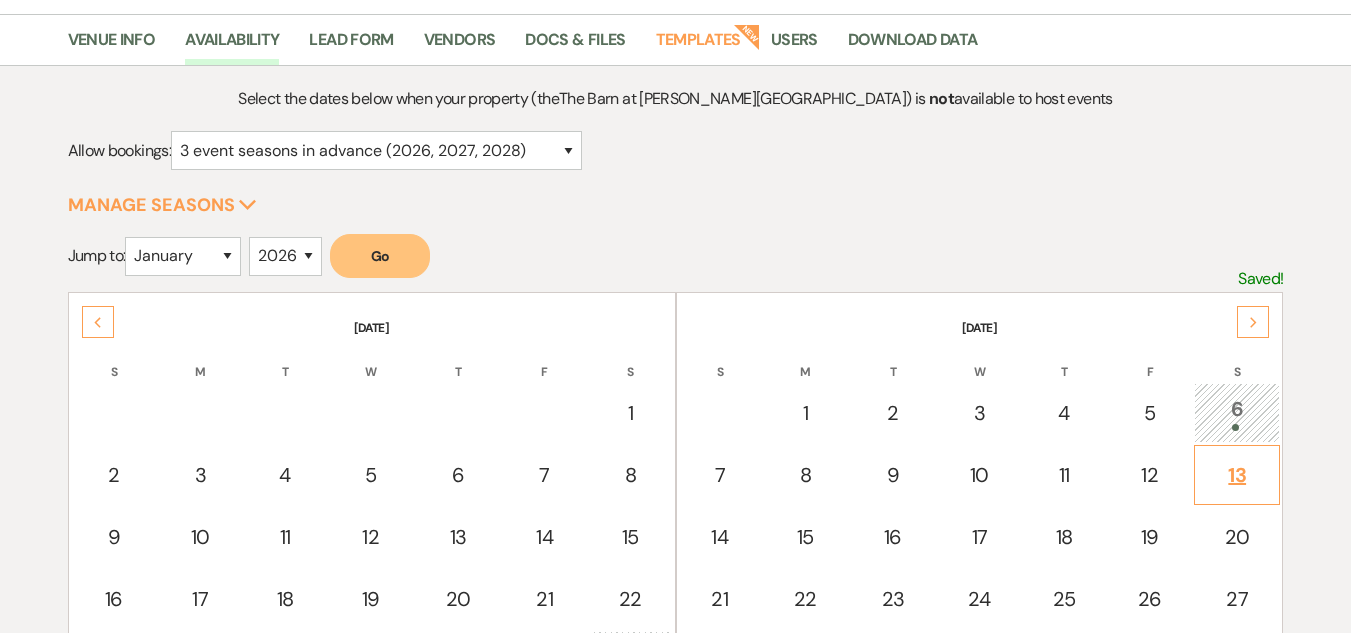 scroll, scrollTop: 200, scrollLeft: 0, axis: vertical 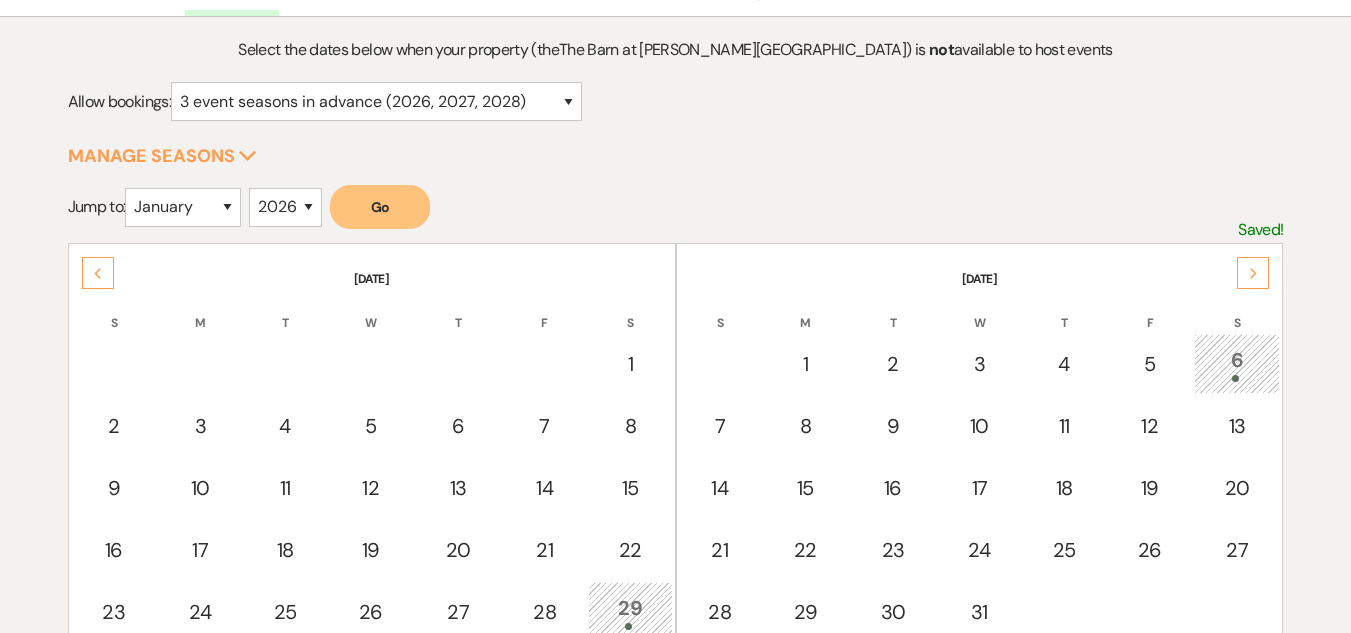 click on "Next" 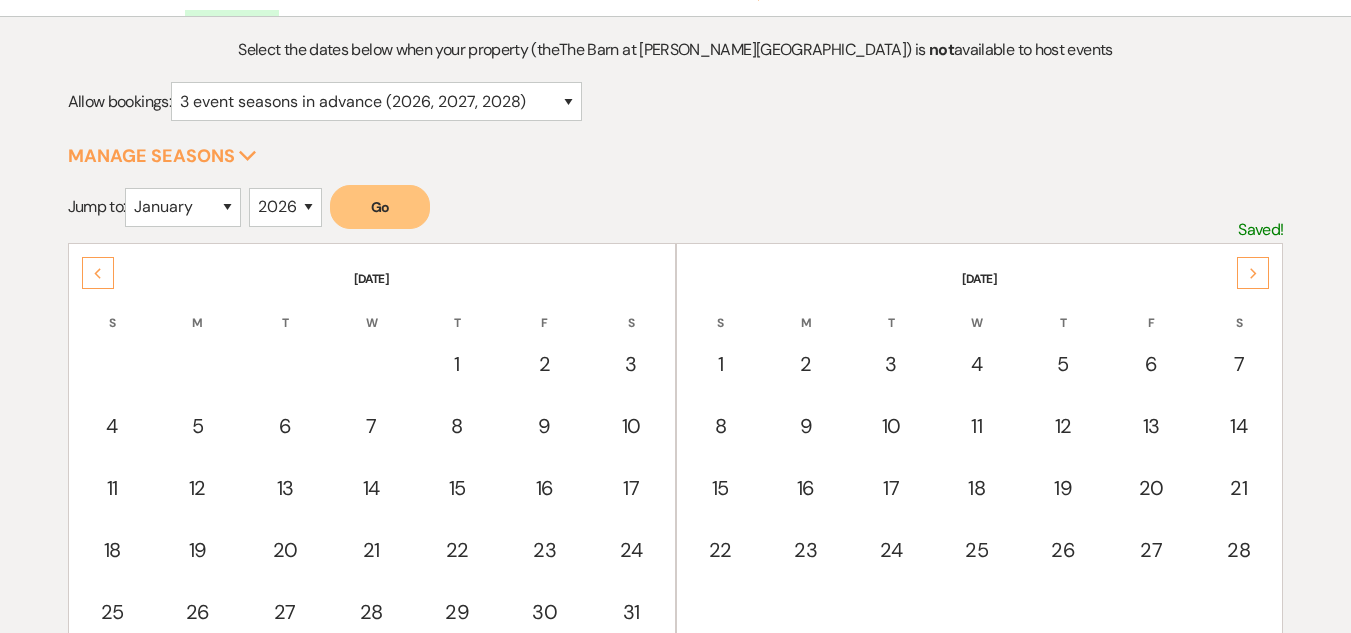click on "Next" 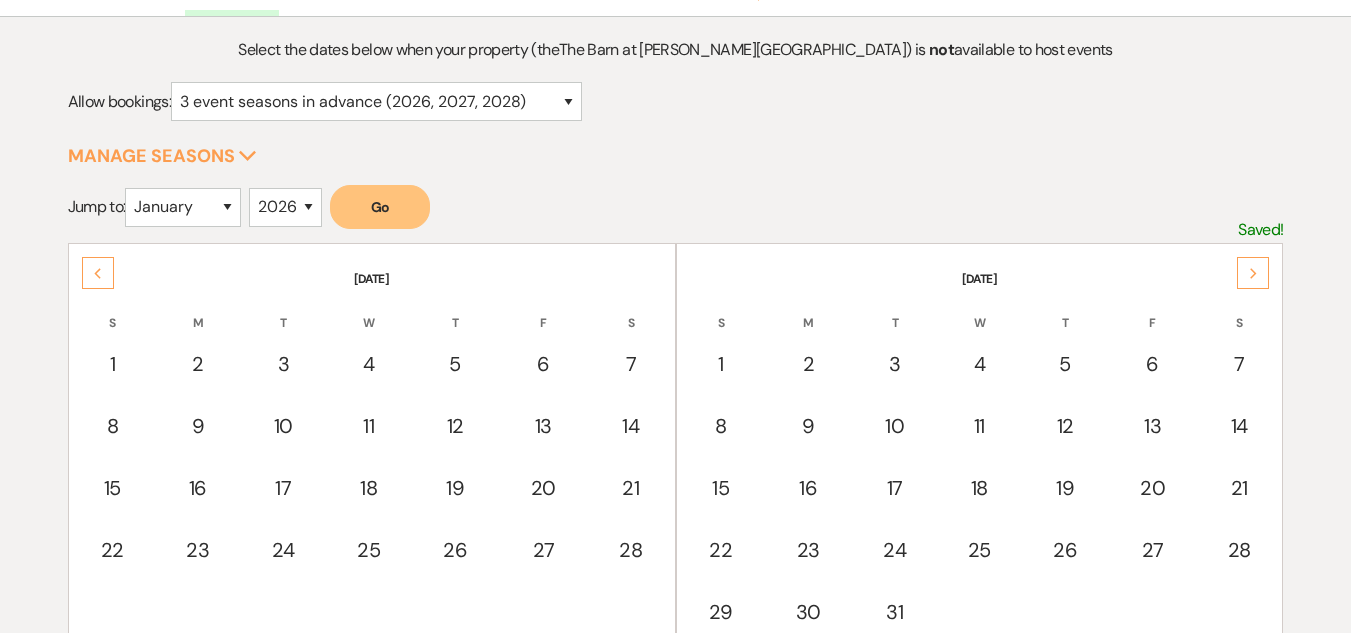click on "Next" 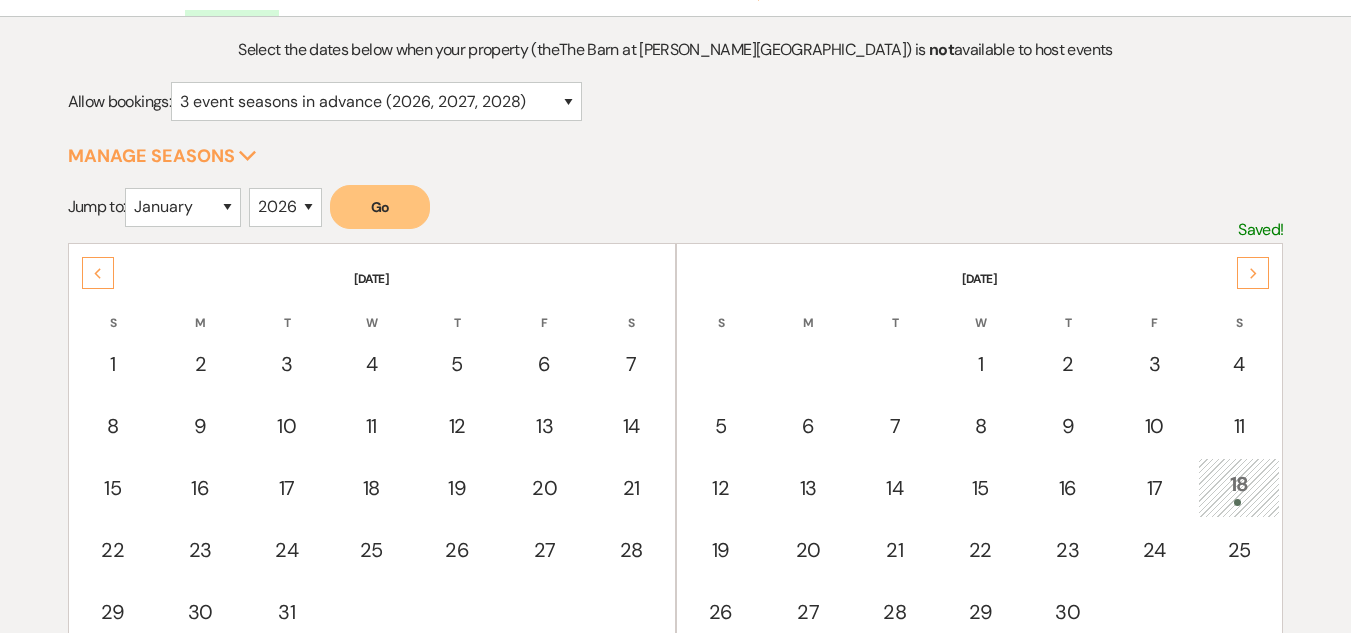 click on "Next" 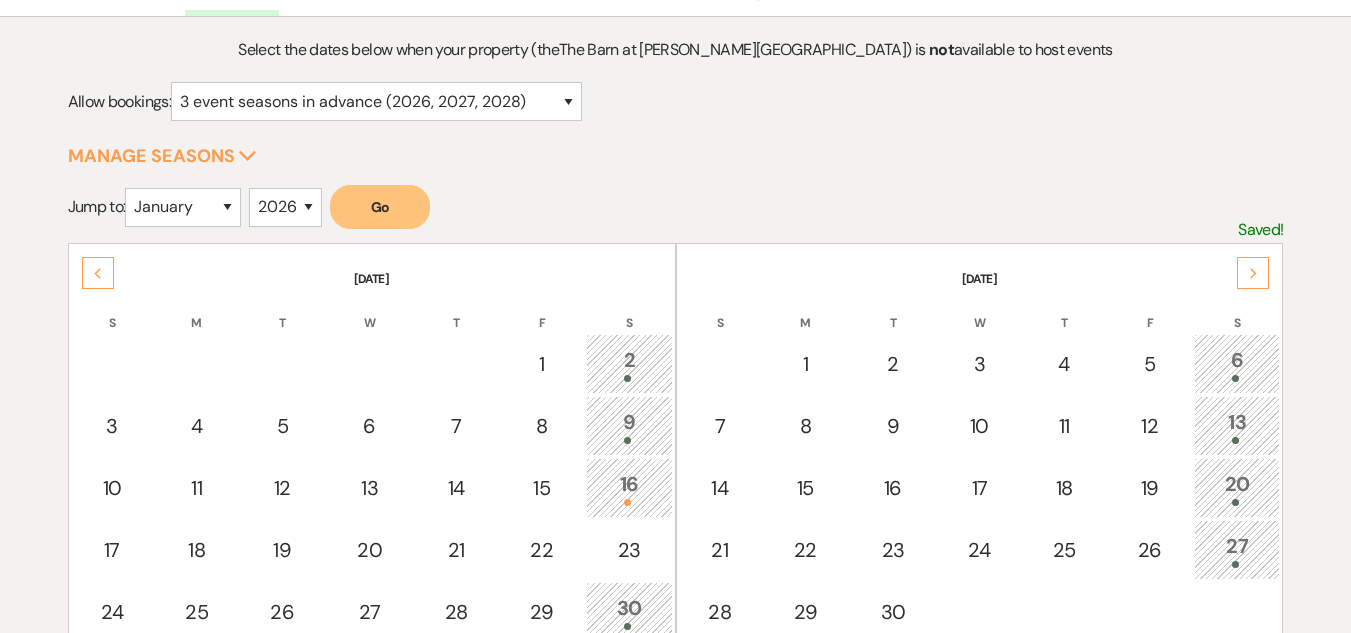 click on "Next" 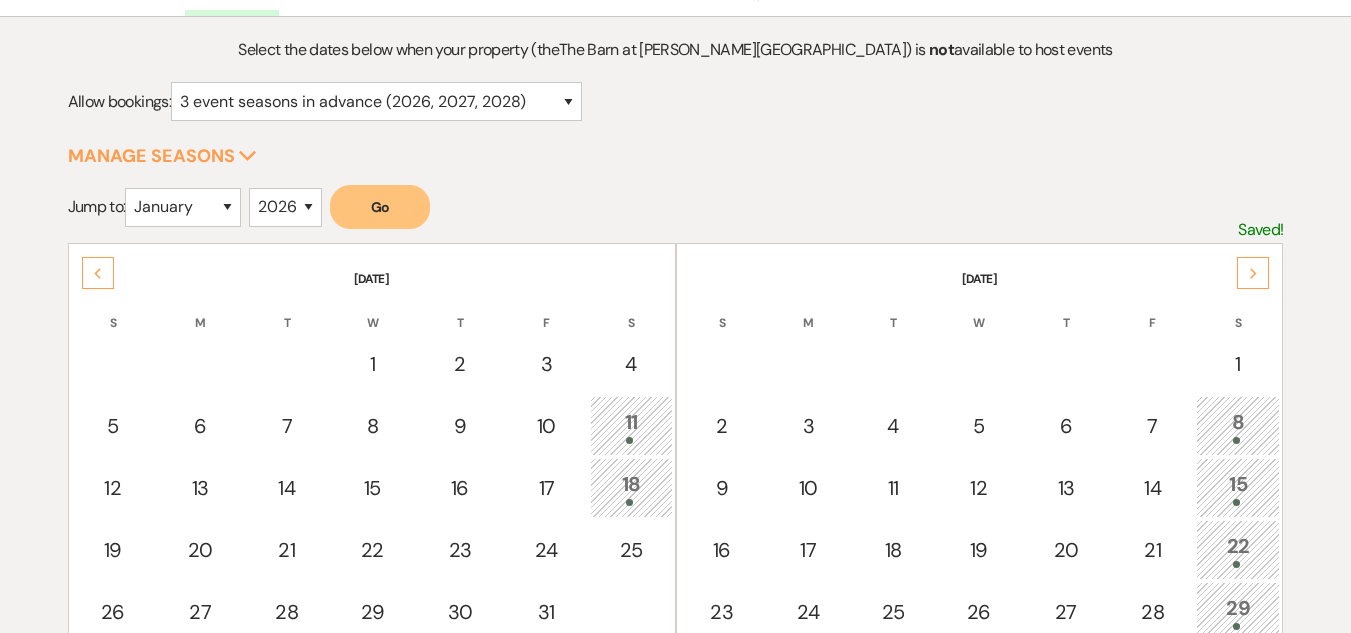 click on "Next" 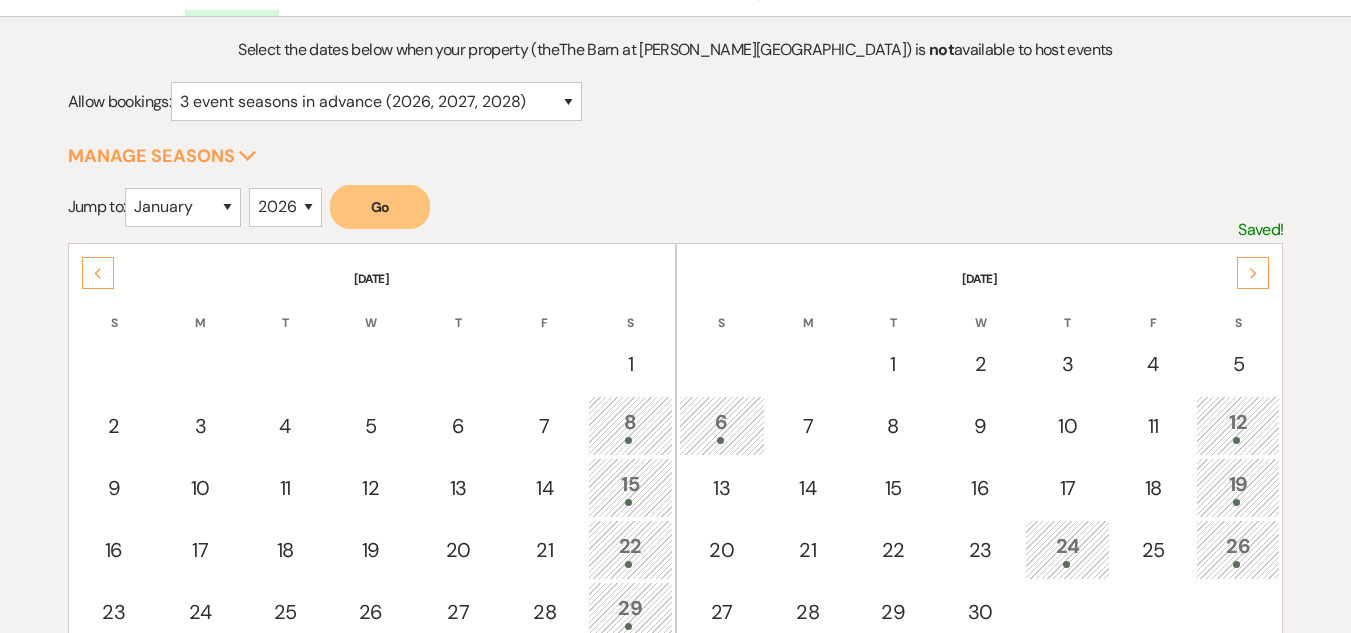 click on "Next" 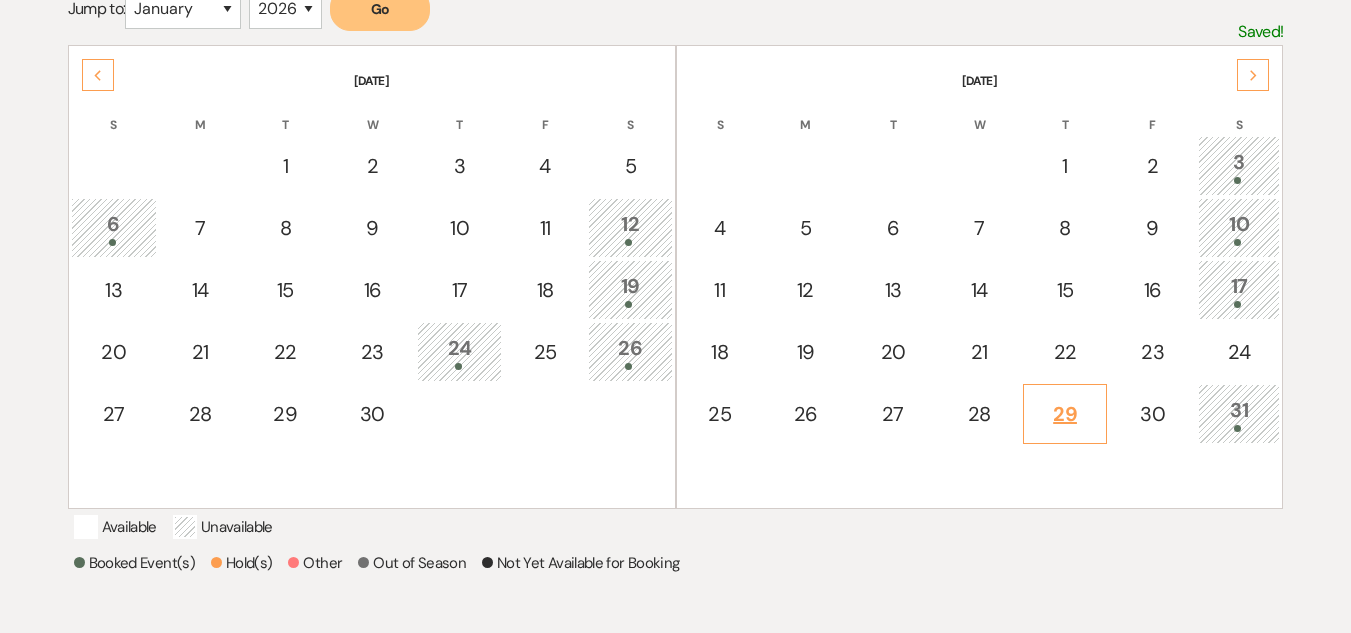 scroll, scrollTop: 400, scrollLeft: 0, axis: vertical 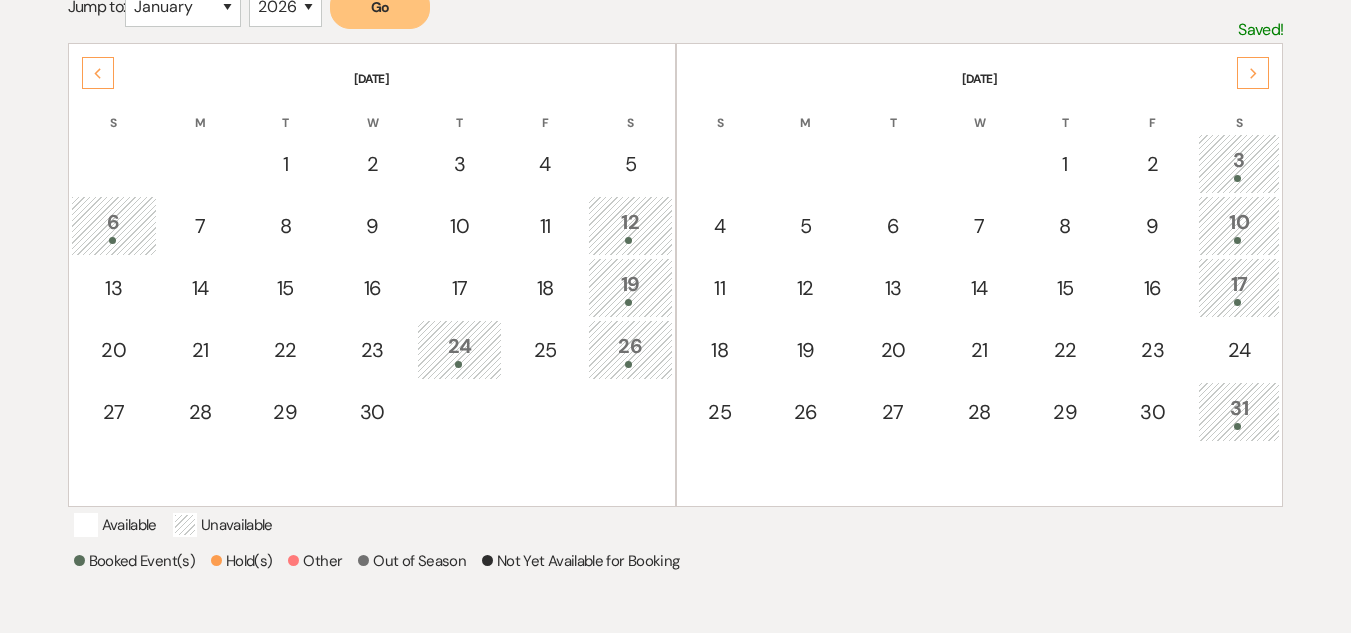 click on "Previous" 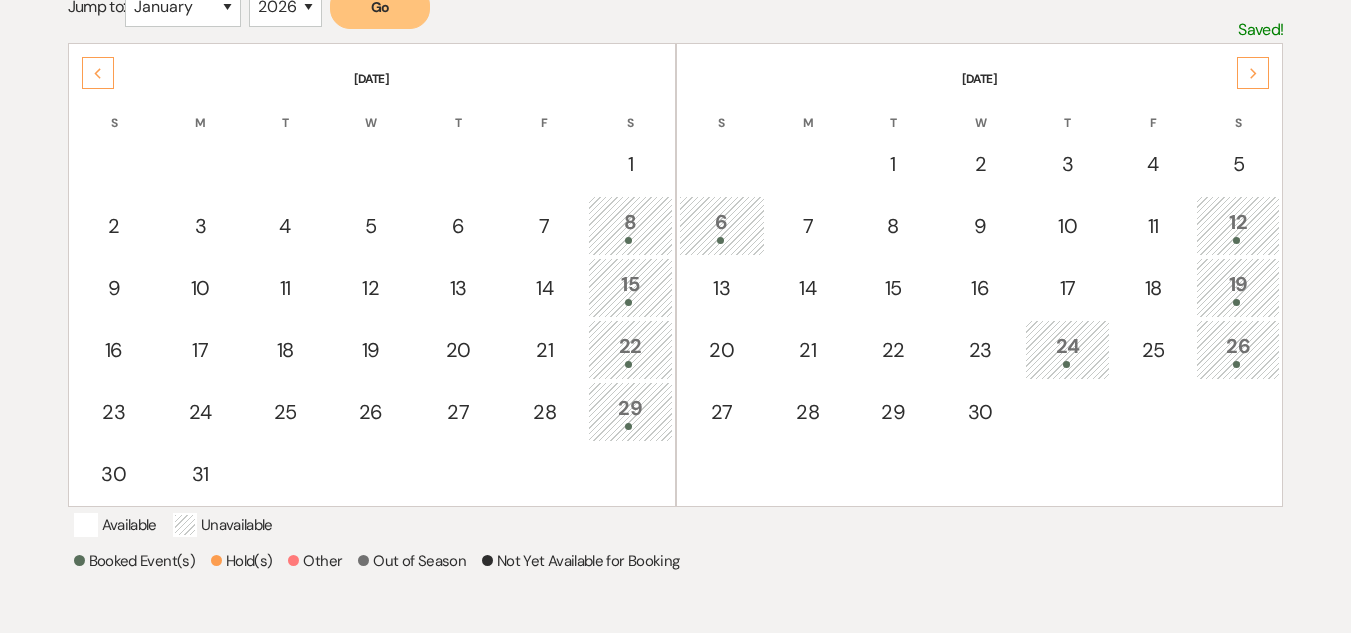 click on "Previous" 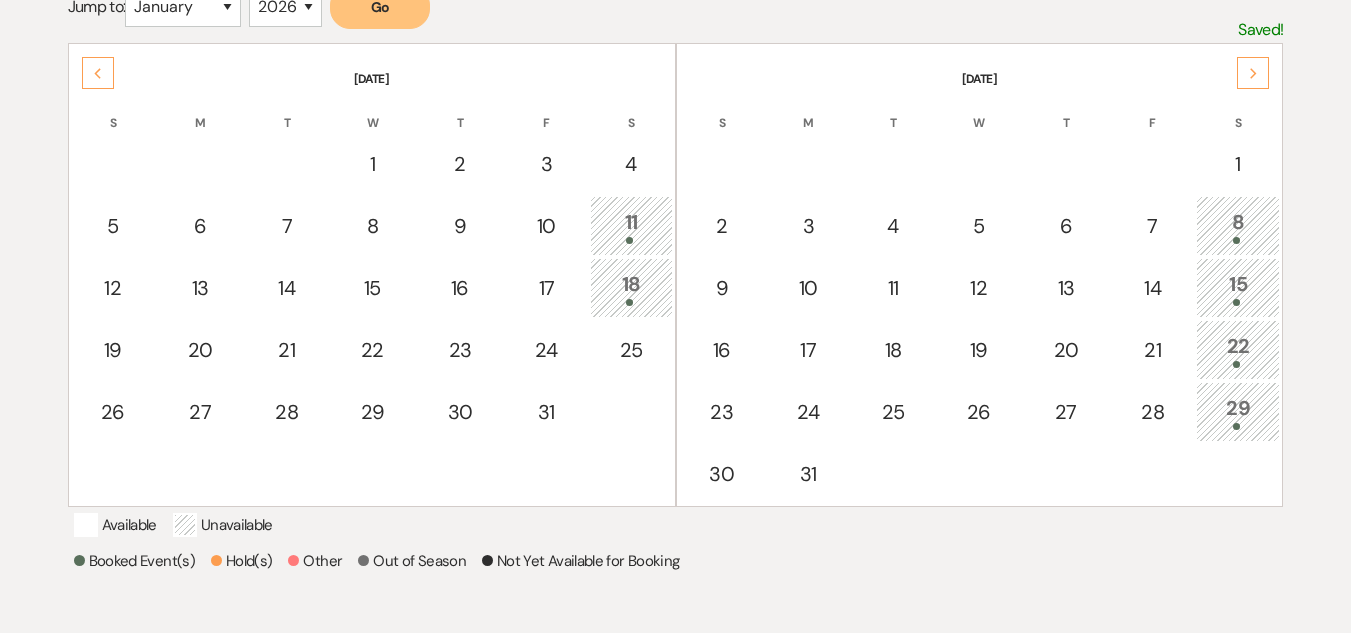 click on "Previous" 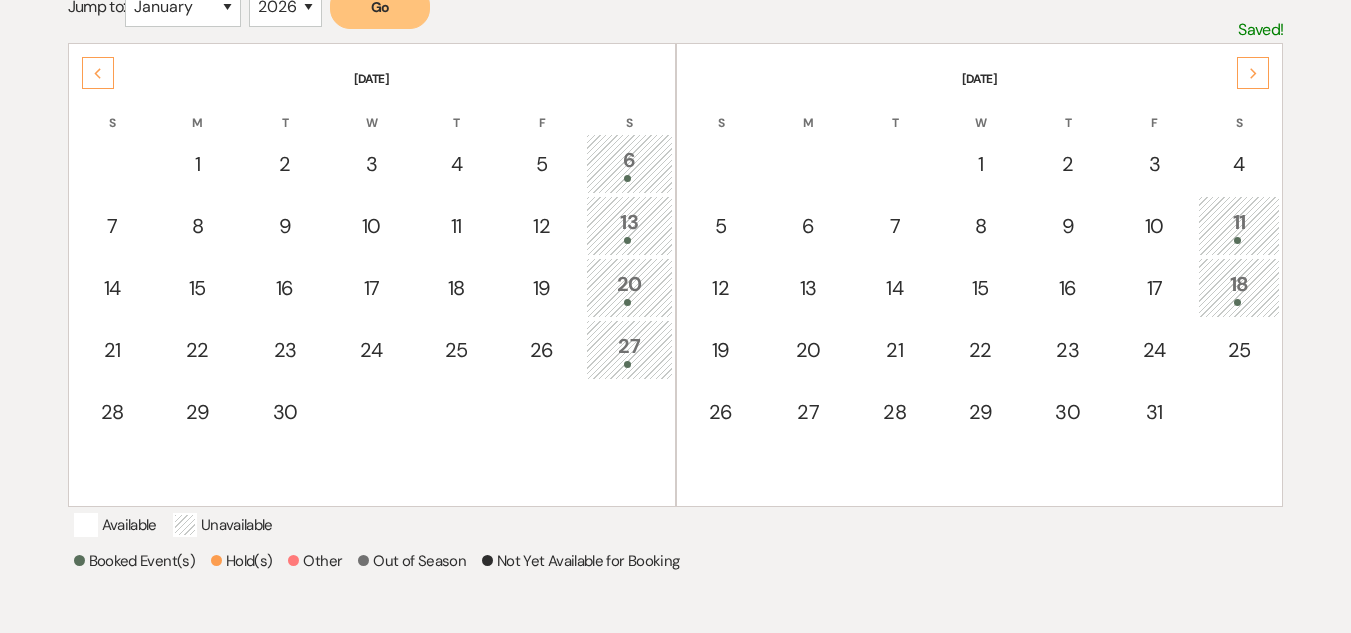 click on "Previous" 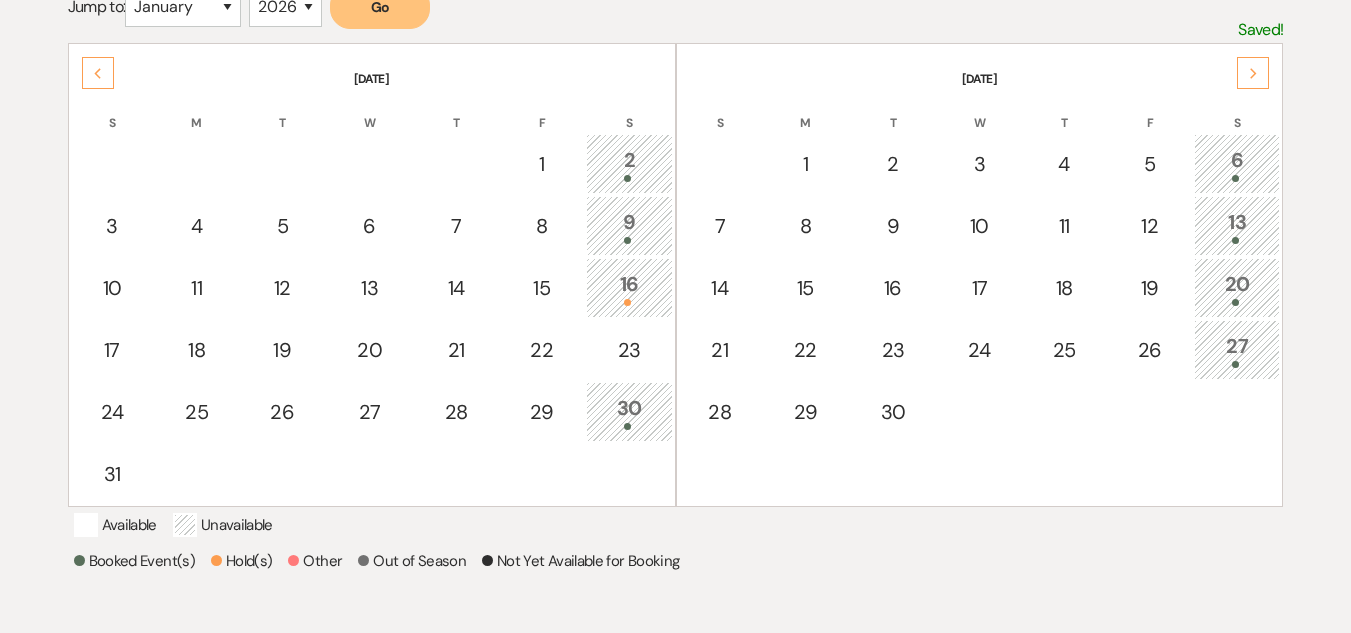 click on "Next" 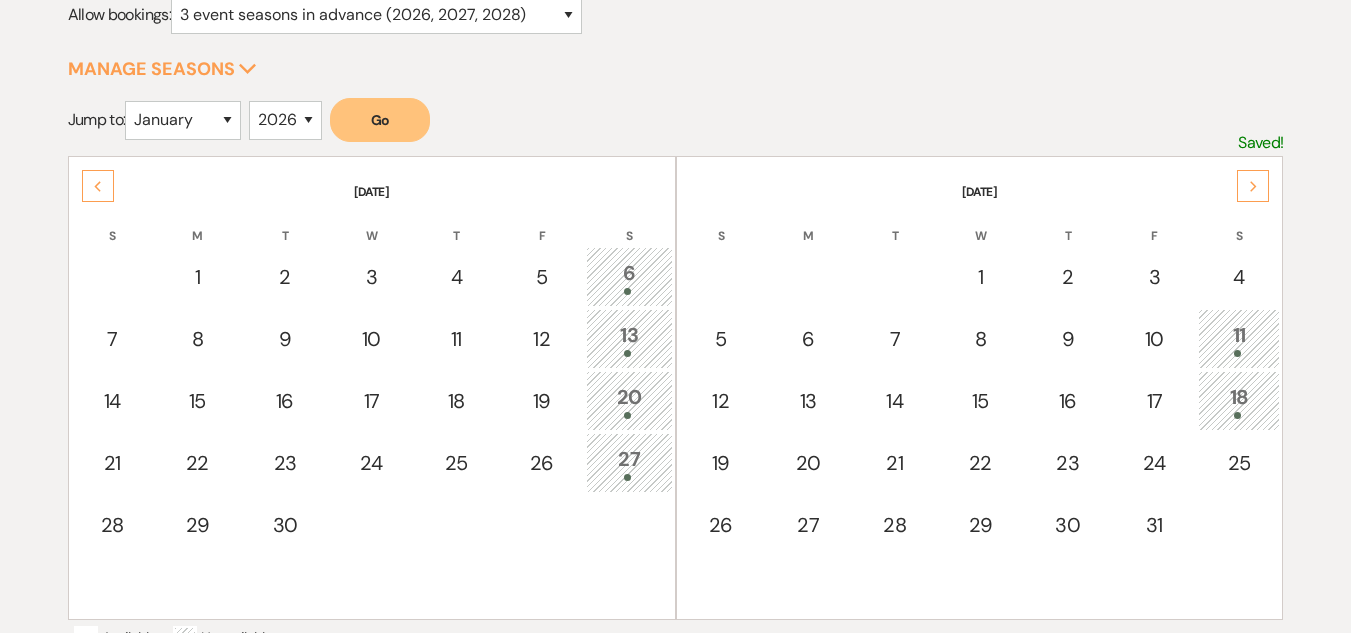 scroll, scrollTop: 0, scrollLeft: 0, axis: both 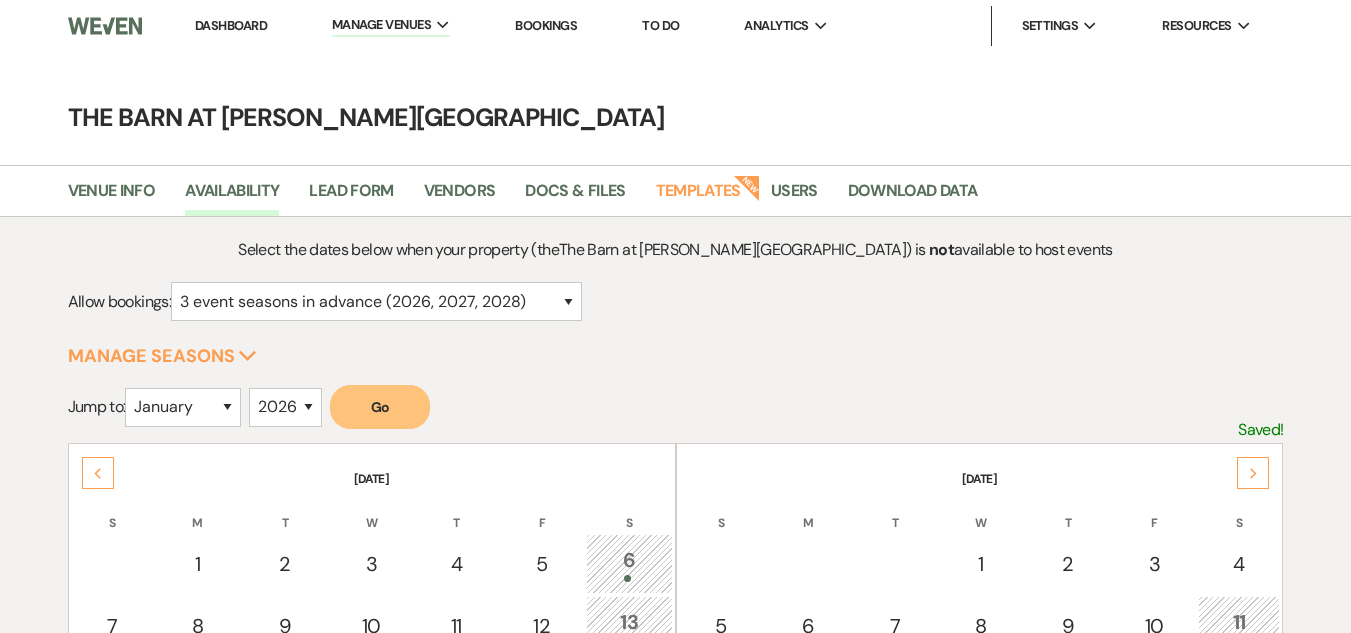 click on "Dashboard" at bounding box center (231, 25) 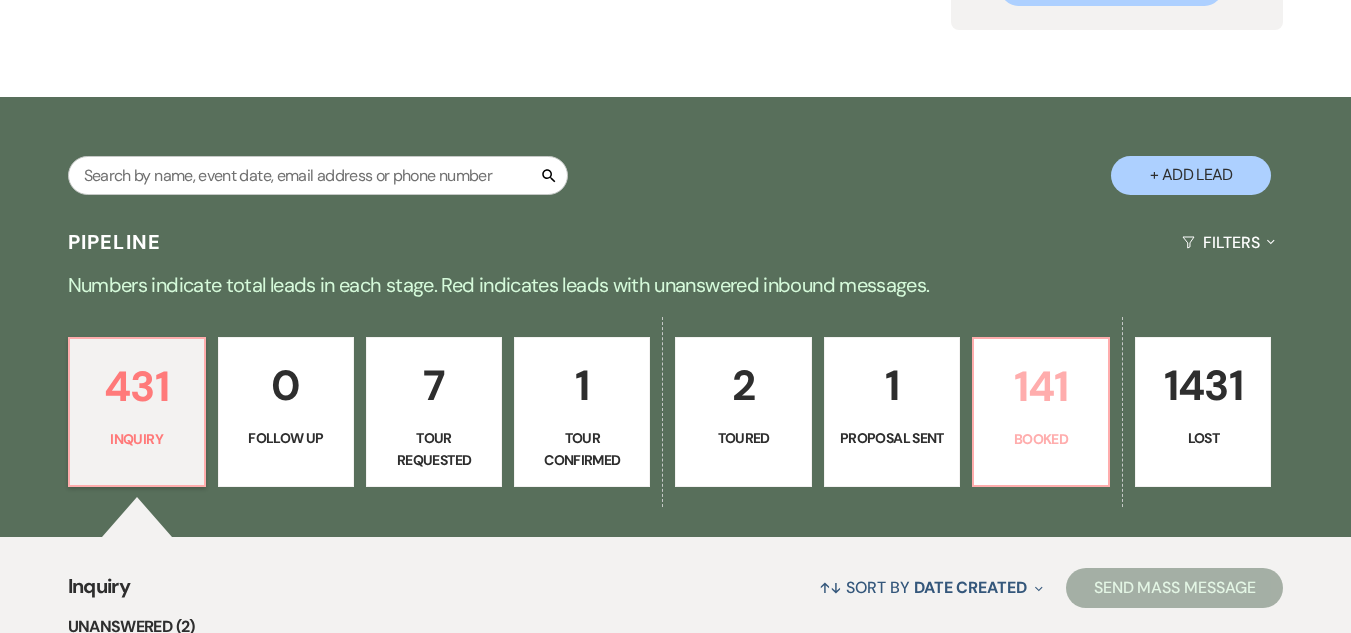 scroll, scrollTop: 300, scrollLeft: 0, axis: vertical 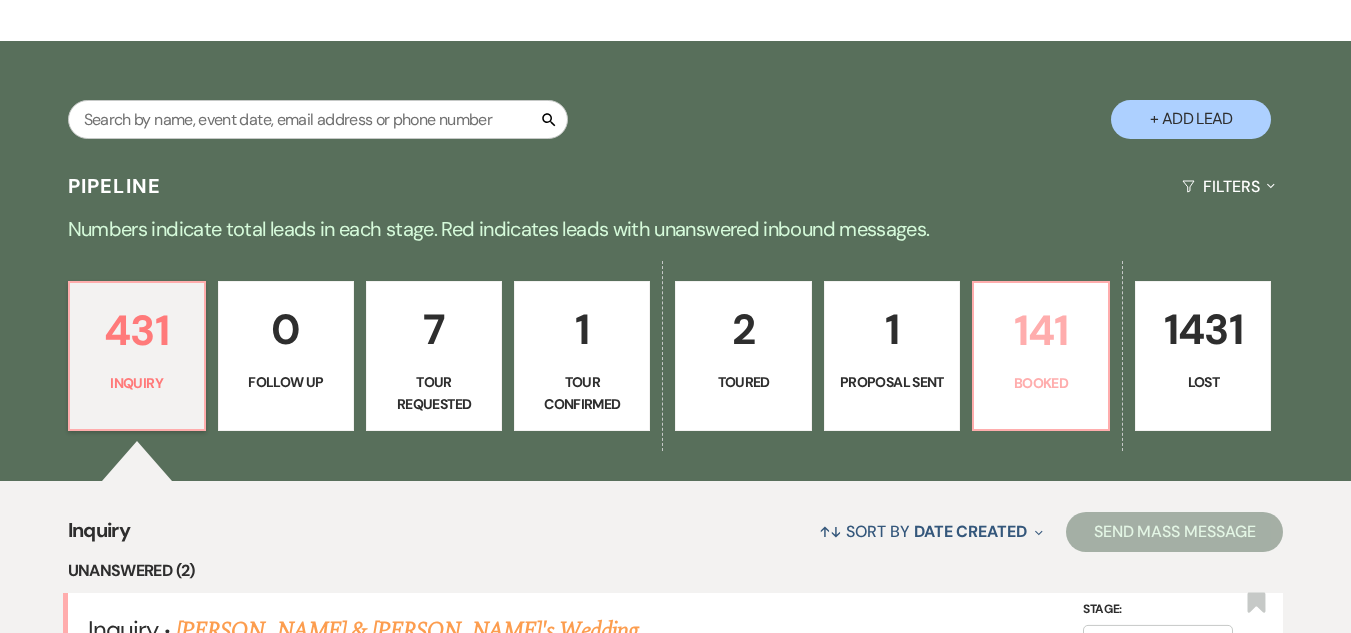 click on "141" at bounding box center (1041, 330) 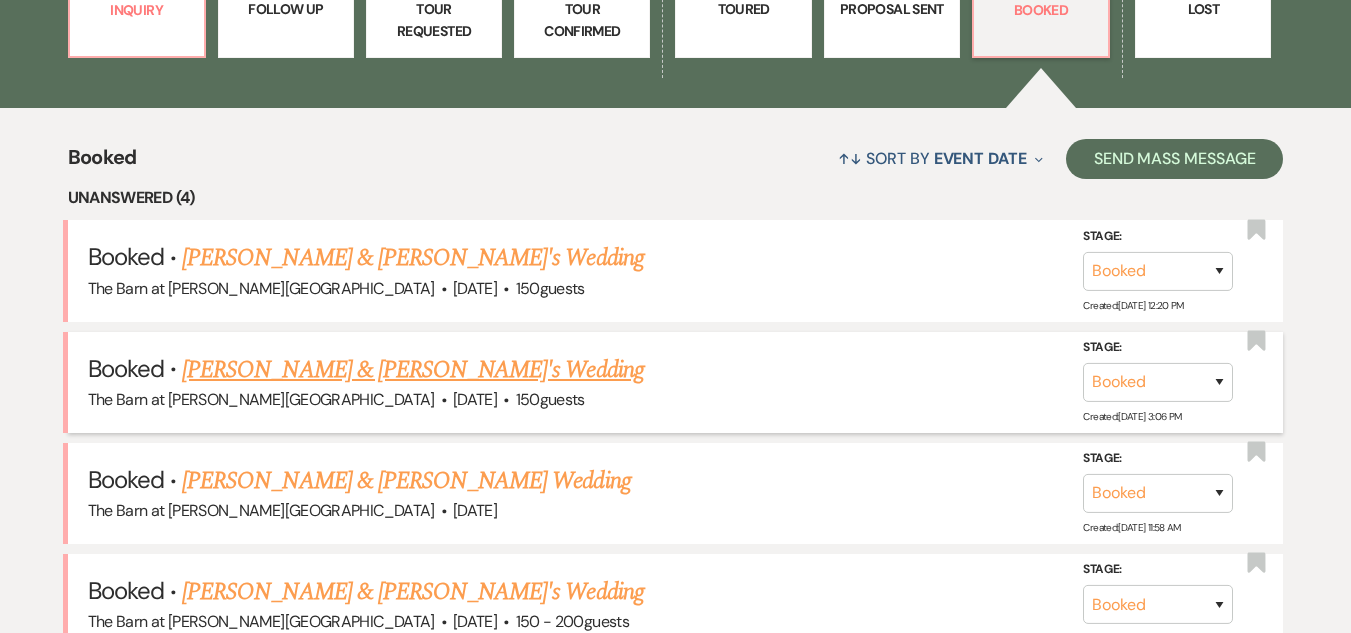 scroll, scrollTop: 695, scrollLeft: 0, axis: vertical 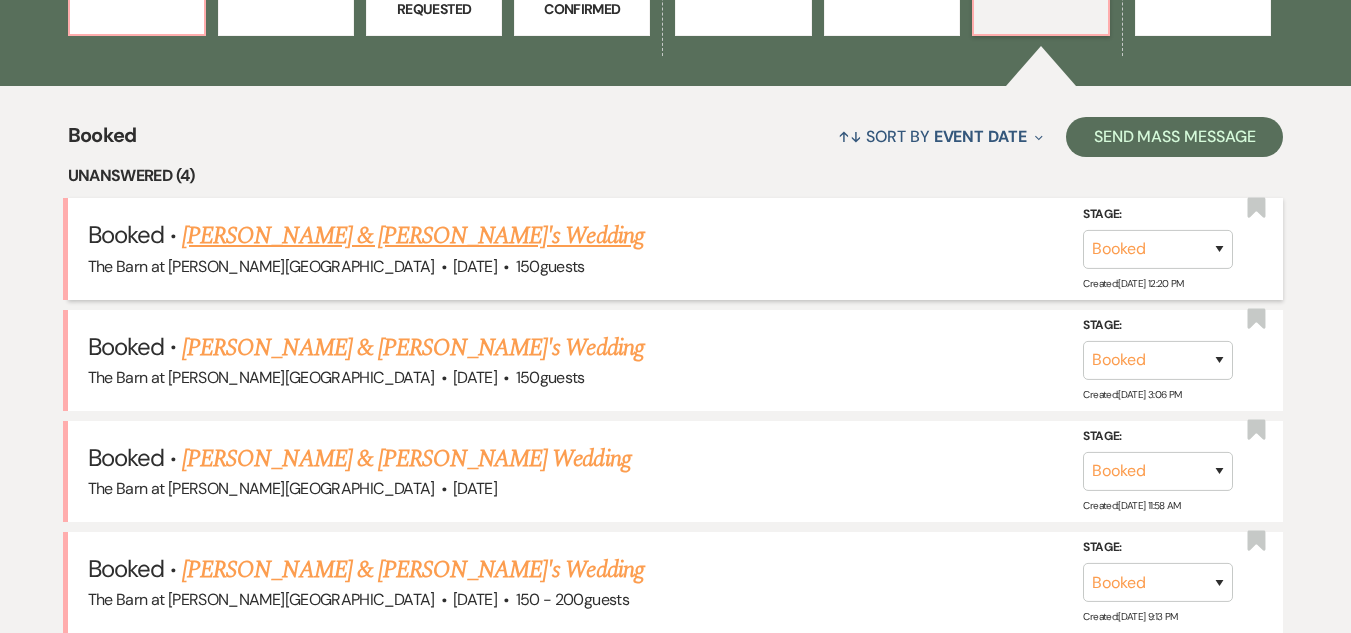 click on "[PERSON_NAME] & [PERSON_NAME]'s Wedding" at bounding box center (413, 236) 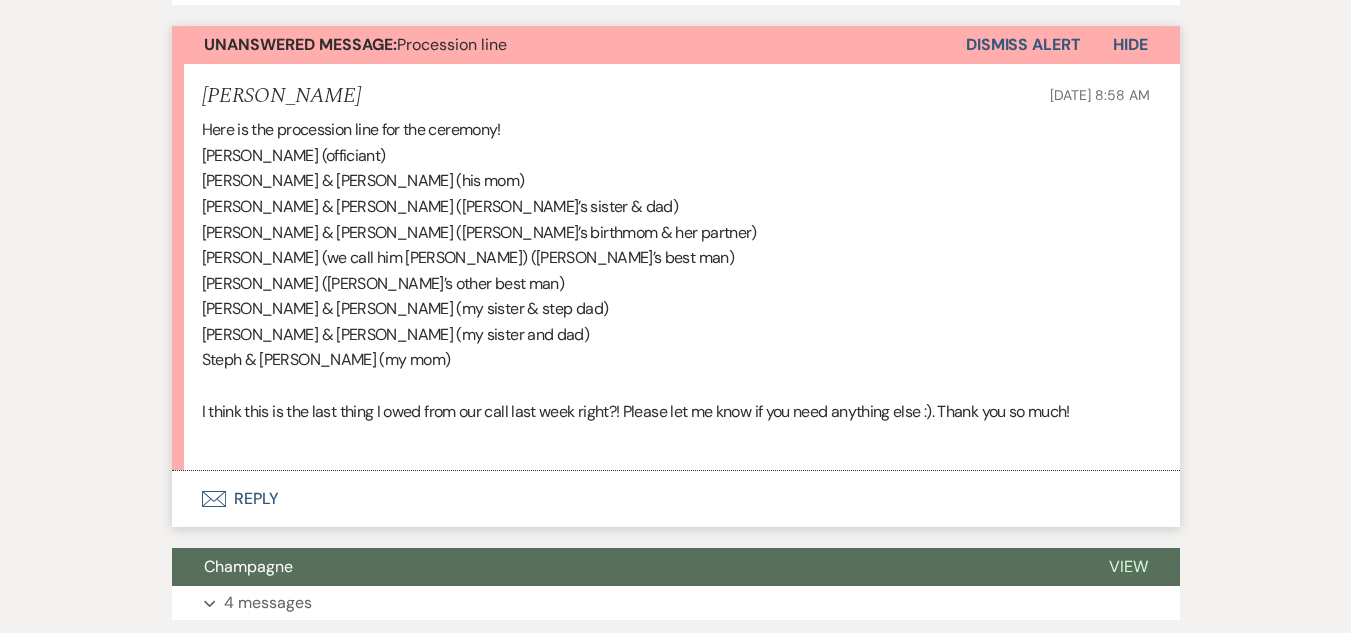 scroll, scrollTop: 700, scrollLeft: 0, axis: vertical 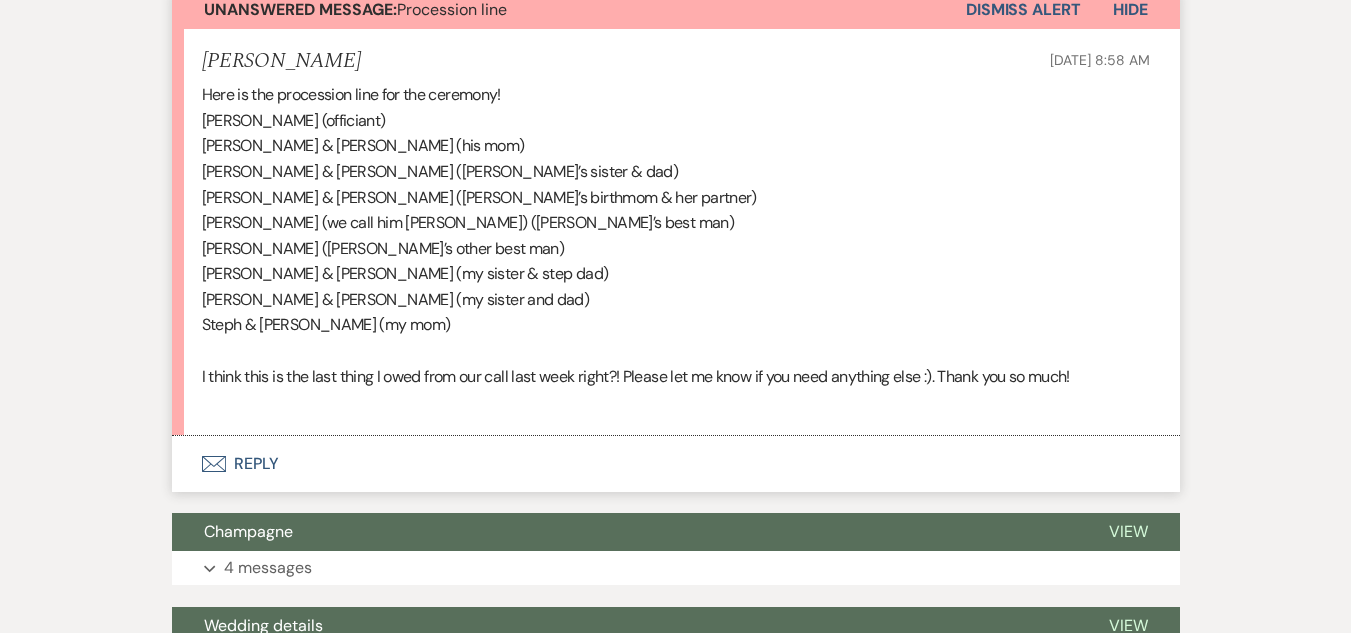 click on "Envelope Reply" at bounding box center [676, 464] 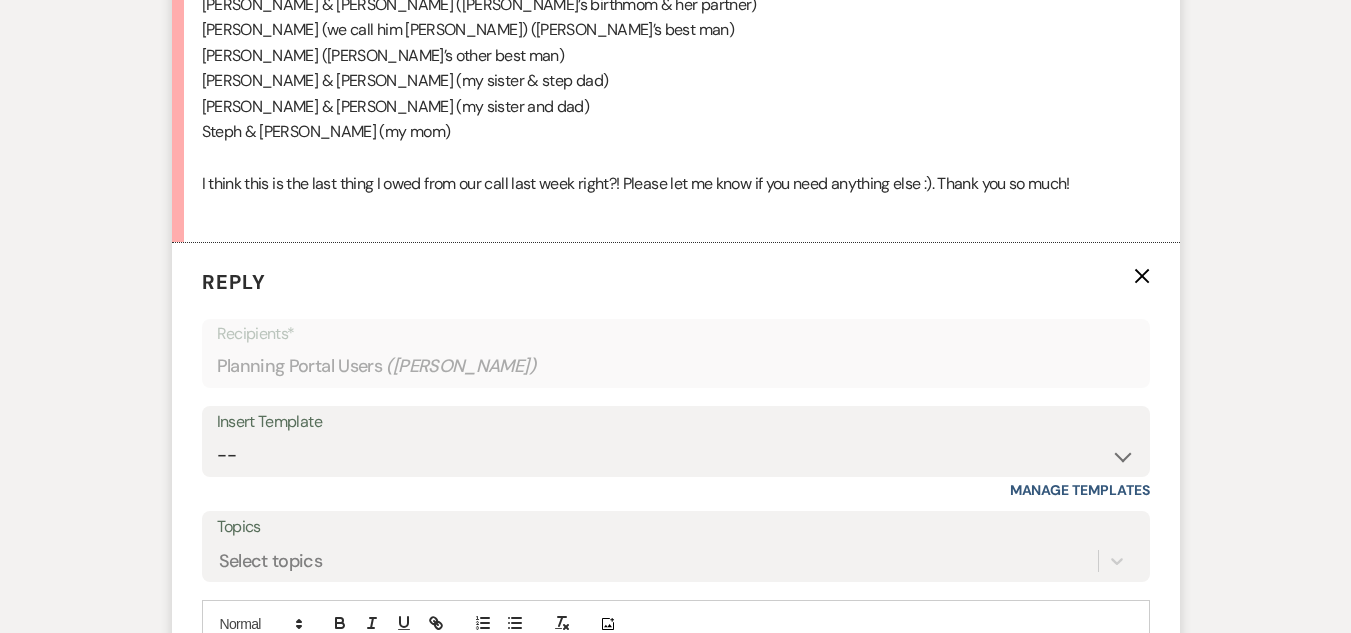 scroll, scrollTop: 1026, scrollLeft: 0, axis: vertical 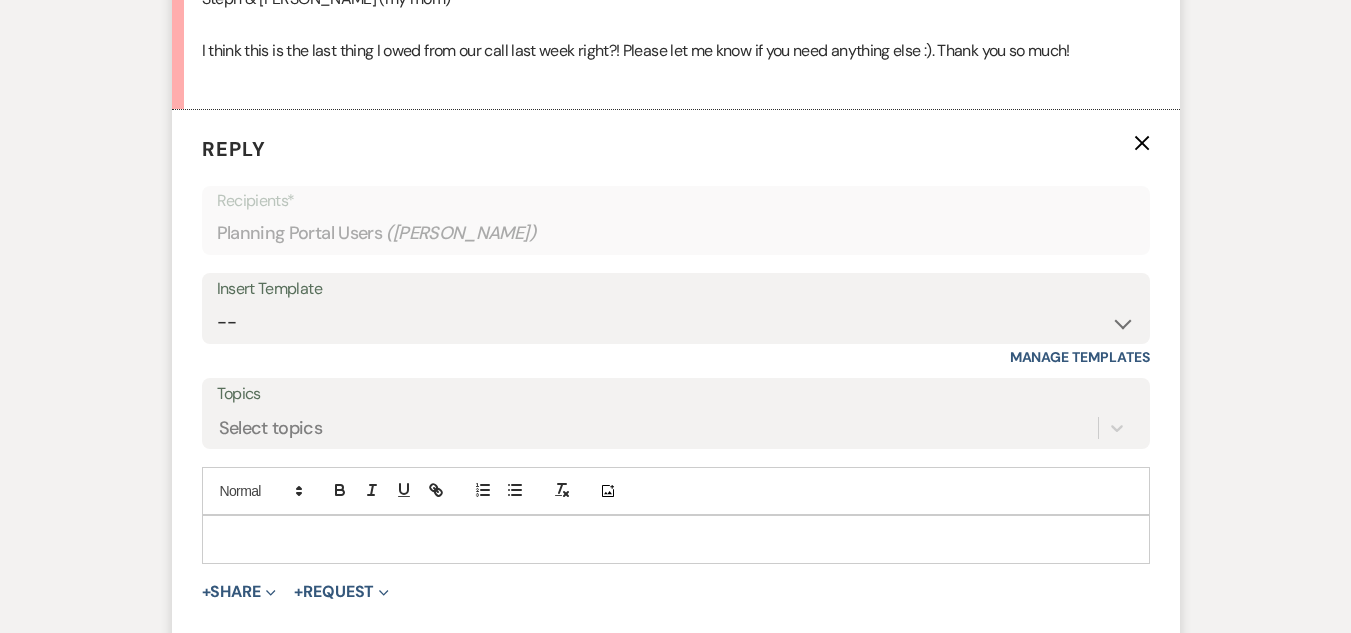 click at bounding box center (676, 539) 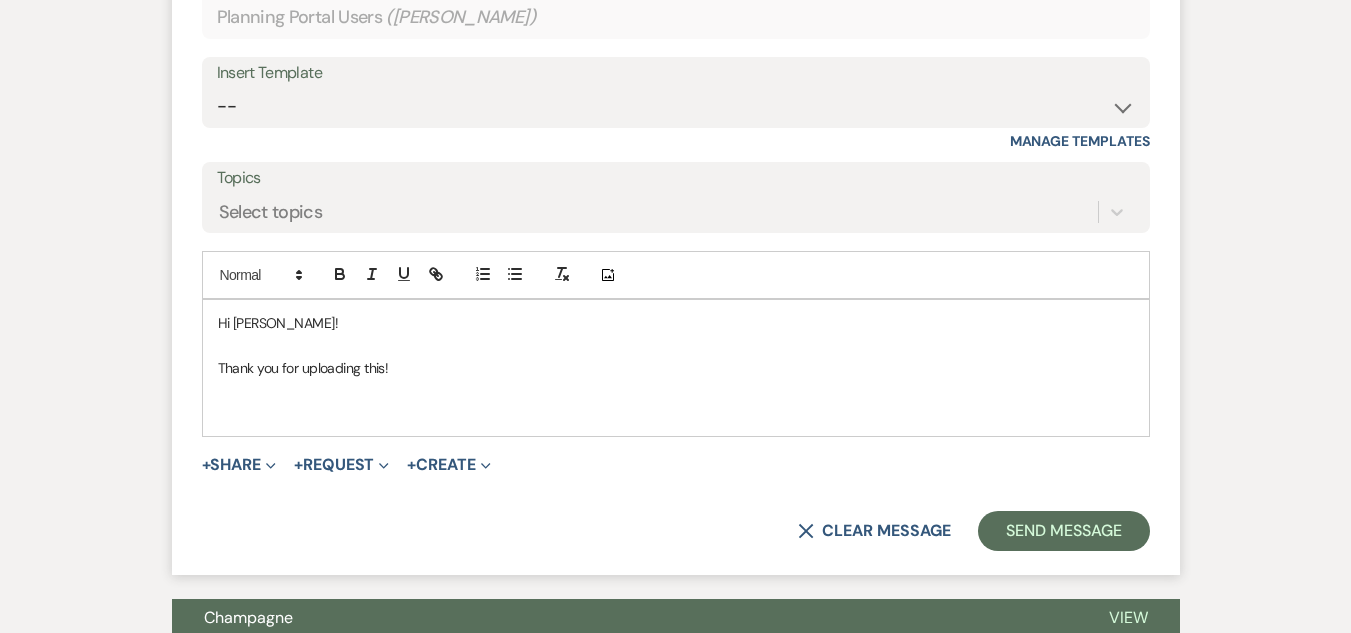 scroll, scrollTop: 1243, scrollLeft: 0, axis: vertical 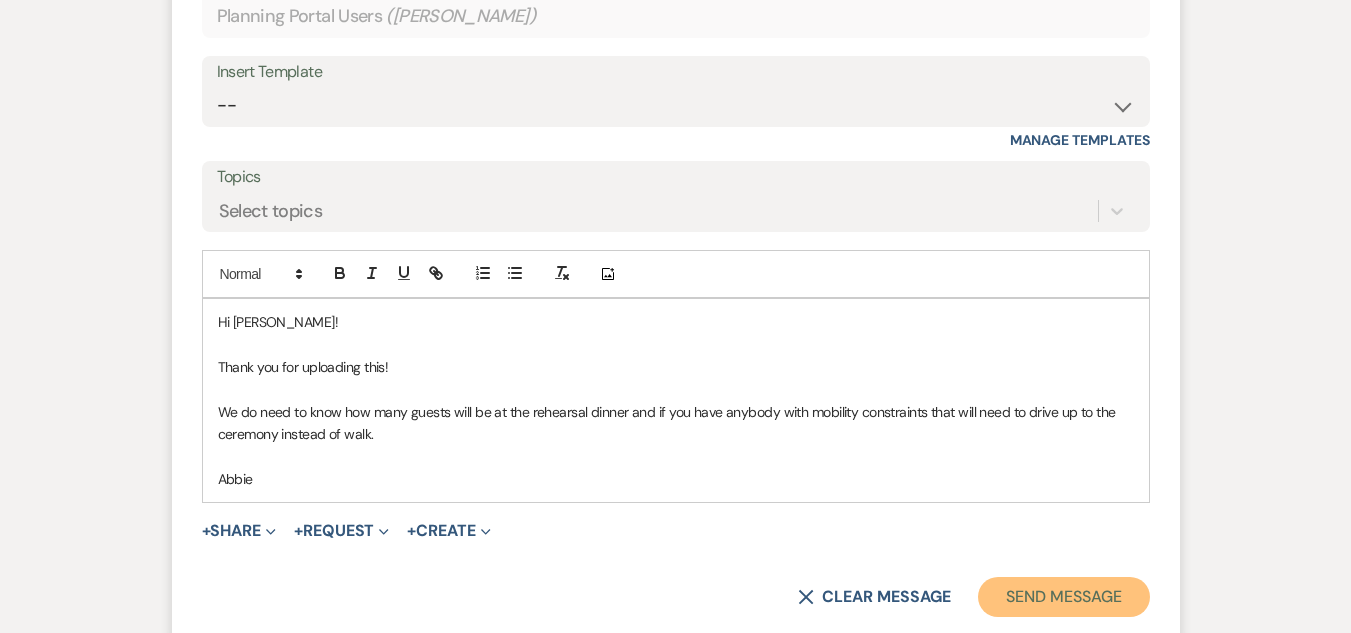 click on "Send Message" at bounding box center (1063, 597) 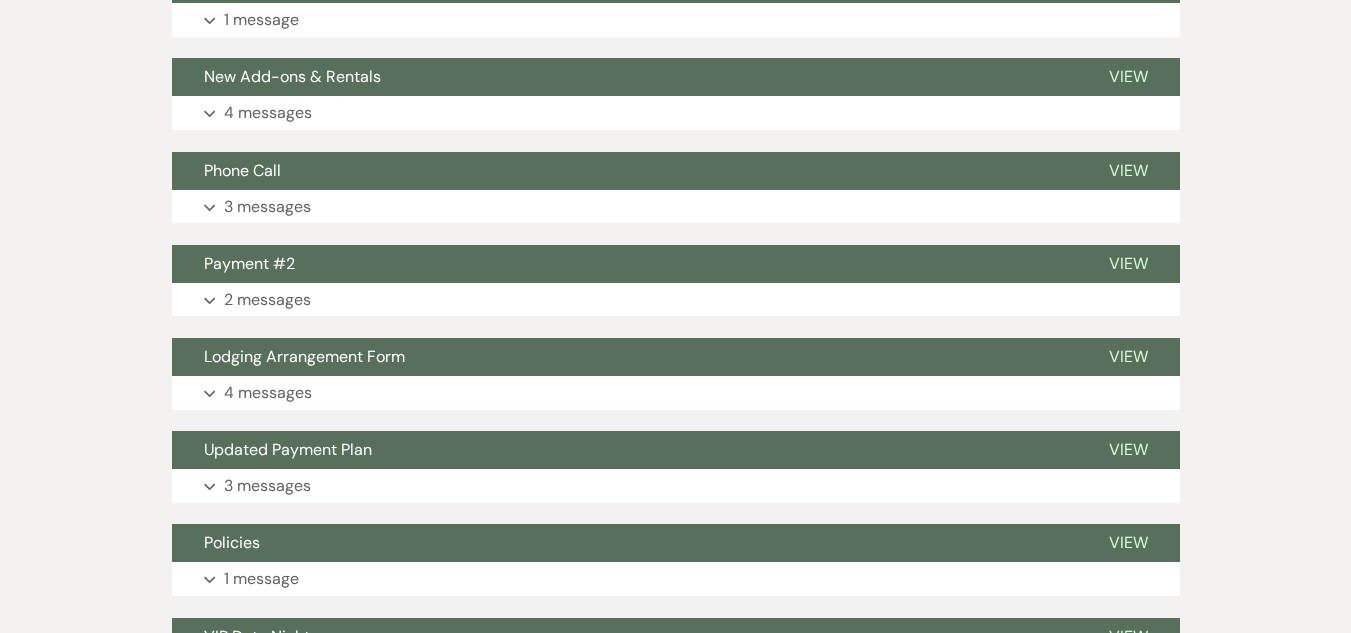 scroll, scrollTop: 2206, scrollLeft: 0, axis: vertical 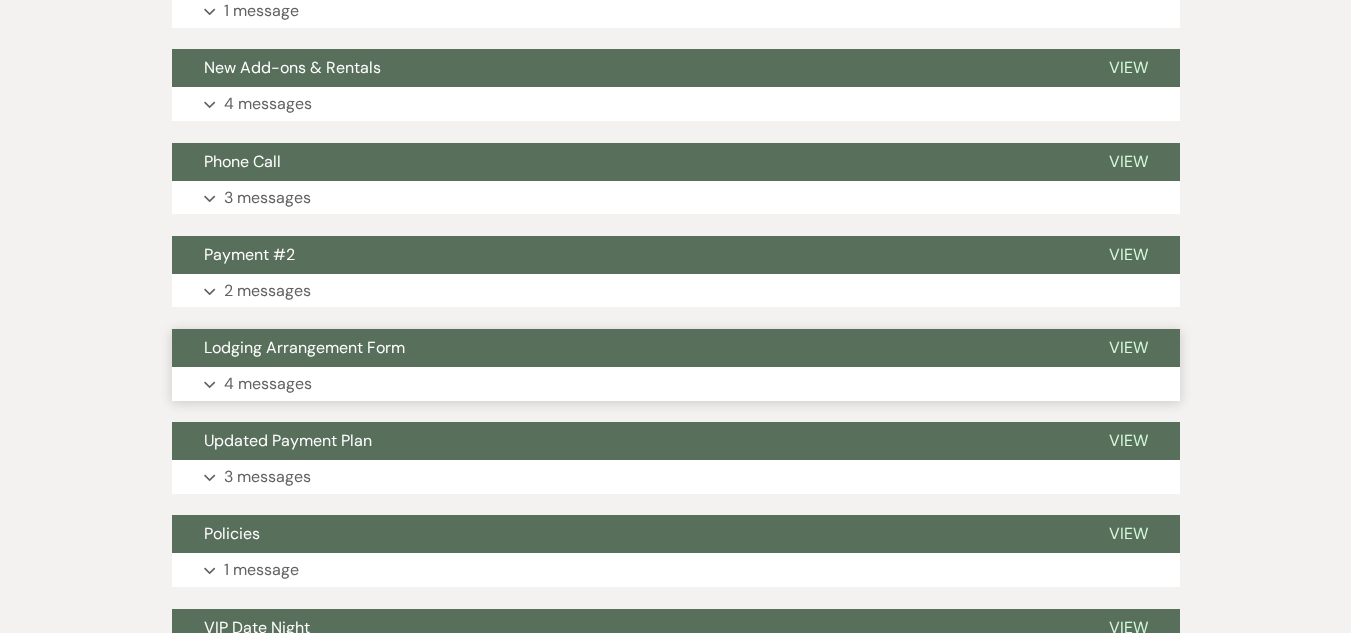 click 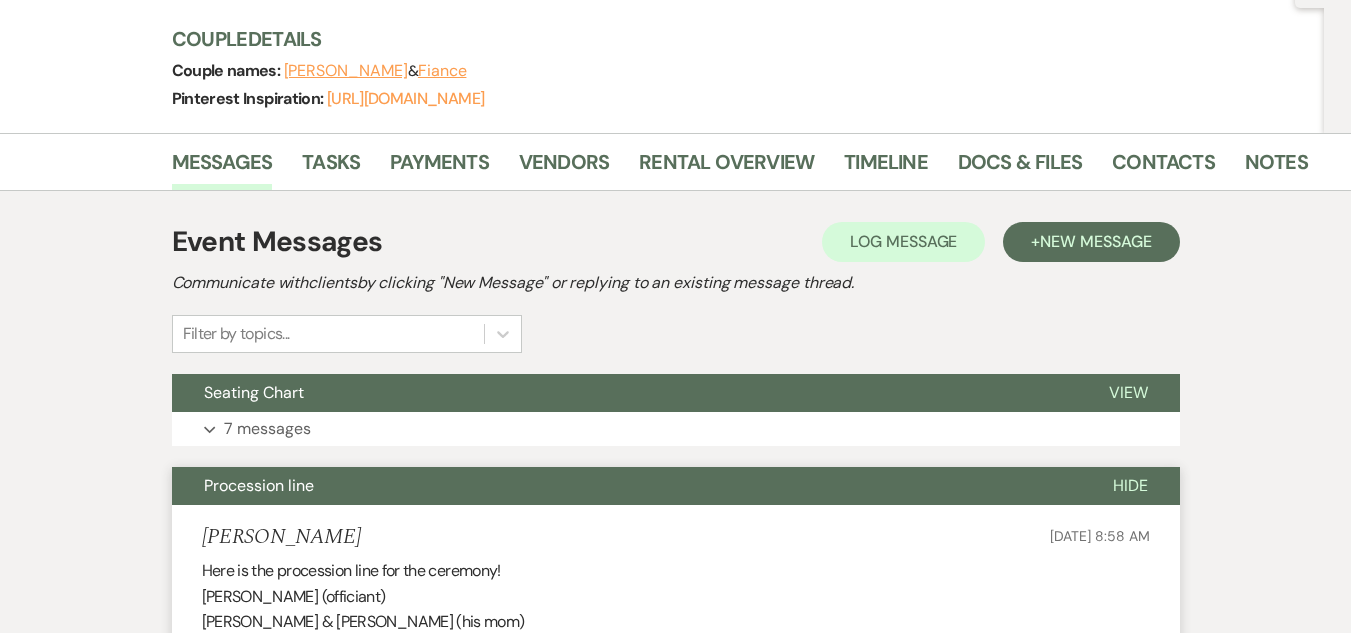 scroll, scrollTop: 0, scrollLeft: 0, axis: both 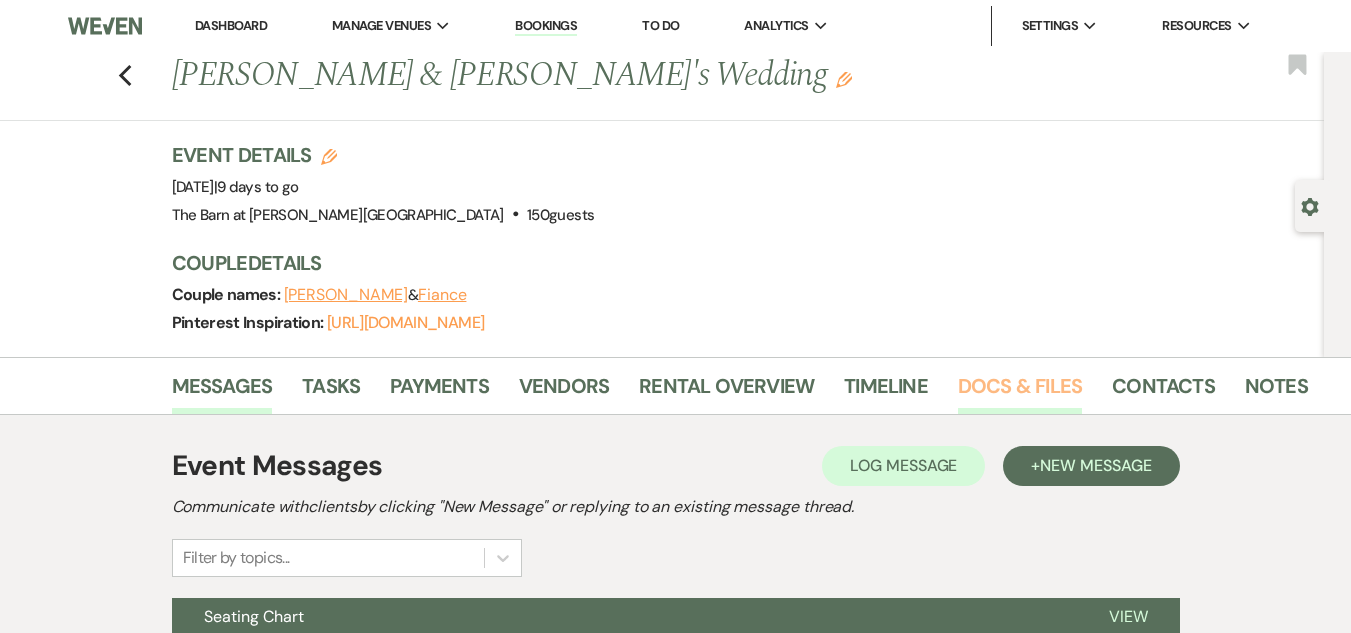 click on "Docs & Files" at bounding box center [1020, 392] 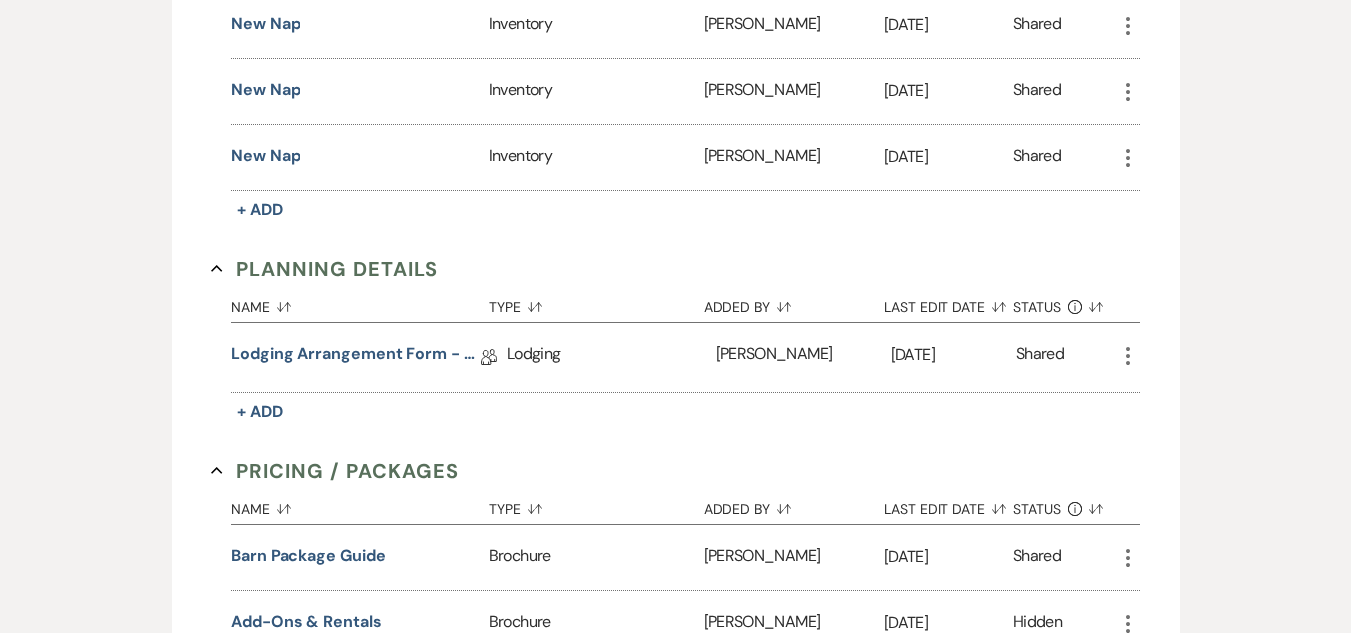 scroll, scrollTop: 1826, scrollLeft: 0, axis: vertical 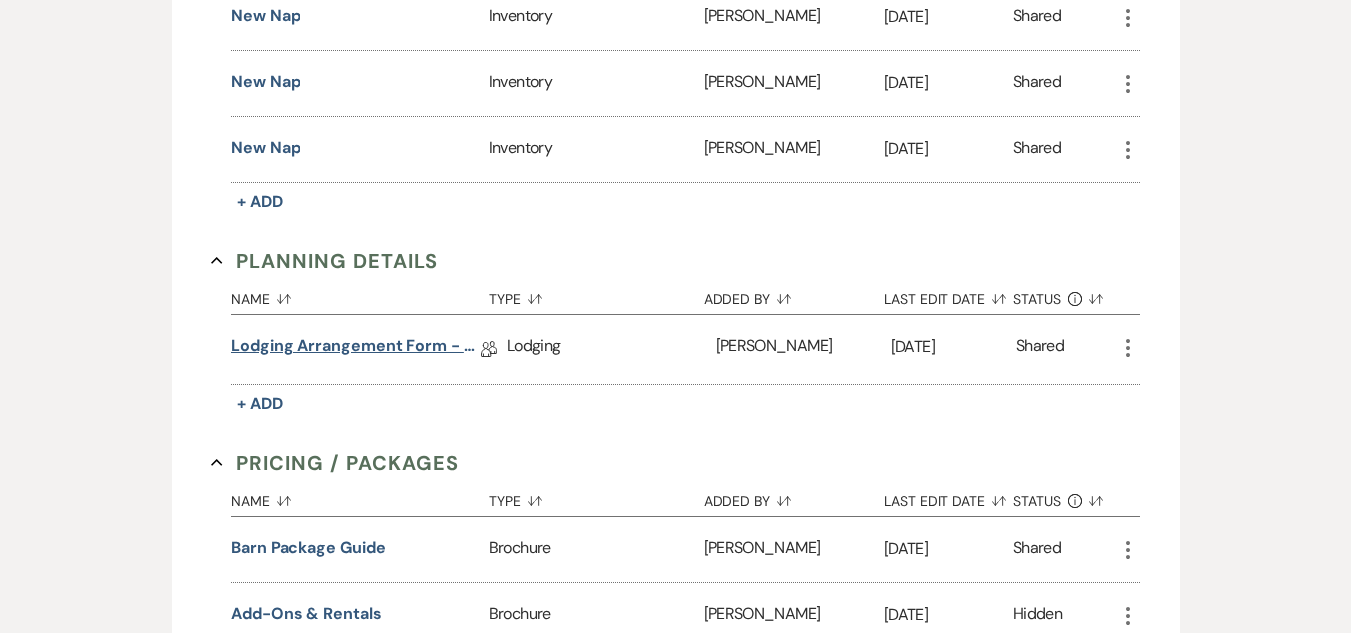 click on "Lodging Arrangement Form - 2025/2026" at bounding box center [356, 349] 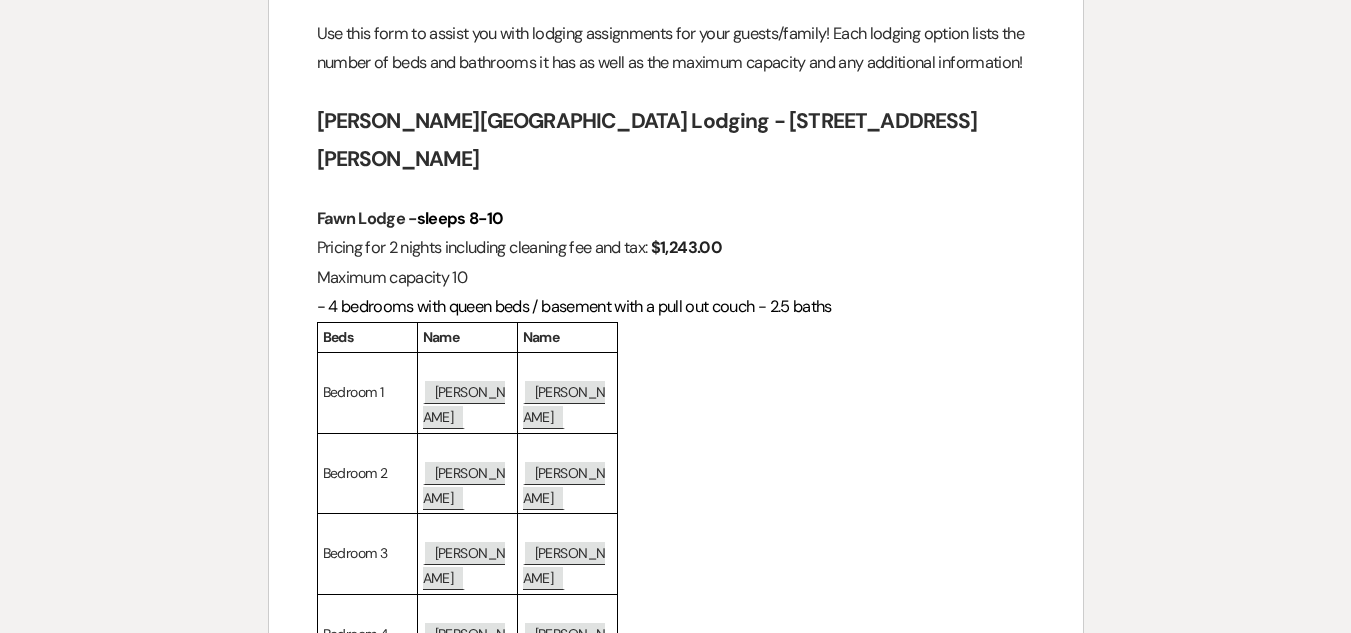 scroll, scrollTop: 400, scrollLeft: 0, axis: vertical 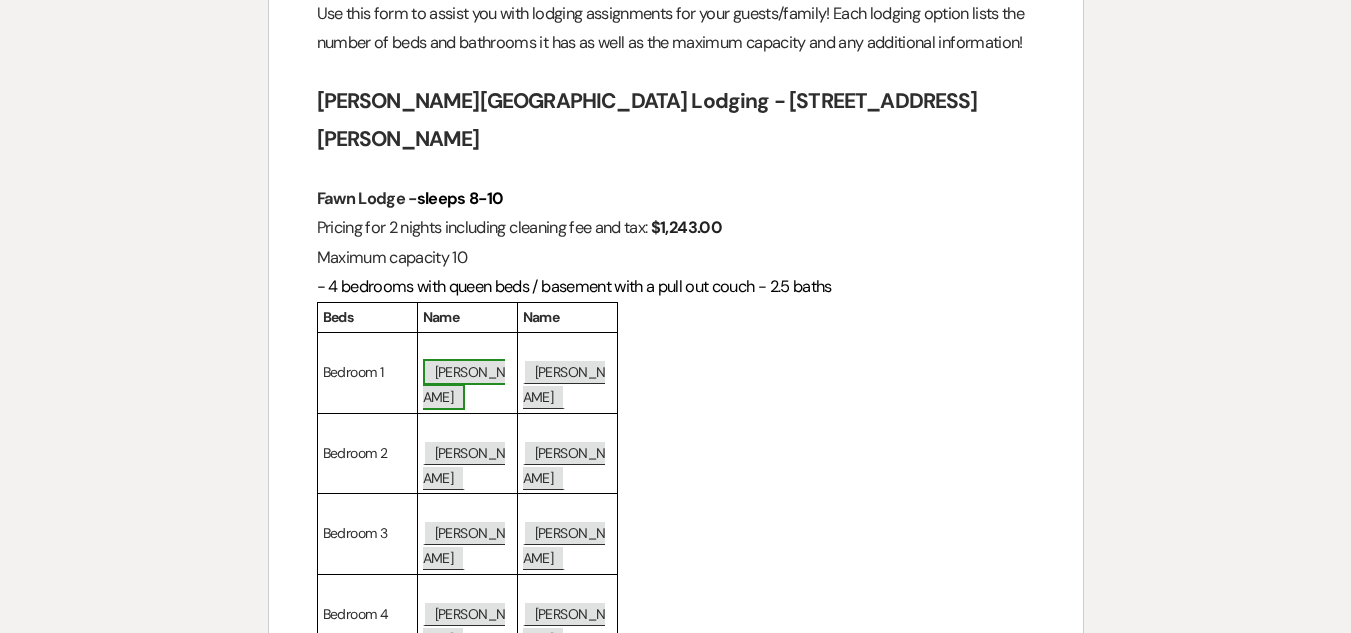 drag, startPoint x: 436, startPoint y: 337, endPoint x: 474, endPoint y: 360, distance: 44.418465 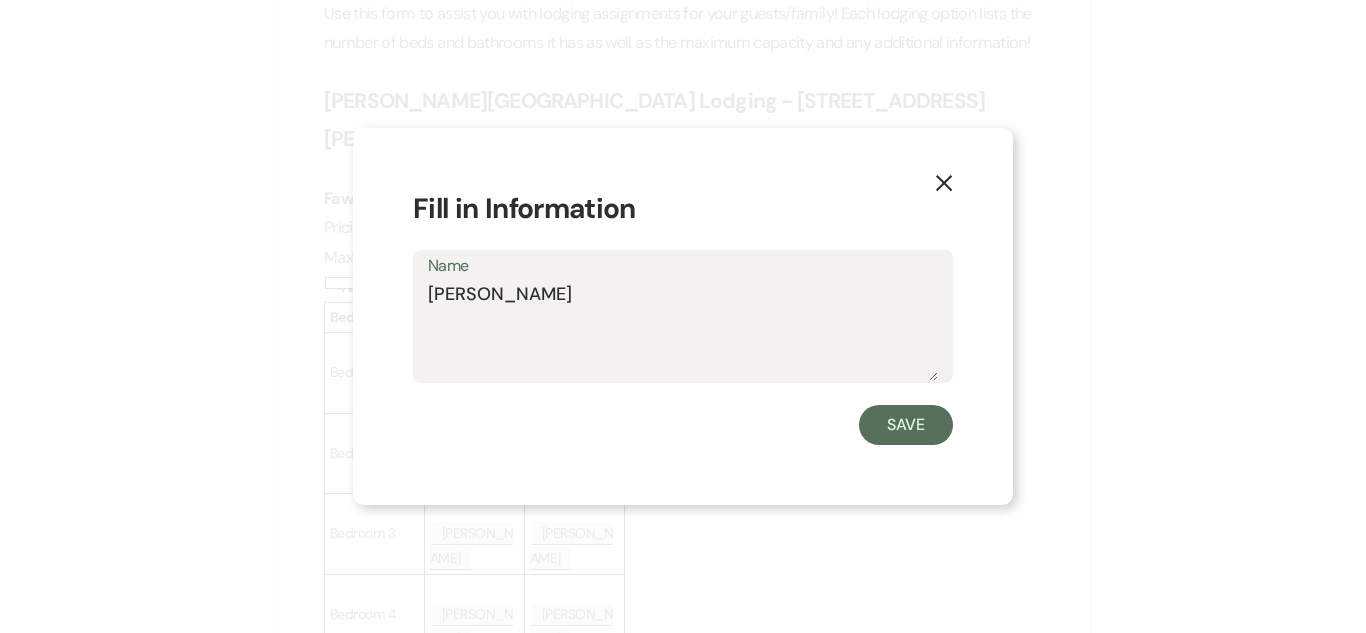 drag, startPoint x: 427, startPoint y: 288, endPoint x: 588, endPoint y: 292, distance: 161.04968 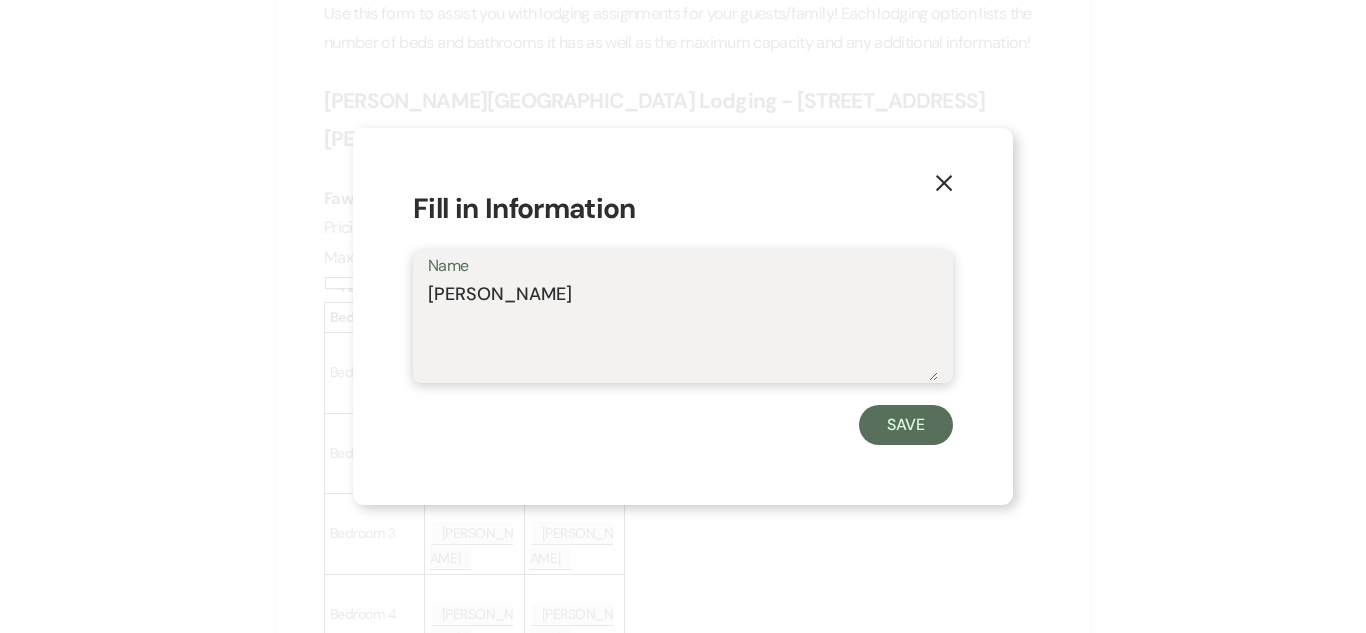 drag, startPoint x: 428, startPoint y: 295, endPoint x: 599, endPoint y: 307, distance: 171.42053 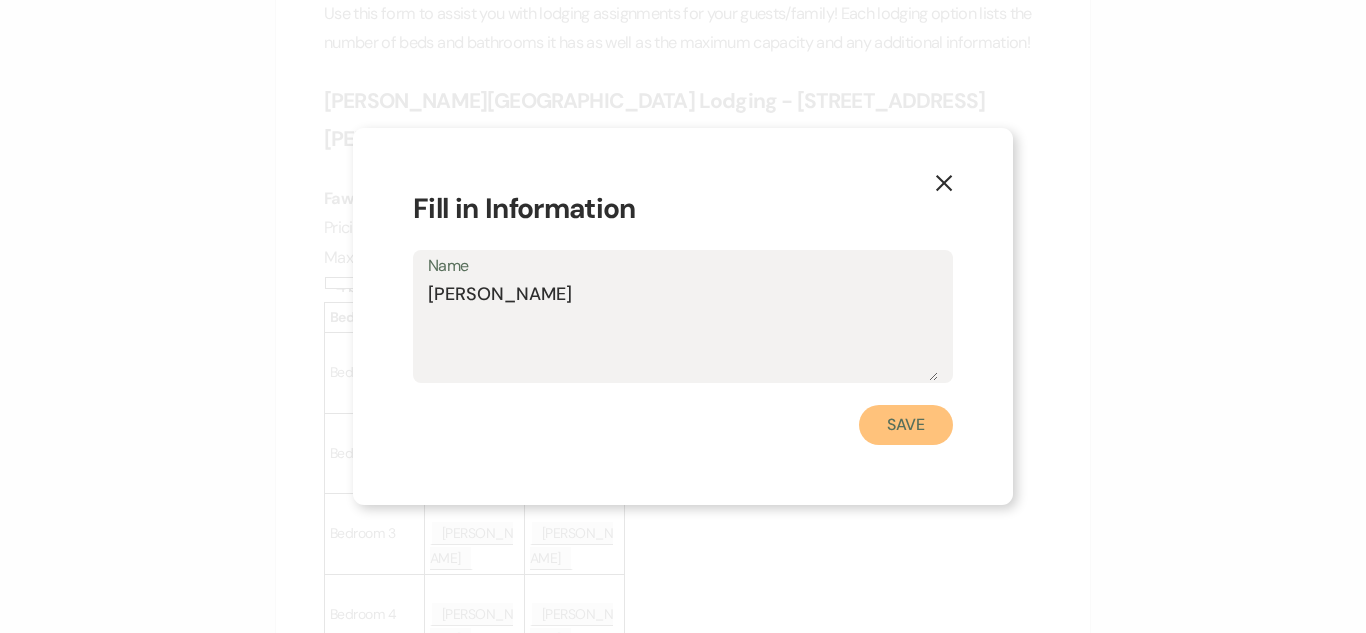 click on "Save" at bounding box center [906, 425] 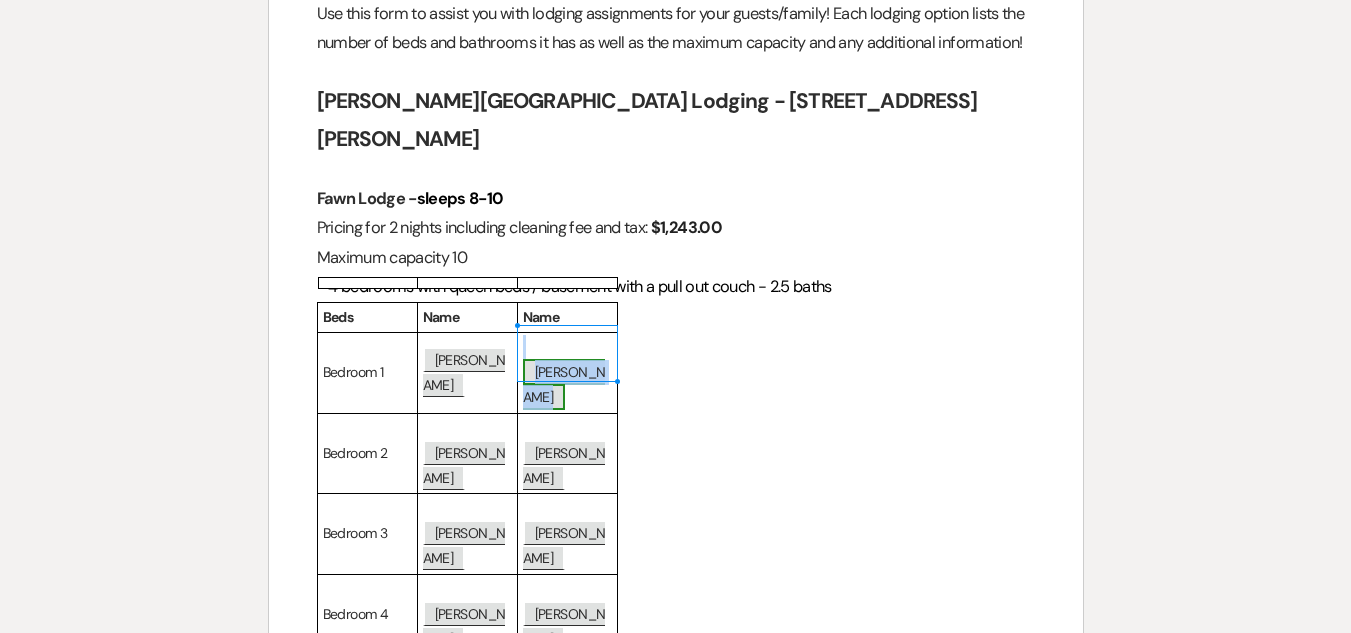 click on "[PERSON_NAME]" at bounding box center [564, 384] 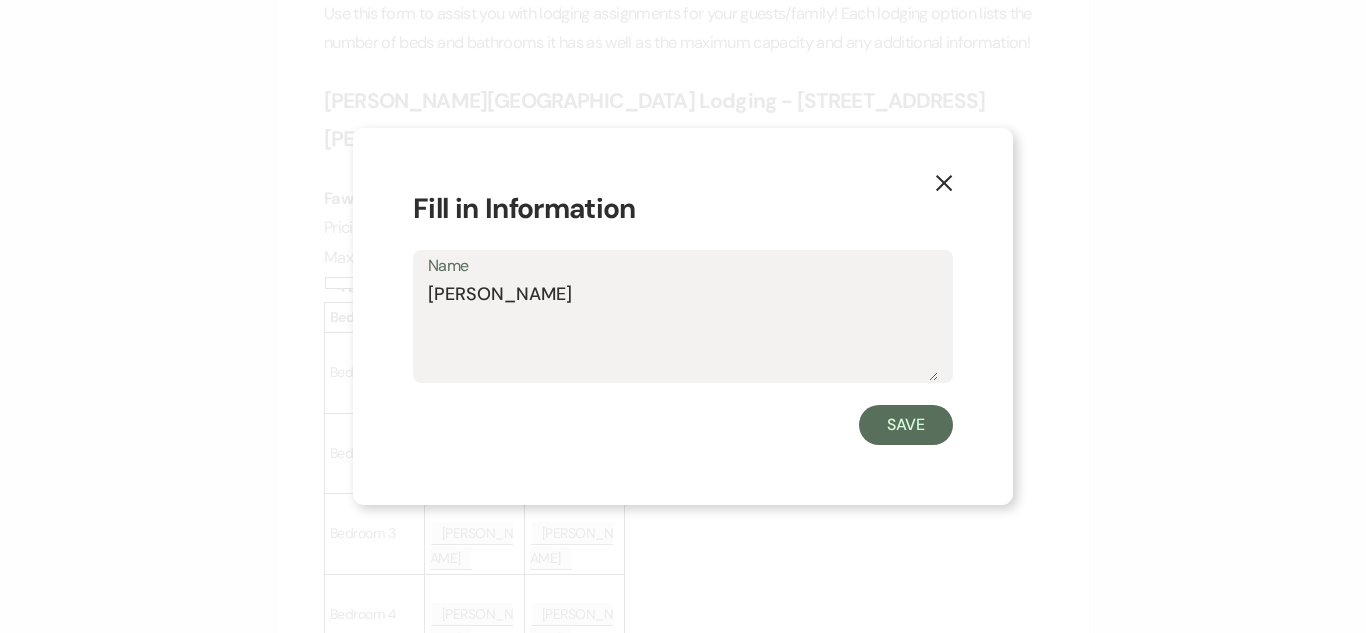 drag, startPoint x: 424, startPoint y: 296, endPoint x: 527, endPoint y: 303, distance: 103.23759 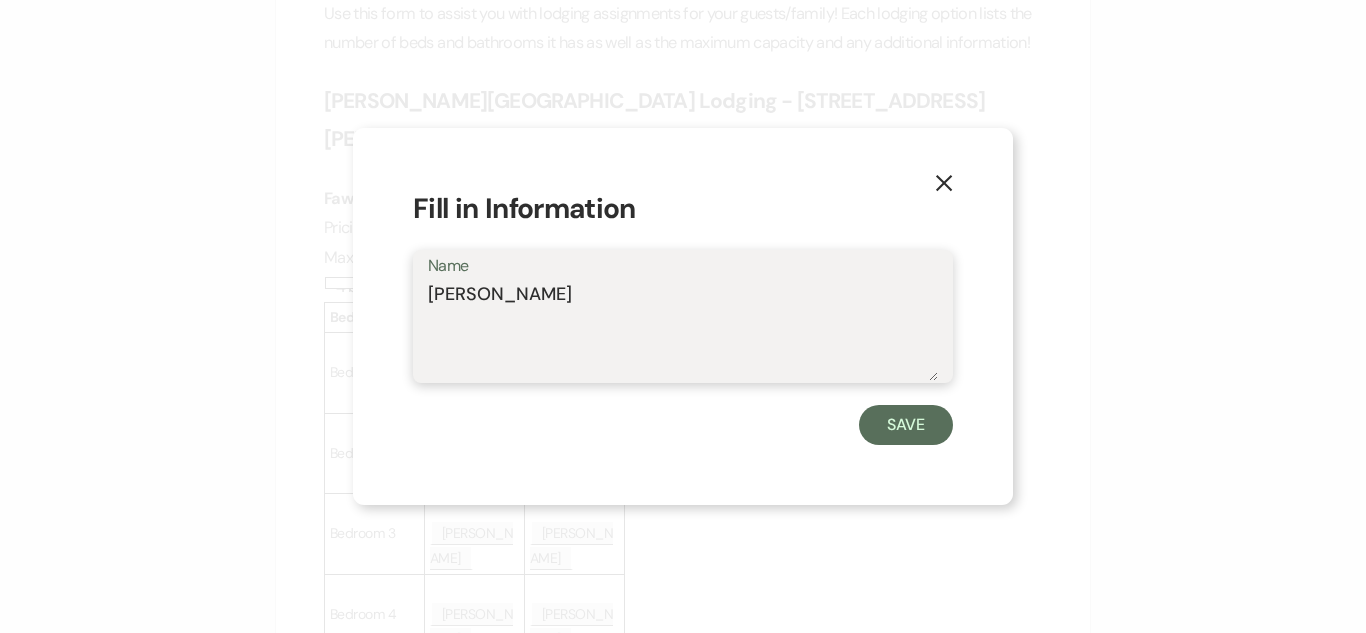 drag, startPoint x: 433, startPoint y: 296, endPoint x: 529, endPoint y: 292, distance: 96.0833 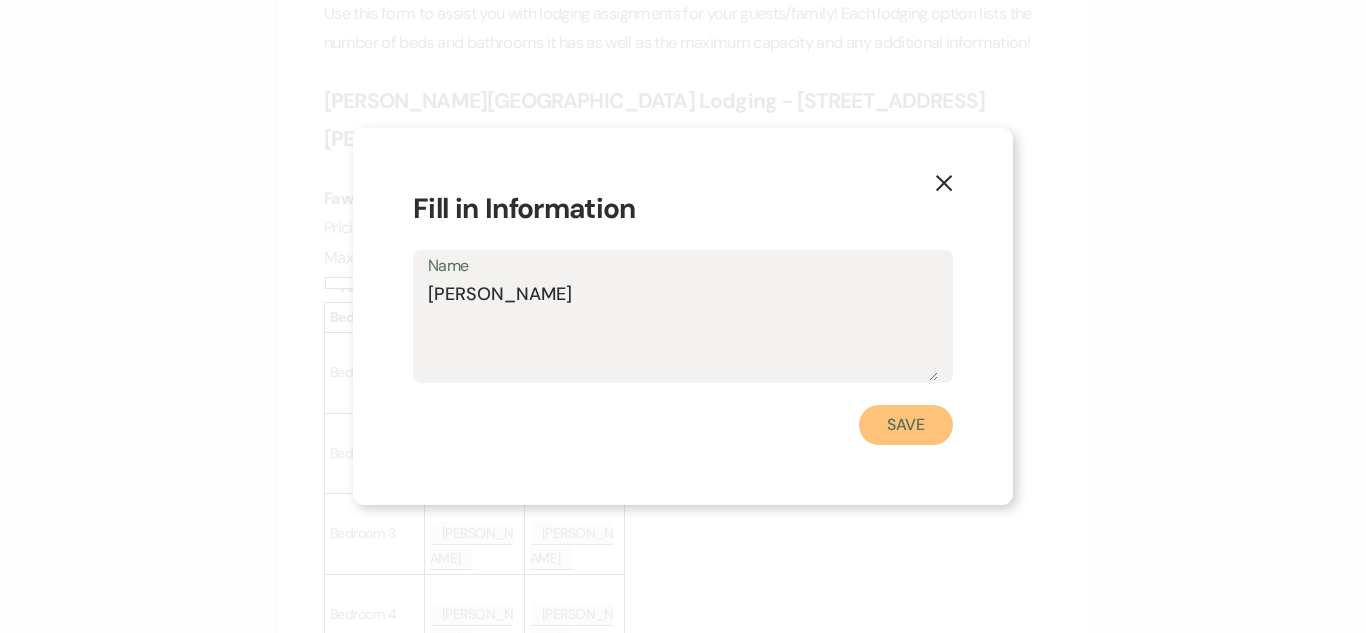 click on "Save" at bounding box center (906, 425) 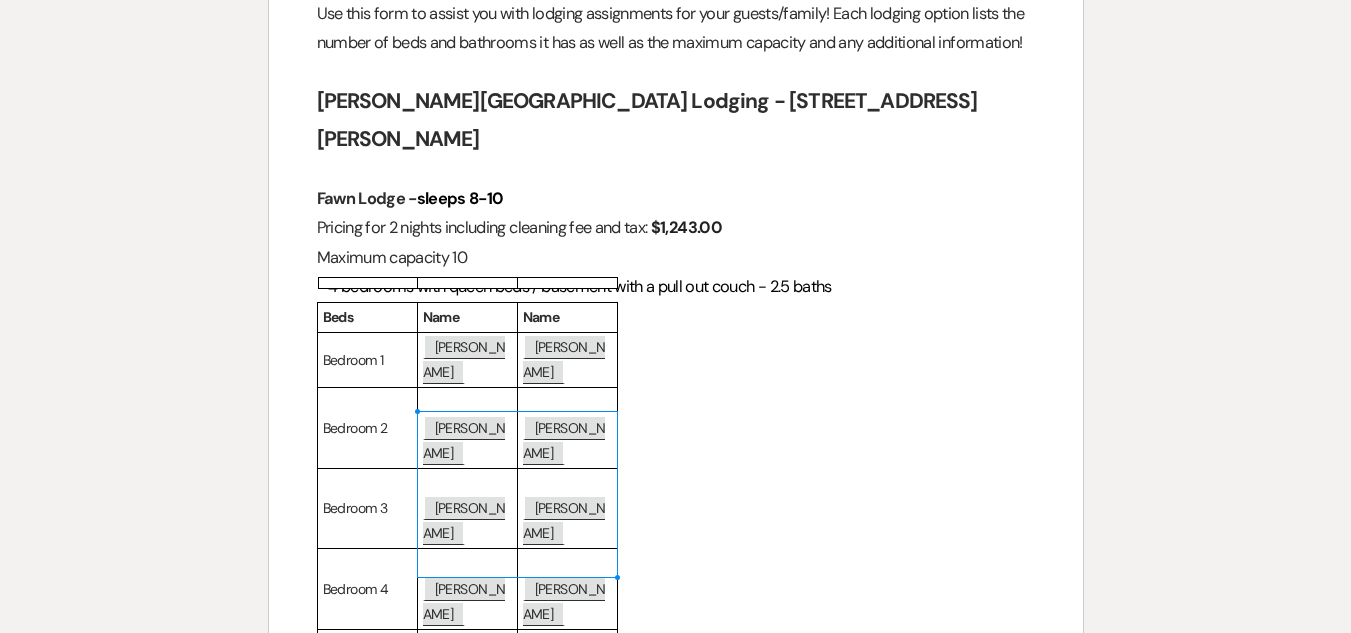 drag, startPoint x: 435, startPoint y: 427, endPoint x: 552, endPoint y: 549, distance: 169.03549 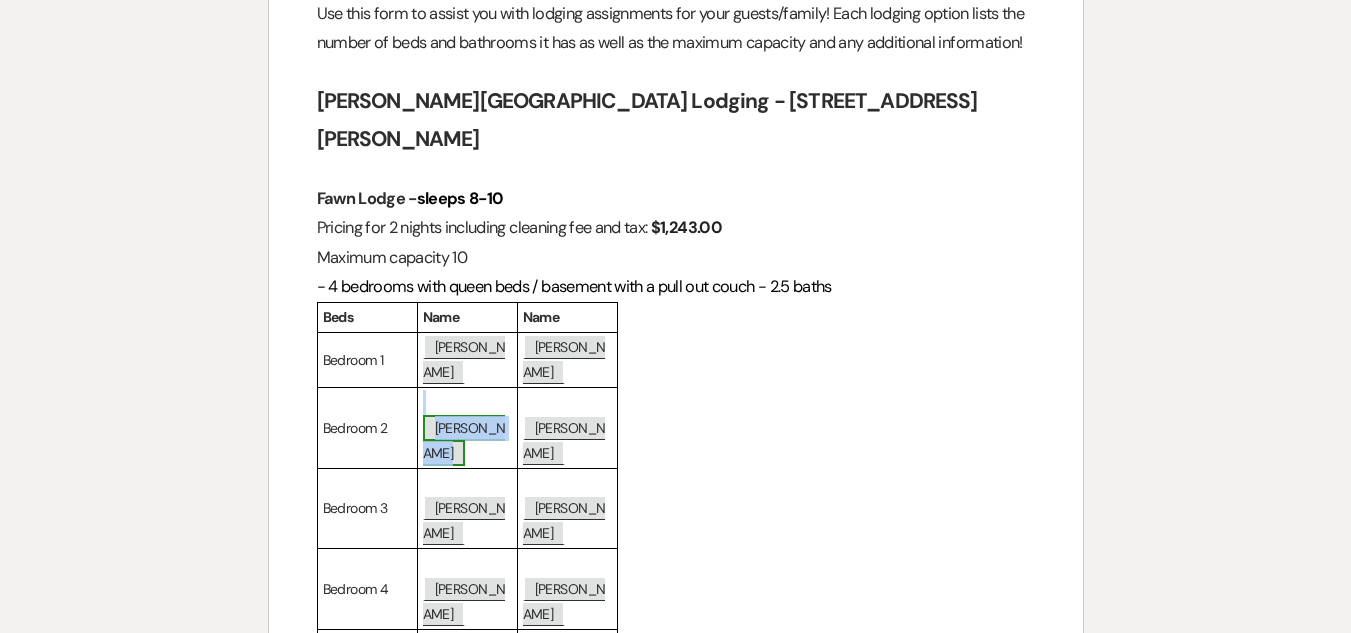 click on "[PERSON_NAME]" at bounding box center [464, 440] 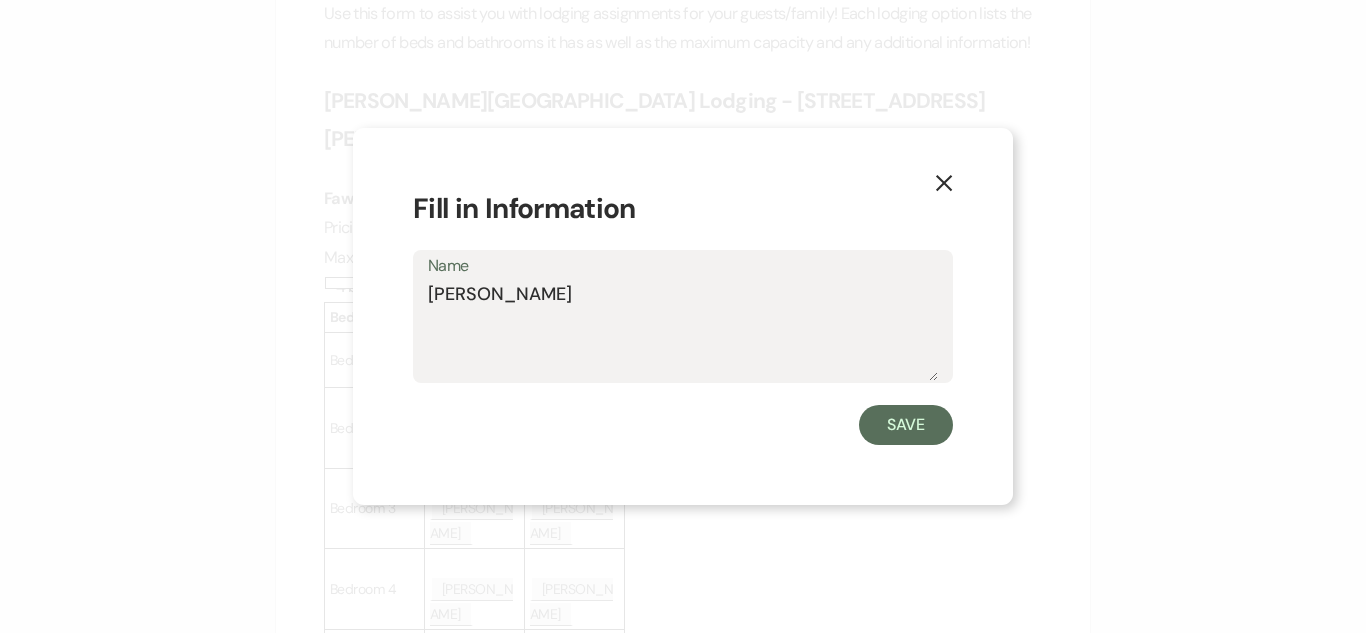 drag, startPoint x: 433, startPoint y: 313, endPoint x: 579, endPoint y: 307, distance: 146.12323 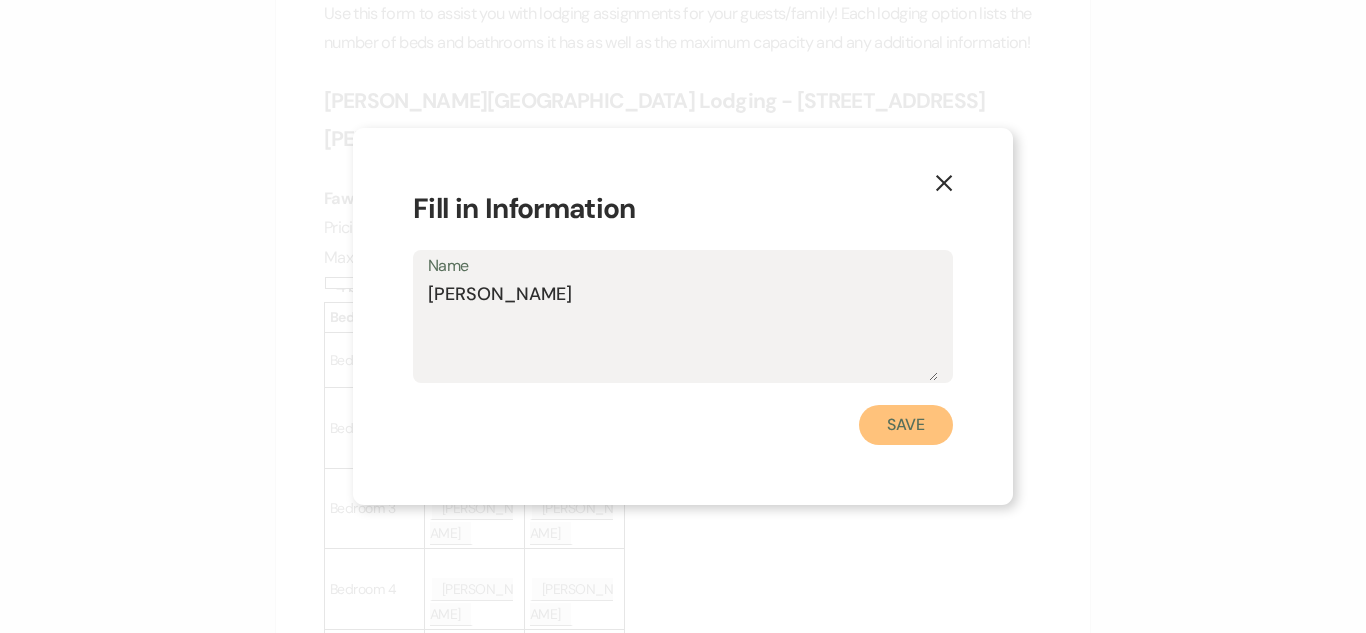 click on "Save" at bounding box center (906, 425) 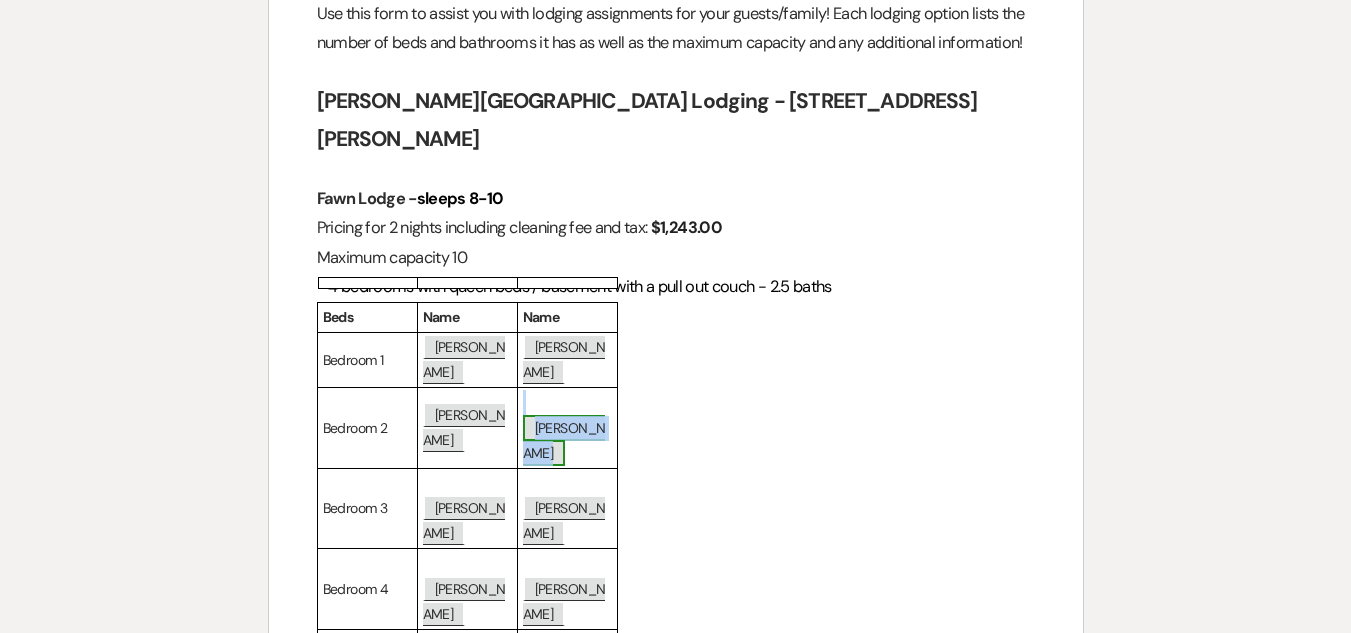 click on "[PERSON_NAME]" at bounding box center (564, 440) 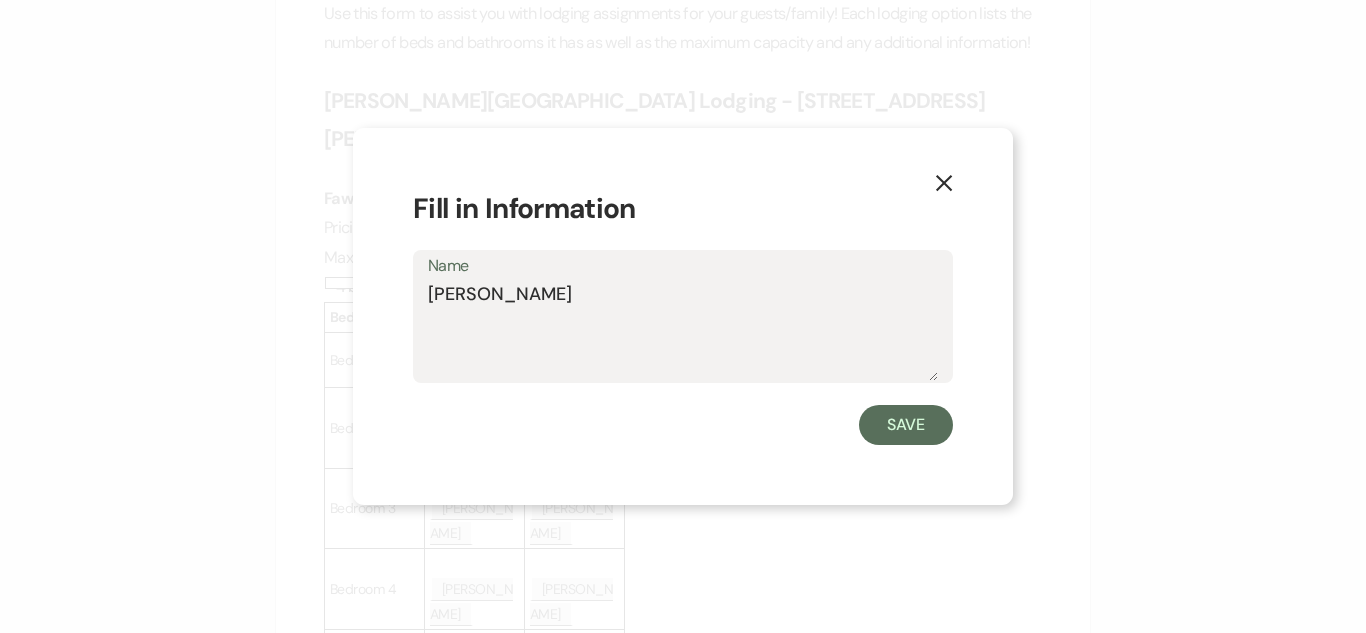 drag, startPoint x: 426, startPoint y: 296, endPoint x: 568, endPoint y: 296, distance: 142 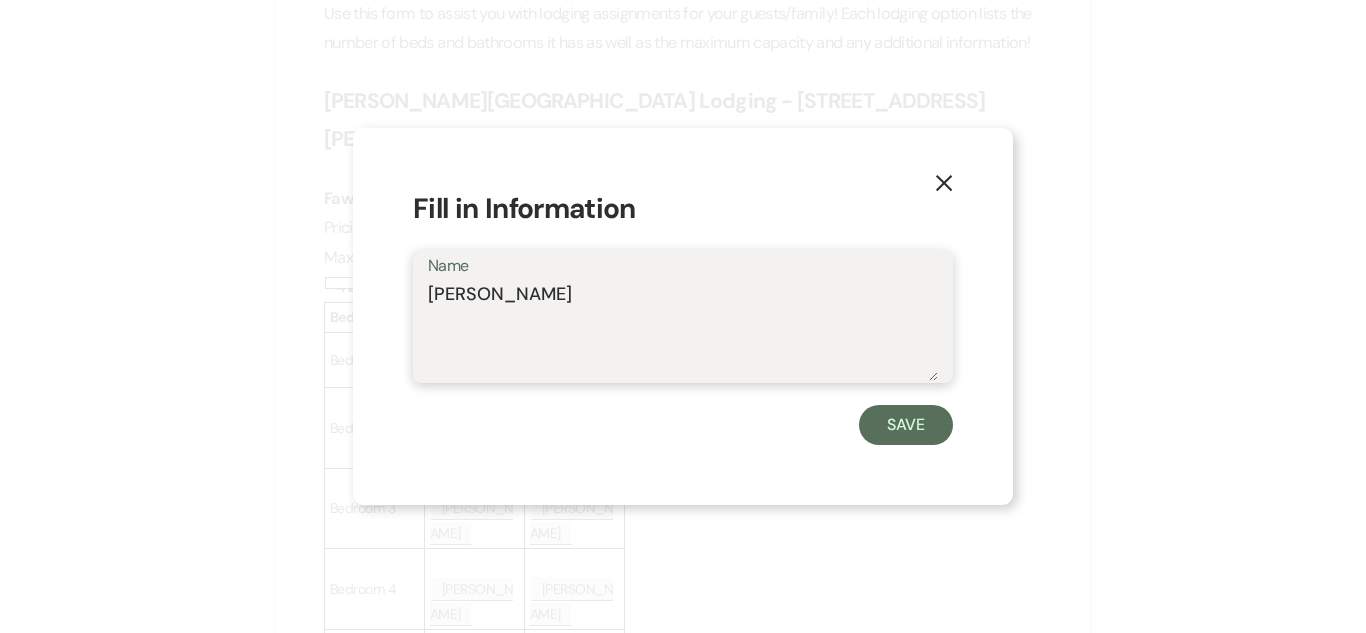 drag, startPoint x: 429, startPoint y: 295, endPoint x: 577, endPoint y: 277, distance: 149.09058 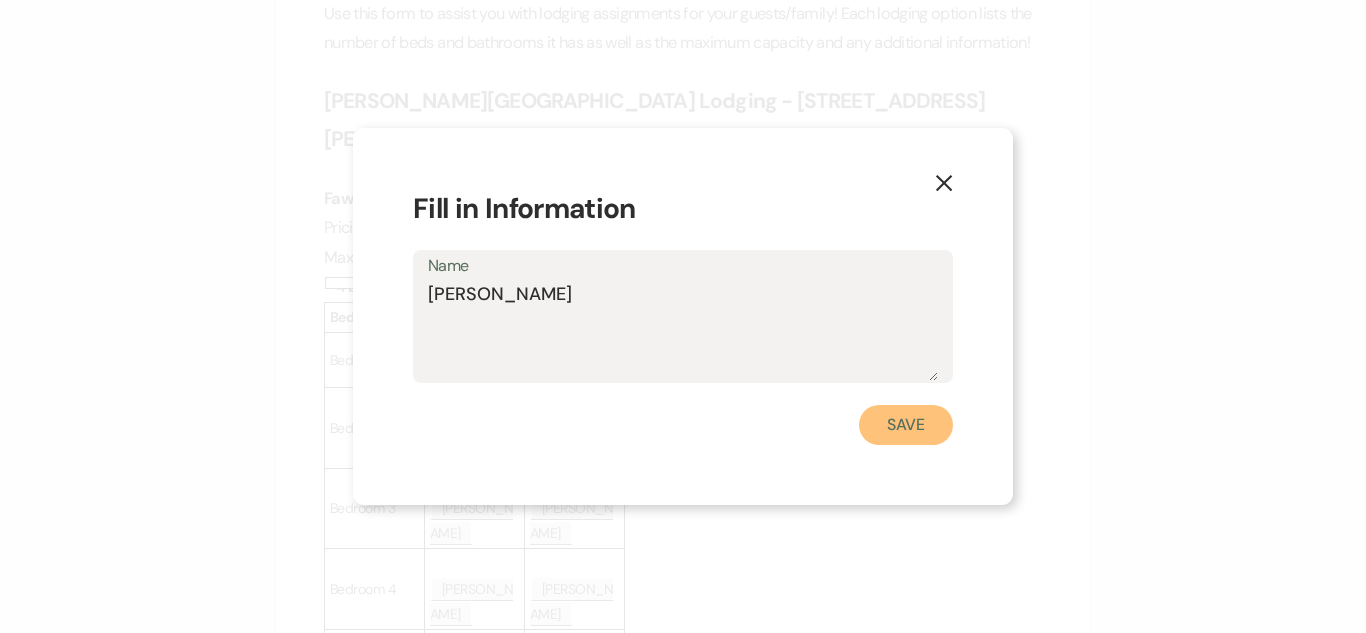 click on "Save" at bounding box center [906, 425] 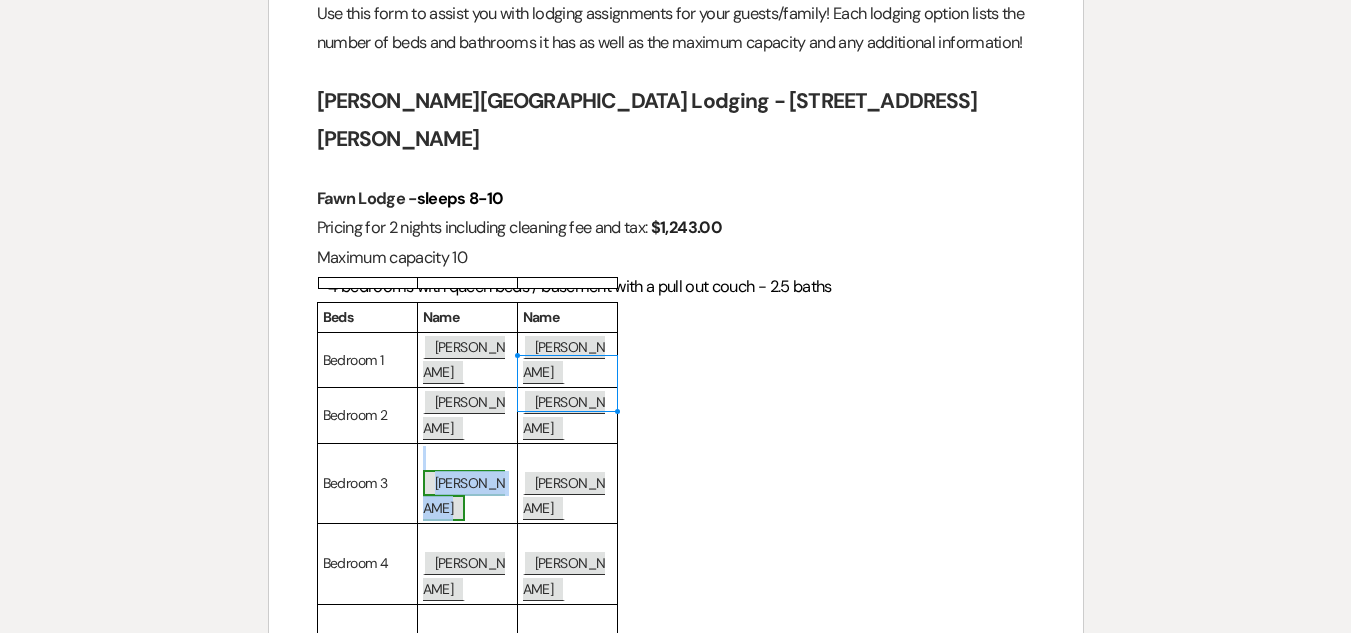 click on "[PERSON_NAME]" at bounding box center [464, 495] 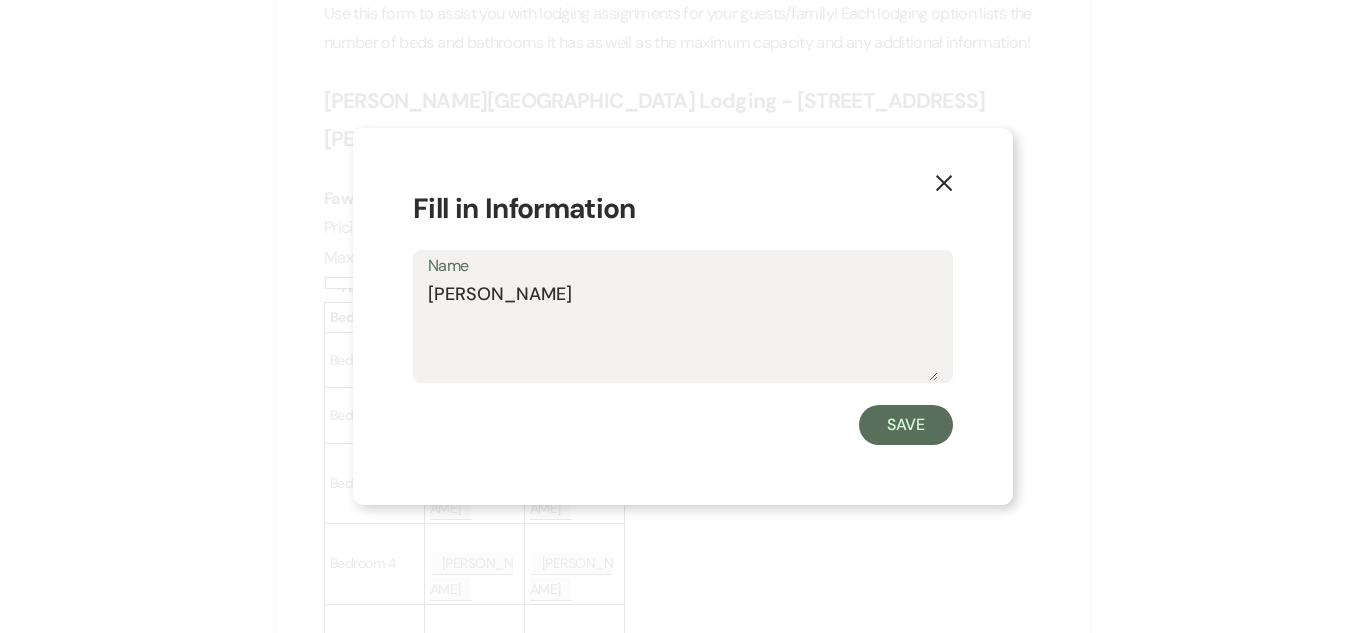 drag, startPoint x: 428, startPoint y: 300, endPoint x: 546, endPoint y: 297, distance: 118.03813 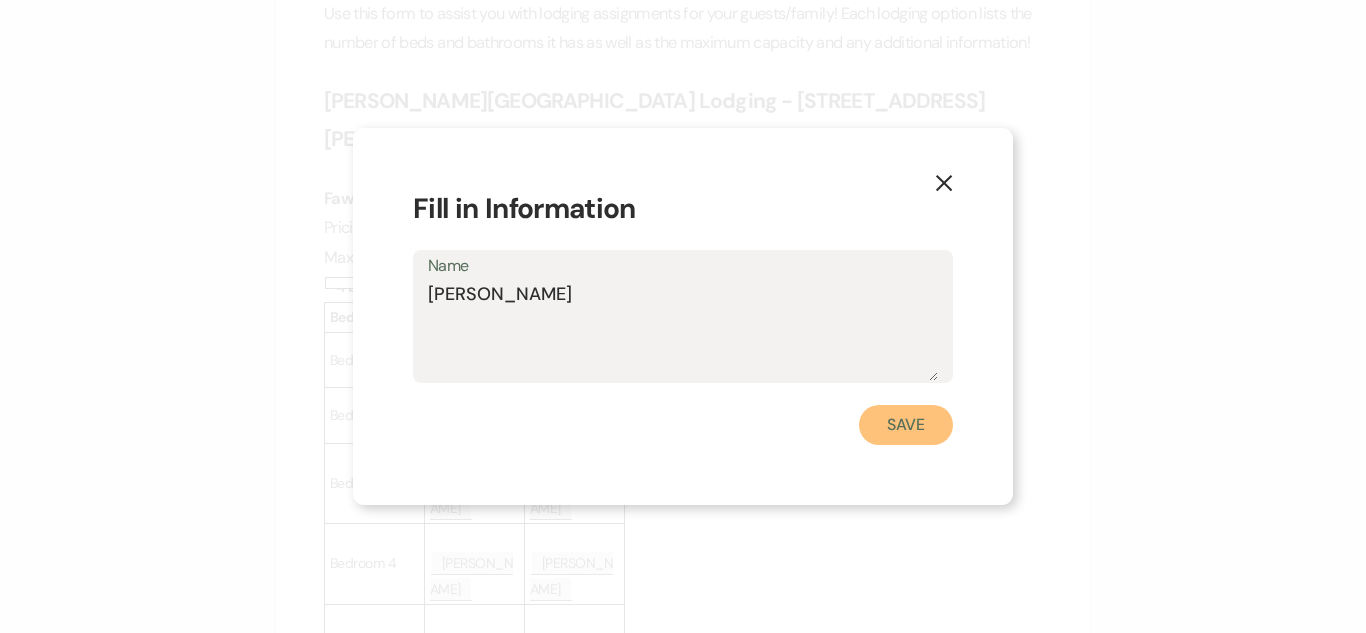 click on "Save" at bounding box center (906, 425) 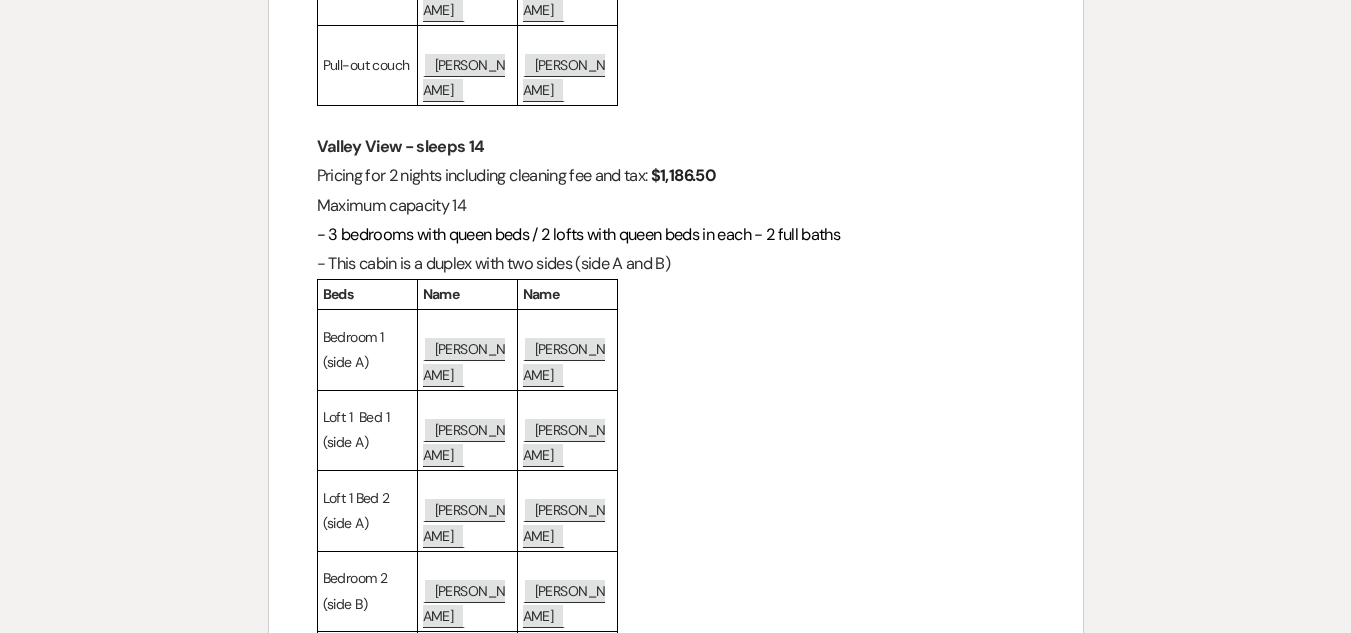 scroll, scrollTop: 1000, scrollLeft: 0, axis: vertical 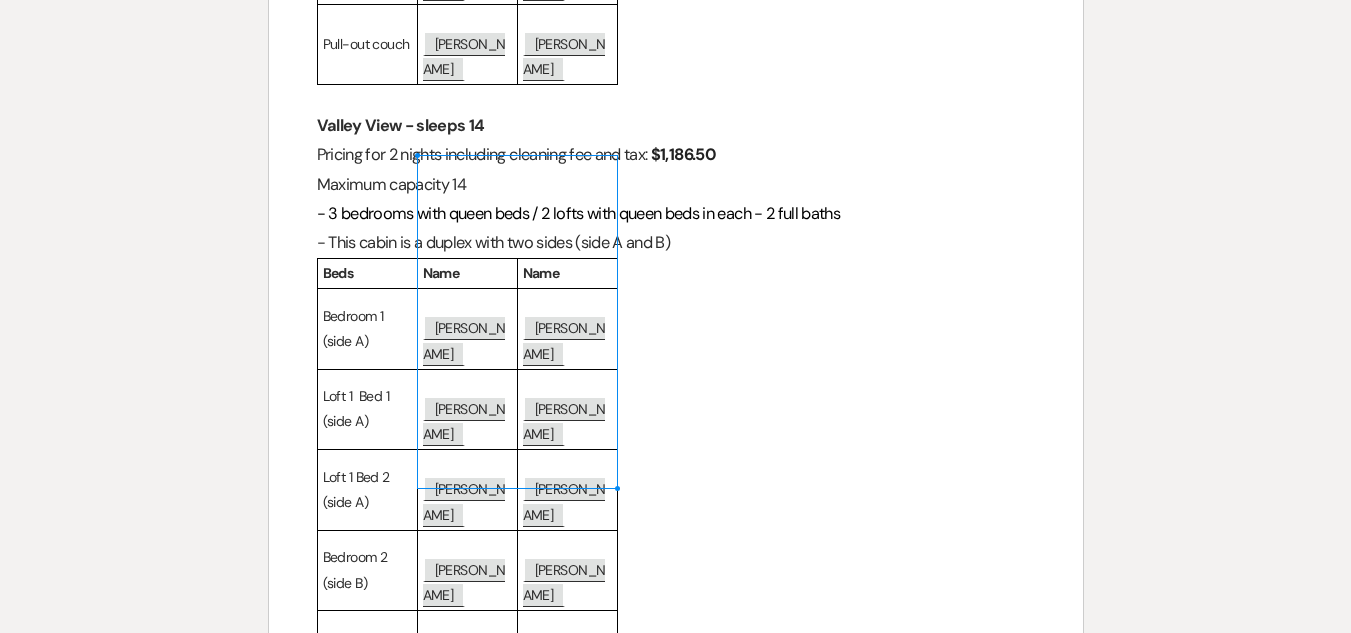 drag, startPoint x: 421, startPoint y: 166, endPoint x: 569, endPoint y: 450, distance: 320.2499 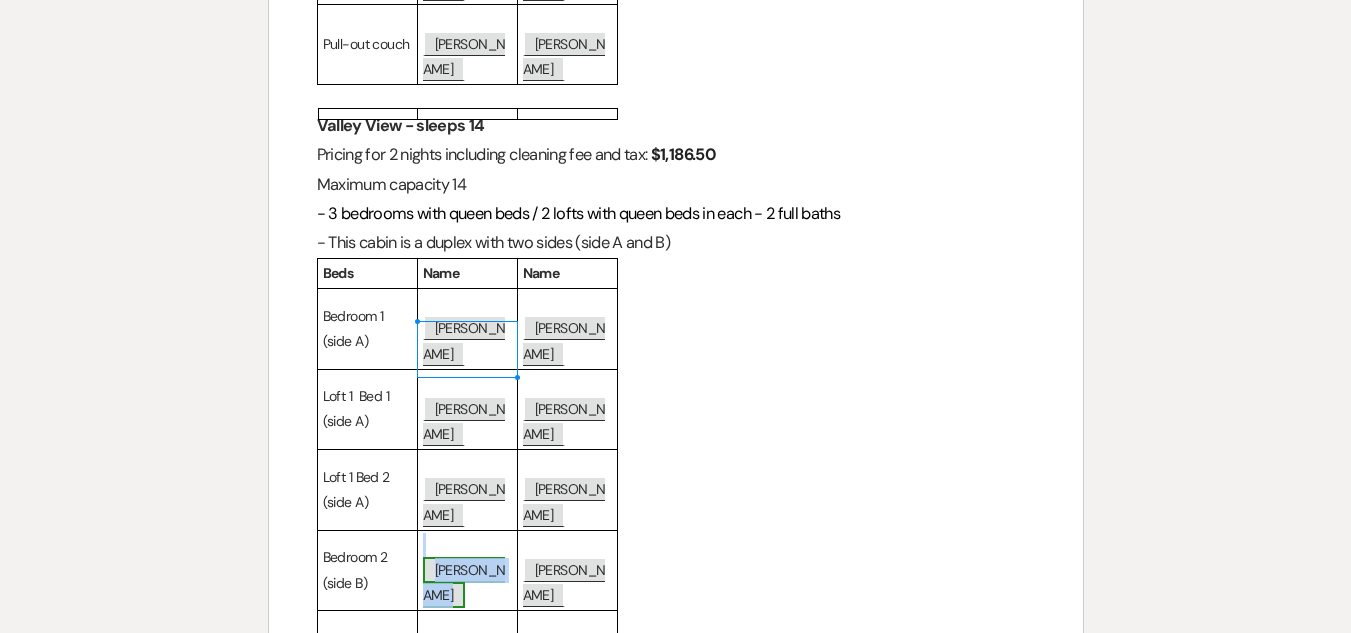 click on "[PERSON_NAME]" at bounding box center (464, 582) 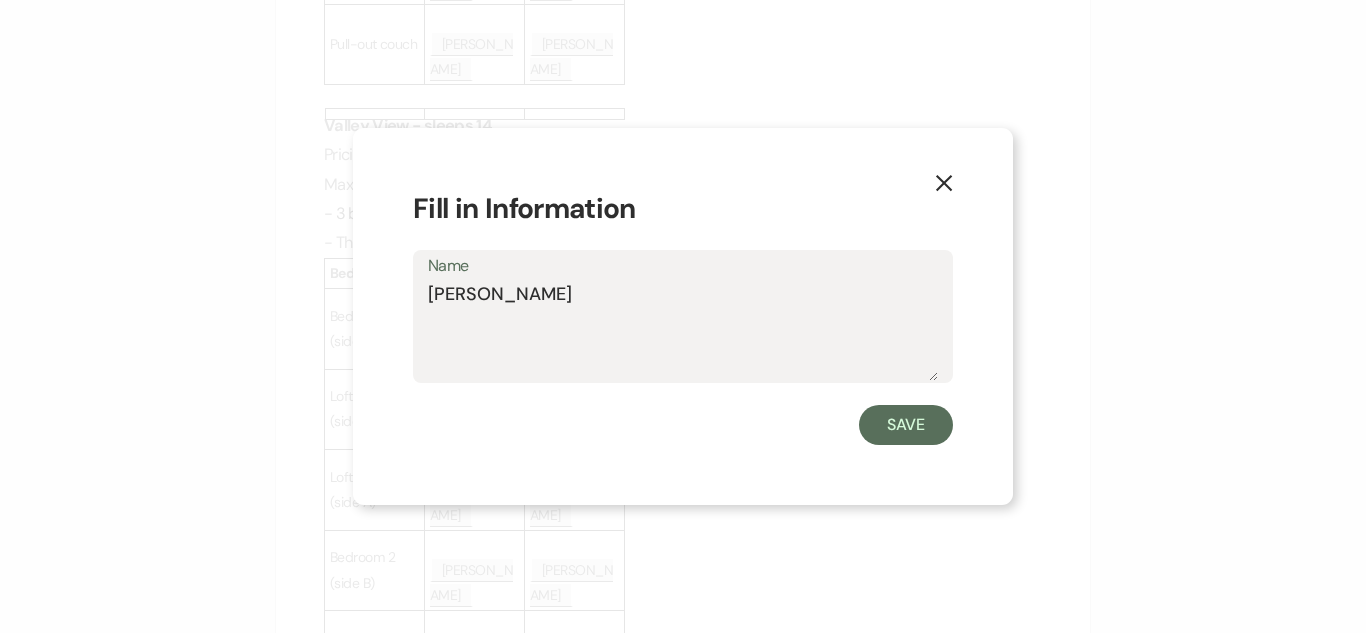 drag, startPoint x: 433, startPoint y: 301, endPoint x: 709, endPoint y: 307, distance: 276.06522 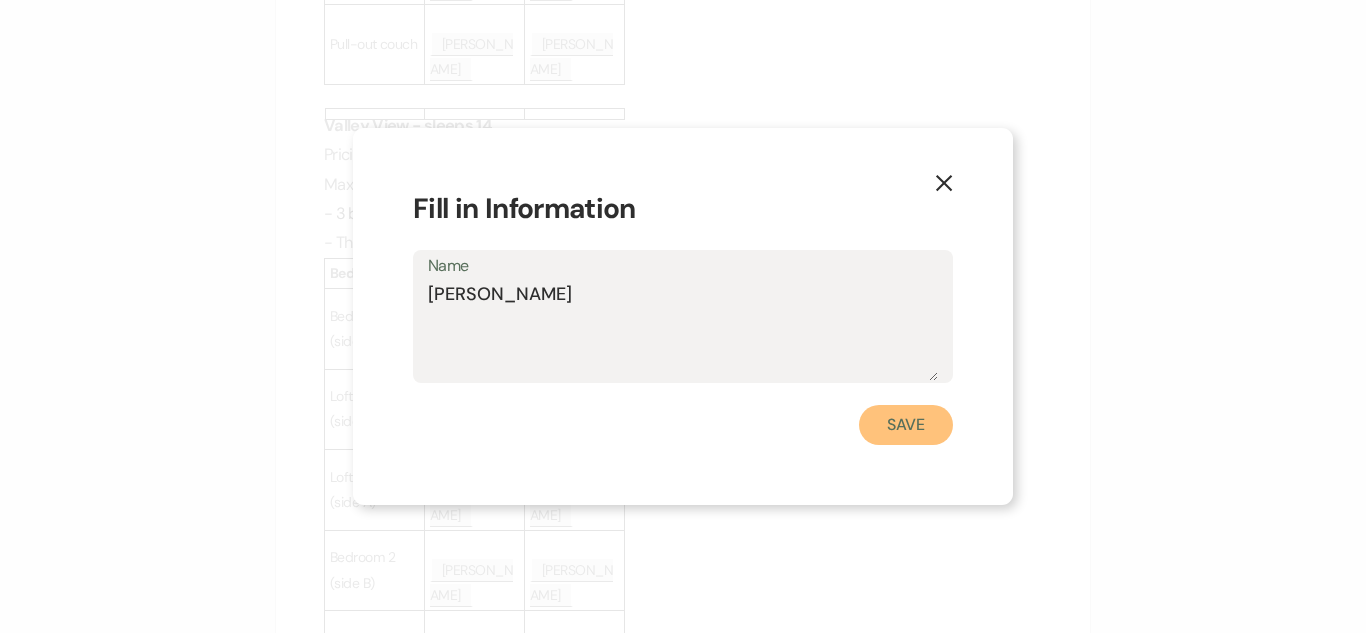 click on "Save" at bounding box center (906, 425) 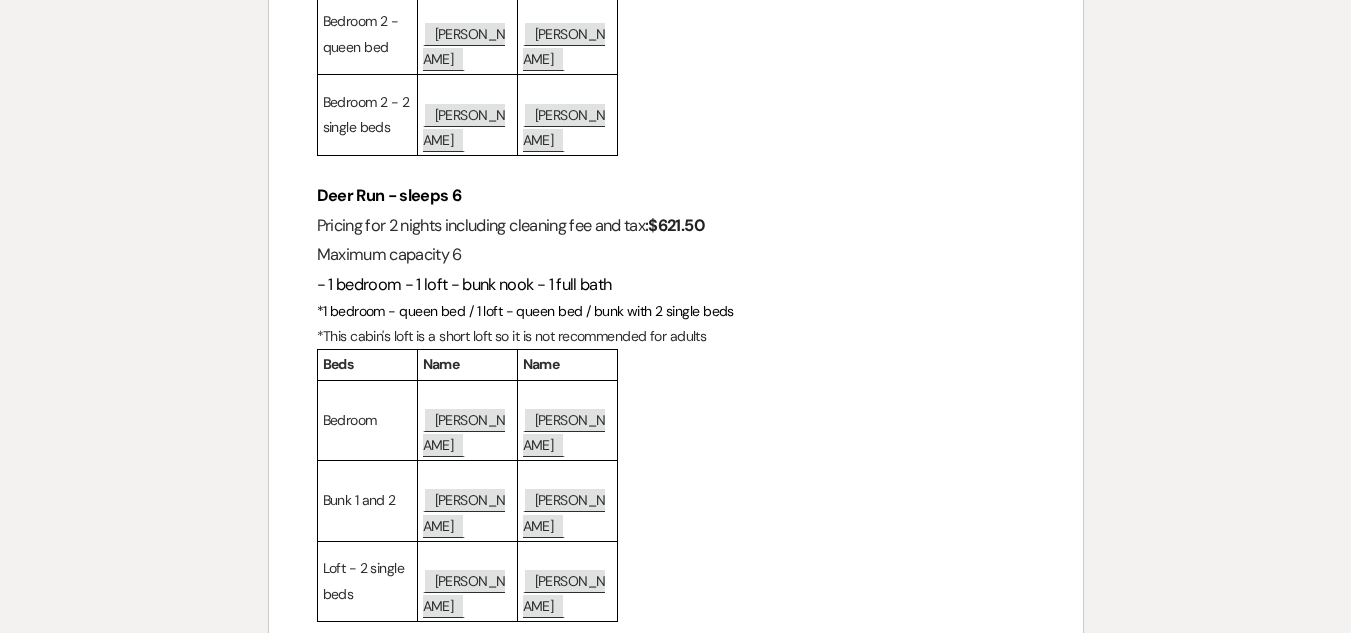 scroll, scrollTop: 2200, scrollLeft: 0, axis: vertical 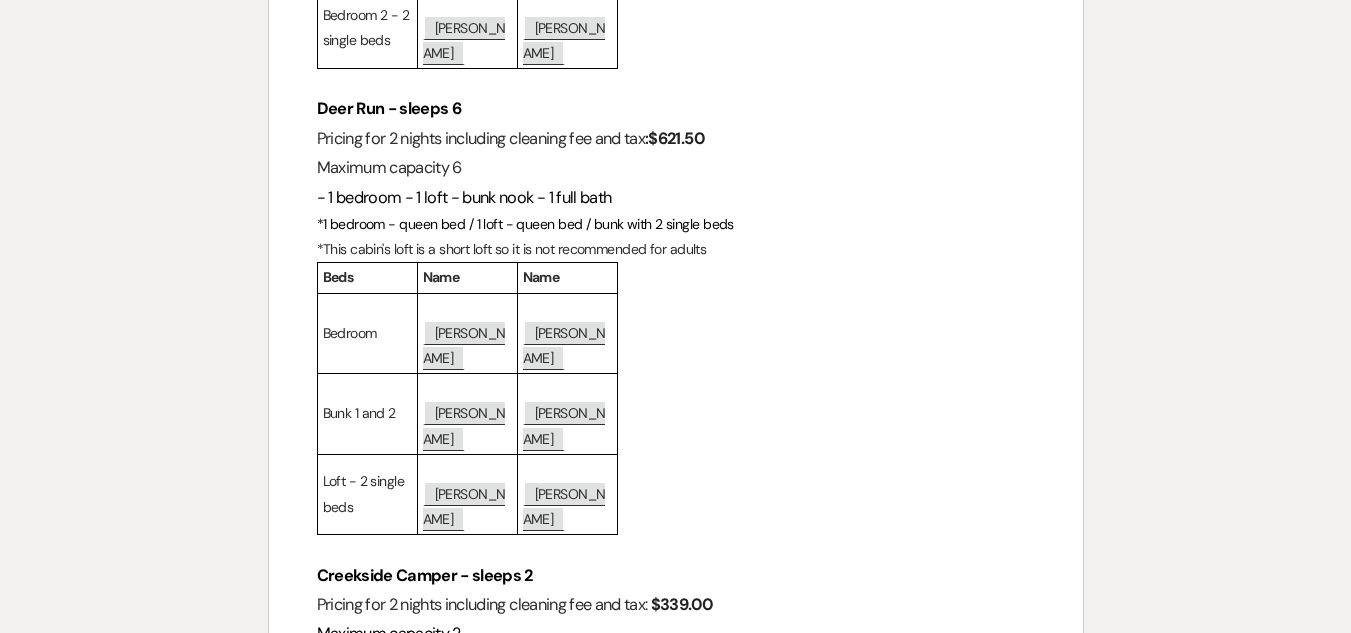 click on "[PERSON_NAME]" at bounding box center (464, 761) 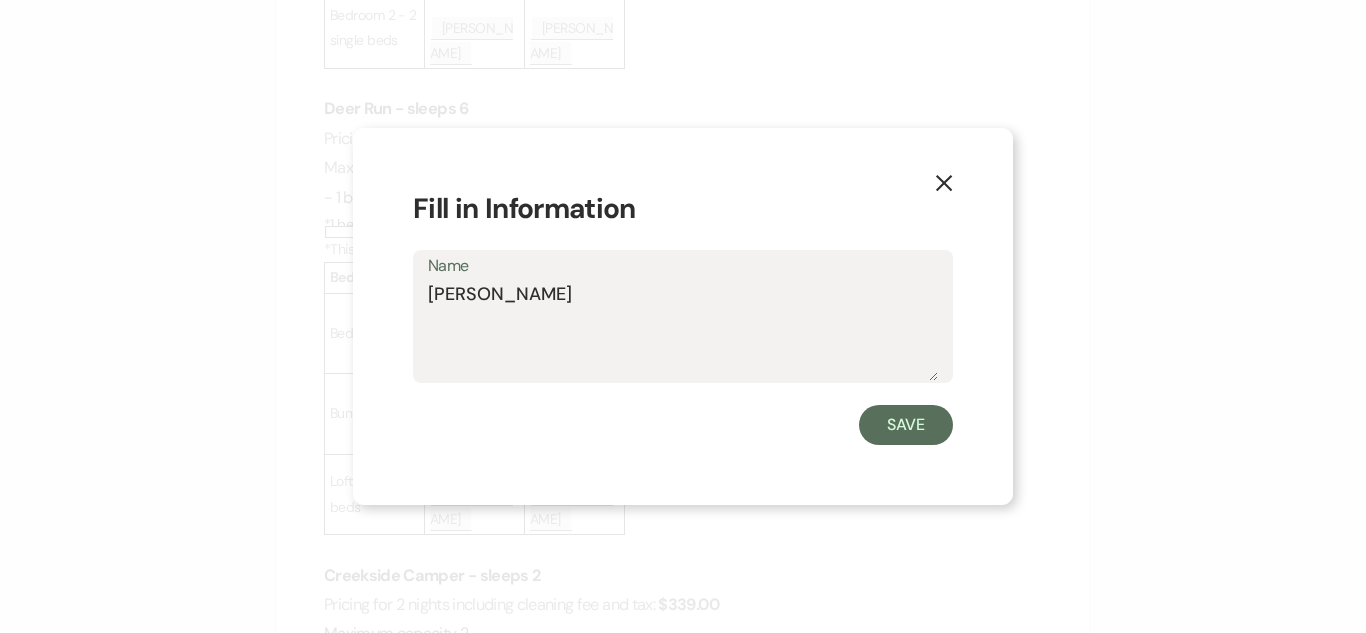 drag, startPoint x: 419, startPoint y: 298, endPoint x: 614, endPoint y: 297, distance: 195.00256 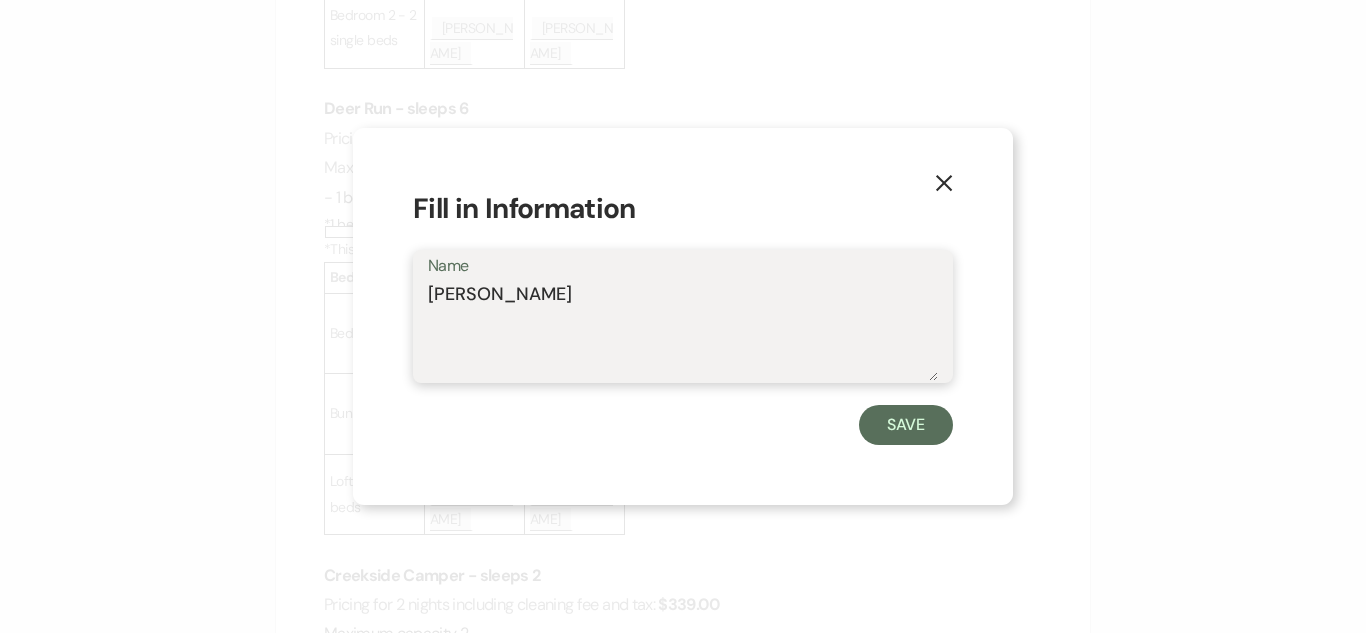 click on "[PERSON_NAME]" at bounding box center [683, 331] 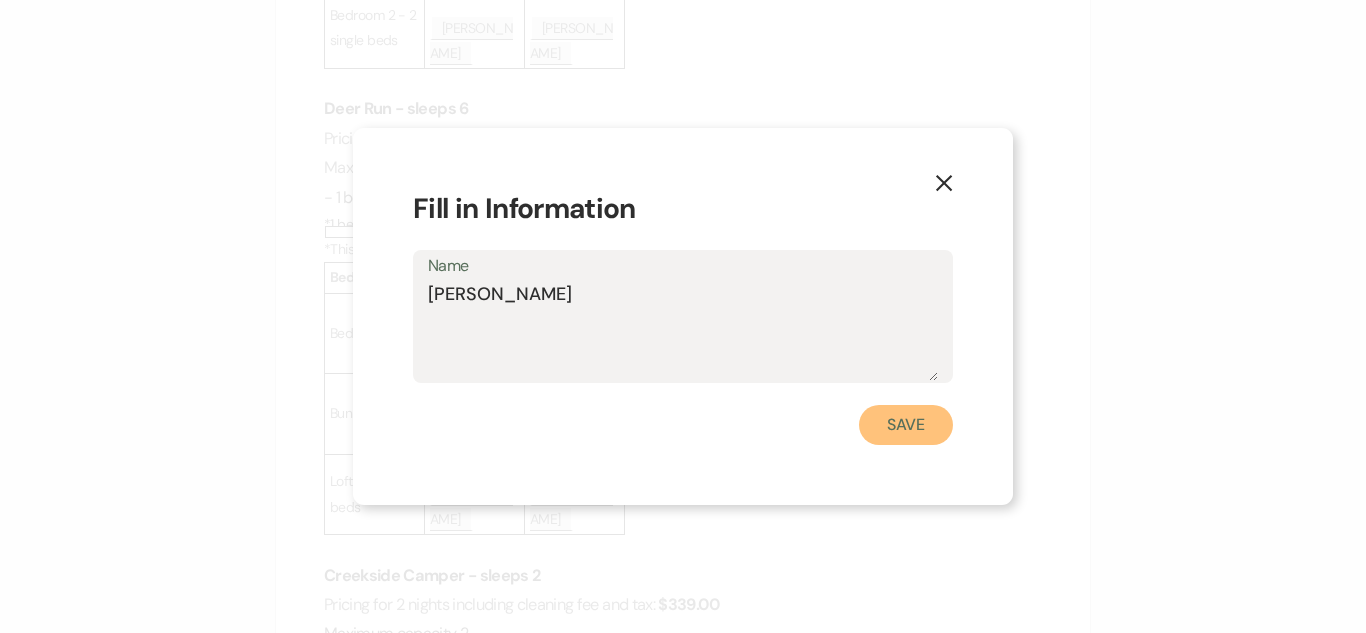 drag, startPoint x: 914, startPoint y: 424, endPoint x: 742, endPoint y: 114, distance: 354.51938 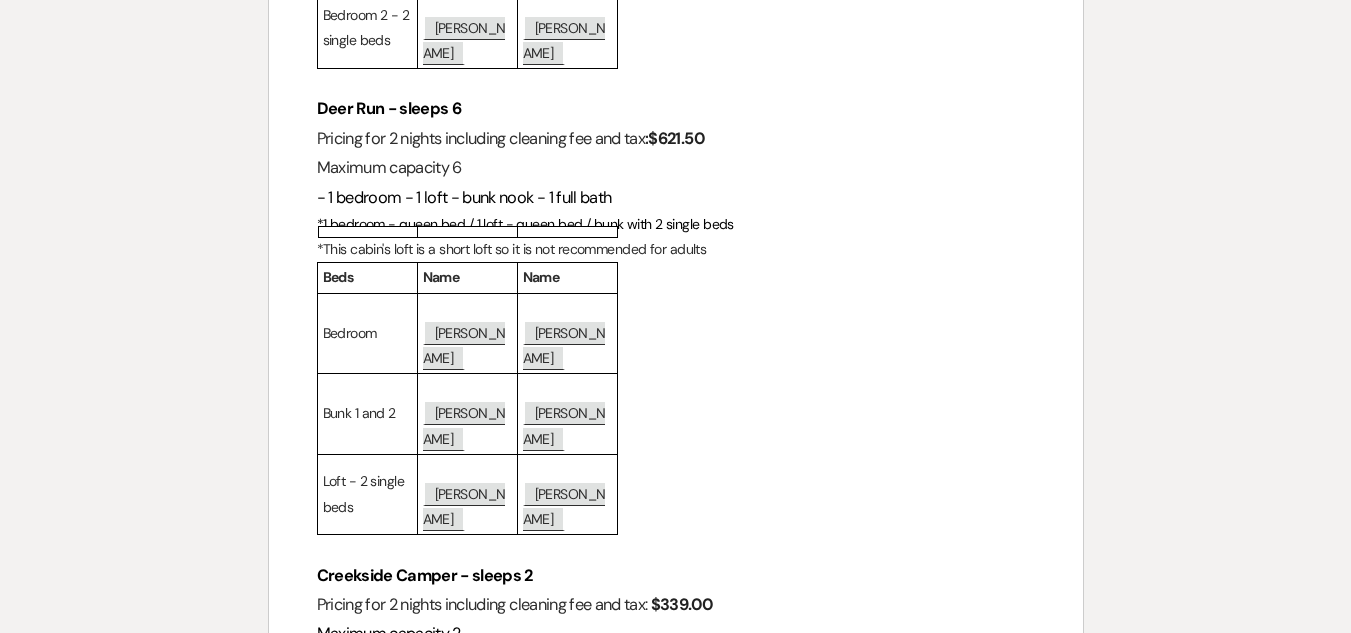 click on "[PERSON_NAME]" at bounding box center [564, 761] 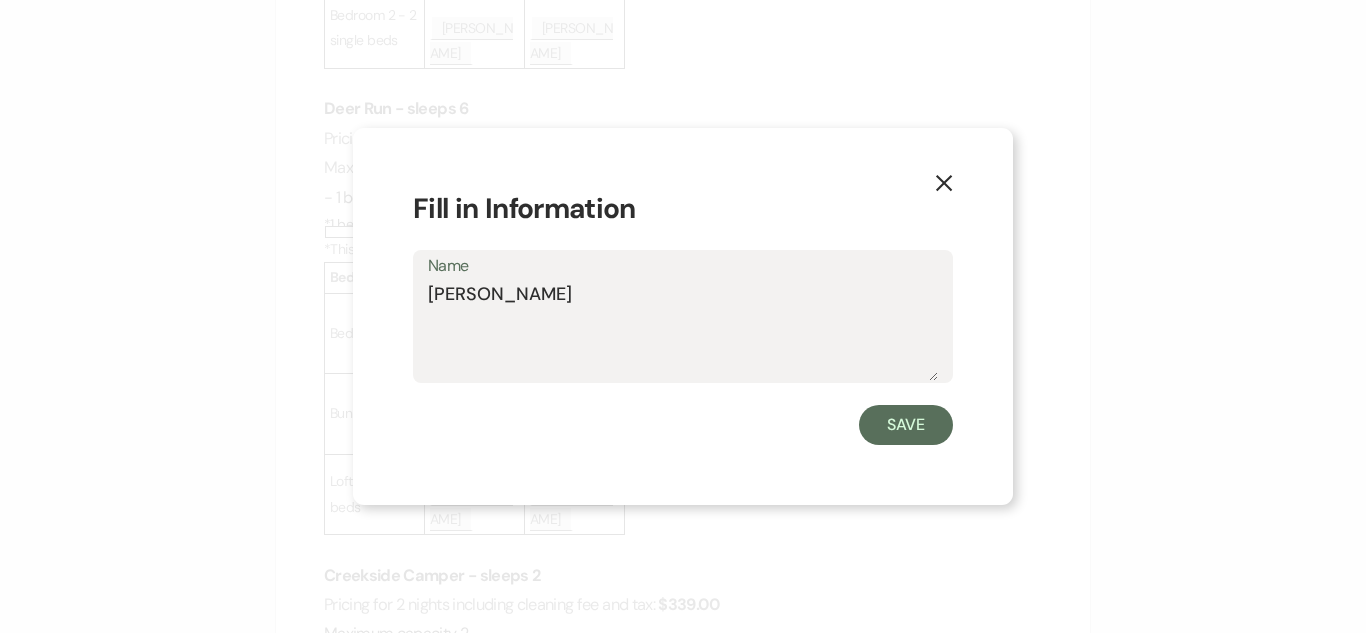 drag, startPoint x: 439, startPoint y: 302, endPoint x: 583, endPoint y: 295, distance: 144.17004 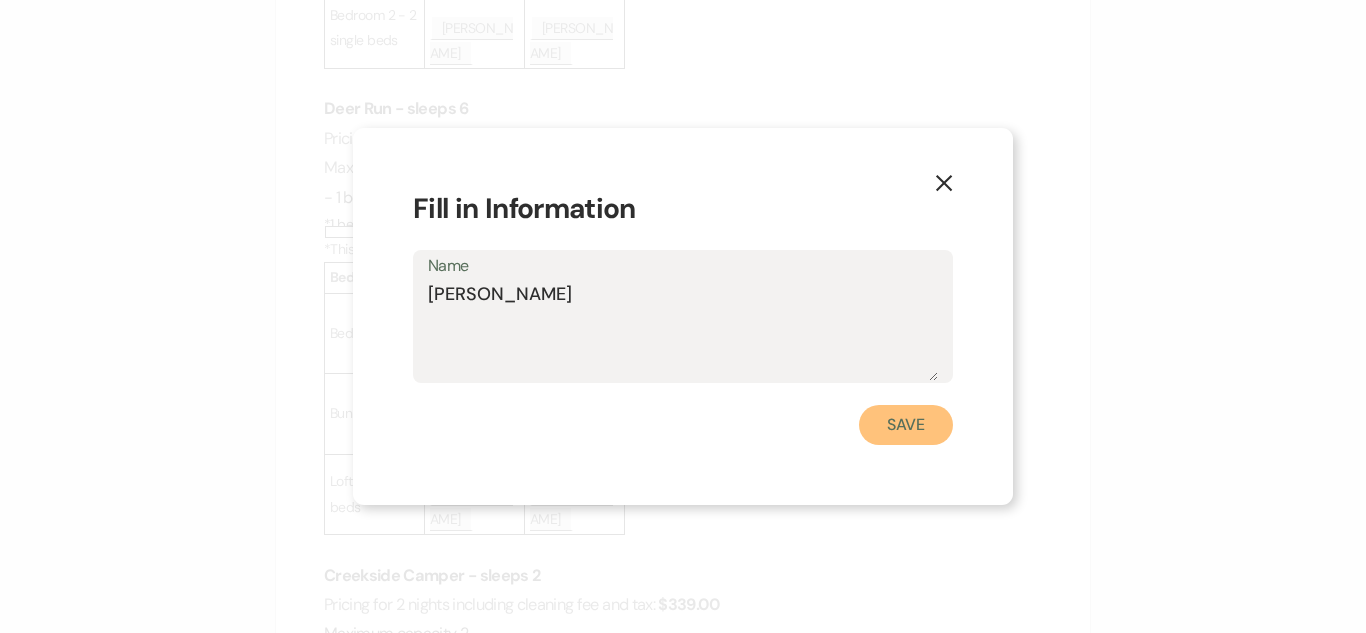 click on "Save" at bounding box center (906, 425) 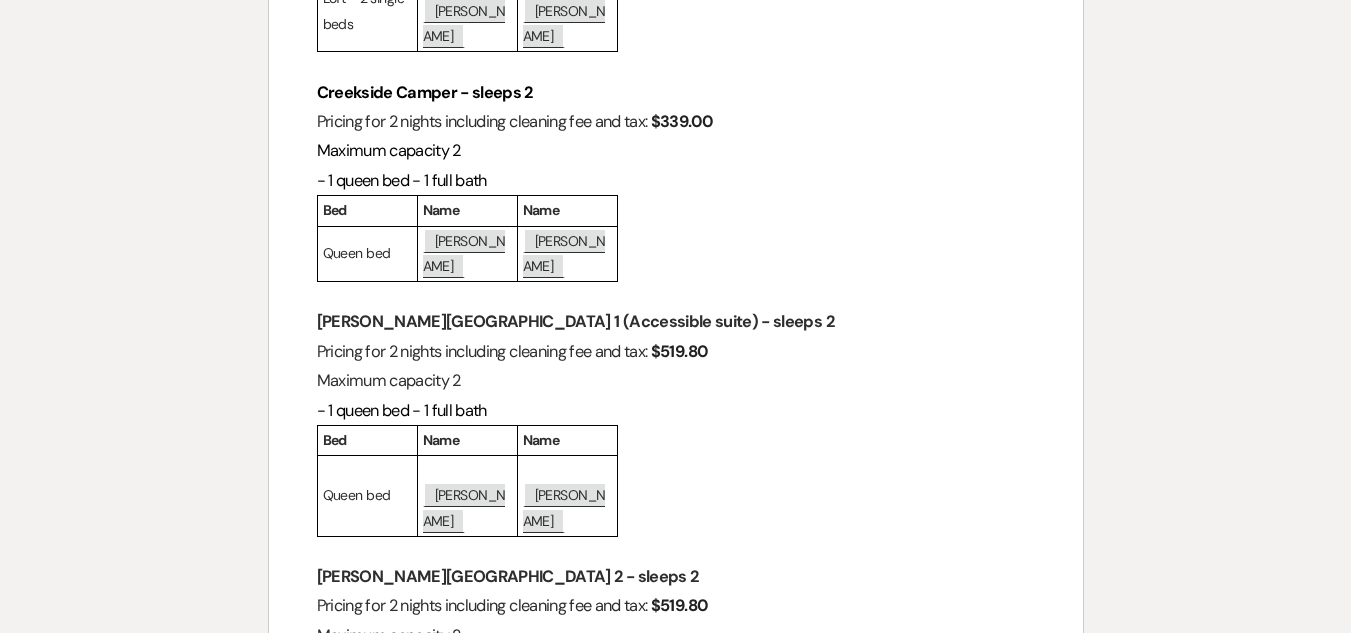 scroll, scrollTop: 2700, scrollLeft: 0, axis: vertical 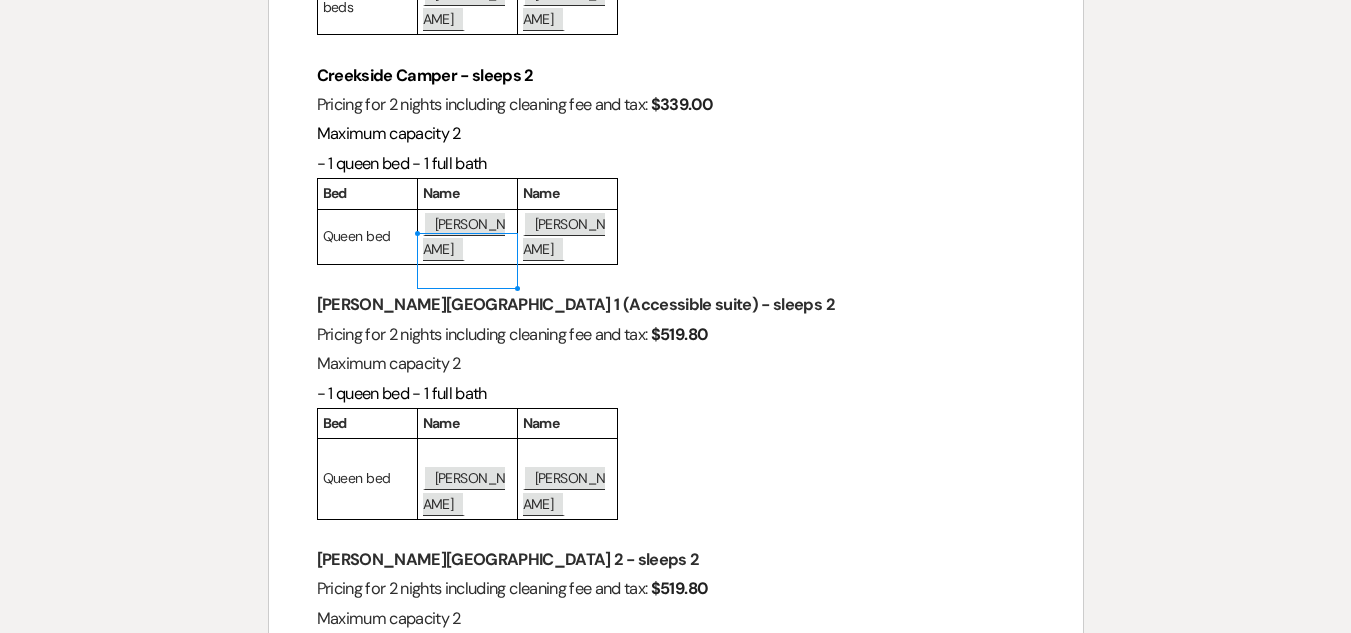 click on "[PERSON_NAME]" at bounding box center [464, 745] 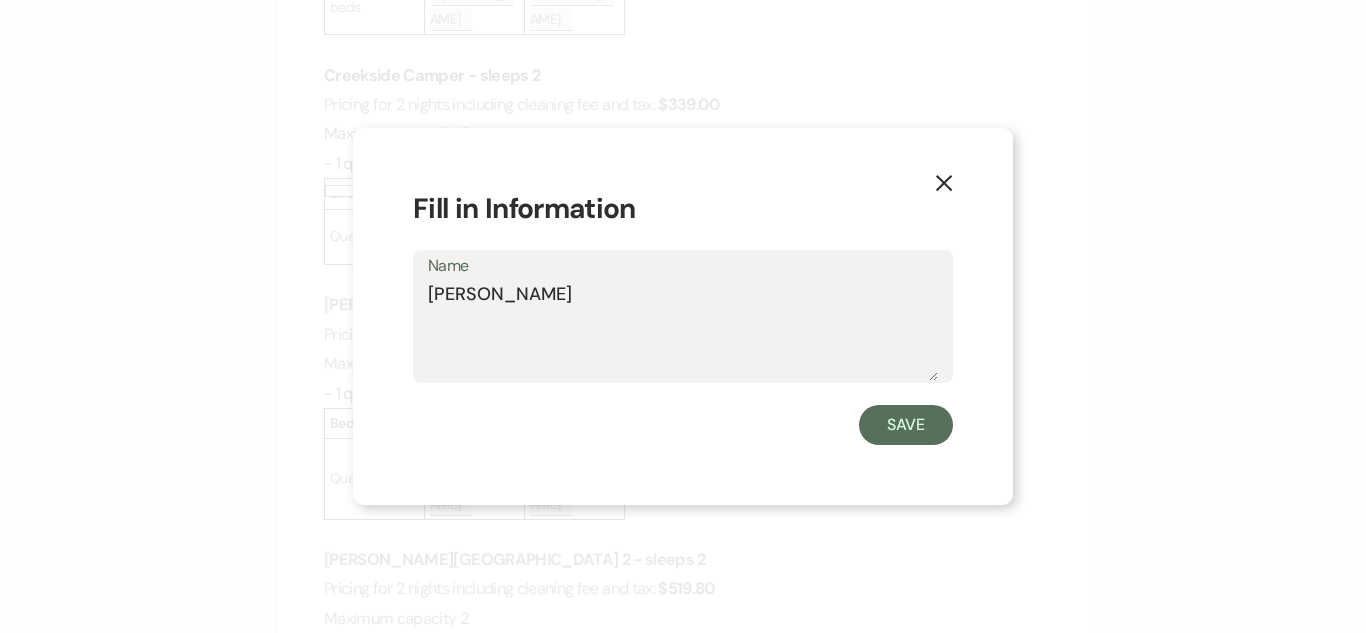 drag, startPoint x: 429, startPoint y: 303, endPoint x: 588, endPoint y: 293, distance: 159.31415 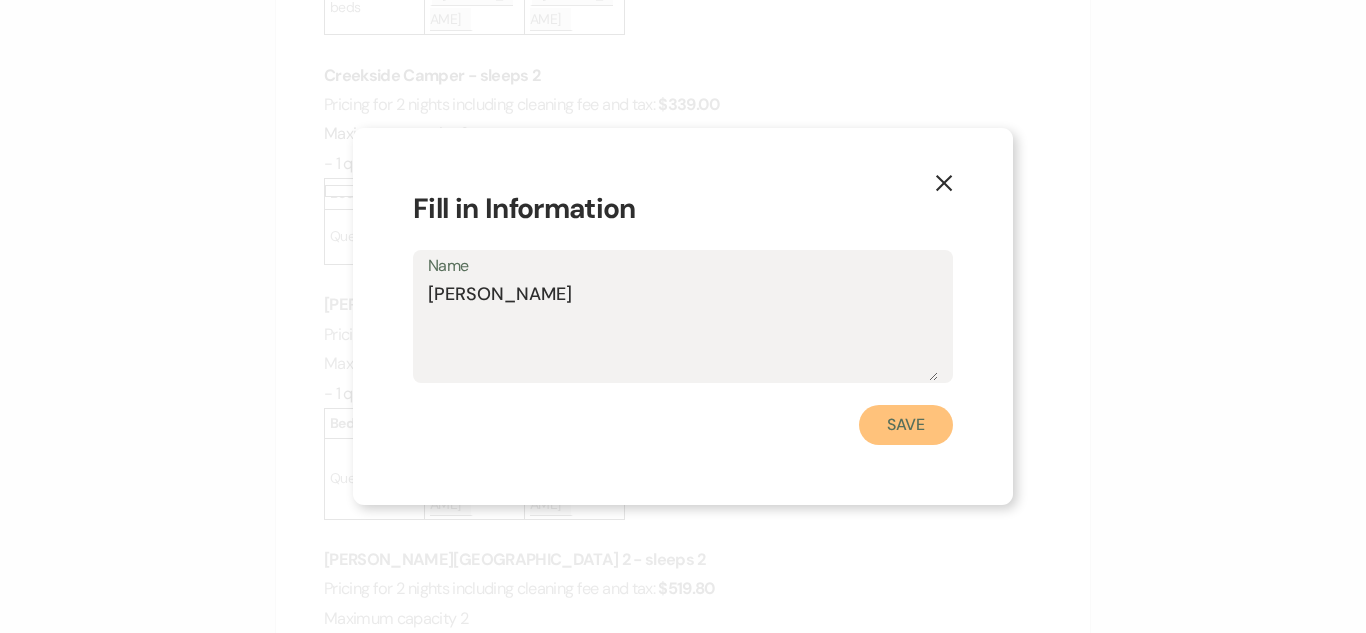click on "Save" at bounding box center [906, 425] 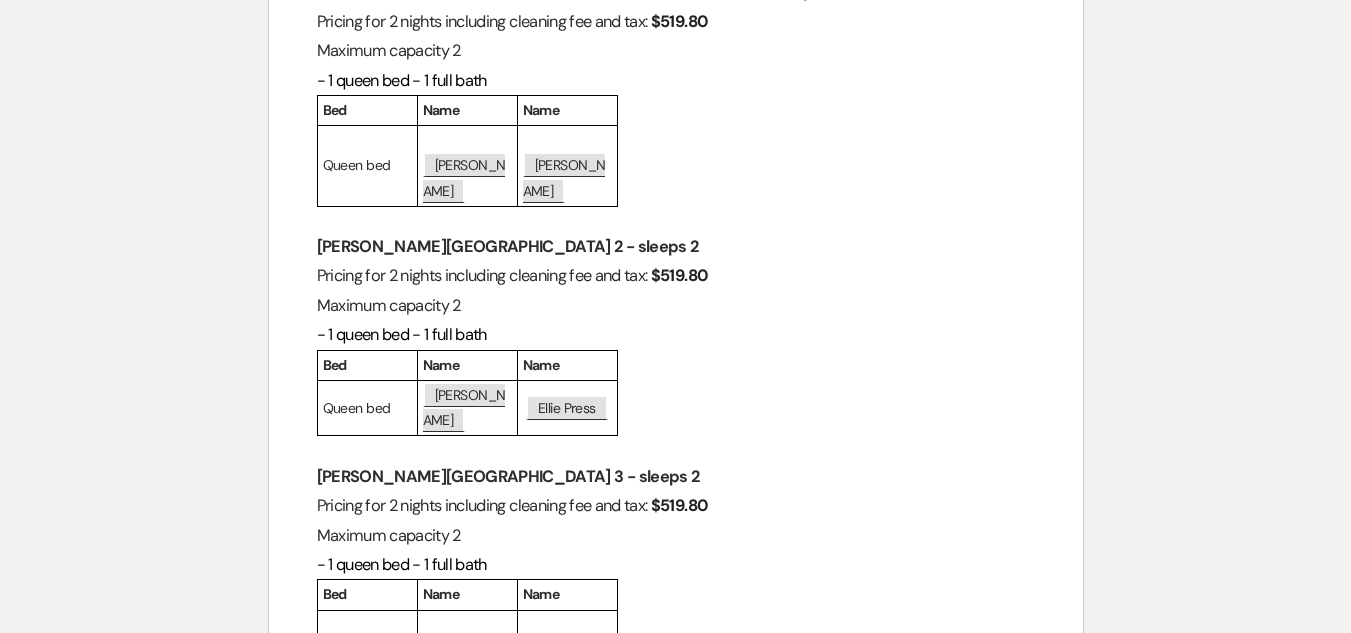 scroll, scrollTop: 3100, scrollLeft: 0, axis: vertical 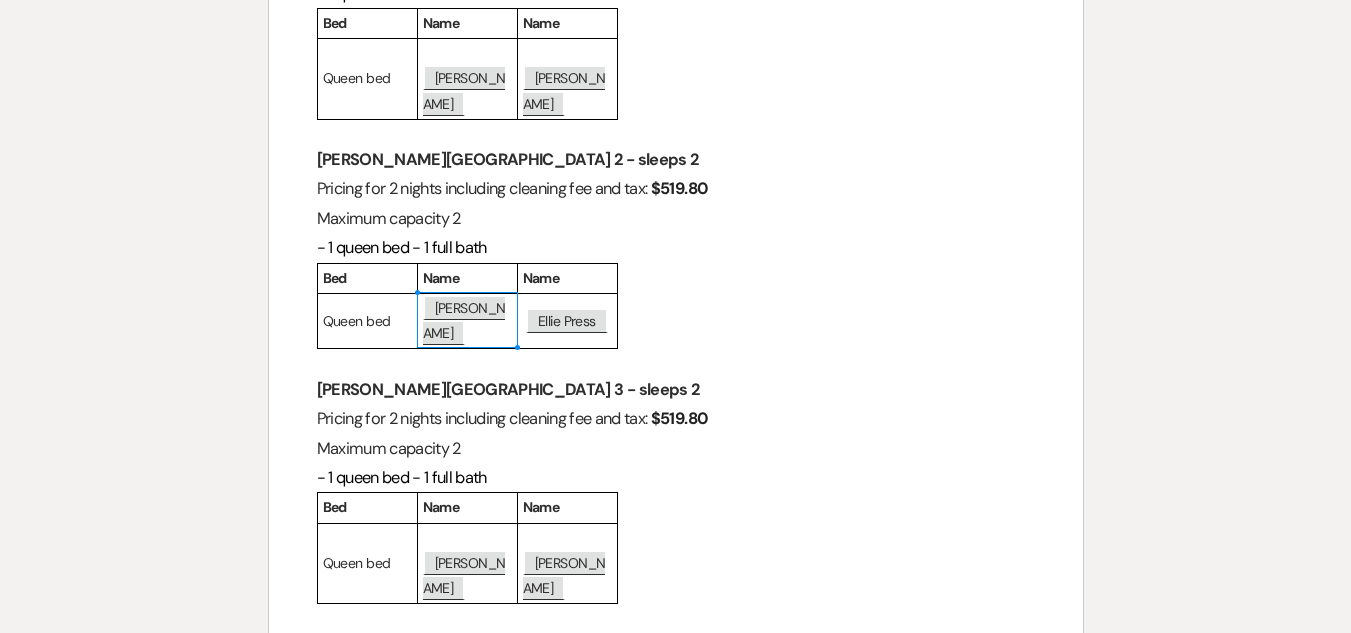 click on "[PERSON_NAME]" at bounding box center (464, 830) 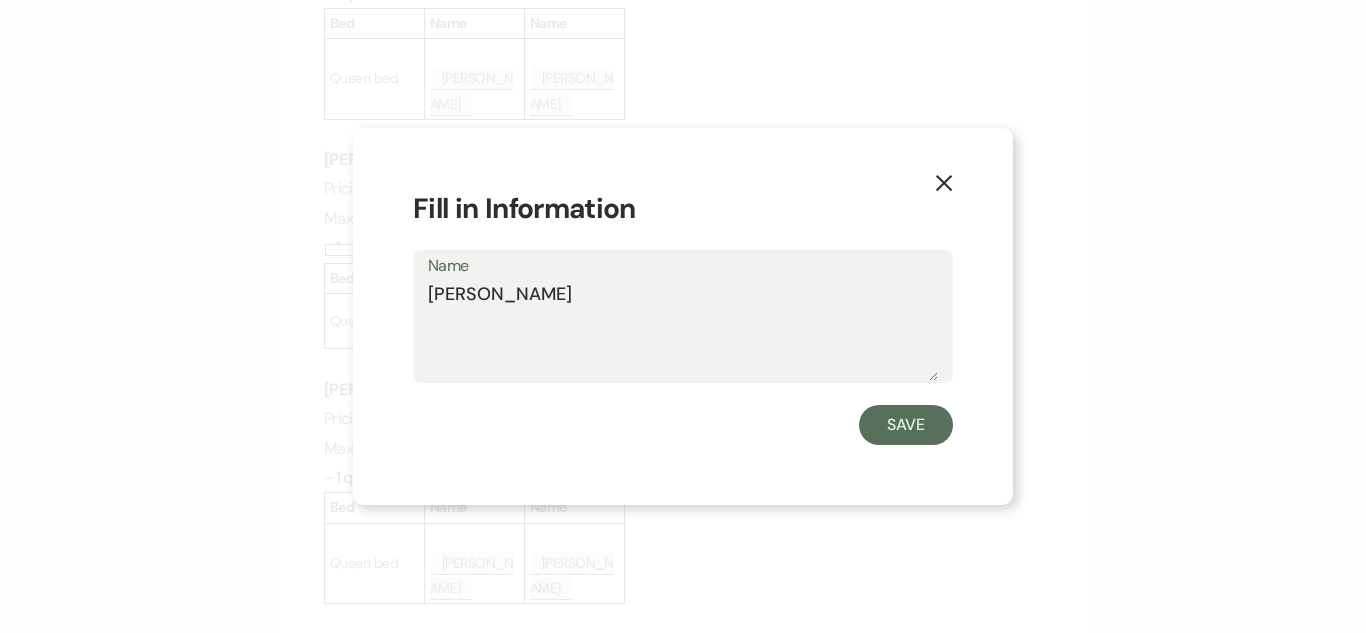 drag, startPoint x: 428, startPoint y: 301, endPoint x: 619, endPoint y: 296, distance: 191.06543 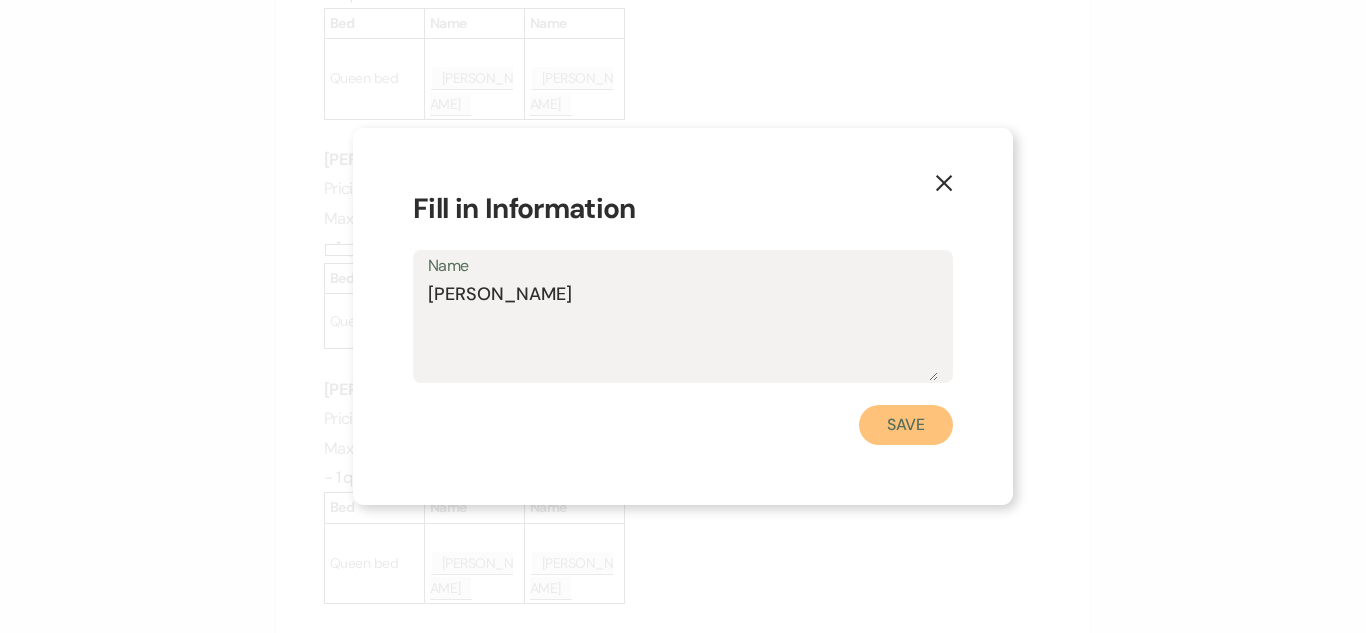 click on "Save" at bounding box center (906, 425) 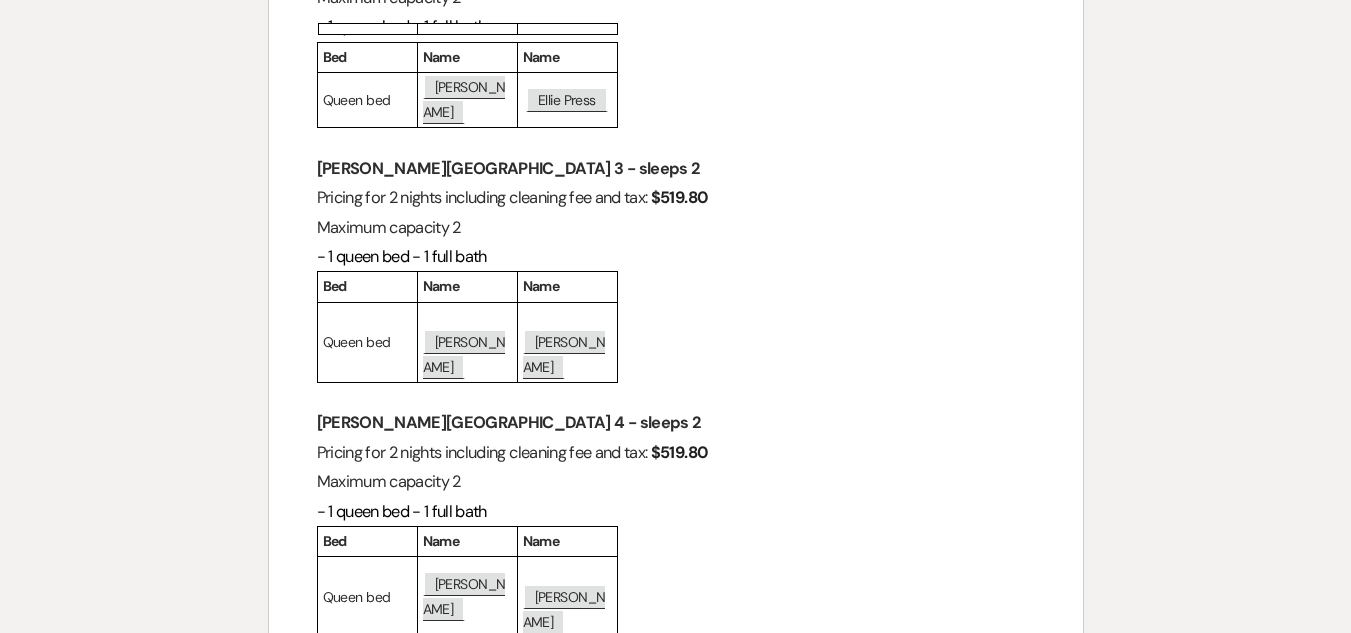 scroll, scrollTop: 3400, scrollLeft: 0, axis: vertical 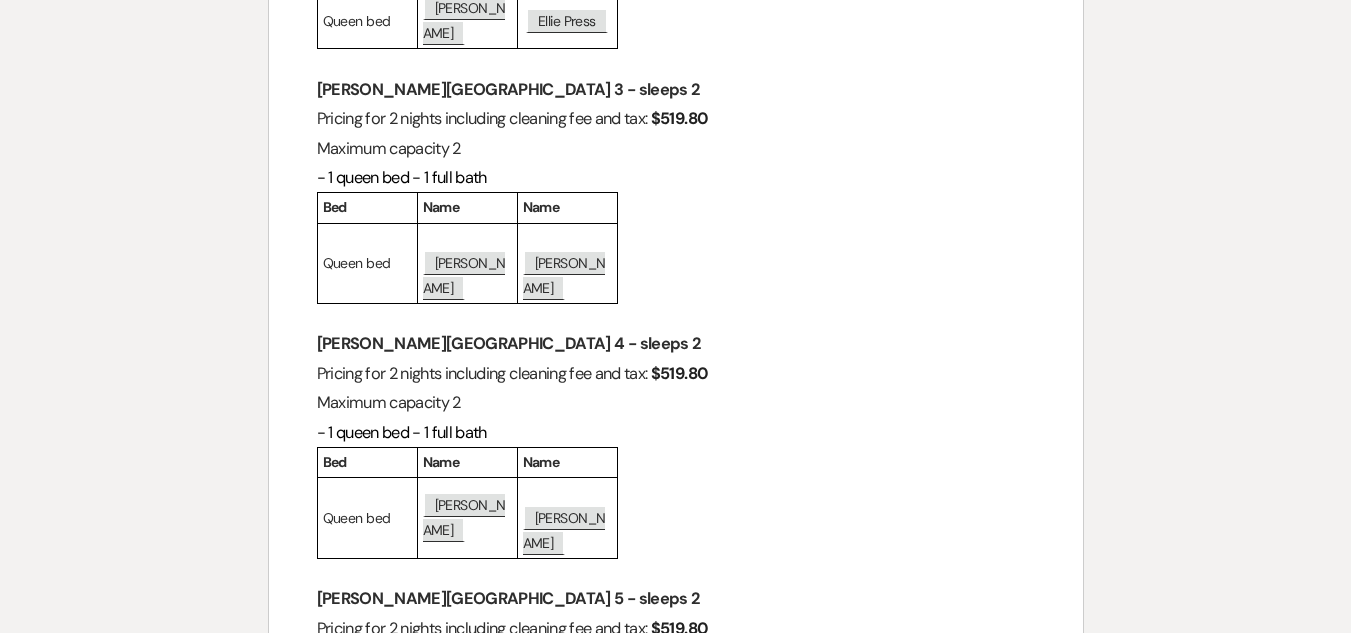 click on "[PERSON_NAME]" at bounding box center [464, 784] 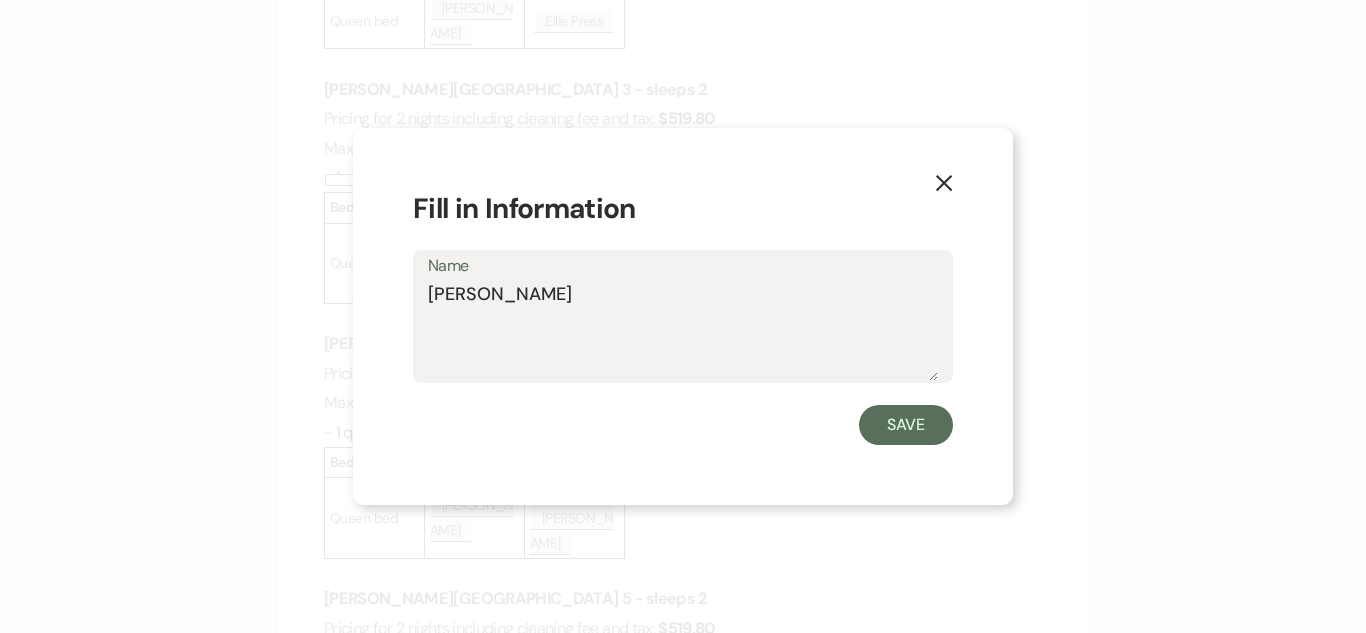 click on "Name Tony Rozansky" at bounding box center [683, 316] 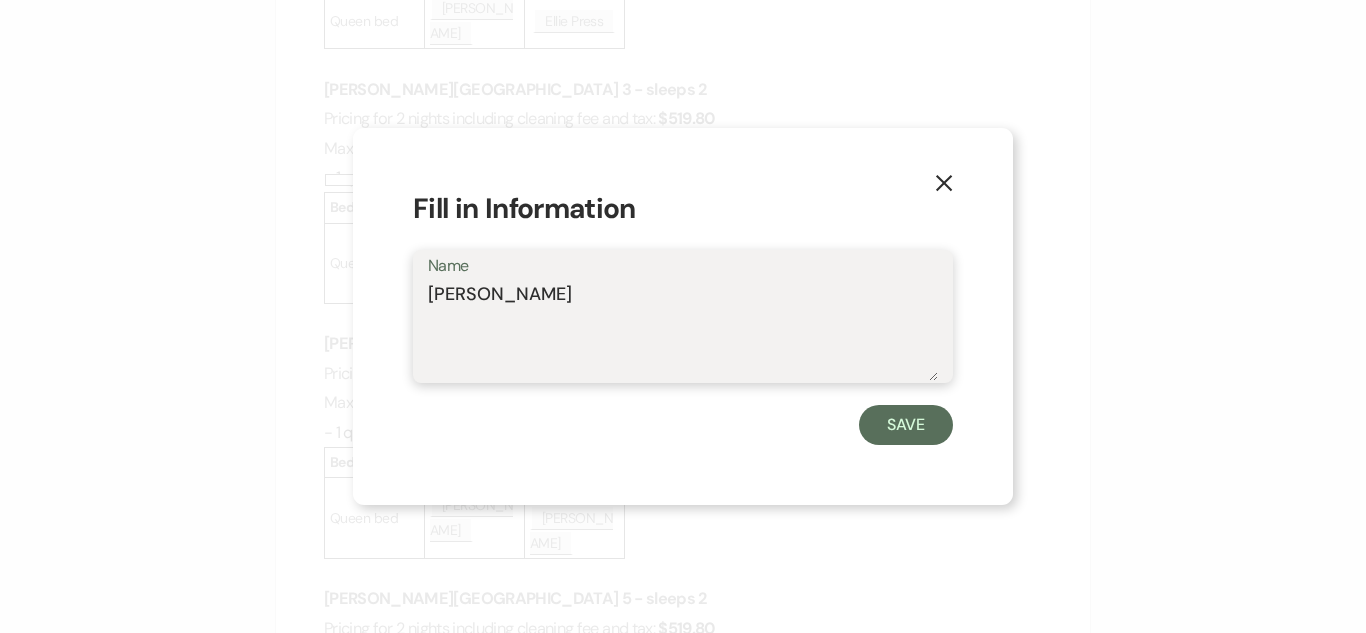 drag, startPoint x: 432, startPoint y: 290, endPoint x: 568, endPoint y: 295, distance: 136.09187 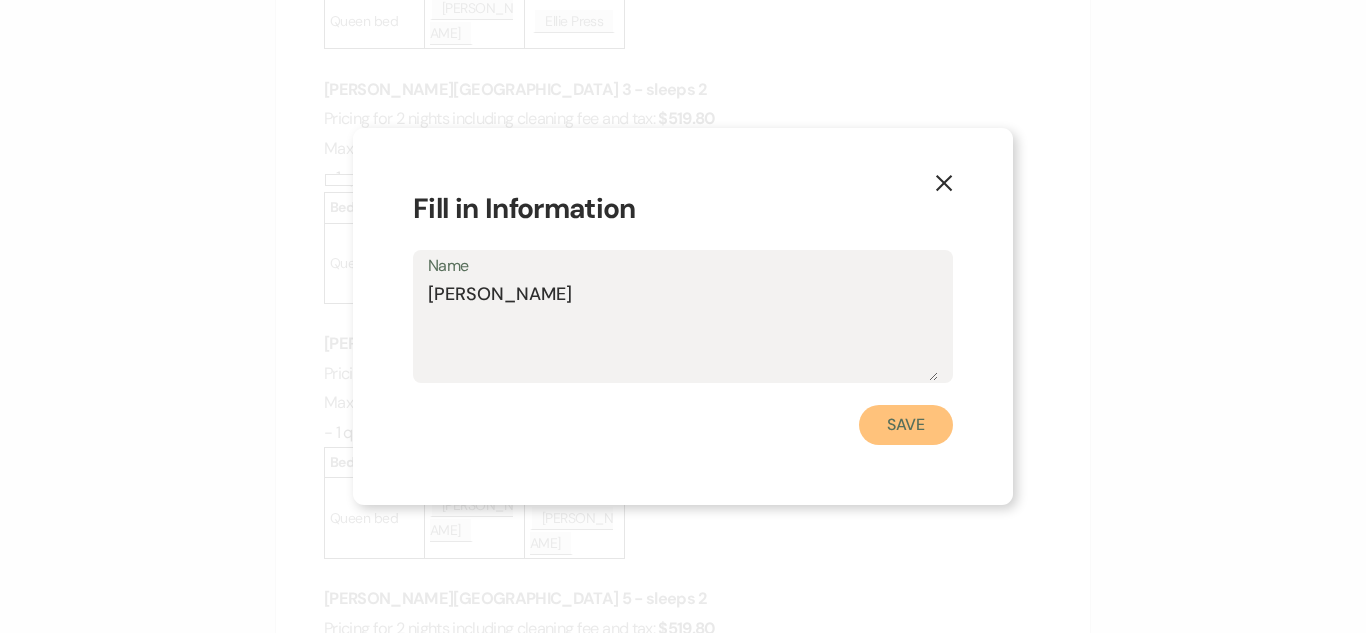 click on "Save" at bounding box center (906, 425) 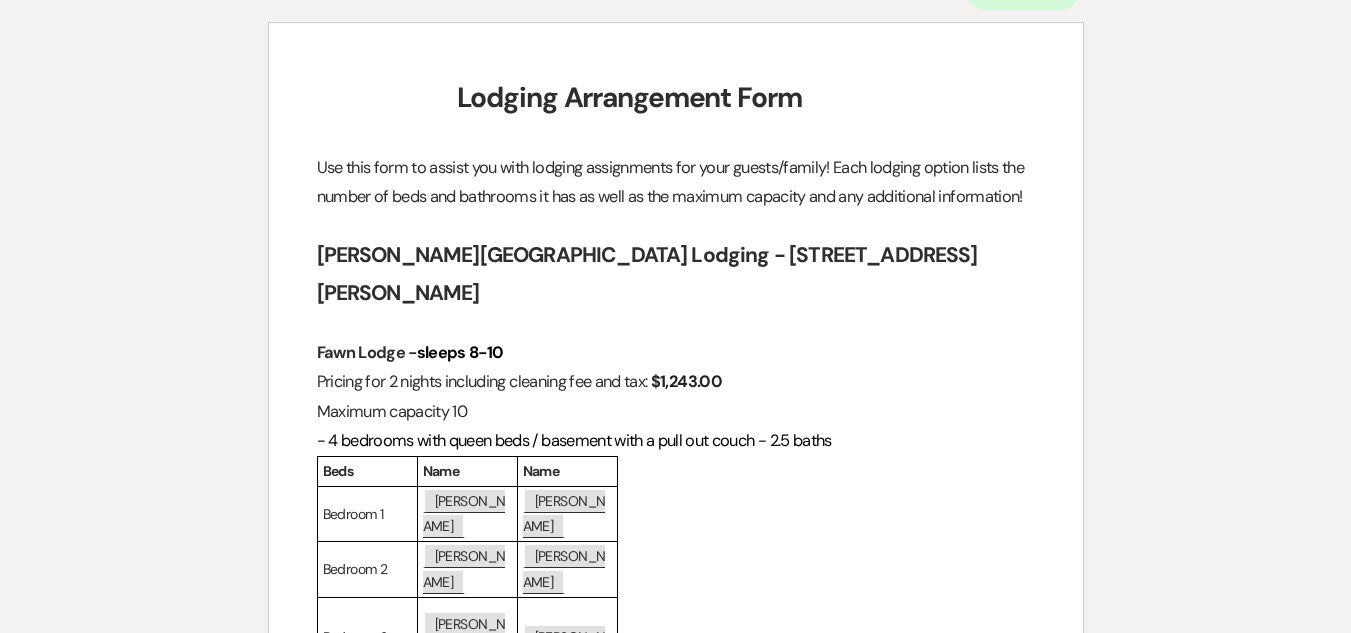 scroll, scrollTop: 0, scrollLeft: 0, axis: both 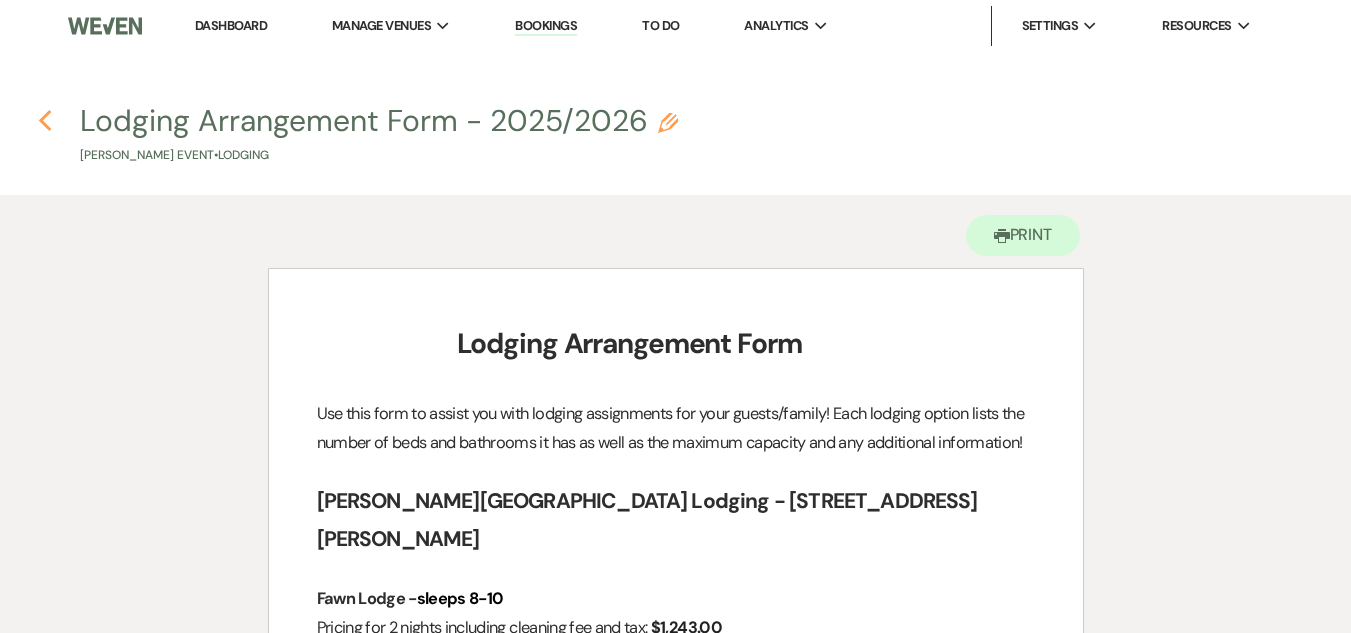 click 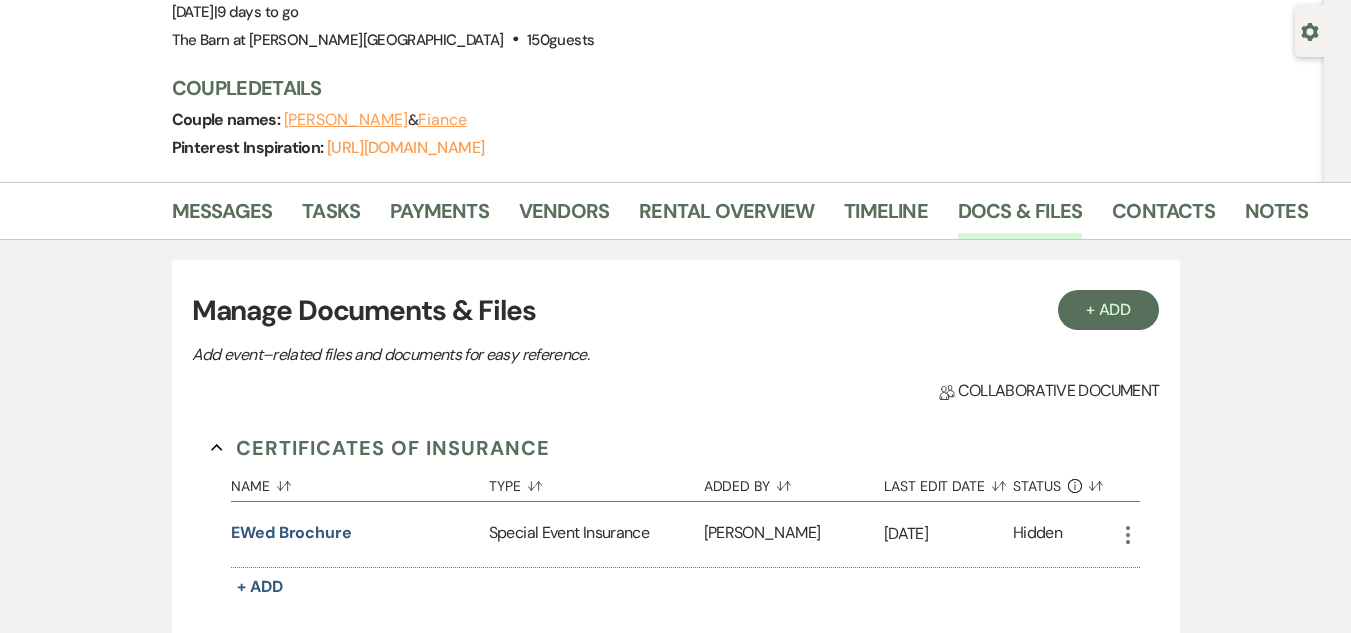 scroll, scrollTop: 0, scrollLeft: 0, axis: both 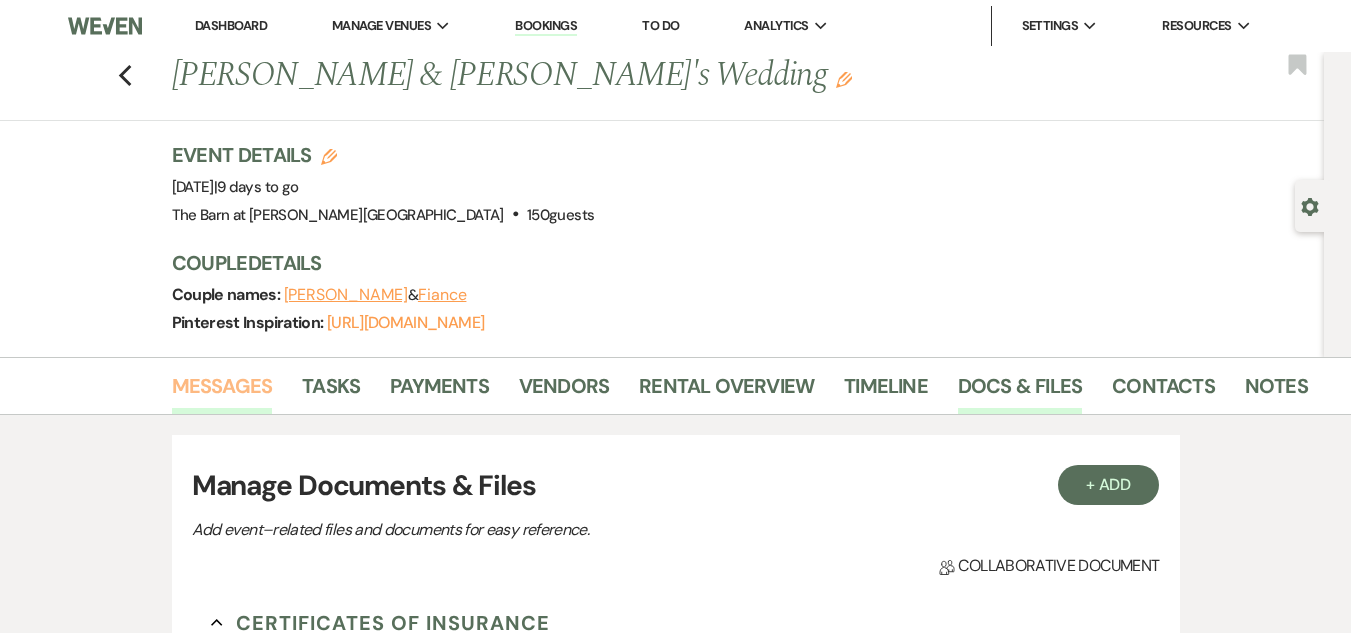 click on "Messages" at bounding box center [222, 392] 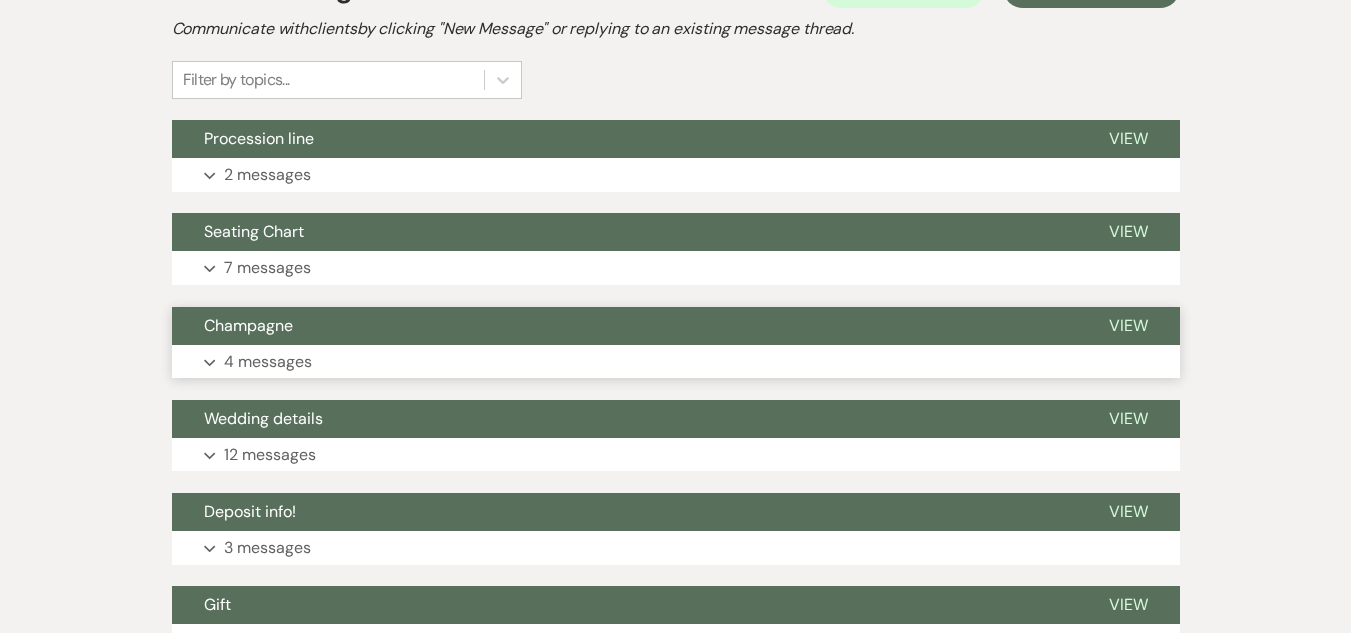 scroll, scrollTop: 500, scrollLeft: 0, axis: vertical 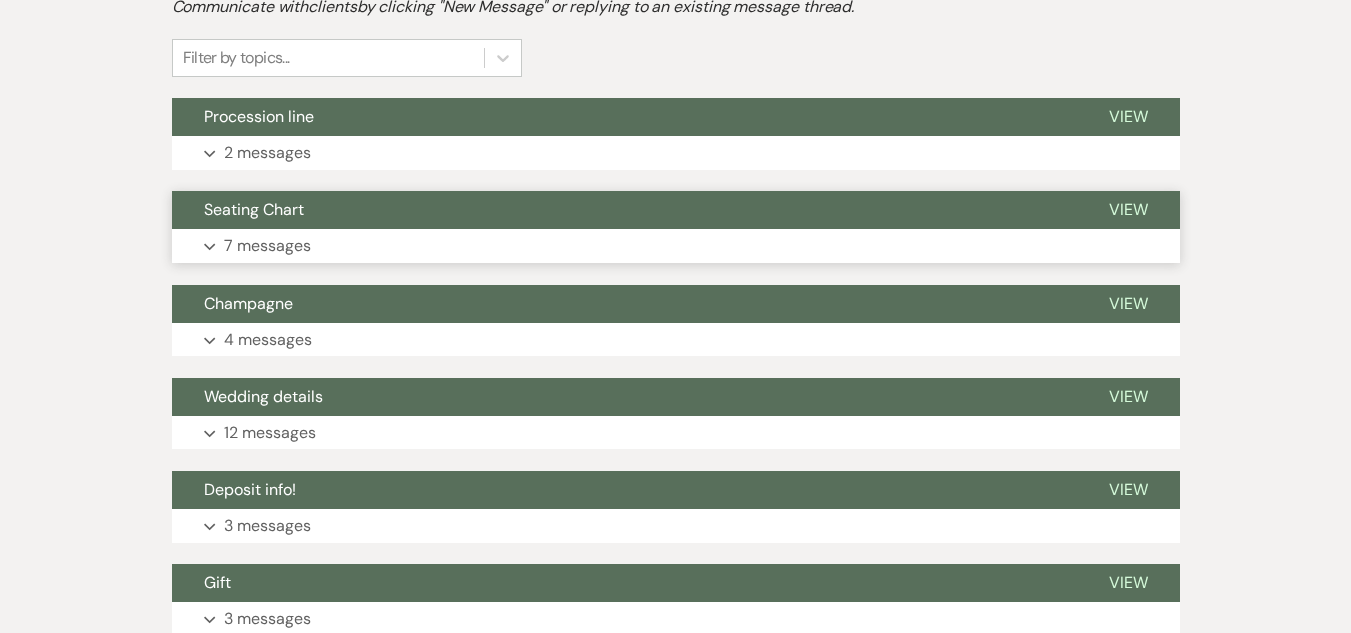 click on "Expand 7 messages" at bounding box center (676, 246) 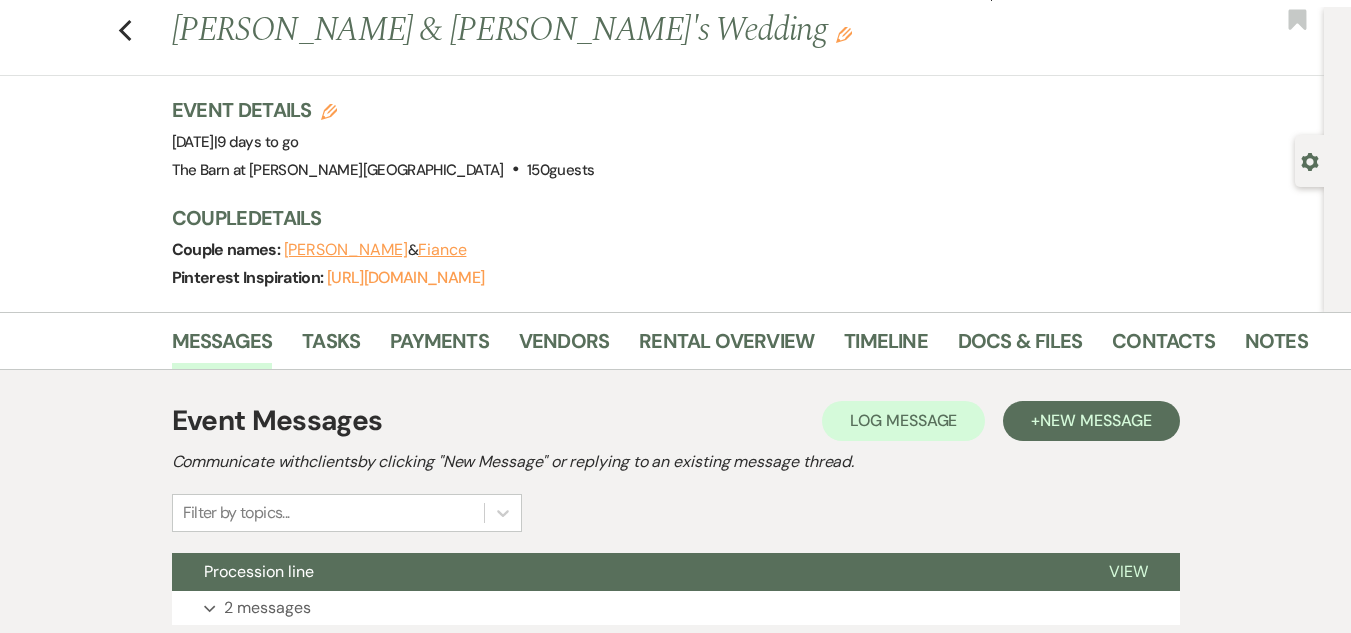 scroll, scrollTop: 0, scrollLeft: 0, axis: both 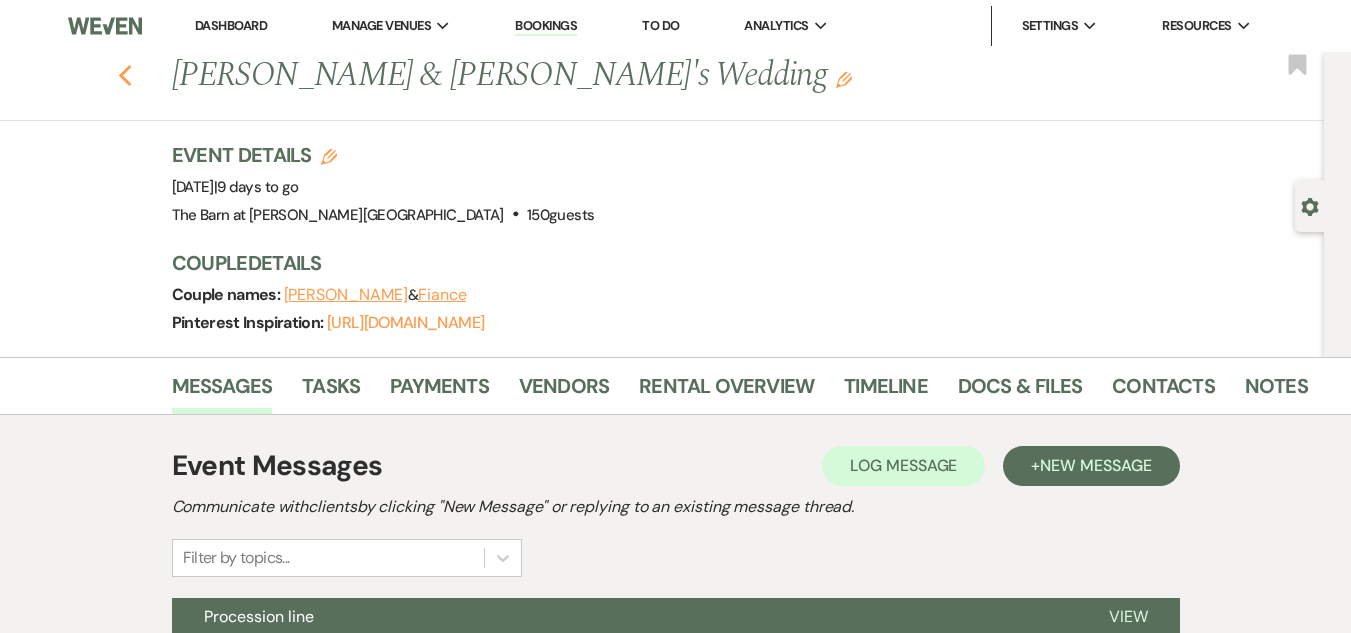 click on "Previous" 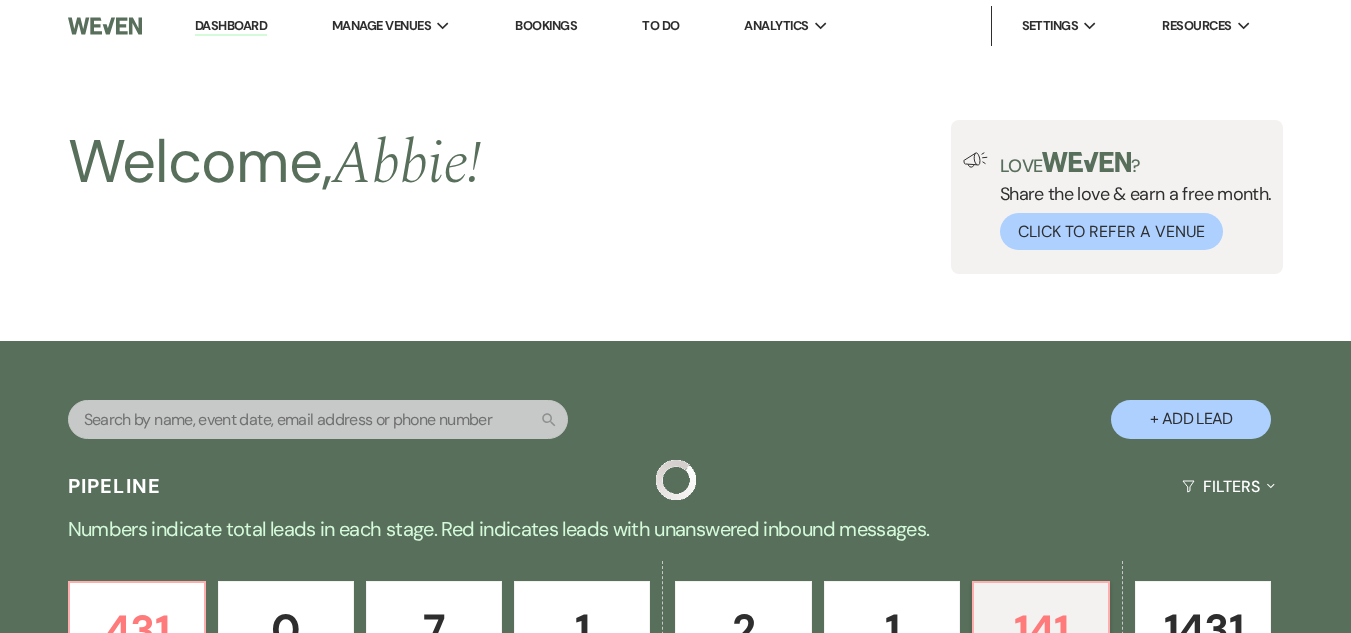 scroll, scrollTop: 695, scrollLeft: 0, axis: vertical 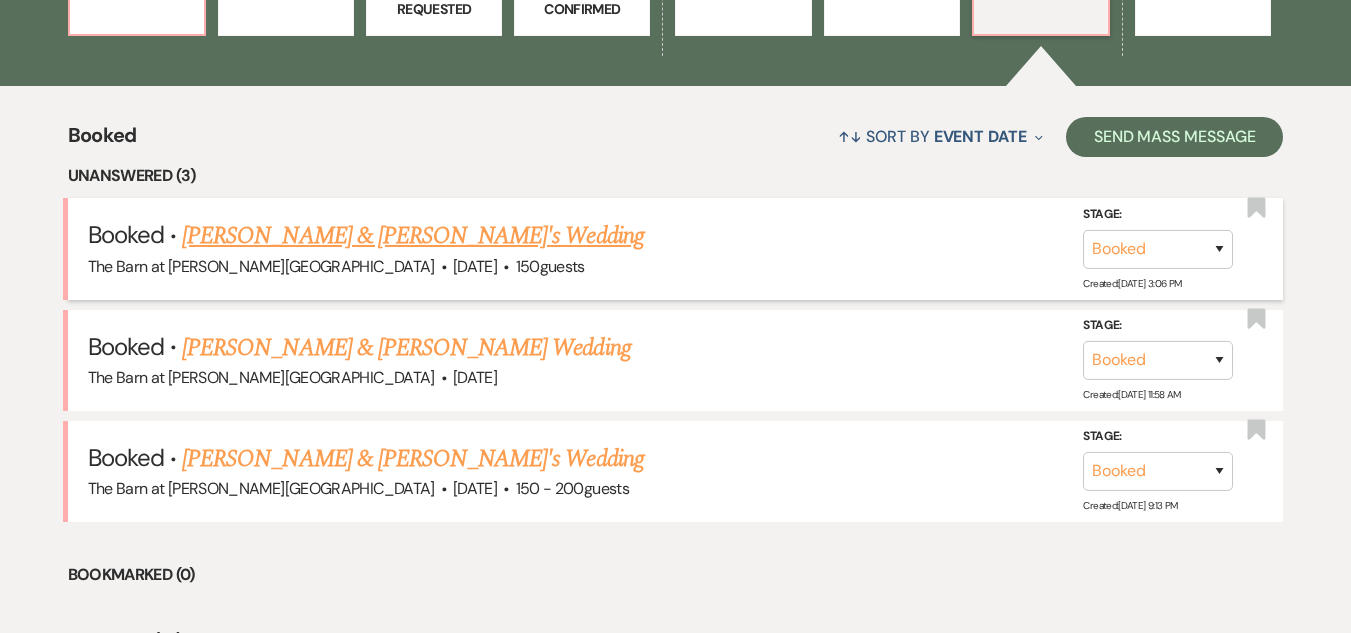 click on "[PERSON_NAME] & [PERSON_NAME]'s Wedding" at bounding box center [413, 236] 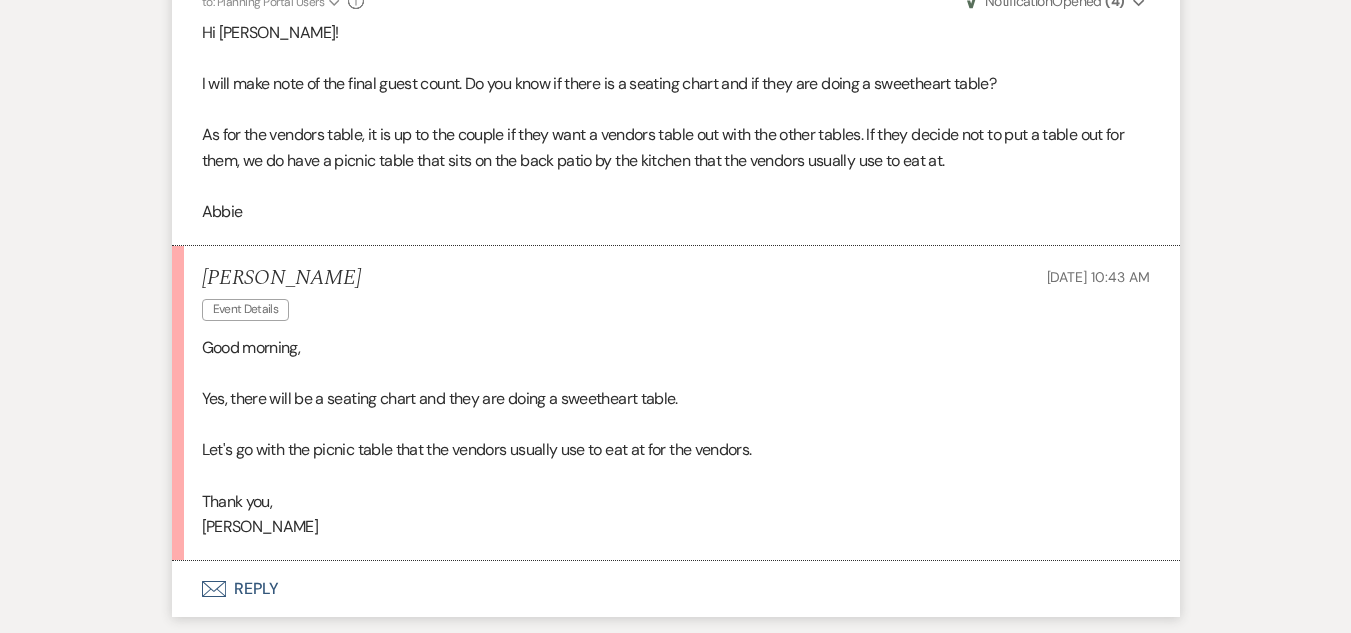 scroll, scrollTop: 1100, scrollLeft: 0, axis: vertical 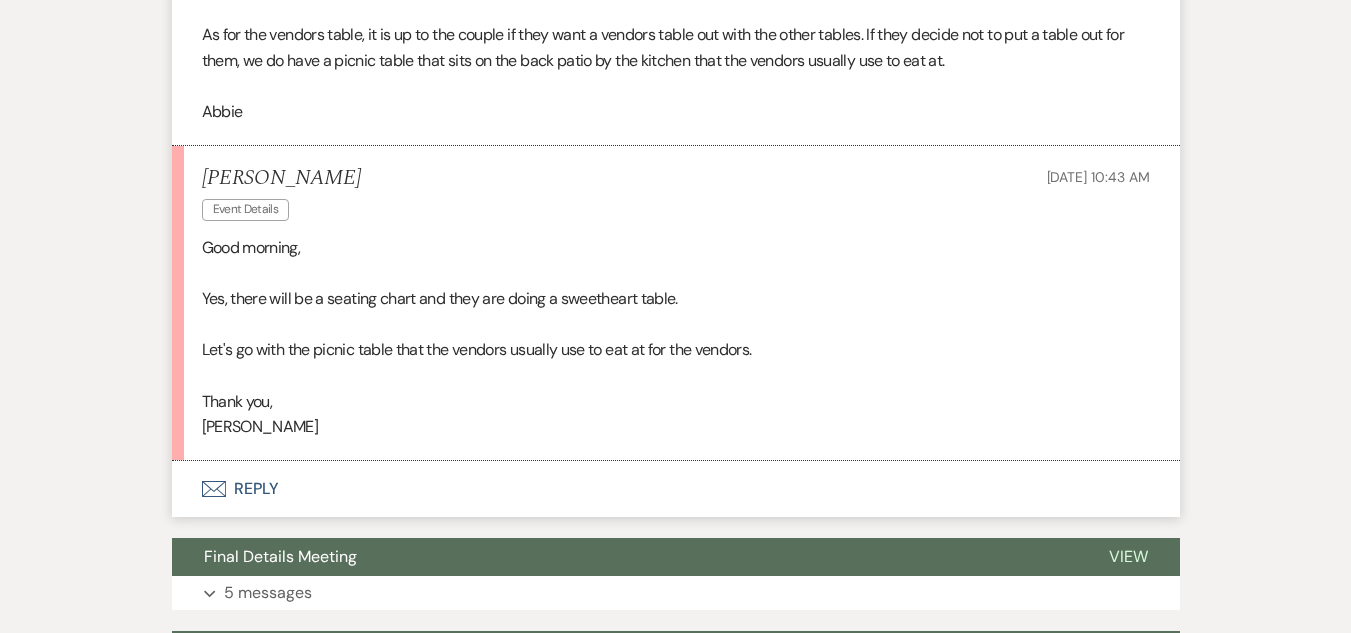 click on "Envelope Reply" at bounding box center (676, 489) 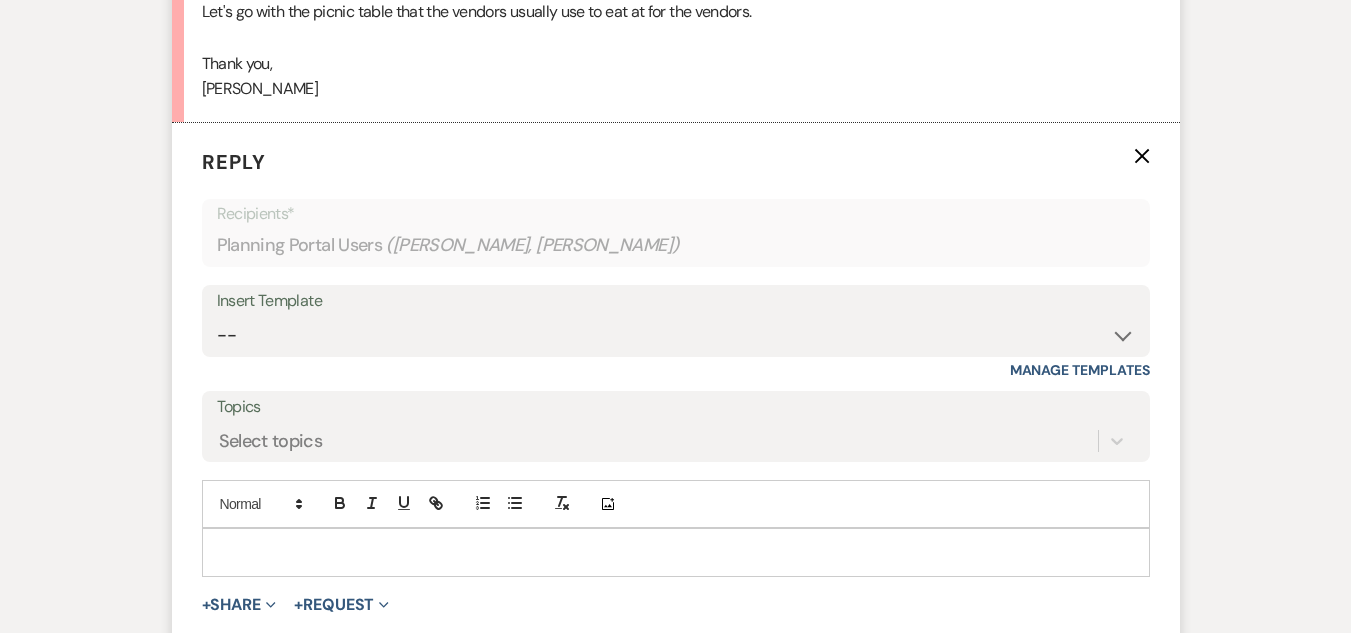 scroll, scrollTop: 1541, scrollLeft: 0, axis: vertical 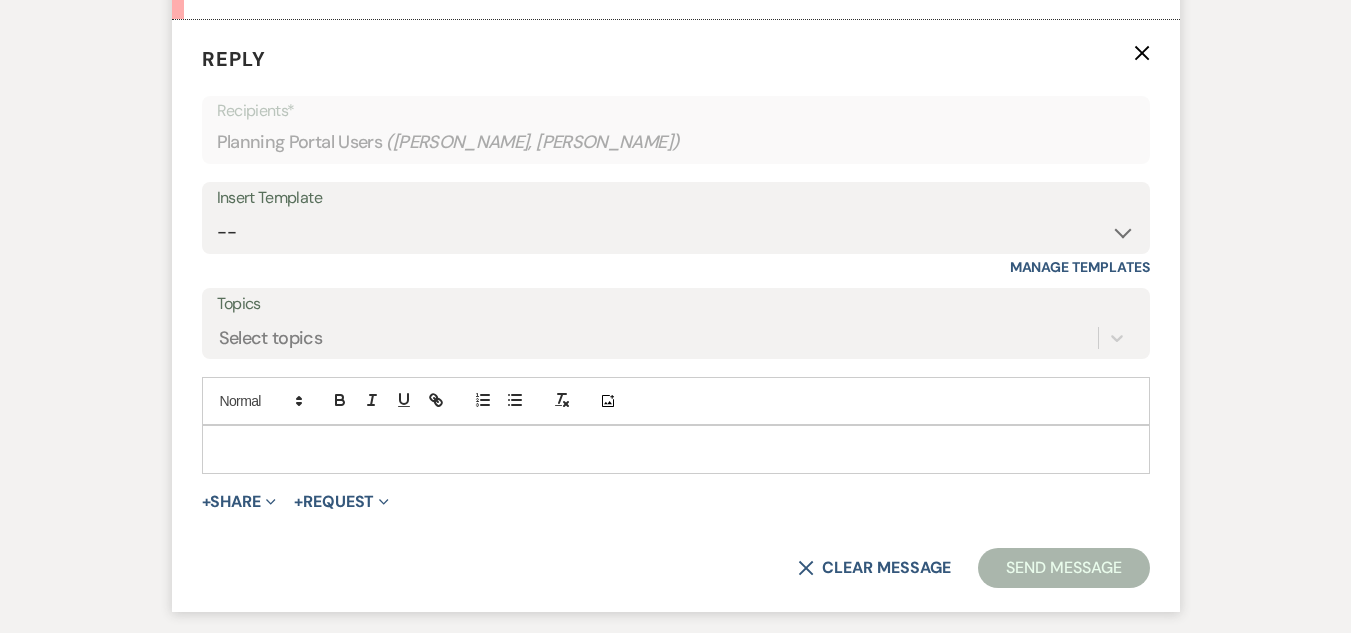 click at bounding box center (676, 449) 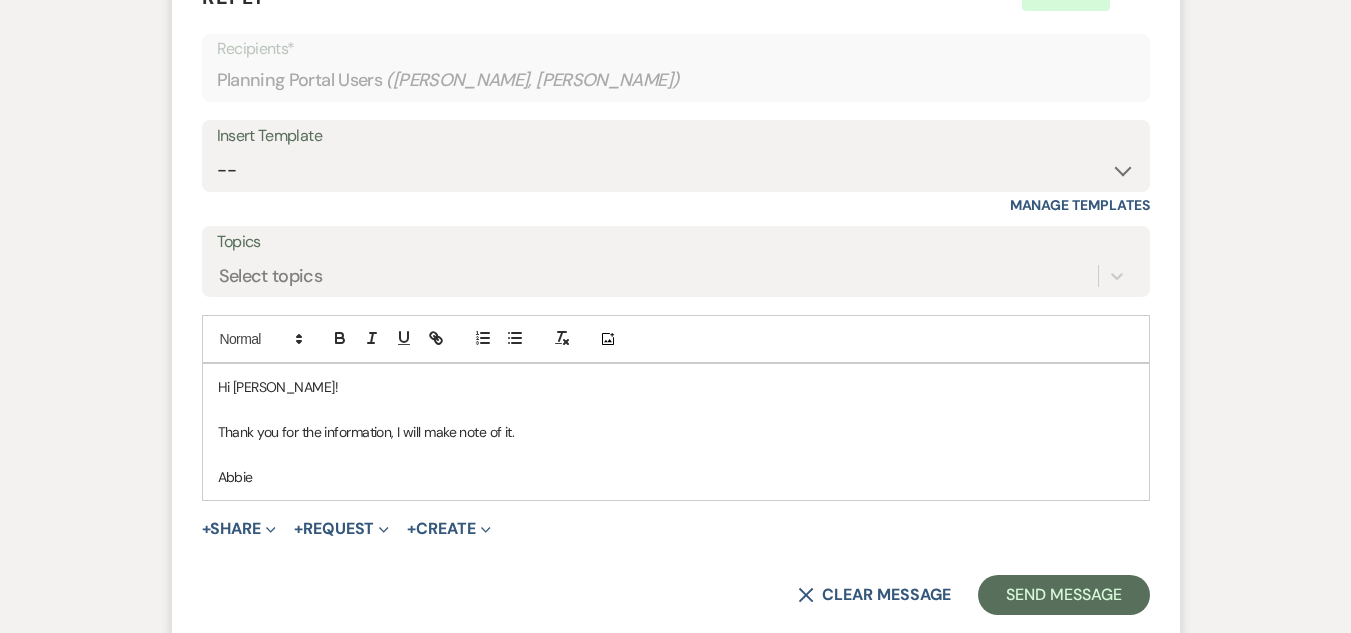 scroll, scrollTop: 1641, scrollLeft: 0, axis: vertical 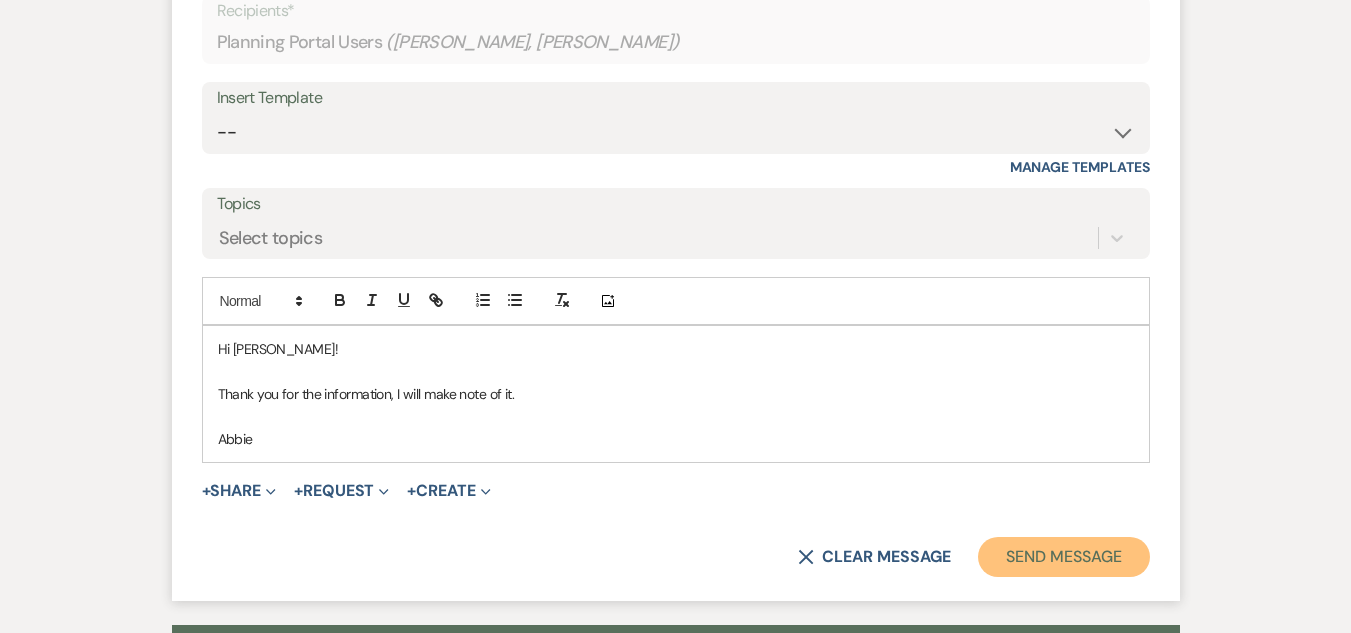 click on "Send Message" at bounding box center (1063, 557) 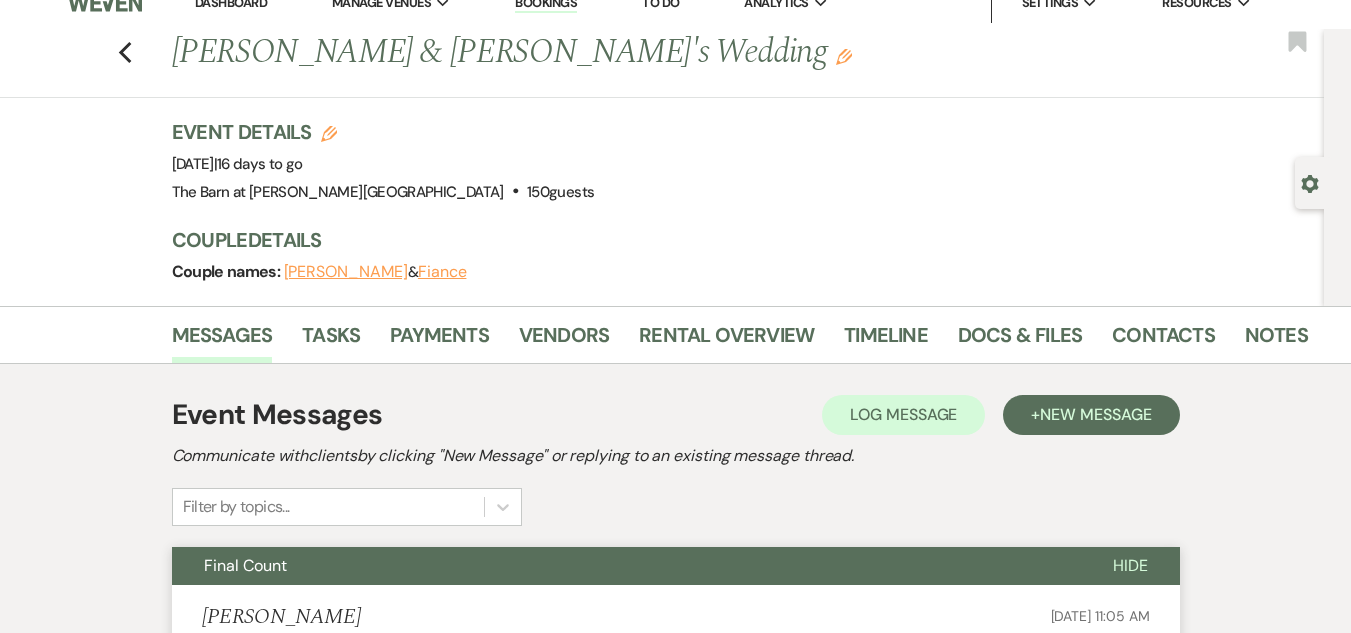 scroll, scrollTop: 0, scrollLeft: 0, axis: both 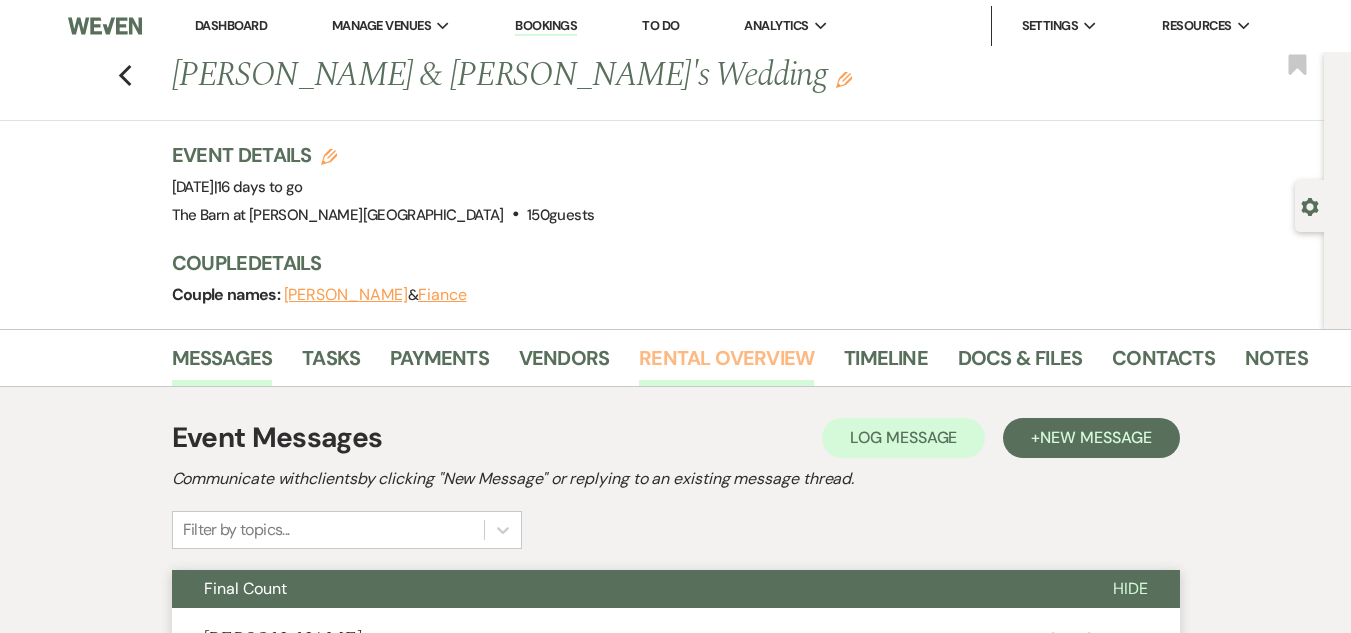 click on "Rental Overview" at bounding box center [726, 364] 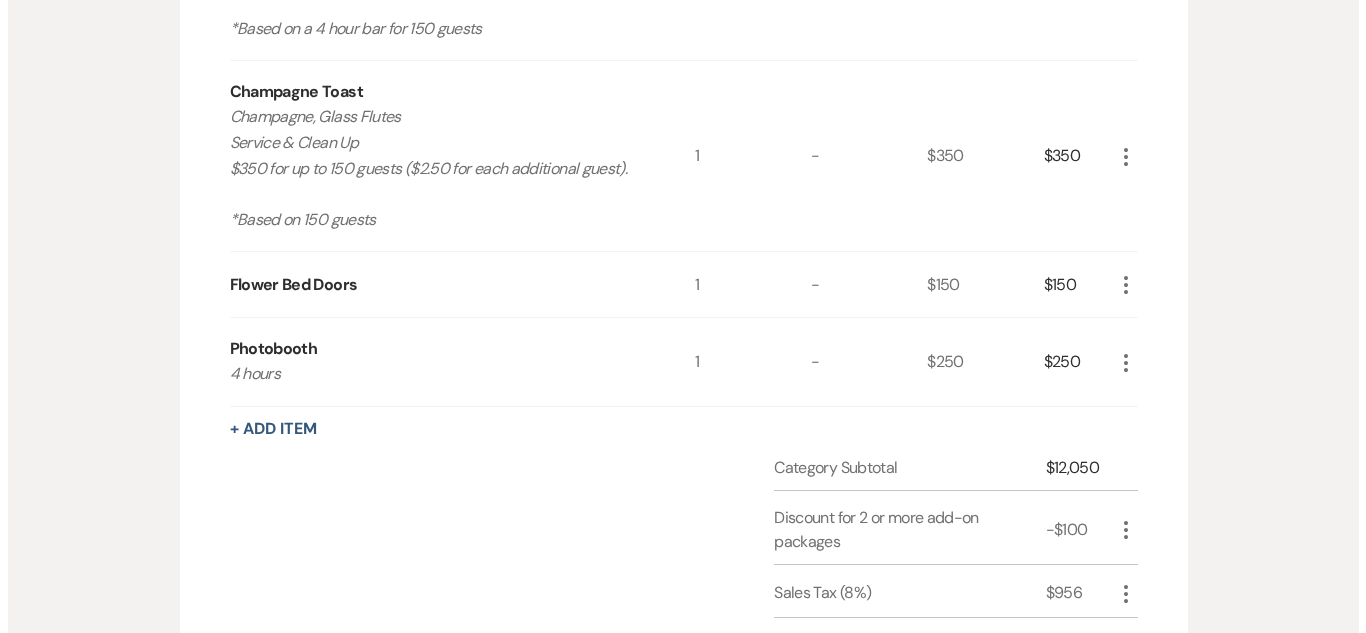 scroll, scrollTop: 873, scrollLeft: 0, axis: vertical 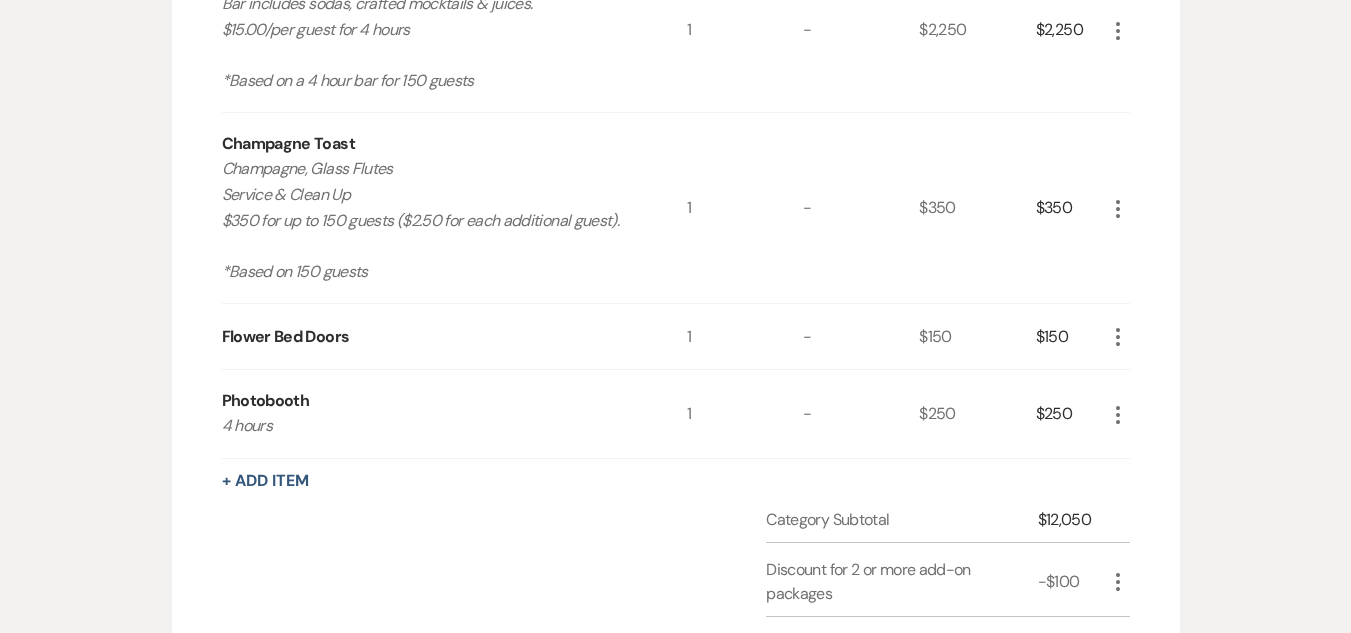 click on "More" 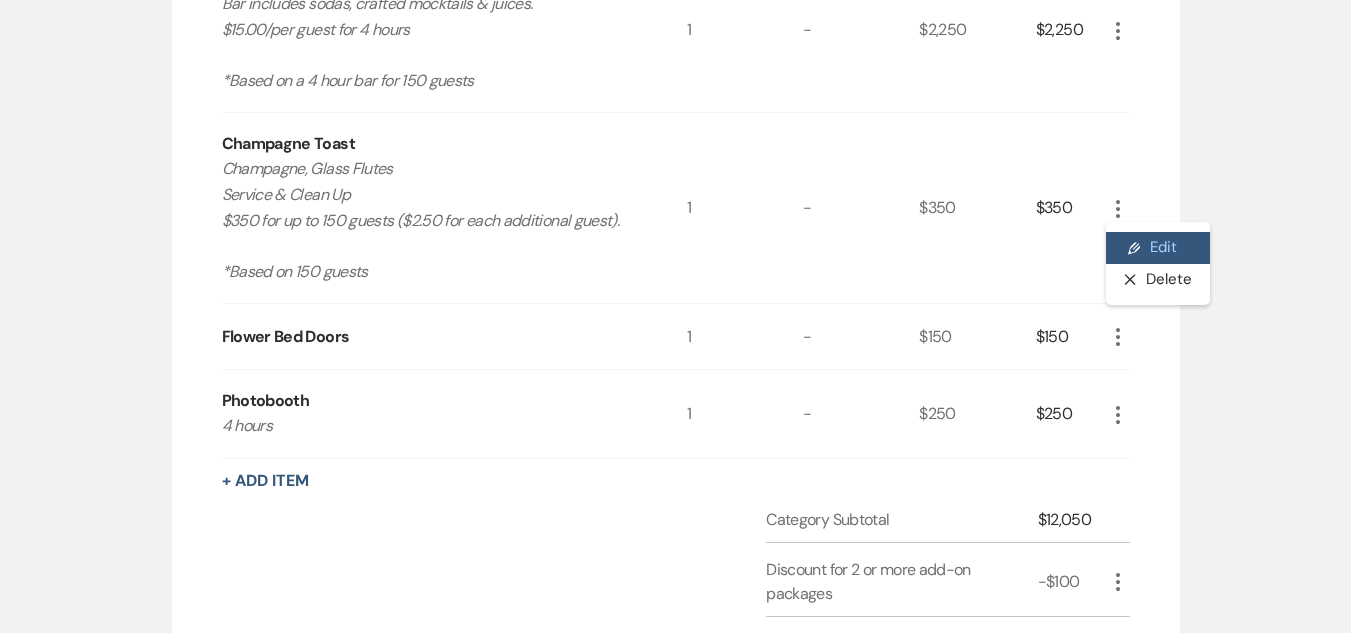 click on "Pencil Edit" at bounding box center (1158, 248) 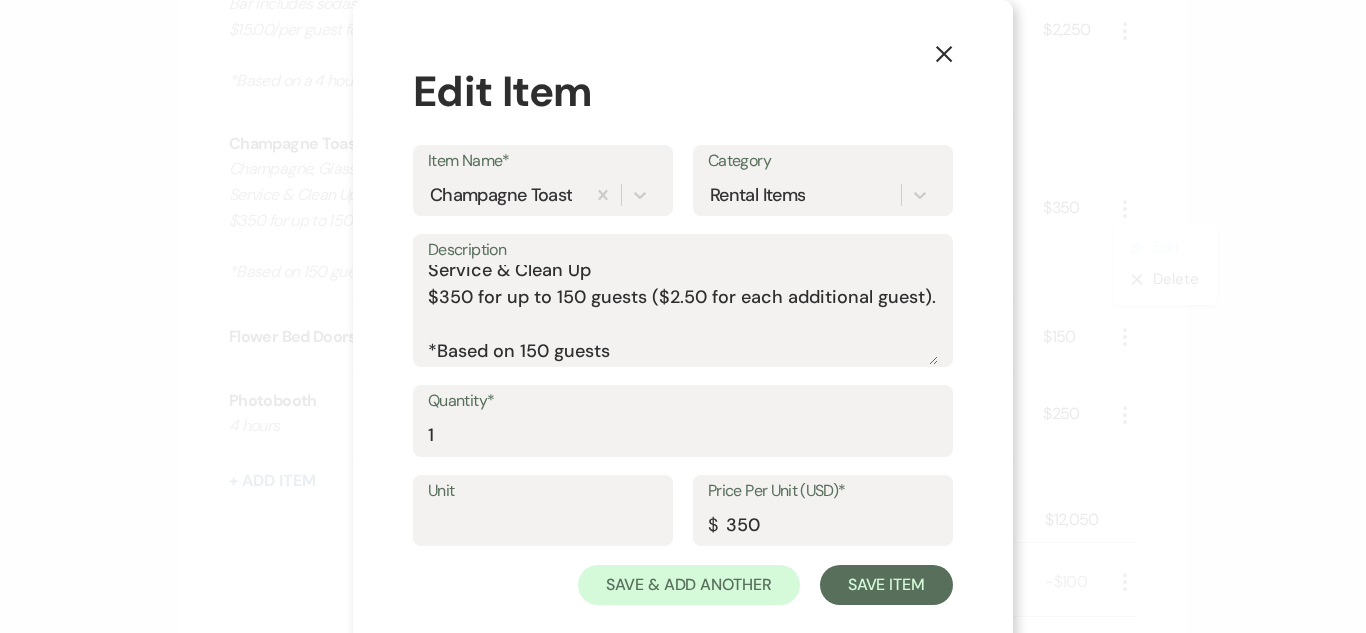 scroll, scrollTop: 89, scrollLeft: 0, axis: vertical 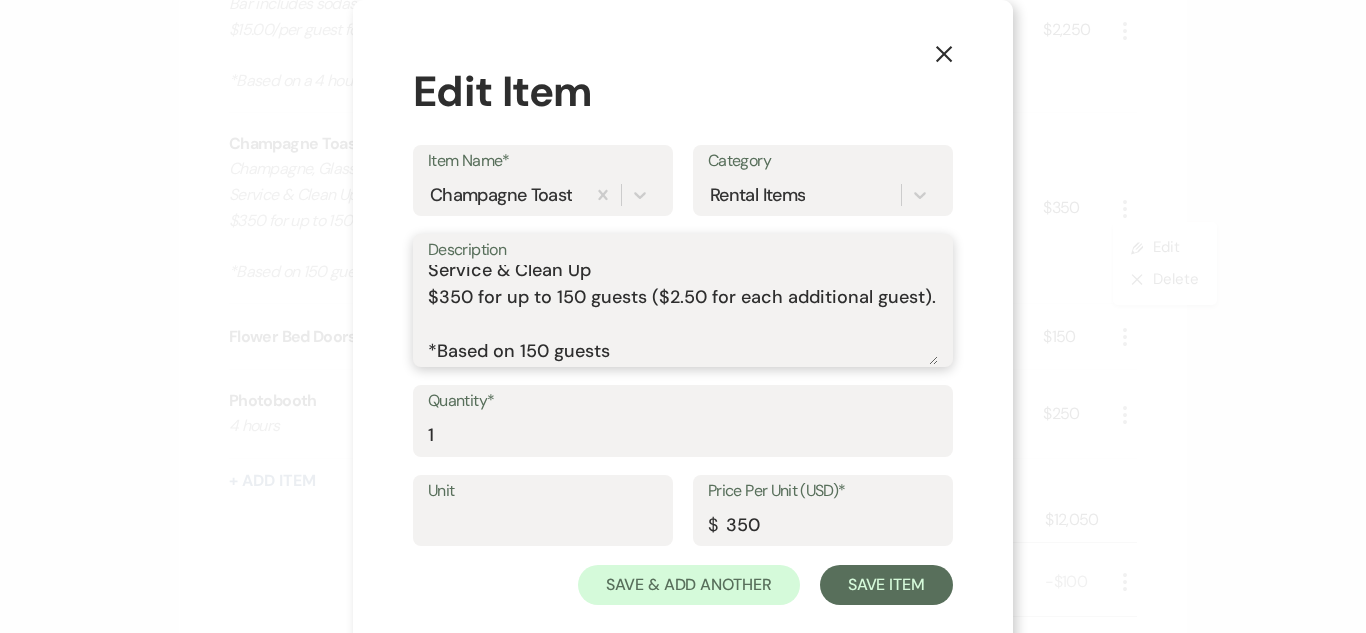 click on "Champagne, Glass Flutes
Service & Clean Up
$350 for up to 150 guests ($2.50 for each additional guest).
*Based on 150 guests" at bounding box center (683, 315) 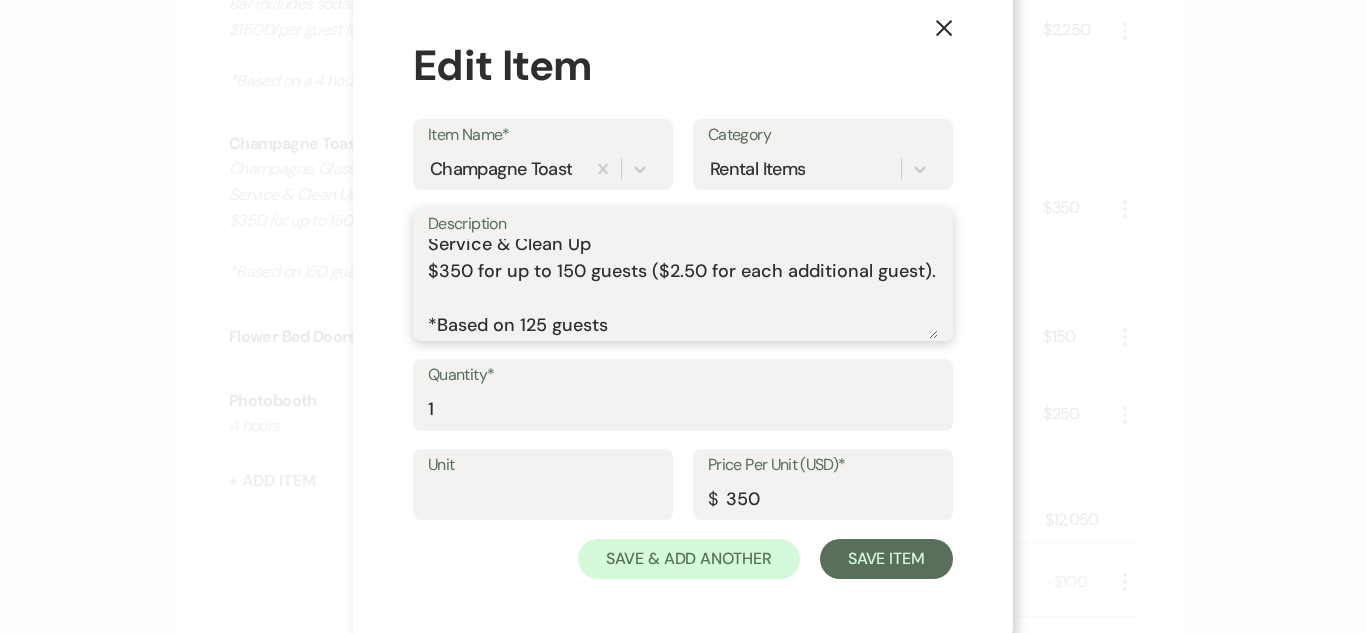 scroll, scrollTop: 32, scrollLeft: 0, axis: vertical 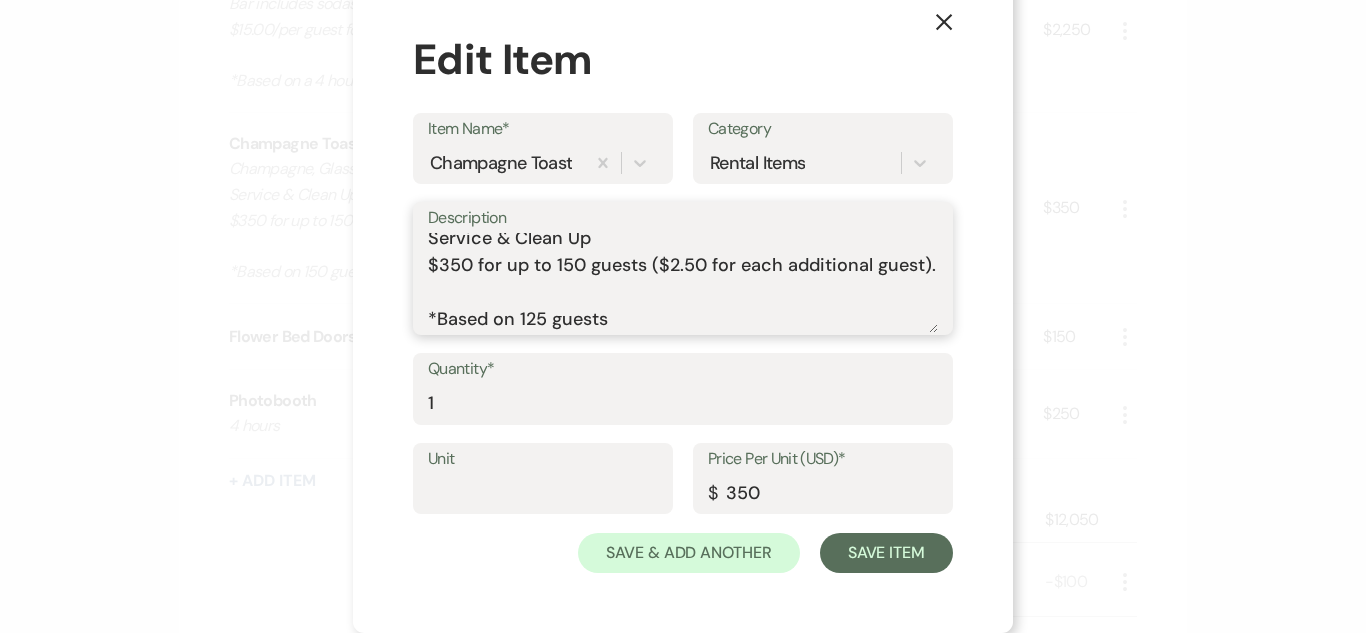 type on "Champagne, Glass Flutes
Service & Clean Up
$350 for up to 150 guests ($2.50 for each additional guest).
*Based on 125 guests" 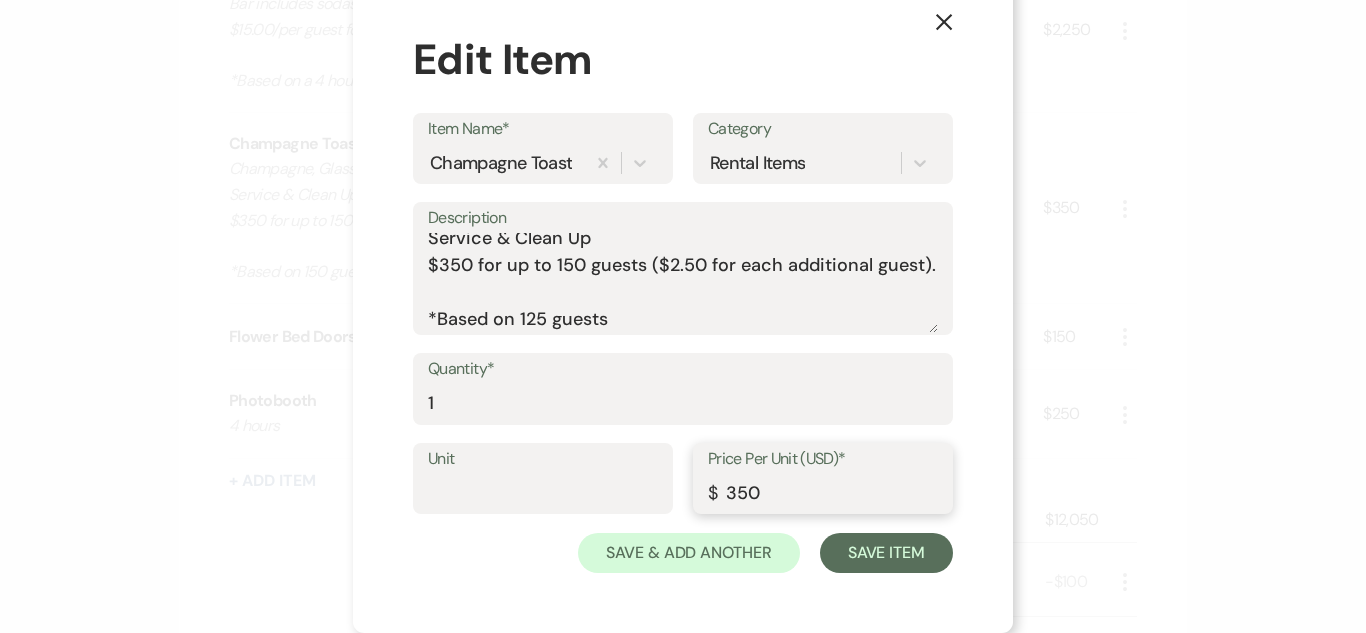 click on "350" at bounding box center [823, 492] 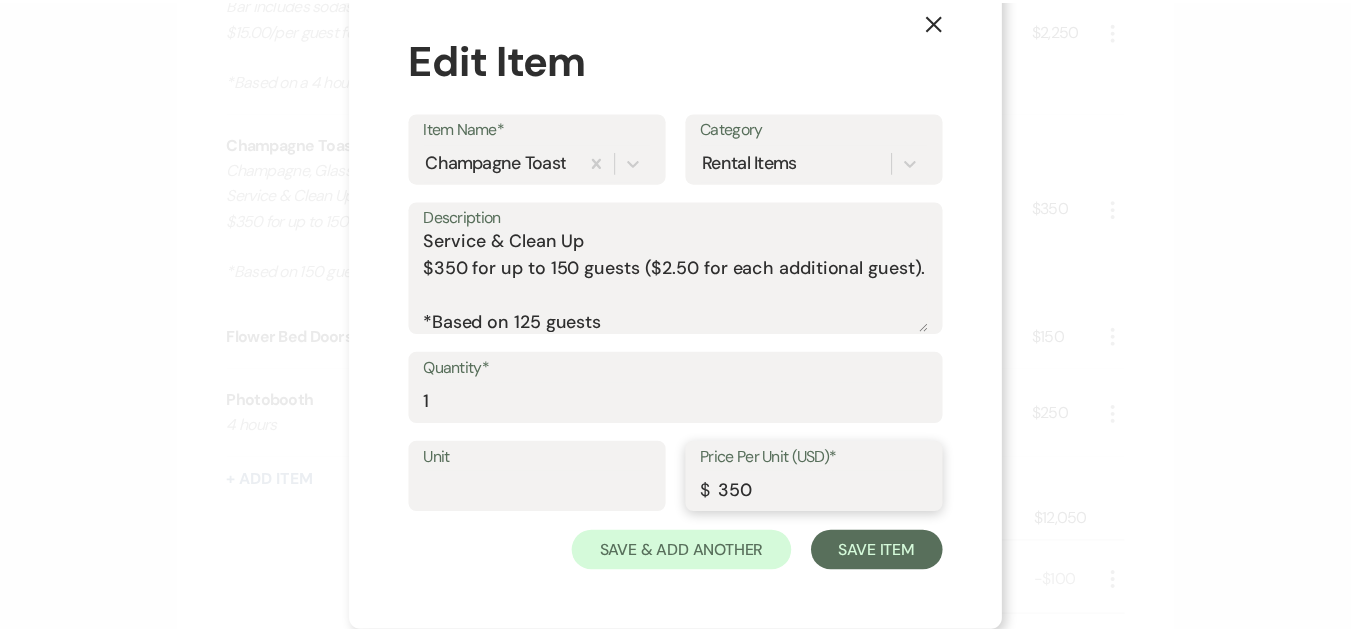 scroll, scrollTop: 0, scrollLeft: 0, axis: both 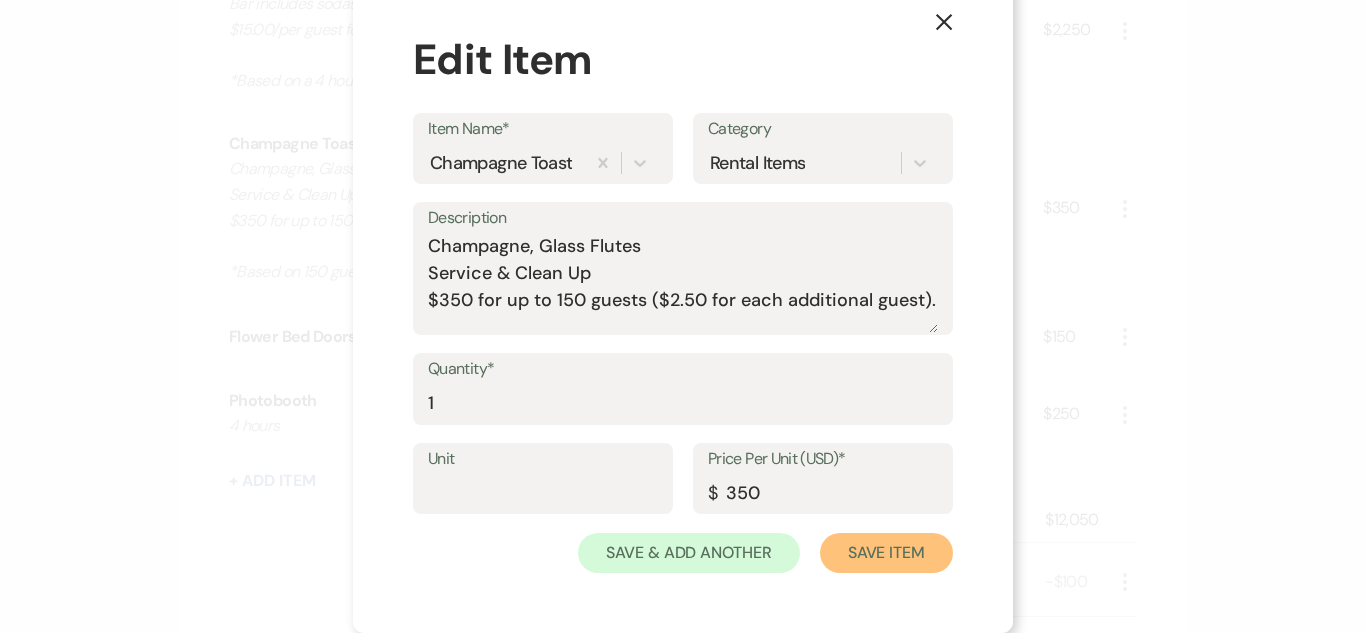 click on "Save Item" at bounding box center (886, 553) 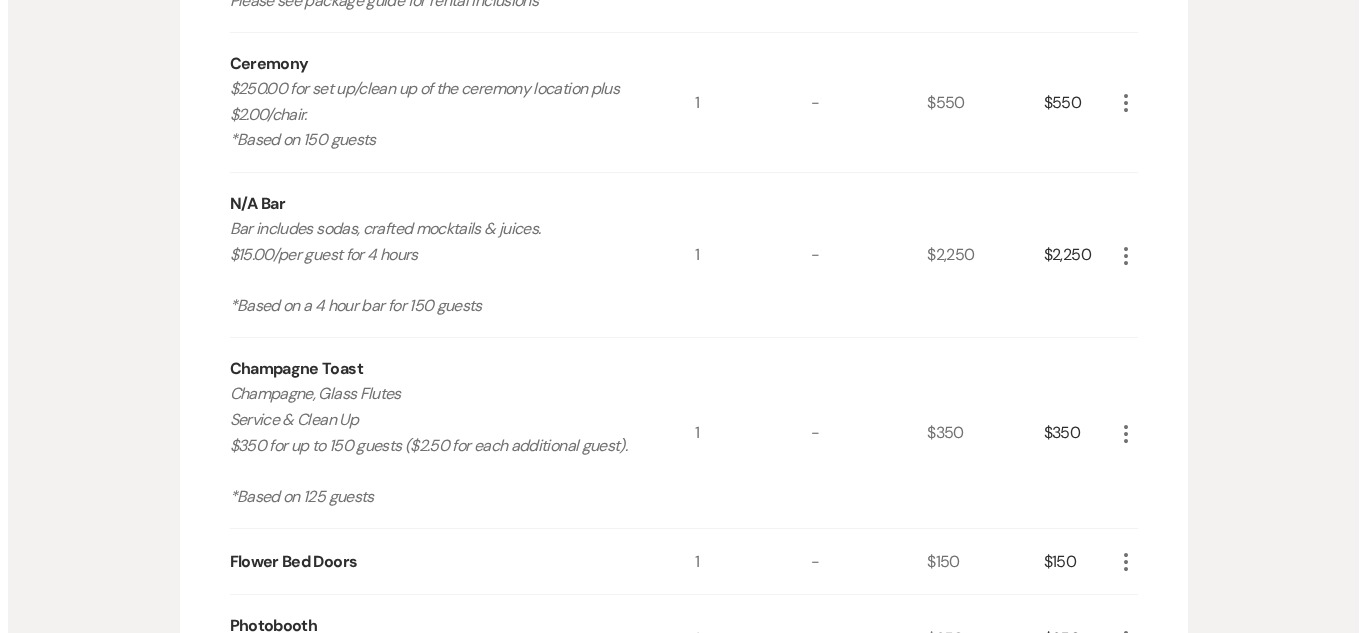scroll, scrollTop: 673, scrollLeft: 0, axis: vertical 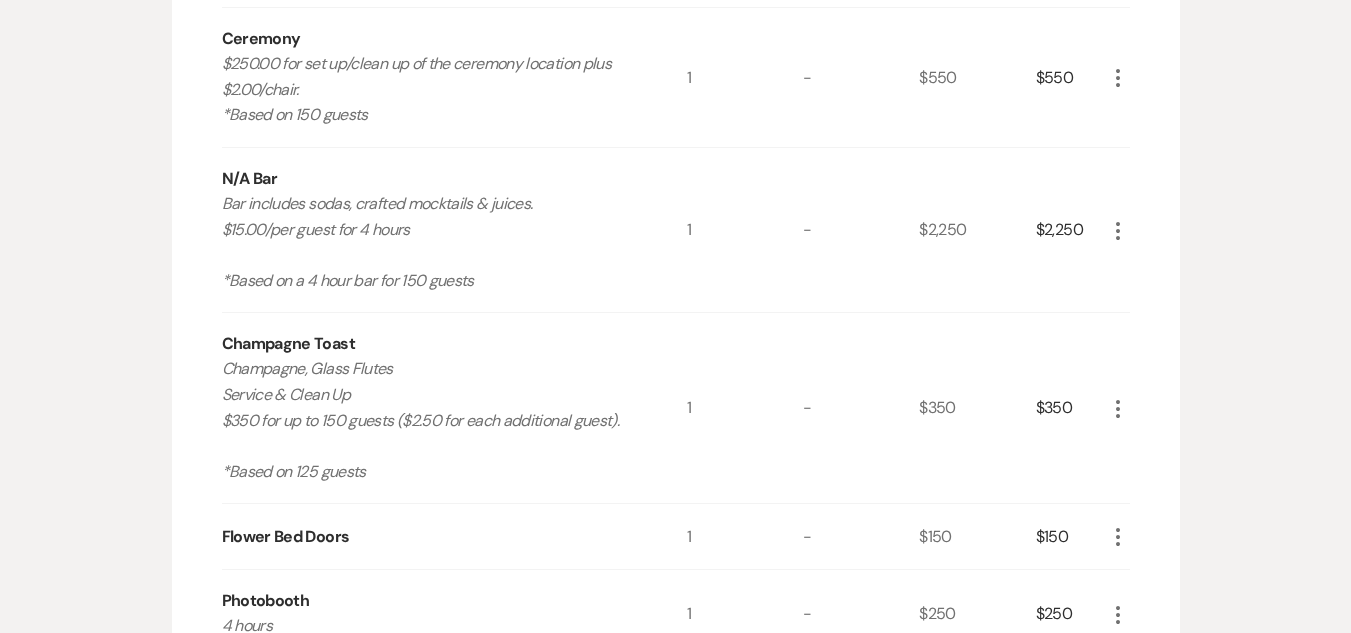 click on "More" 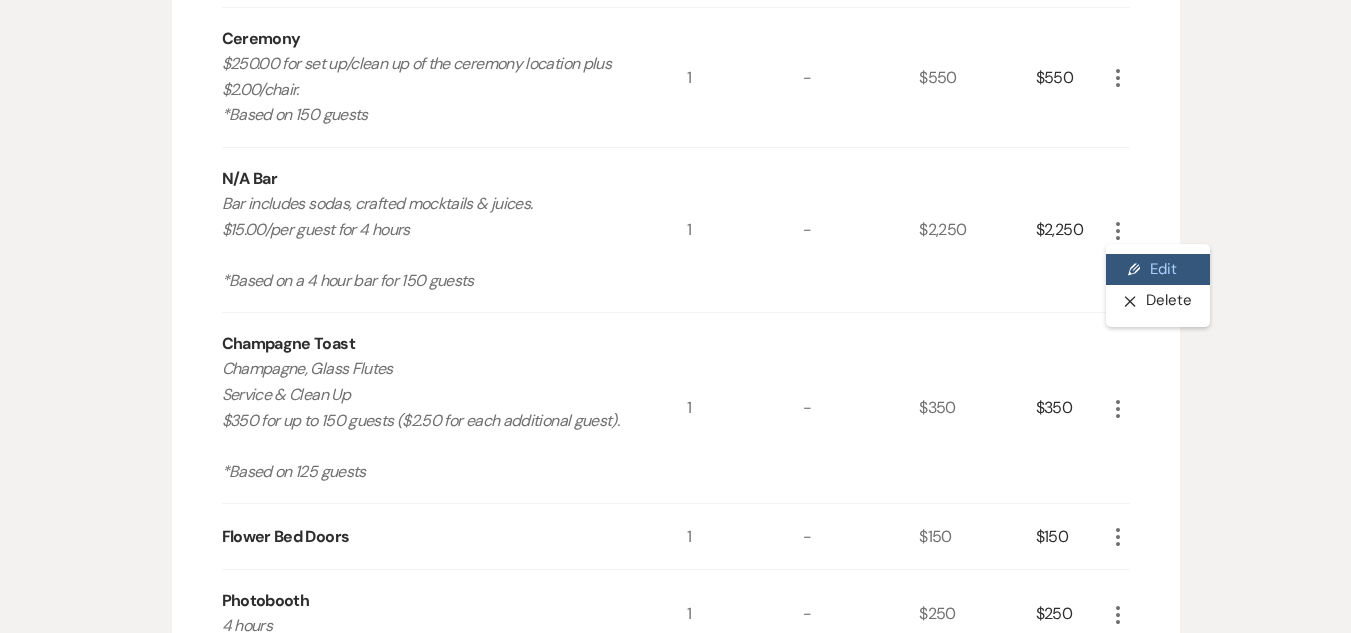 click on "Pencil Edit" at bounding box center (1158, 270) 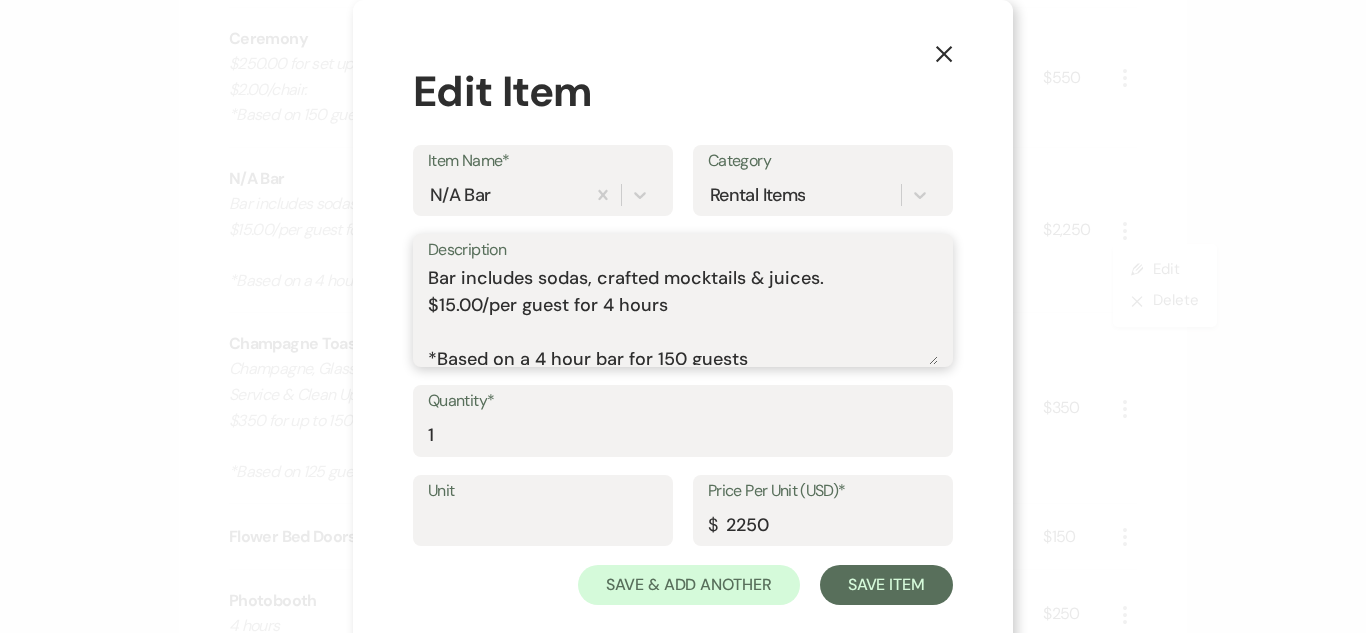 click on "Bar includes sodas, crafted mocktails & juices.
$15.00/per guest for 4 hours
*Based on a 4 hour bar for 150 guests" at bounding box center [683, 315] 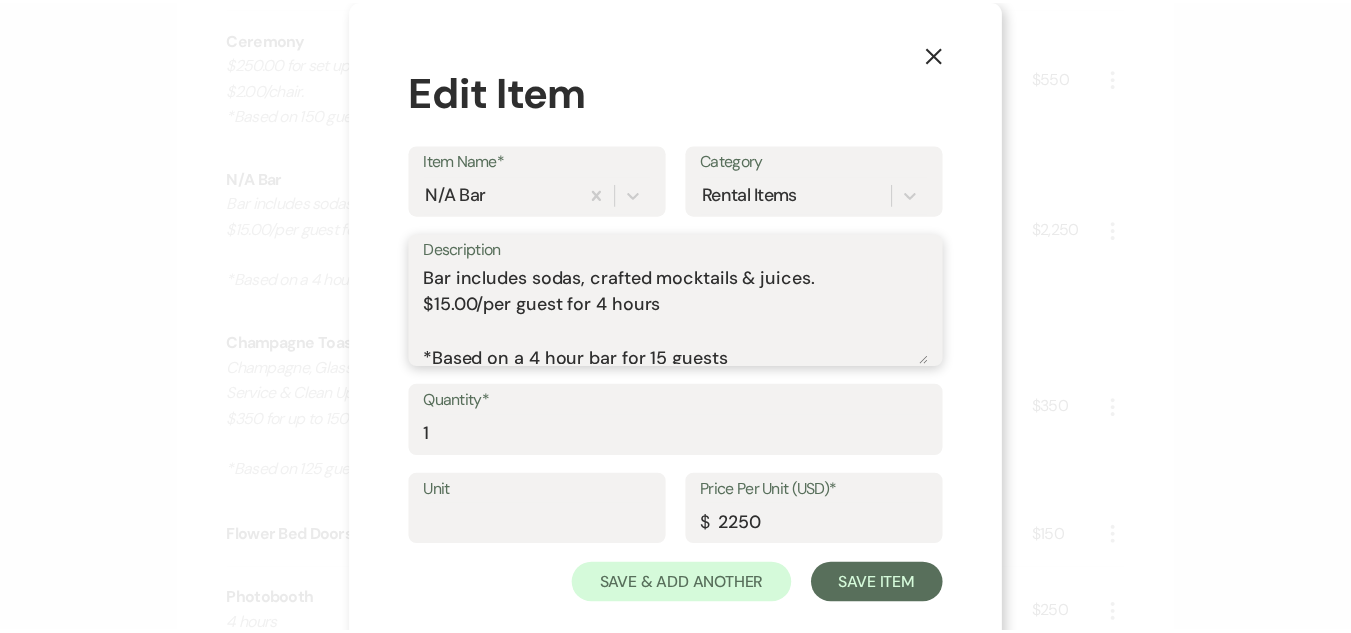 scroll, scrollTop: 6, scrollLeft: 0, axis: vertical 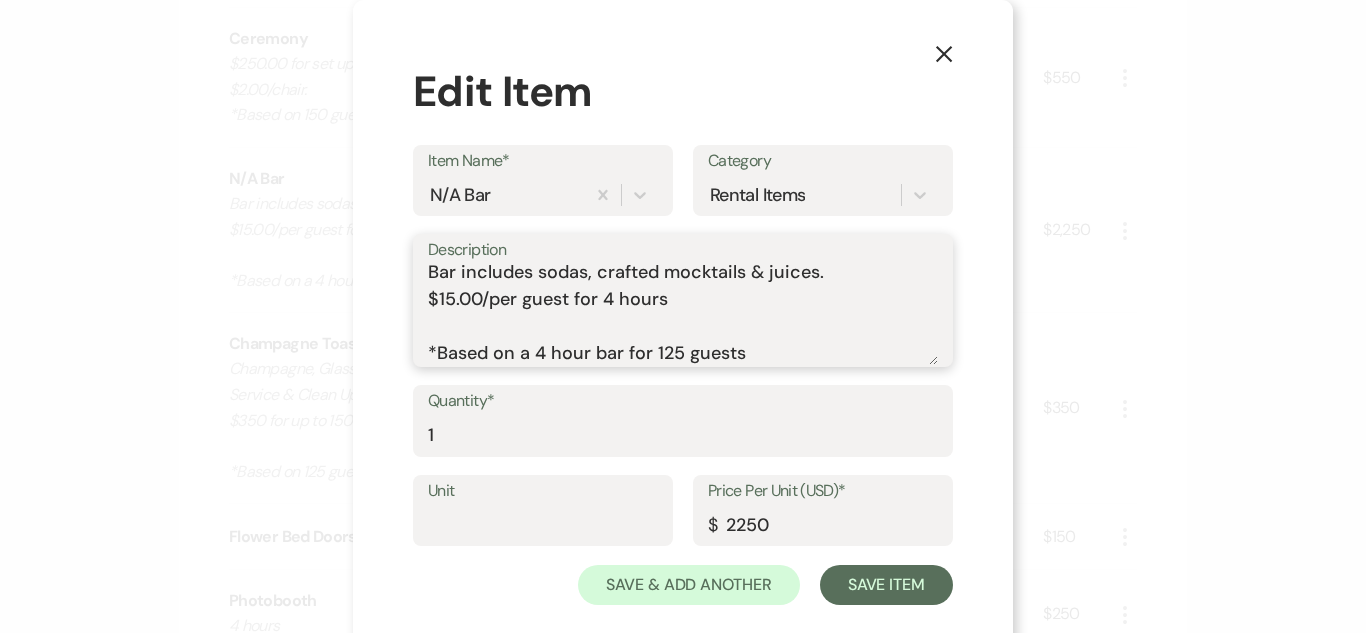 type on "Bar includes sodas, crafted mocktails & juices.
$15.00/per guest for 4 hours
*Based on a 4 hour bar for 125 guests" 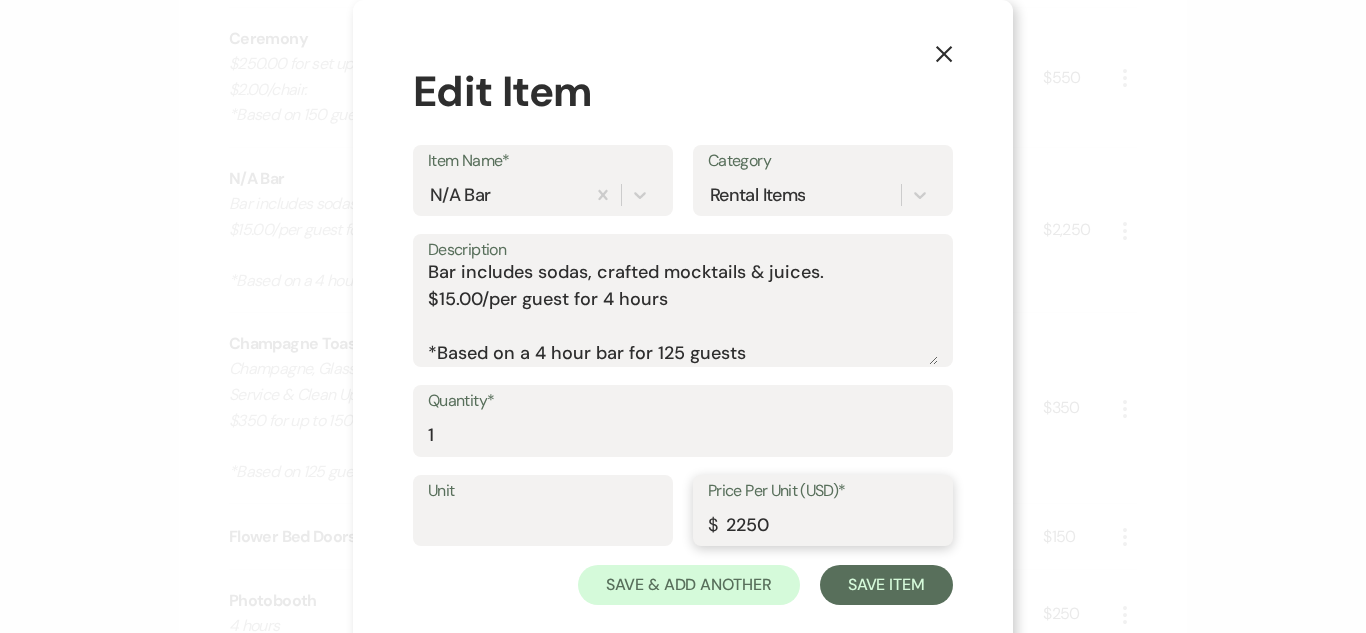 click on "2250" at bounding box center [823, 524] 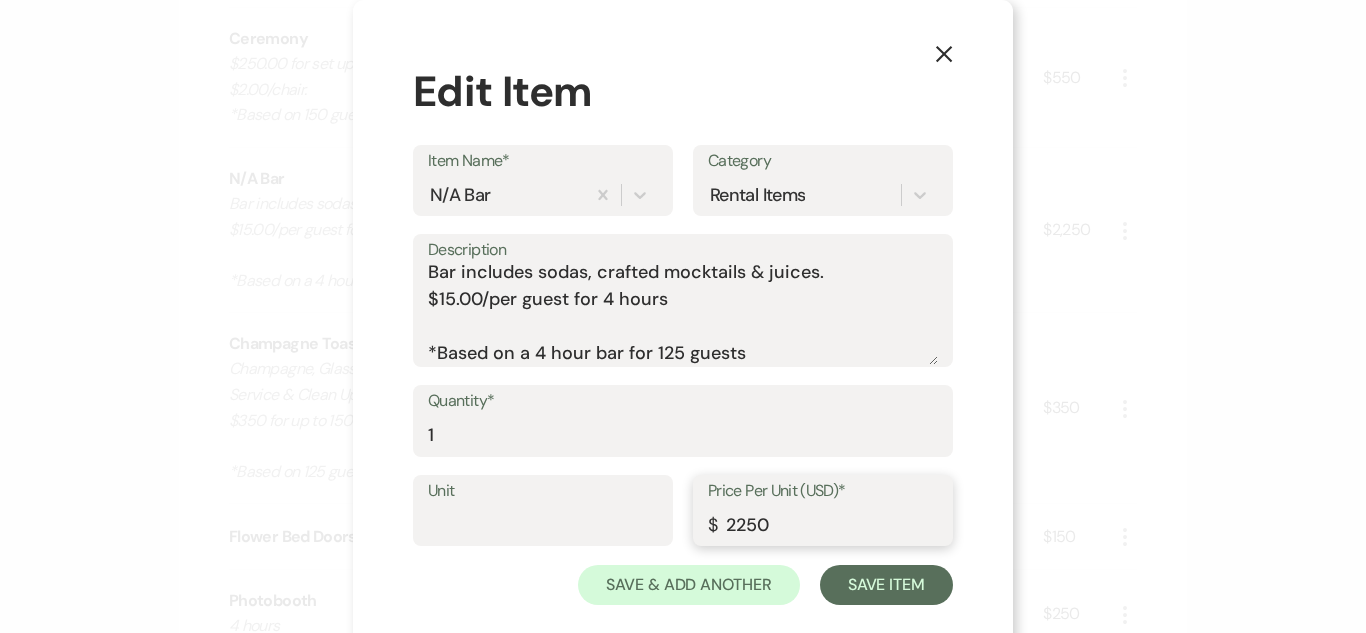 click on "2250" at bounding box center (823, 524) 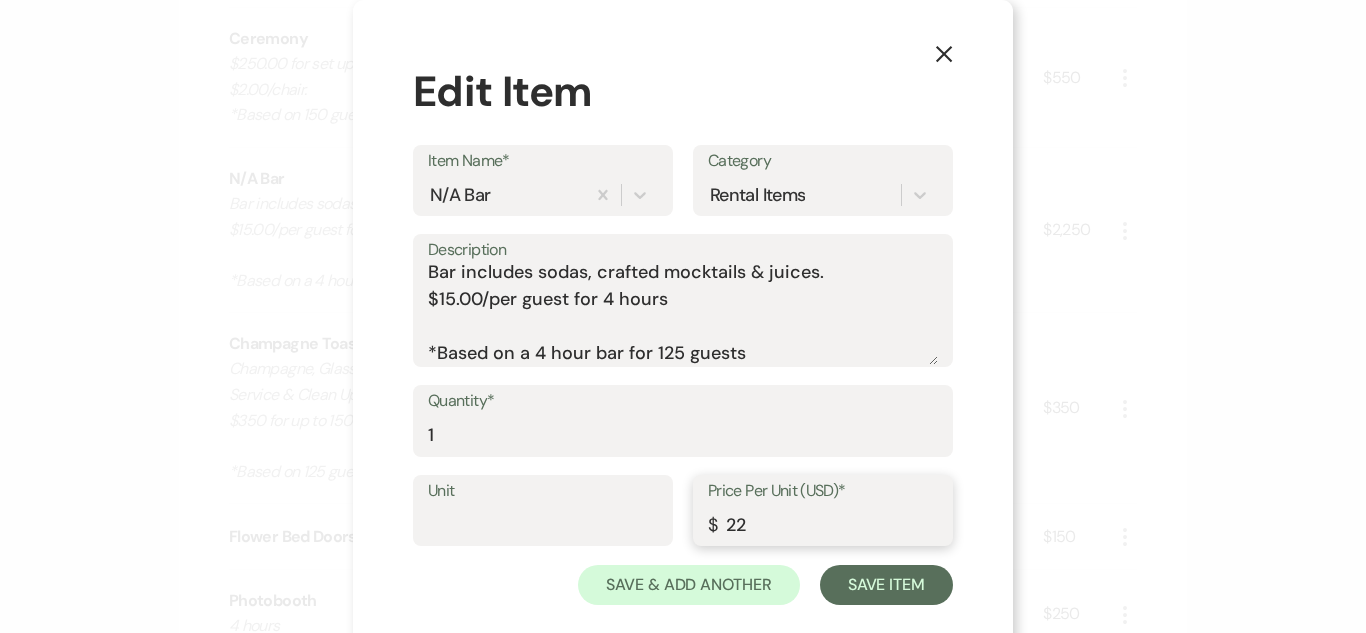 type on "2" 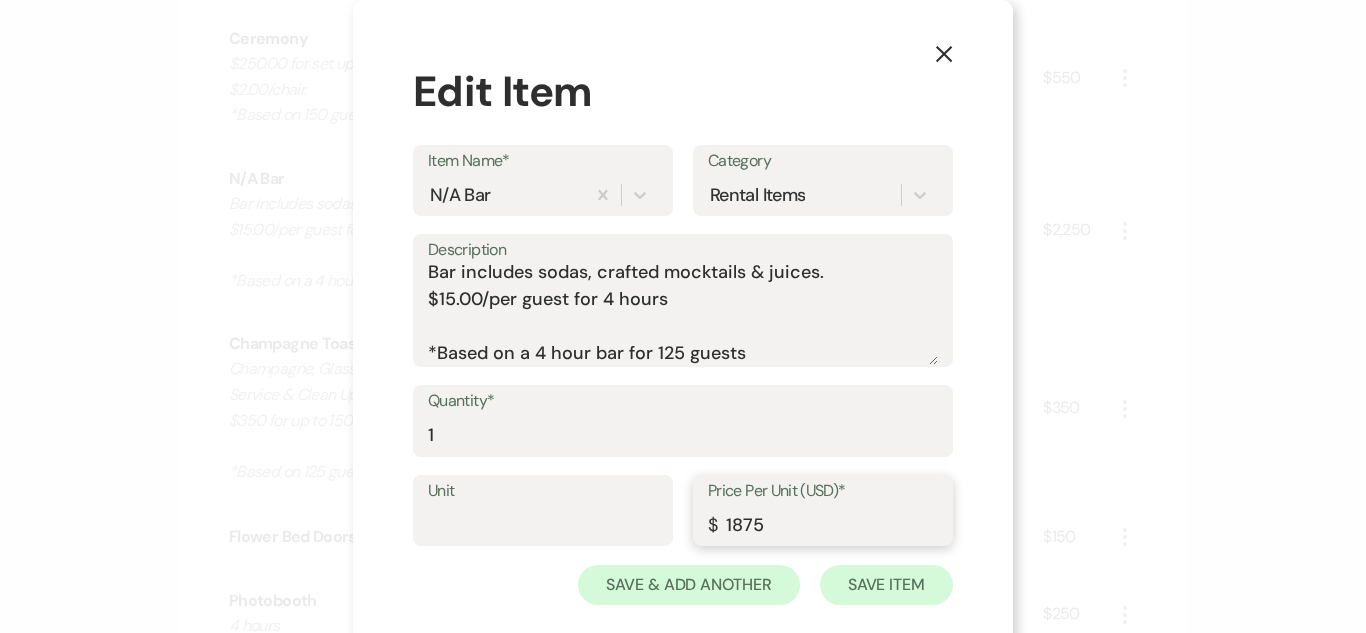 type on "1875" 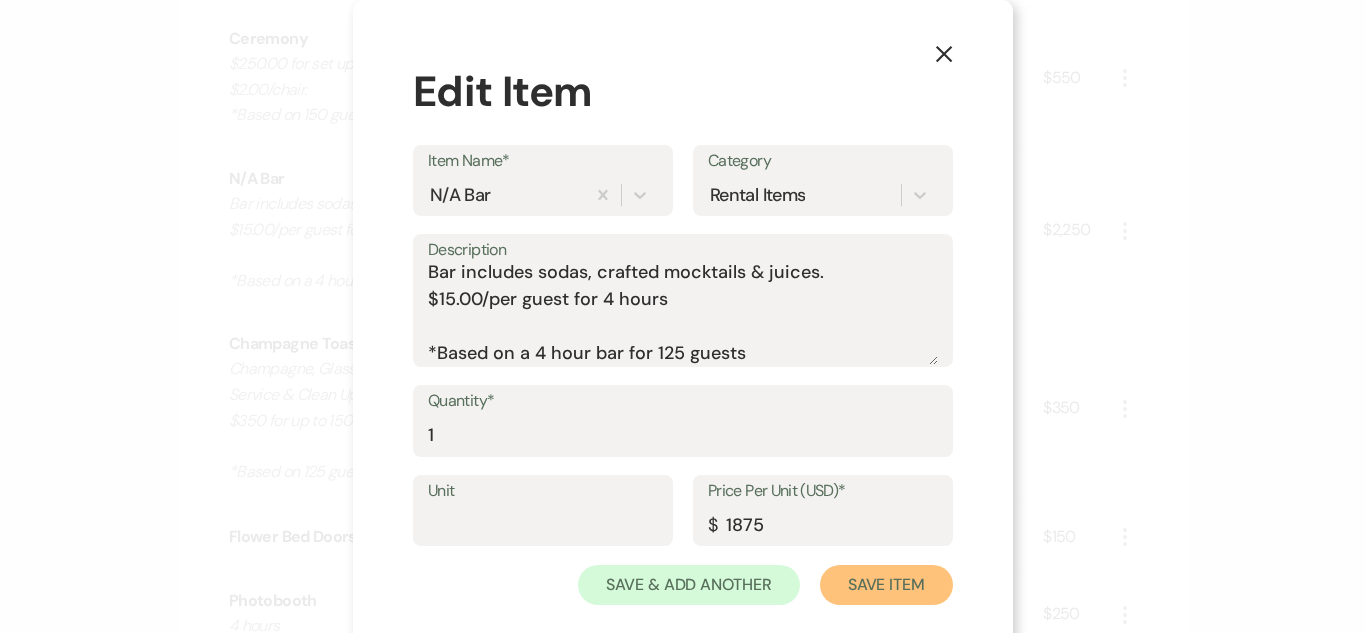 click on "Save Item" at bounding box center [886, 585] 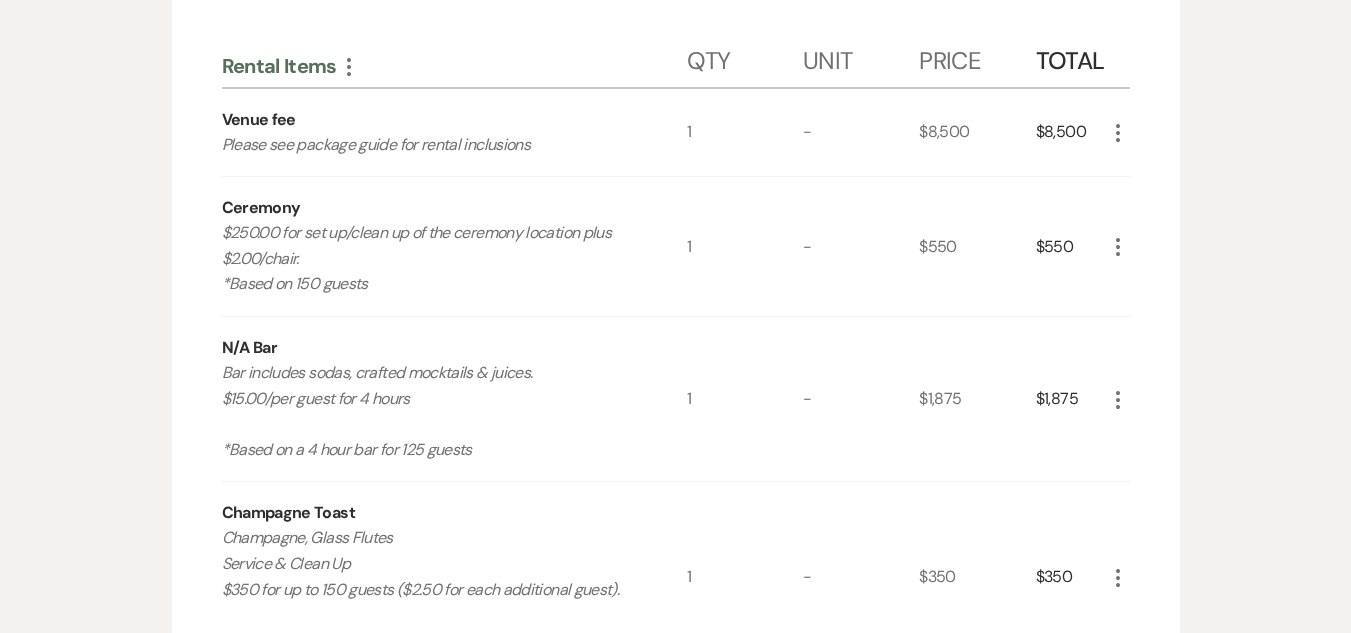 scroll, scrollTop: 473, scrollLeft: 0, axis: vertical 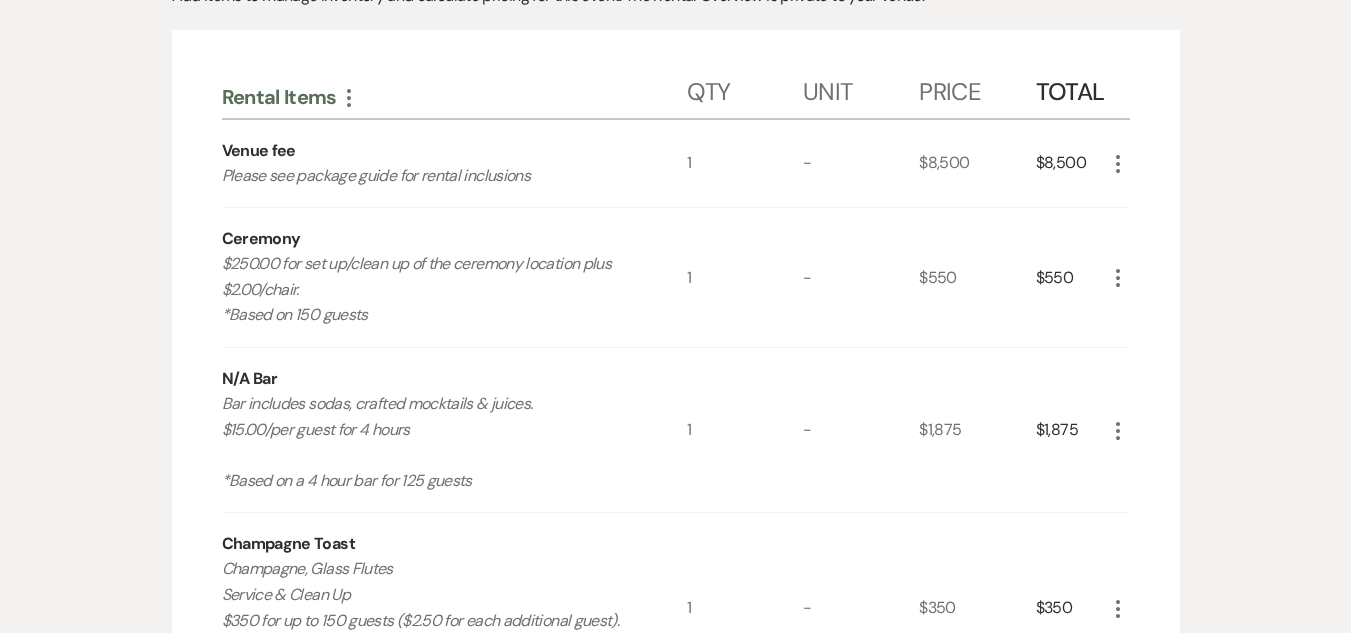 click 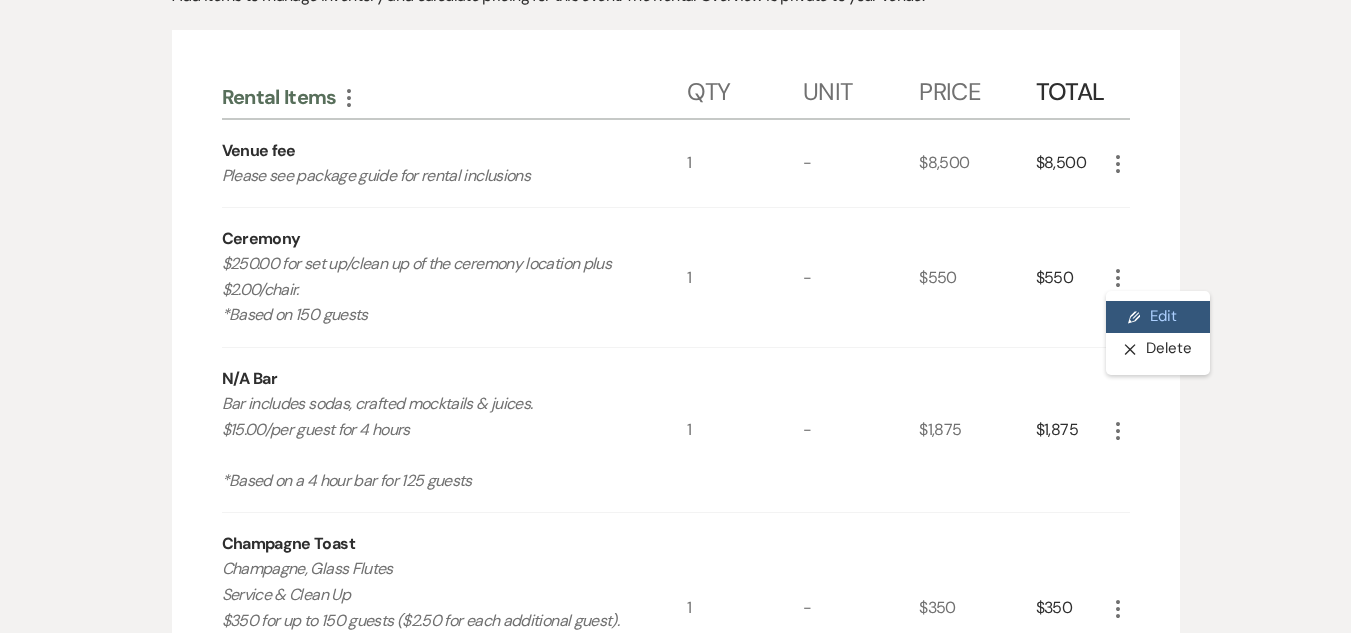 click on "Pencil" 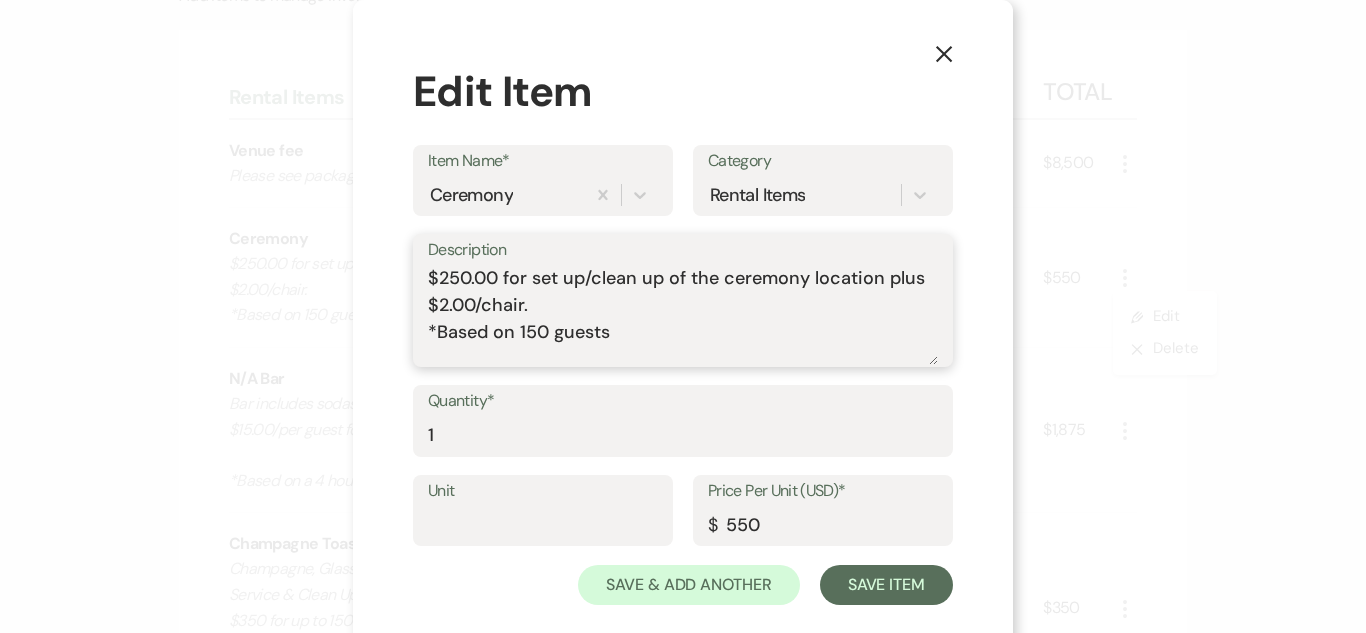 click on "$250.00 for set up/clean up of the ceremony location plus $2.00/chair.
*Based on 150 guests" at bounding box center [683, 315] 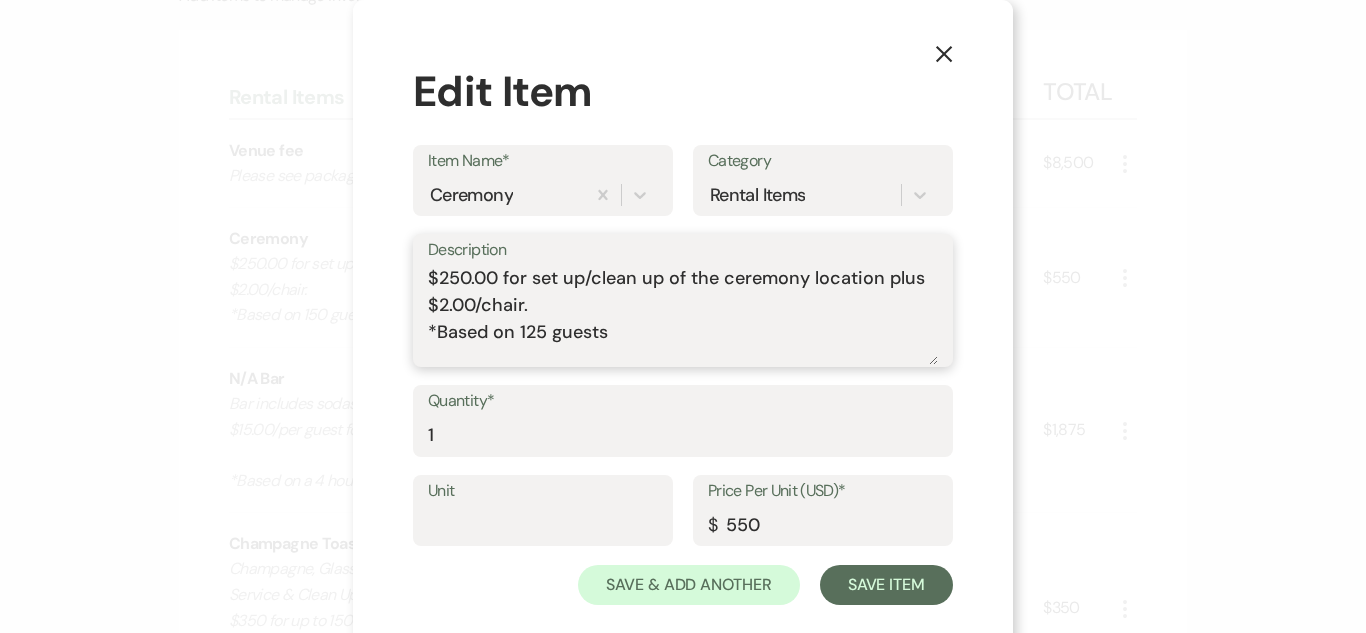 type on "$250.00 for set up/clean up of the ceremony location plus $2.00/chair.
*Based on 125 guests" 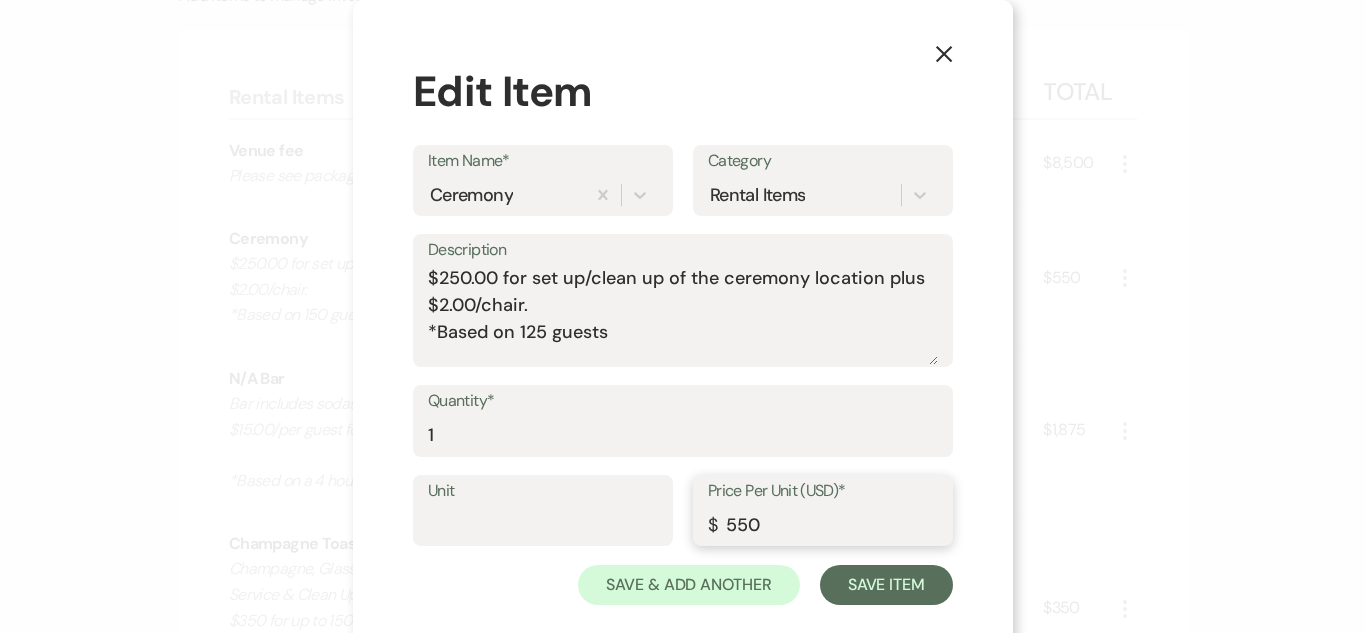 click on "550" at bounding box center (823, 524) 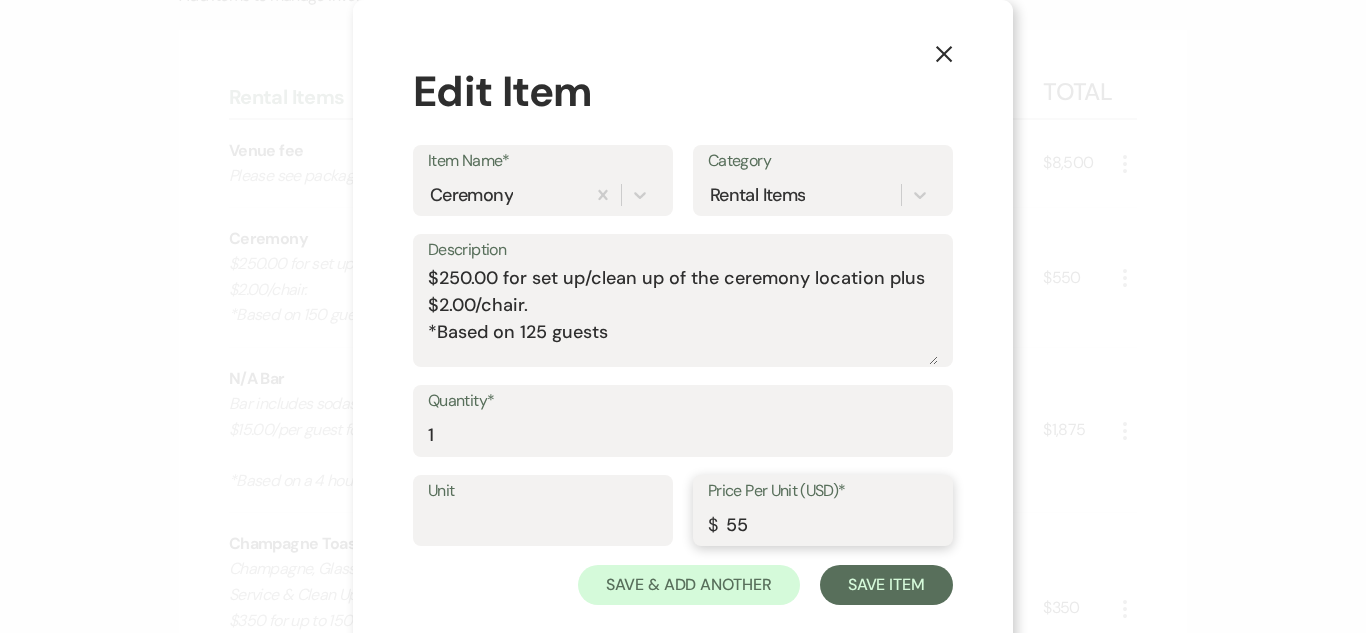 type on "5" 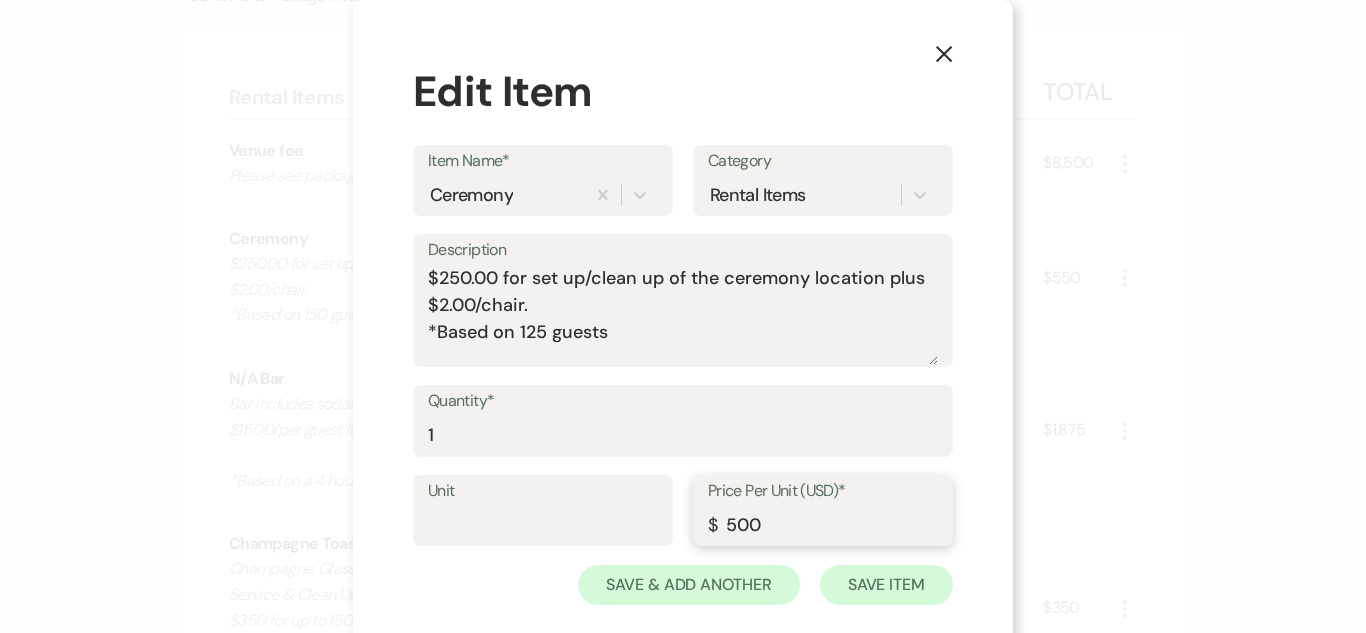 type on "500" 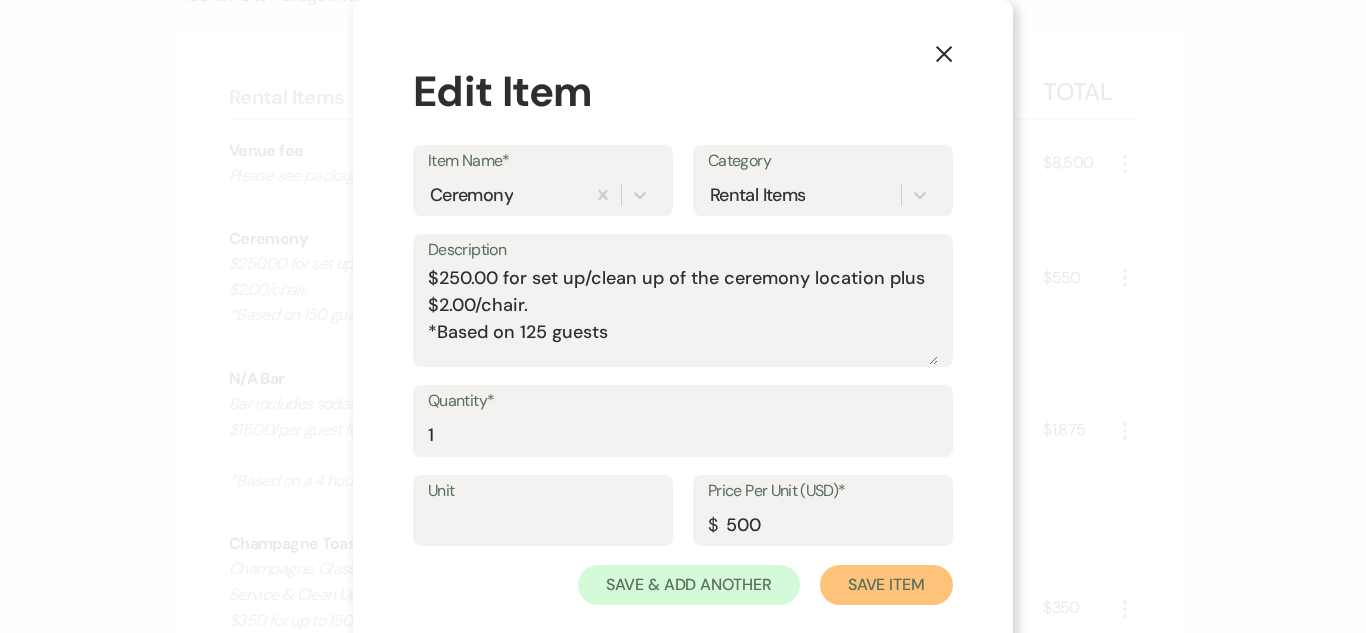 click on "Save Item" at bounding box center [886, 585] 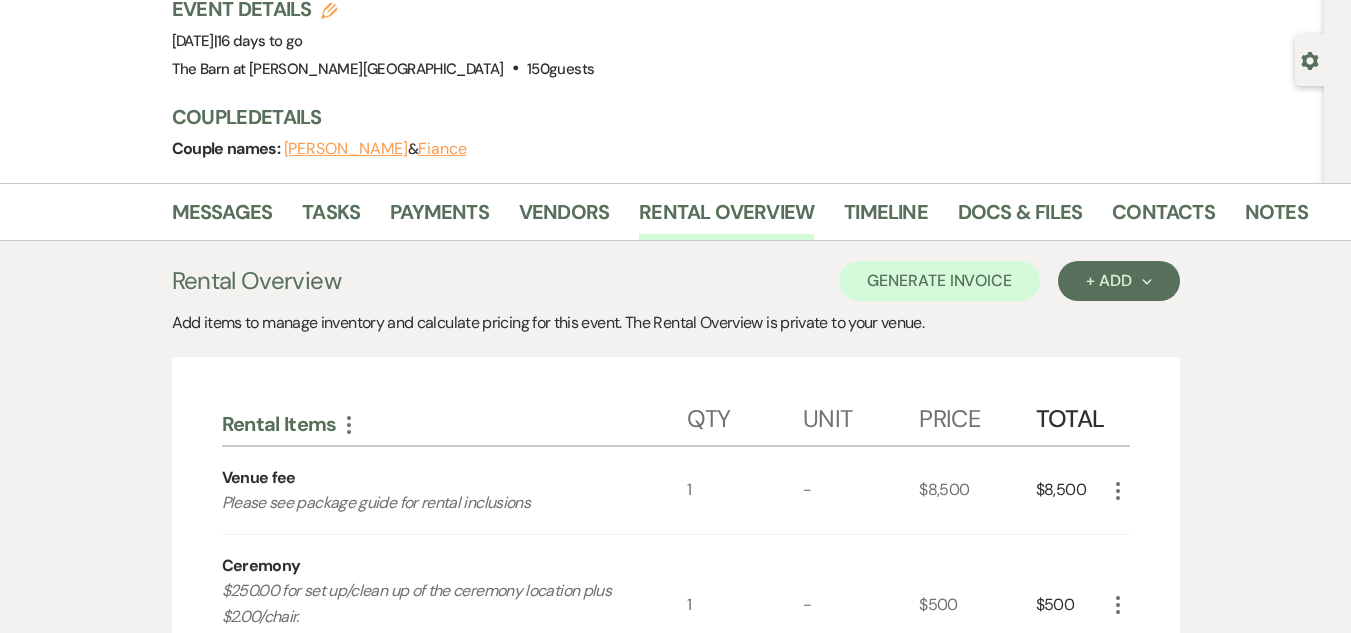 scroll, scrollTop: 0, scrollLeft: 0, axis: both 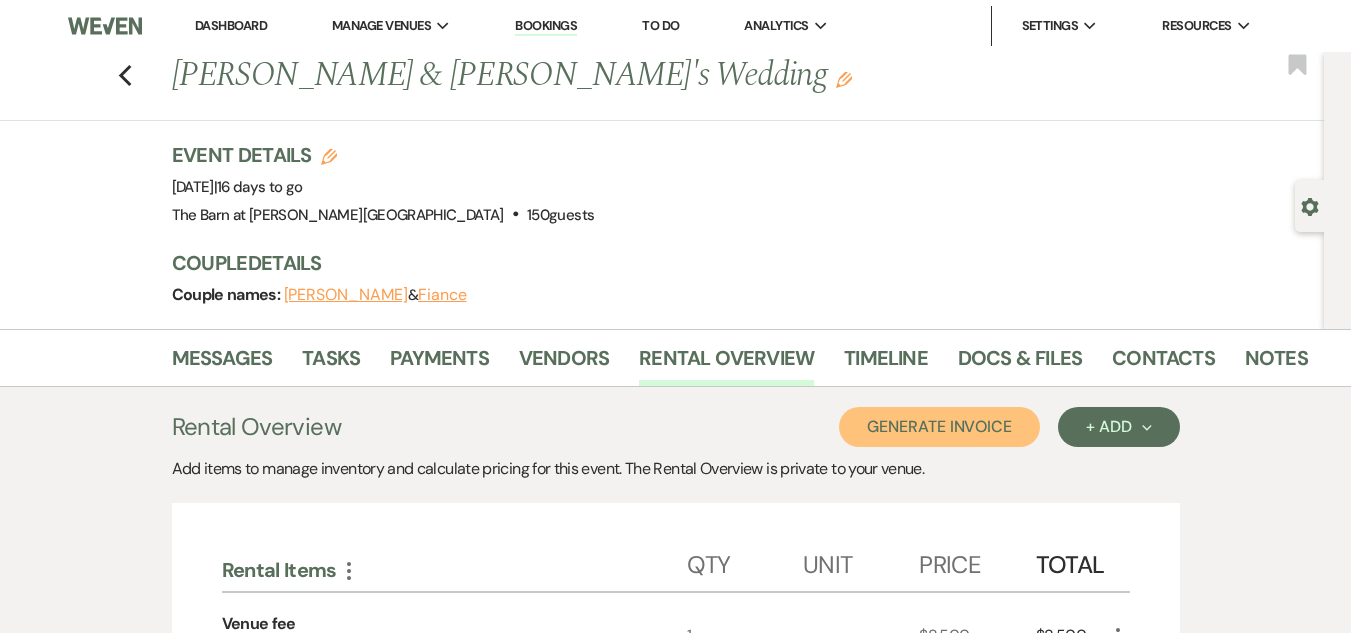 click on "Generate Invoice" at bounding box center (939, 427) 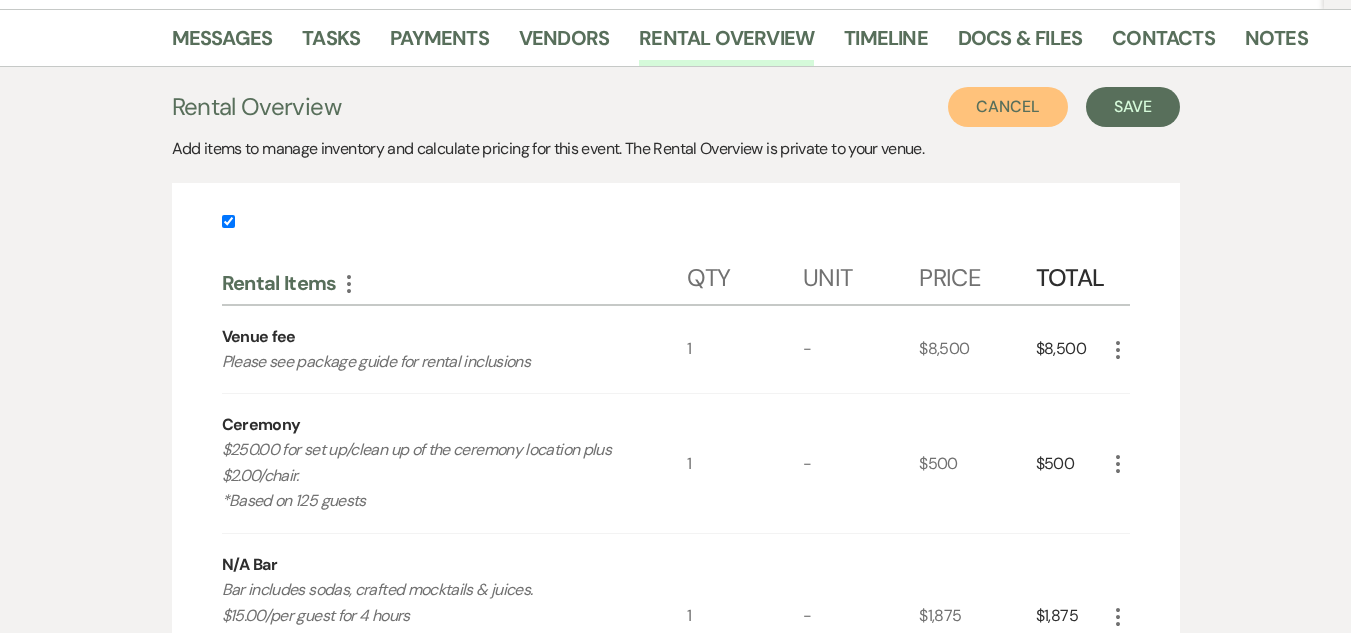 scroll, scrollTop: 200, scrollLeft: 0, axis: vertical 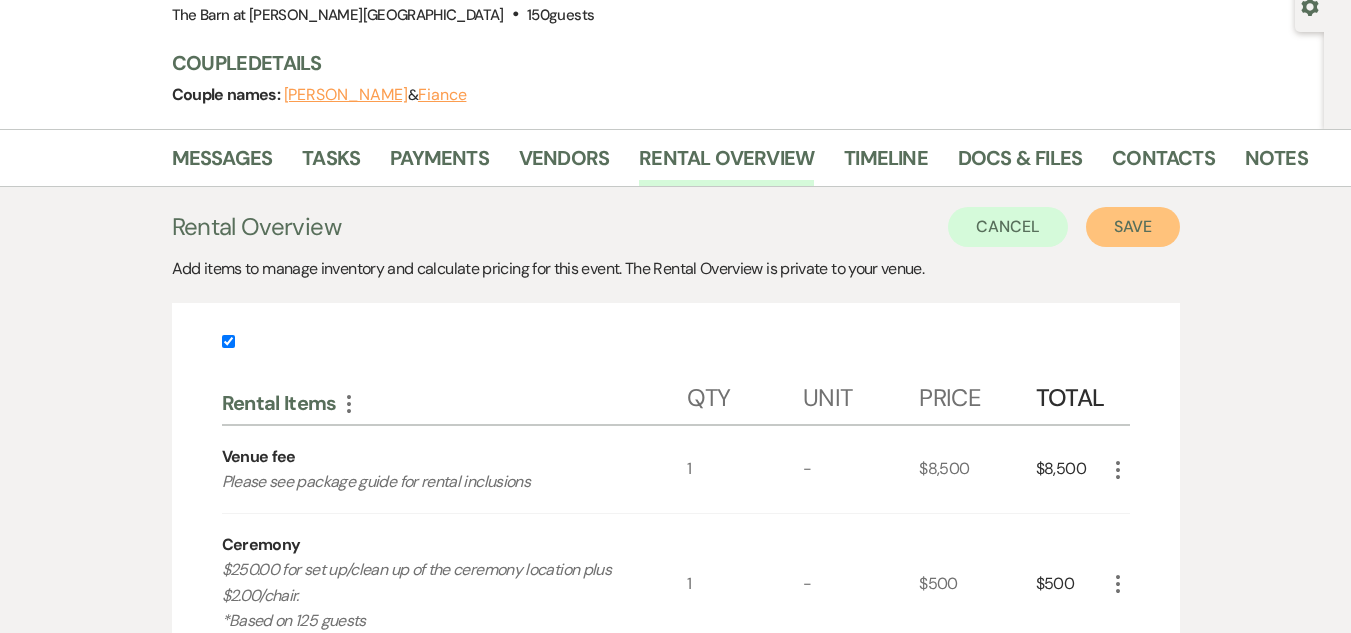 click on "Save" at bounding box center (1133, 227) 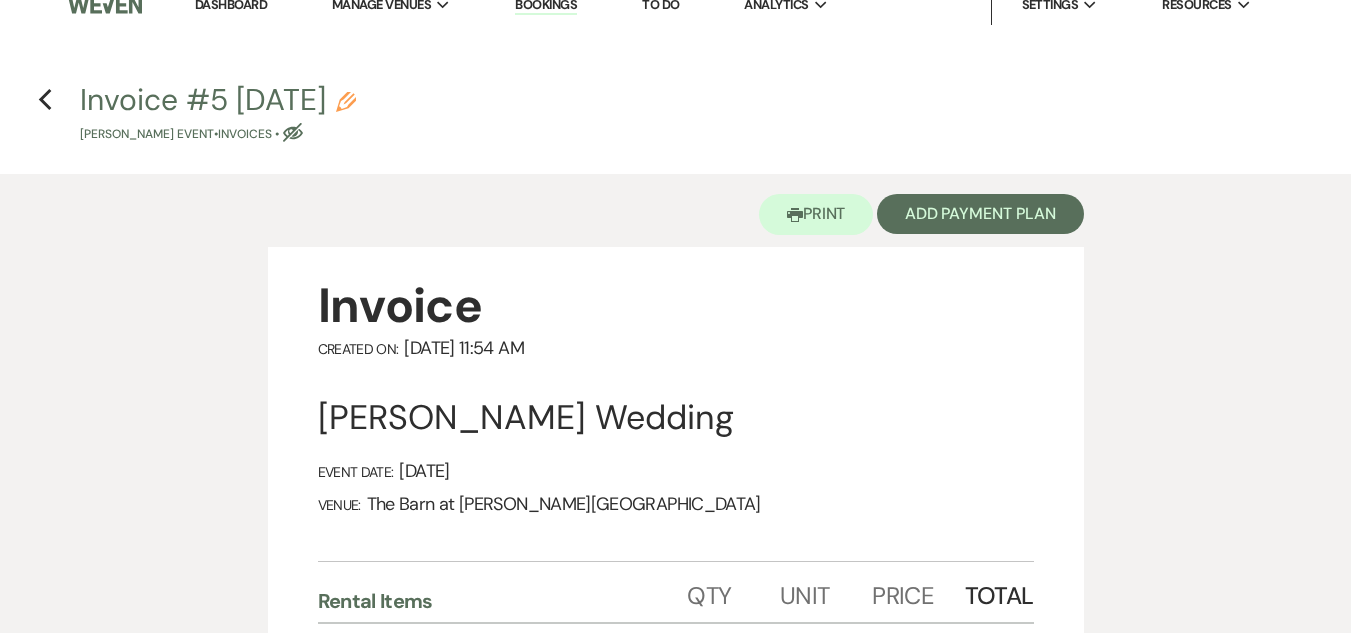scroll, scrollTop: 0, scrollLeft: 0, axis: both 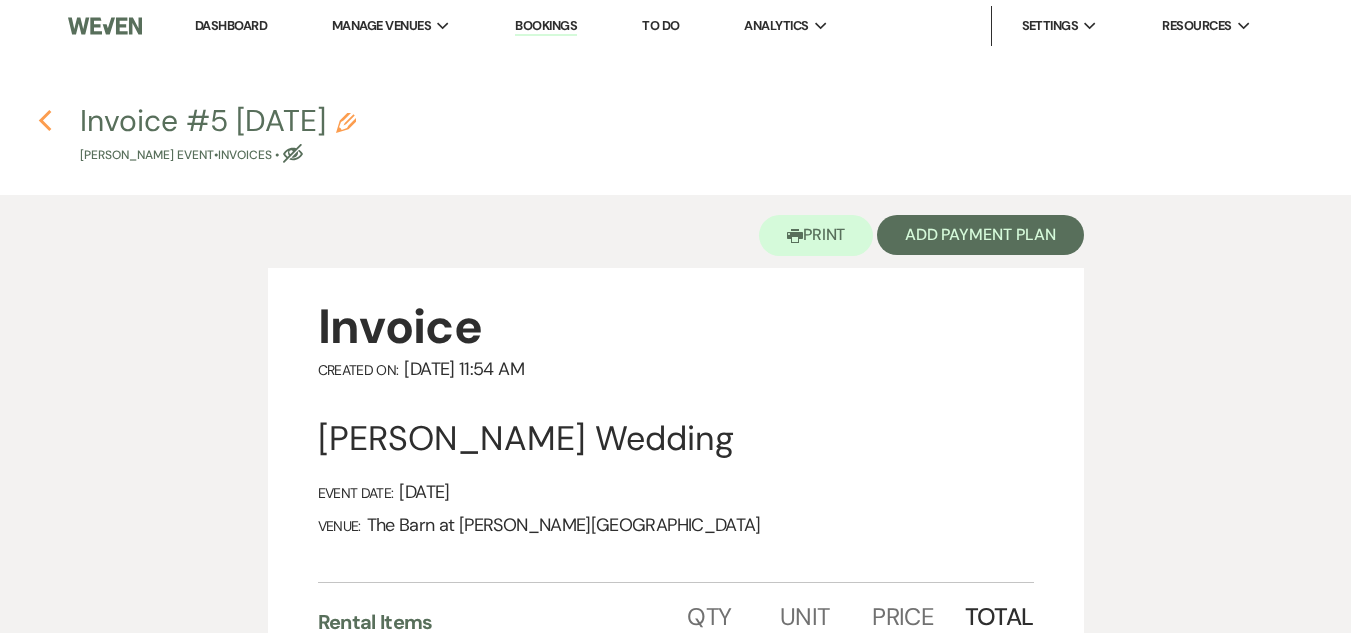 click on "Previous" 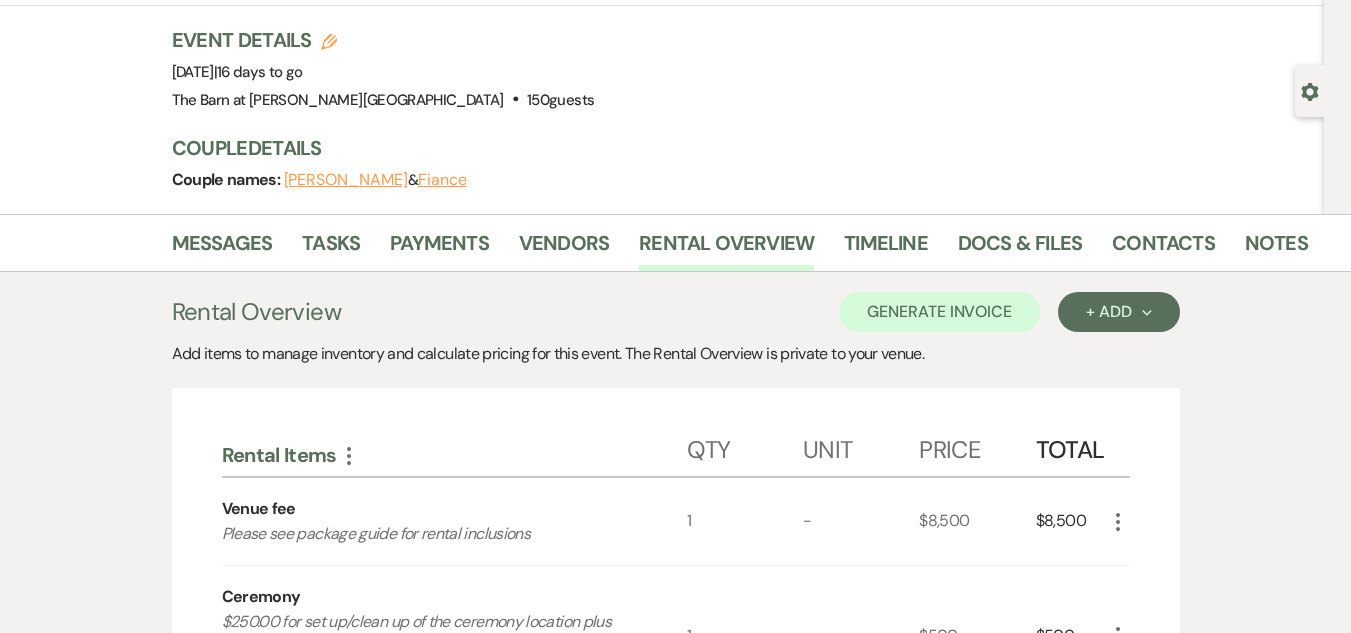 scroll, scrollTop: 0, scrollLeft: 0, axis: both 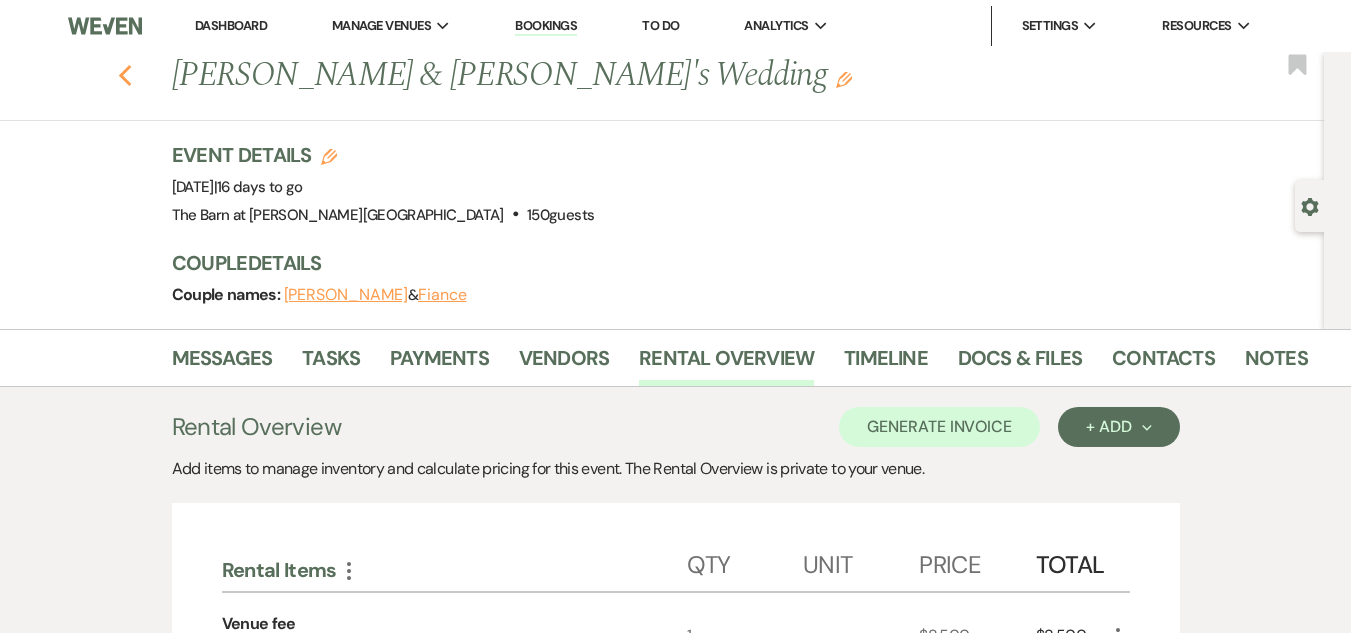 click on "Previous" 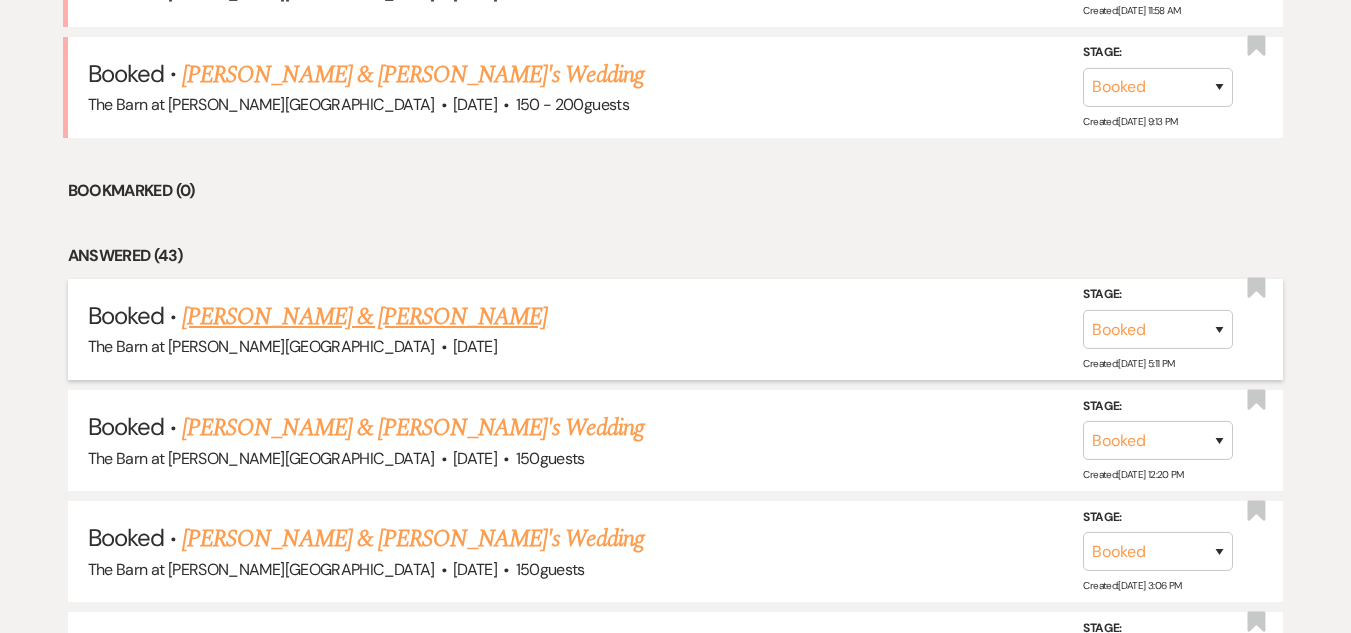 scroll, scrollTop: 995, scrollLeft: 0, axis: vertical 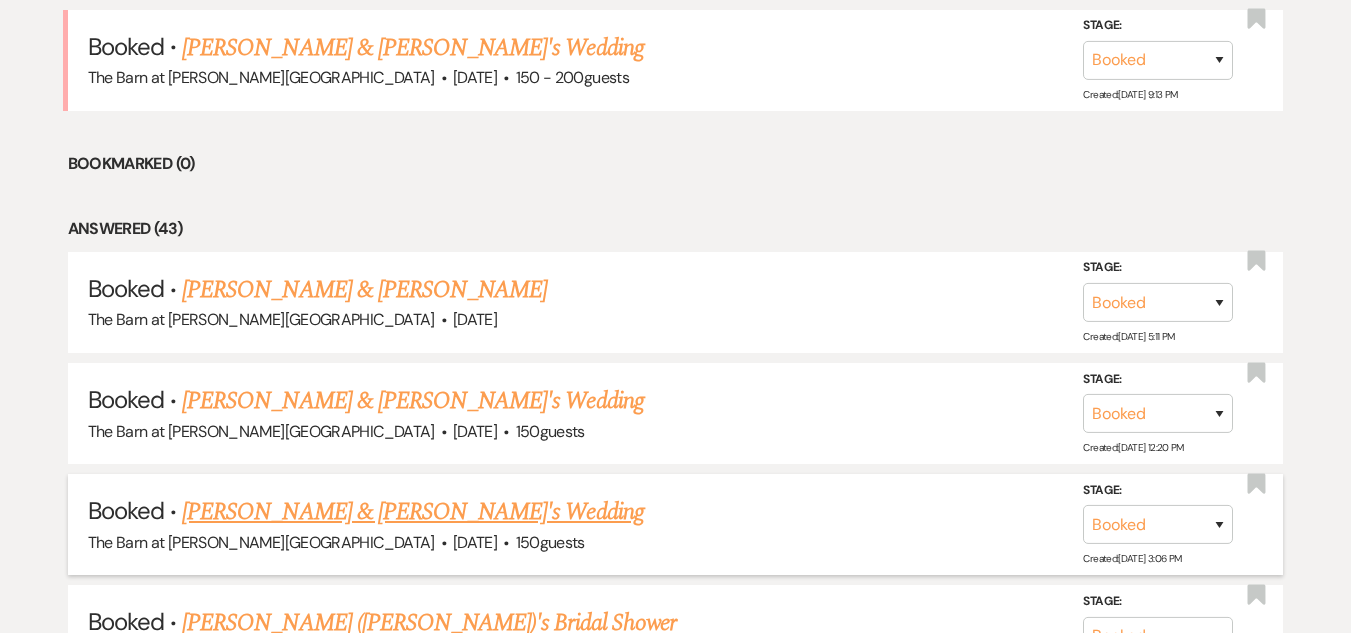 click on "[PERSON_NAME] & [PERSON_NAME]'s Wedding" at bounding box center (413, 512) 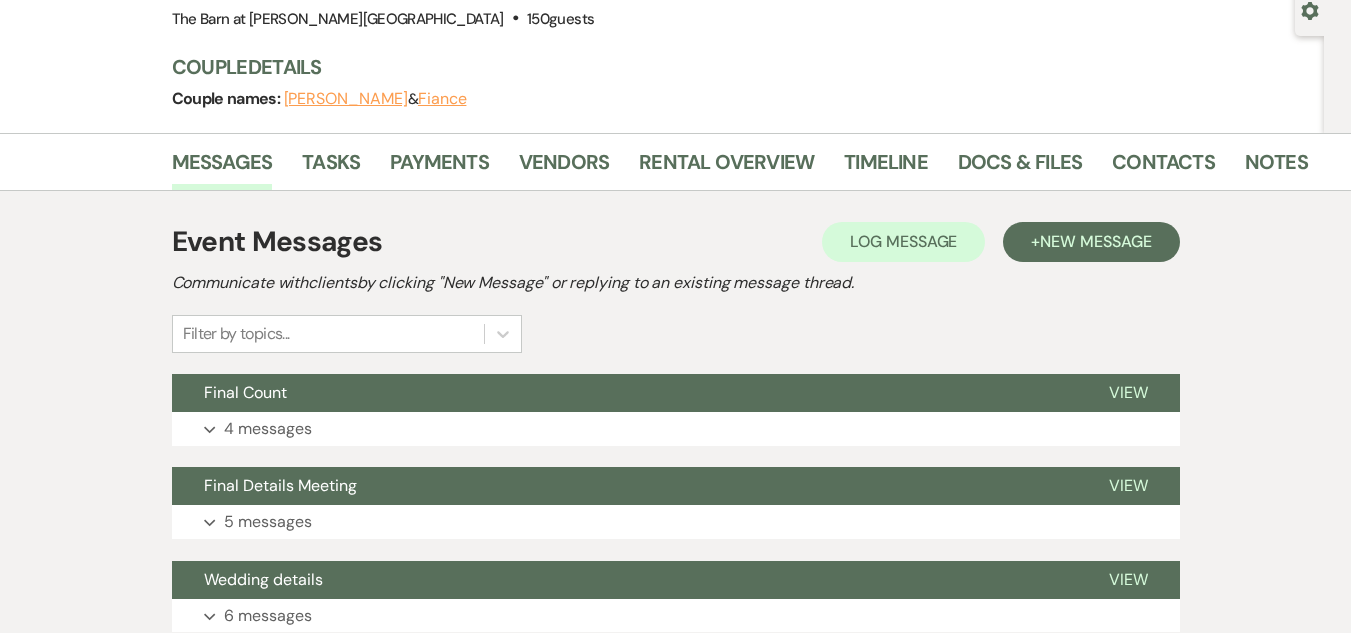 scroll, scrollTop: 195, scrollLeft: 0, axis: vertical 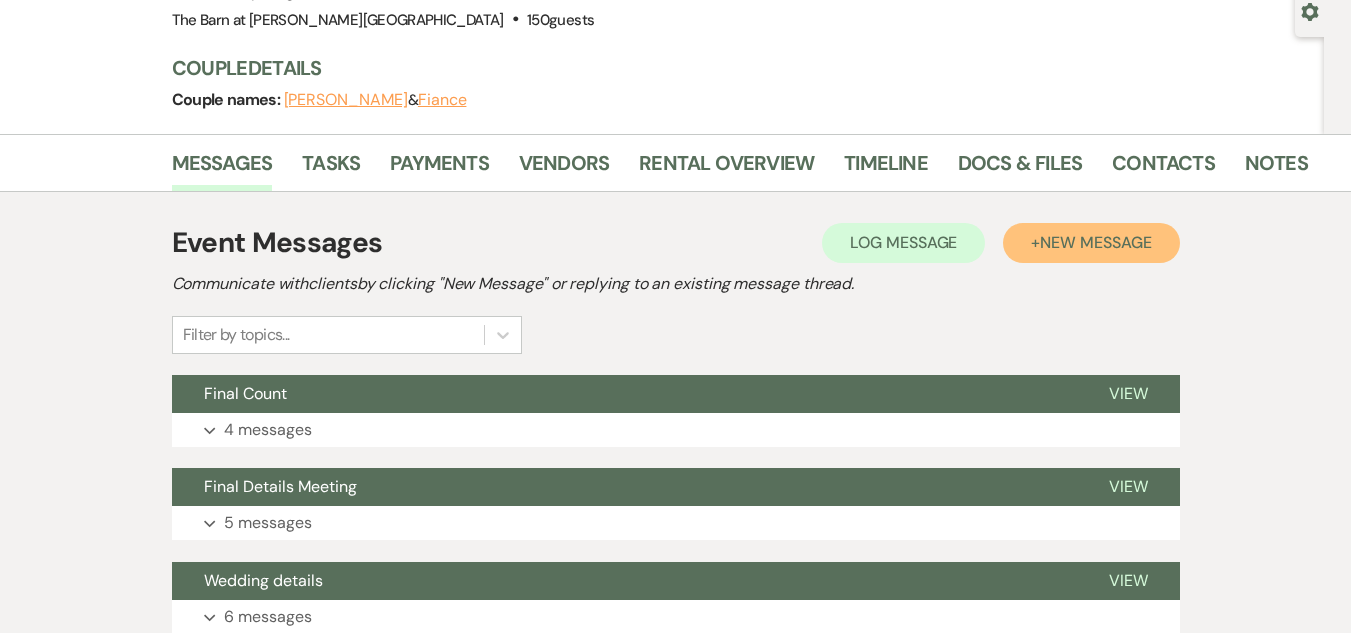 click on "New Message" at bounding box center [1095, 242] 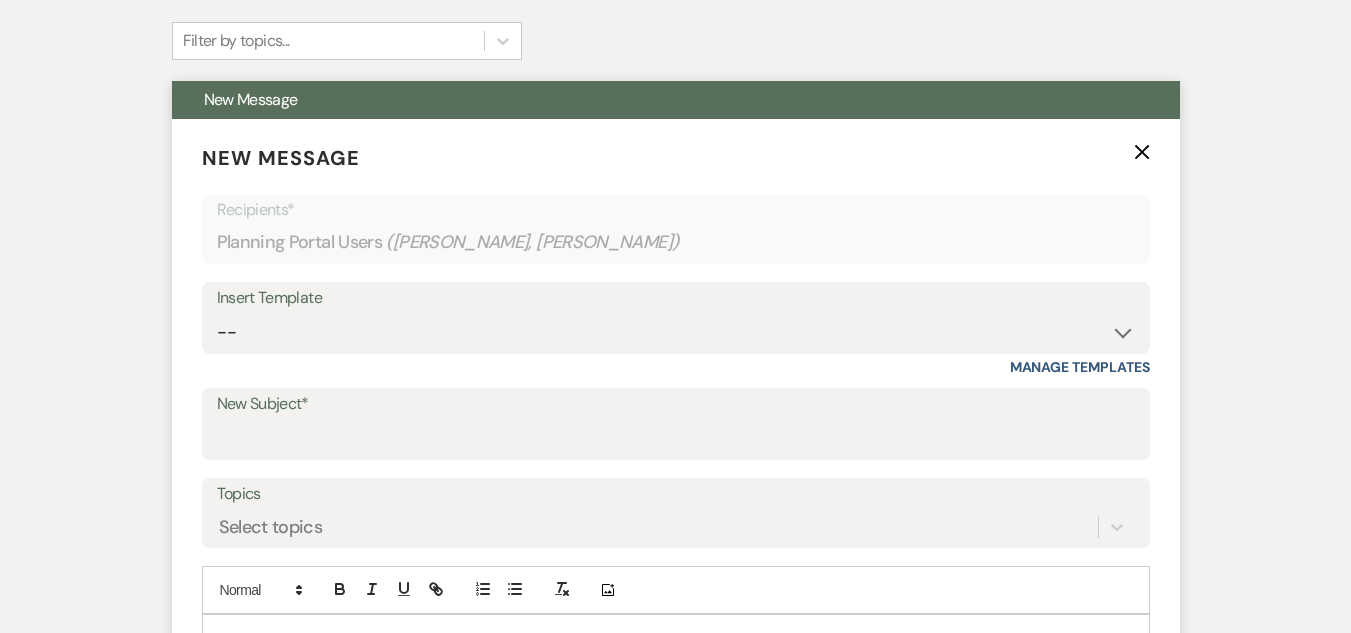 scroll, scrollTop: 495, scrollLeft: 0, axis: vertical 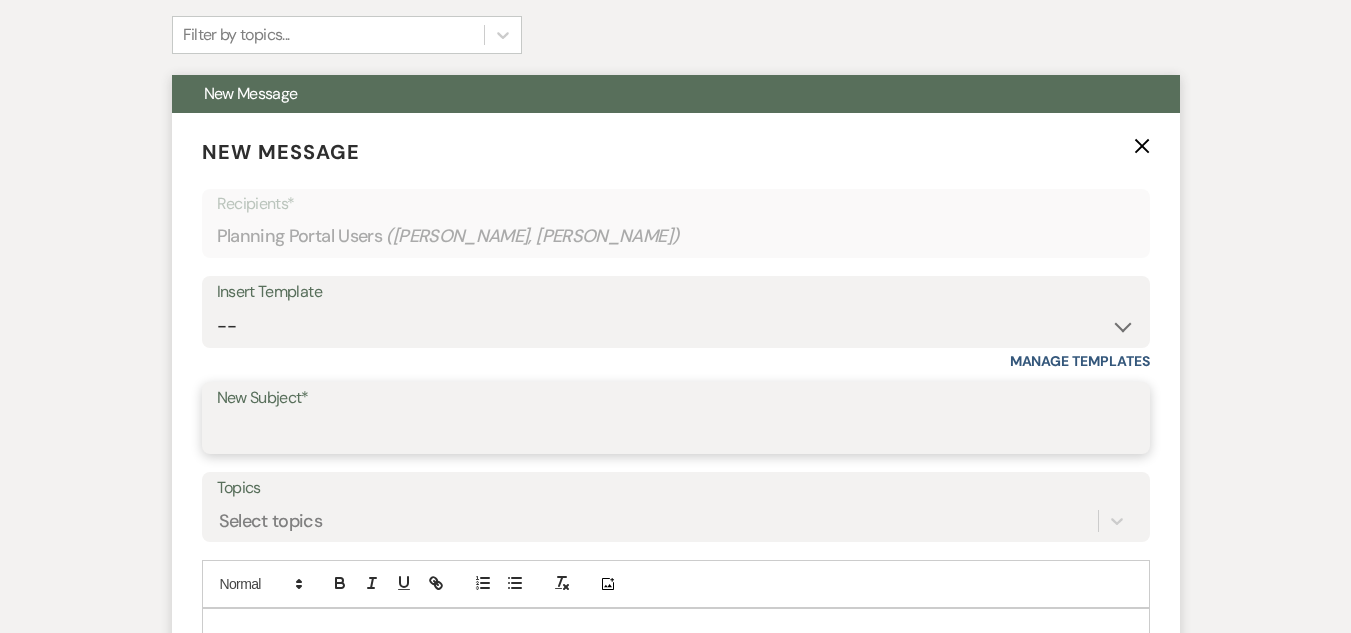 click on "New Subject*" at bounding box center [676, 432] 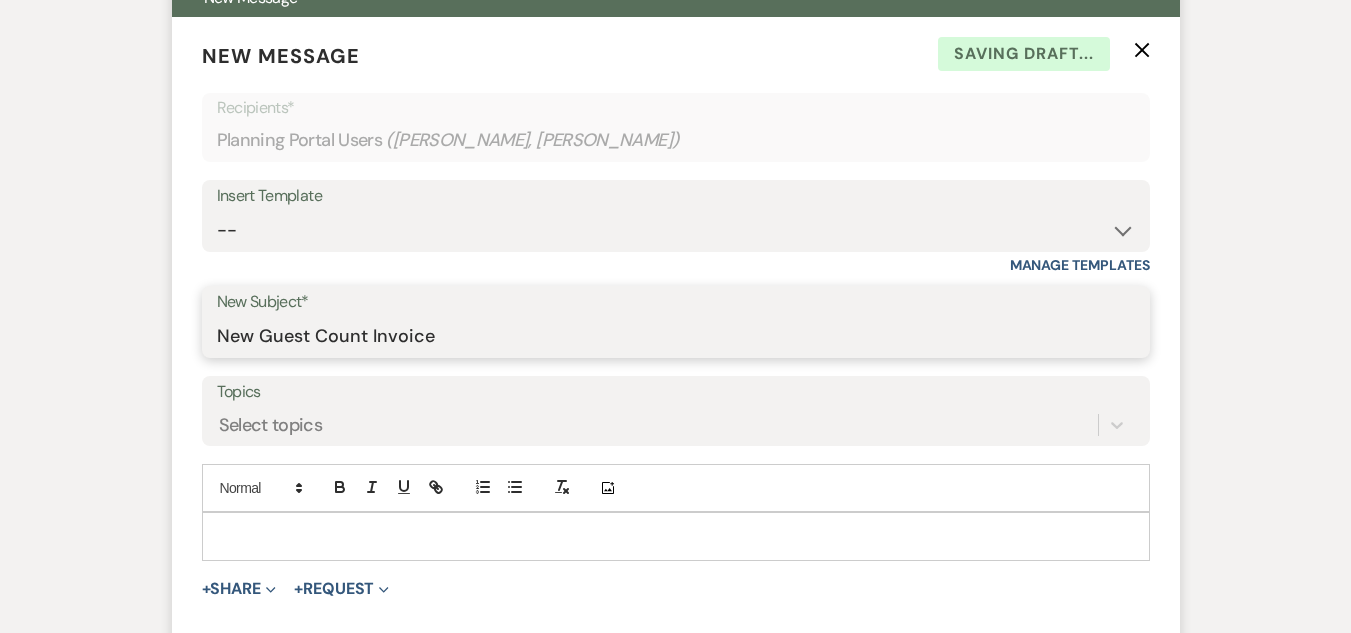 scroll, scrollTop: 695, scrollLeft: 0, axis: vertical 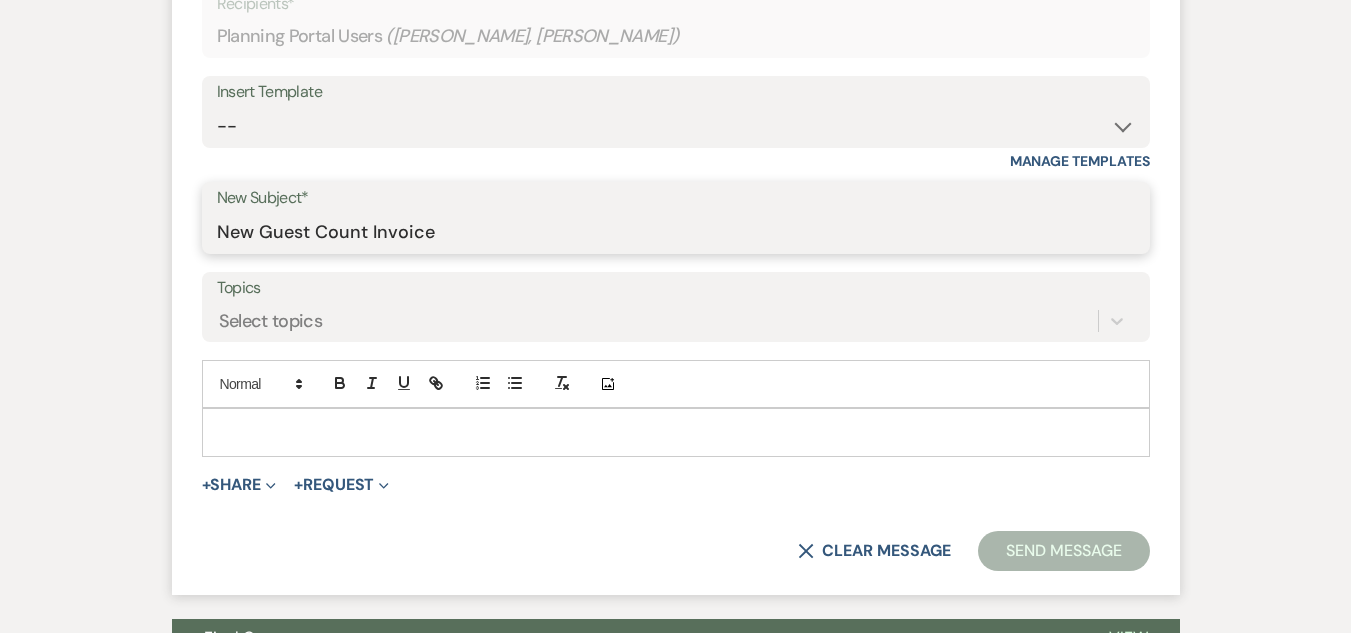 type on "New Guest Count Invoice" 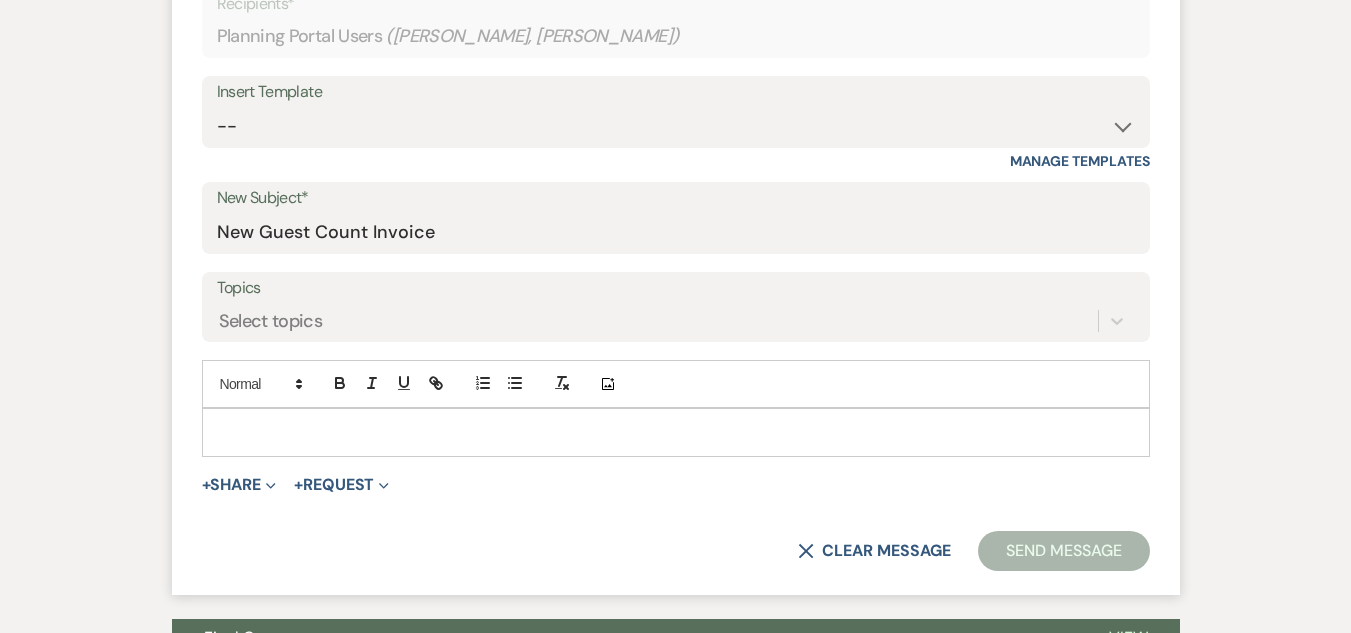 click at bounding box center [676, 432] 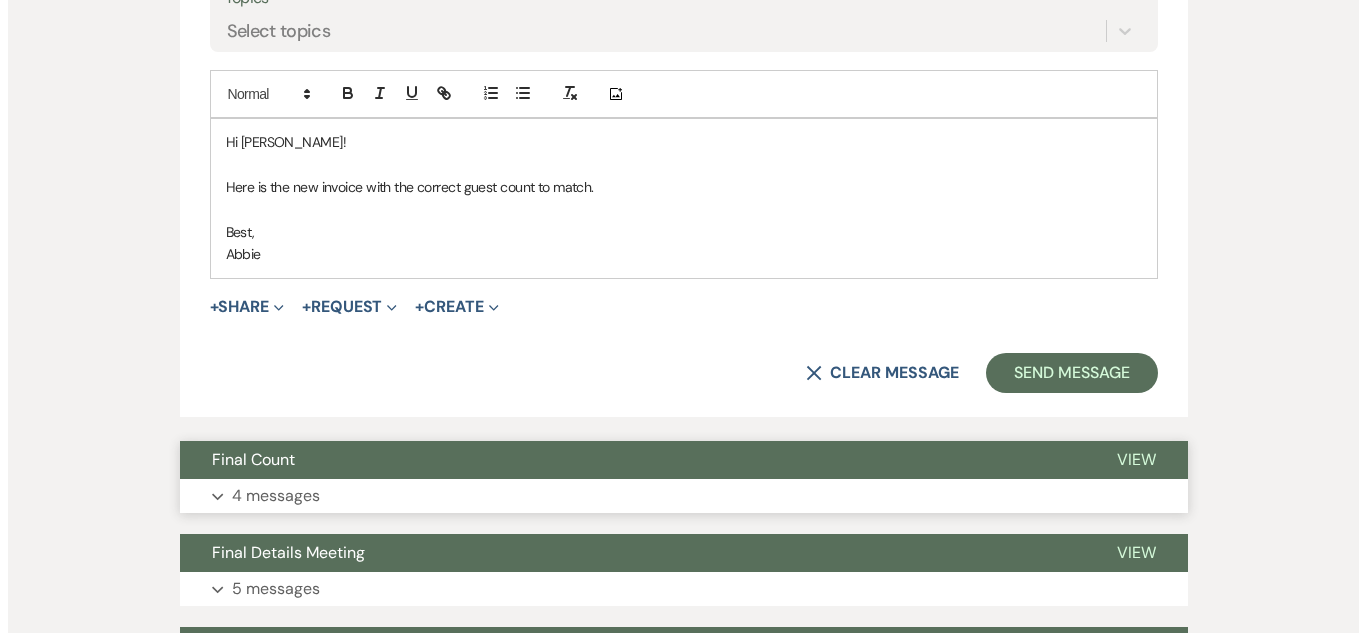 scroll, scrollTop: 995, scrollLeft: 0, axis: vertical 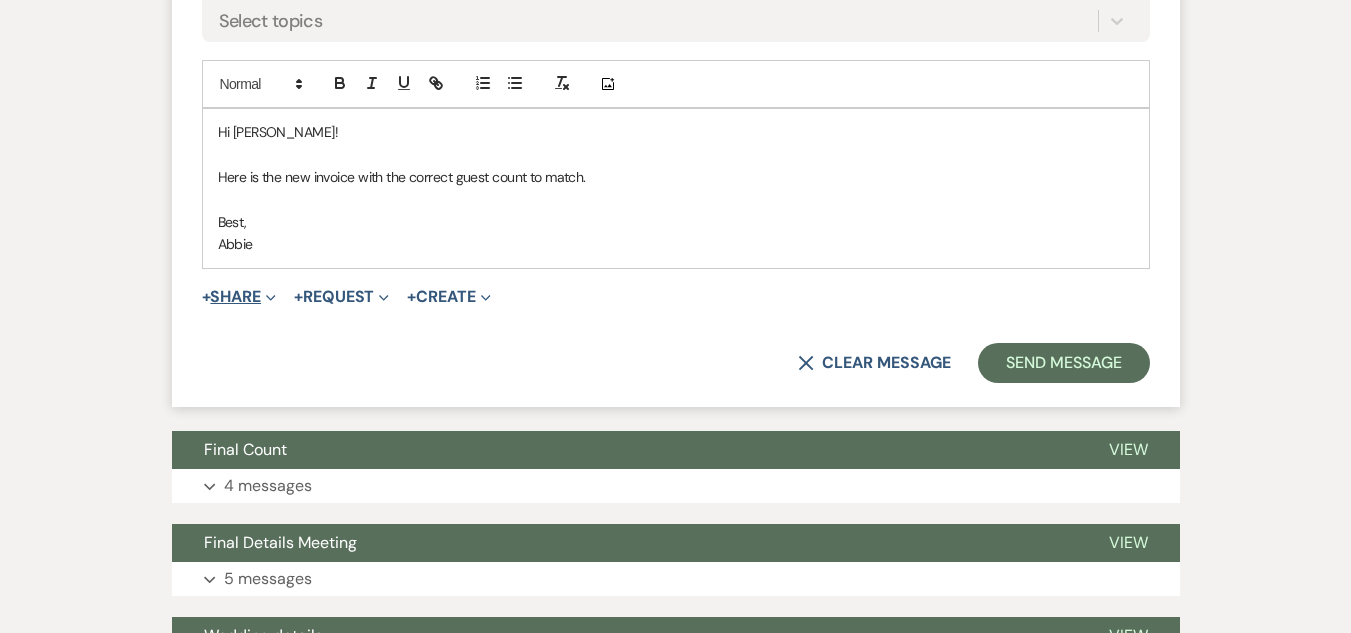 click on "+  Share Expand" at bounding box center [239, 297] 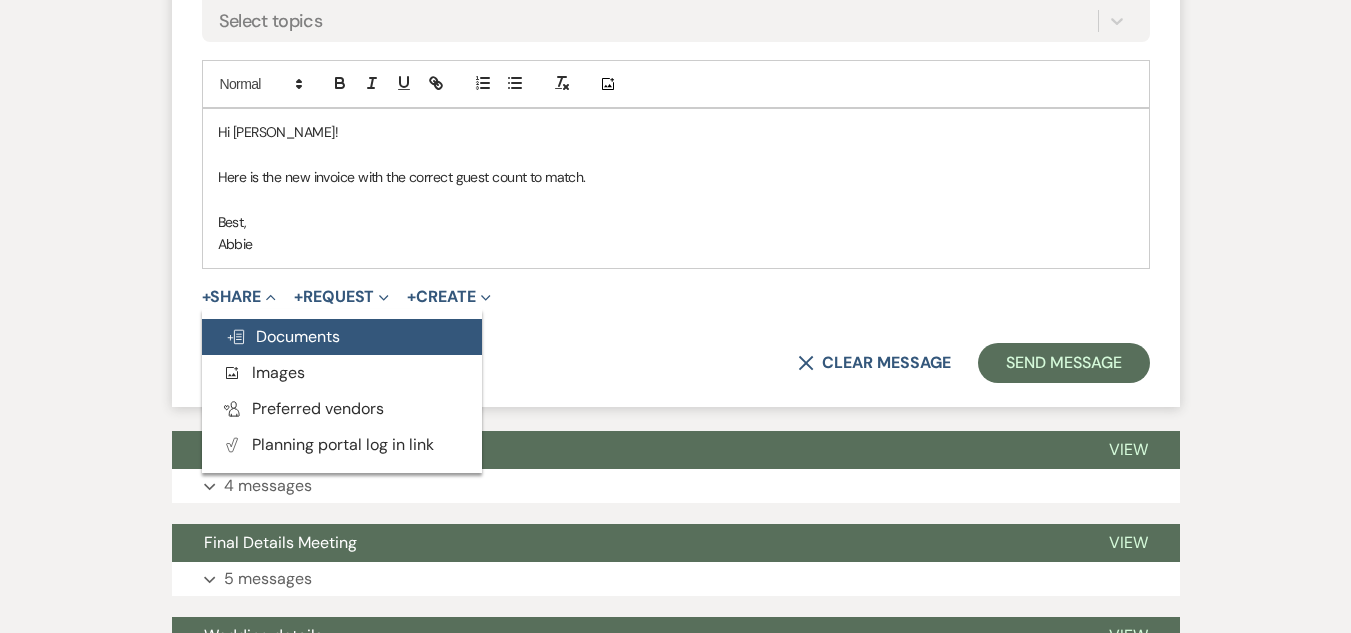 click on "Doc Upload Documents" at bounding box center (283, 336) 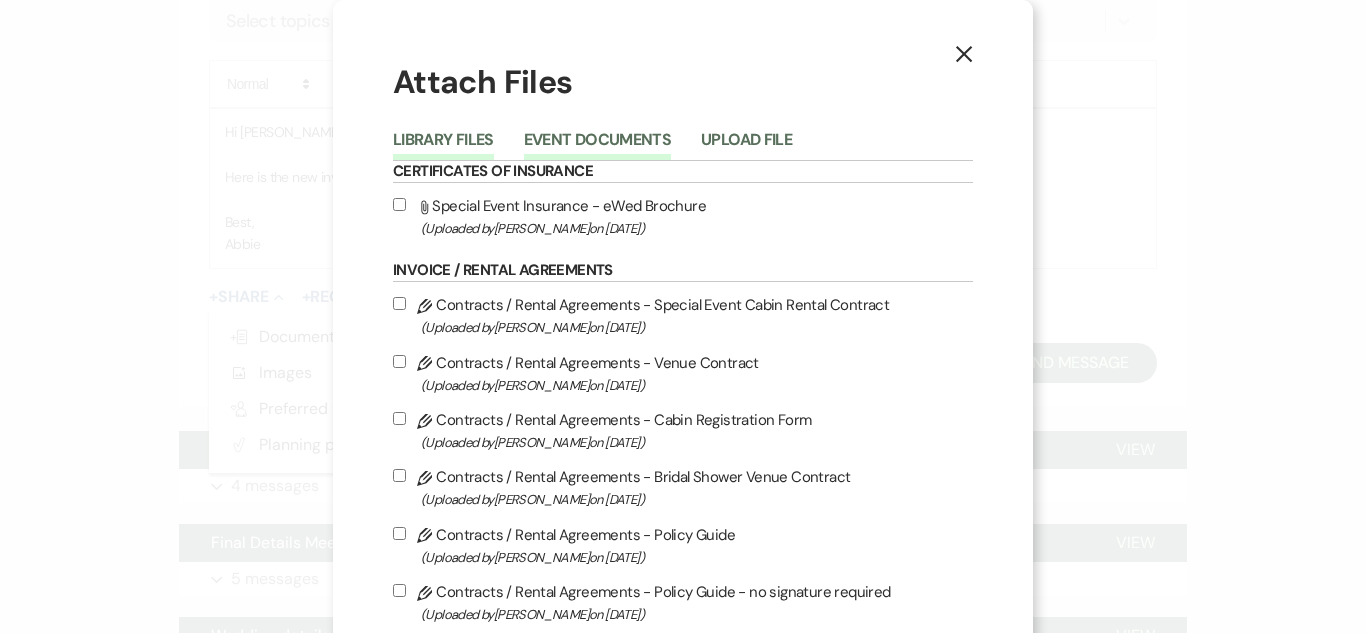click on "Event Documents" at bounding box center (597, 146) 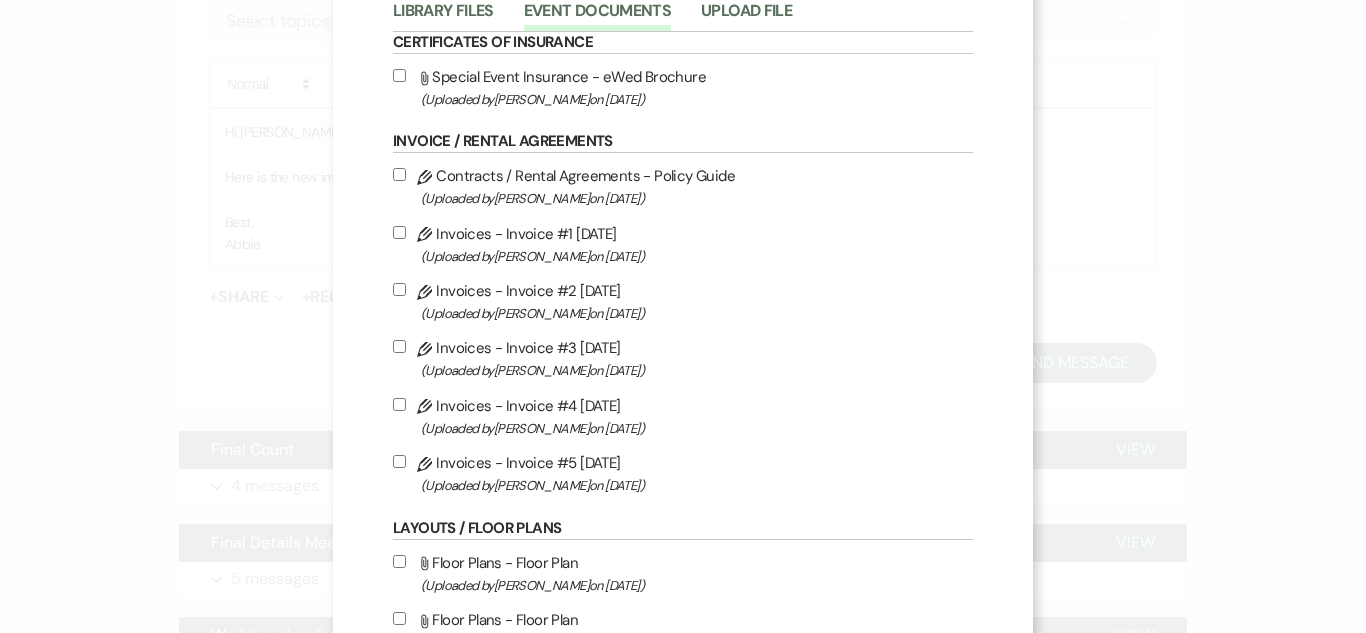 scroll, scrollTop: 200, scrollLeft: 0, axis: vertical 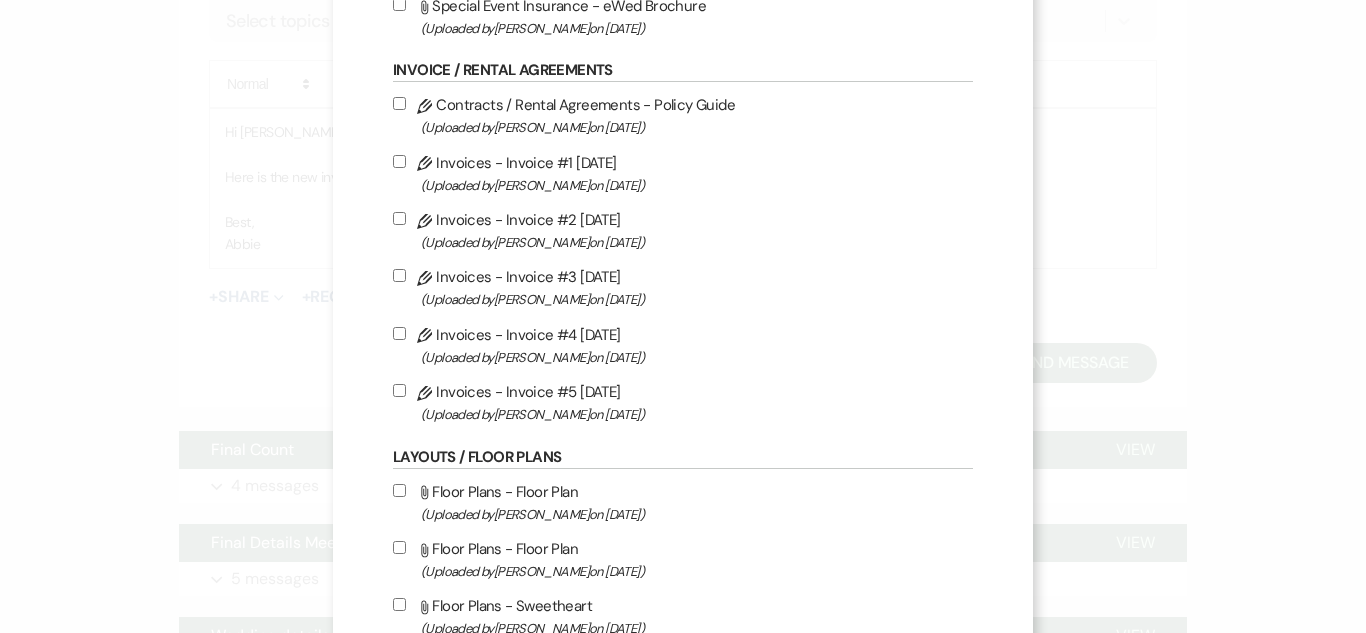 click on "Pencil Invoices - Invoice #5 7-23-2025 (Uploaded by  Abbie Richerson  on   Jul 23rd, 2025 )" at bounding box center [399, 390] 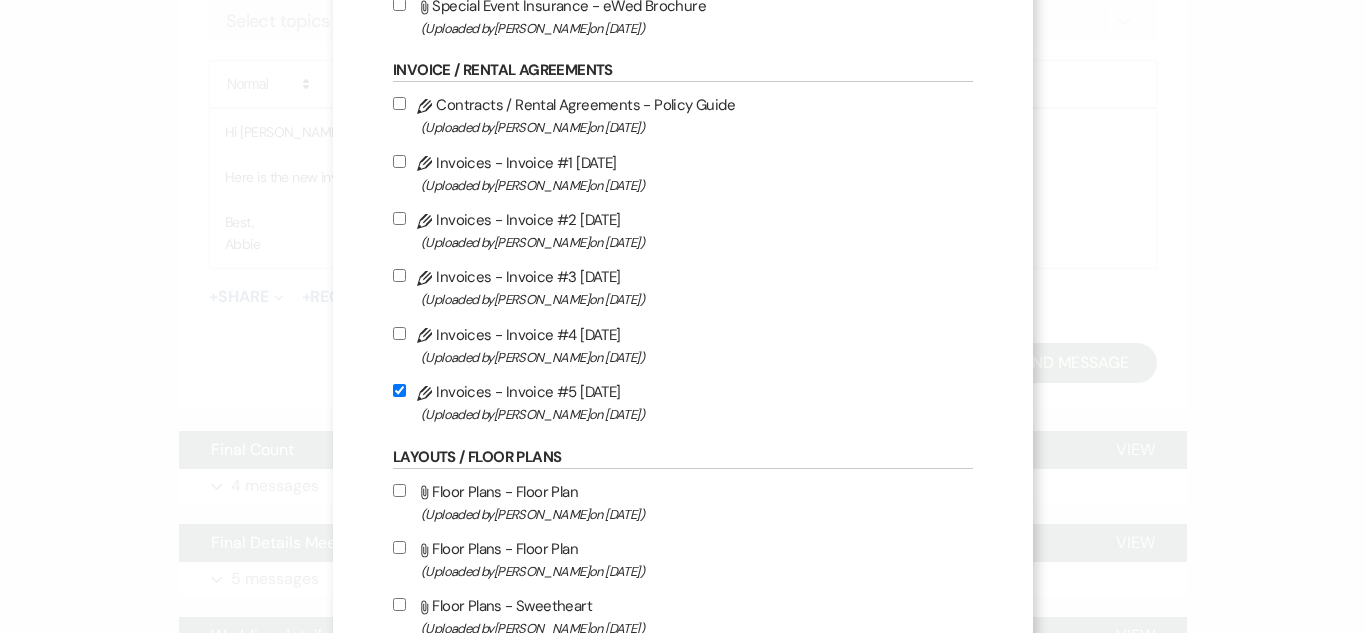 checkbox on "true" 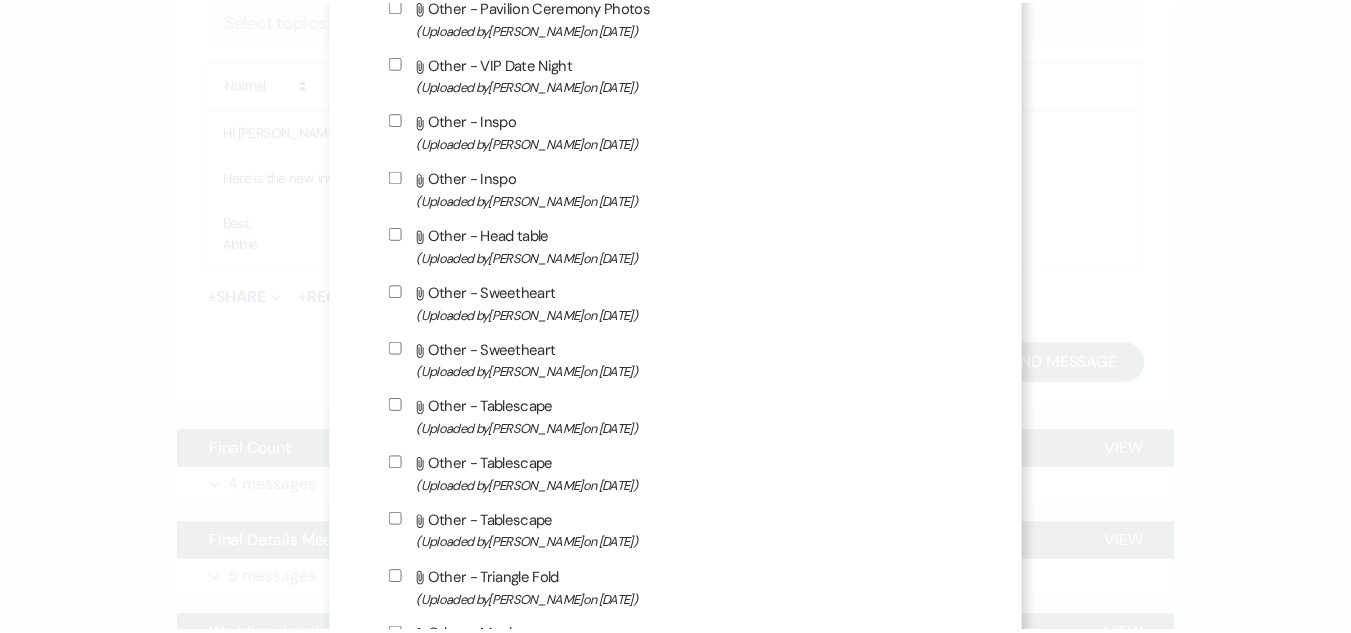 scroll, scrollTop: 1873, scrollLeft: 0, axis: vertical 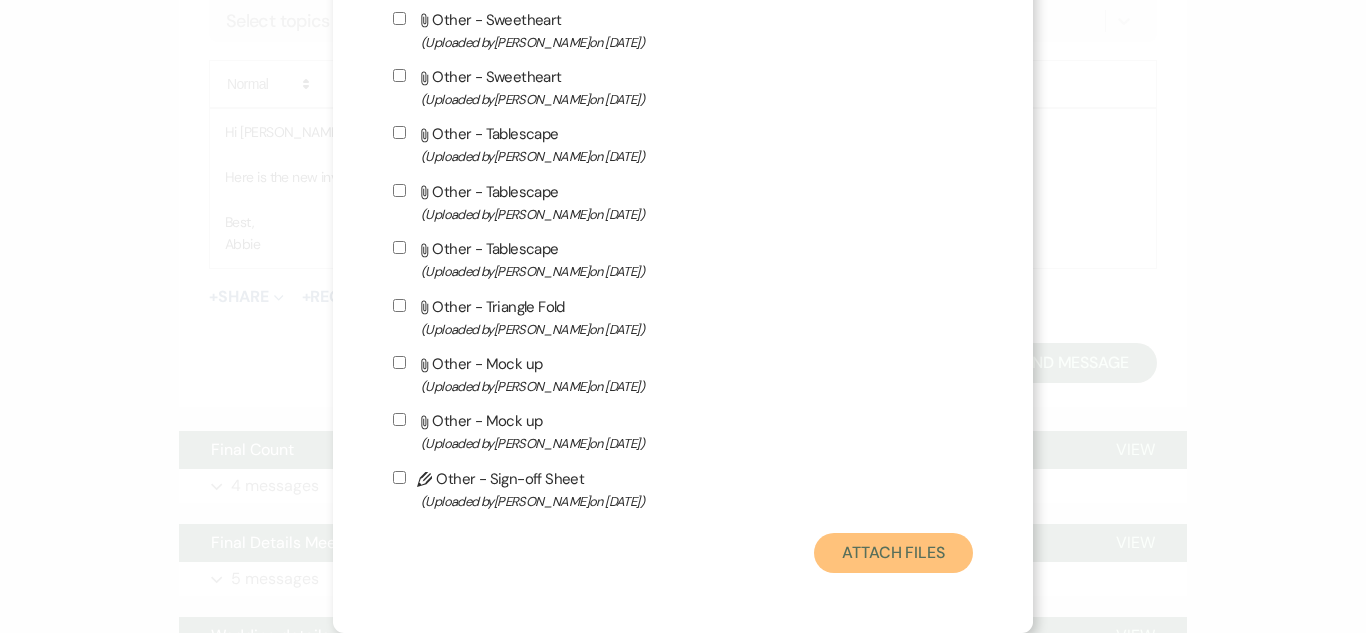 click on "Attach Files" at bounding box center (893, 553) 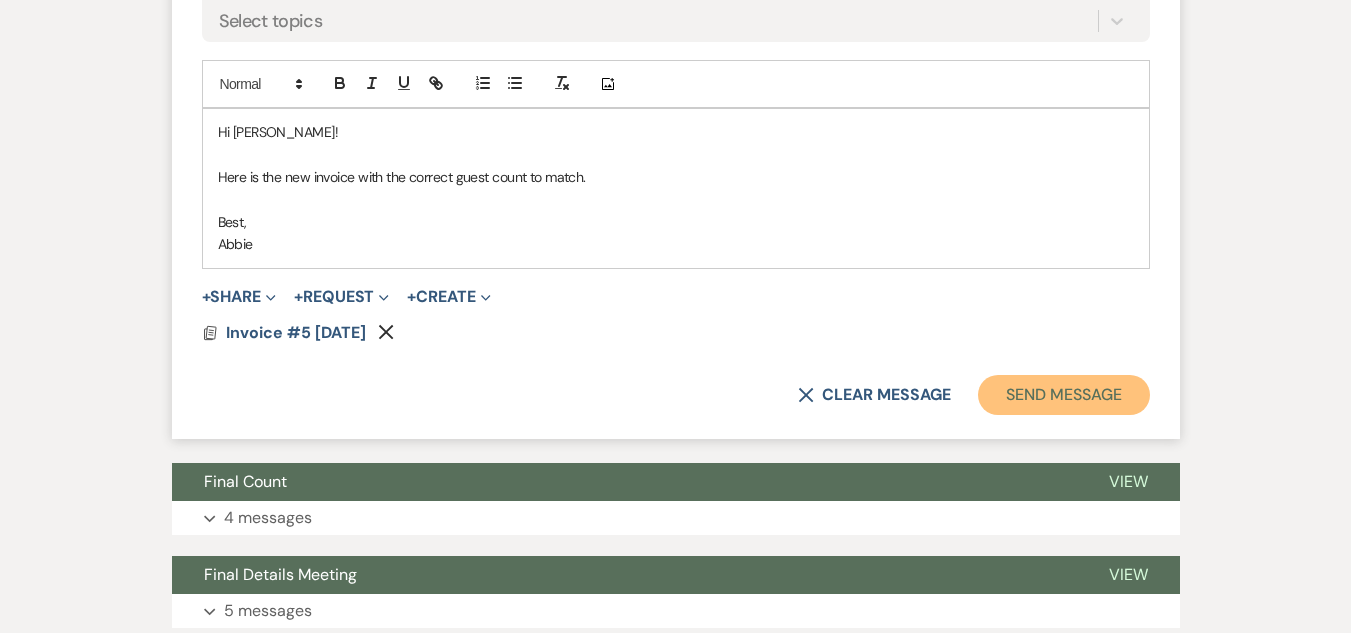 click on "Send Message" at bounding box center (1063, 395) 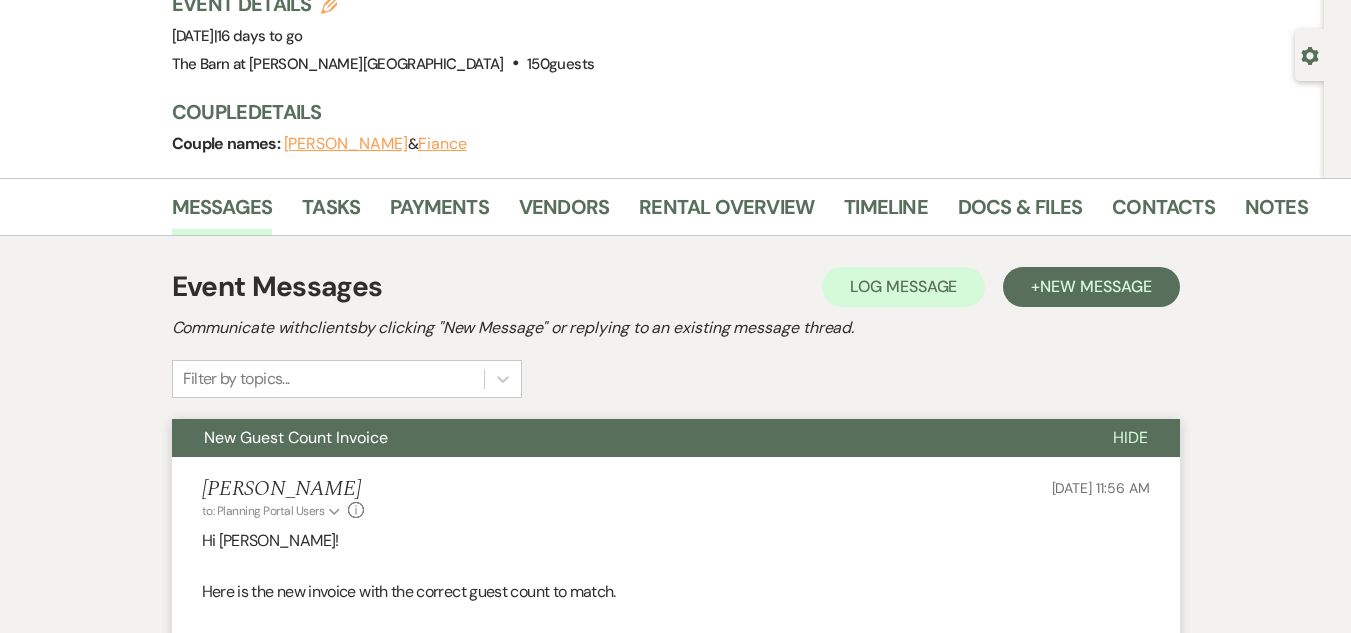 scroll, scrollTop: 0, scrollLeft: 0, axis: both 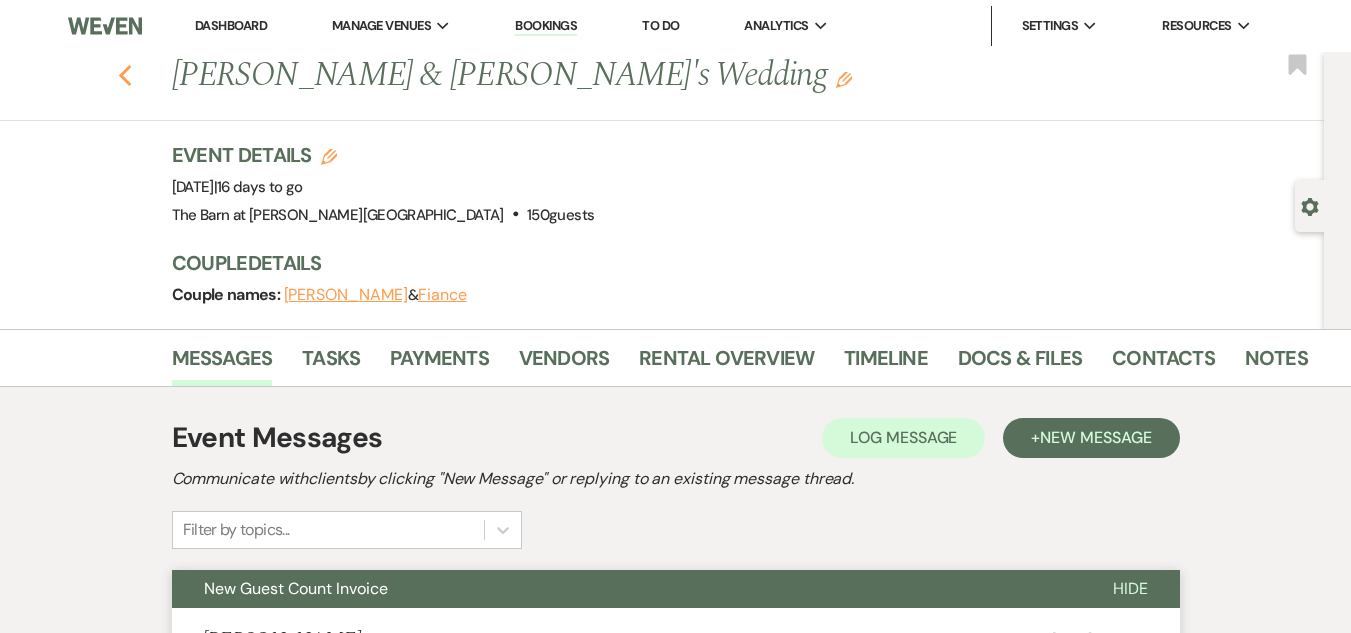 click 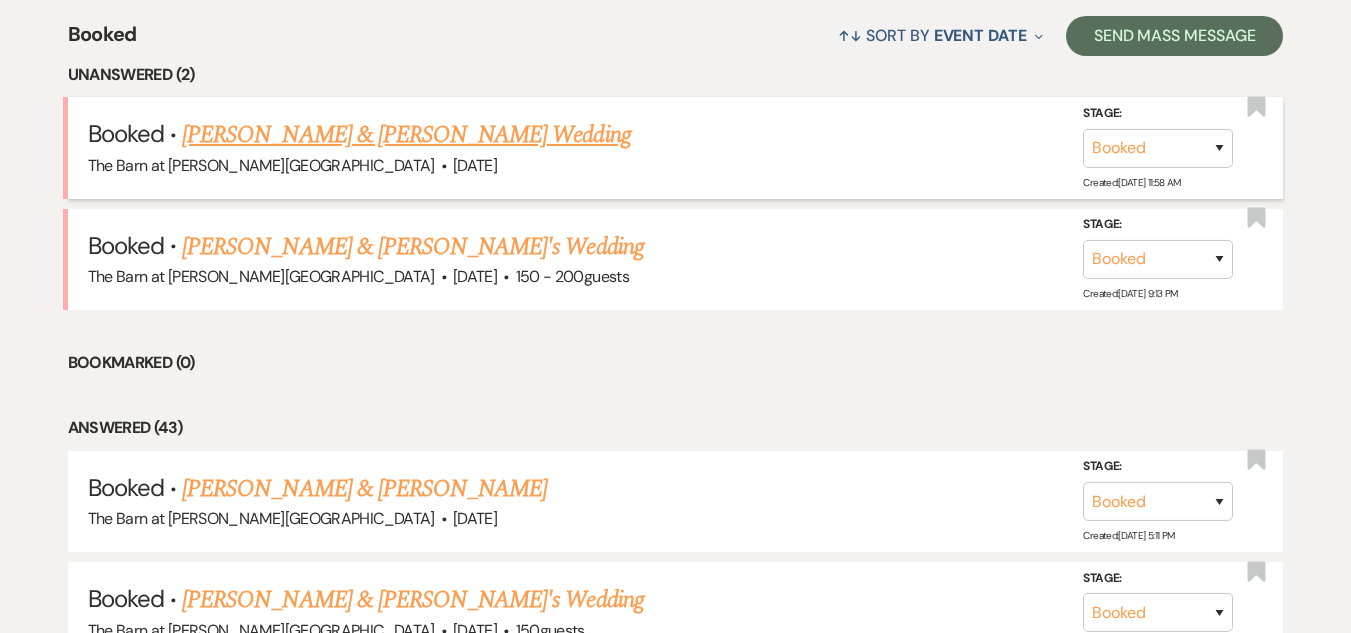 scroll, scrollTop: 795, scrollLeft: 0, axis: vertical 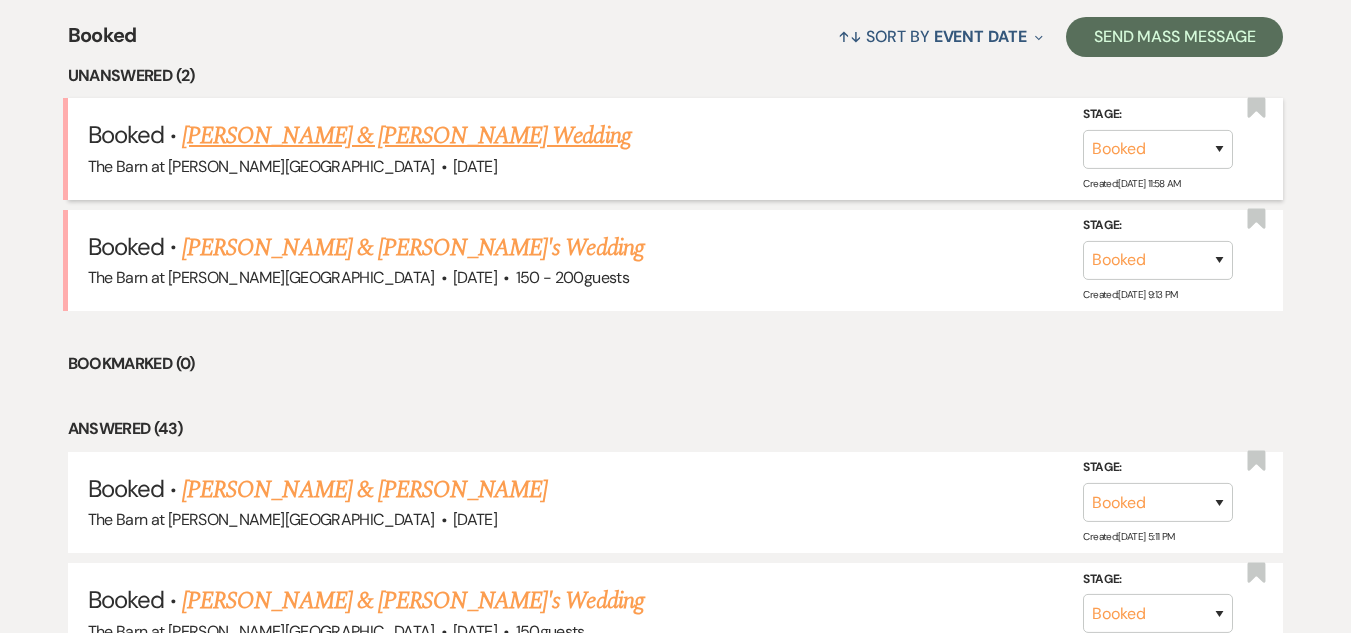 click on "[PERSON_NAME] & [PERSON_NAME] Wedding" at bounding box center [406, 136] 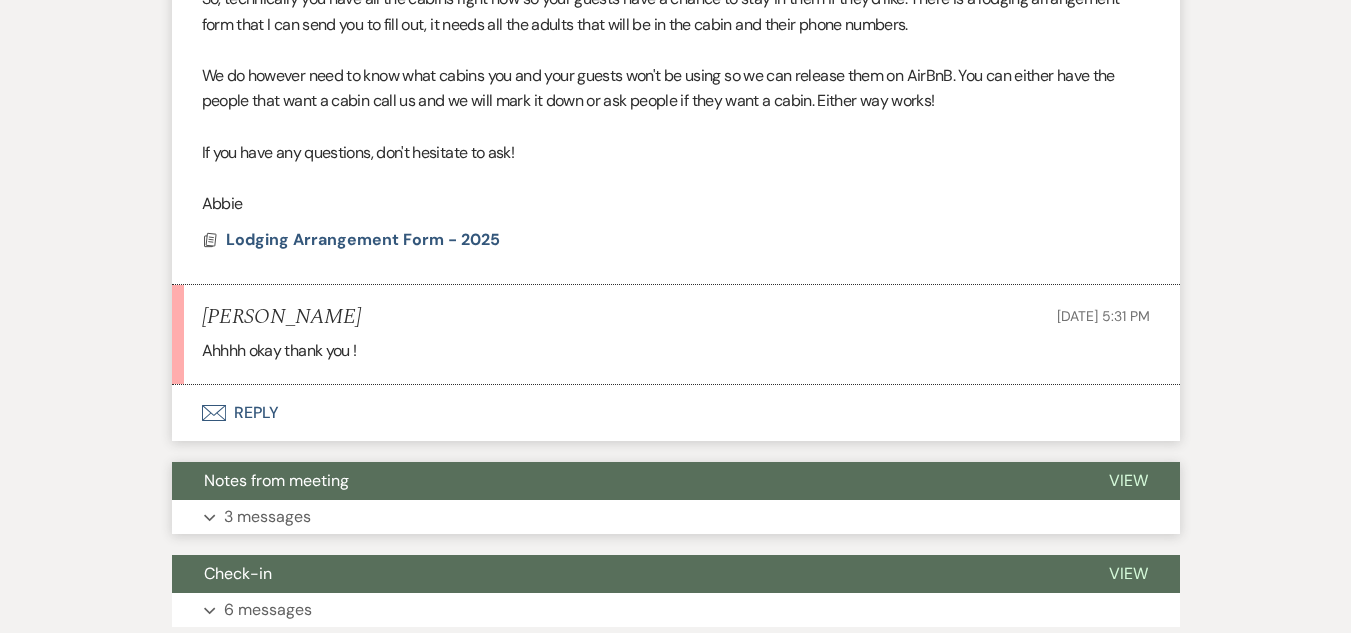 scroll, scrollTop: 2000, scrollLeft: 0, axis: vertical 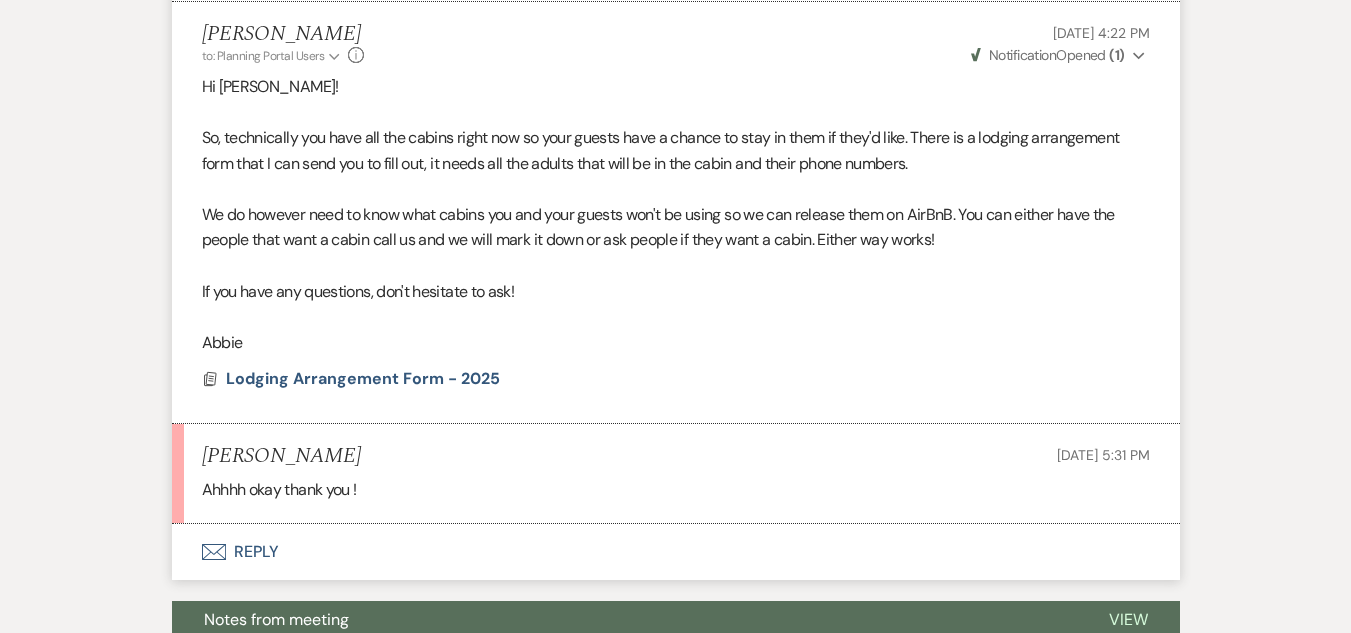 click on "Envelope Reply" at bounding box center (676, 552) 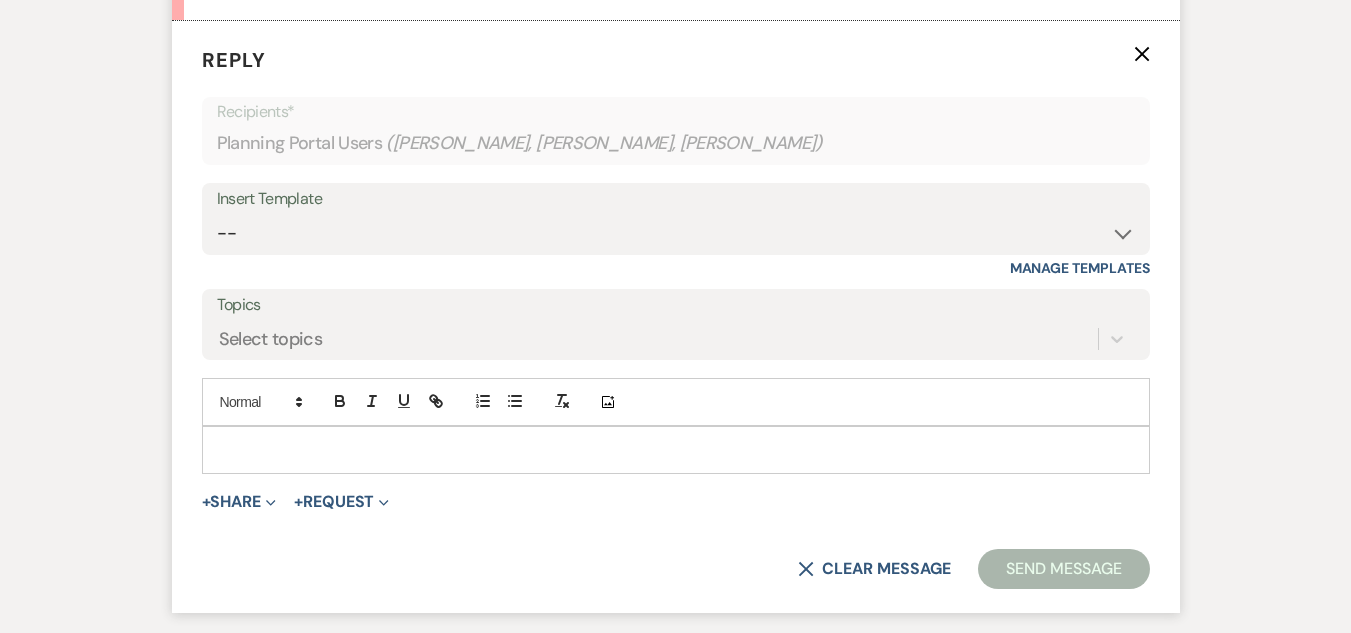 scroll, scrollTop: 2504, scrollLeft: 0, axis: vertical 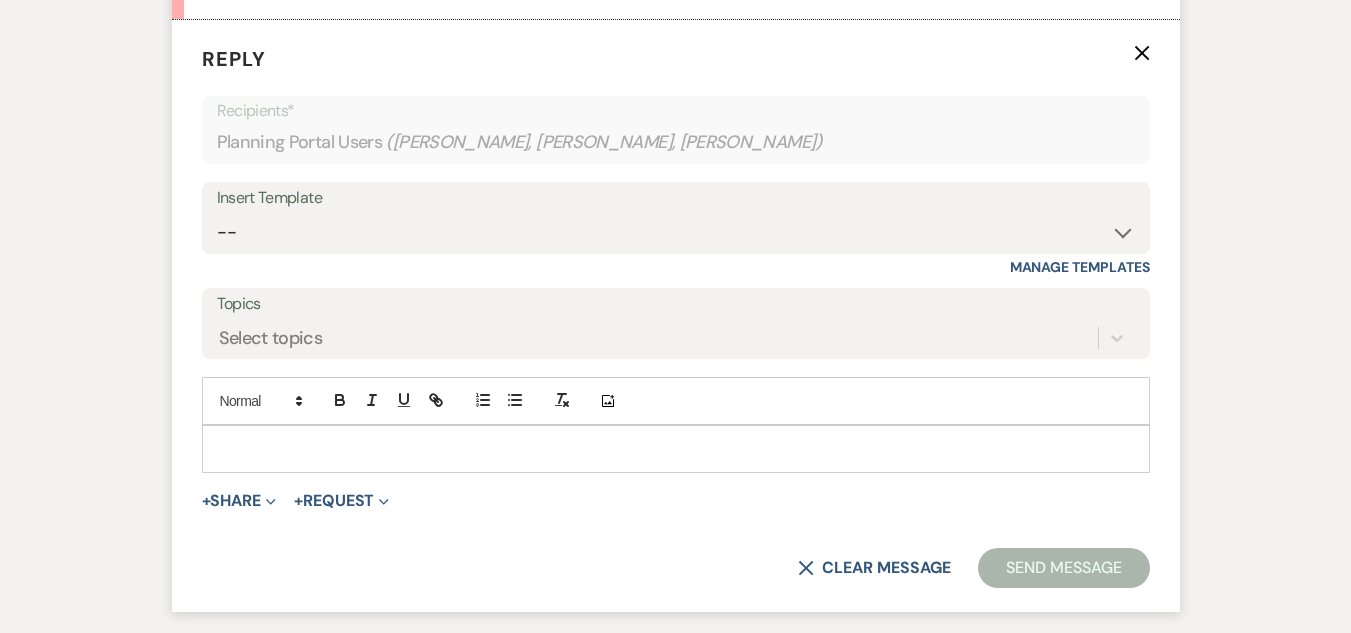 click at bounding box center (676, 449) 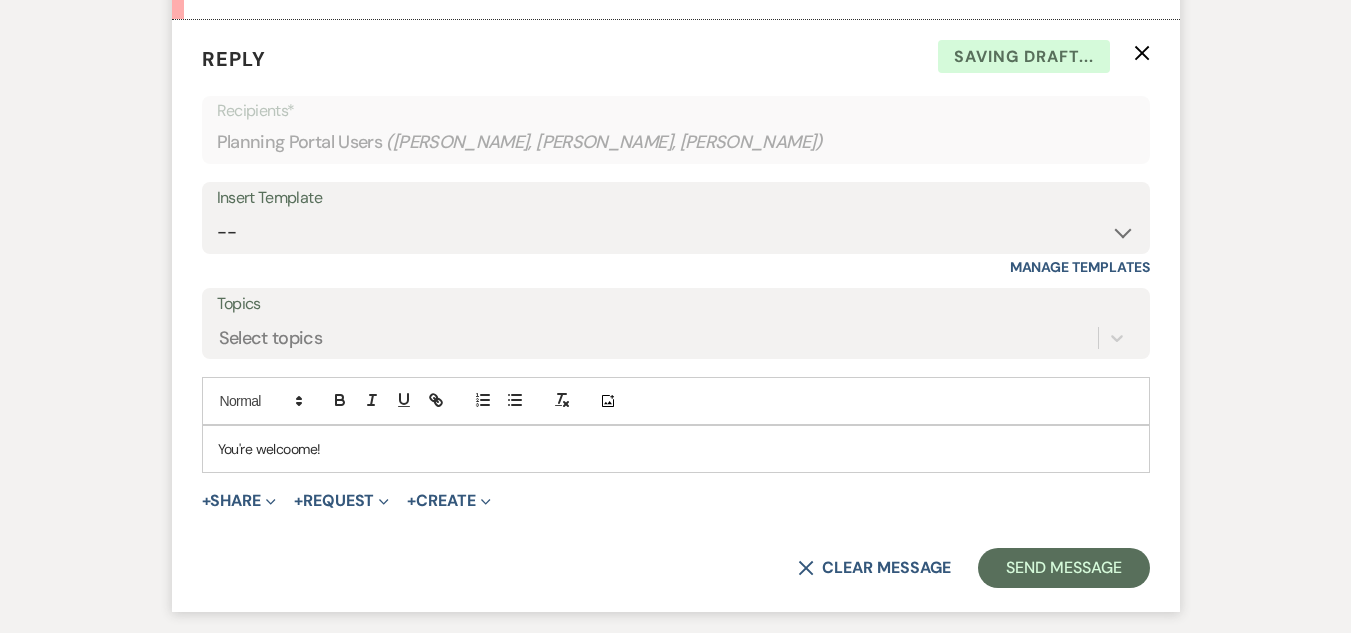 click on "You're welcoome!" at bounding box center (676, 449) 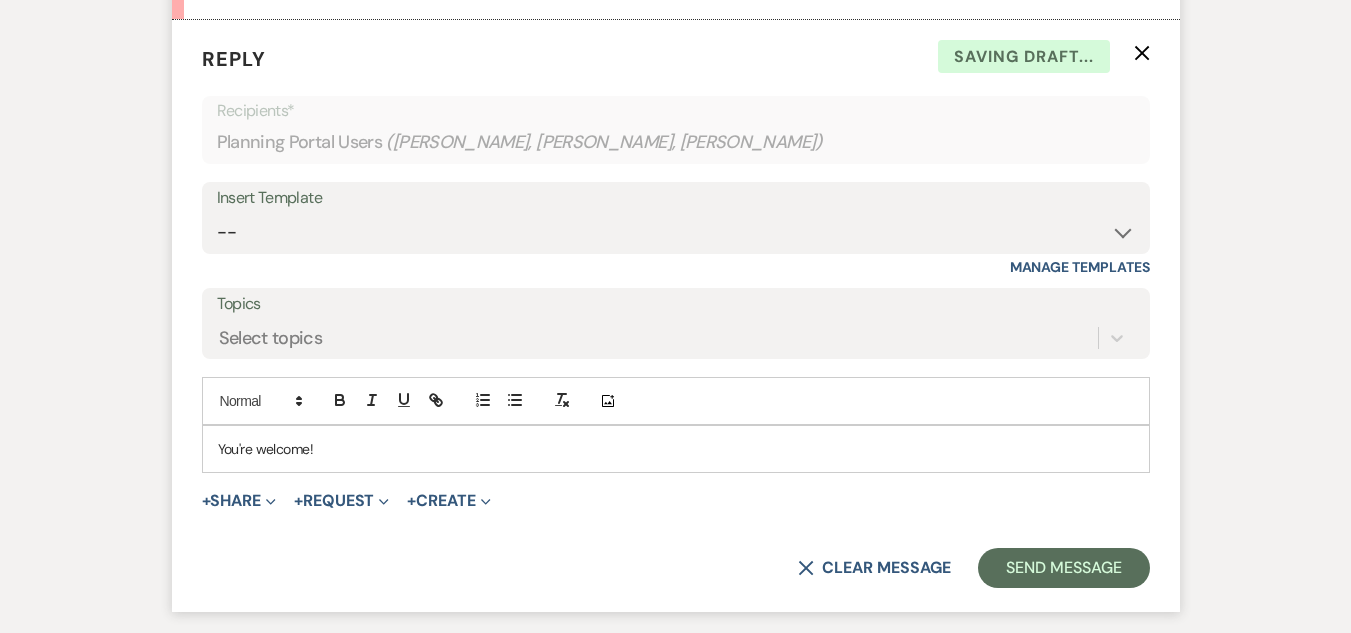 click on "You're welcome!" at bounding box center (676, 449) 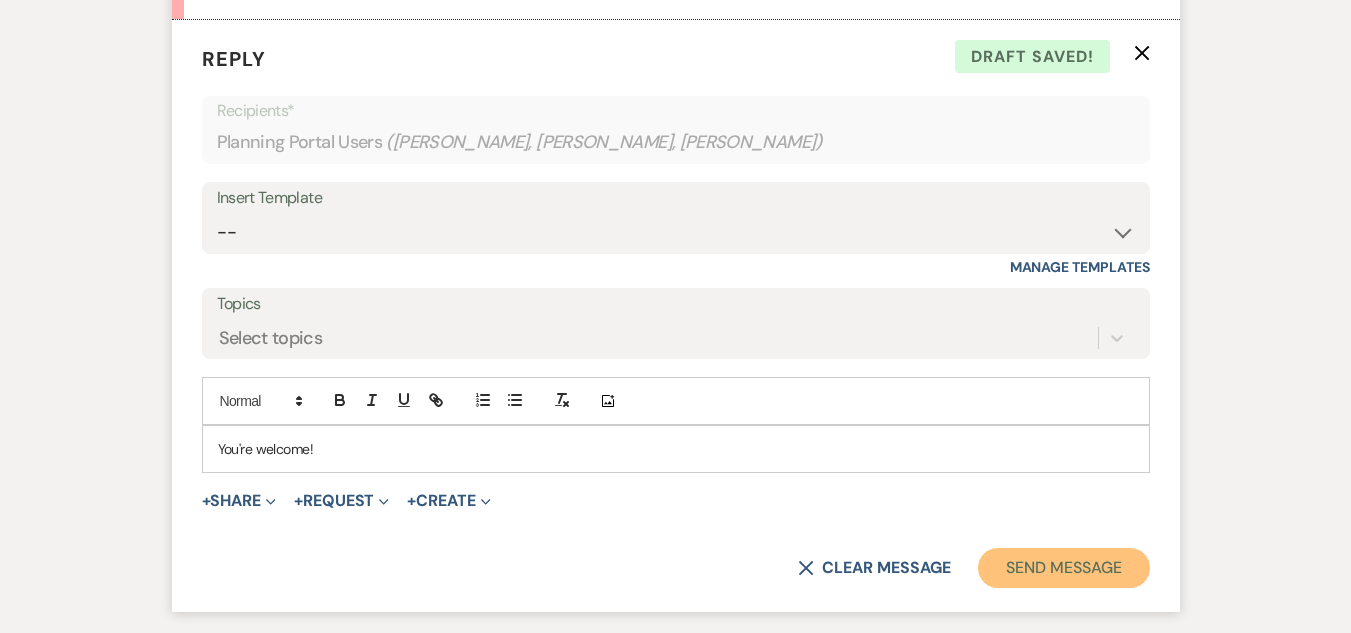 click on "Send Message" at bounding box center (1063, 568) 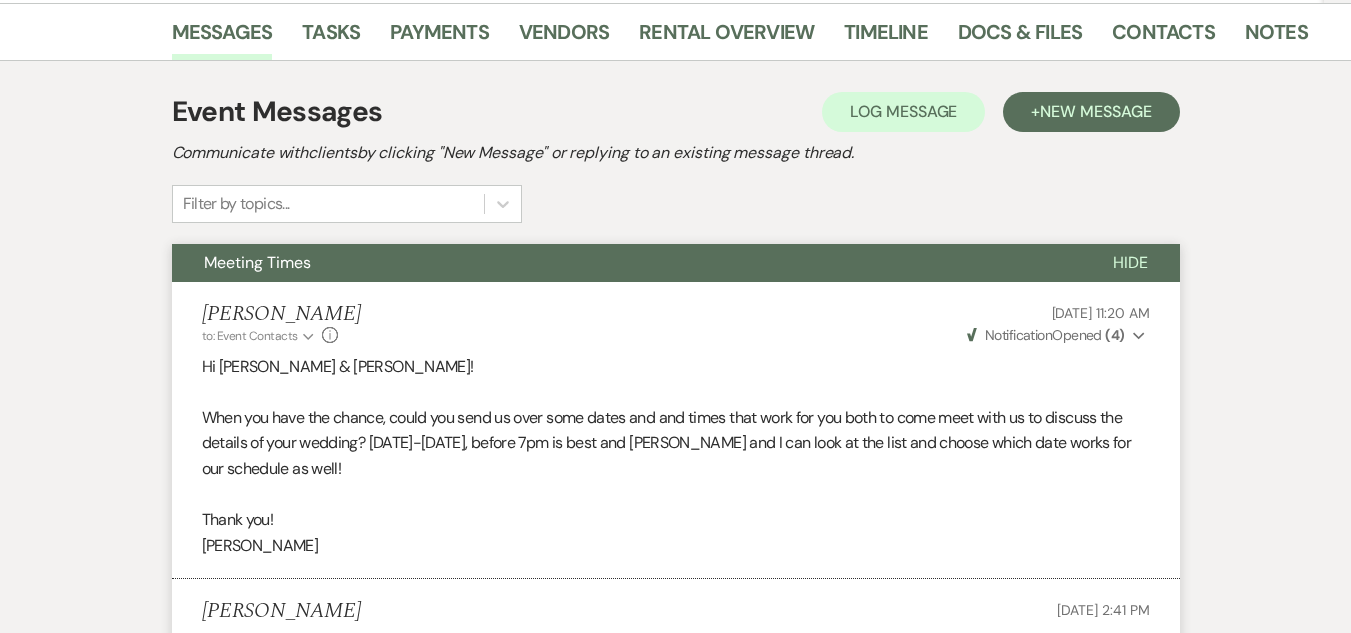 scroll, scrollTop: 4, scrollLeft: 0, axis: vertical 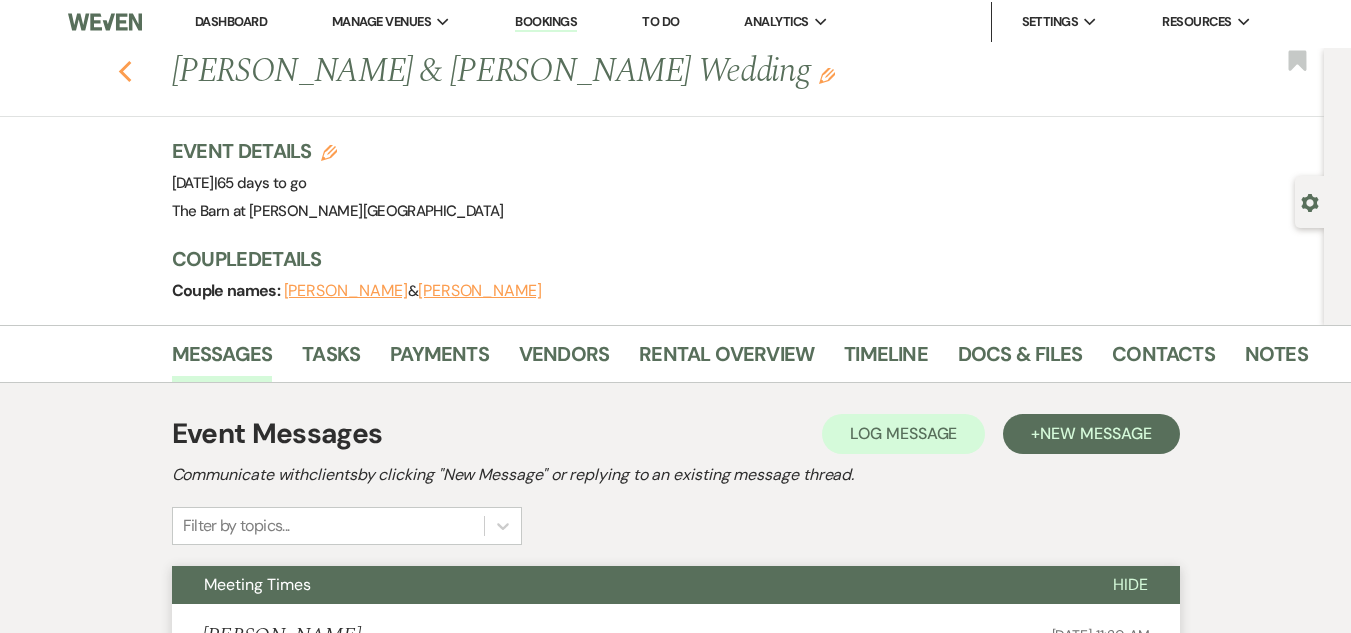 click 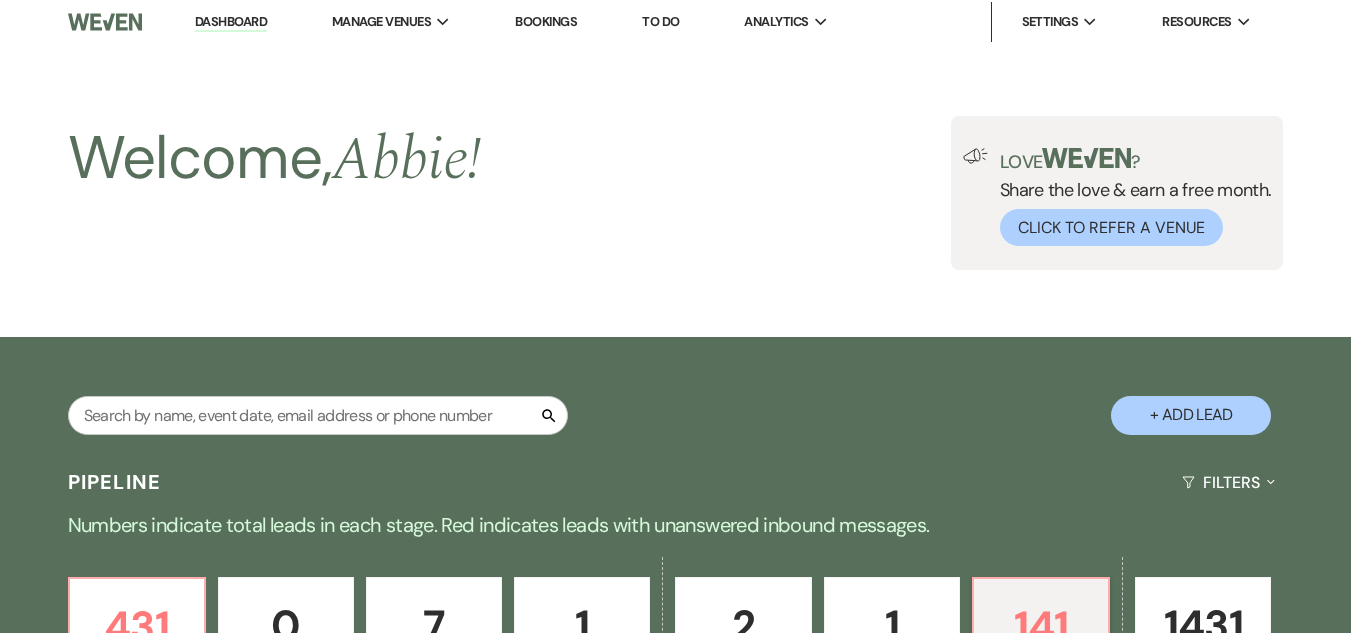 scroll, scrollTop: 795, scrollLeft: 0, axis: vertical 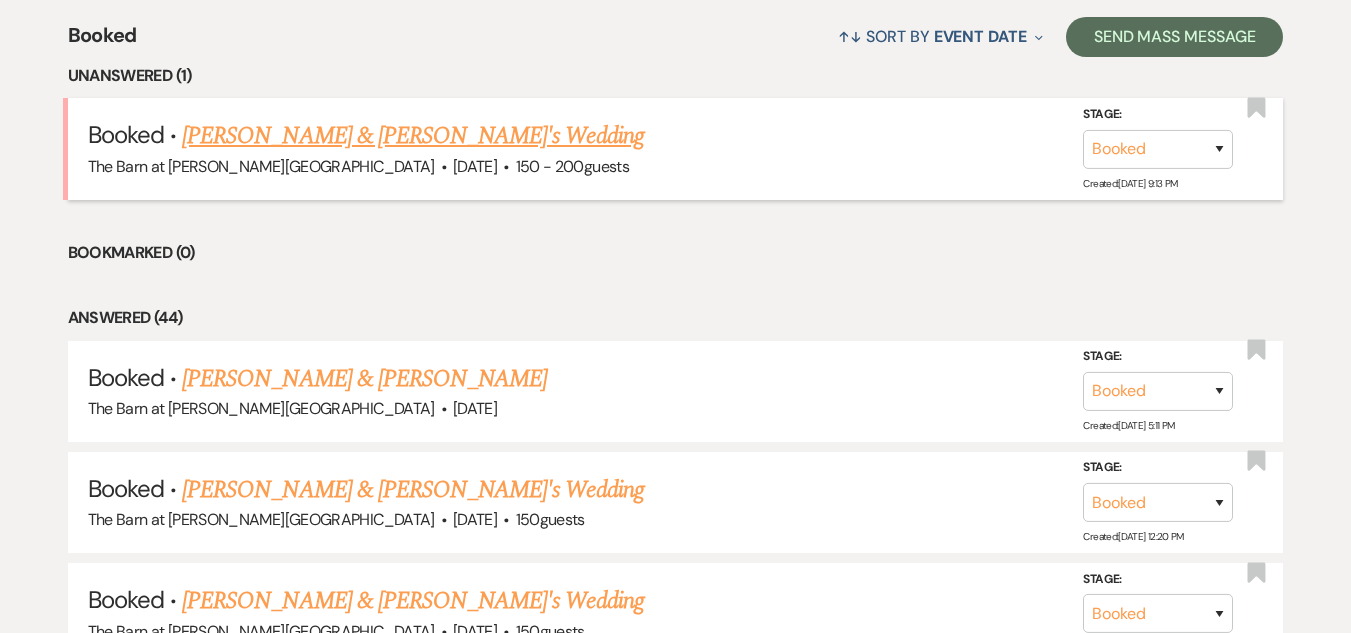 click on "[PERSON_NAME] & [PERSON_NAME]'s Wedding" at bounding box center (413, 136) 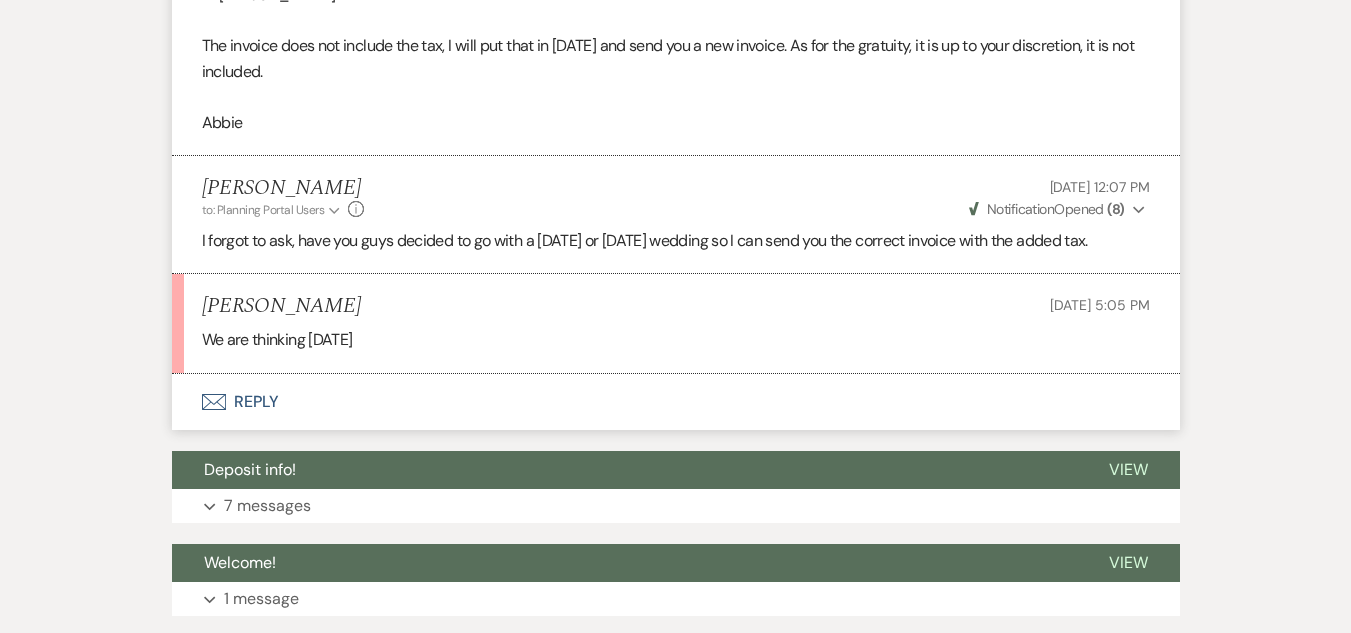 scroll, scrollTop: 1400, scrollLeft: 0, axis: vertical 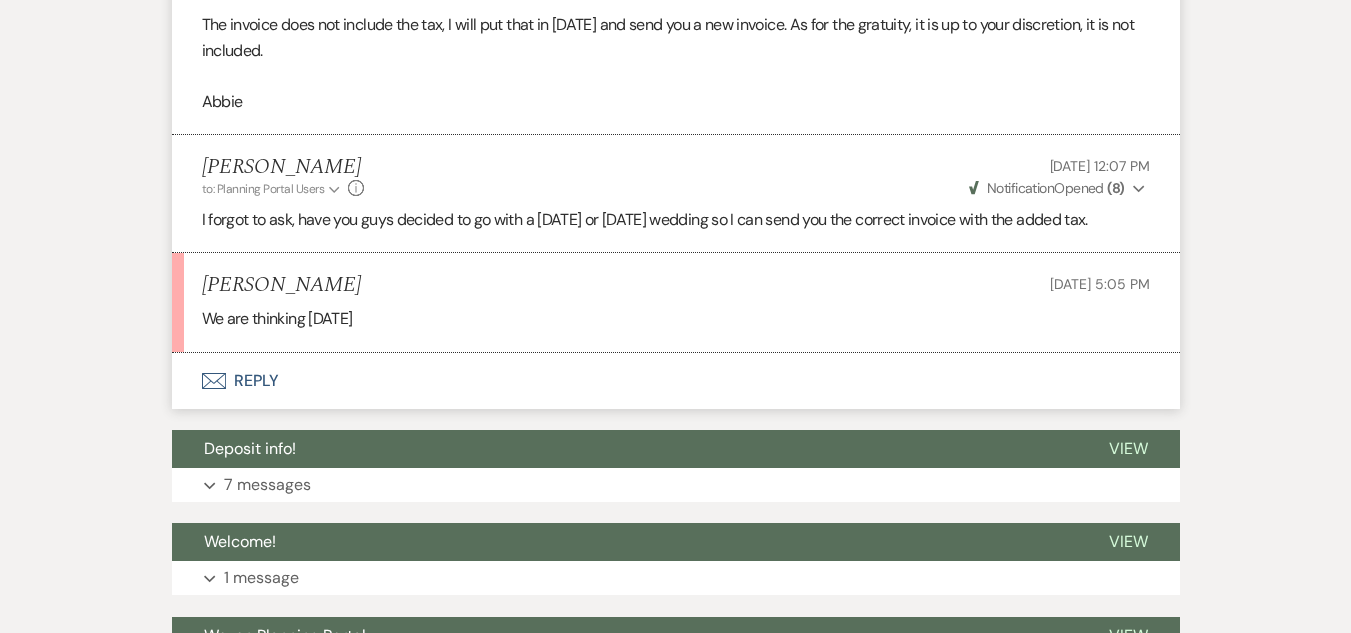 click on "Envelope Reply" at bounding box center (676, 381) 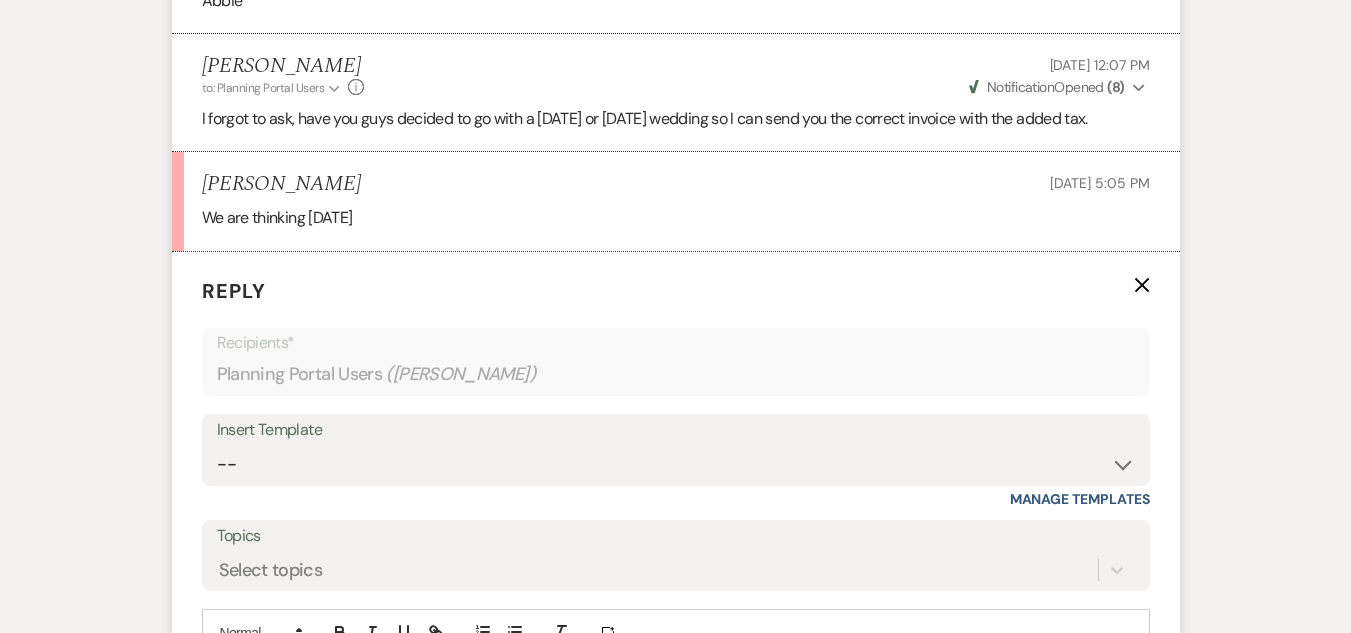 scroll, scrollTop: 1733, scrollLeft: 0, axis: vertical 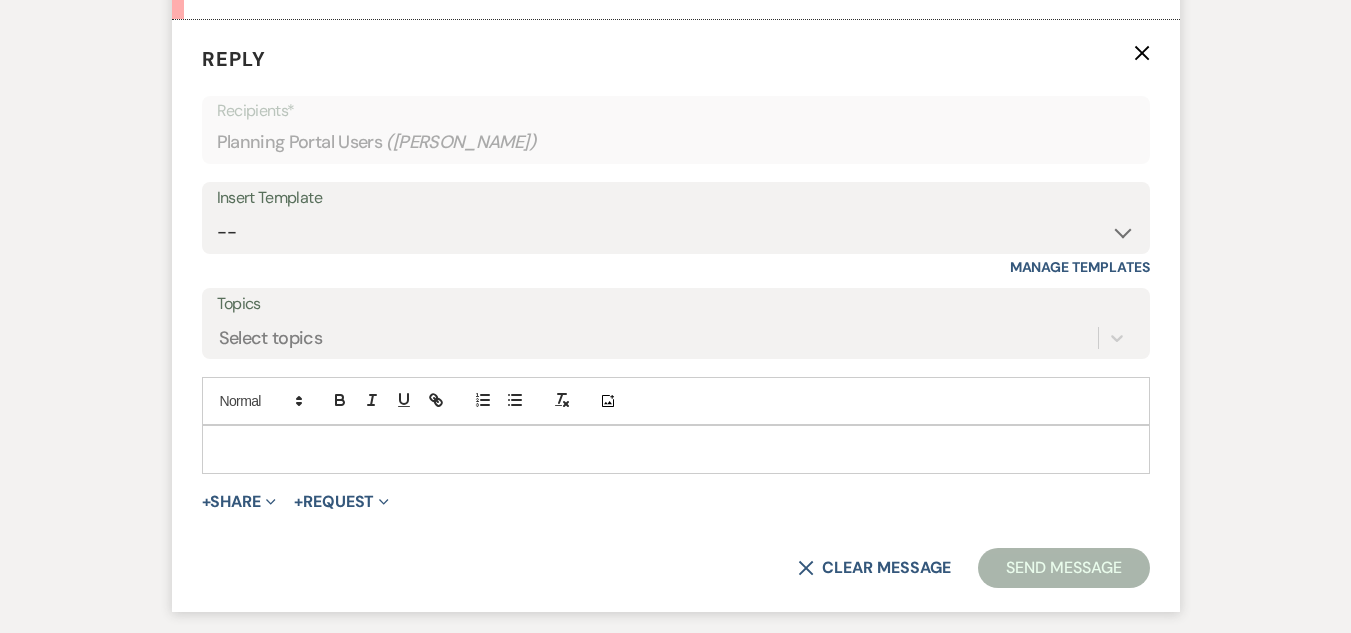 click at bounding box center (676, 449) 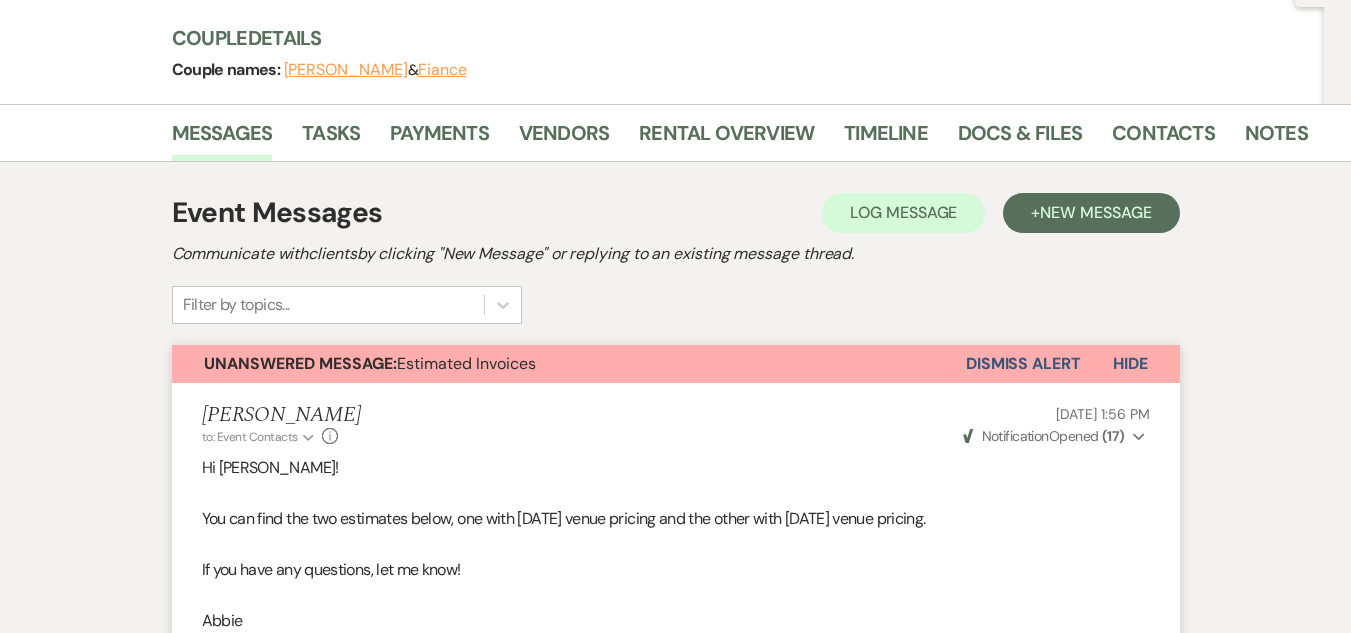 scroll, scrollTop: 33, scrollLeft: 0, axis: vertical 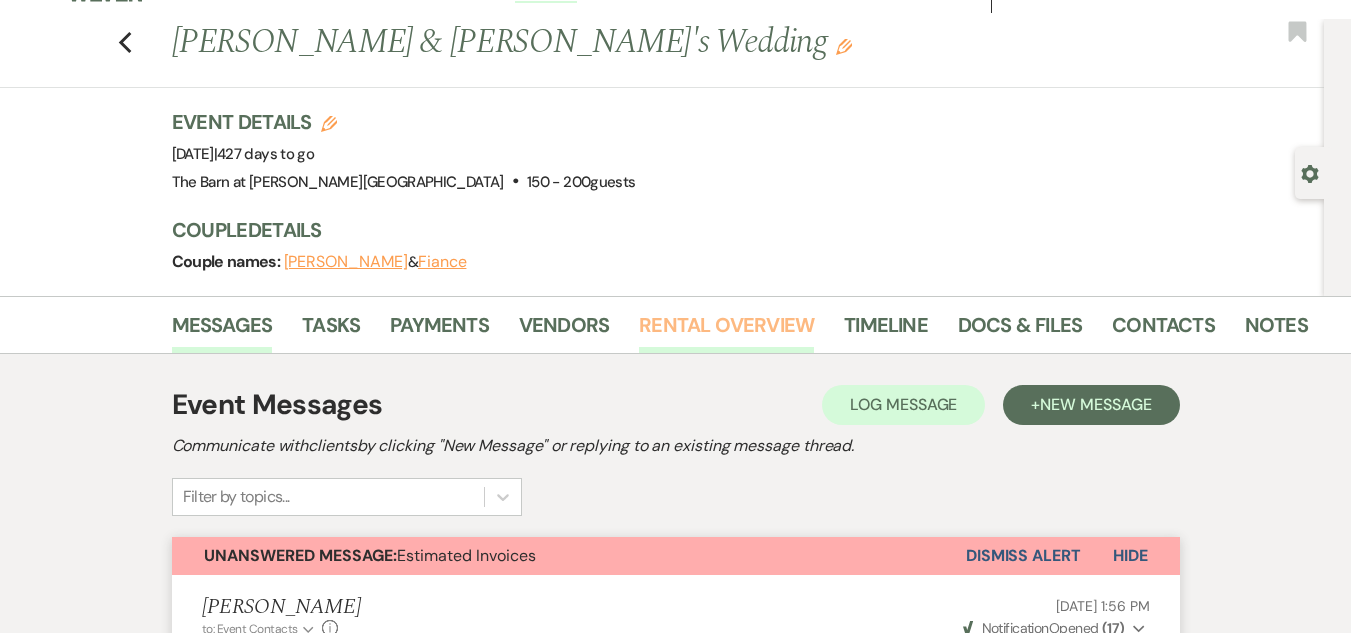 click on "Rental Overview" at bounding box center (726, 331) 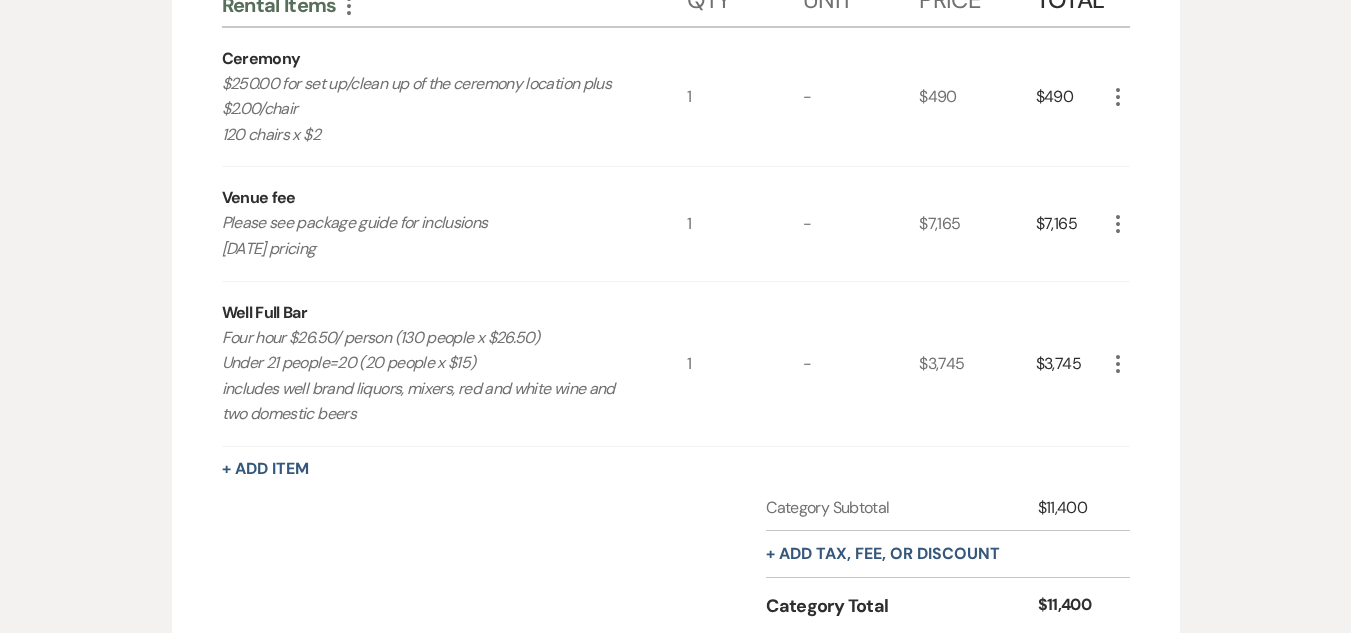 scroll, scrollTop: 600, scrollLeft: 0, axis: vertical 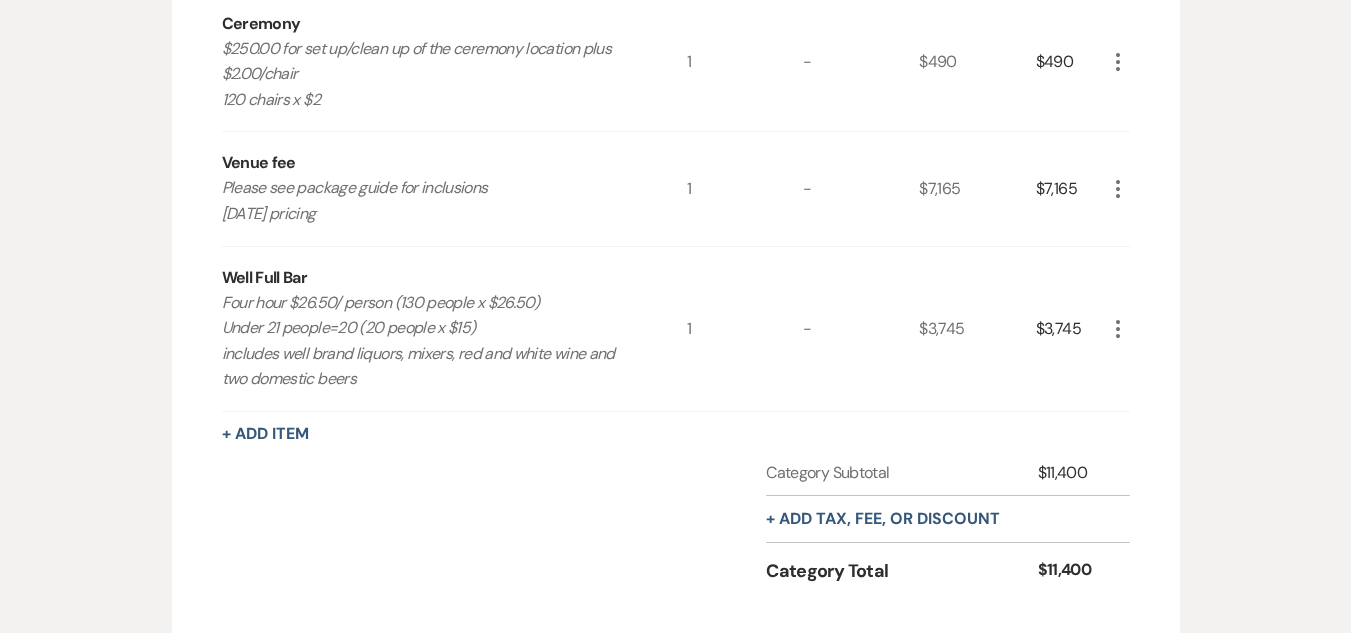 click on "More" 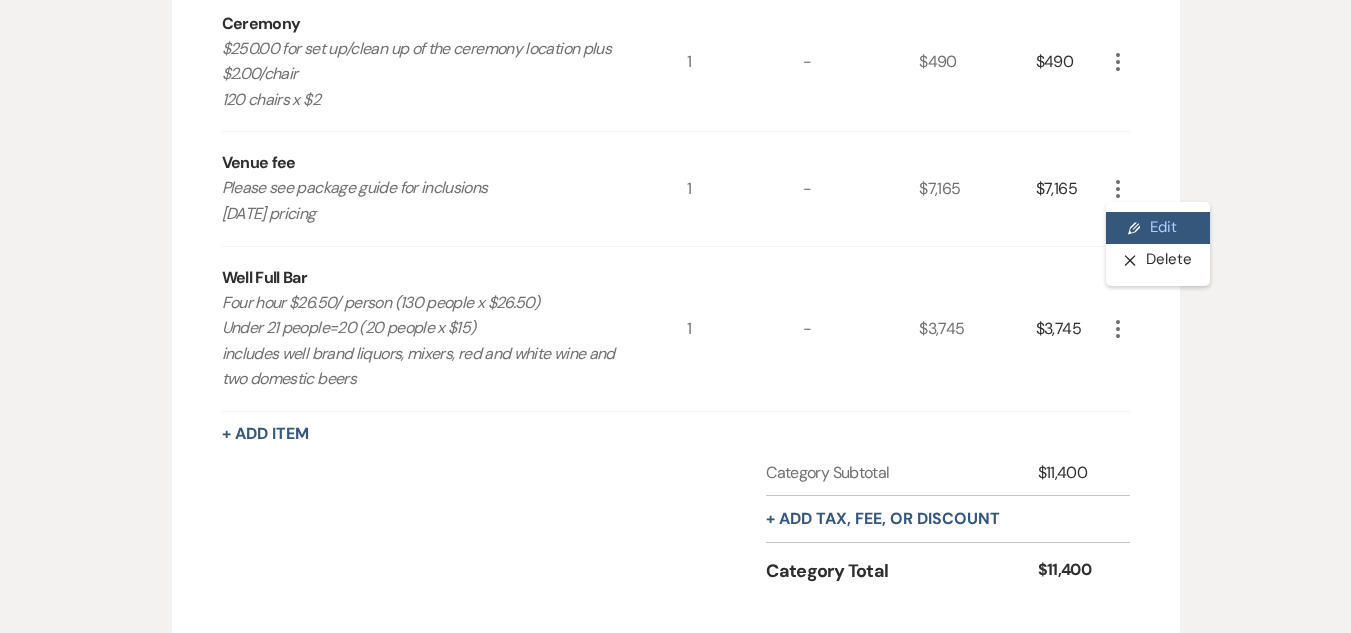 click on "Pencil Edit" at bounding box center [1158, 228] 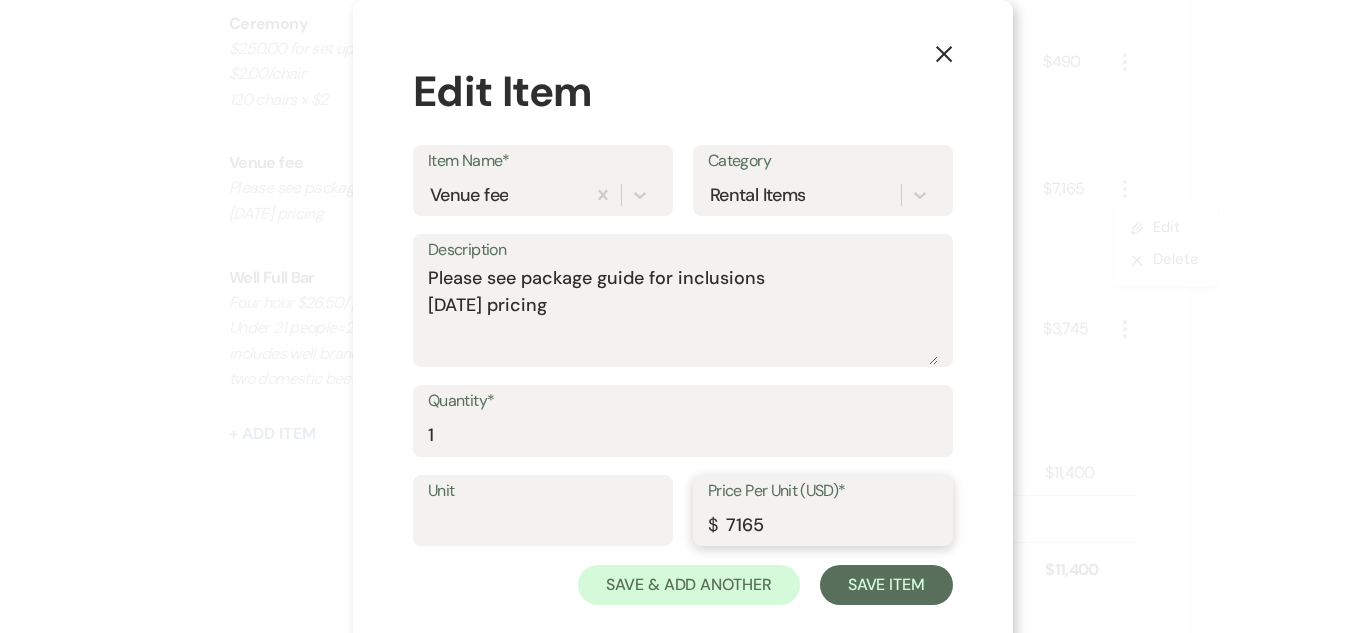 click on "7165" at bounding box center (823, 524) 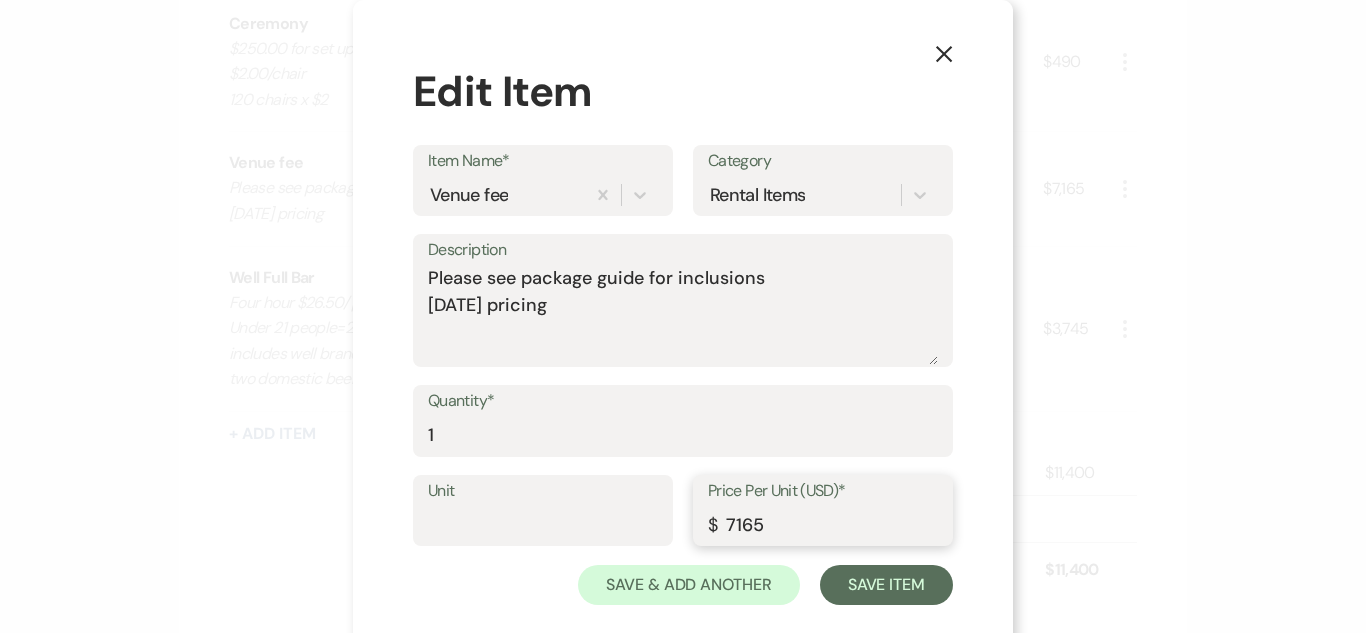 click on "7165" at bounding box center (823, 524) 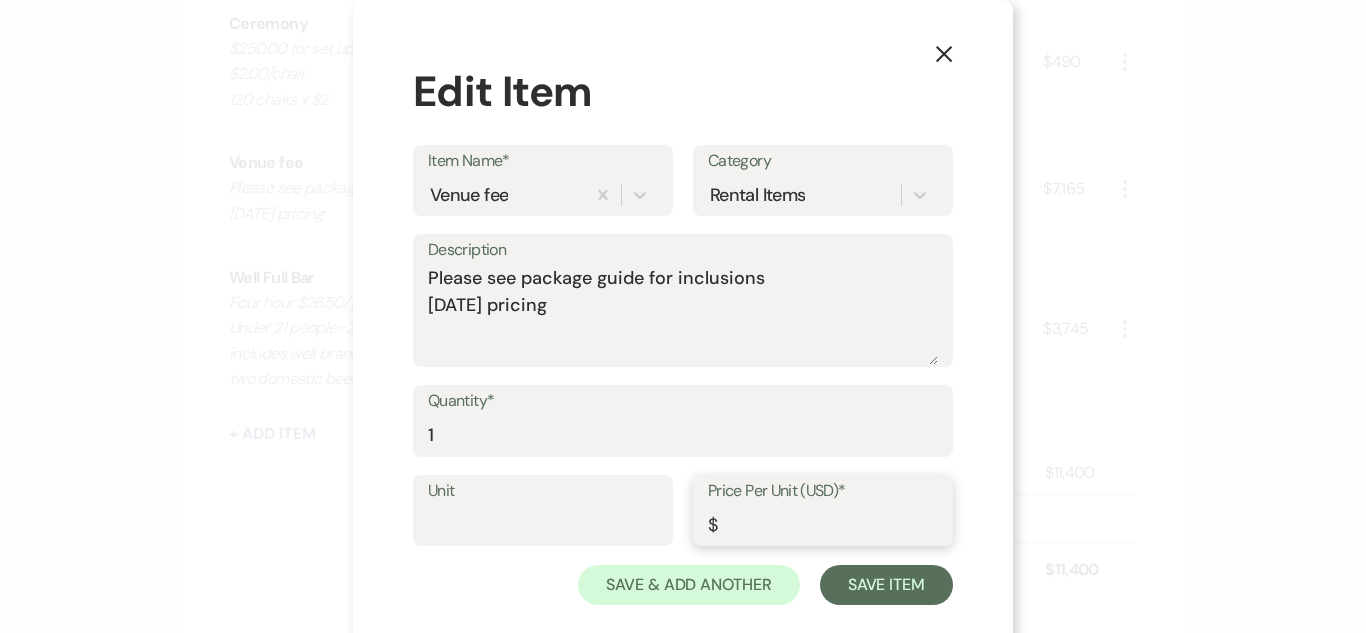 paste on "9370" 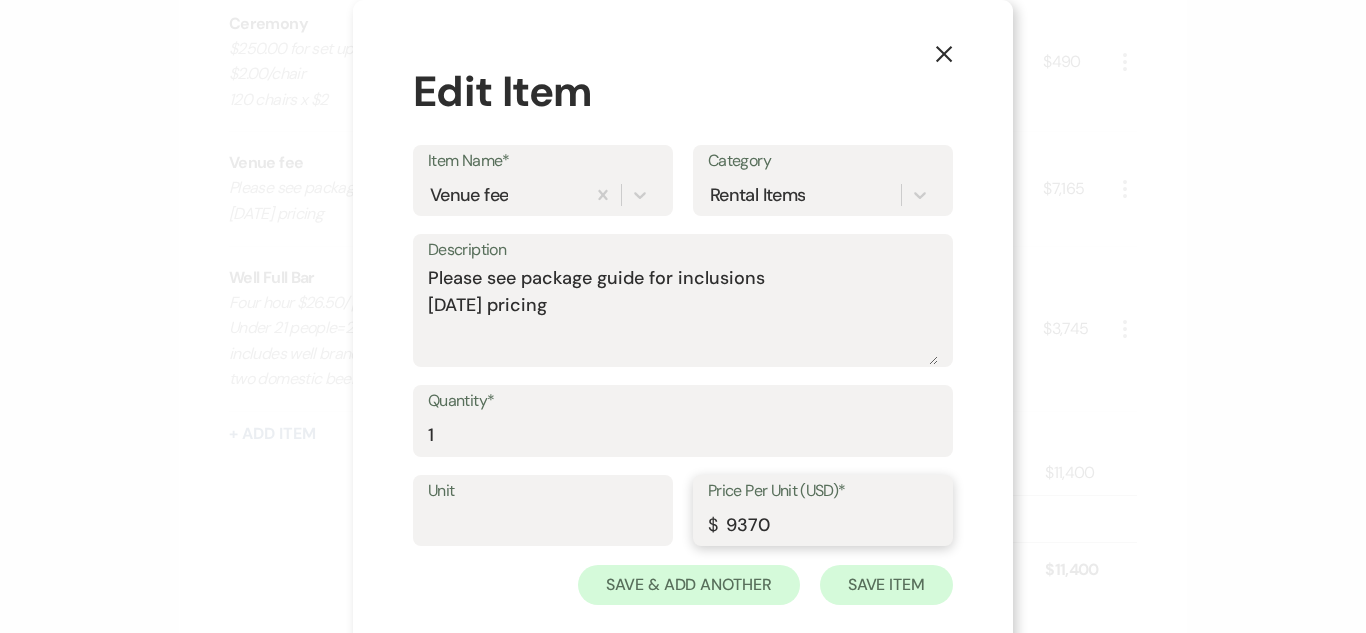 type on "9370" 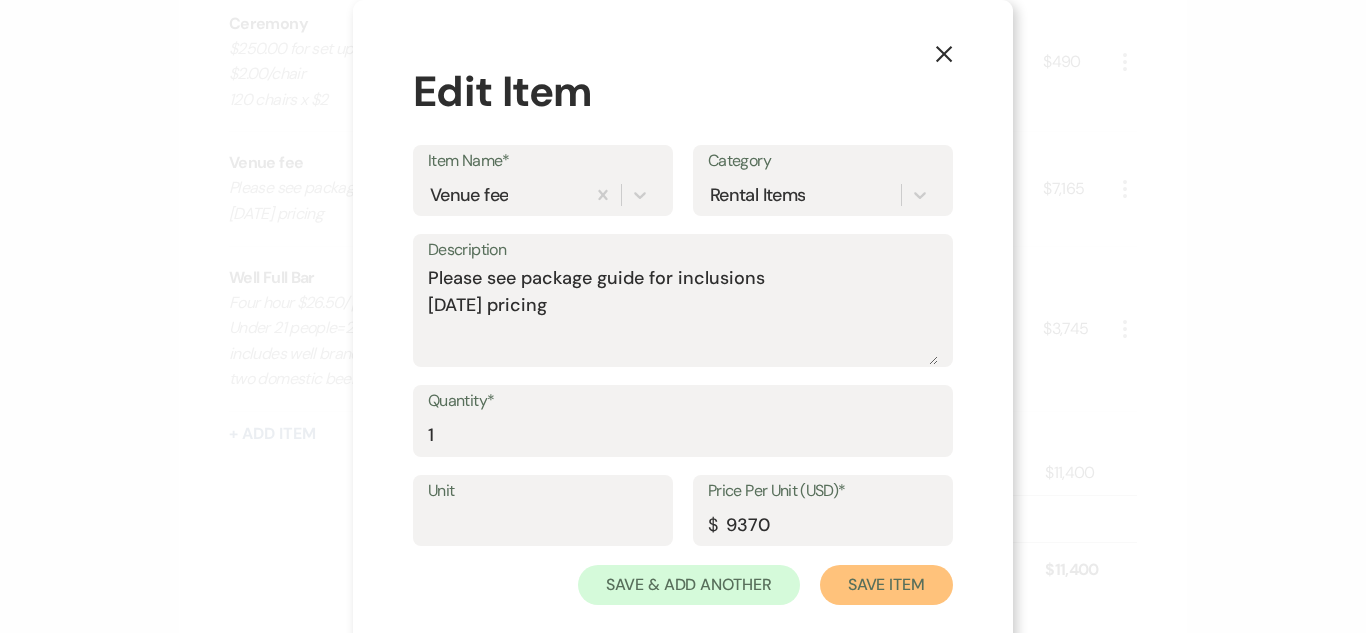 click on "Save Item" at bounding box center (886, 585) 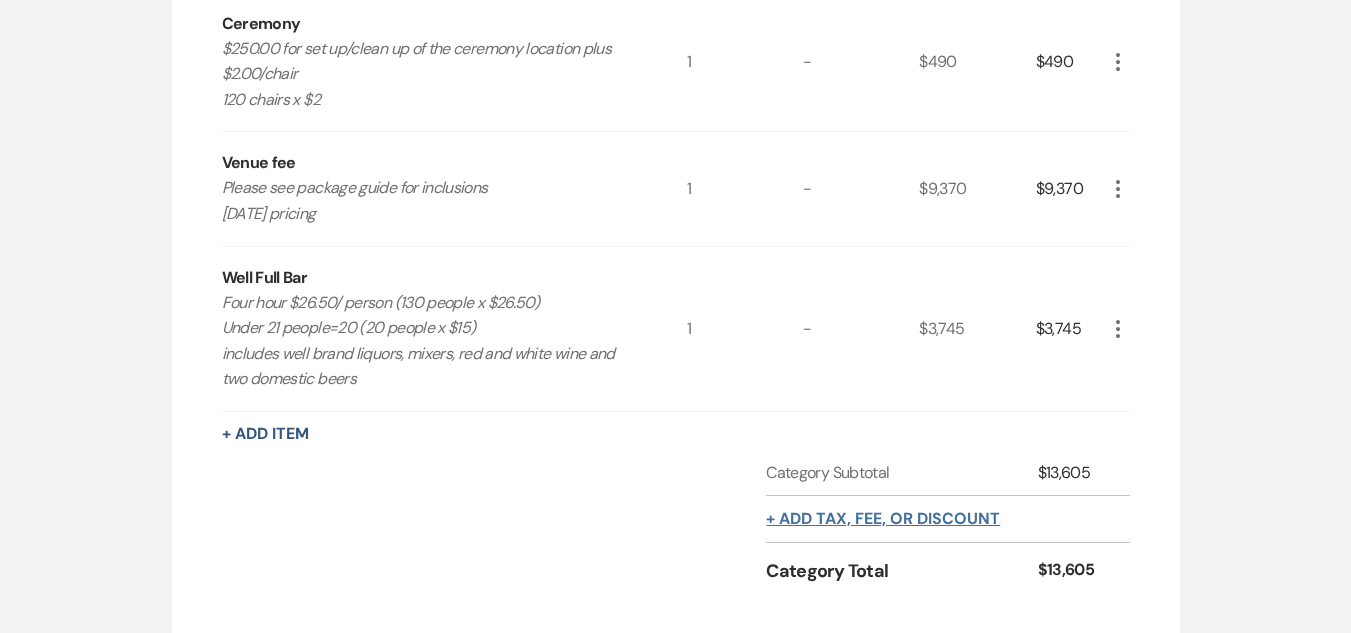 click on "+ Add tax, fee, or discount" at bounding box center [883, 519] 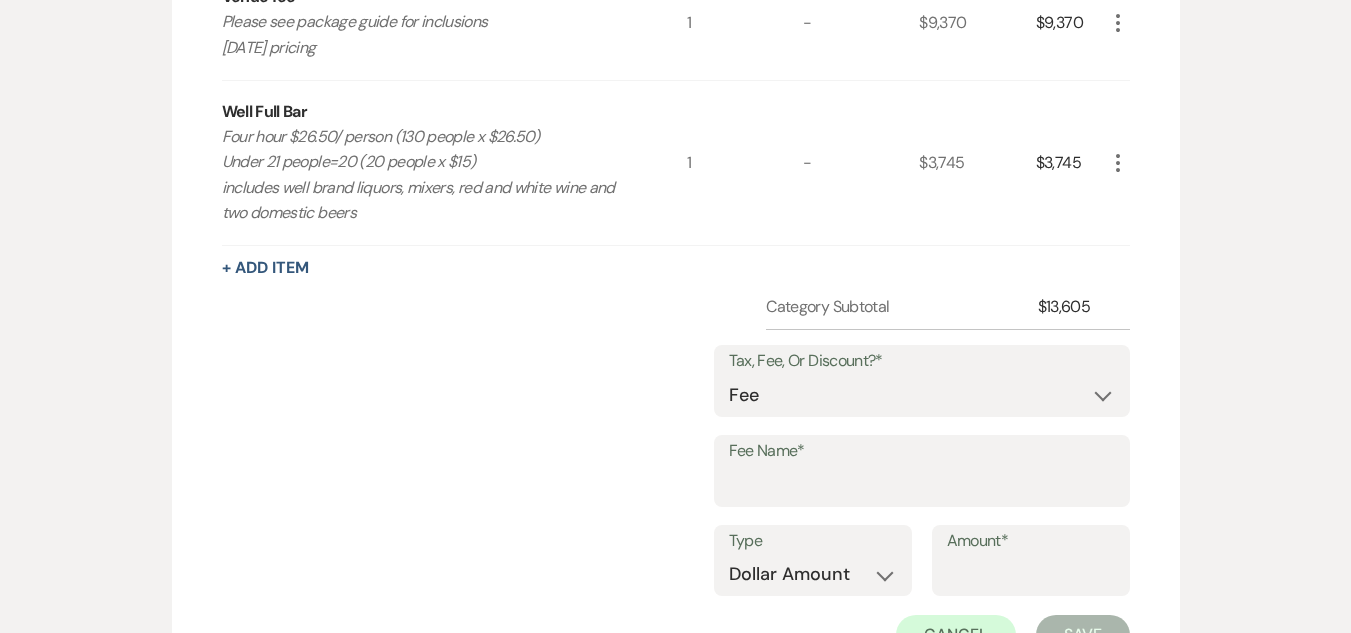 scroll, scrollTop: 800, scrollLeft: 0, axis: vertical 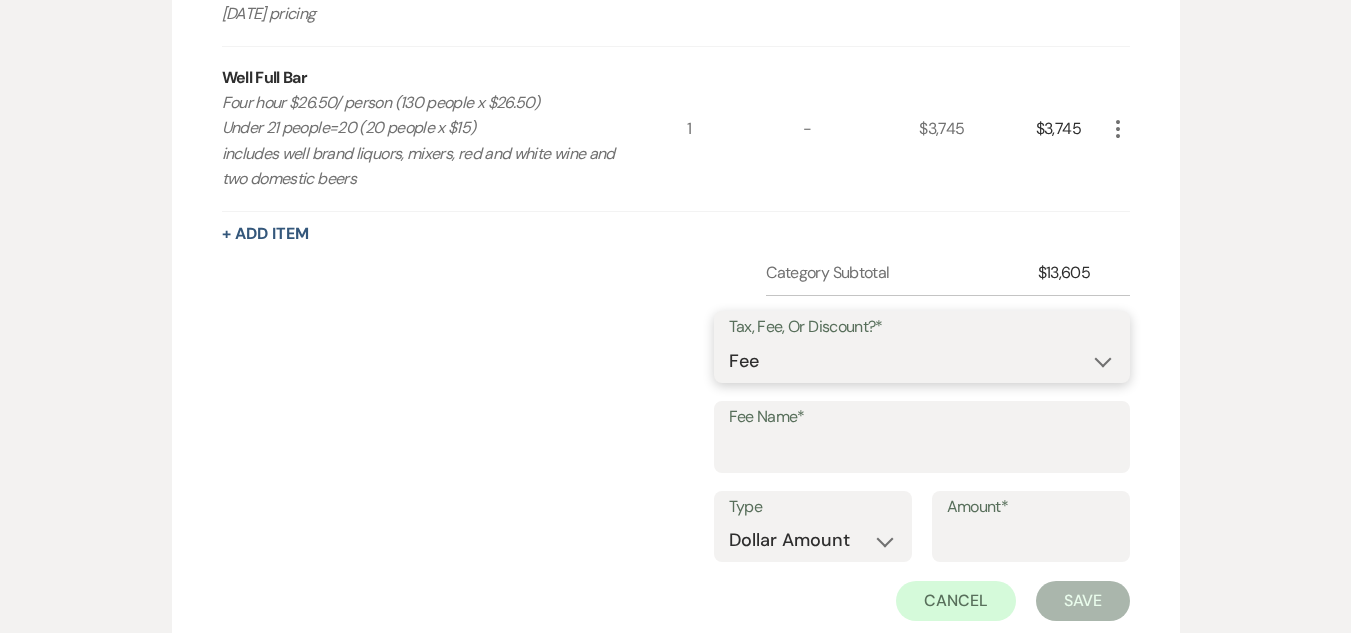 click on "Fee Discount Tax" at bounding box center [922, 361] 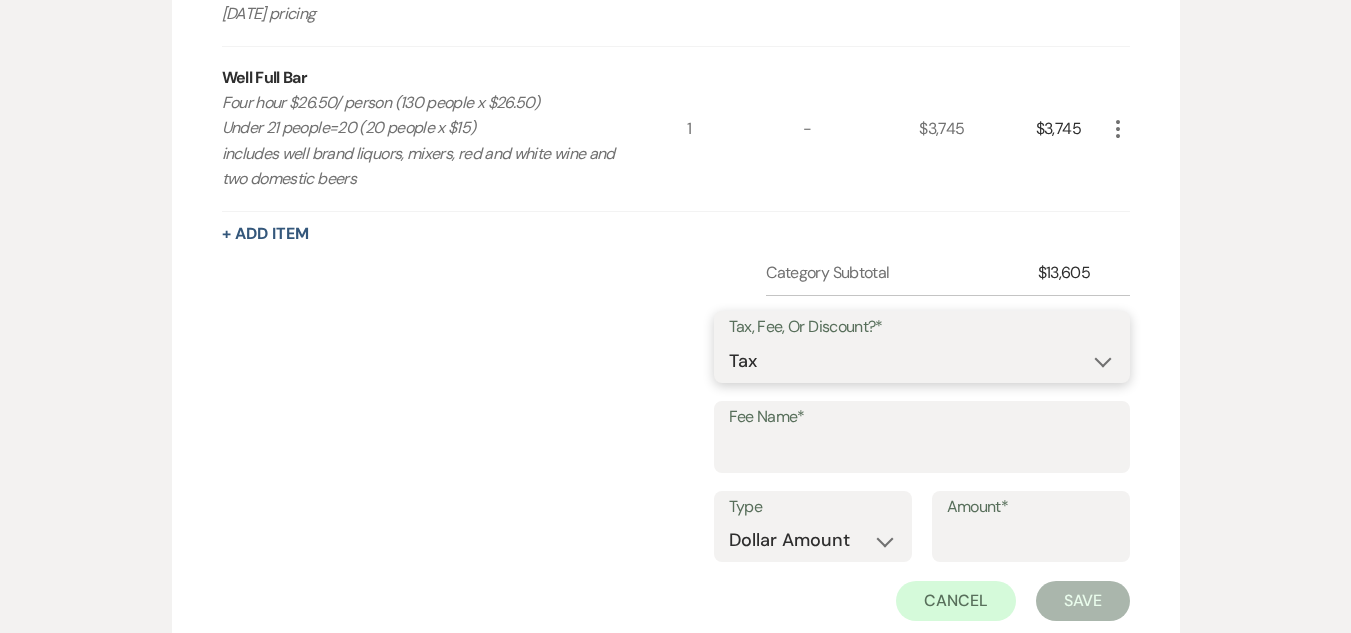 click on "Fee Discount Tax" at bounding box center (922, 361) 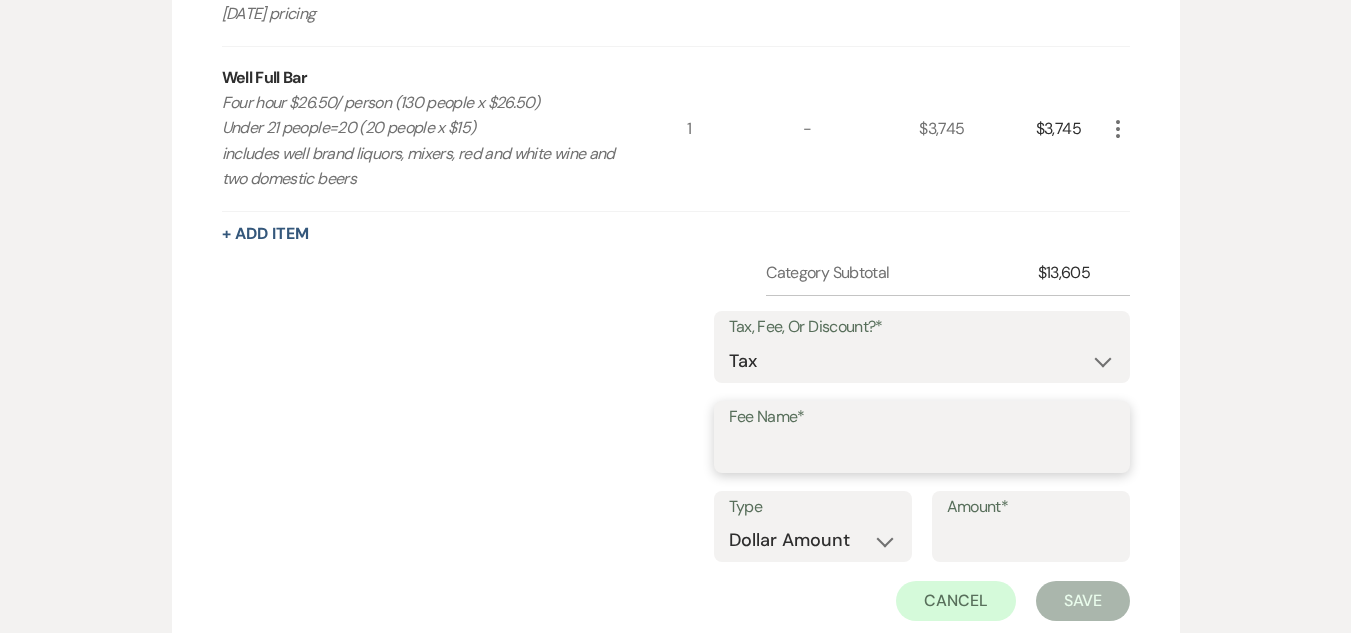 click on "Fee Name*" at bounding box center (922, 451) 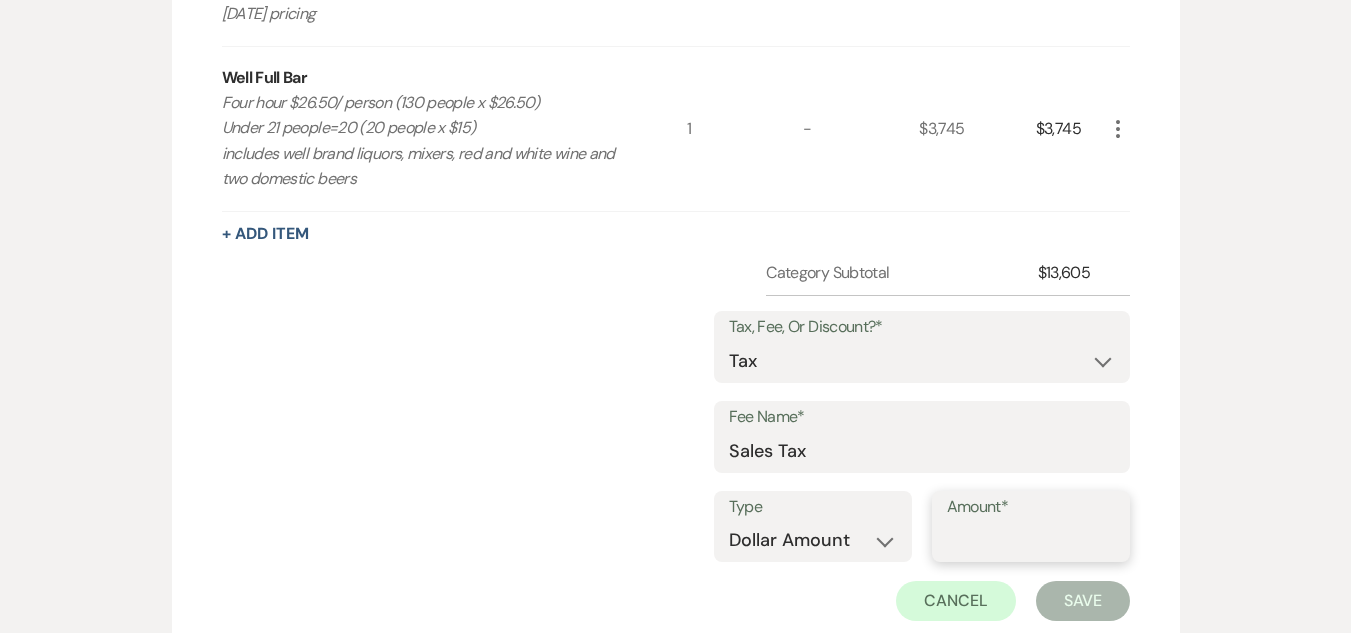 click on "Amount*" at bounding box center [1031, 540] 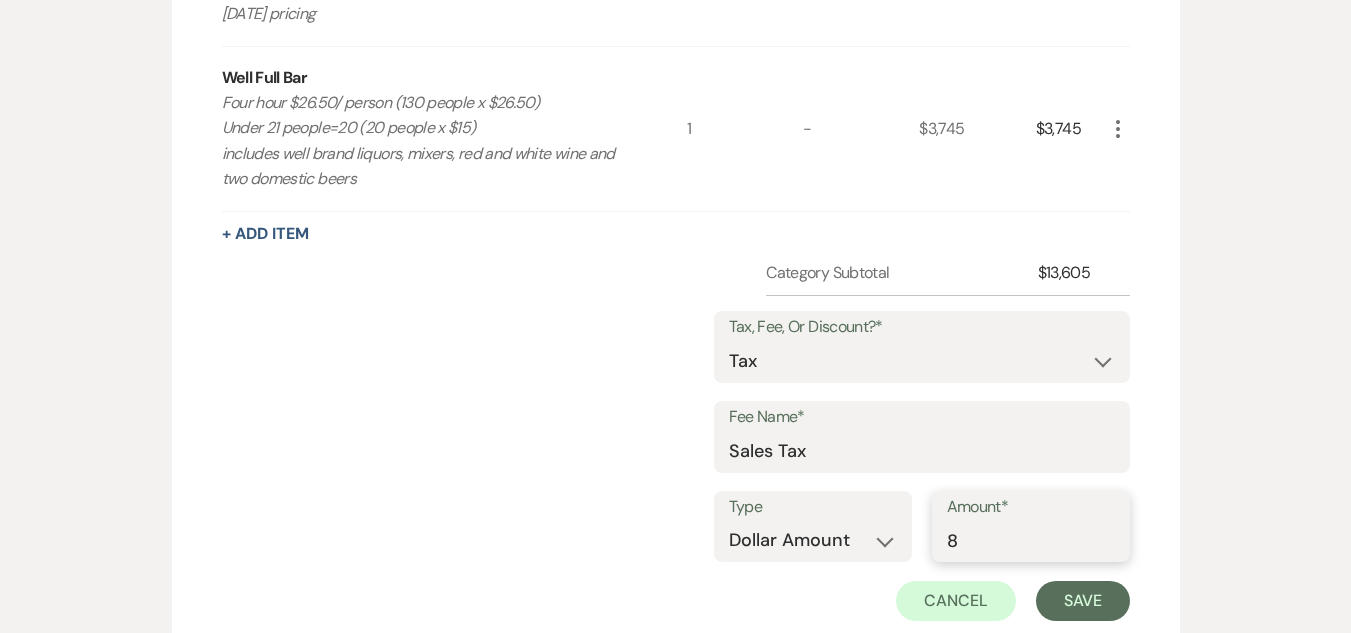 type on "8" 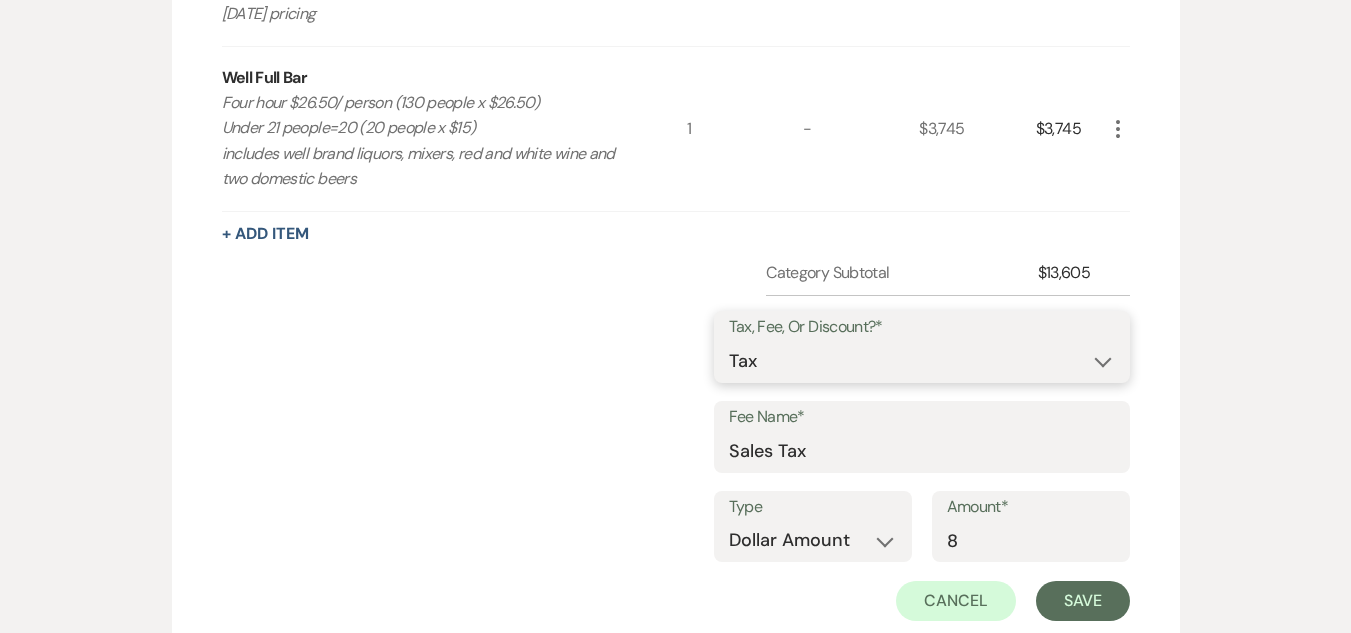 click on "Fee Discount Tax" at bounding box center (922, 361) 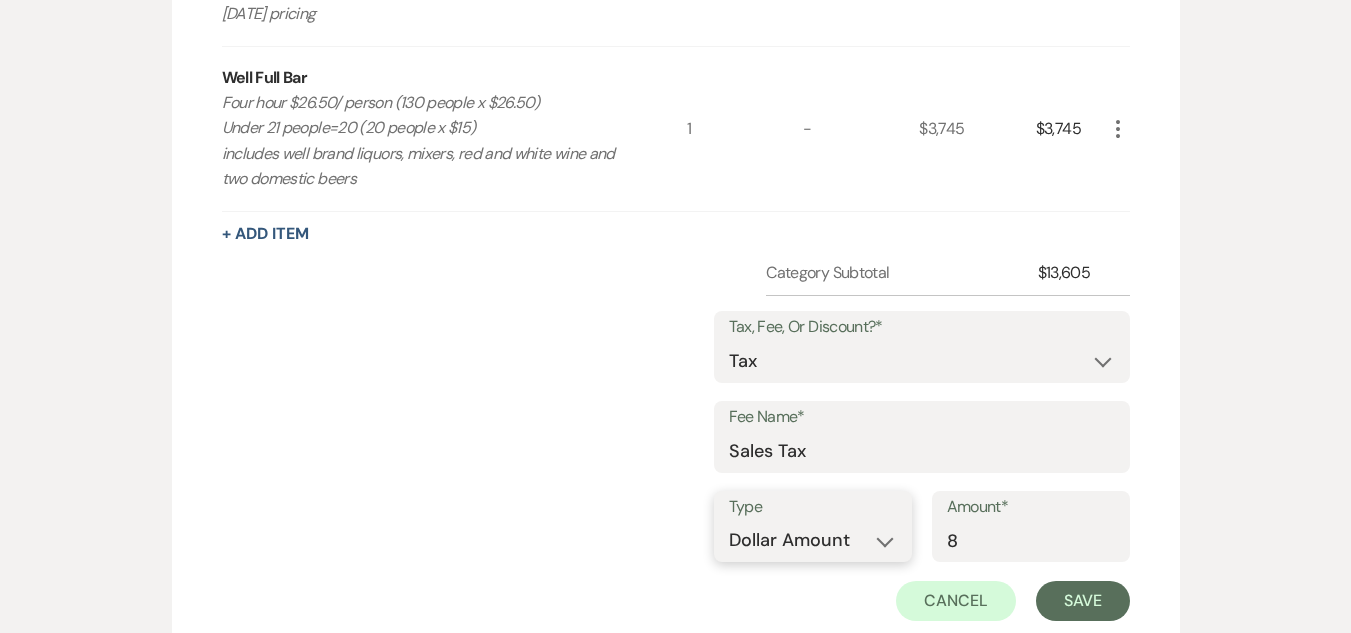 click on "Dollar Amount Percentage" at bounding box center (813, 540) 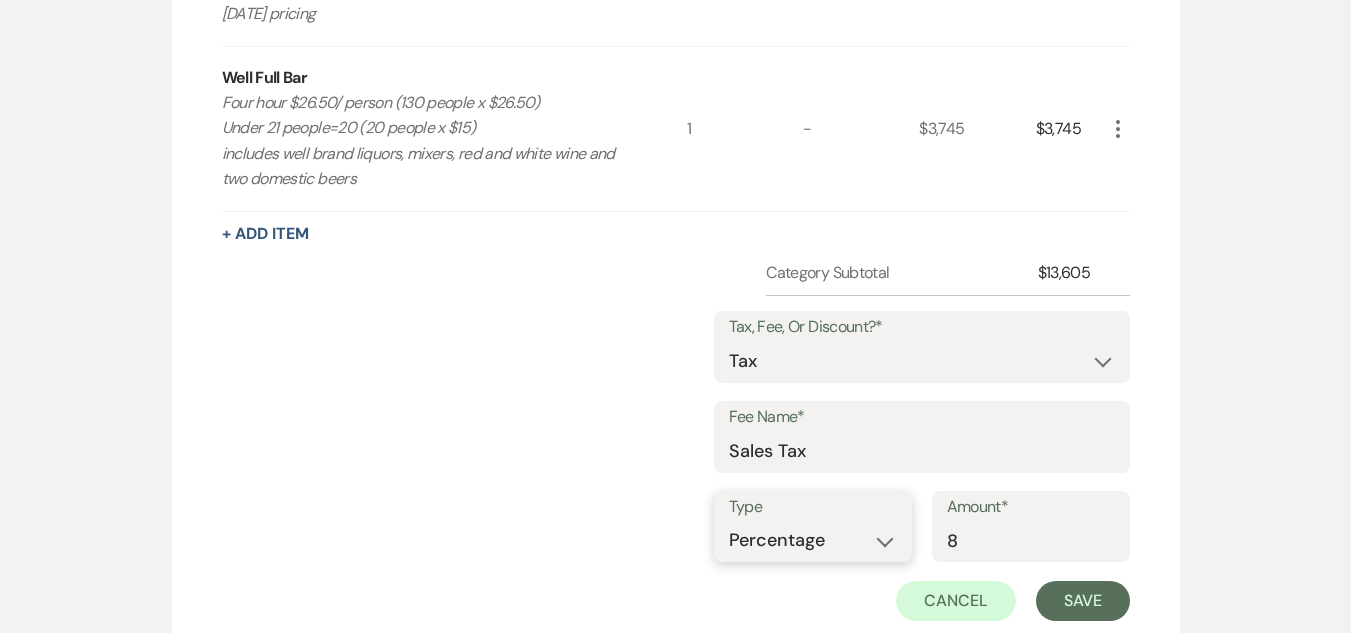 click on "Dollar Amount Percentage" at bounding box center (813, 540) 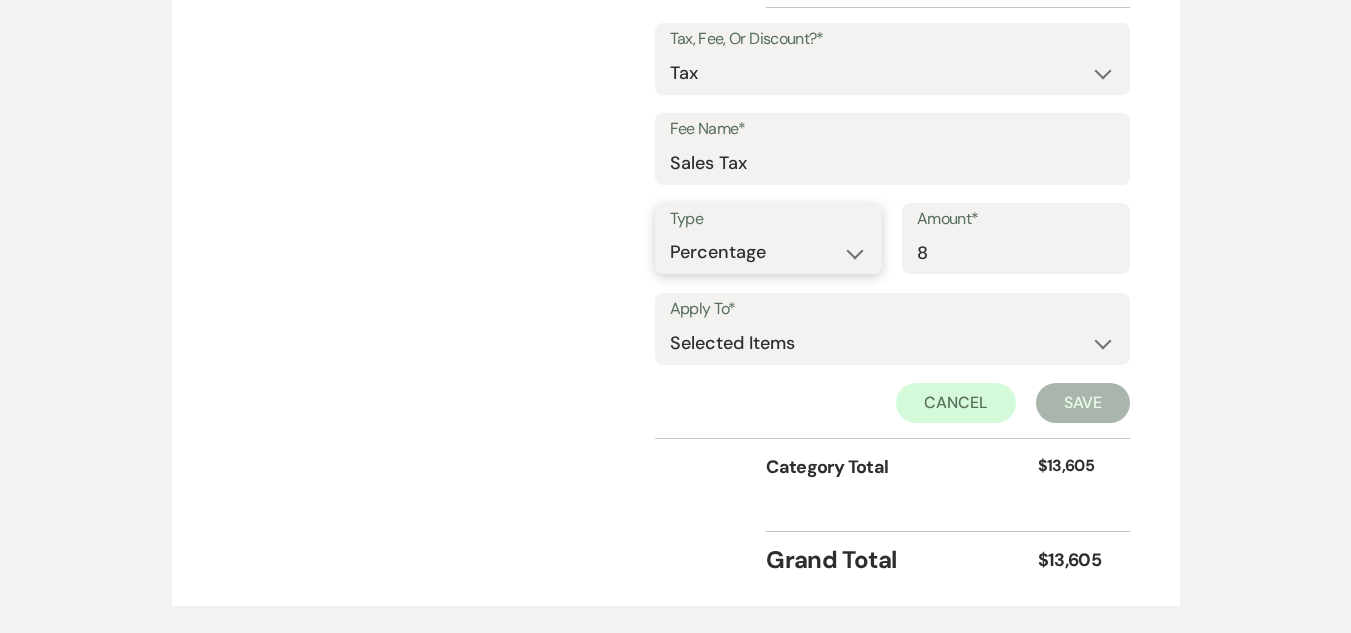 scroll, scrollTop: 1100, scrollLeft: 0, axis: vertical 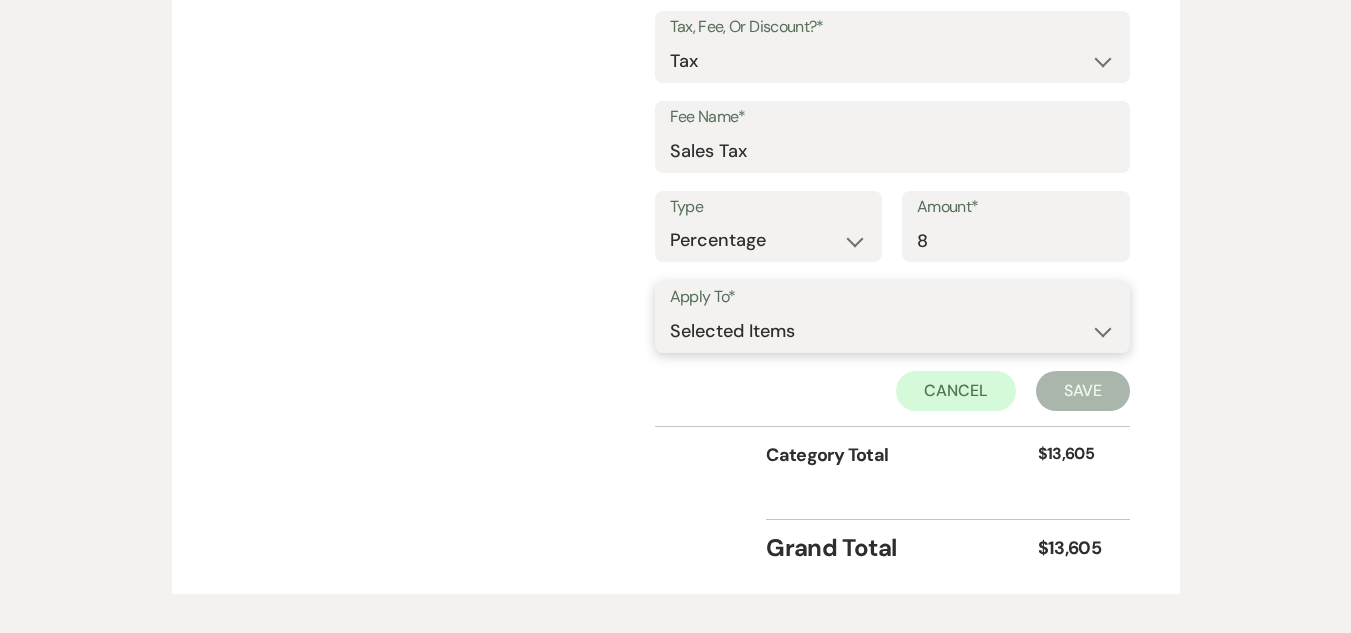 click on "Selected Items Category Subtotal (before all Taxes/Fees/Discounts) Category Total (after all Taxes/Fees/Discounts)" at bounding box center (892, 331) 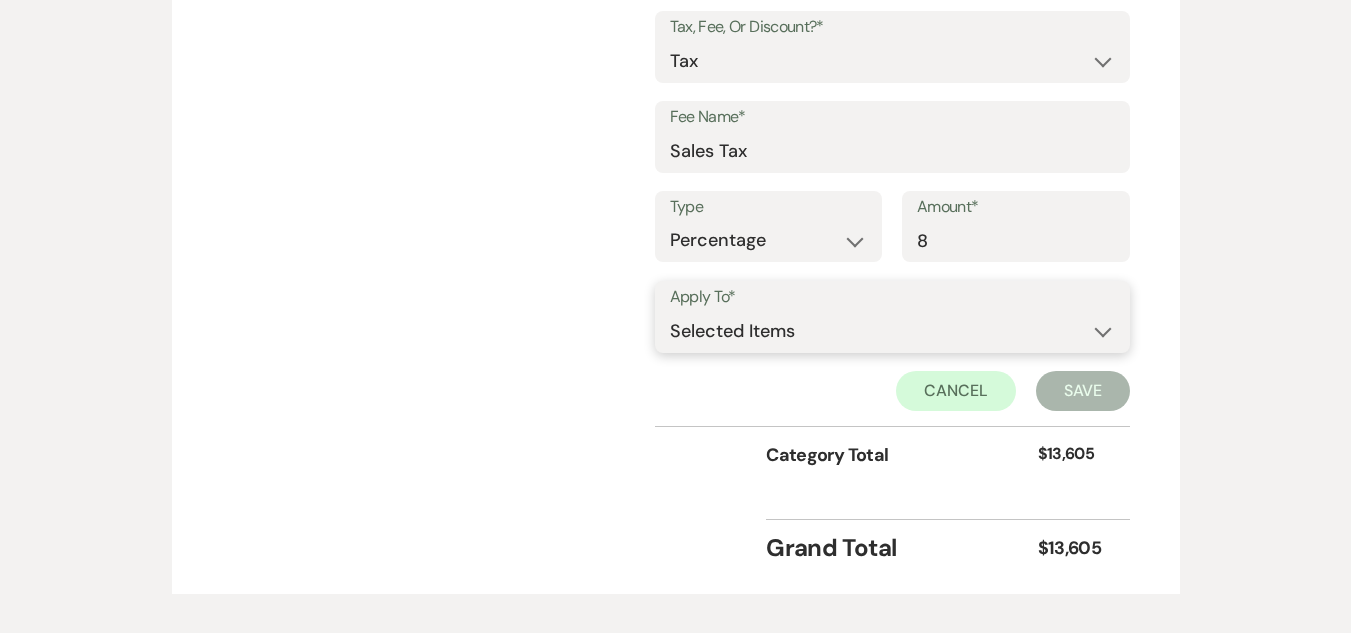 select on "2" 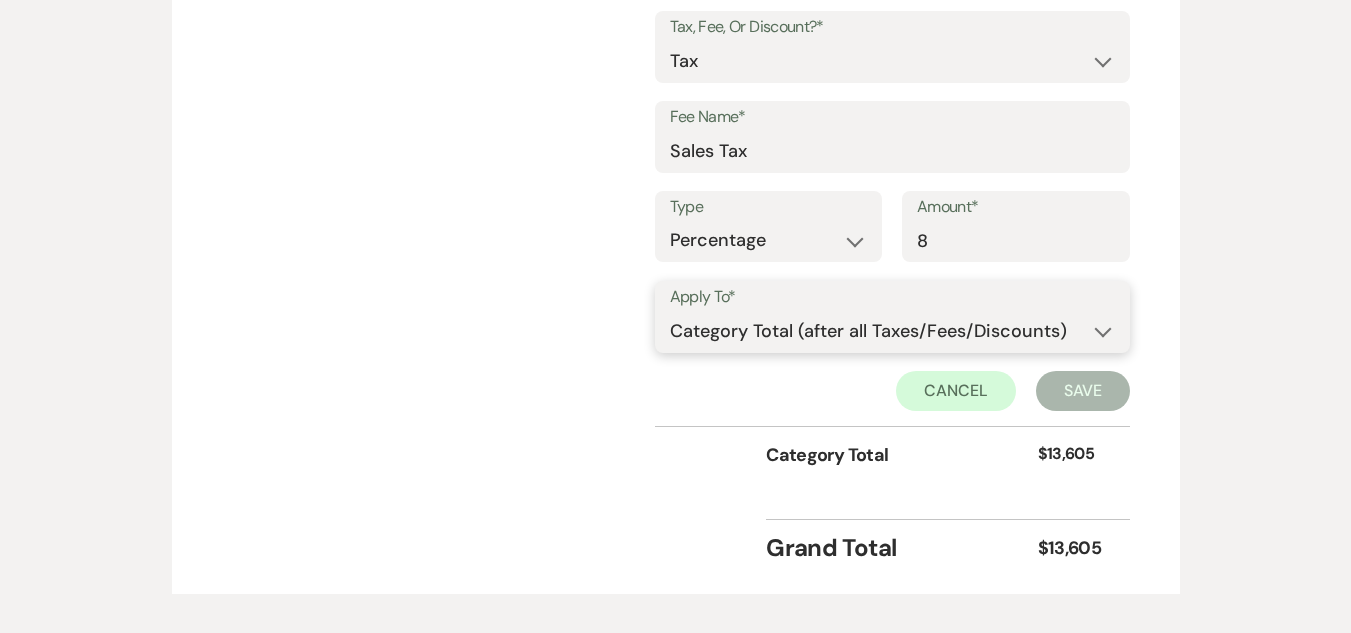click on "Selected Items Category Subtotal (before all Taxes/Fees/Discounts) Category Total (after all Taxes/Fees/Discounts)" at bounding box center [892, 331] 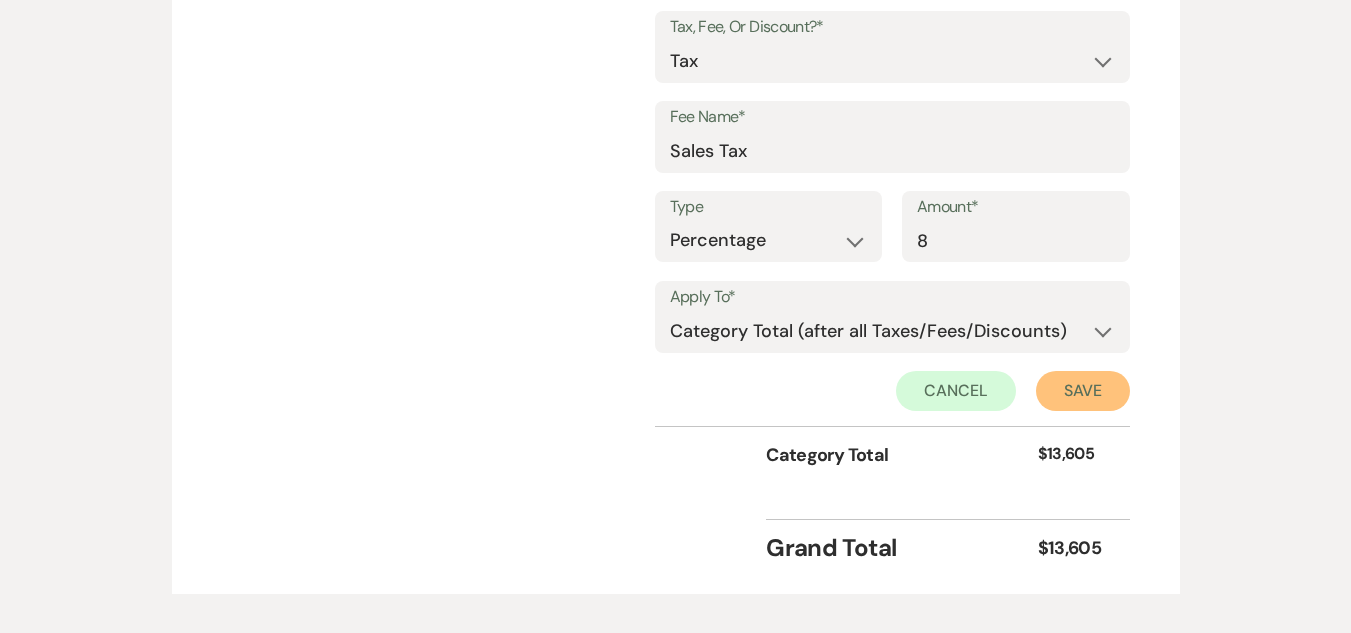 click on "Save" at bounding box center (1083, 391) 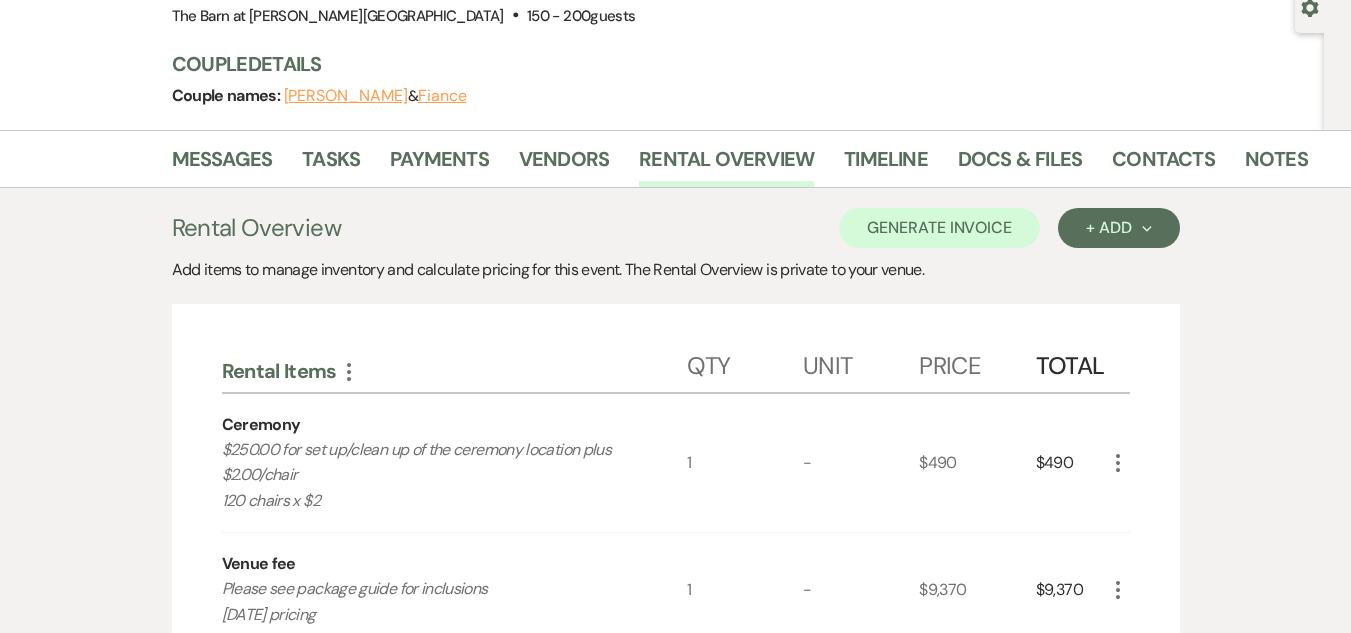 scroll, scrollTop: 200, scrollLeft: 0, axis: vertical 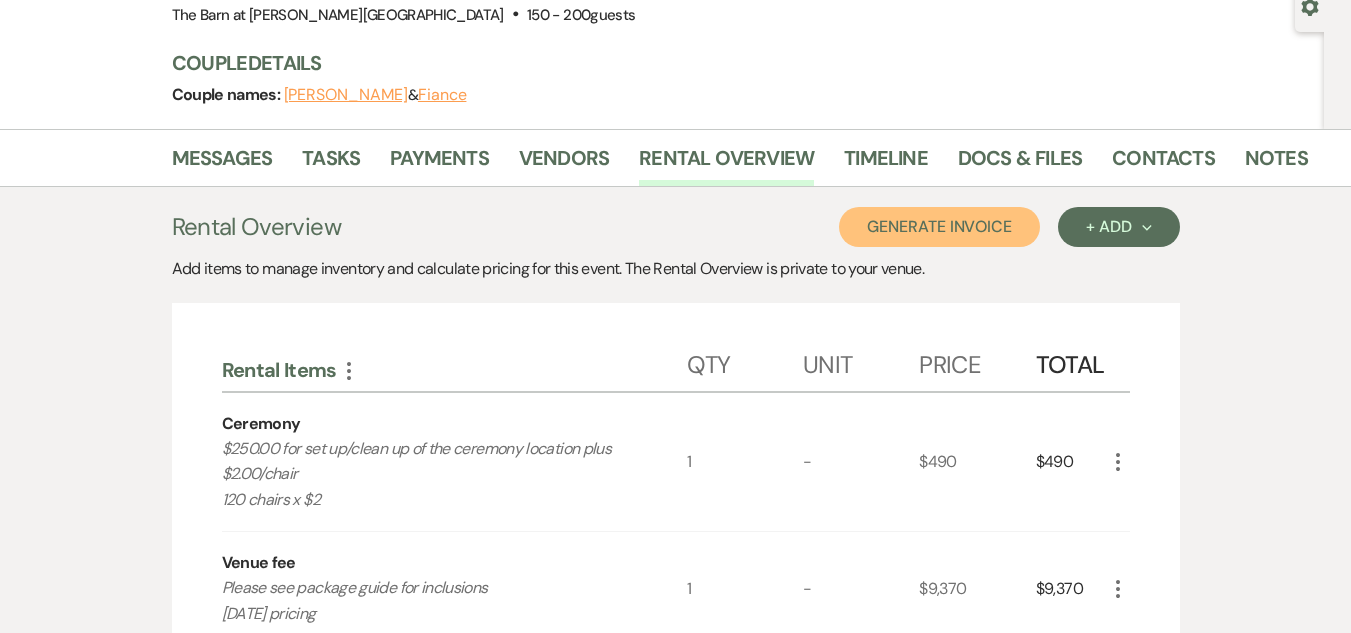 click on "Generate Invoice" at bounding box center [939, 227] 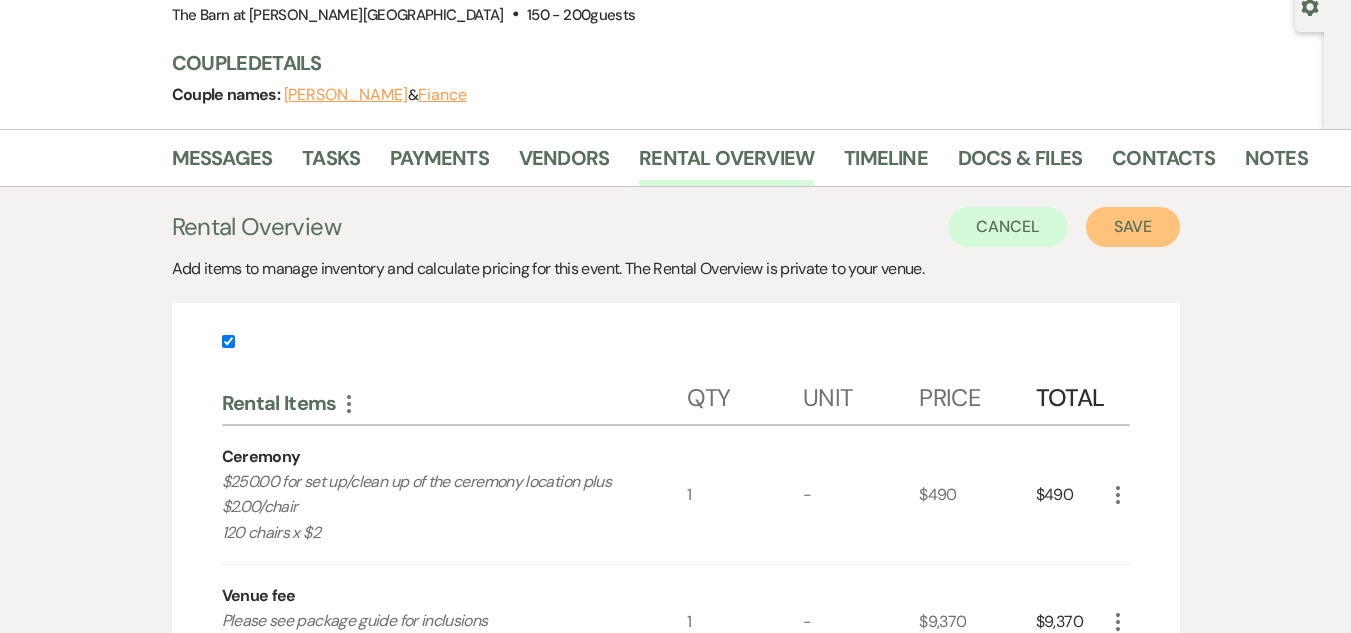 click on "Save" at bounding box center (1133, 227) 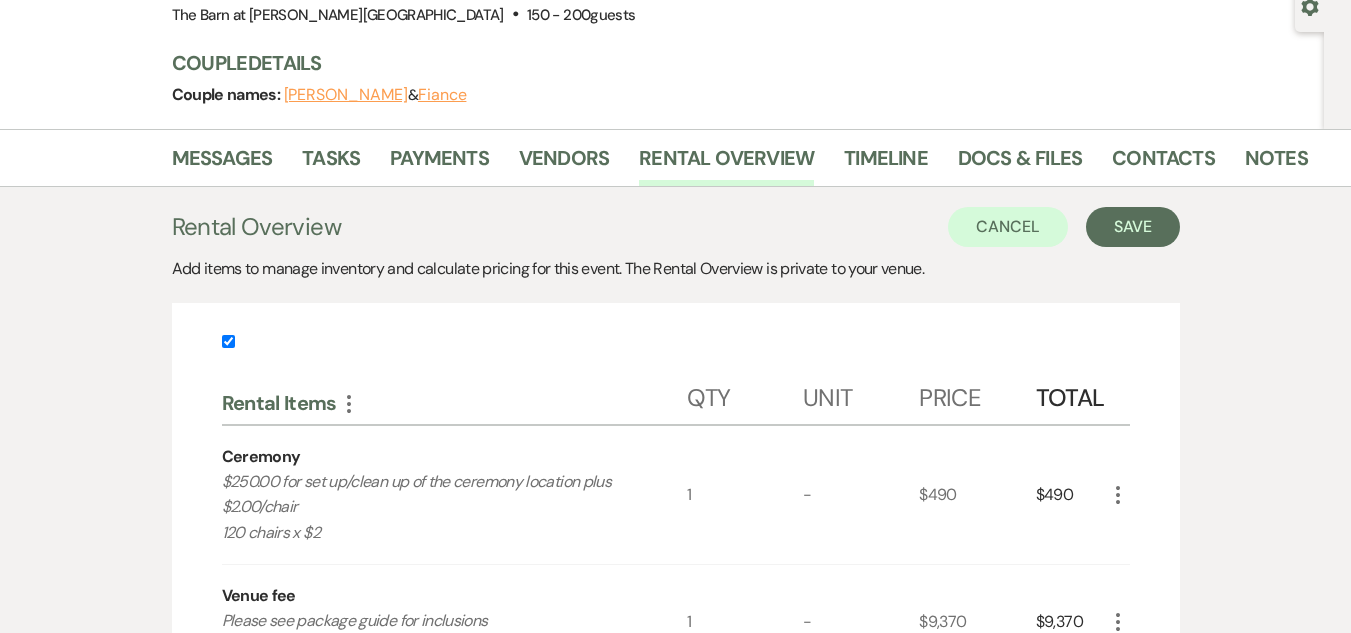 scroll, scrollTop: 0, scrollLeft: 0, axis: both 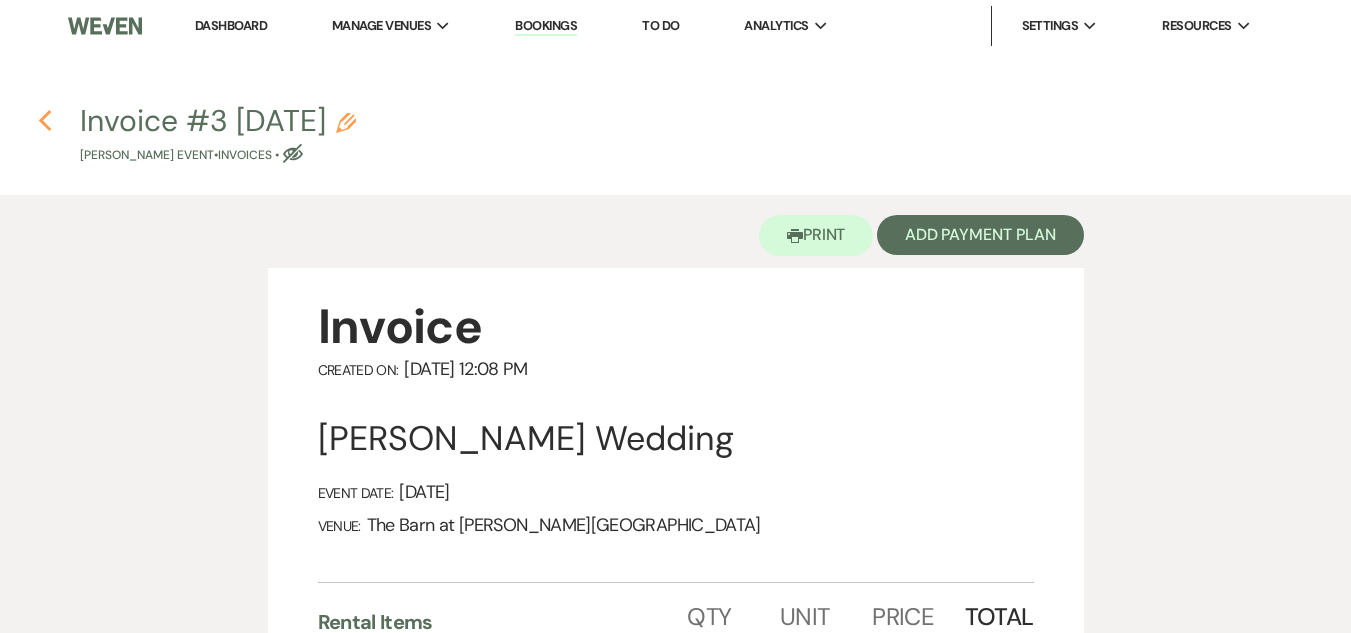 click on "Previous" 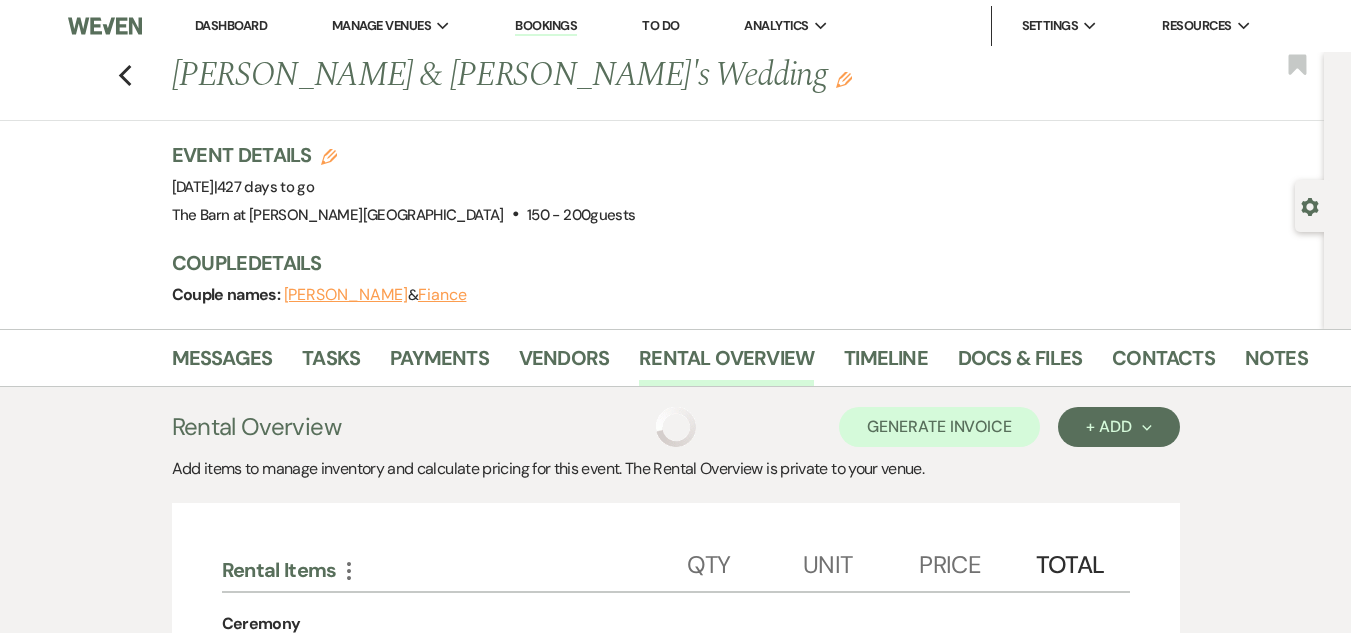 scroll, scrollTop: 200, scrollLeft: 0, axis: vertical 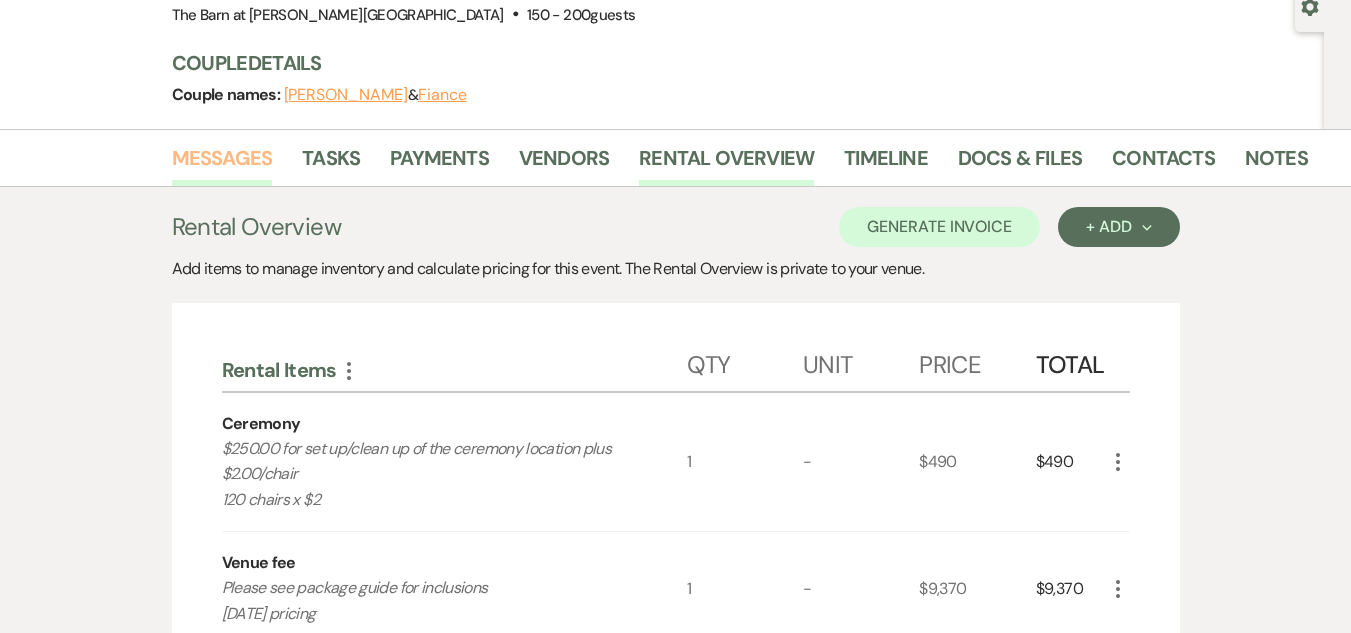click on "Messages" at bounding box center (222, 164) 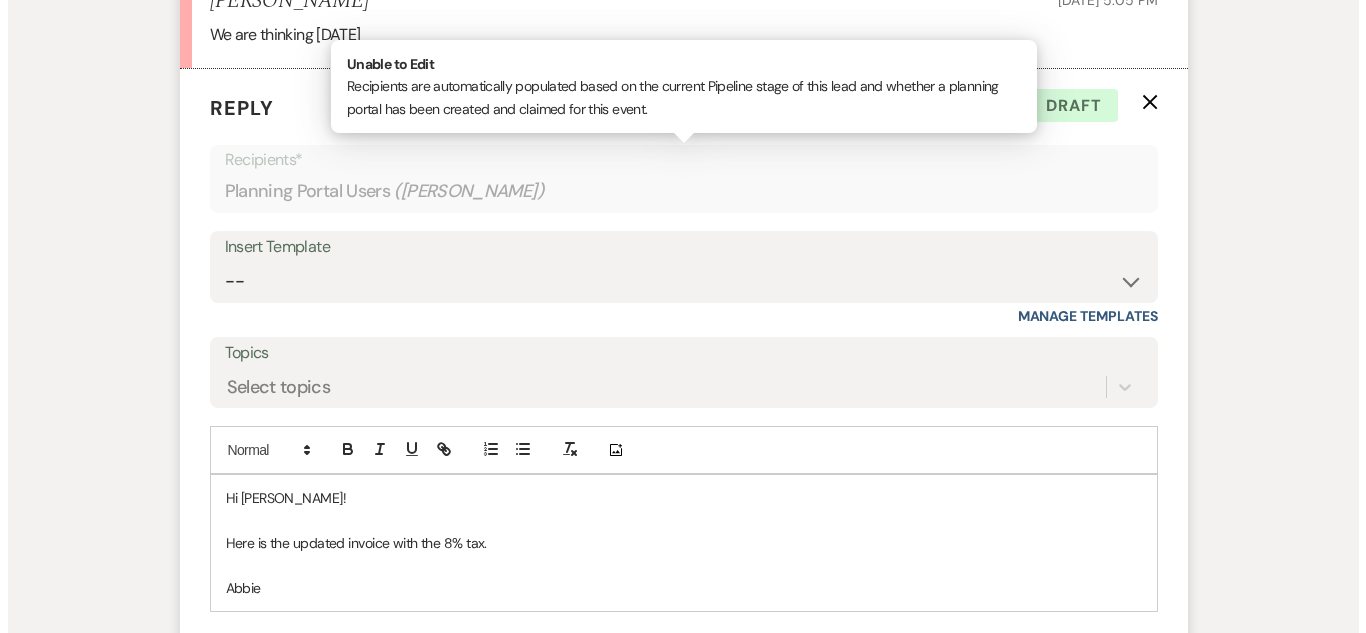 scroll, scrollTop: 1776, scrollLeft: 0, axis: vertical 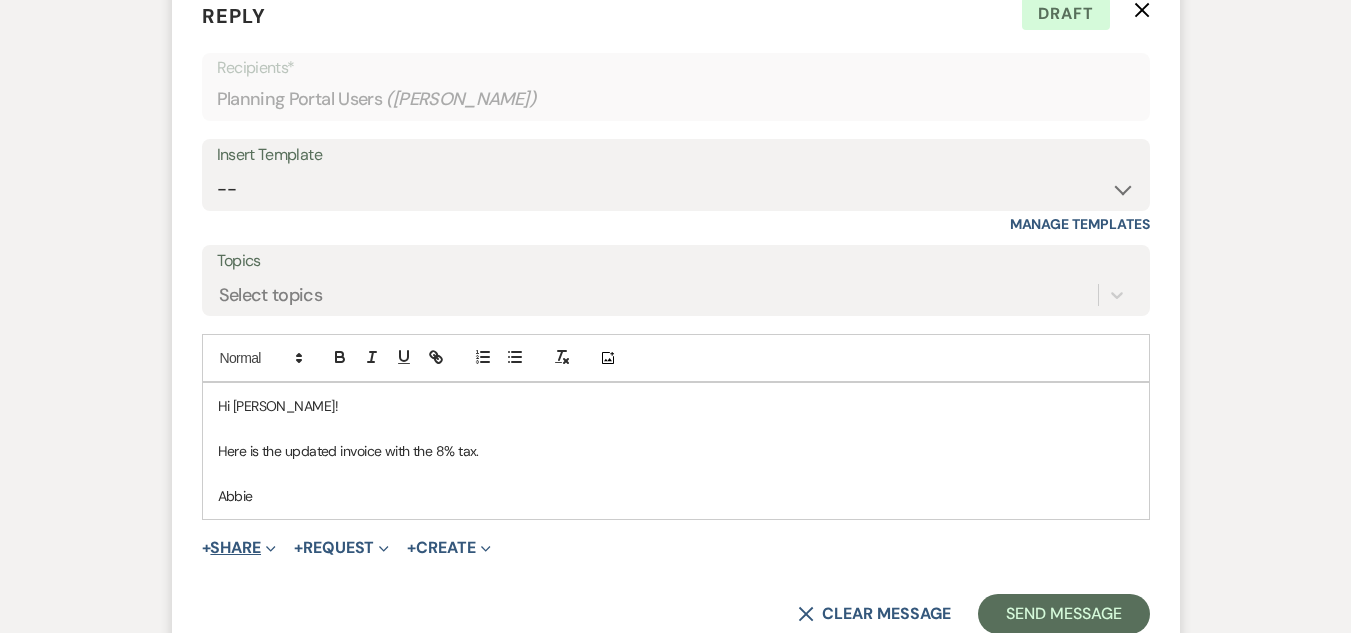 click on "+  Share Expand" at bounding box center [239, 548] 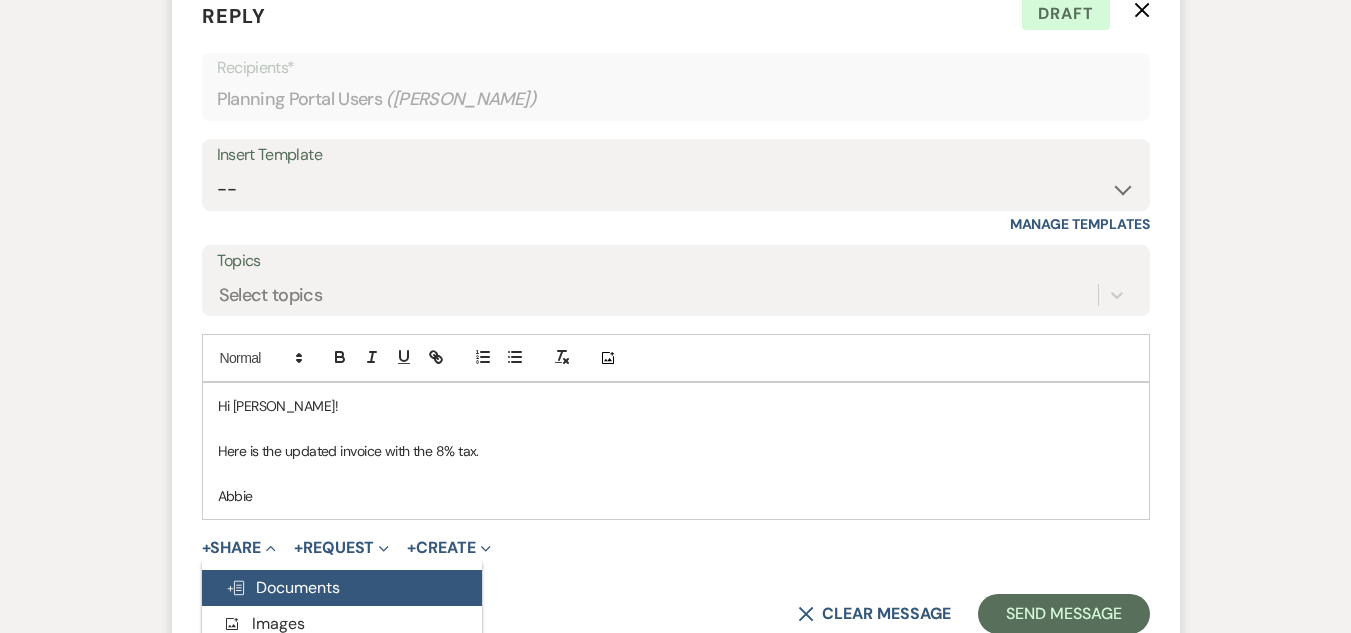 click on "Doc Upload Documents" at bounding box center [283, 587] 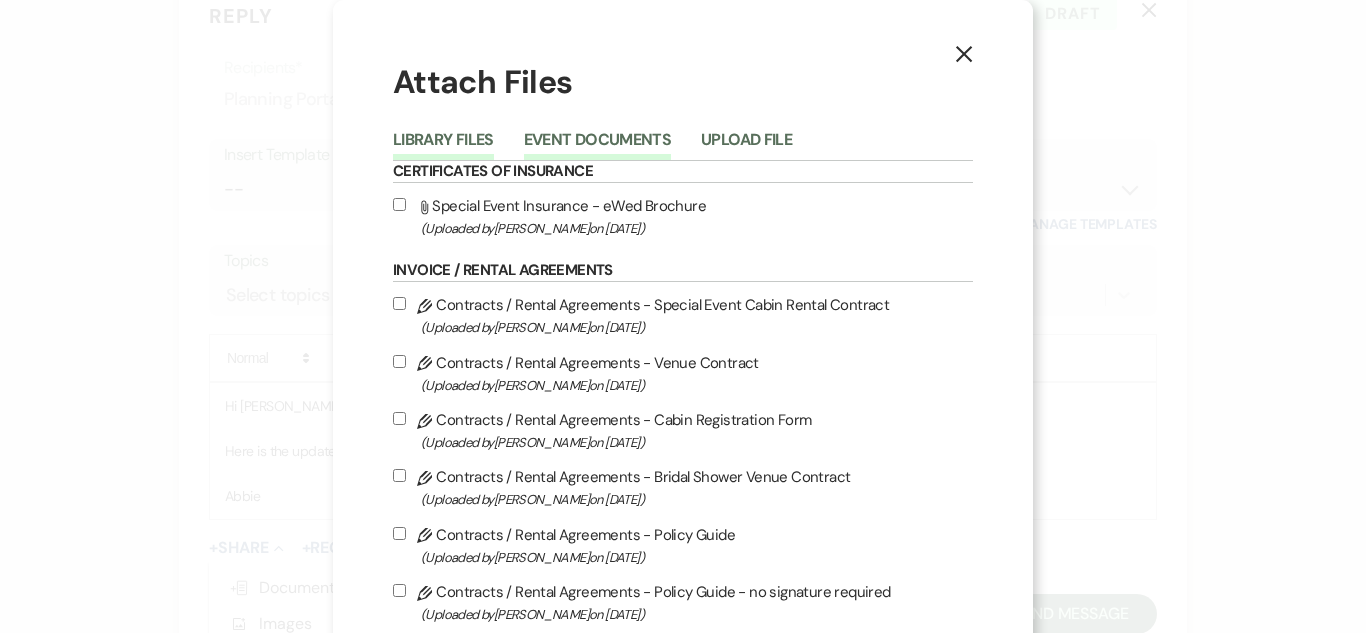 click on "Event Documents" at bounding box center [597, 146] 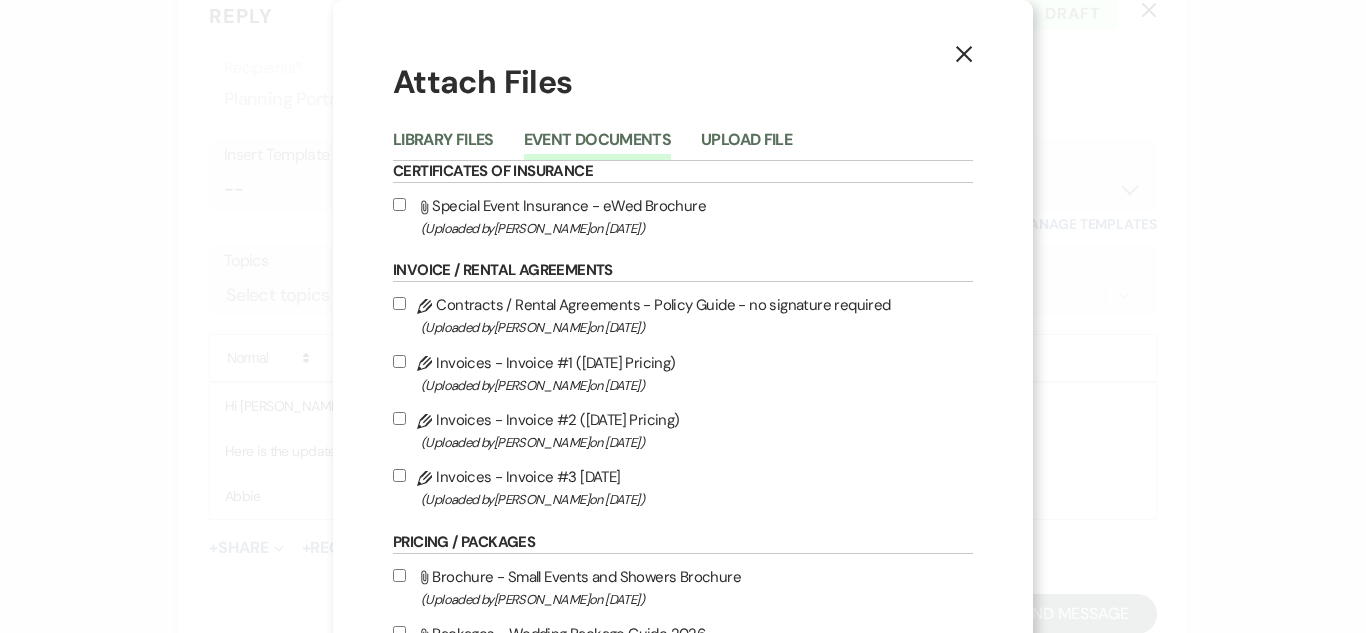 click on "Pencil Invoices - Invoice #3 7-23-2025 (Uploaded by  Abbie Richerson  on   Jul 23rd, 2025 )" at bounding box center (399, 475) 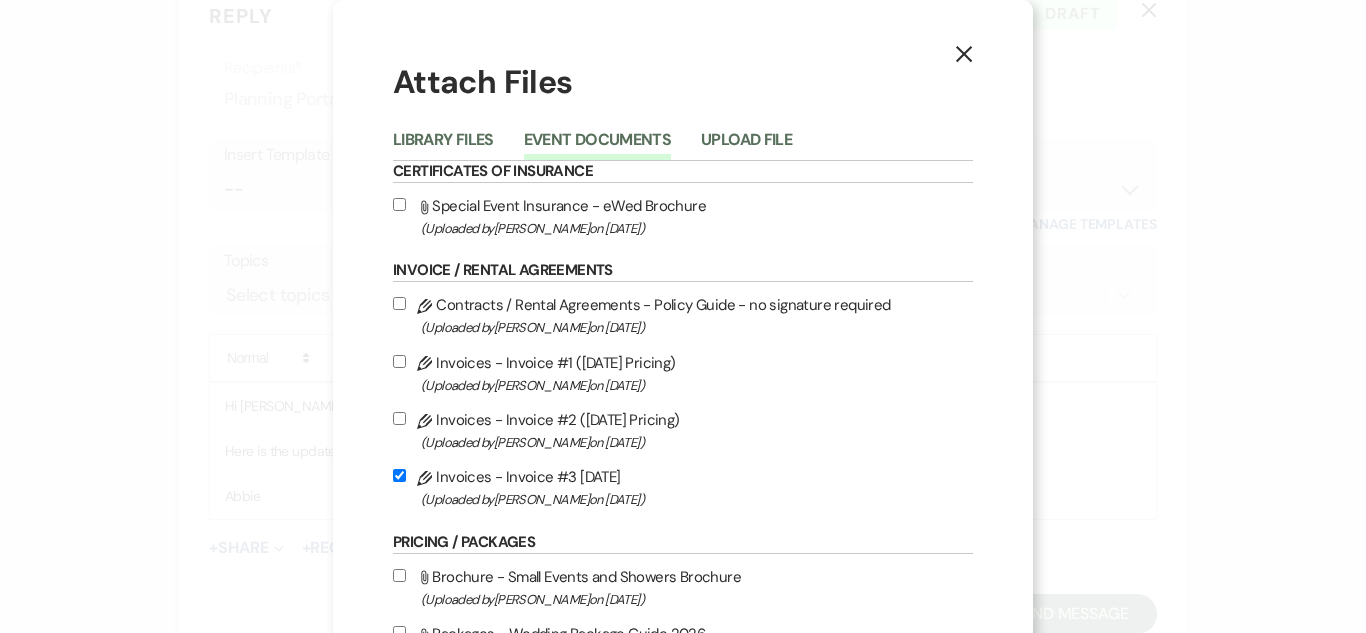 checkbox on "true" 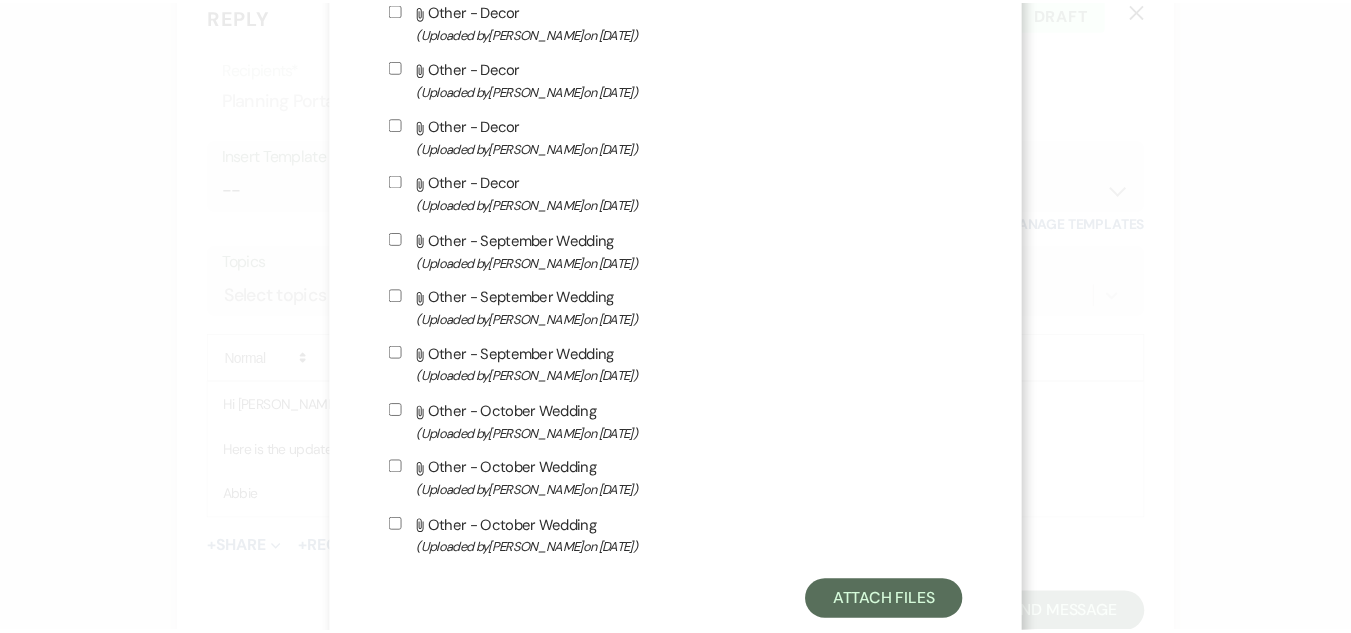 scroll, scrollTop: 1001, scrollLeft: 0, axis: vertical 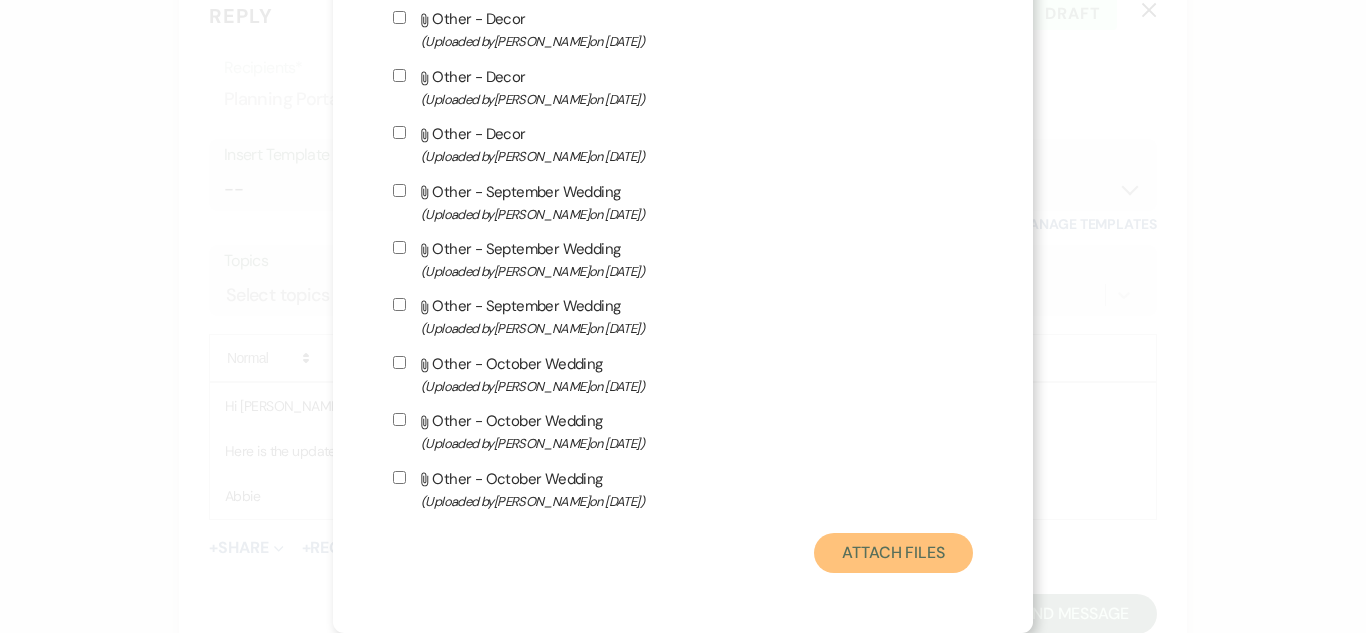 click on "Attach Files" at bounding box center (893, 553) 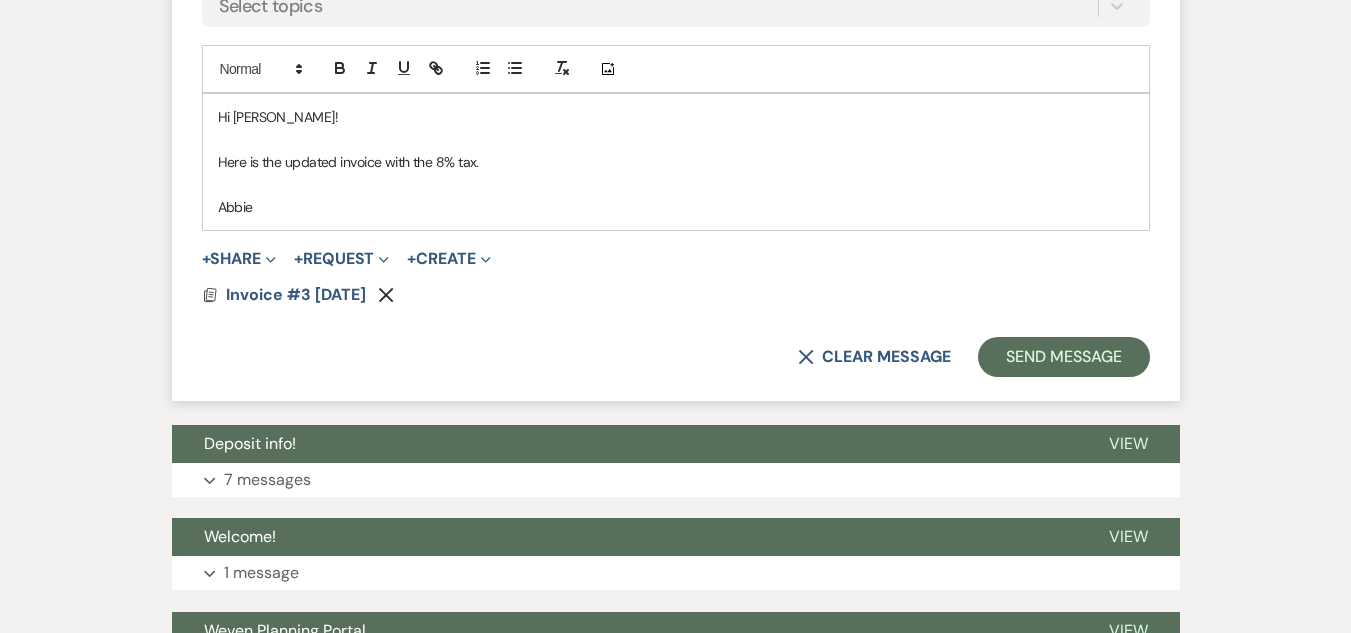 scroll, scrollTop: 2076, scrollLeft: 0, axis: vertical 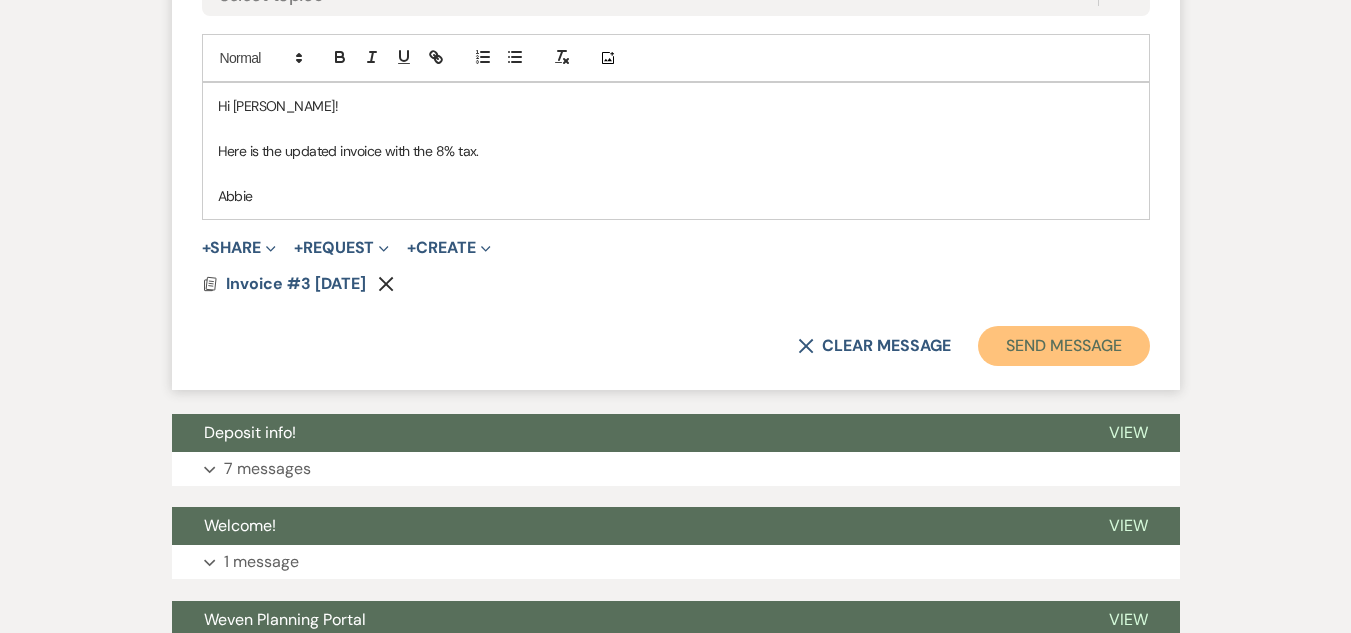 click on "Send Message" at bounding box center [1063, 346] 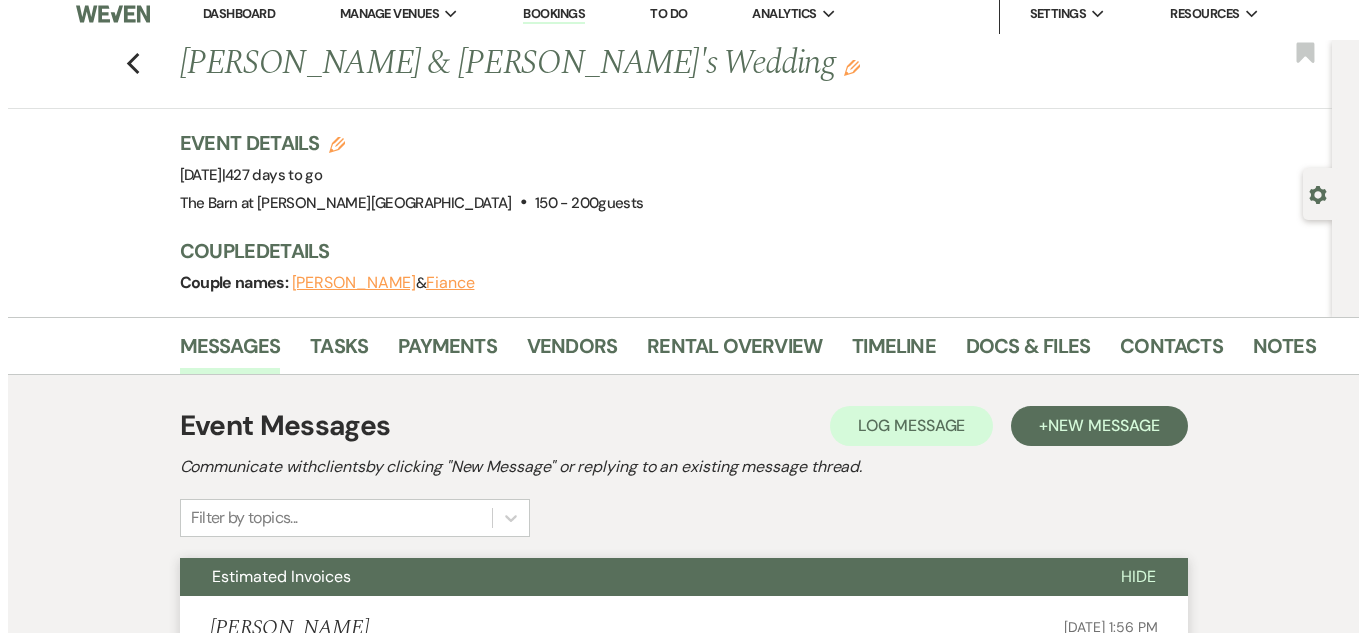 scroll, scrollTop: 0, scrollLeft: 0, axis: both 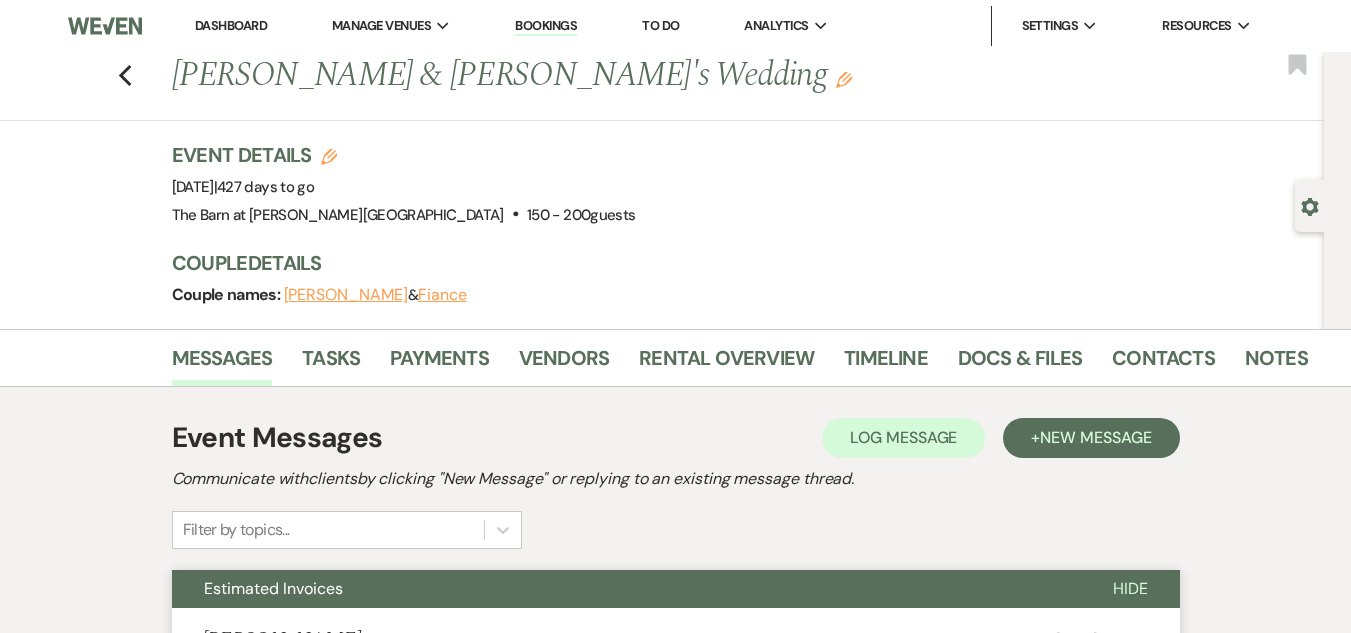 click 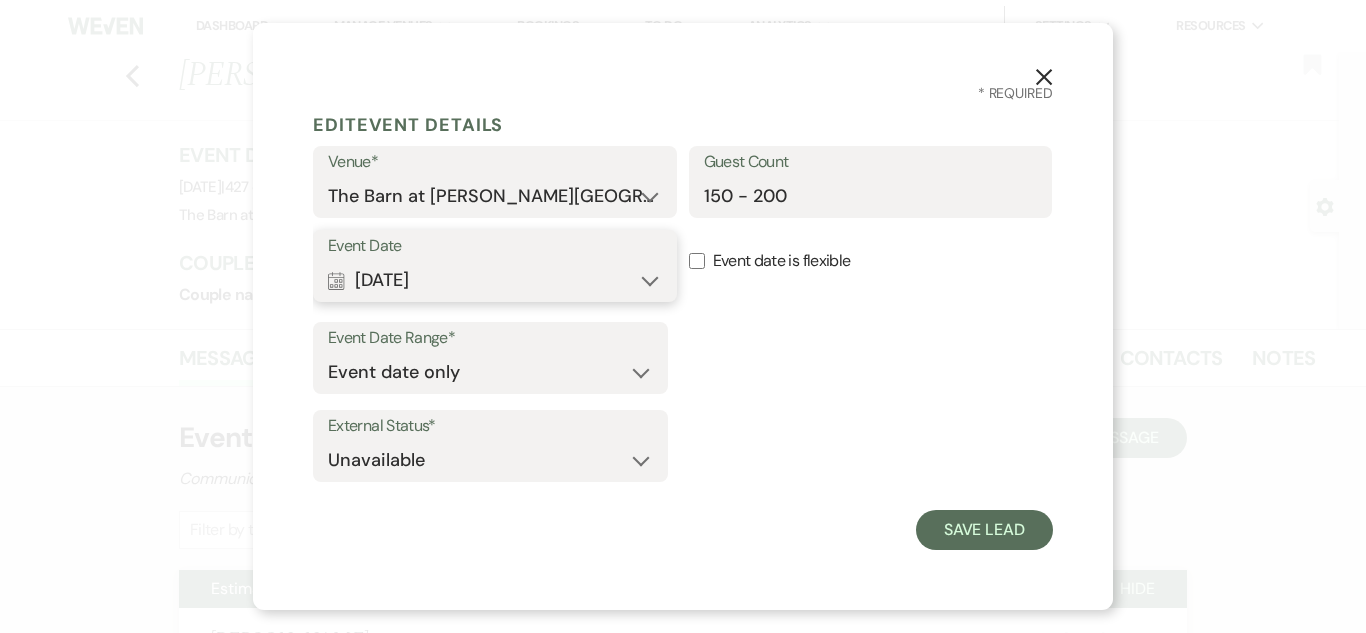 click on "Calendar Sep 24, 2026 Expand" at bounding box center [495, 280] 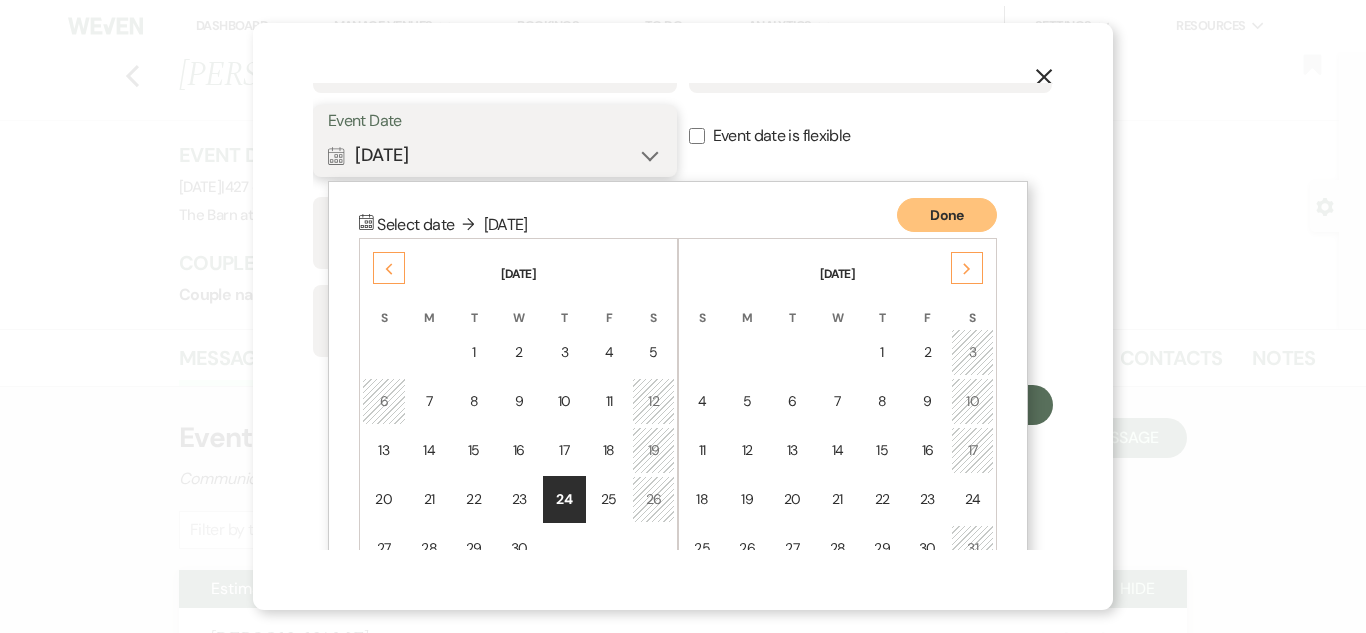 scroll, scrollTop: 227, scrollLeft: 0, axis: vertical 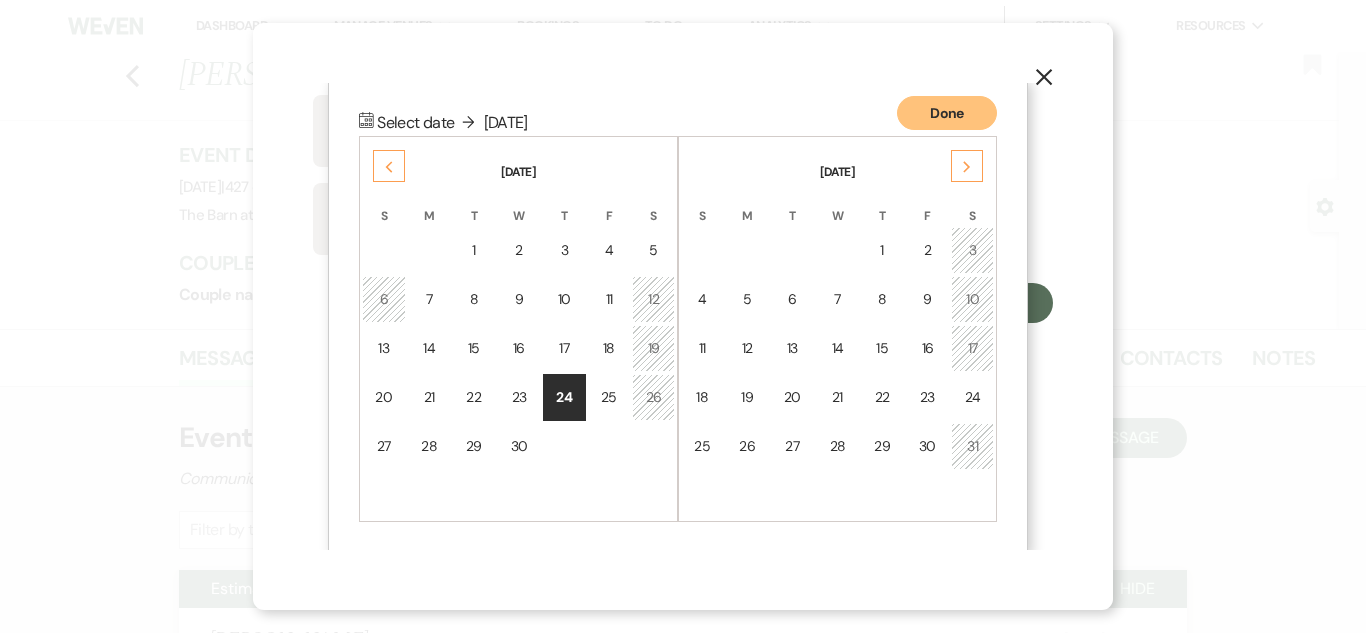 click on "Previous" at bounding box center [389, 166] 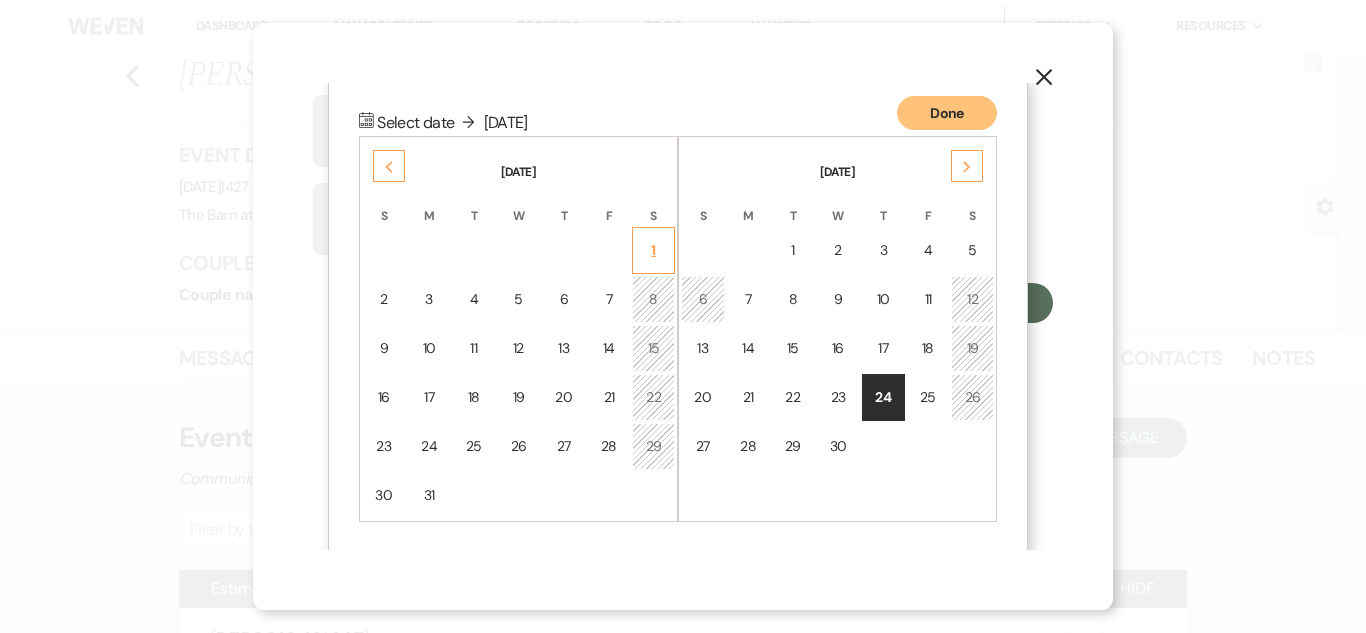 click on "1" at bounding box center (653, 250) 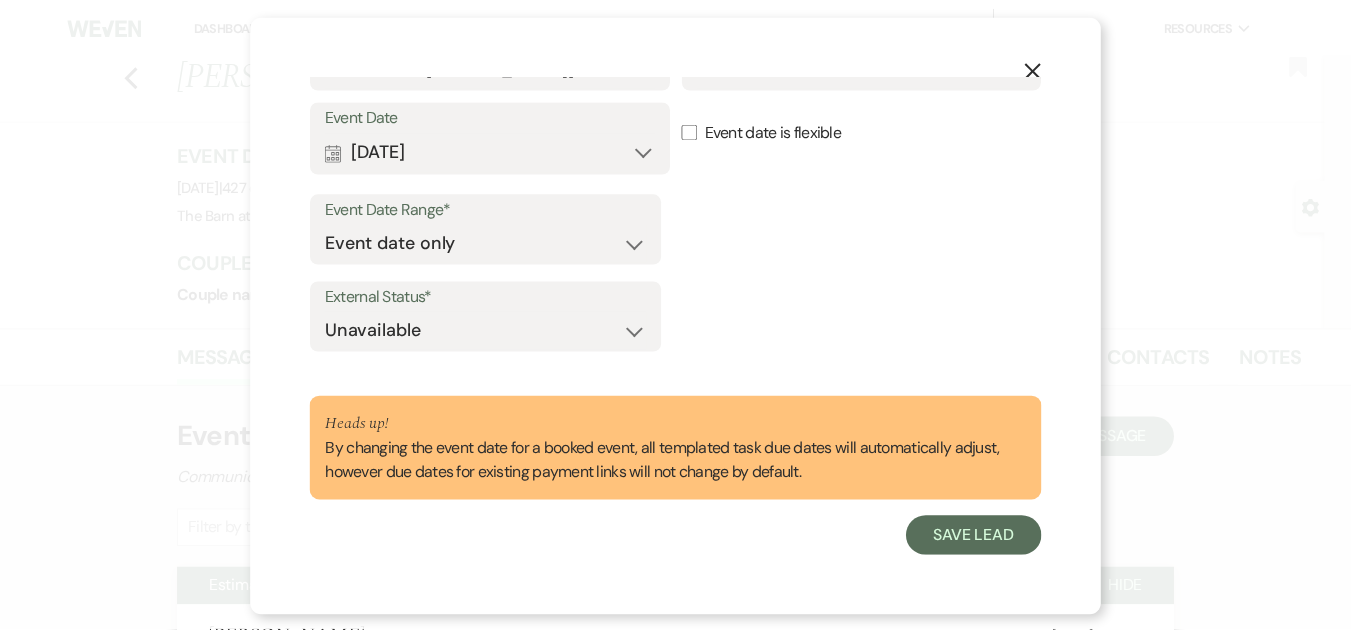 scroll, scrollTop: 122, scrollLeft: 0, axis: vertical 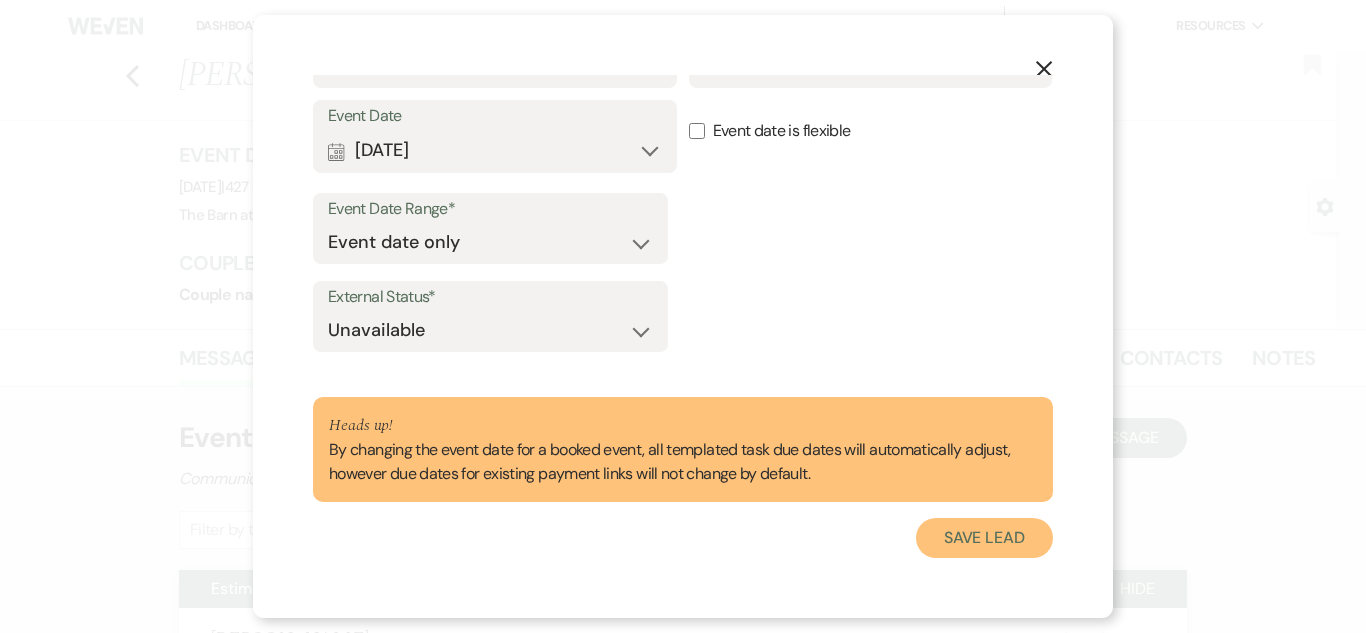 click on "Save Lead" at bounding box center (984, 538) 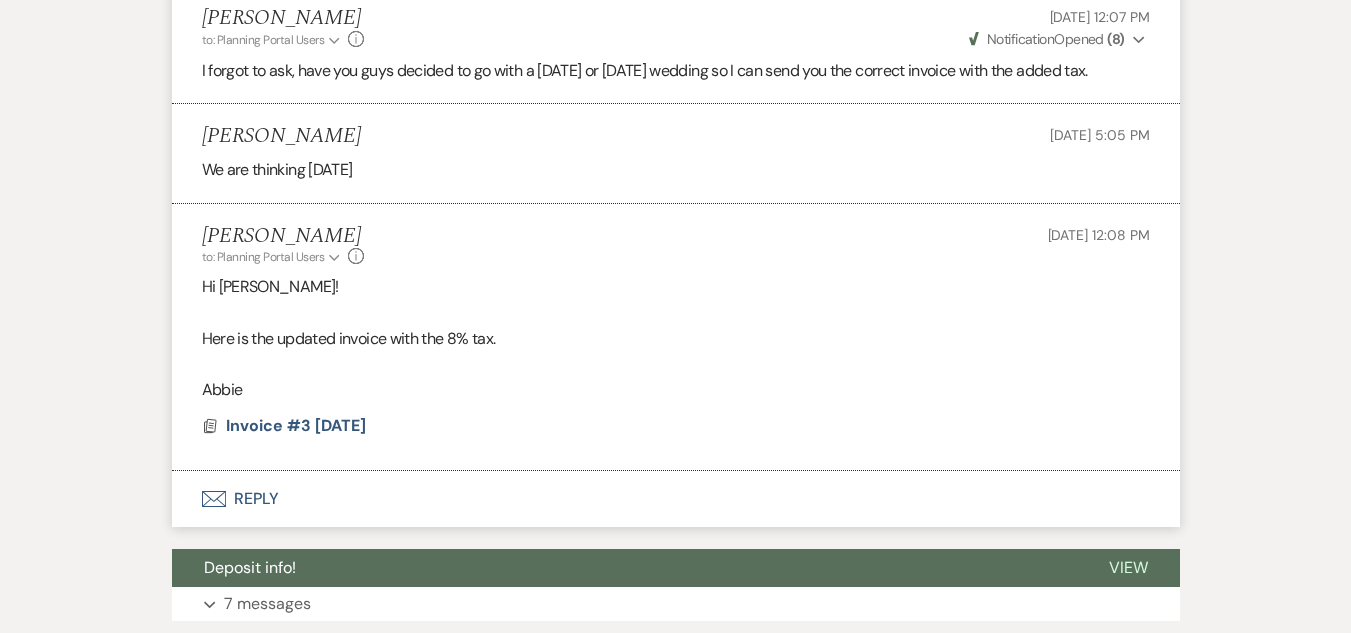 scroll, scrollTop: 1600, scrollLeft: 0, axis: vertical 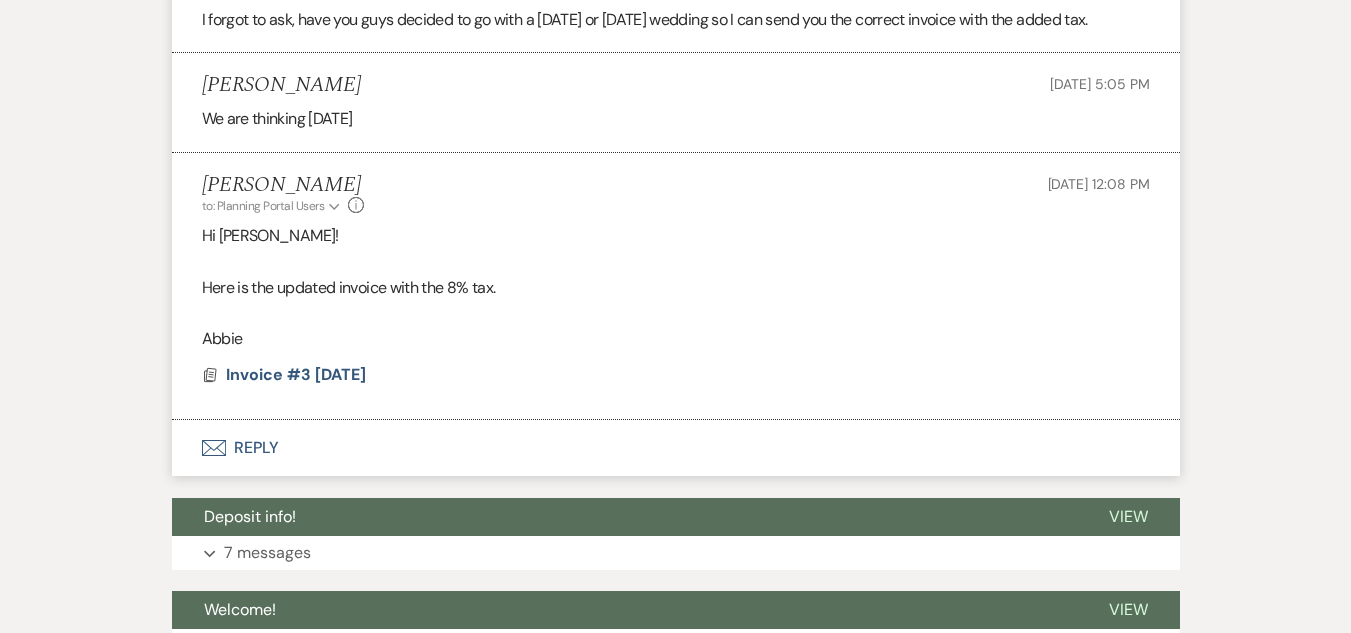 click on "Envelope Reply" at bounding box center [676, 448] 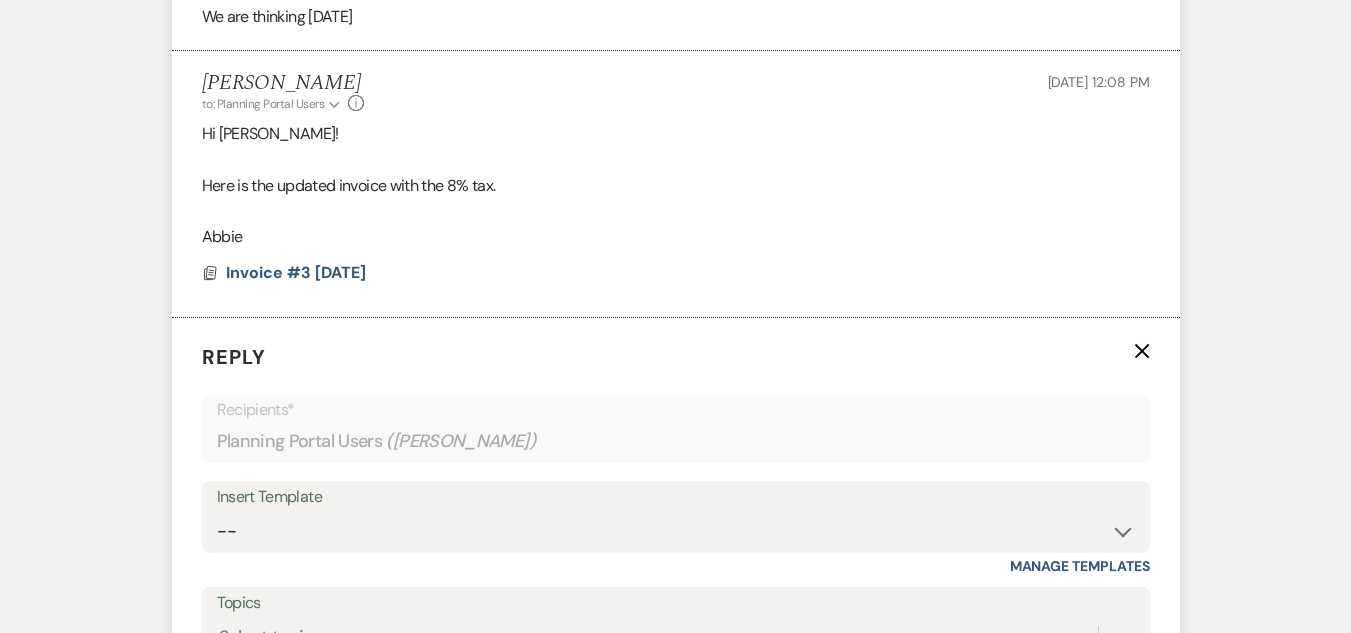 scroll, scrollTop: 2000, scrollLeft: 0, axis: vertical 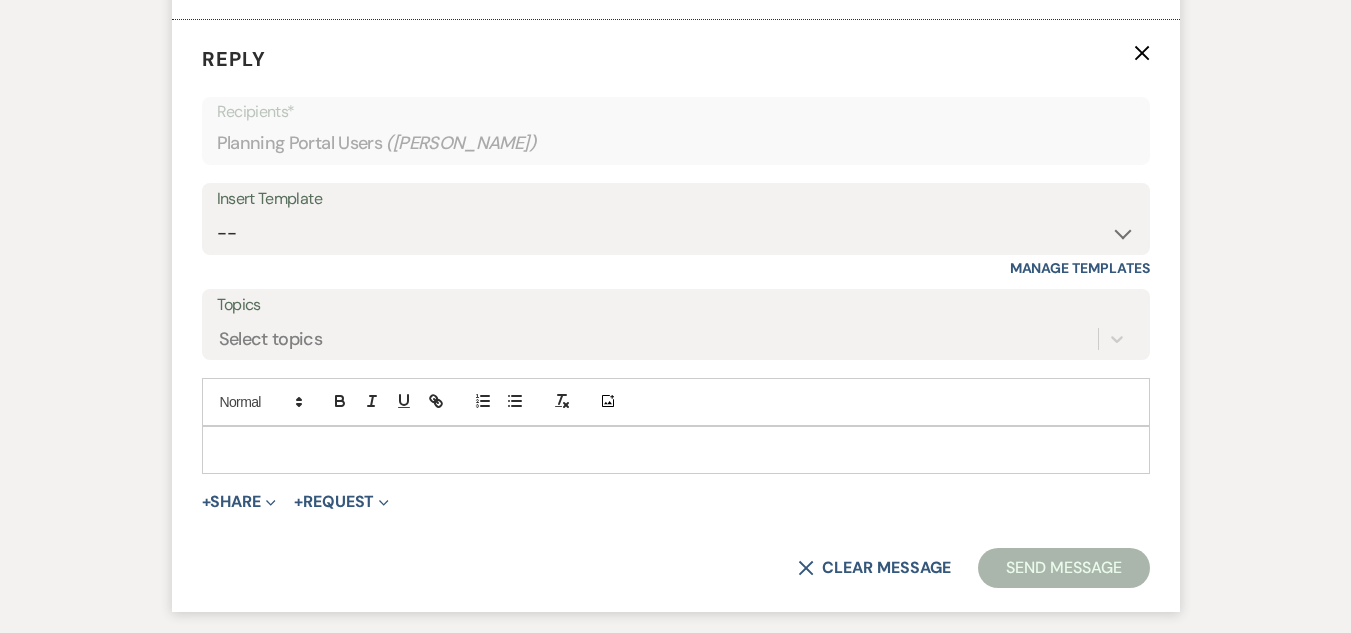 click at bounding box center [676, 450] 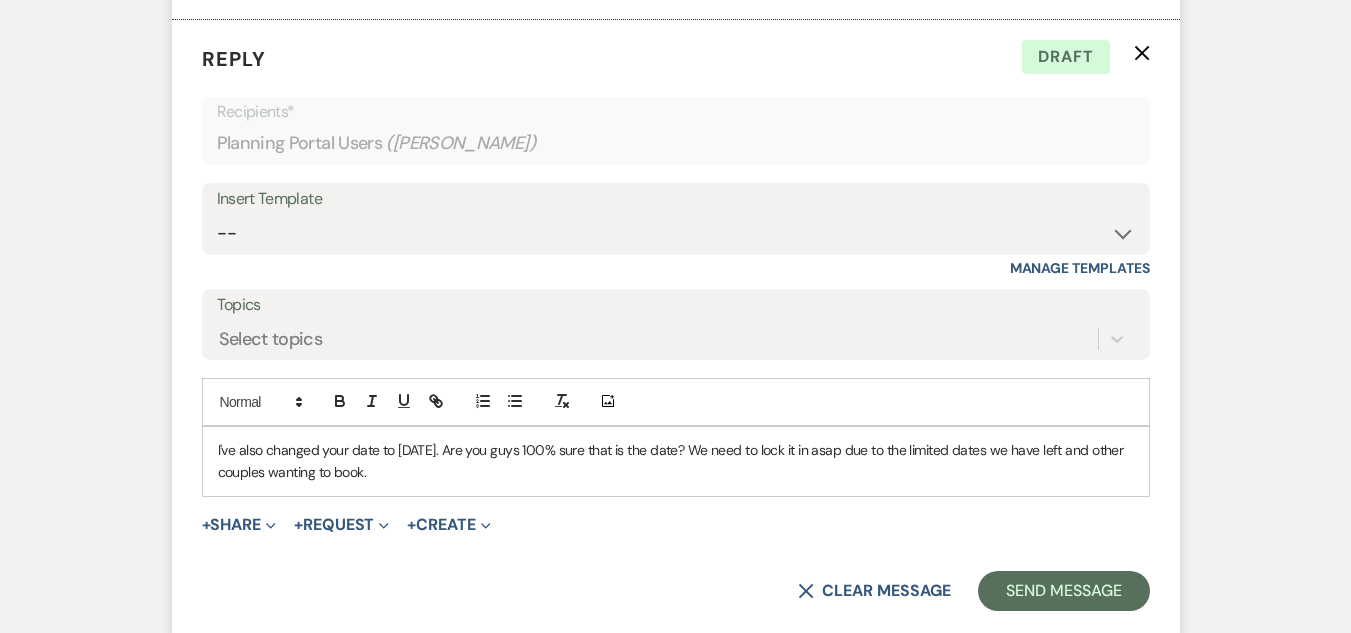 click on "I've also changed your date to August 1st. Are you guys 100% sure that is the date? We need to lock it in asap due to the limited dates we have left and other couples wanting to book." at bounding box center [676, 461] 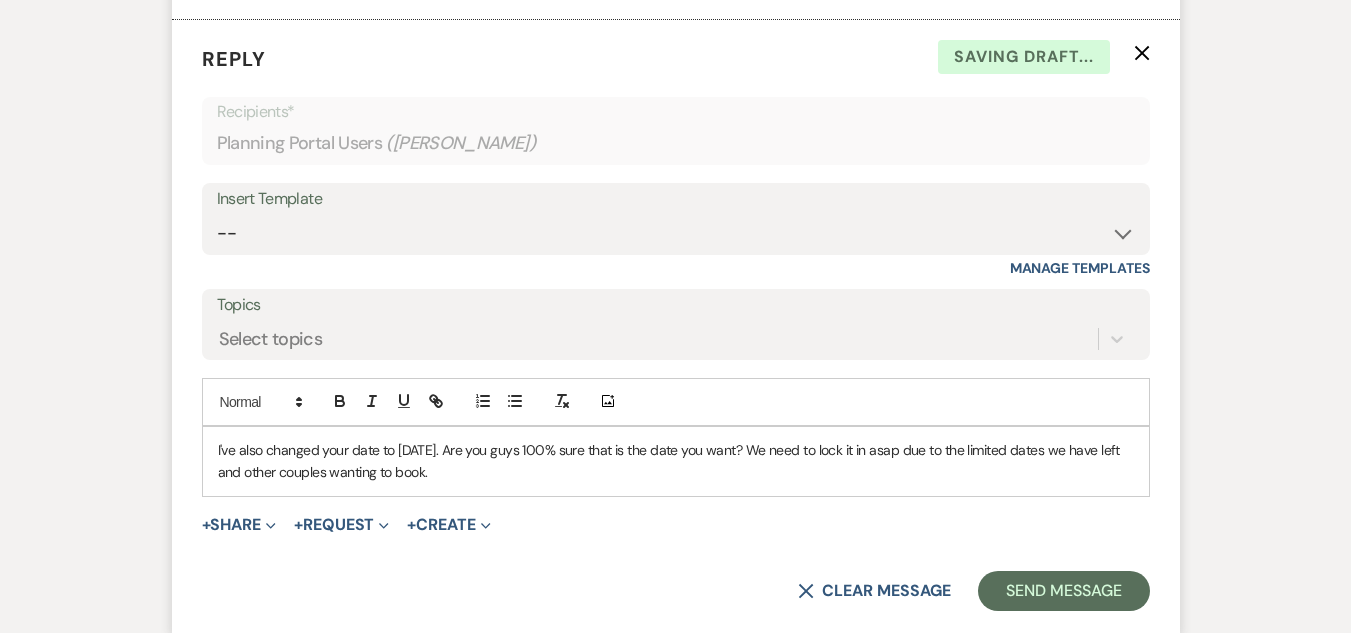click on "I've also changed your date to August 1st. Are you guys 100% sure that is the date you want? We need to lock it in asap due to the limited dates we have left and other couples wanting to book." at bounding box center [676, 461] 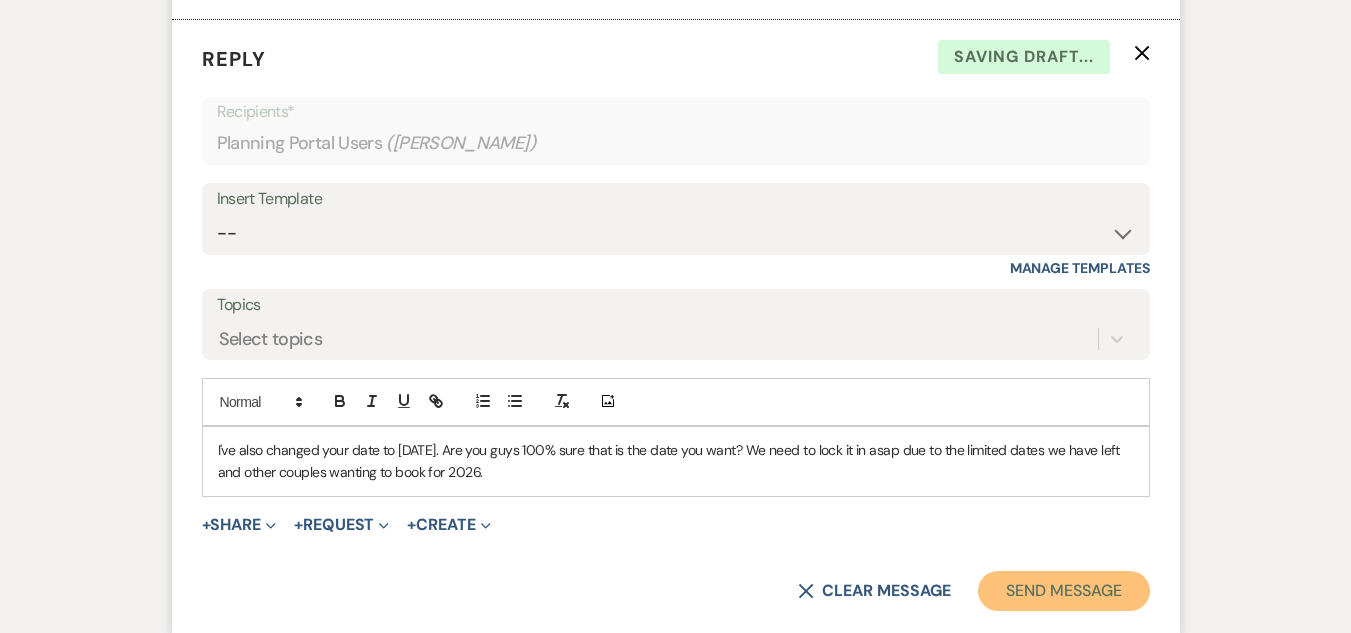 click on "Send Message" at bounding box center (1063, 591) 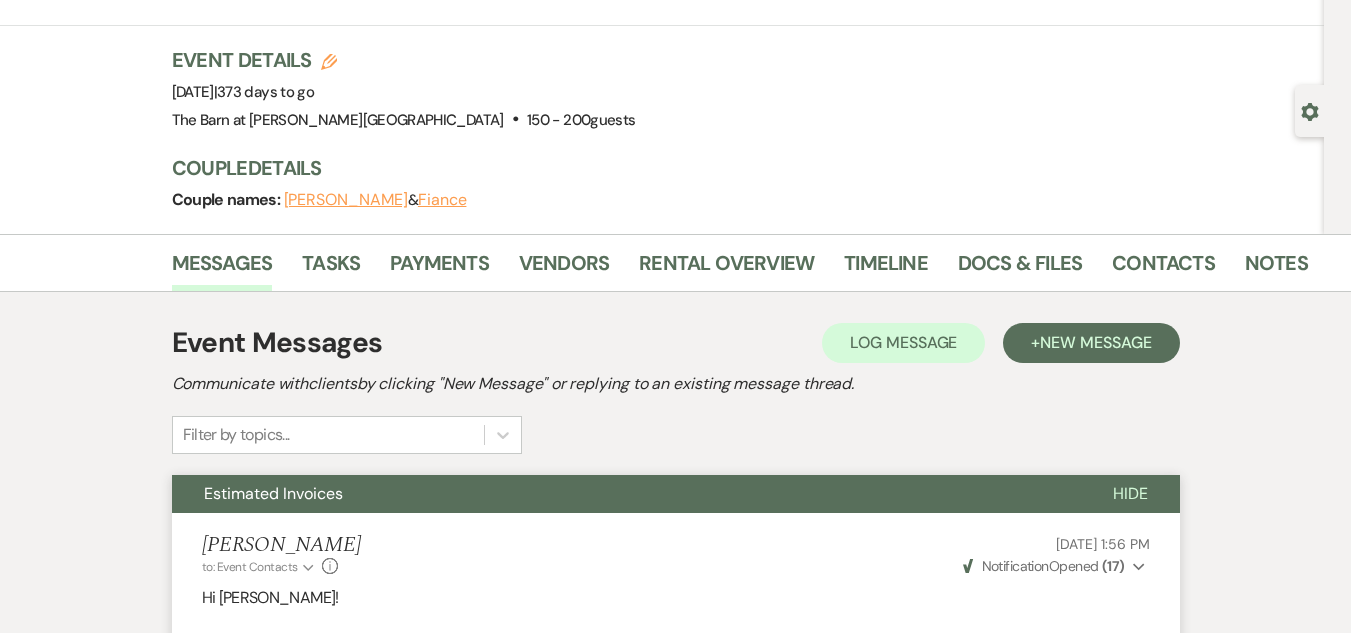 scroll, scrollTop: 0, scrollLeft: 0, axis: both 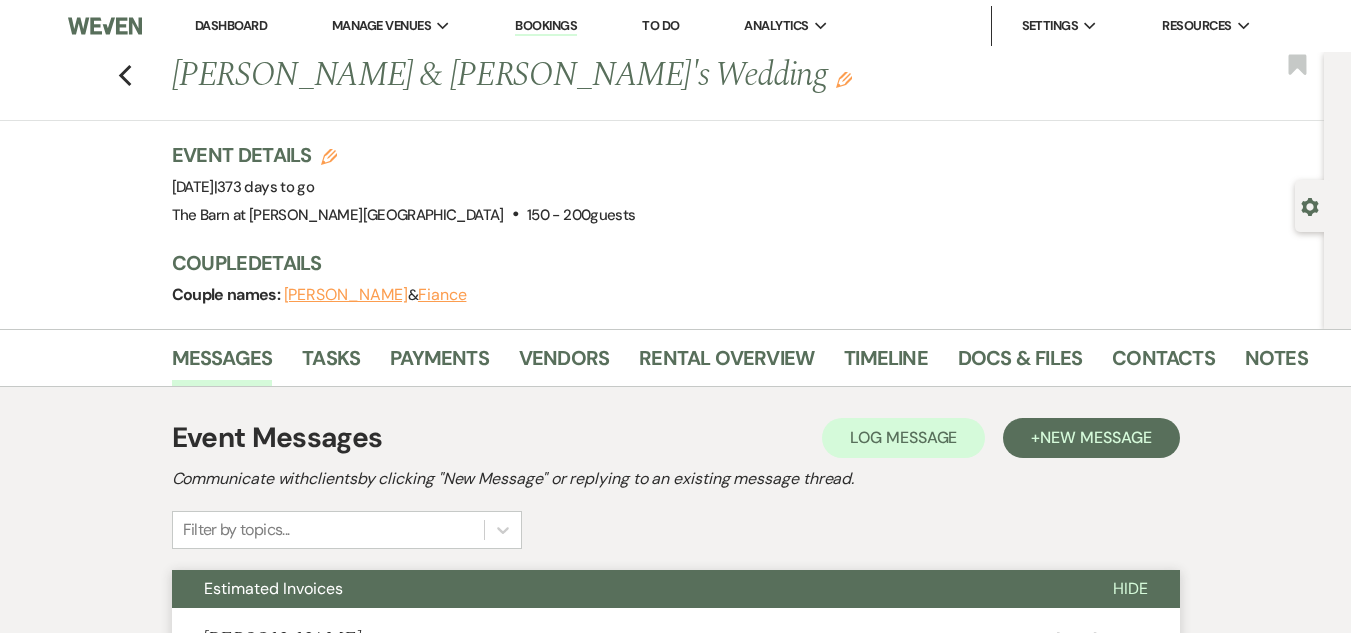 click on "Previous Makayla Sargent & Fiance's Wedding Edit Bookmark" at bounding box center [657, 86] 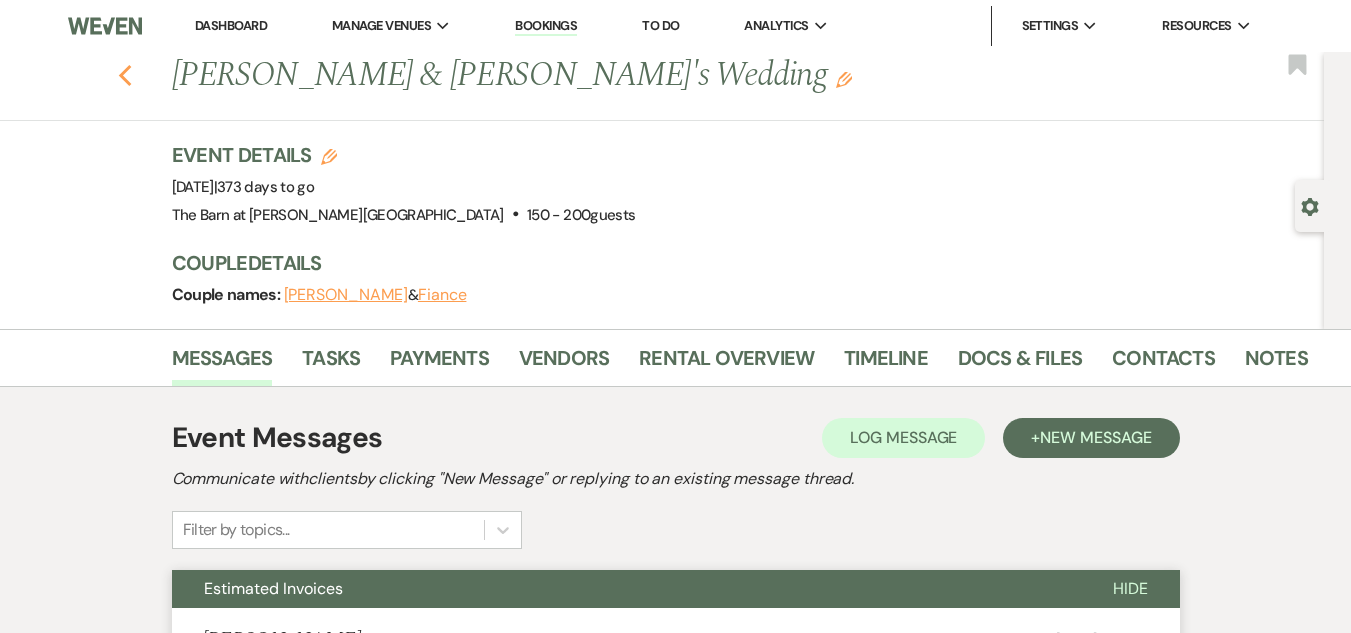 click on "Previous" 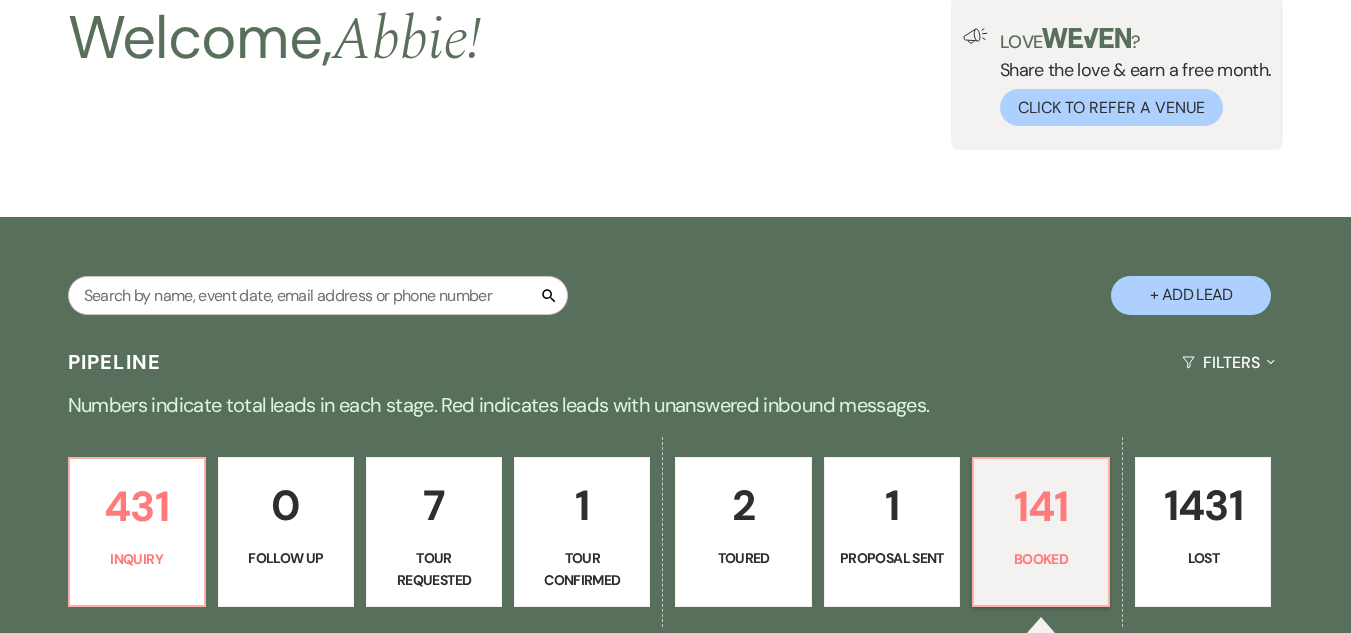 scroll, scrollTop: 0, scrollLeft: 0, axis: both 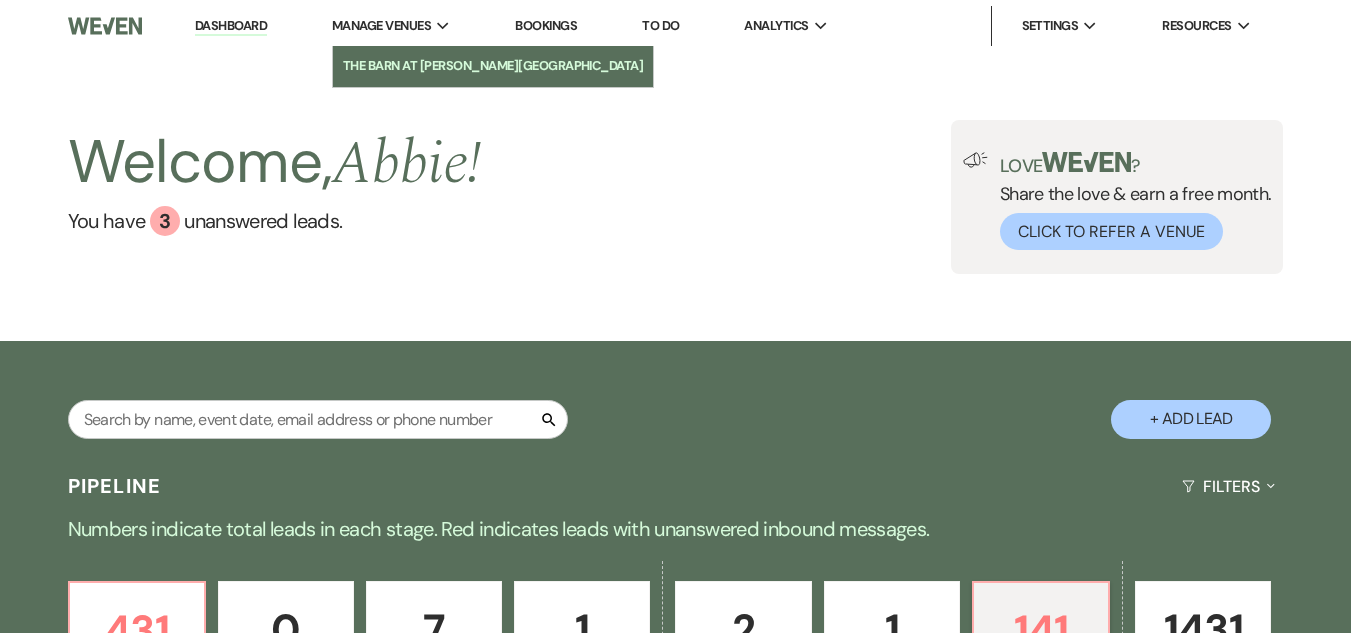click on "The Barn at [PERSON_NAME][GEOGRAPHIC_DATA]" at bounding box center [493, 66] 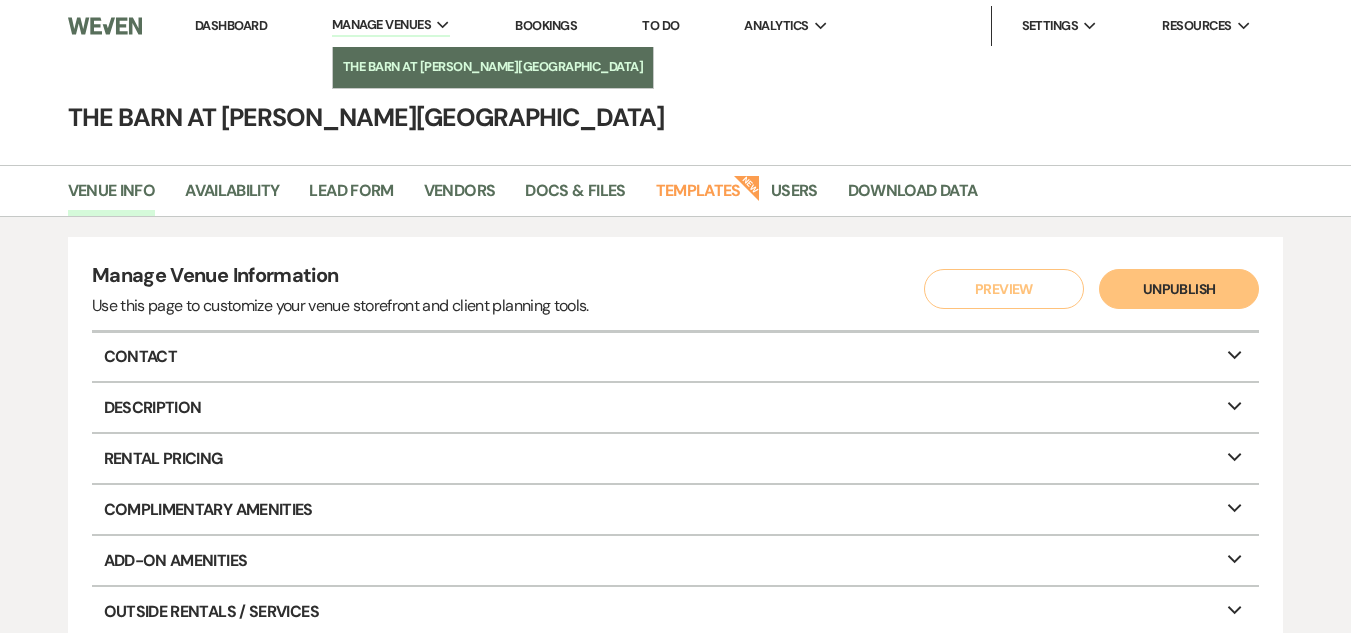 click on "The Barn at [PERSON_NAME][GEOGRAPHIC_DATA]" at bounding box center [493, 67] 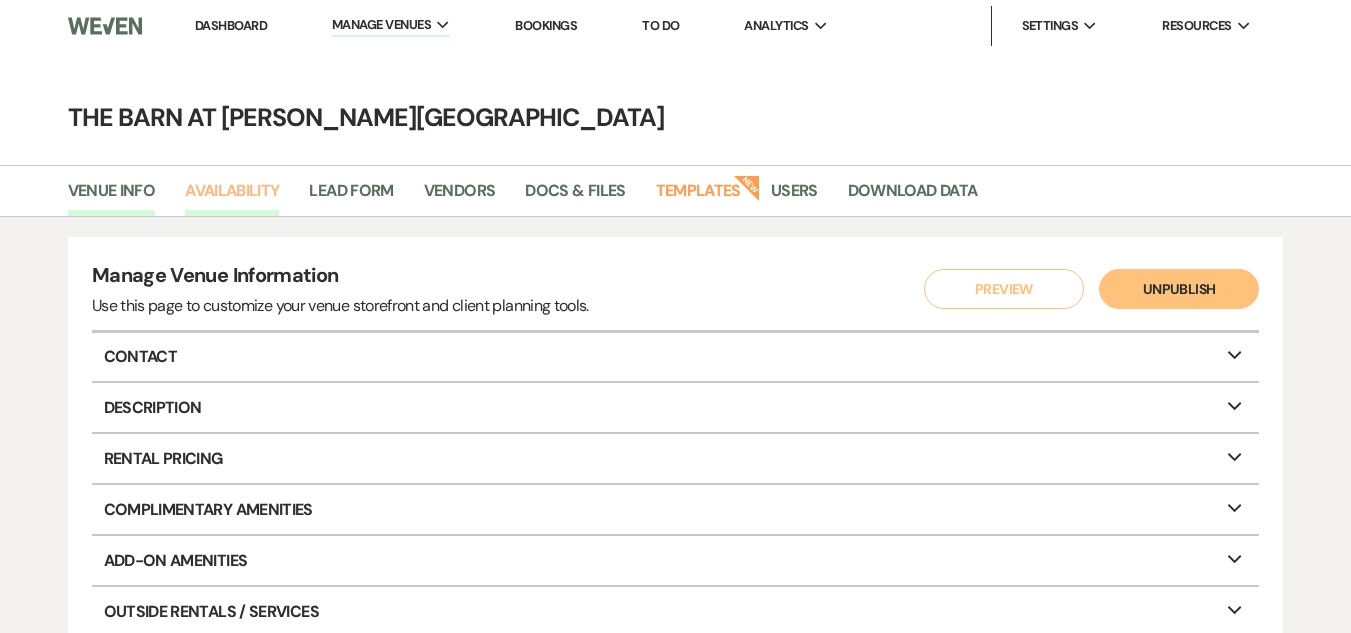 click on "Availability" at bounding box center [232, 197] 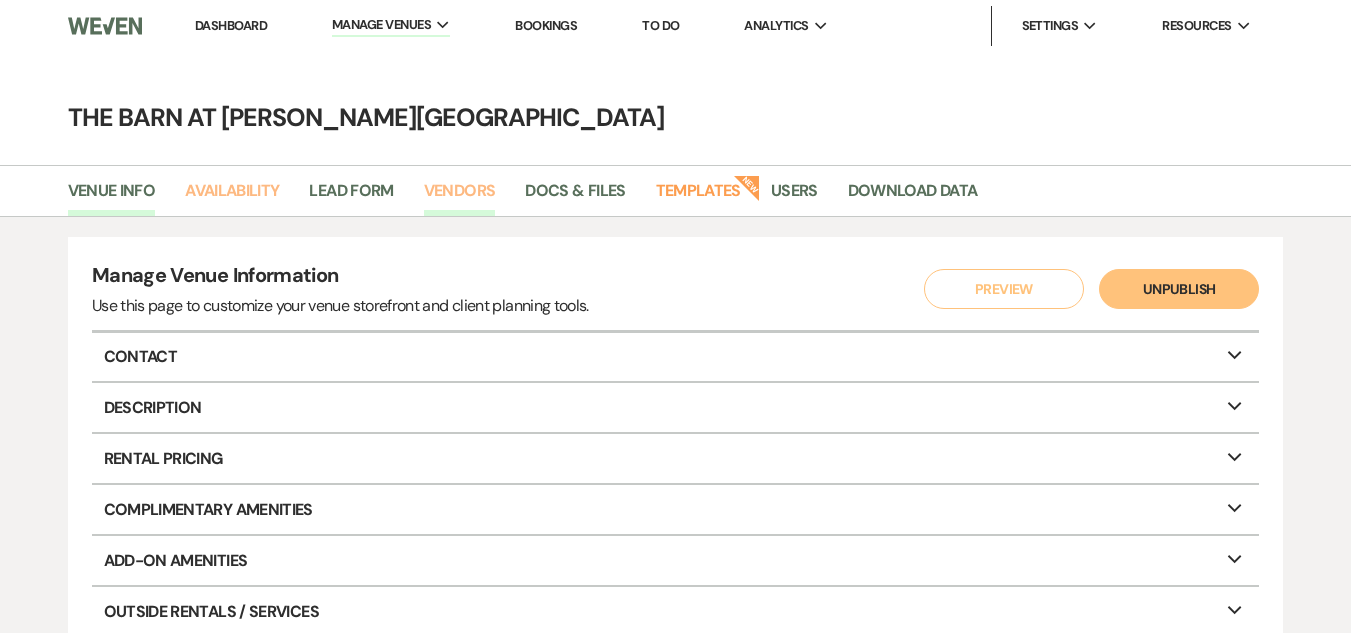 select on "3" 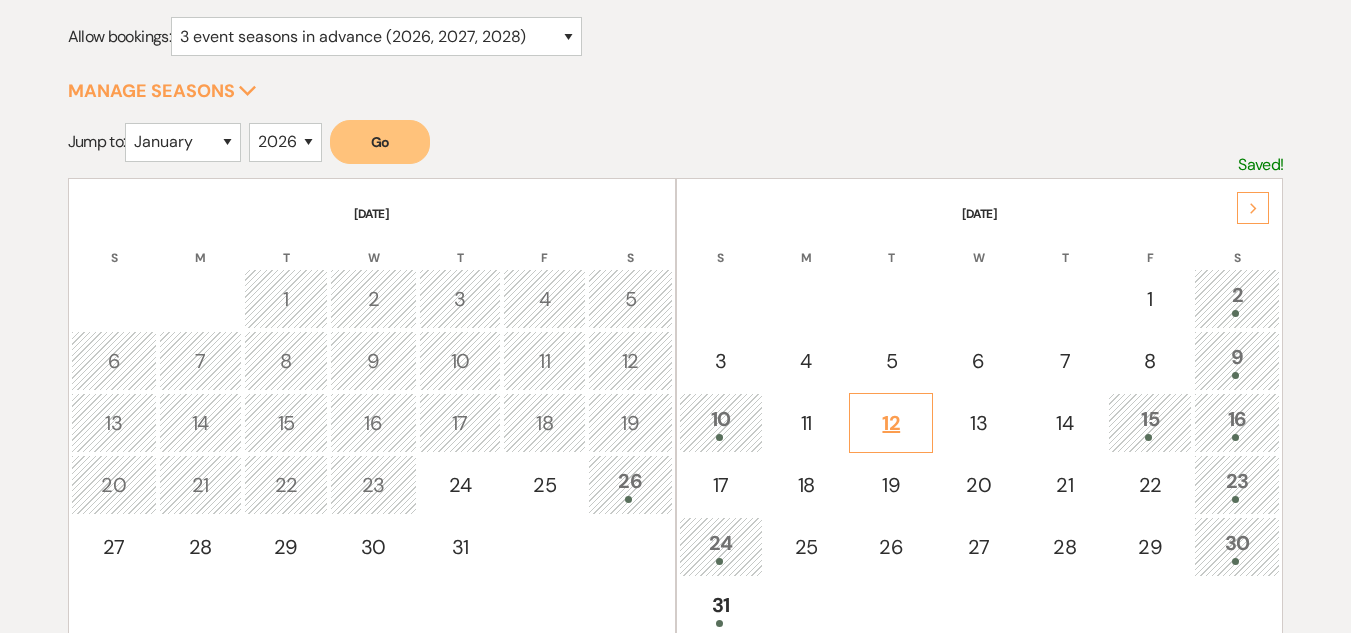 scroll, scrollTop: 300, scrollLeft: 0, axis: vertical 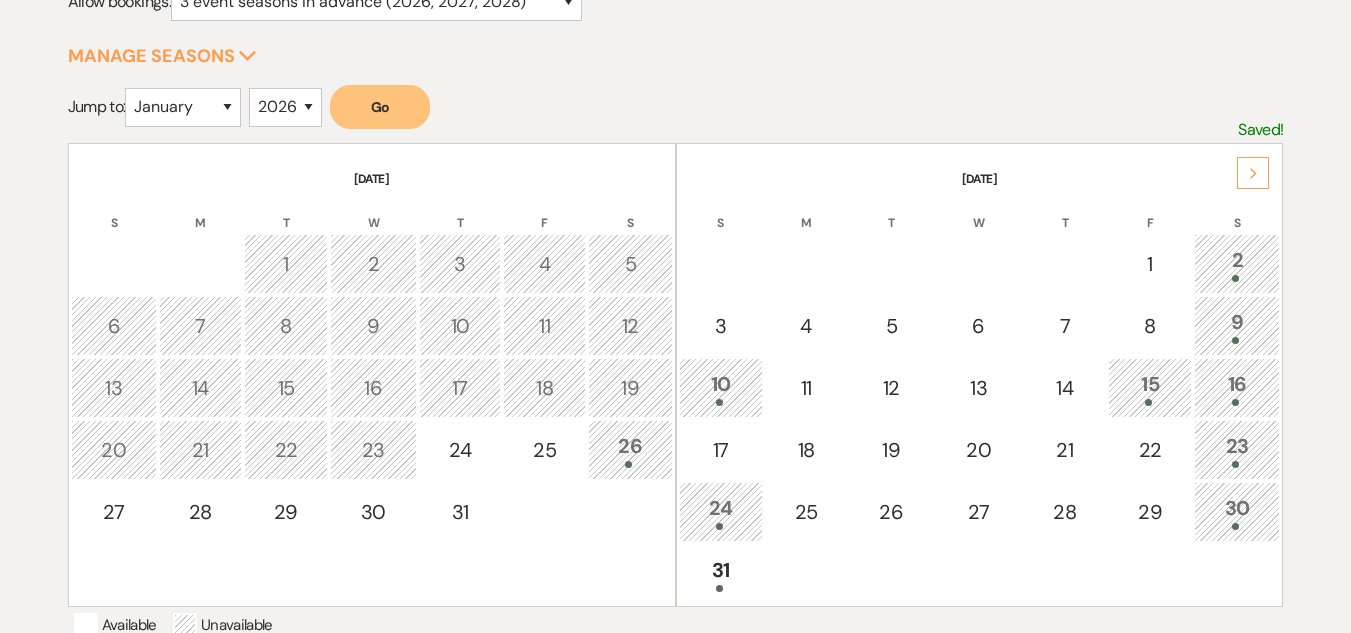 click on "Next" 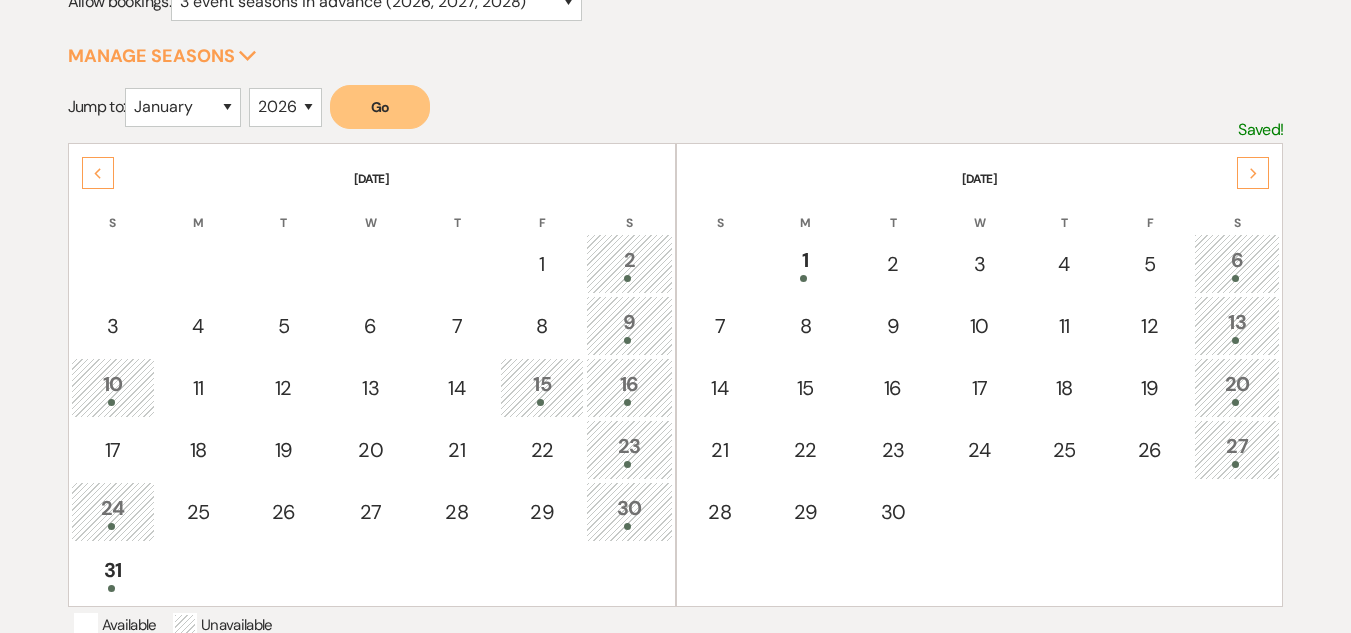 click on "Next" 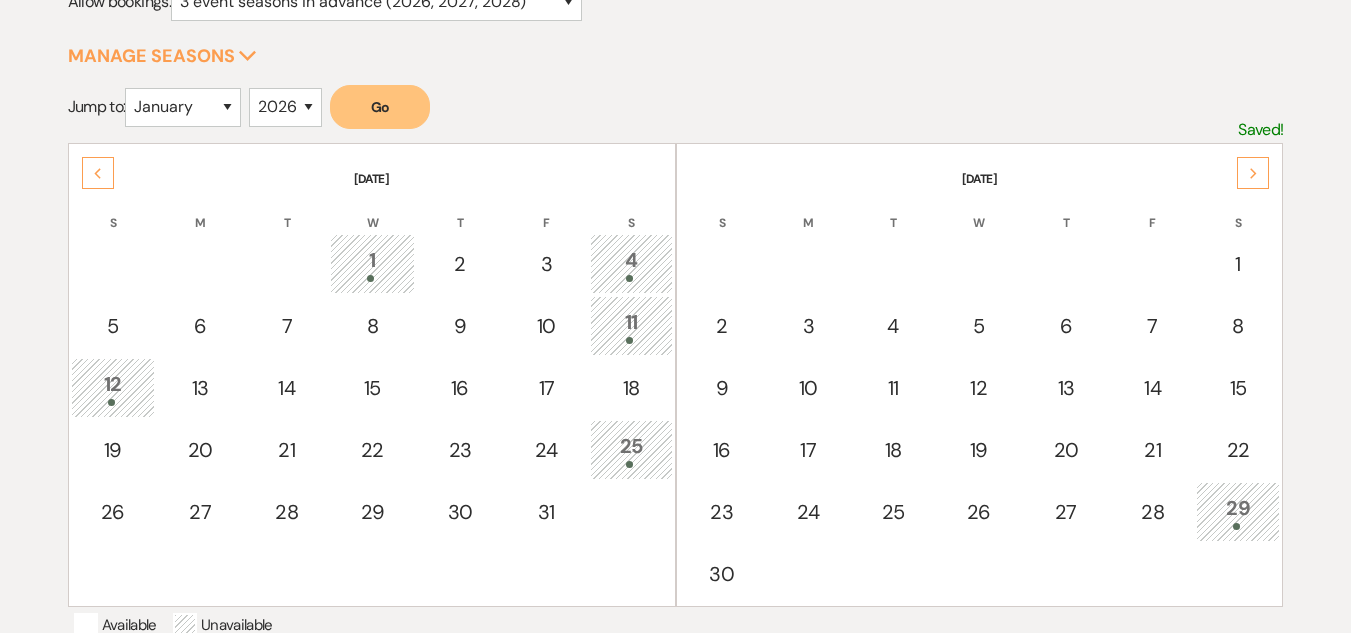 click on "Next" 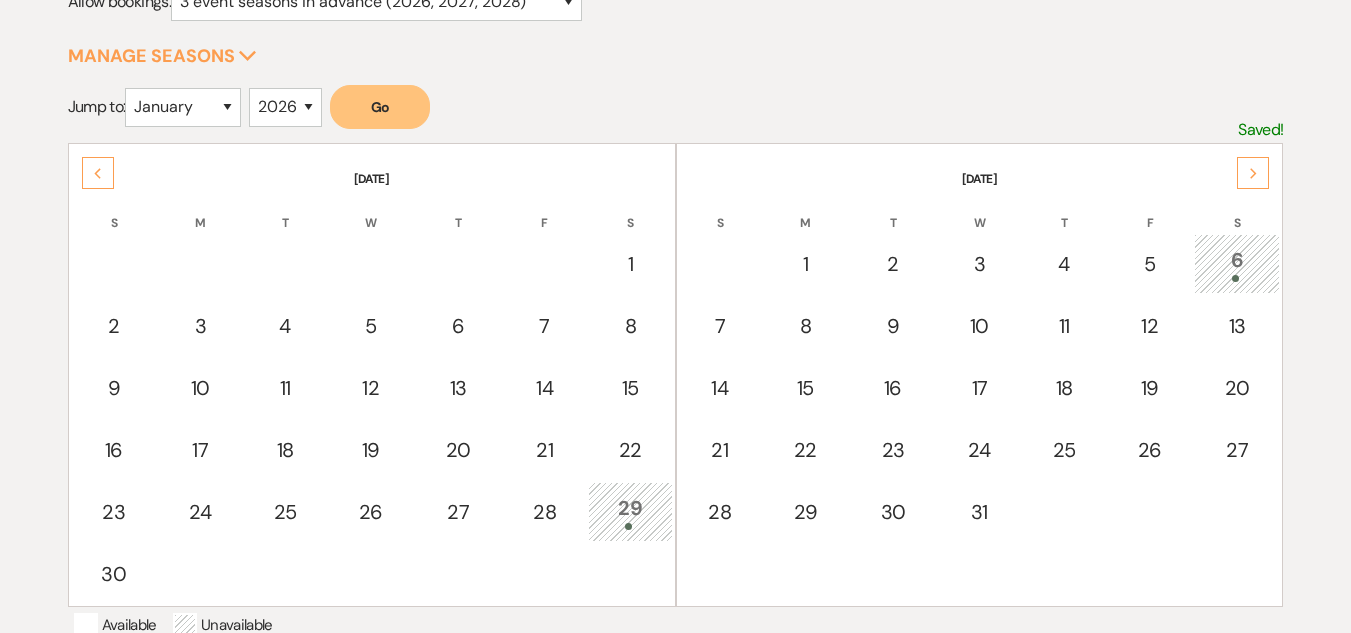 click on "Next" 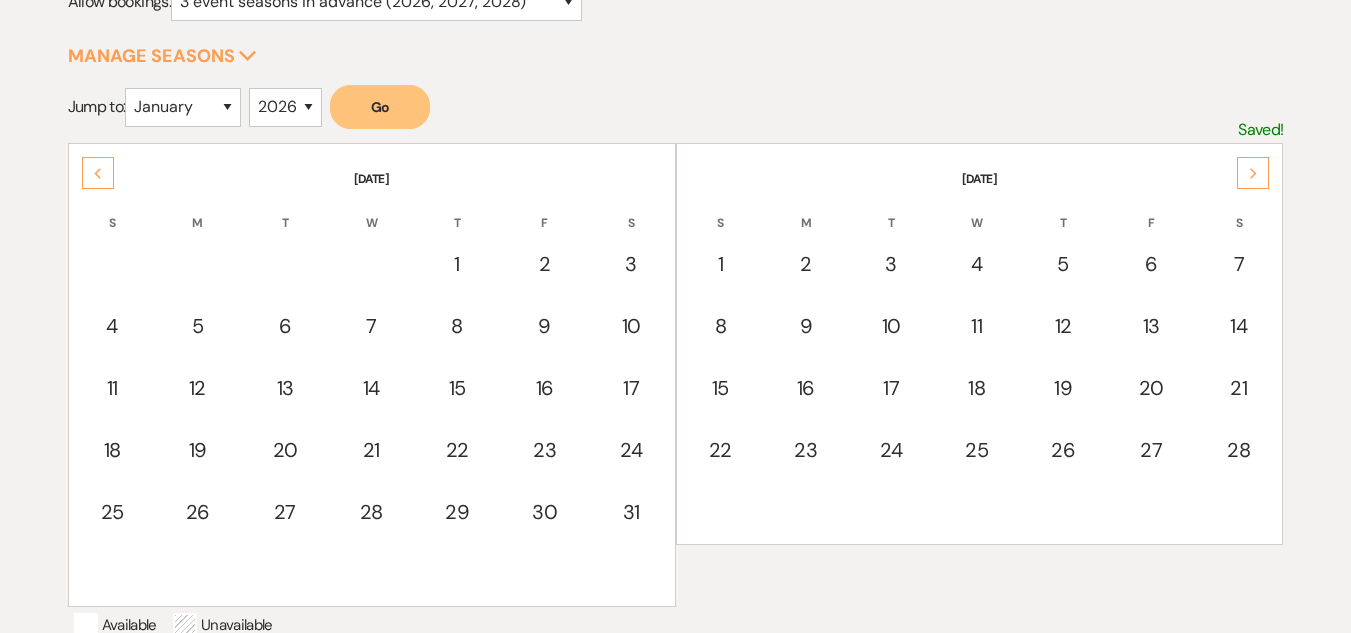 click on "Next" 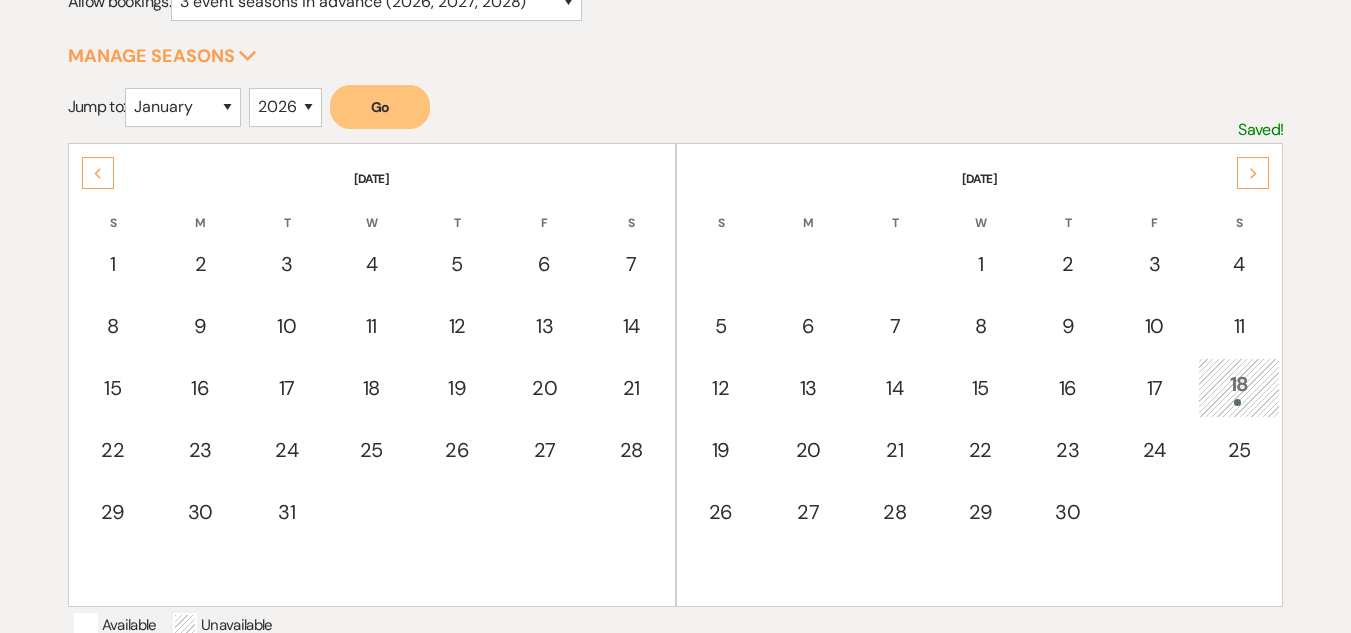 click on "Next" 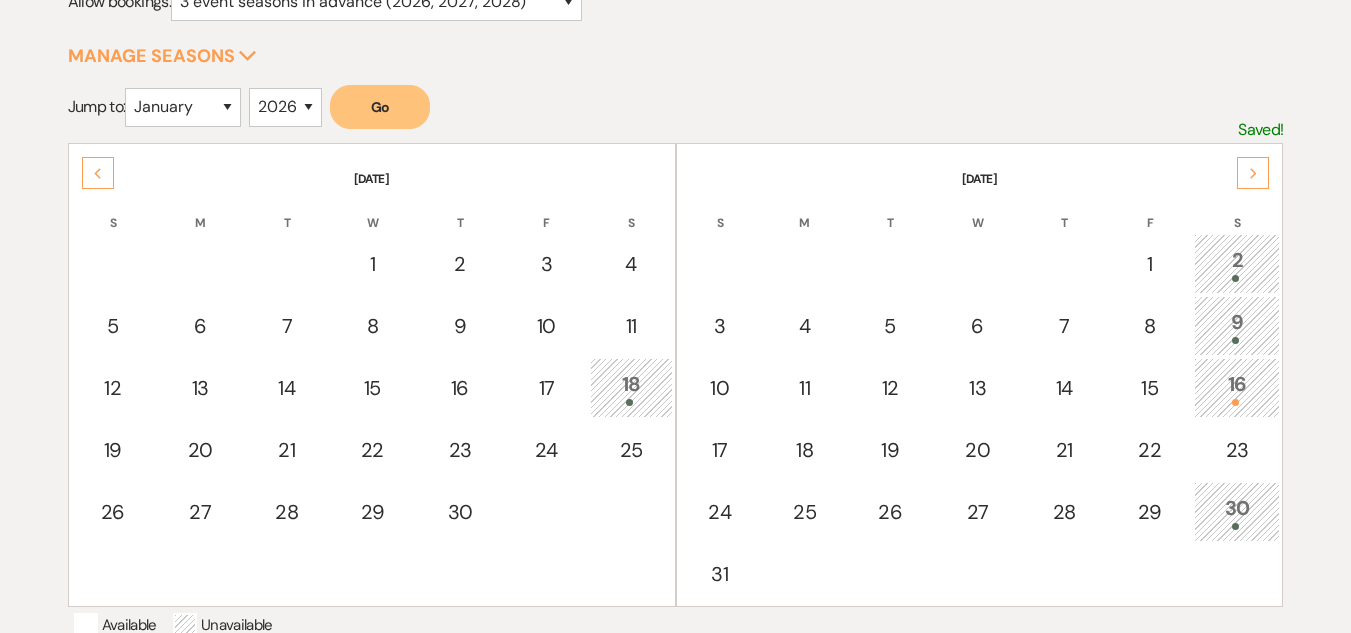 click on "Next" 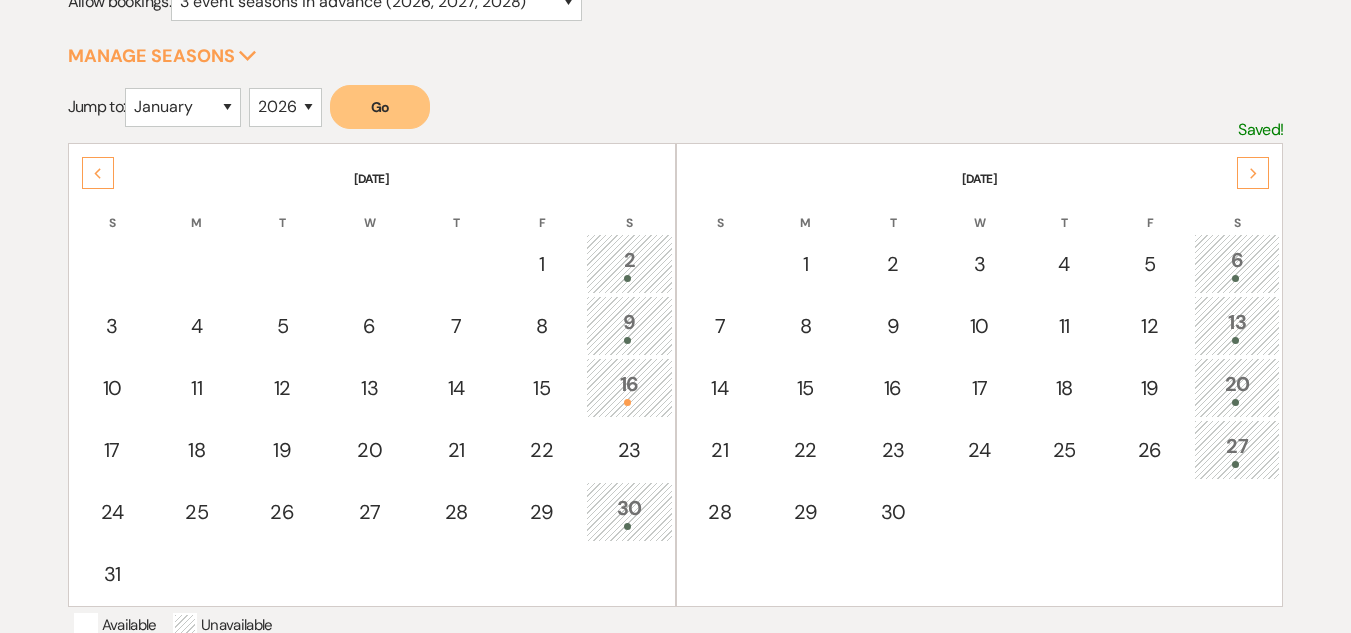 click on "Next" 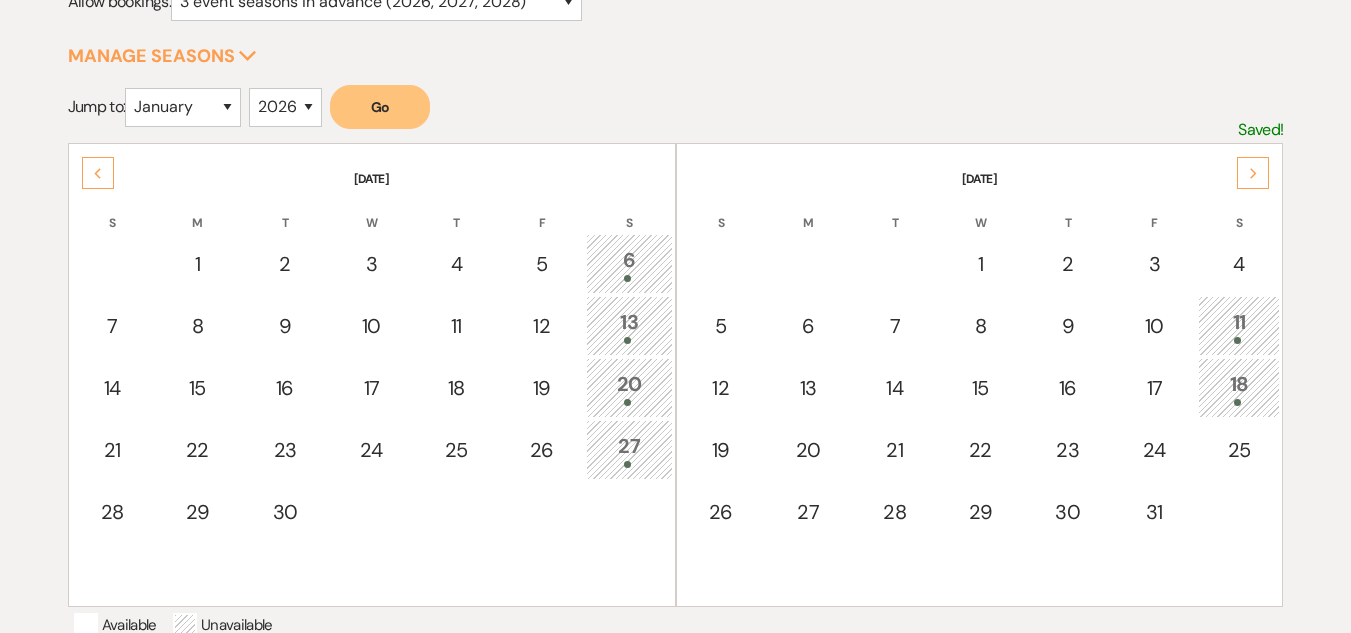click on "Next" 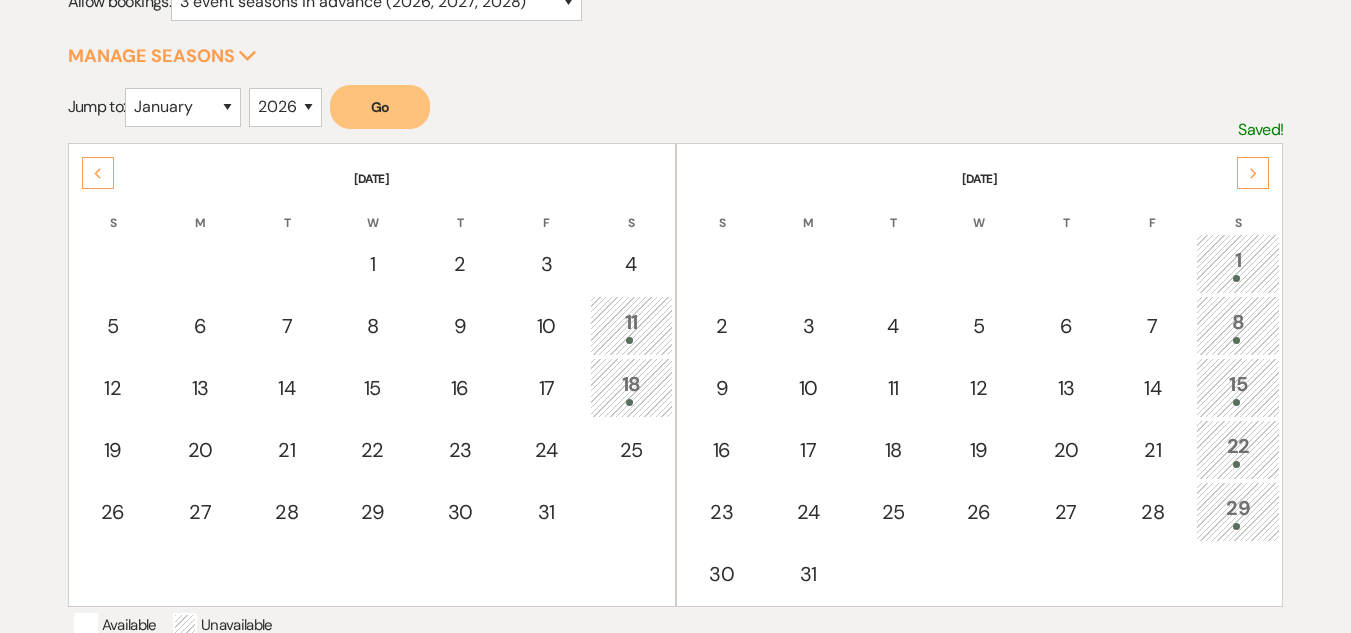 click on "Next" 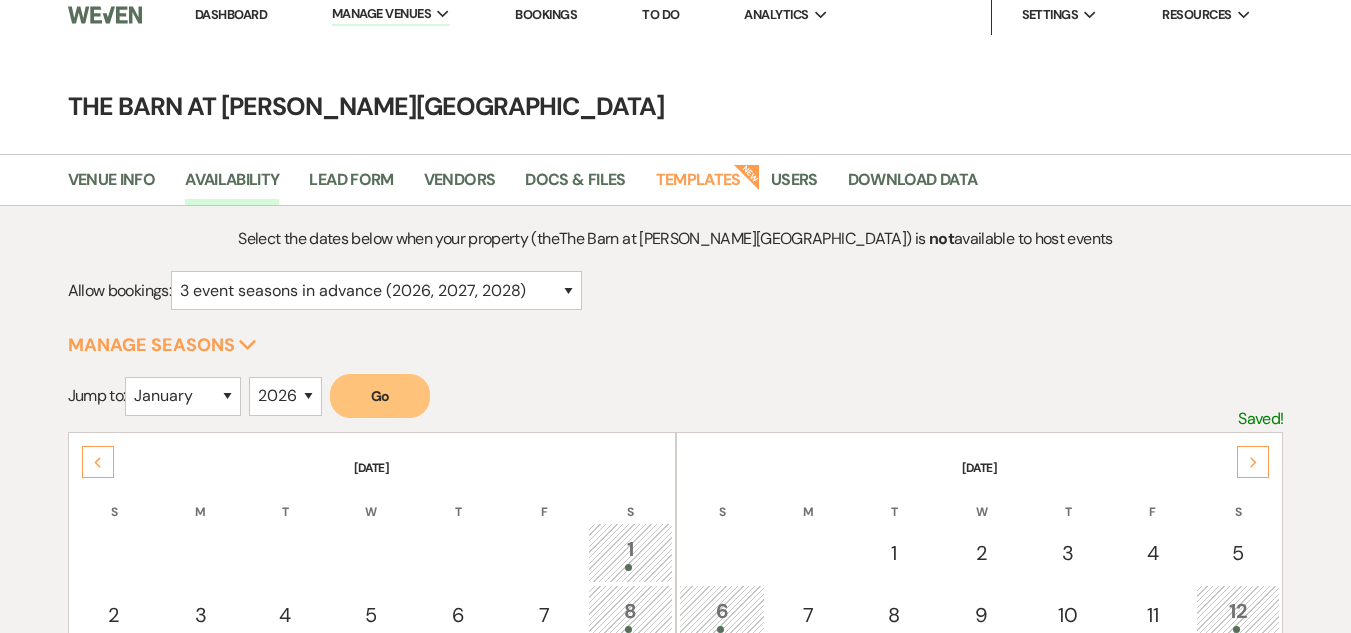 scroll, scrollTop: 0, scrollLeft: 0, axis: both 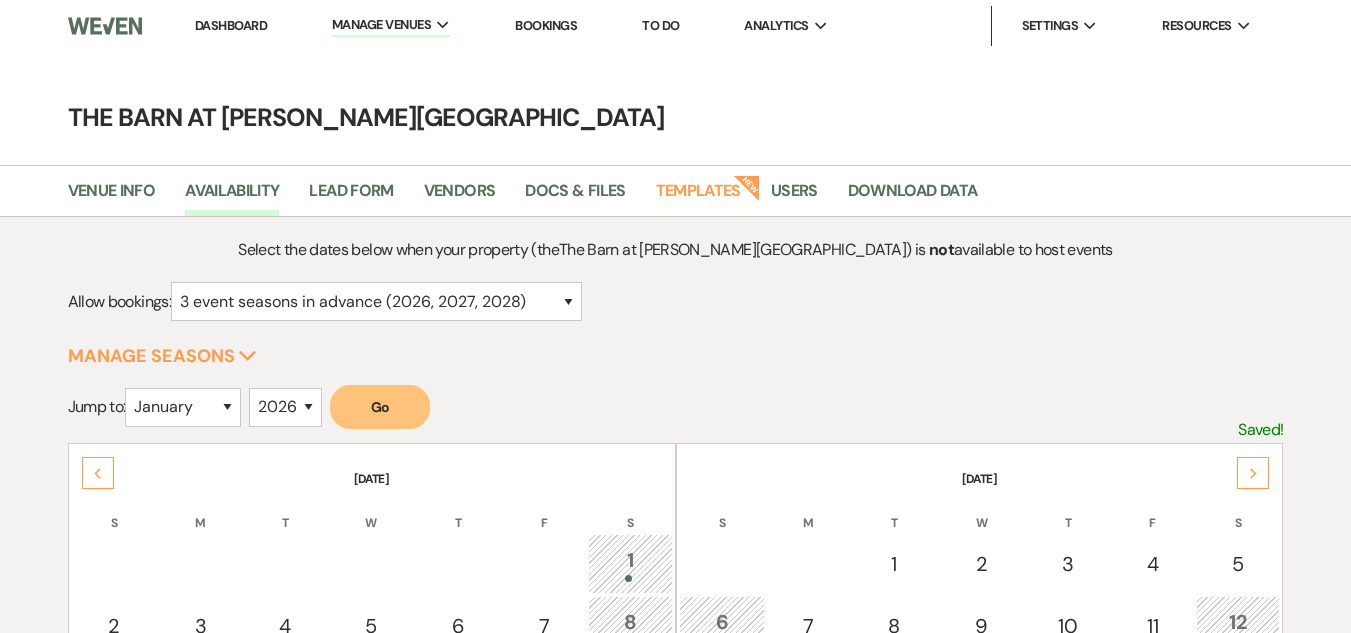 click on "Dashboard" at bounding box center [231, 26] 